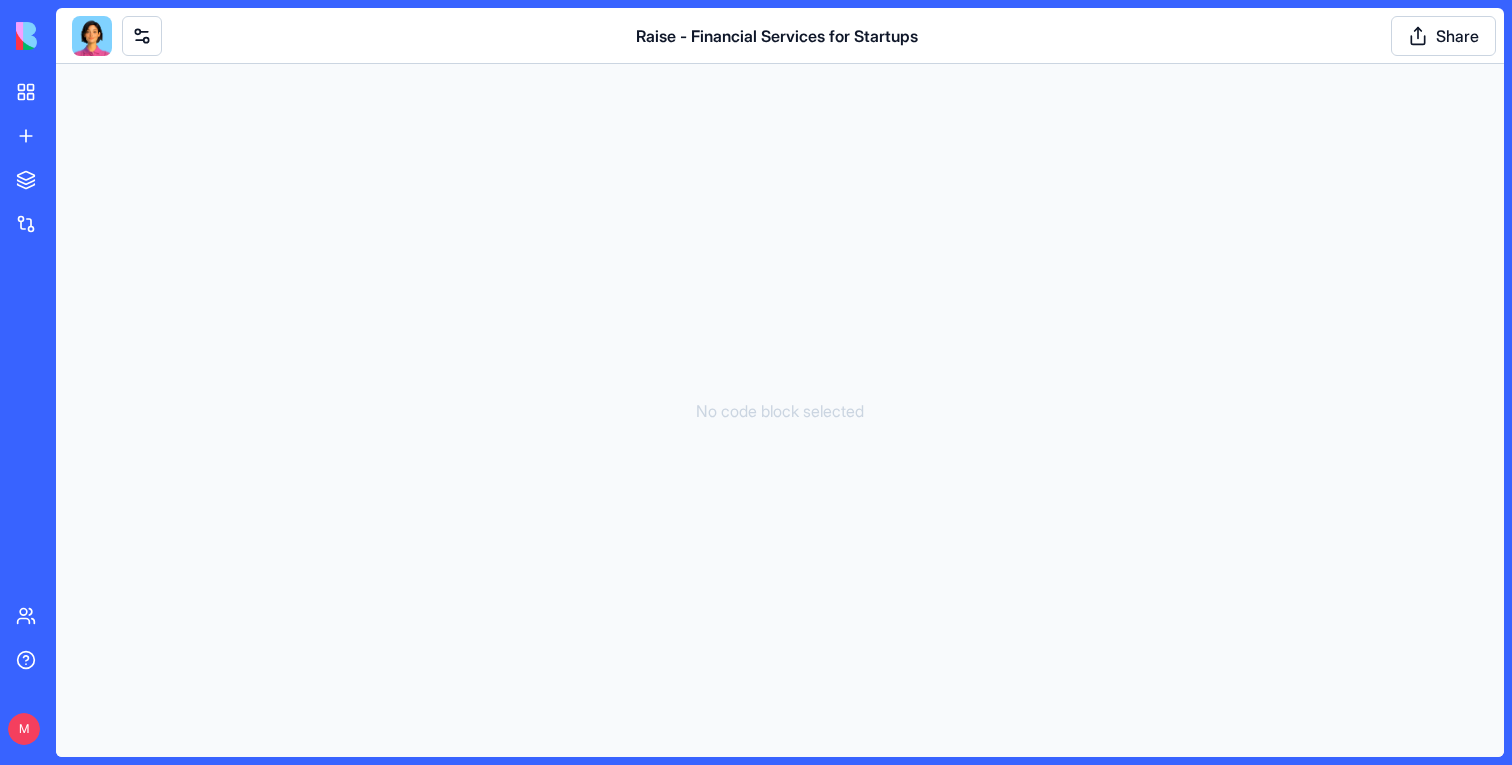 scroll, scrollTop: 0, scrollLeft: 0, axis: both 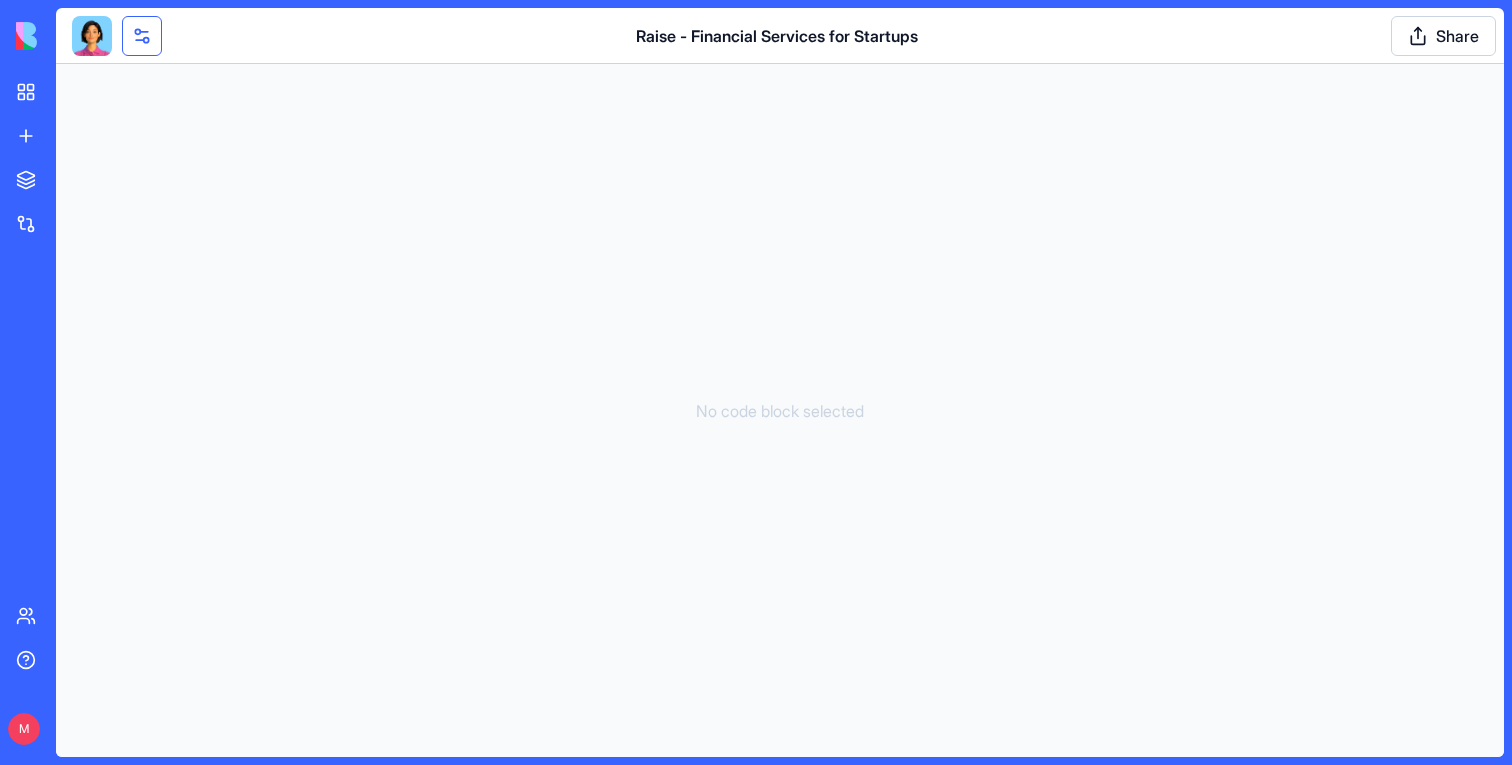 click at bounding box center [142, 36] 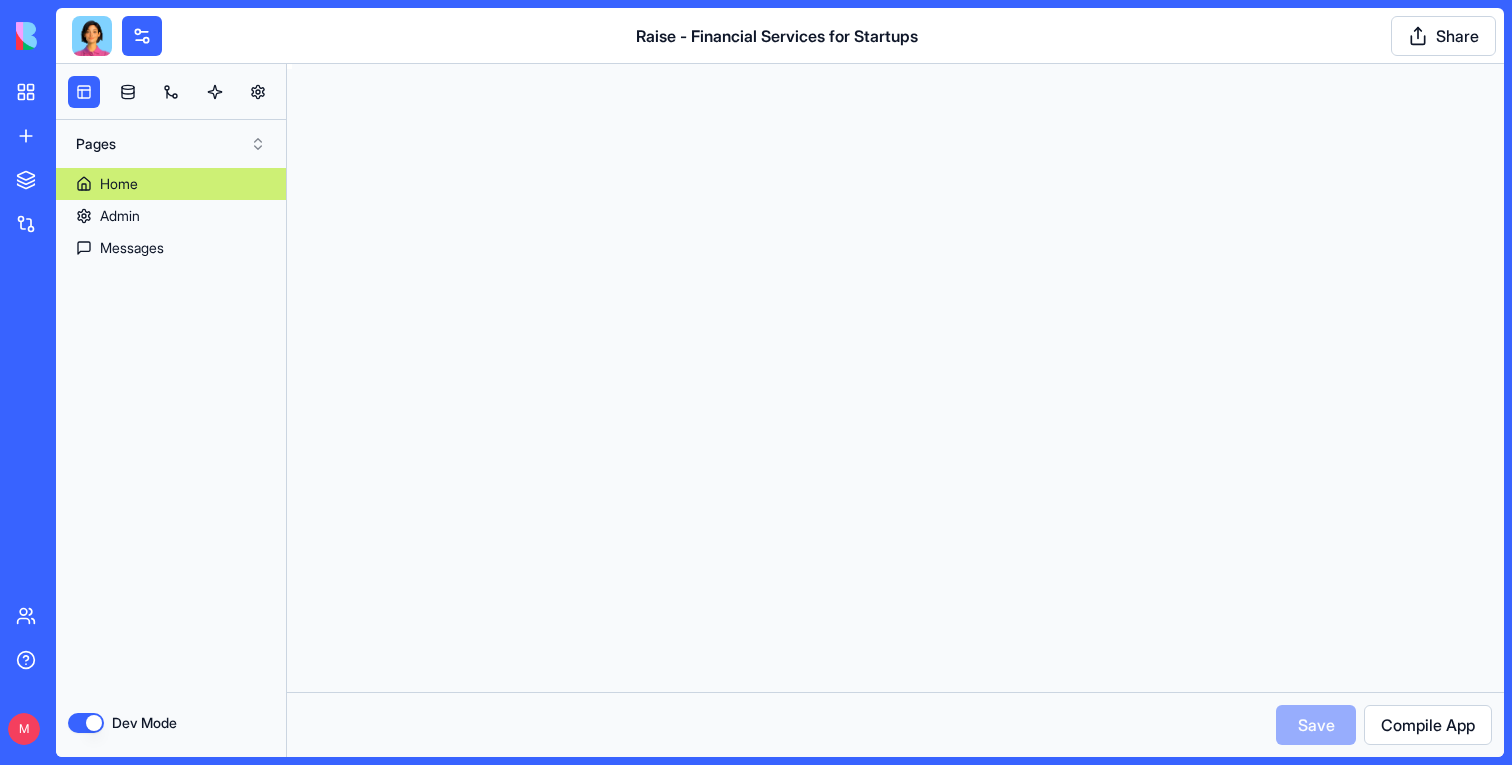 click on "Home" at bounding box center (119, 184) 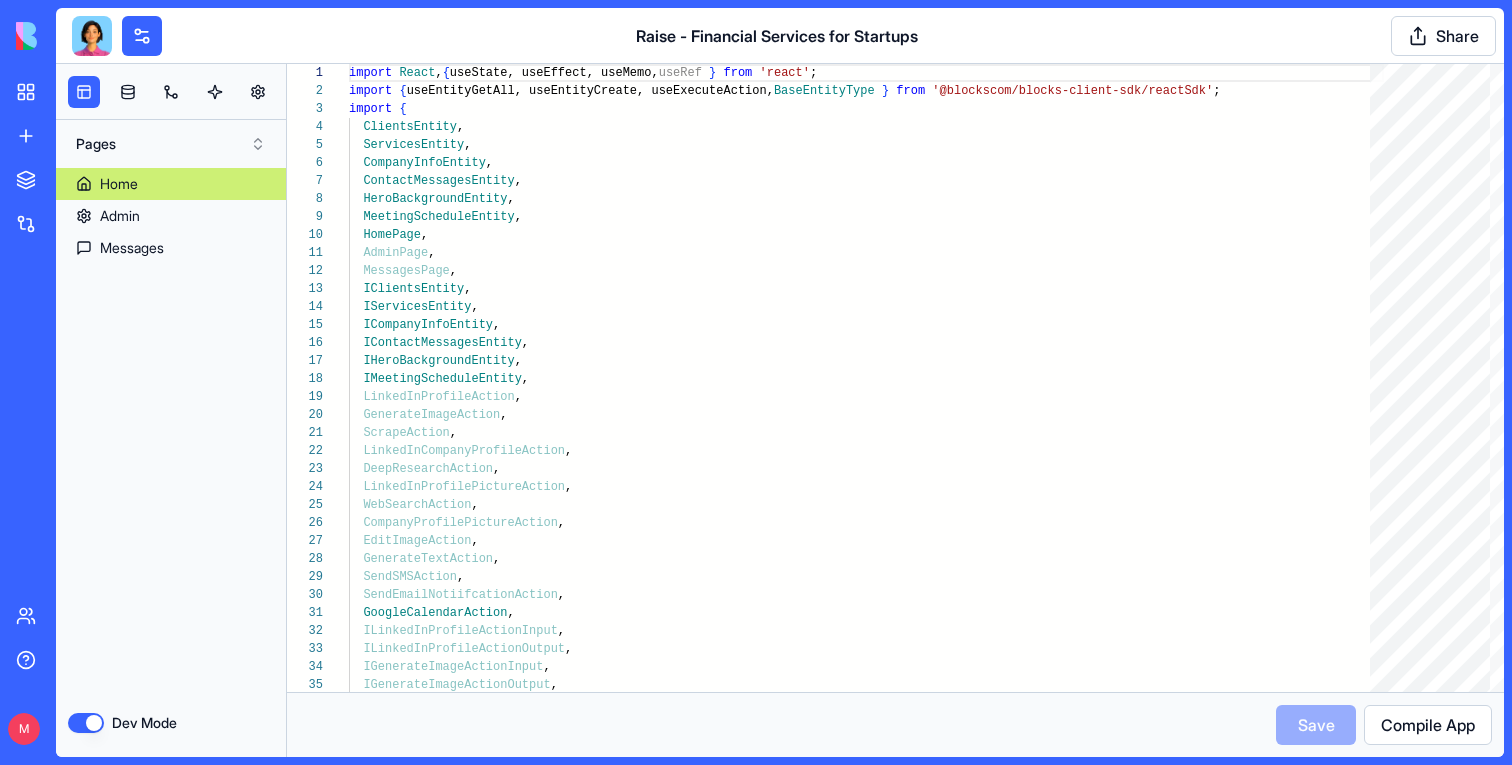 click on "Dev Mode" at bounding box center (171, 723) 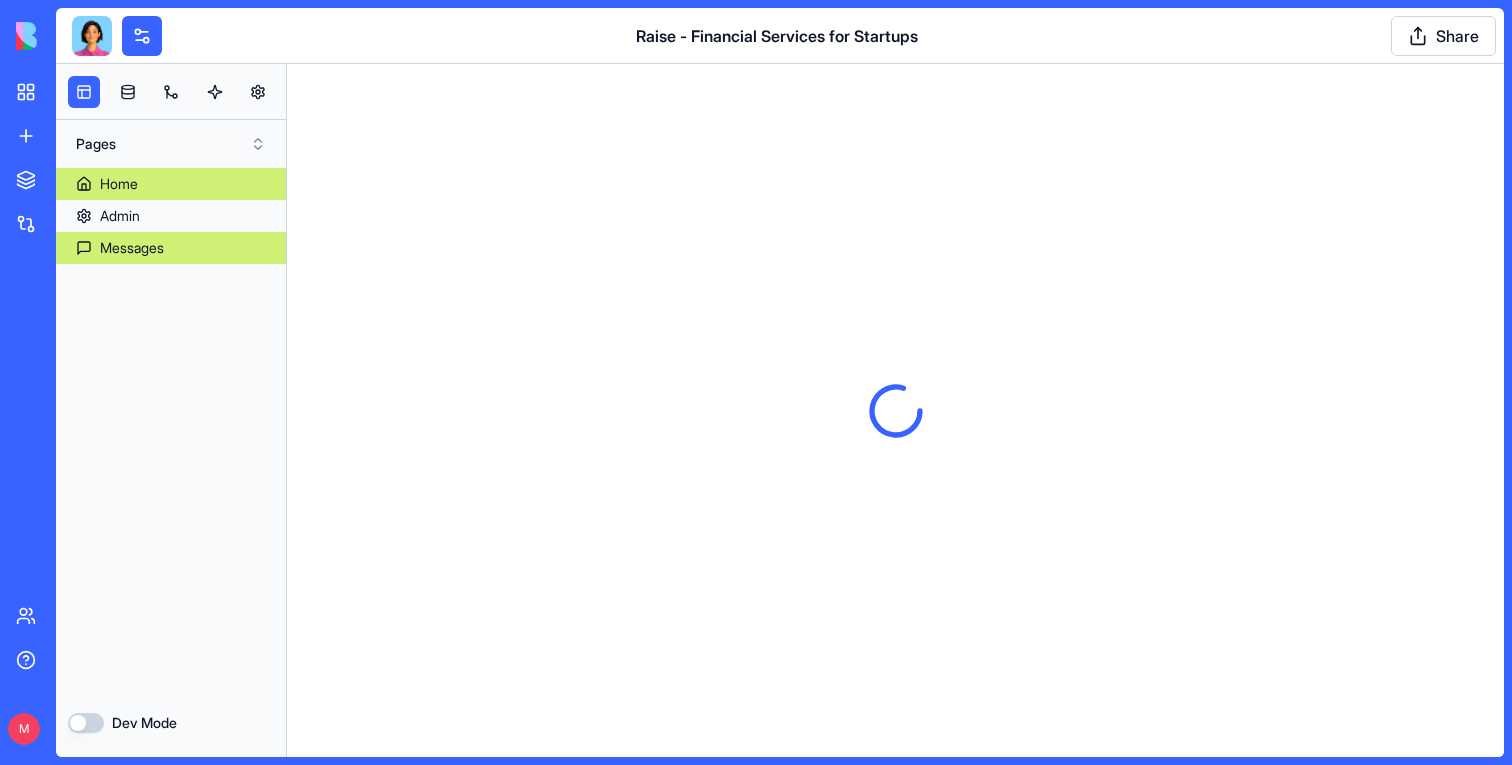 scroll, scrollTop: 0, scrollLeft: 0, axis: both 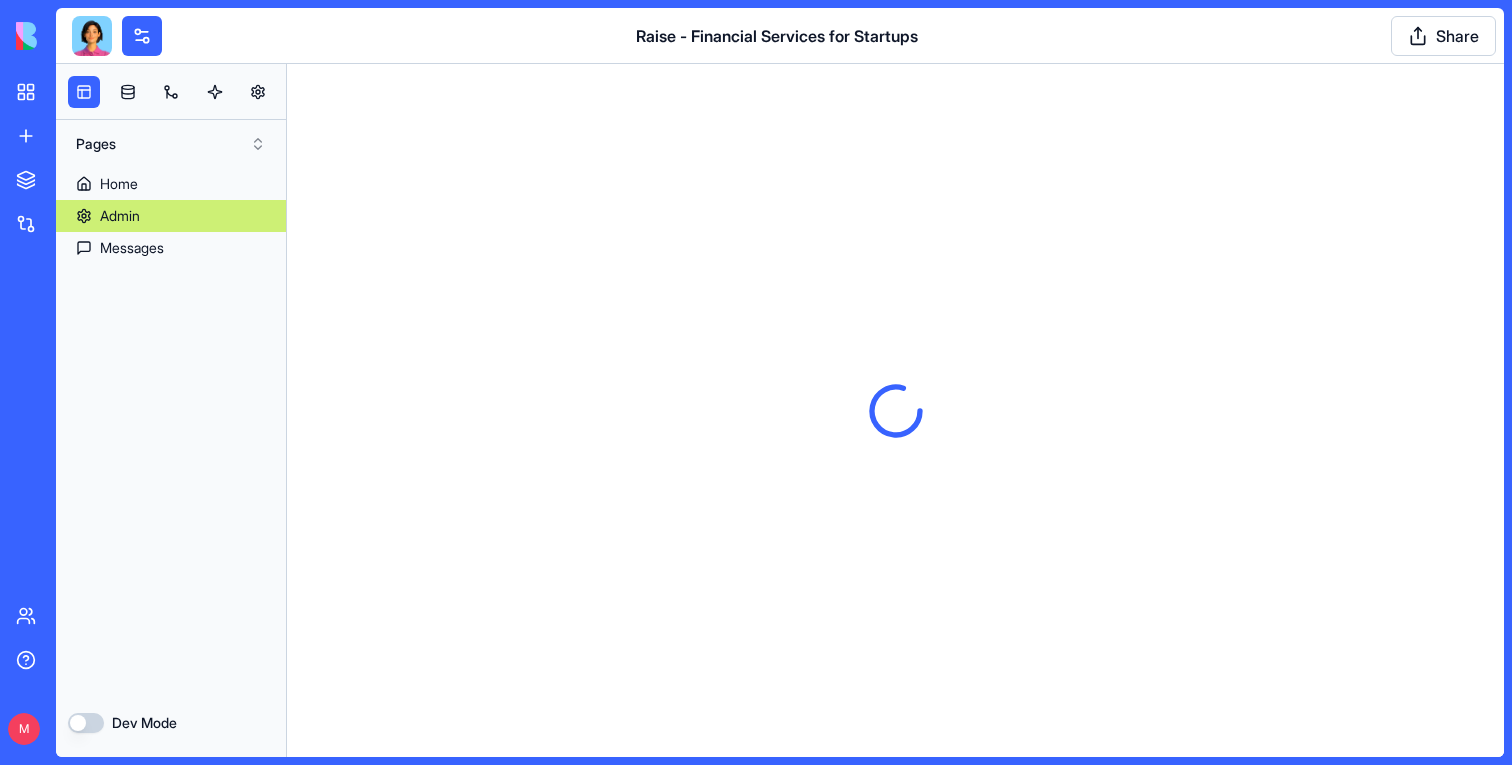click on "Admin" at bounding box center [171, 216] 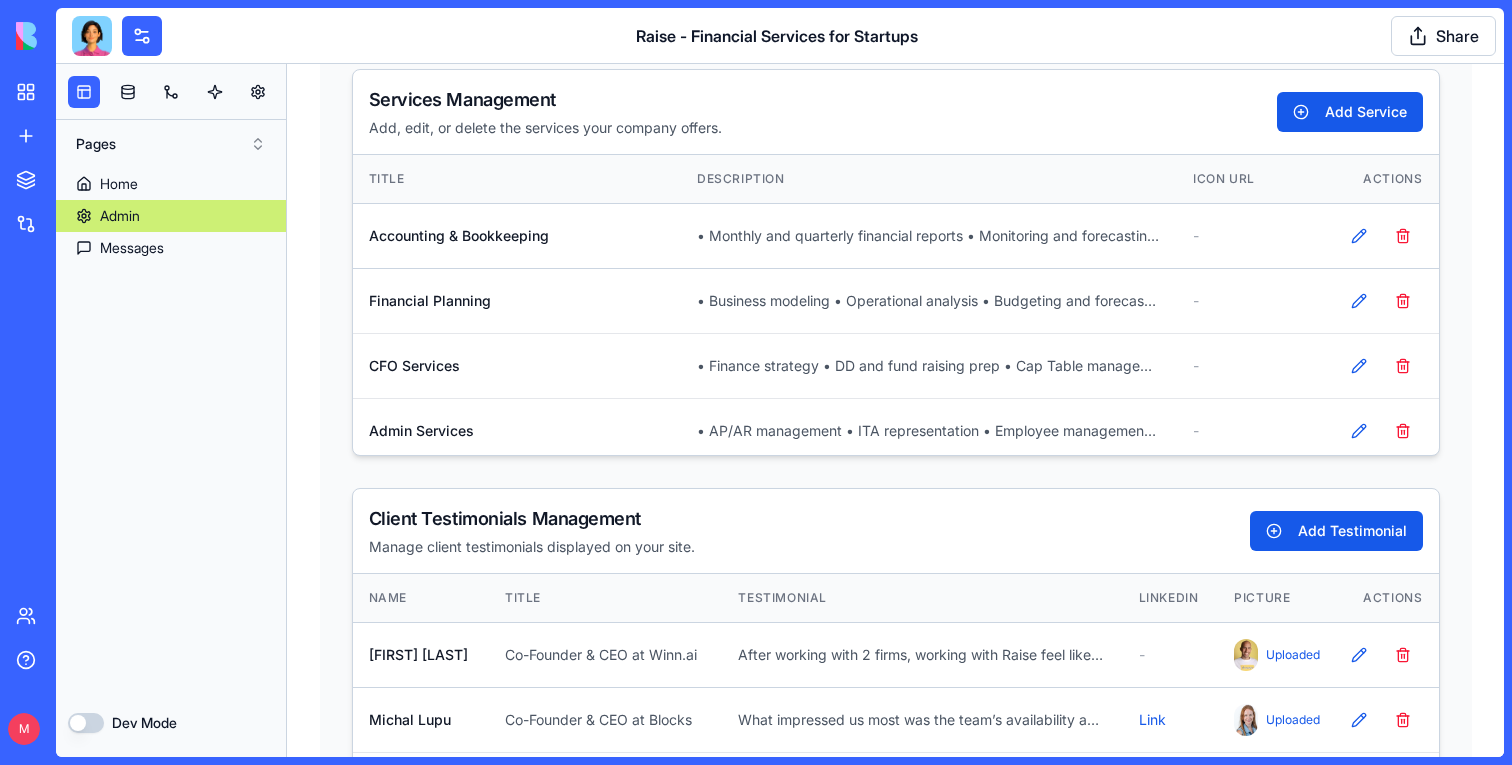 scroll, scrollTop: 0, scrollLeft: 0, axis: both 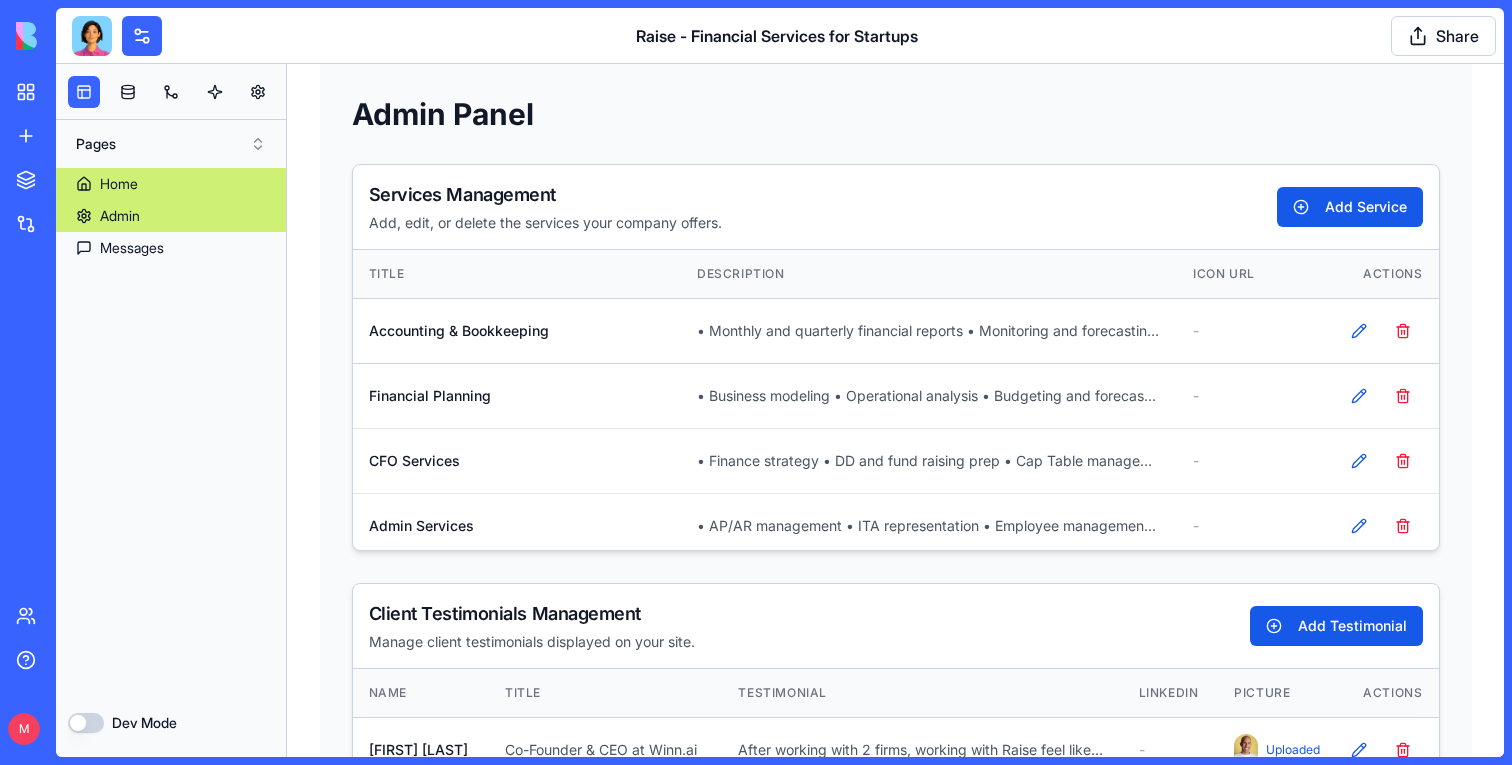 click on "Home" at bounding box center (171, 184) 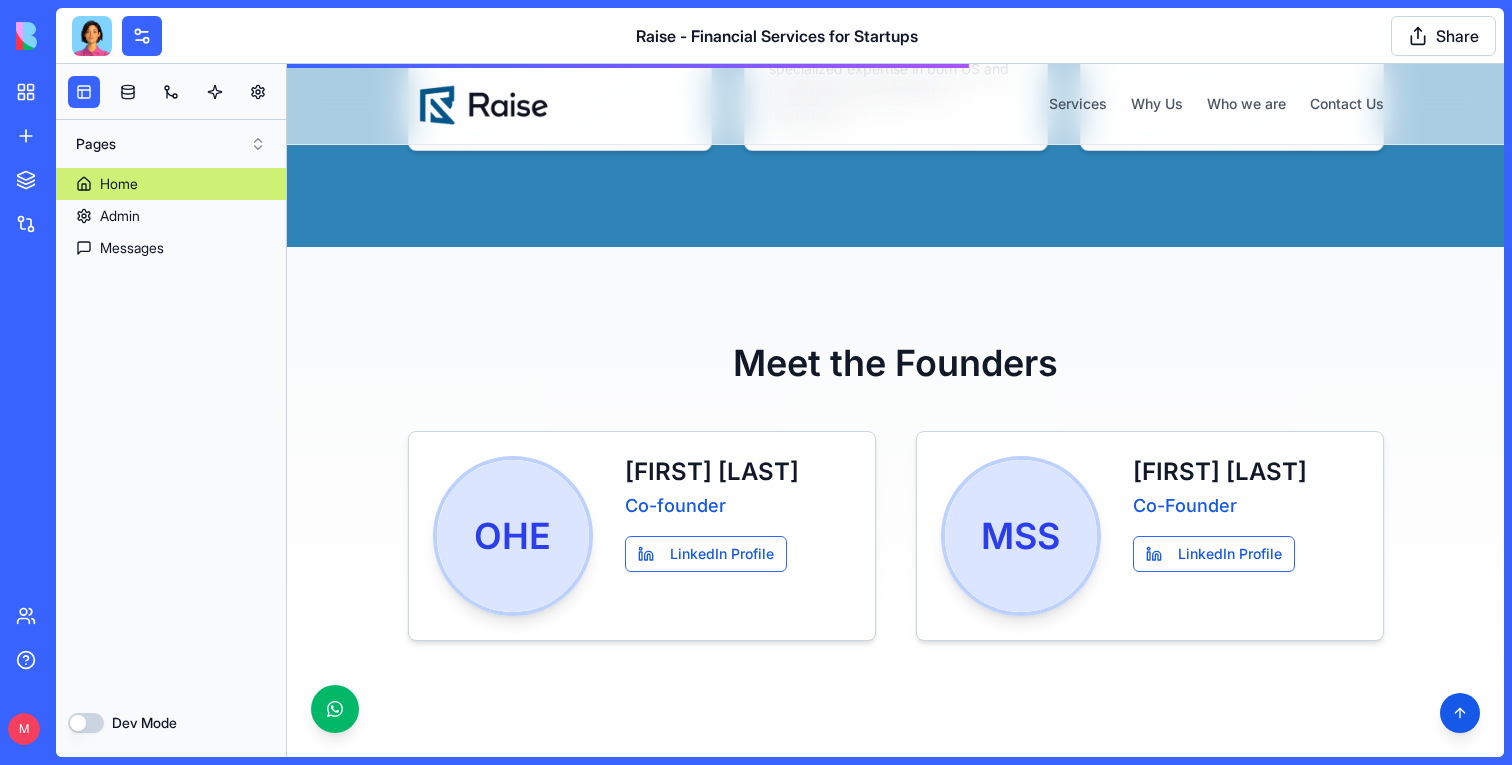 scroll, scrollTop: 1875, scrollLeft: 0, axis: vertical 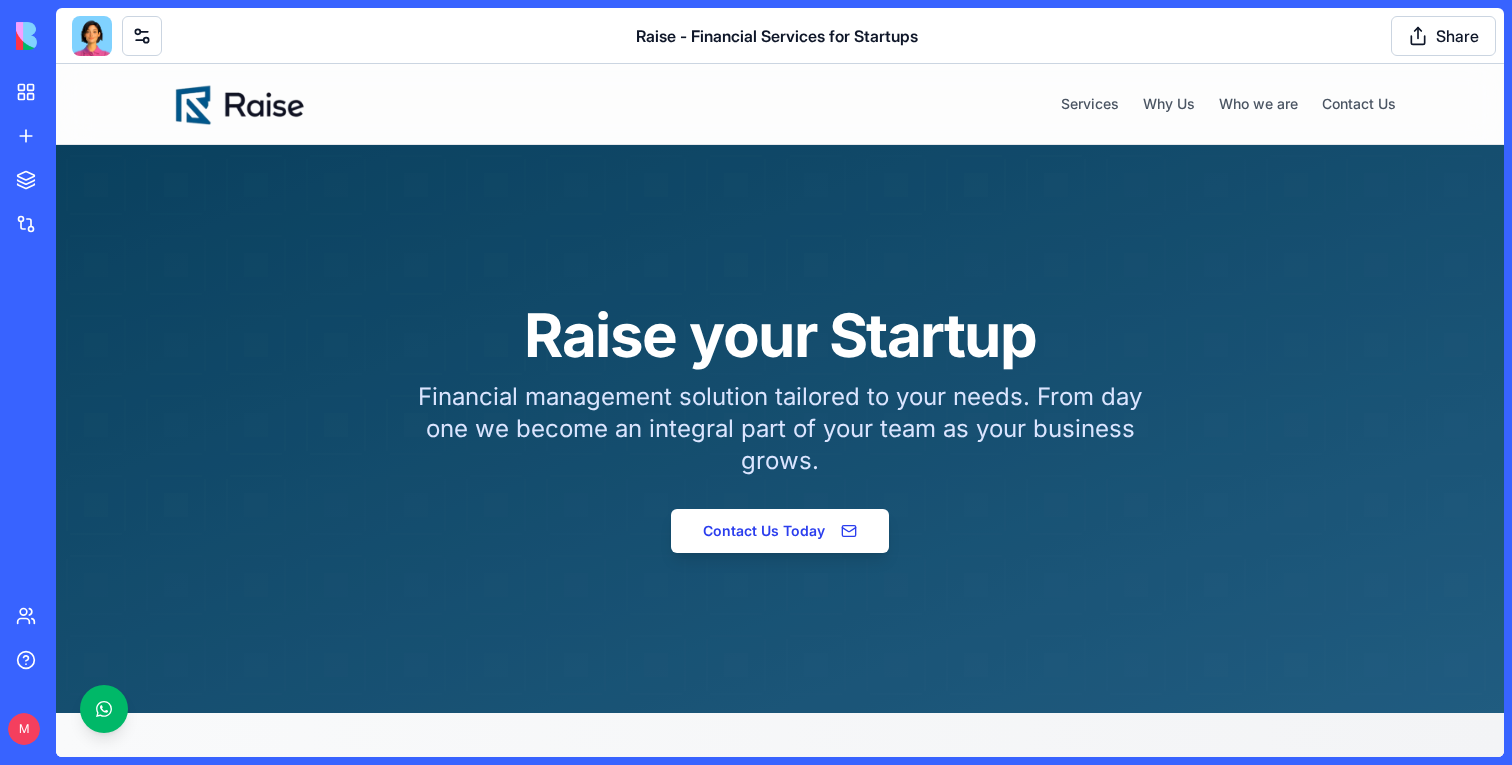 click at bounding box center [92, 36] 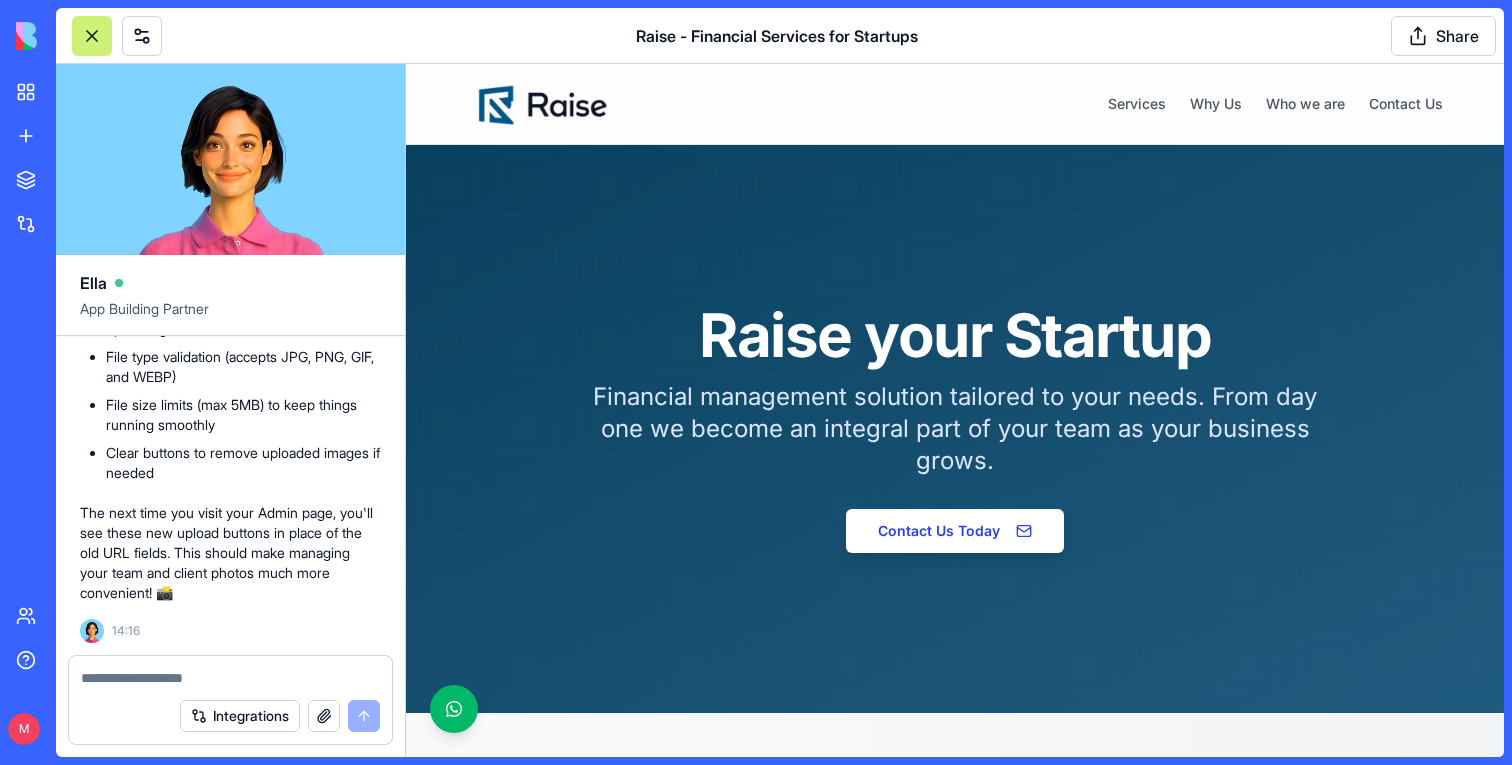 scroll, scrollTop: 200601, scrollLeft: 0, axis: vertical 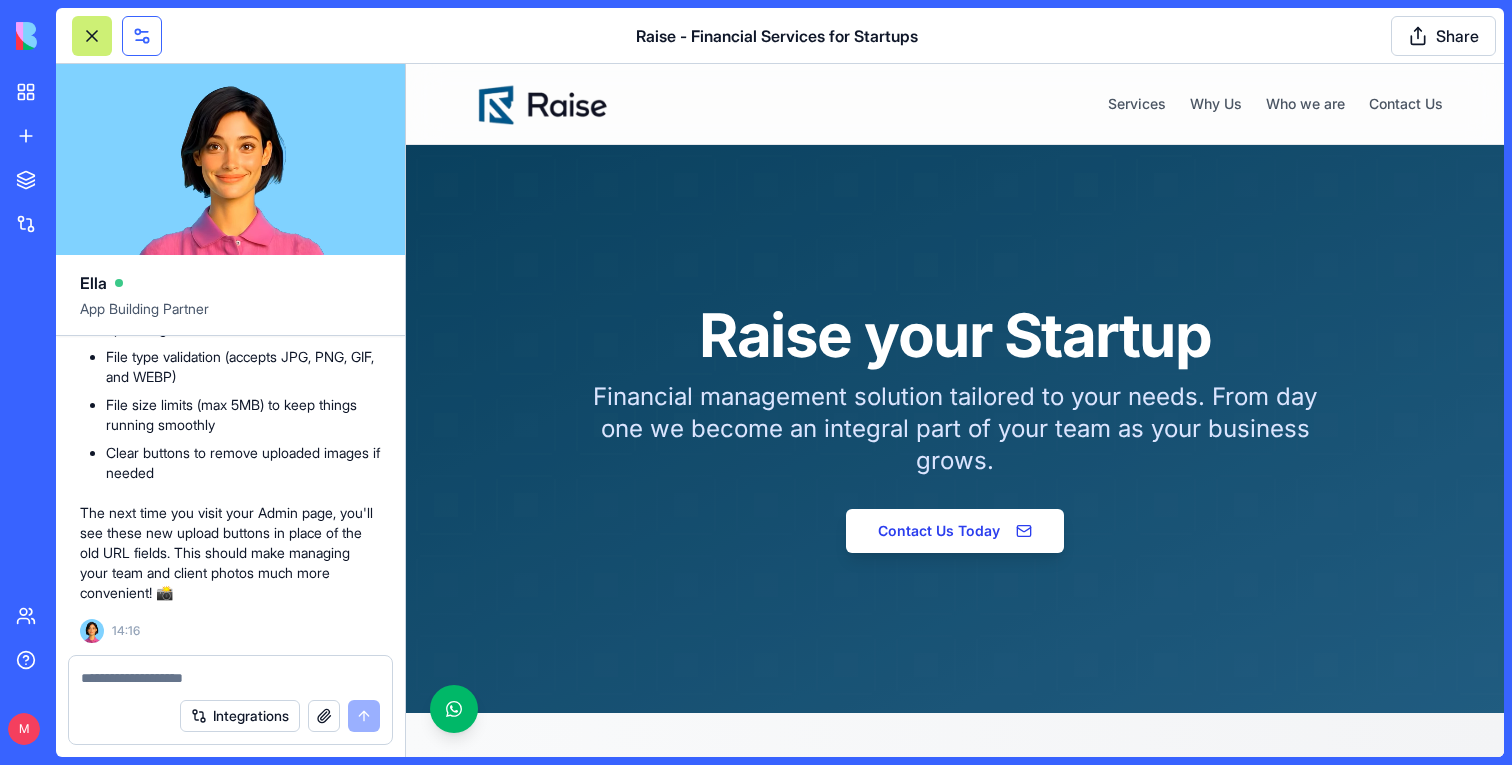 click at bounding box center (142, 36) 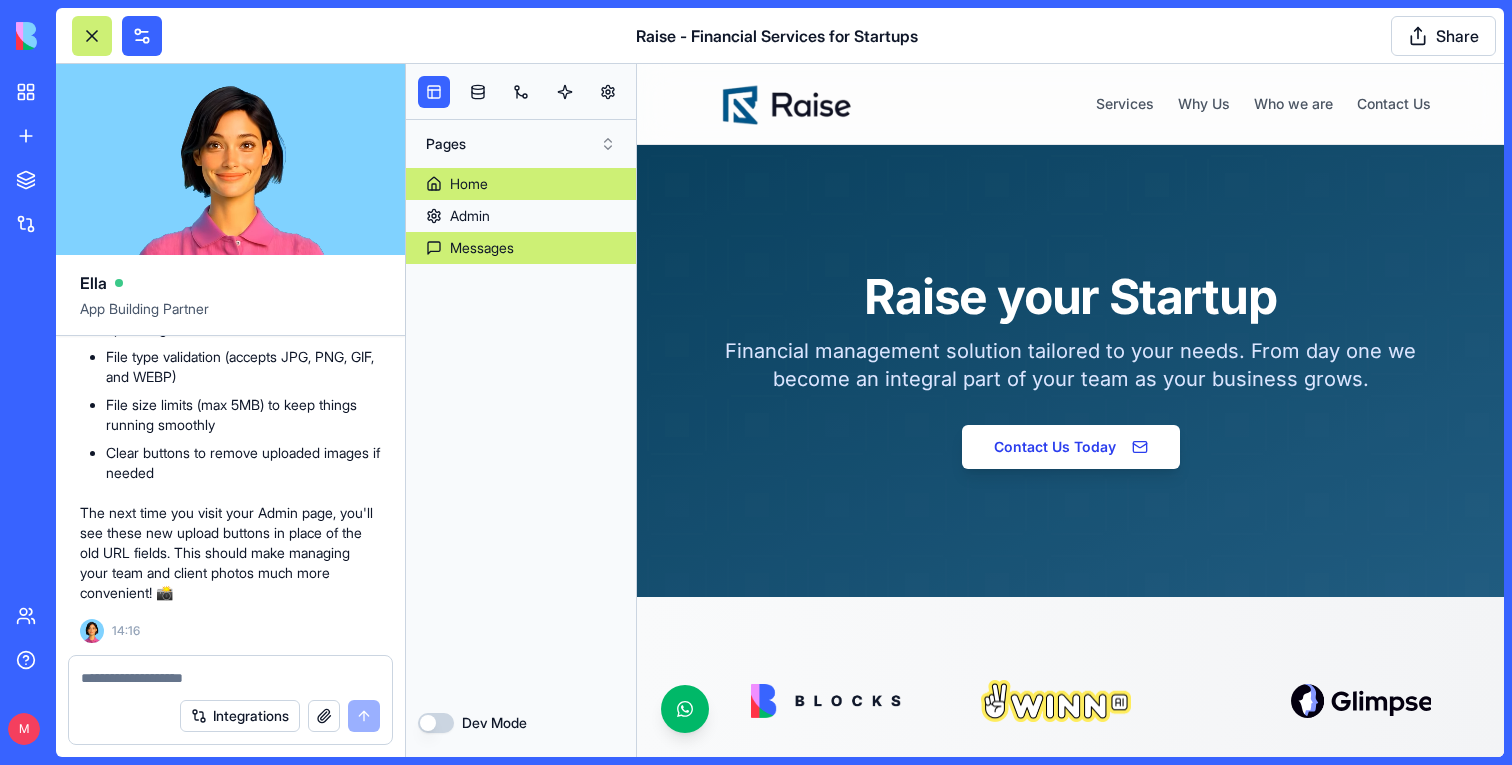 click on "Messages" at bounding box center [482, 248] 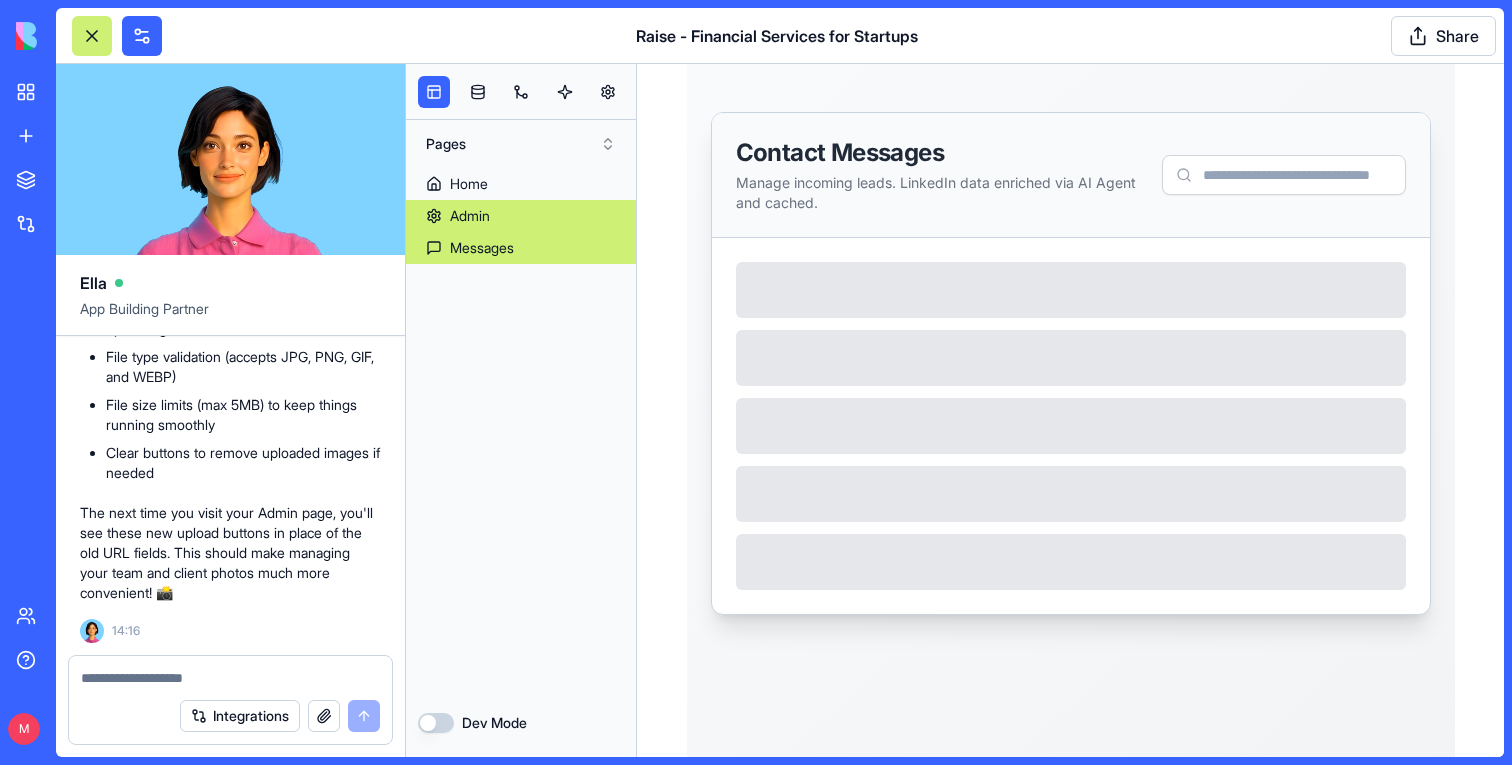 click on "Admin" at bounding box center (521, 216) 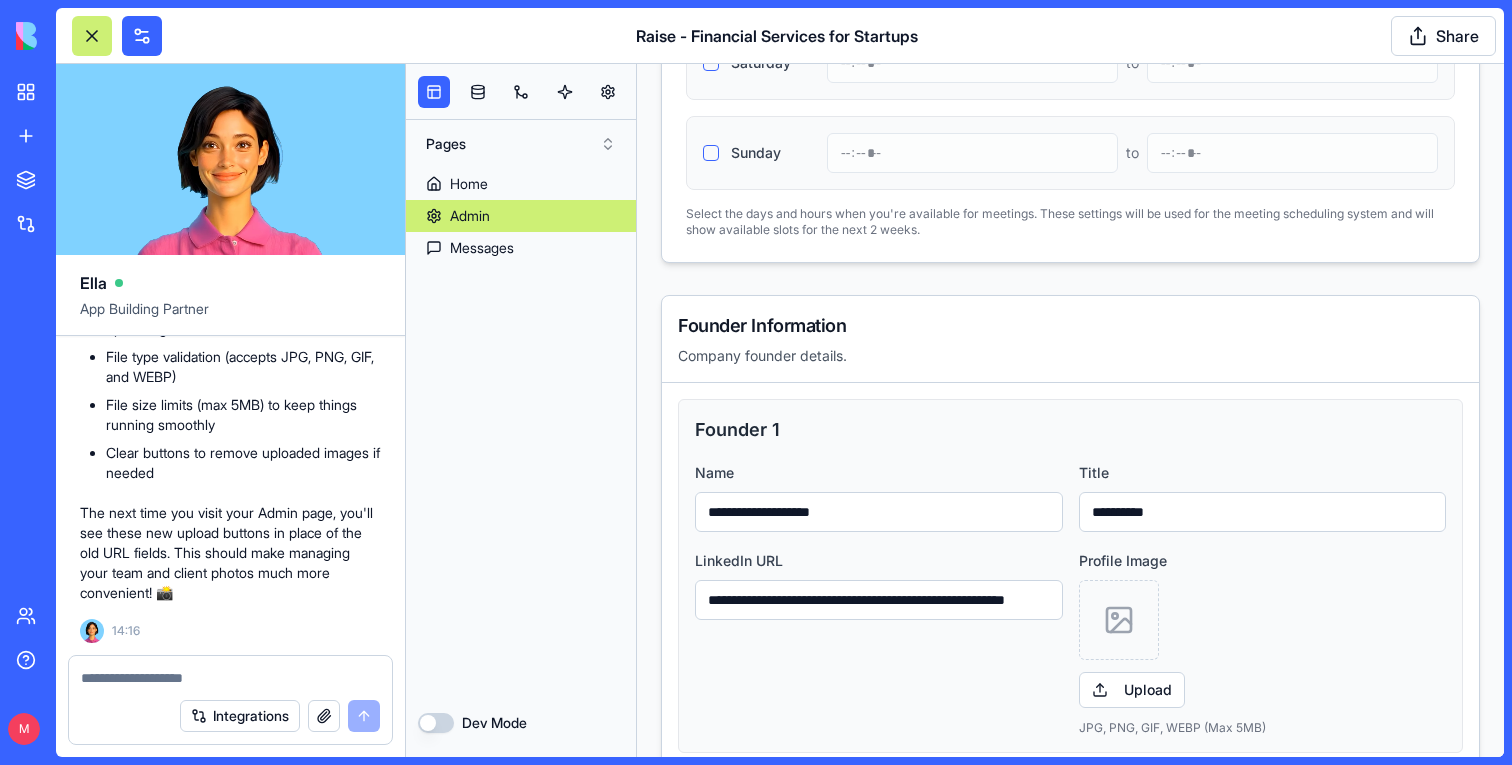 scroll, scrollTop: 2389, scrollLeft: 0, axis: vertical 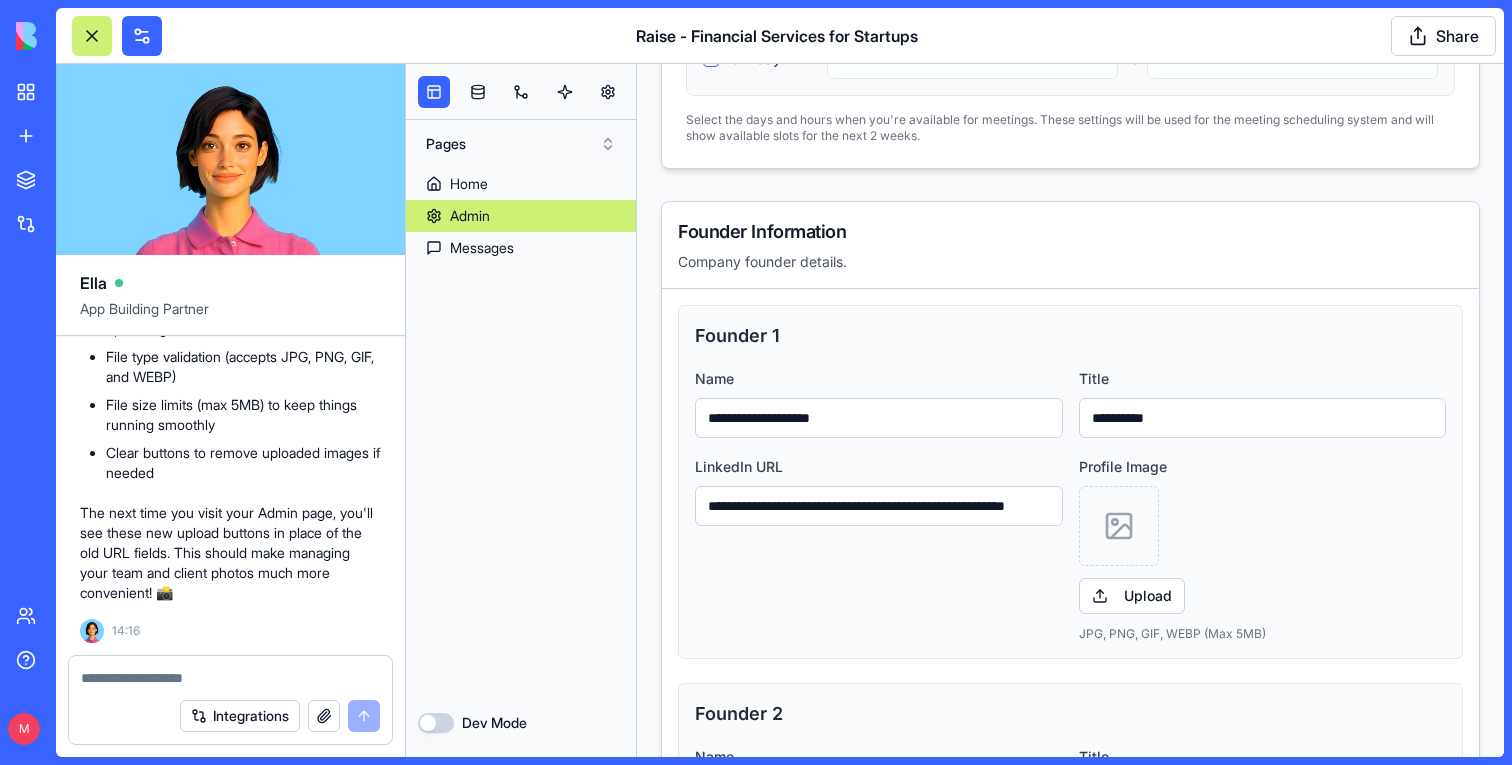 click 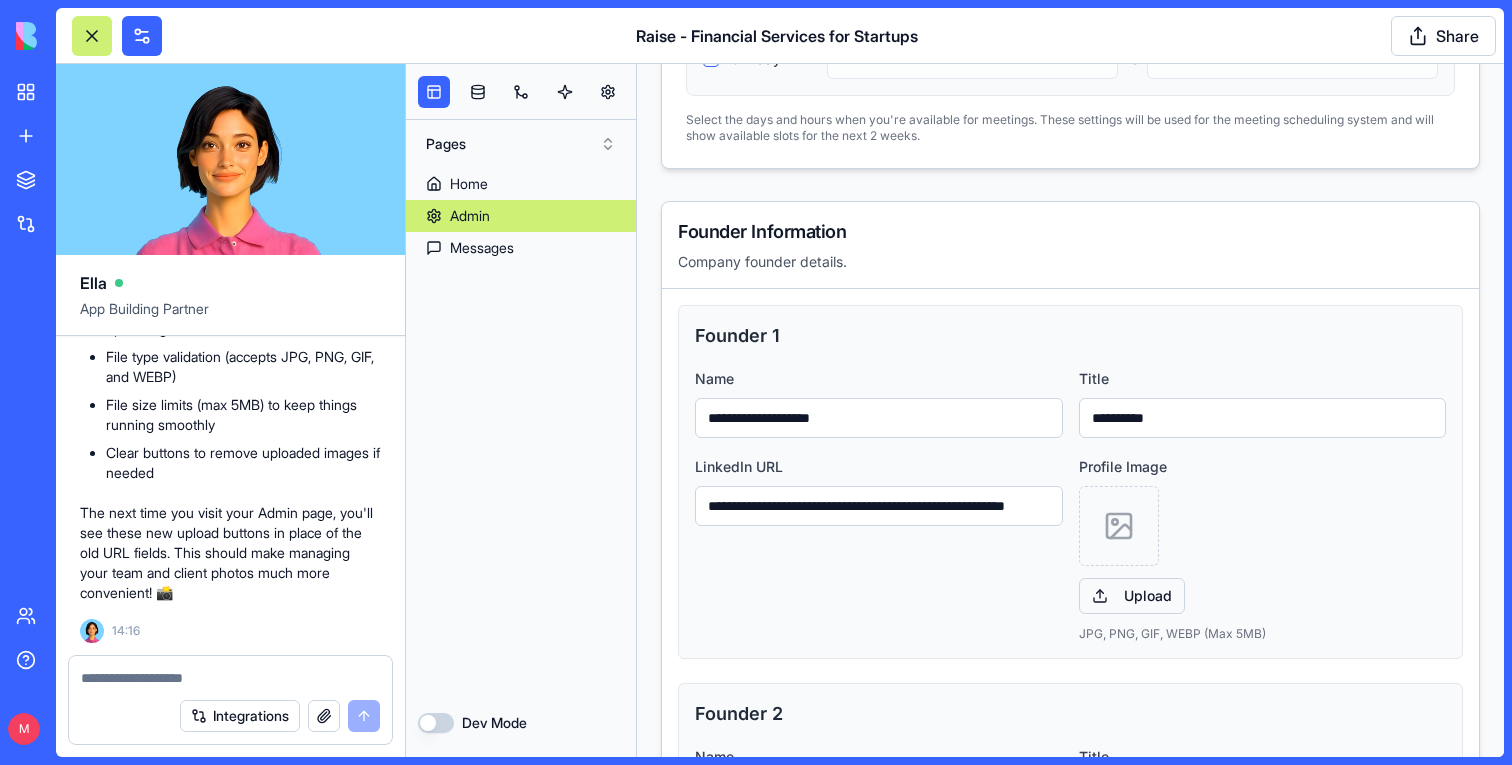 click on "Upload" at bounding box center (1132, 596) 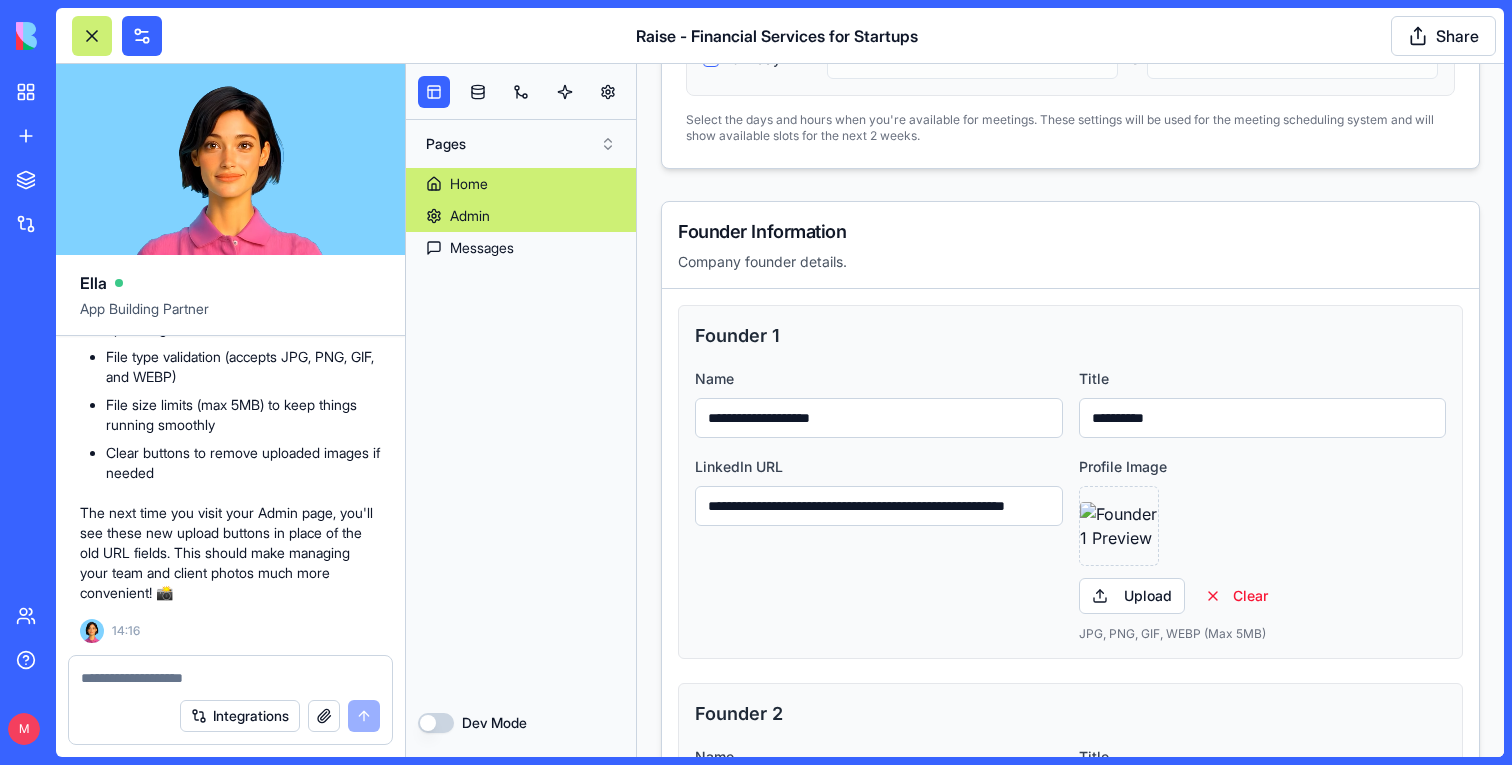 click on "Home" at bounding box center [469, 184] 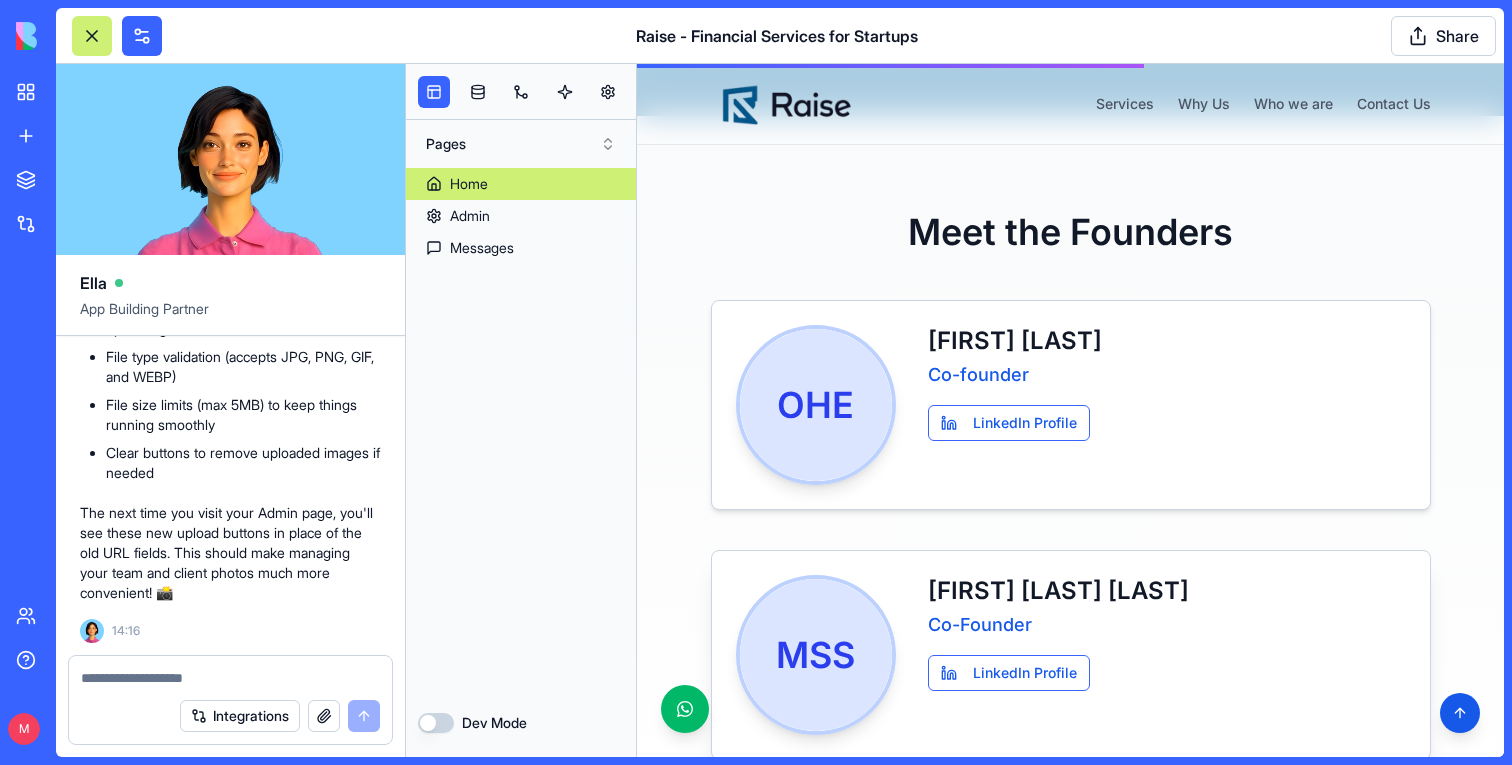 scroll, scrollTop: 2164, scrollLeft: 0, axis: vertical 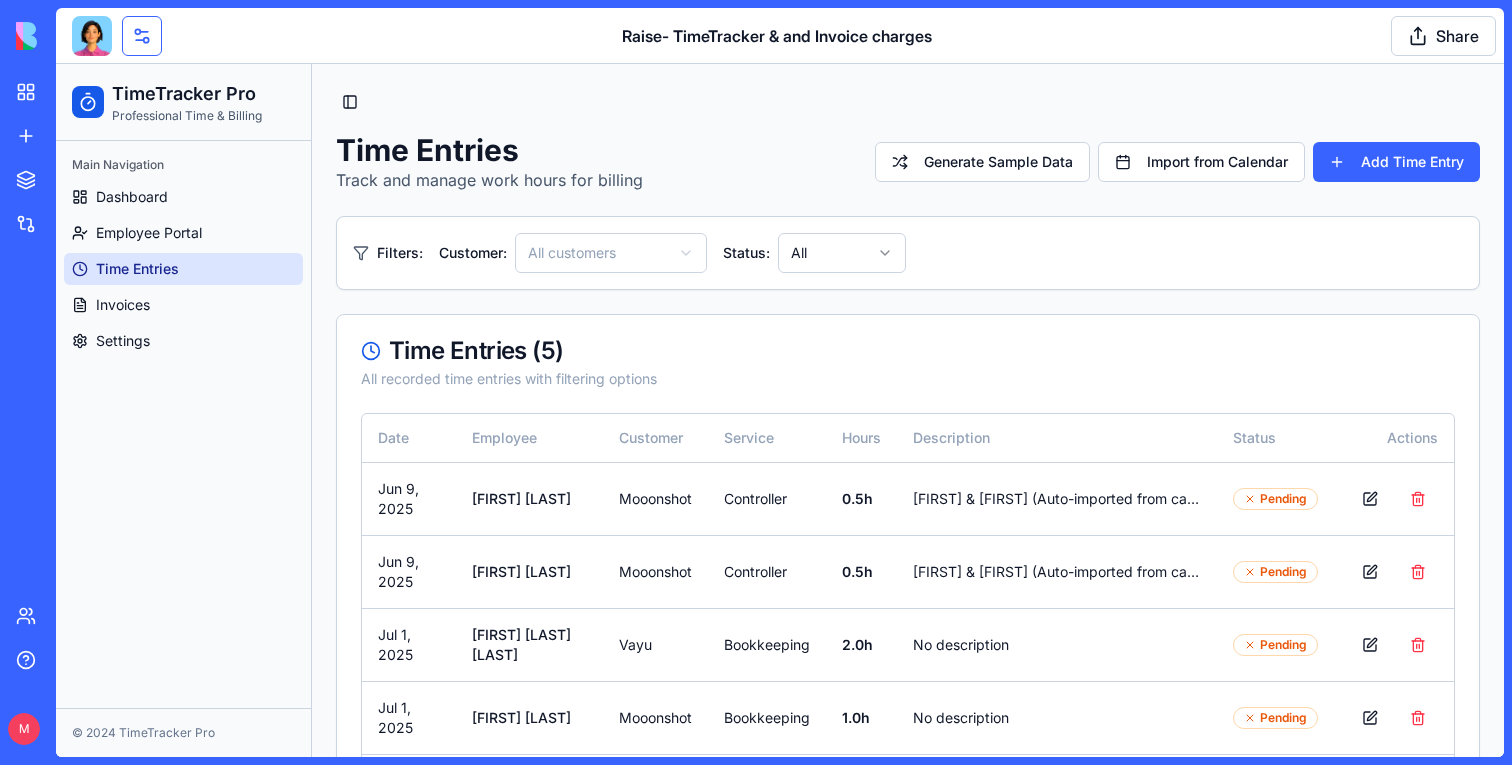 click at bounding box center (142, 36) 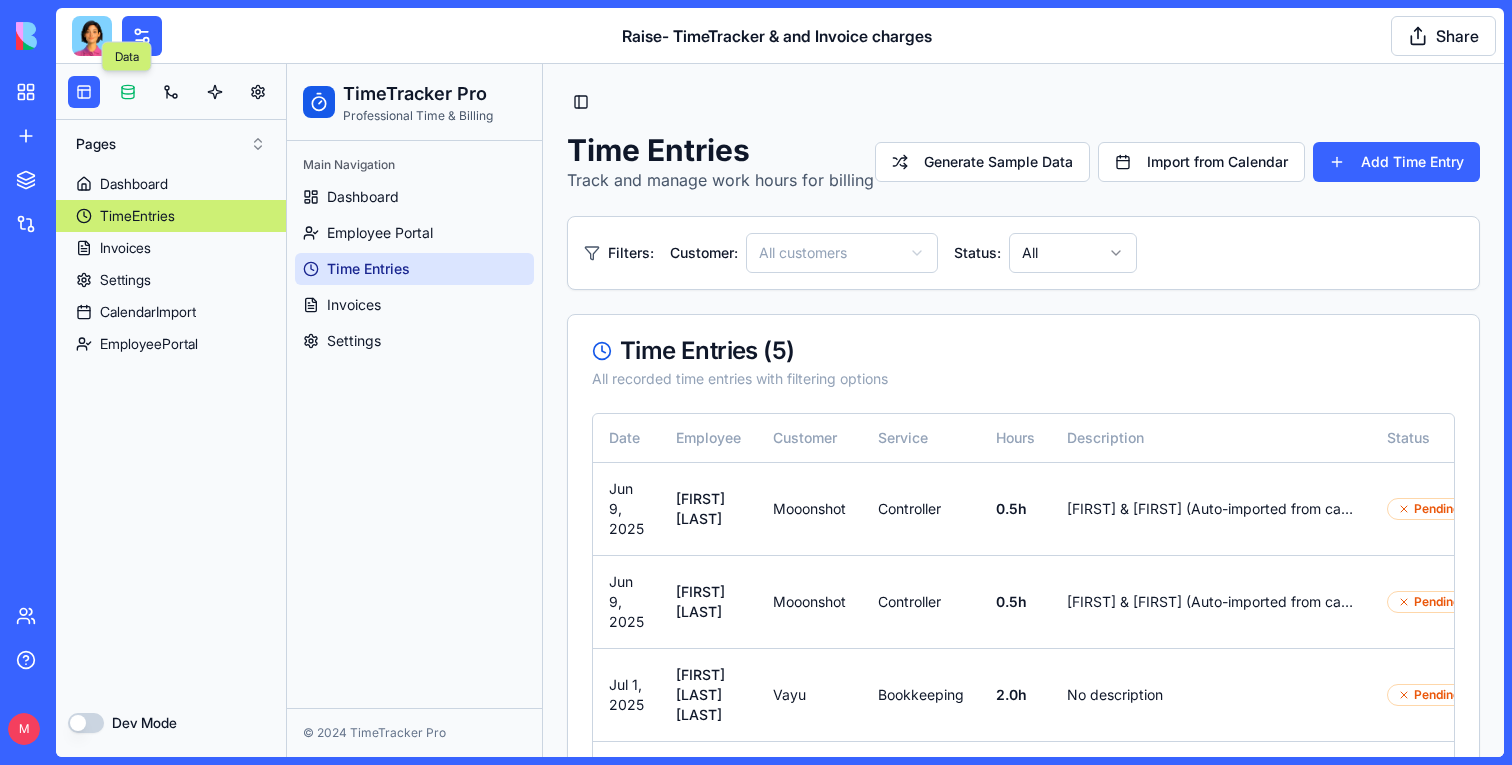 click at bounding box center [128, 92] 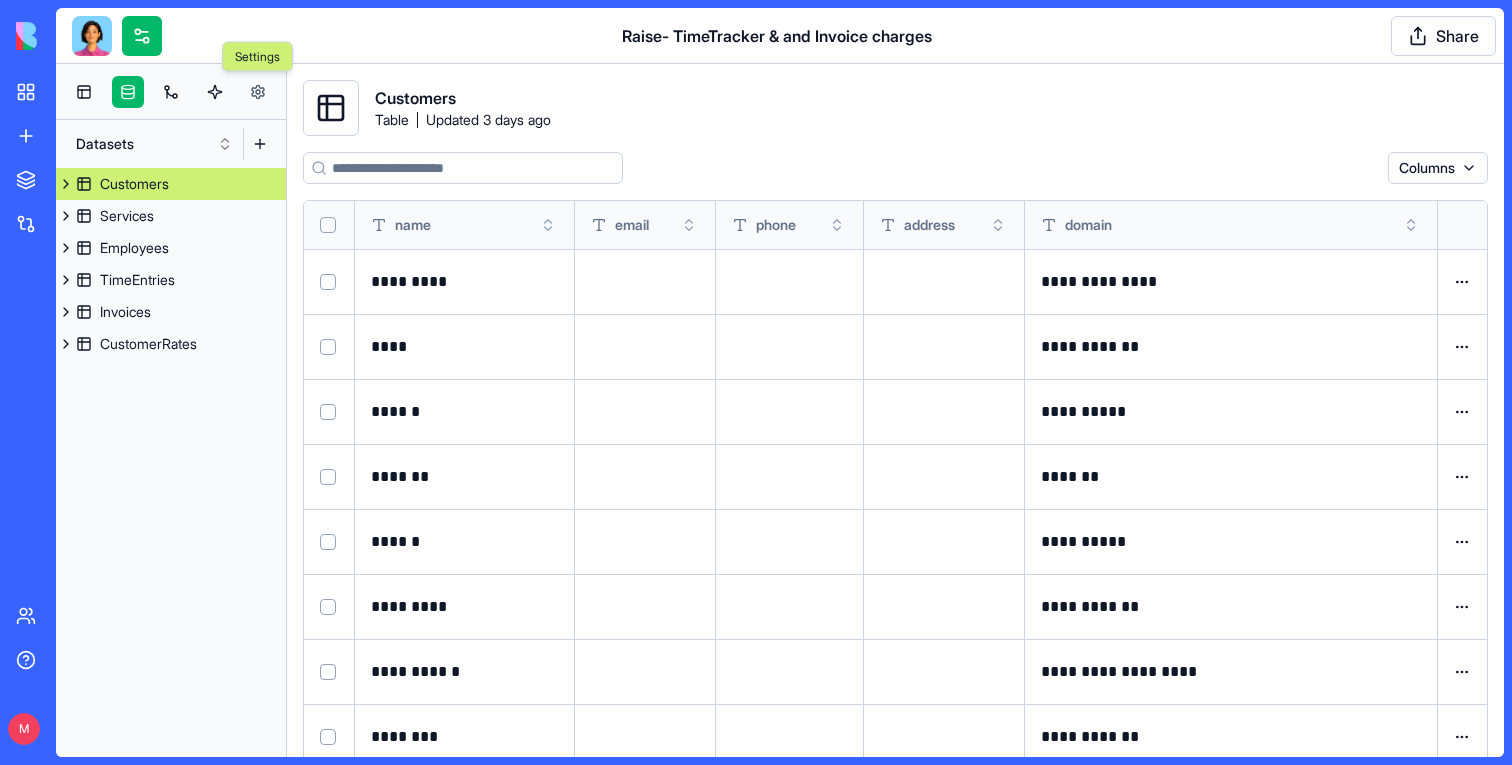 click at bounding box center (258, 92) 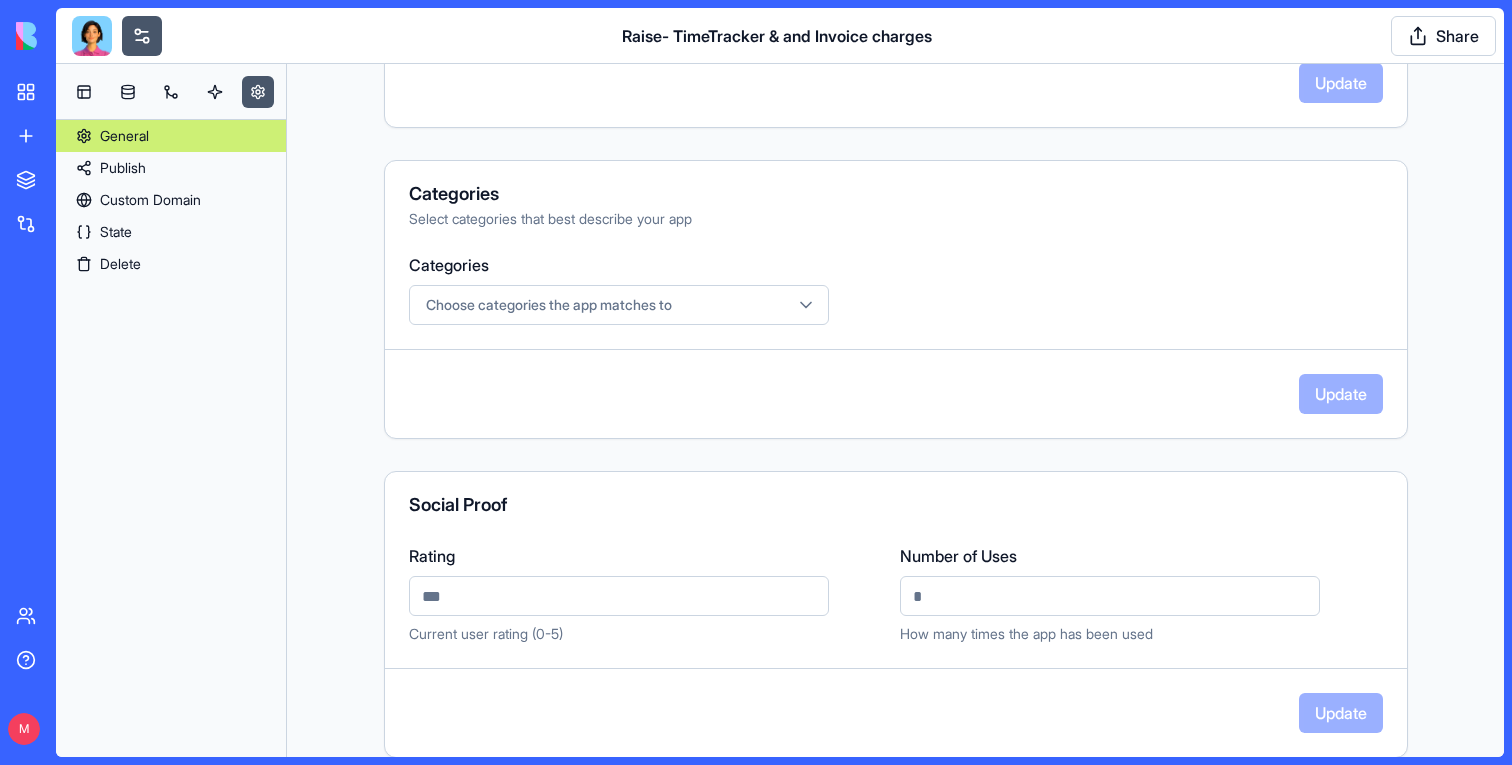 scroll, scrollTop: 636, scrollLeft: 0, axis: vertical 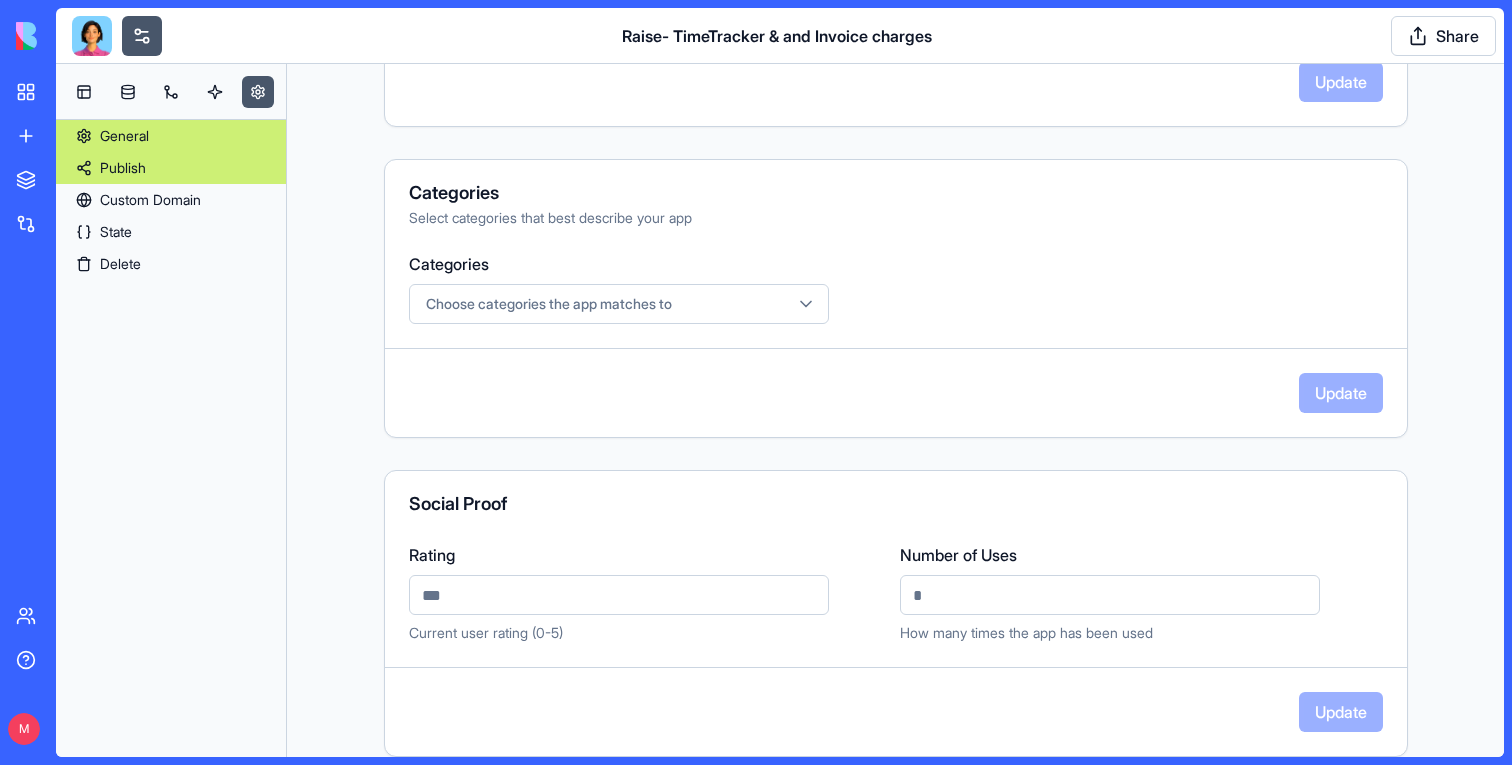 click on "Publish" at bounding box center (171, 168) 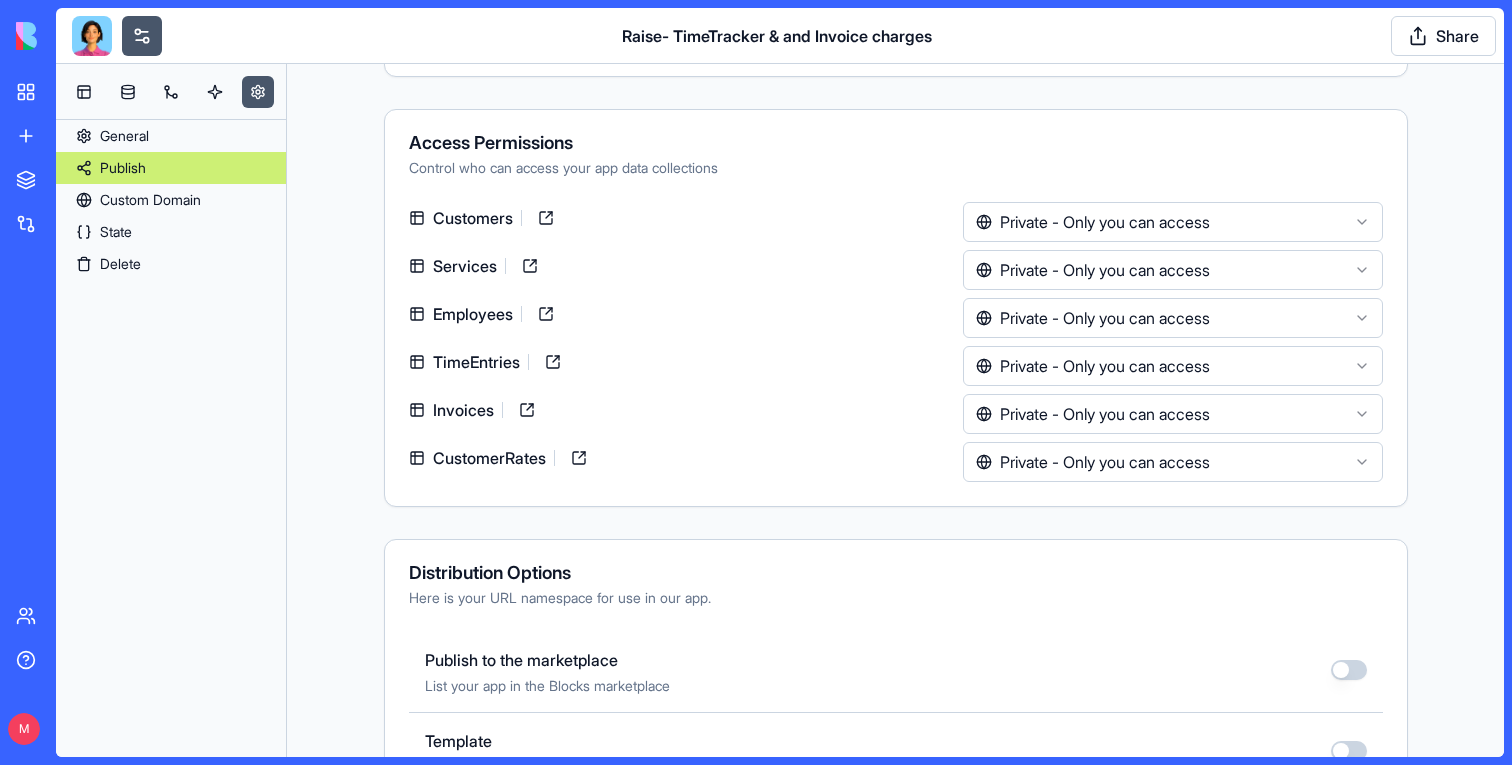 scroll, scrollTop: 346, scrollLeft: 0, axis: vertical 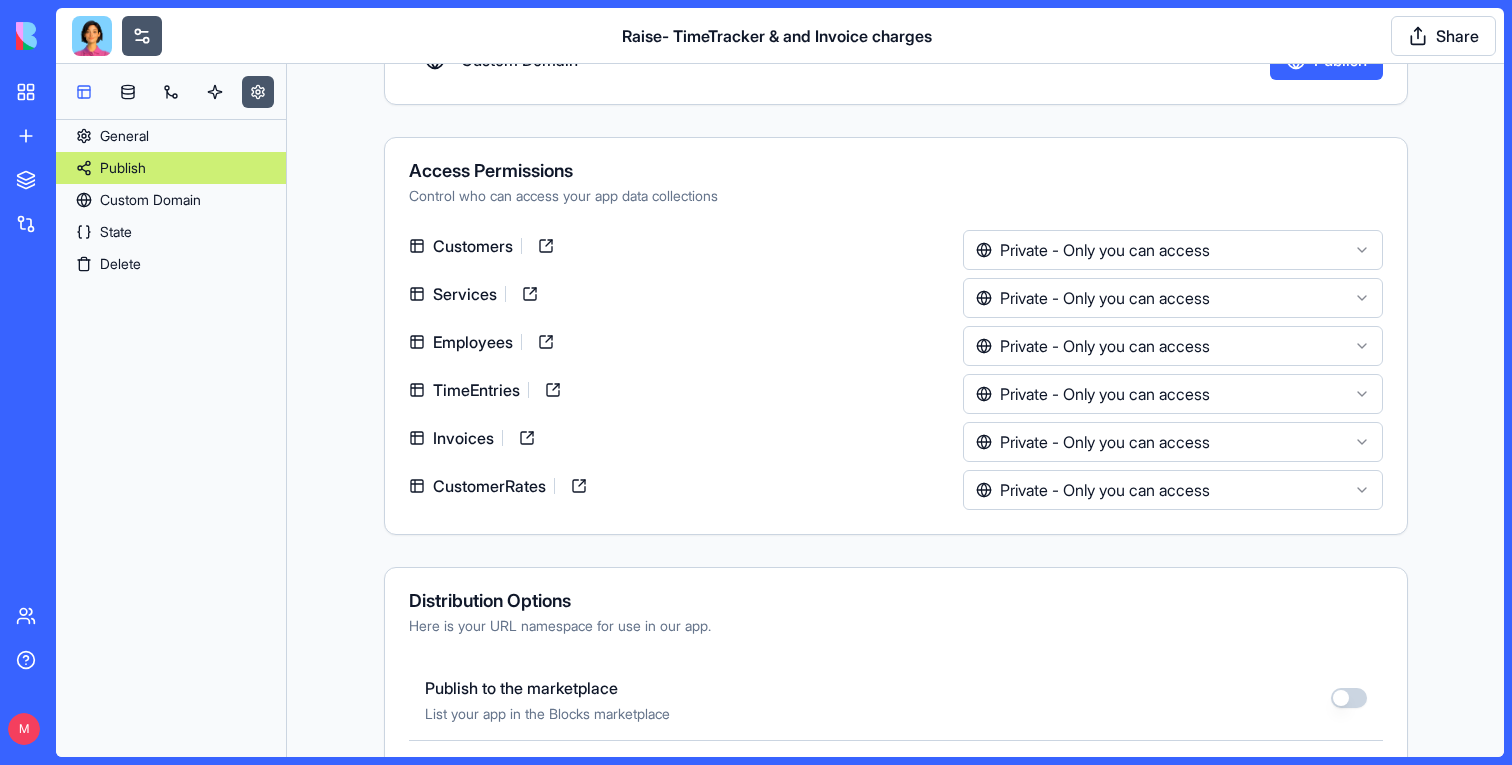 click at bounding box center [84, 92] 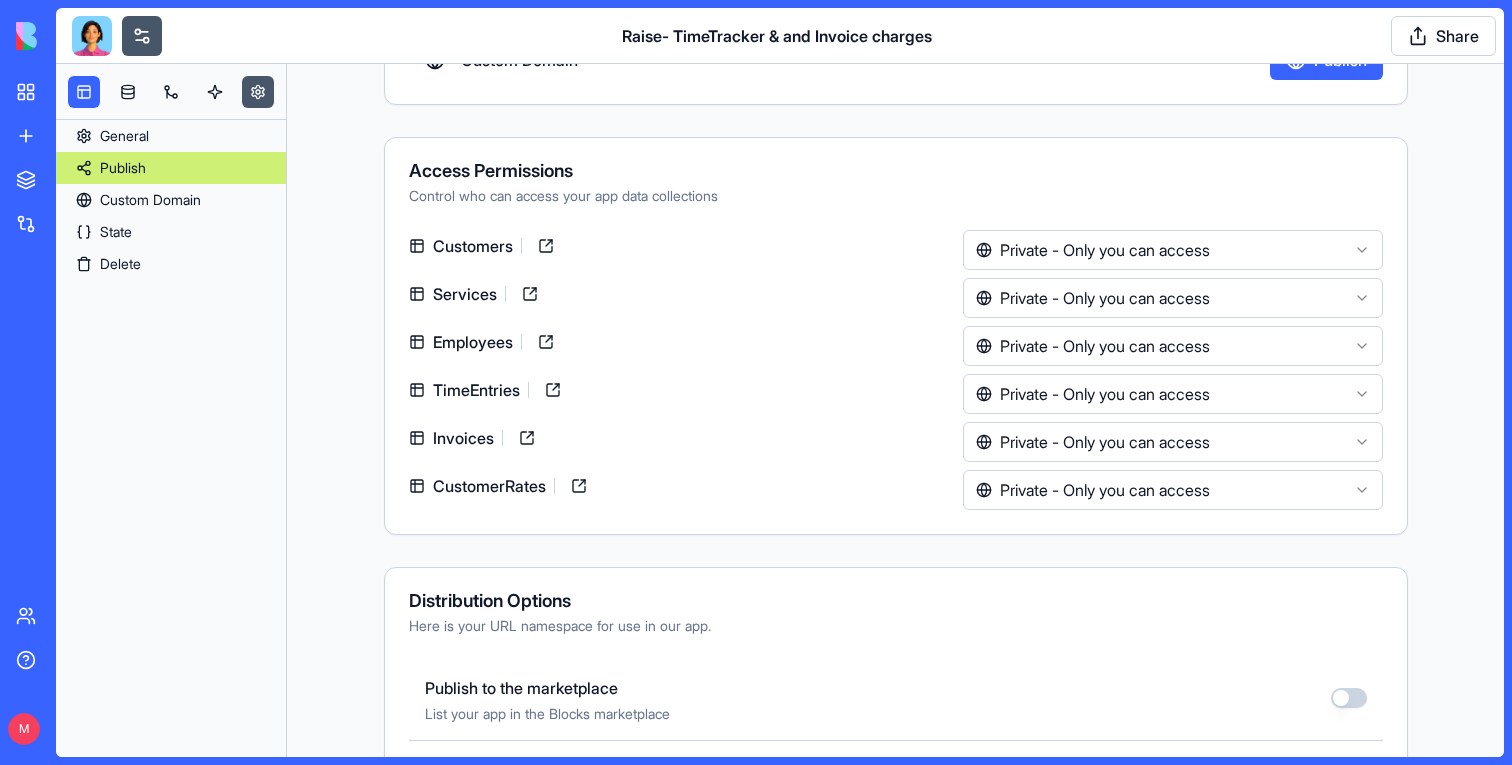 click at bounding box center [92, 36] 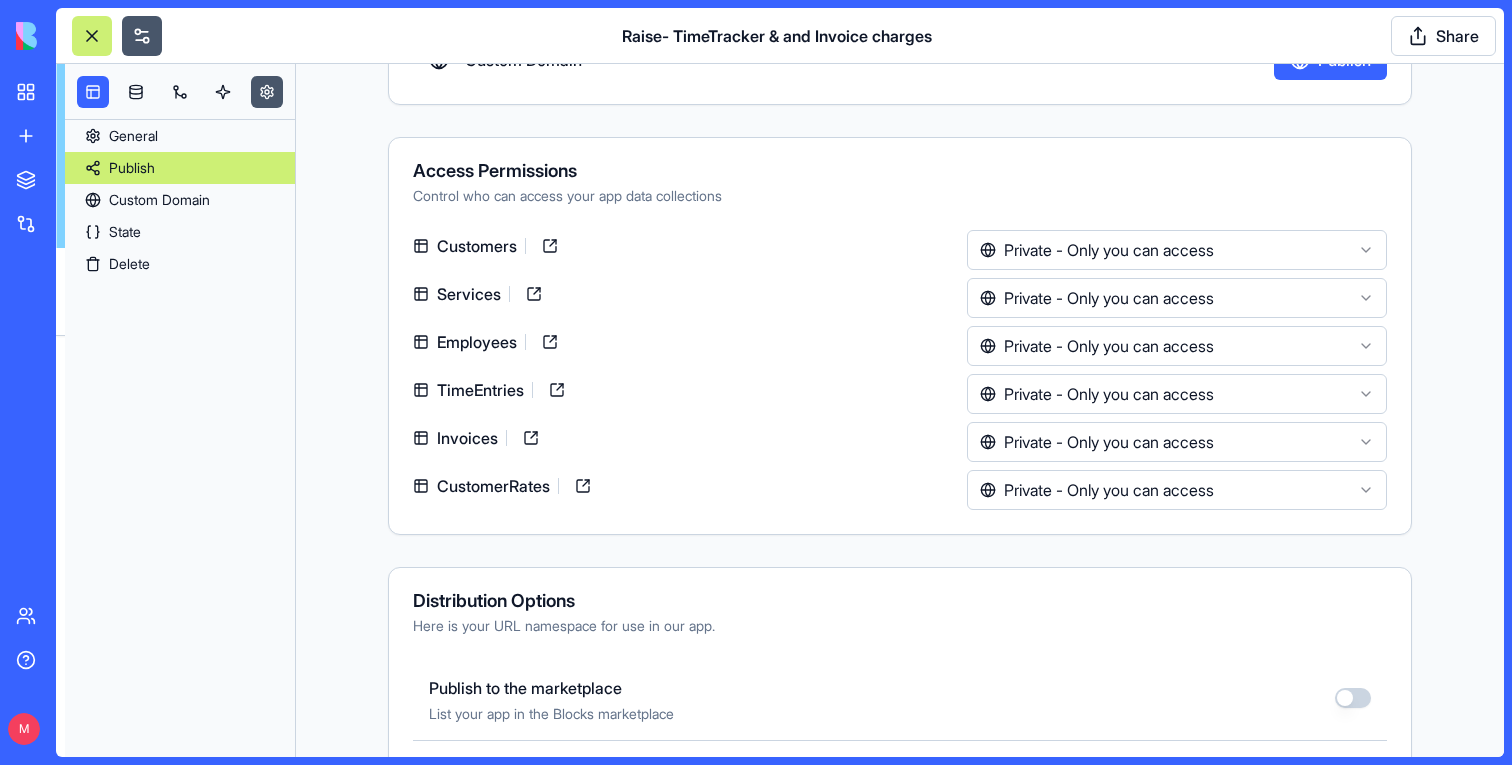 scroll, scrollTop: 16853, scrollLeft: 0, axis: vertical 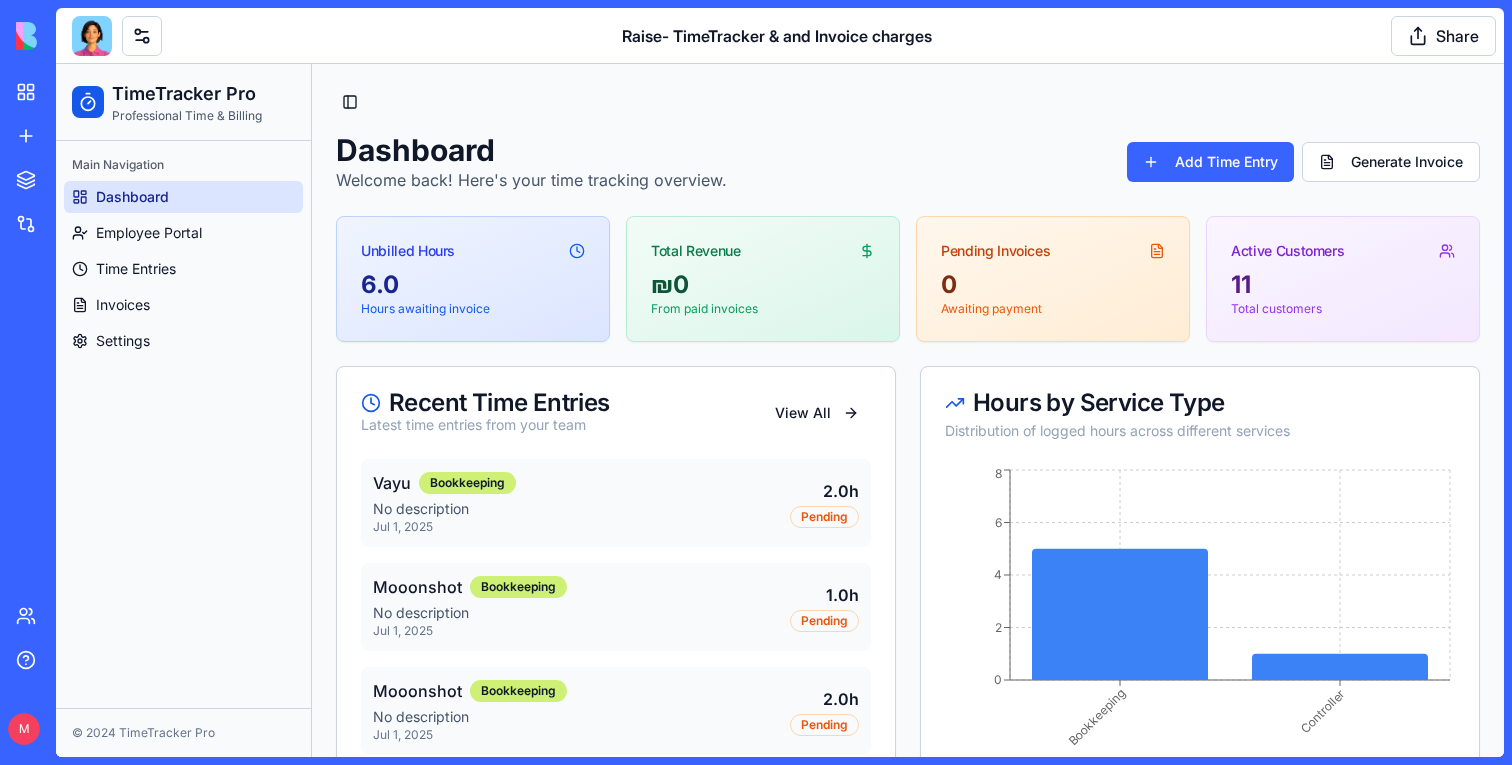 click at bounding box center [92, 36] 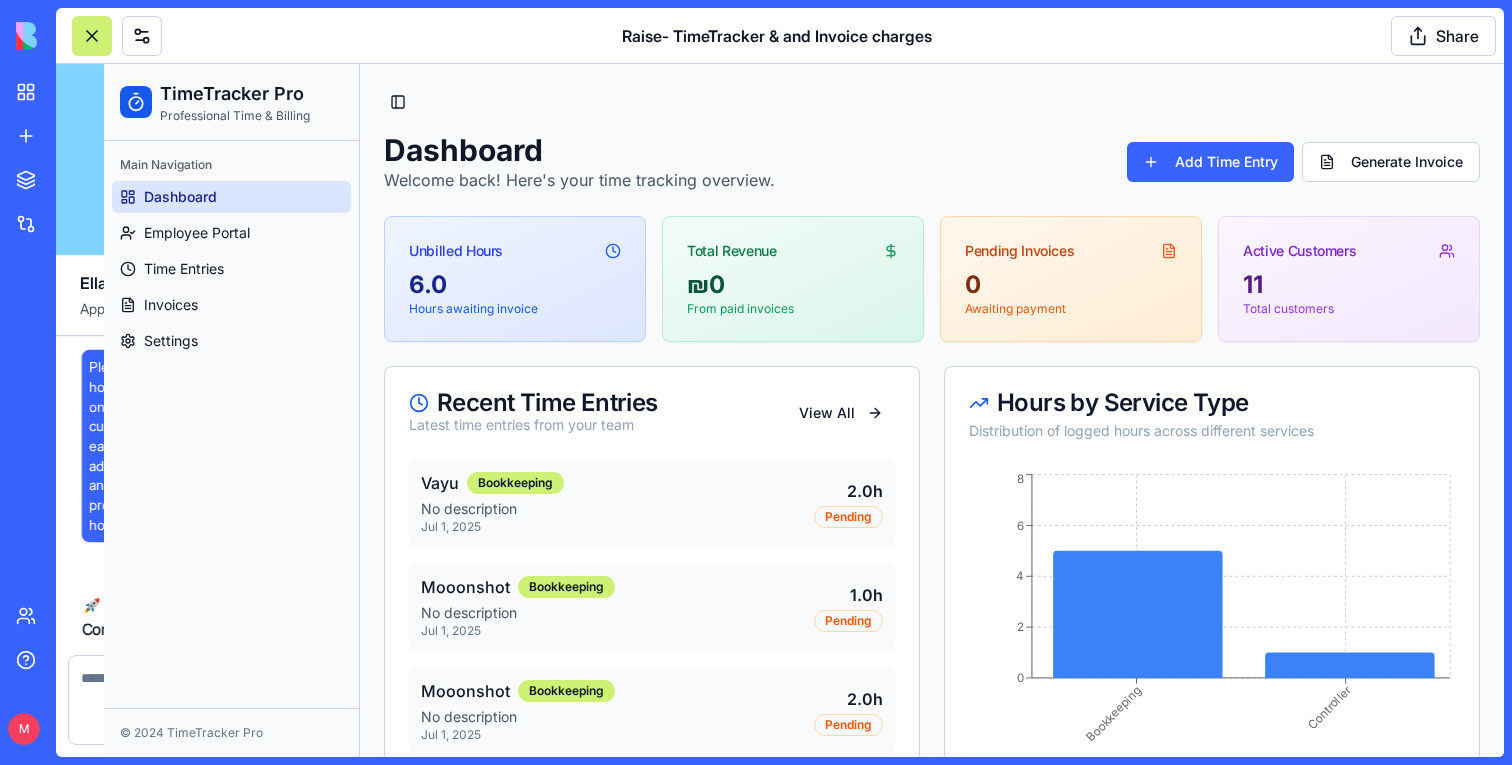 scroll, scrollTop: 16853, scrollLeft: 0, axis: vertical 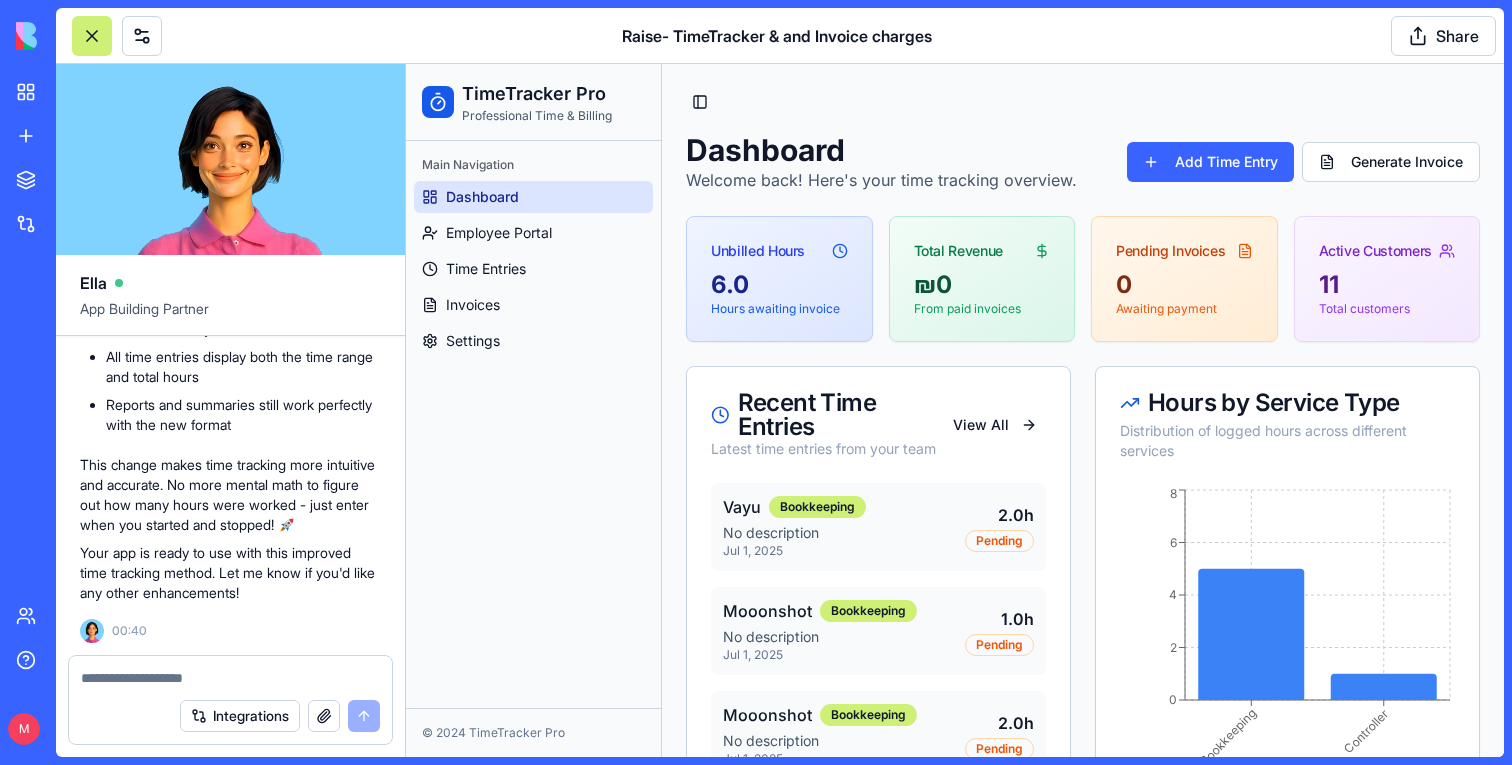 click at bounding box center [92, 36] 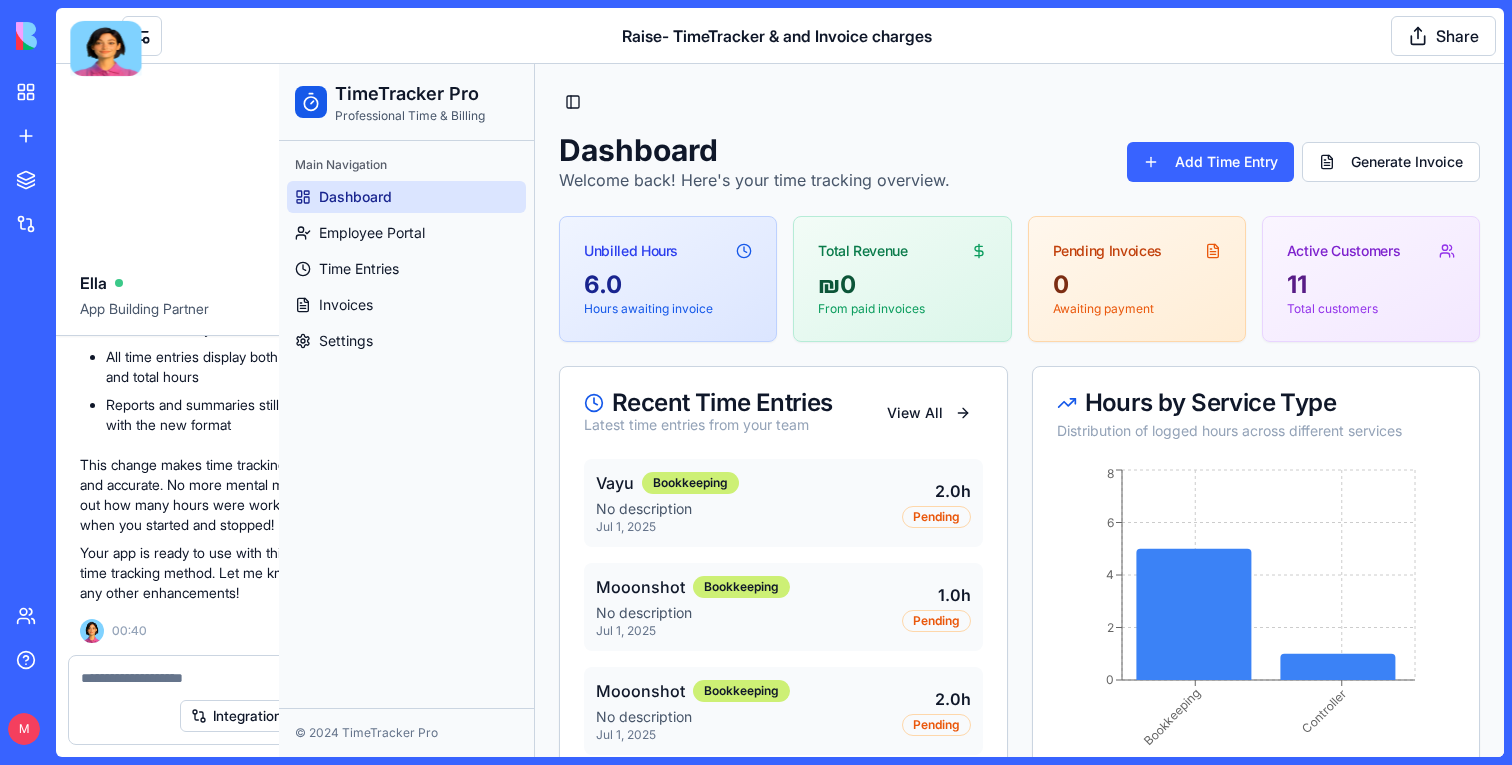 type 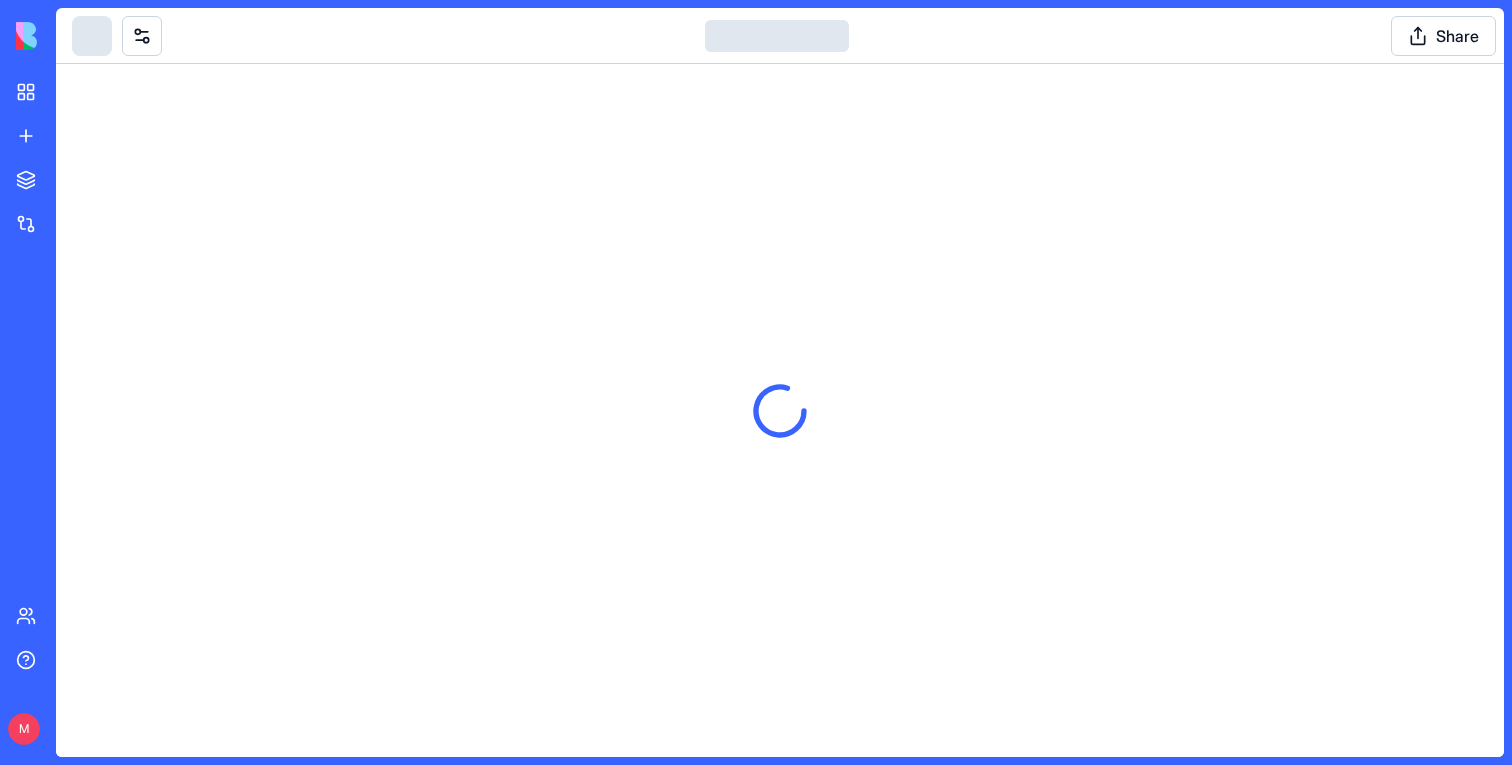 scroll, scrollTop: 0, scrollLeft: 0, axis: both 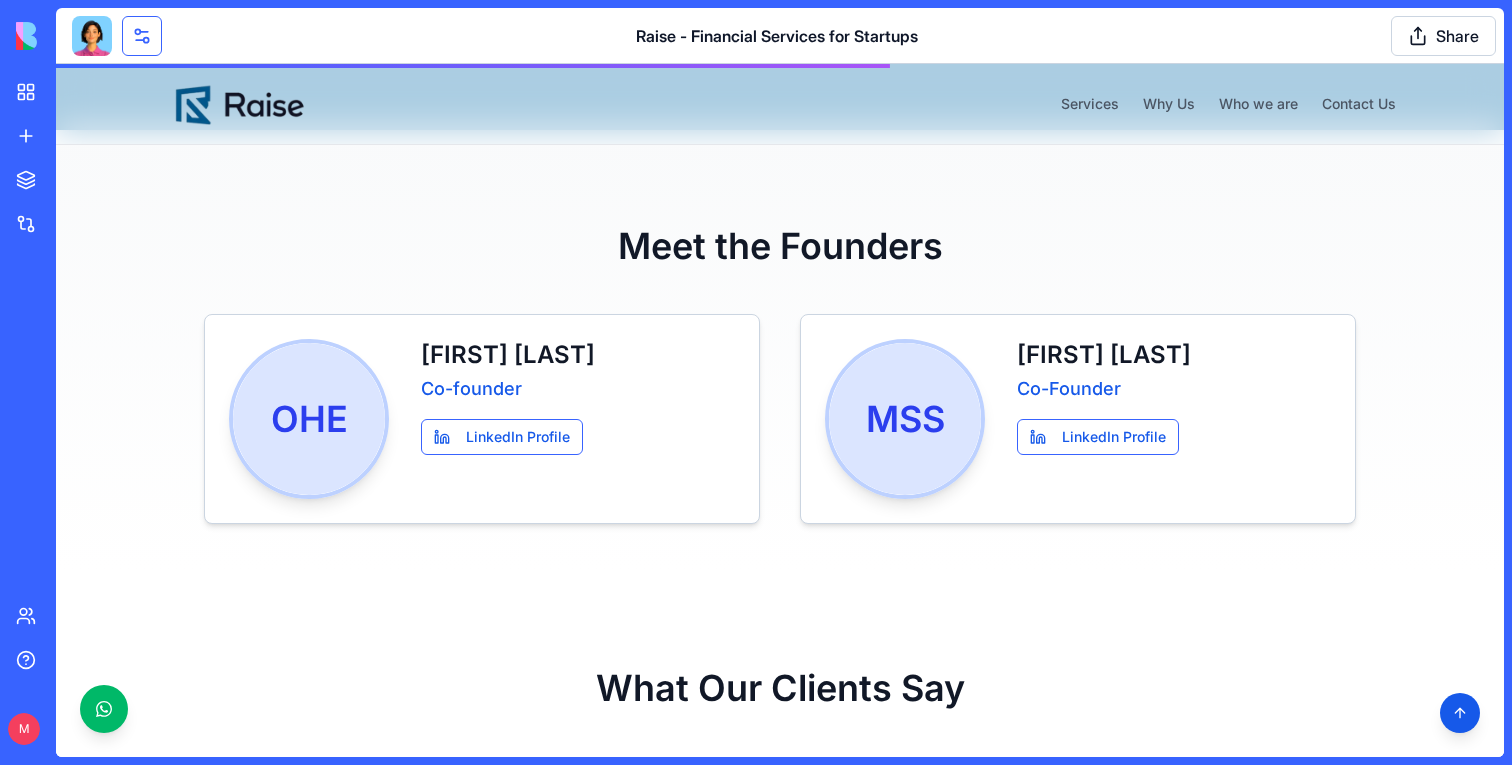 click at bounding box center [142, 36] 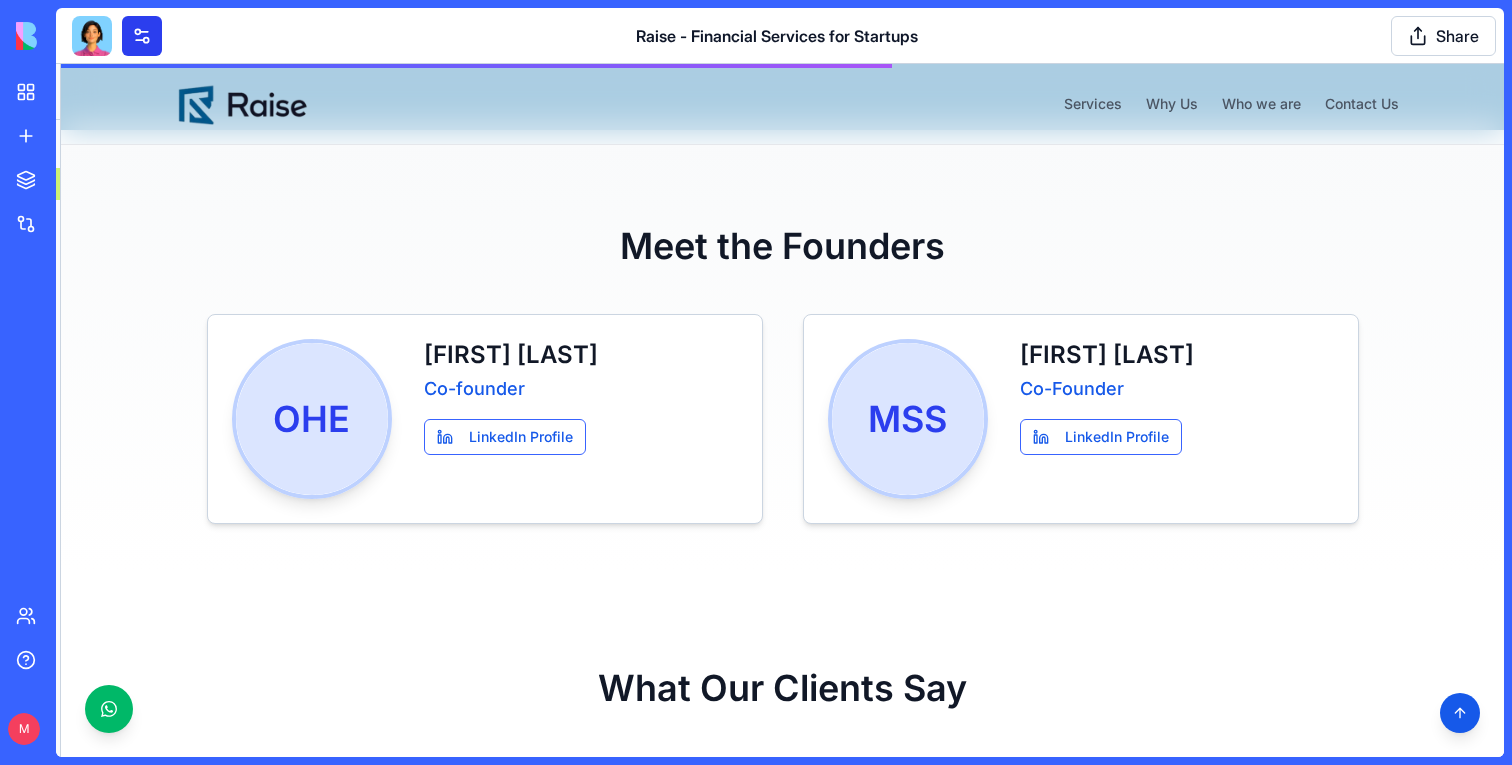 scroll, scrollTop: 1838, scrollLeft: 0, axis: vertical 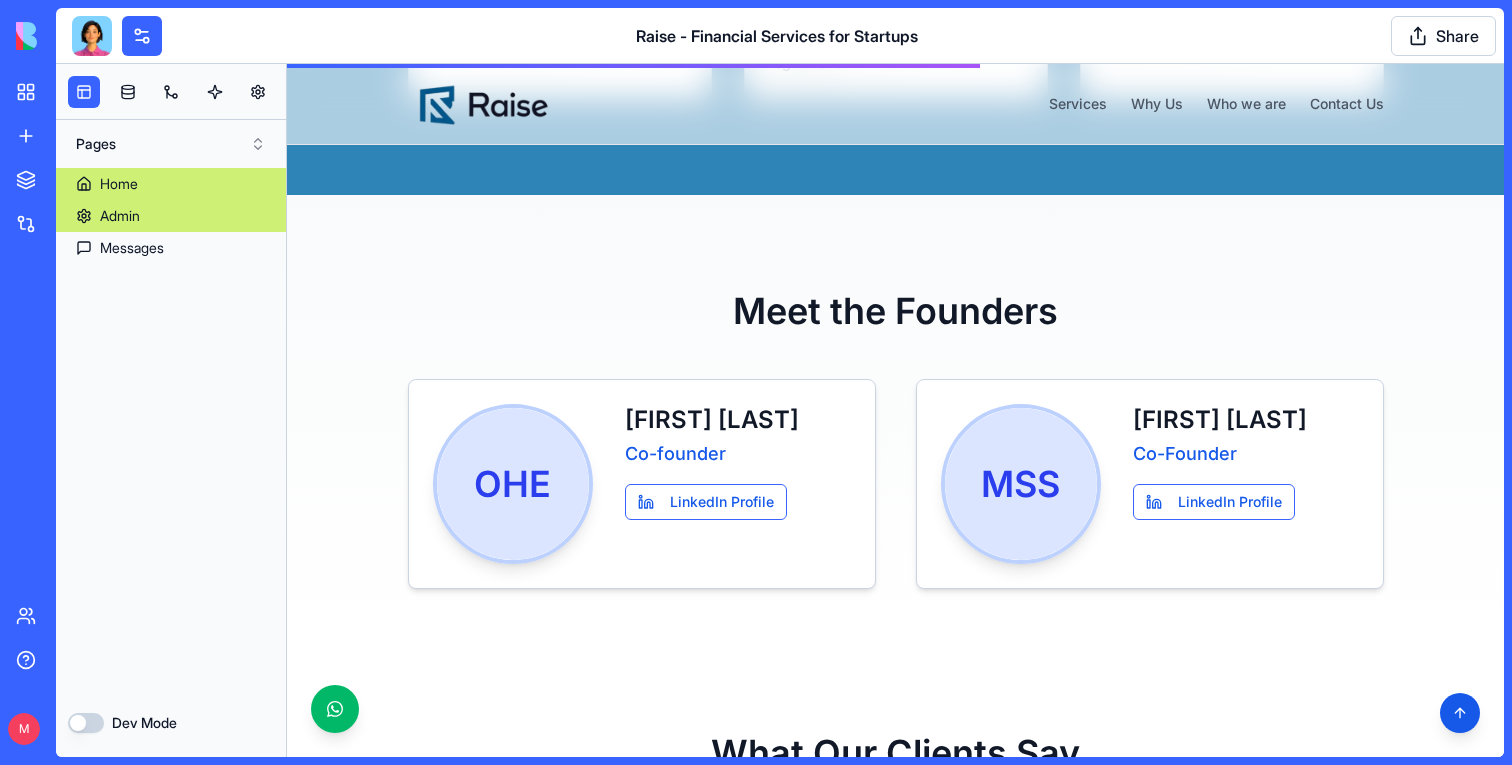 click on "Admin" at bounding box center (171, 216) 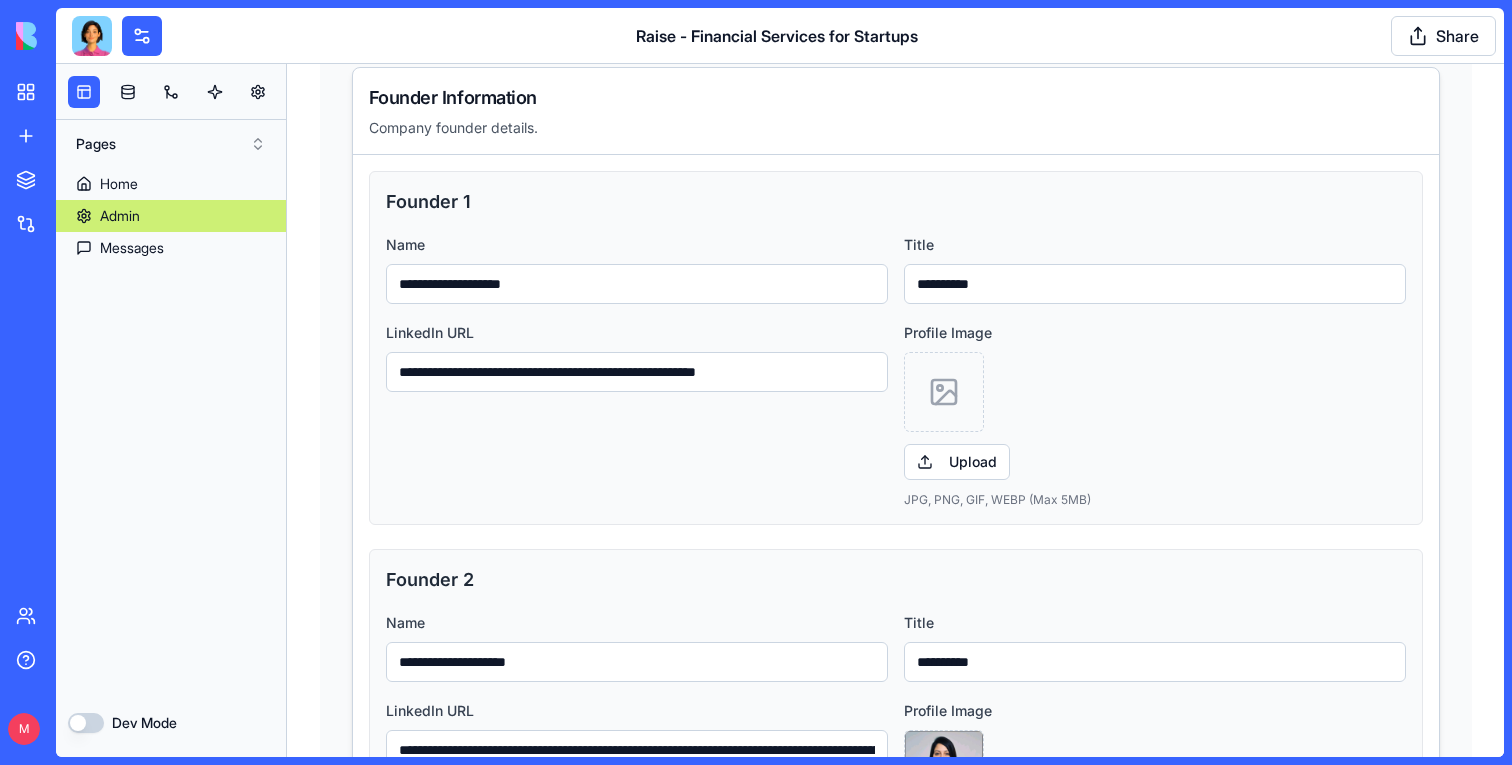 scroll, scrollTop: 2482, scrollLeft: 0, axis: vertical 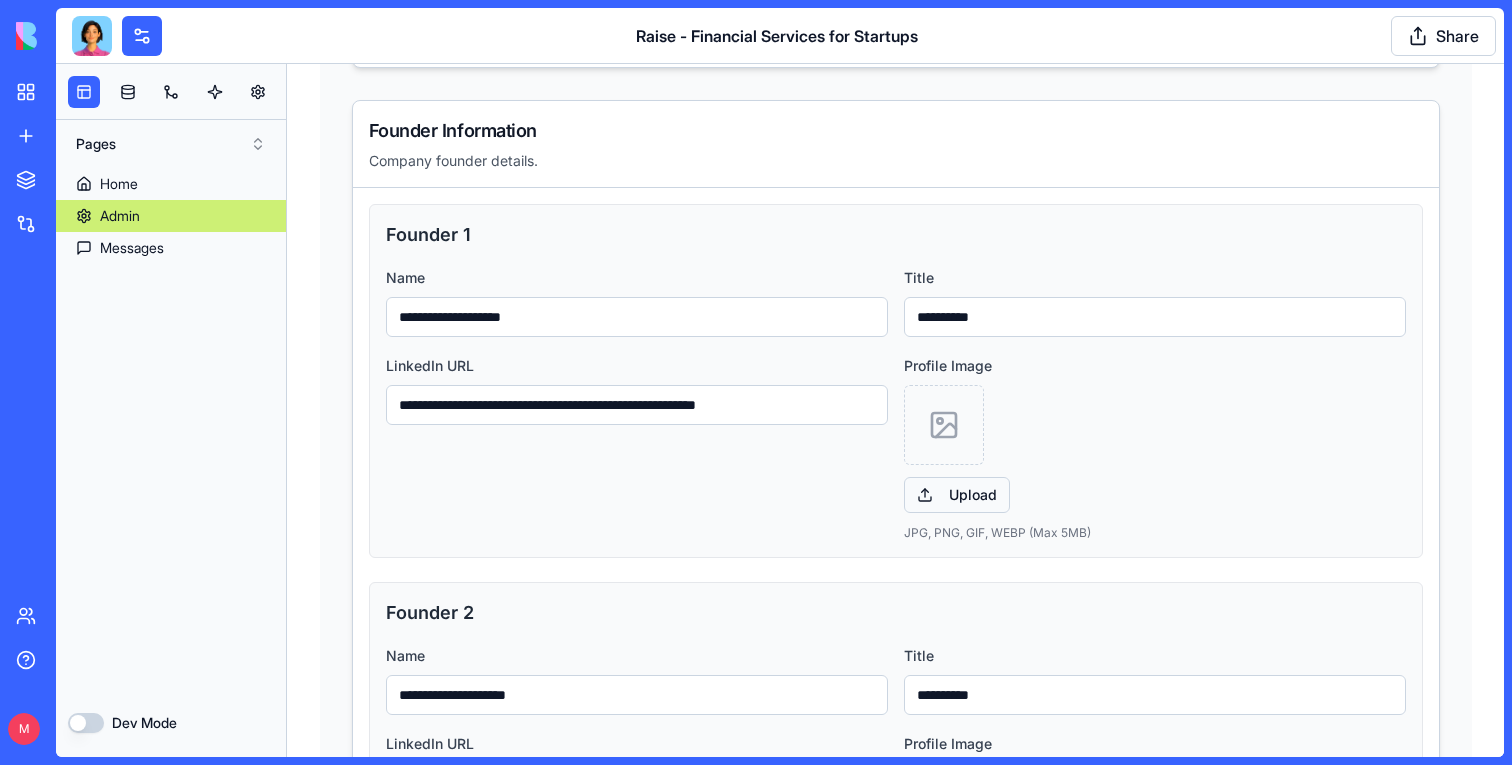 click on "Upload" at bounding box center (957, 495) 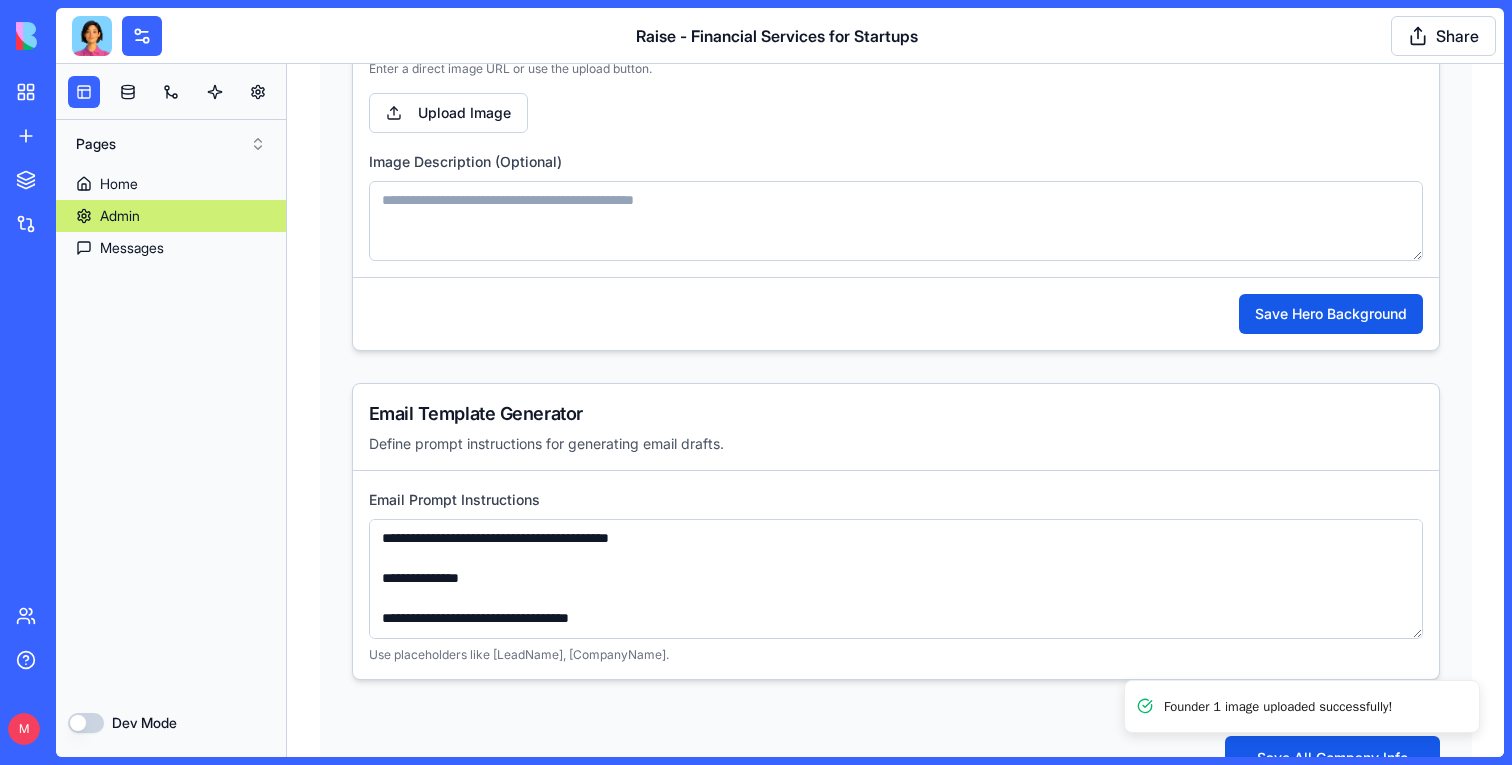 scroll, scrollTop: 5358, scrollLeft: 0, axis: vertical 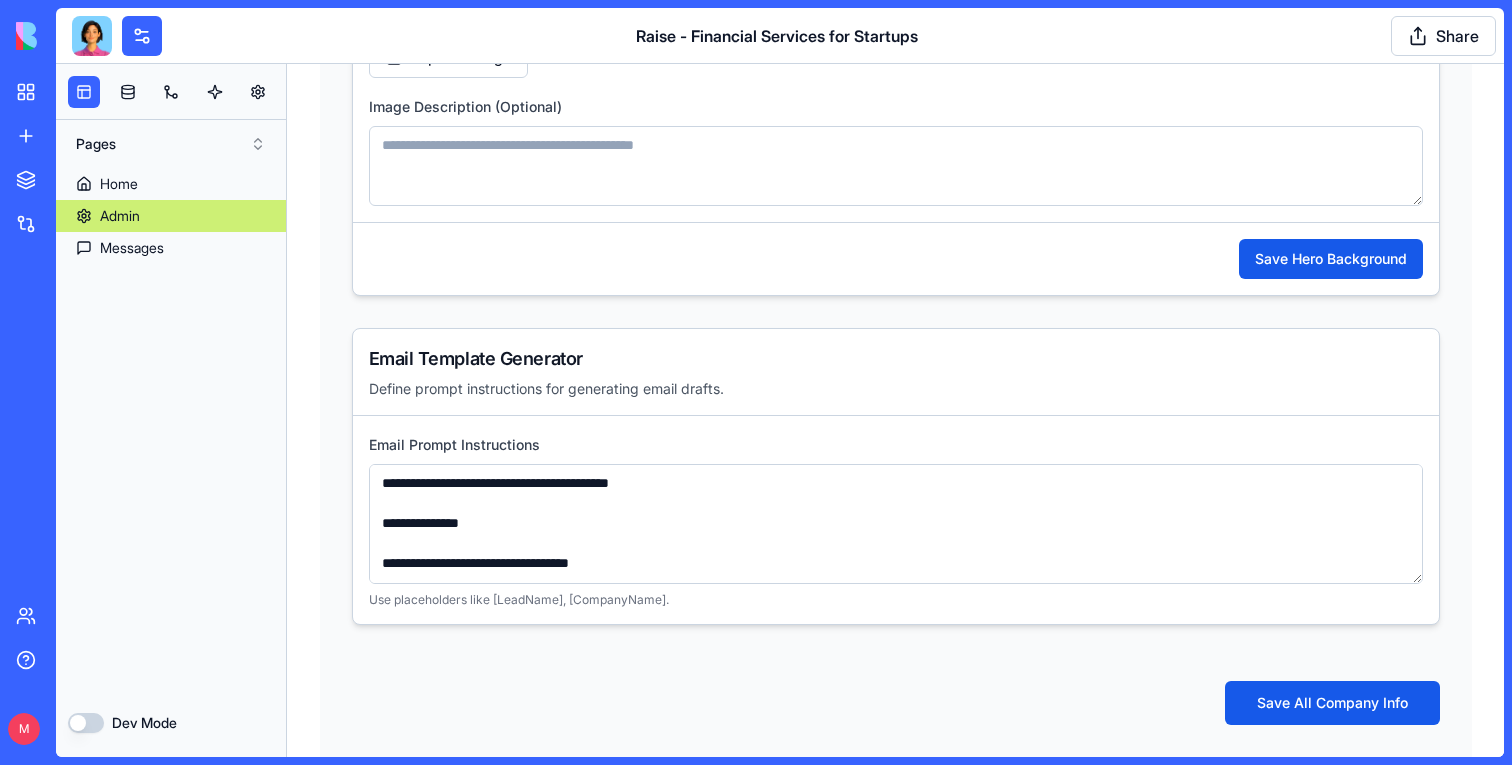 click on "Save All Company Info" at bounding box center [896, 691] 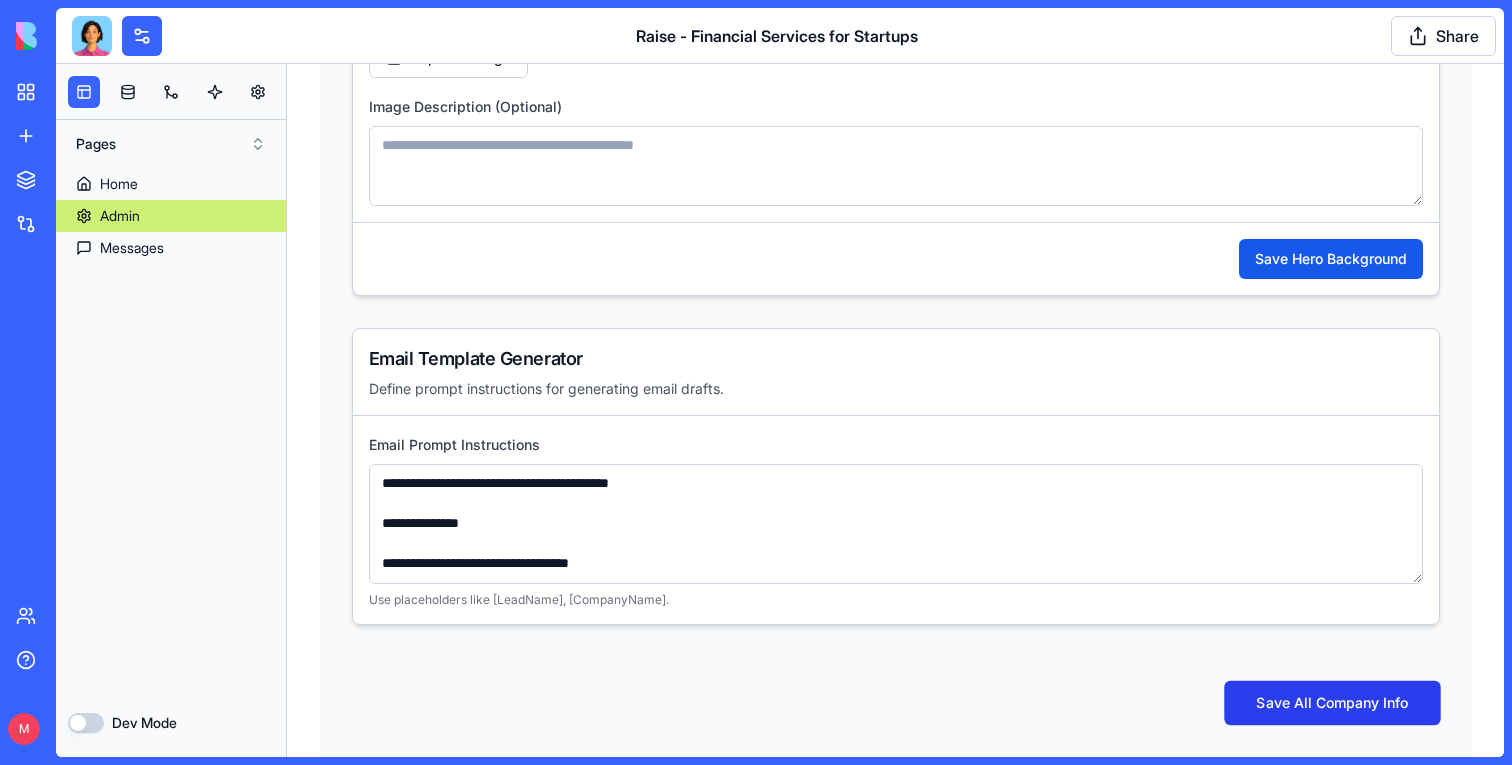 click on "Save All Company Info" at bounding box center [1332, 703] 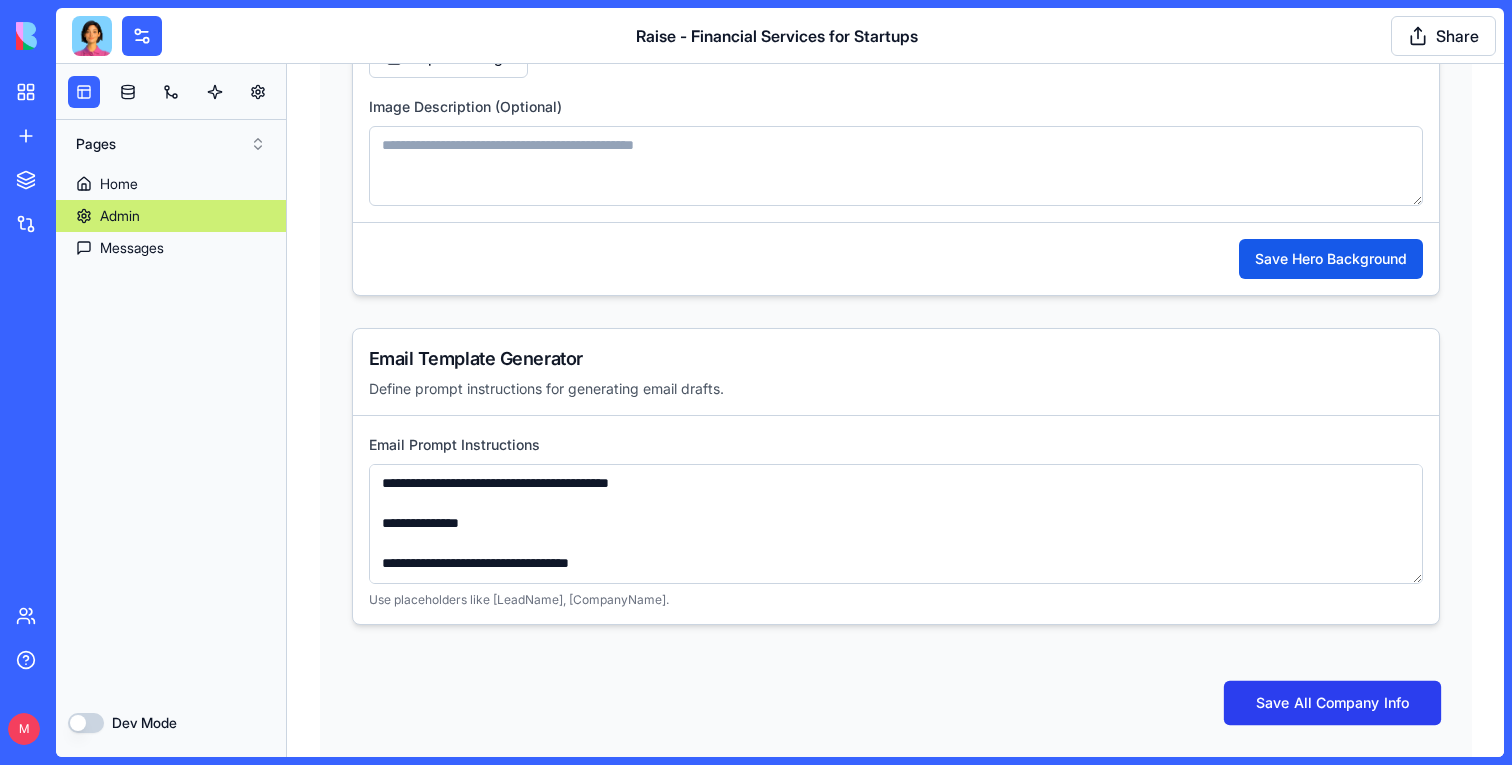 click on "Save All Company Info" at bounding box center (1331, 703) 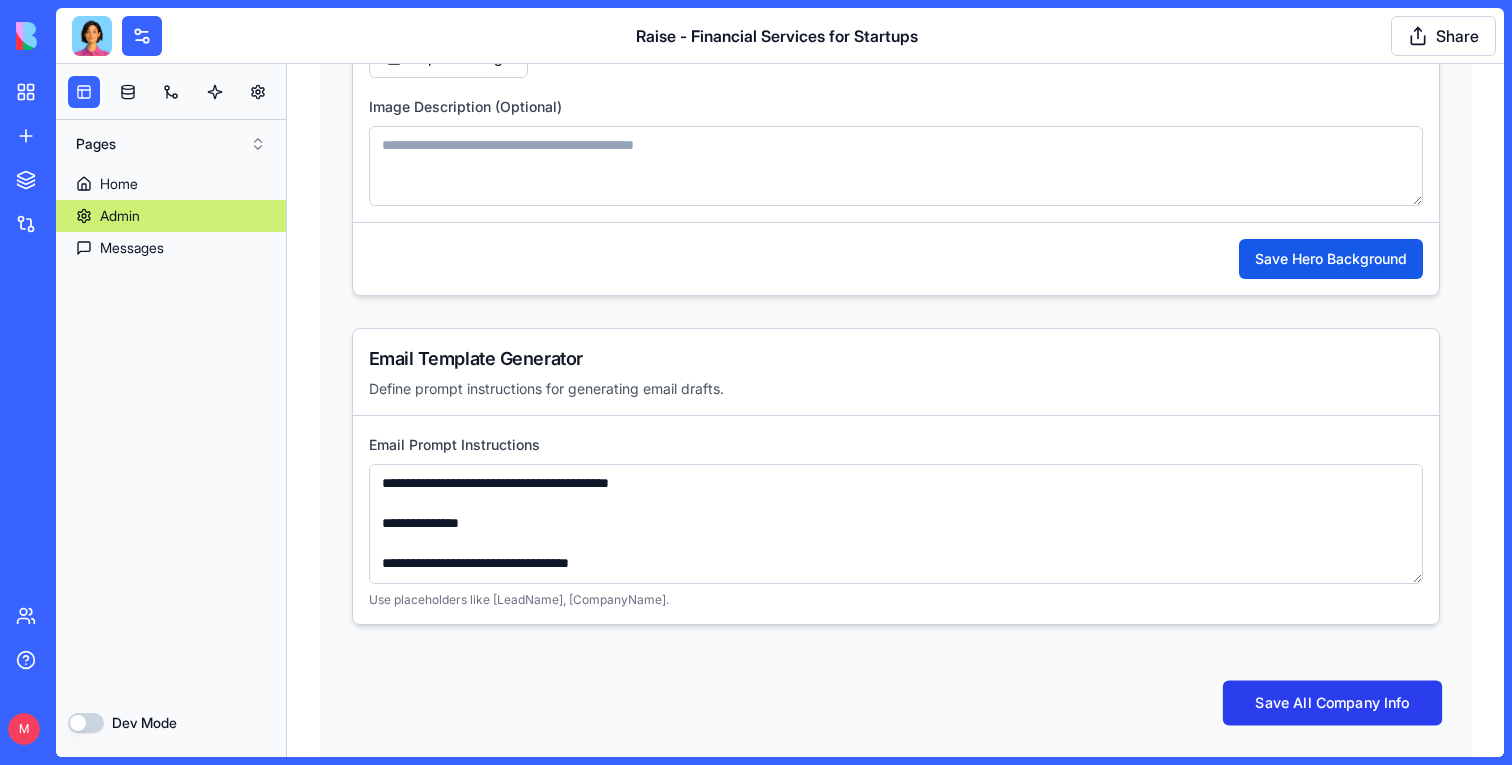 click on "Save All Company Info" at bounding box center [1331, 703] 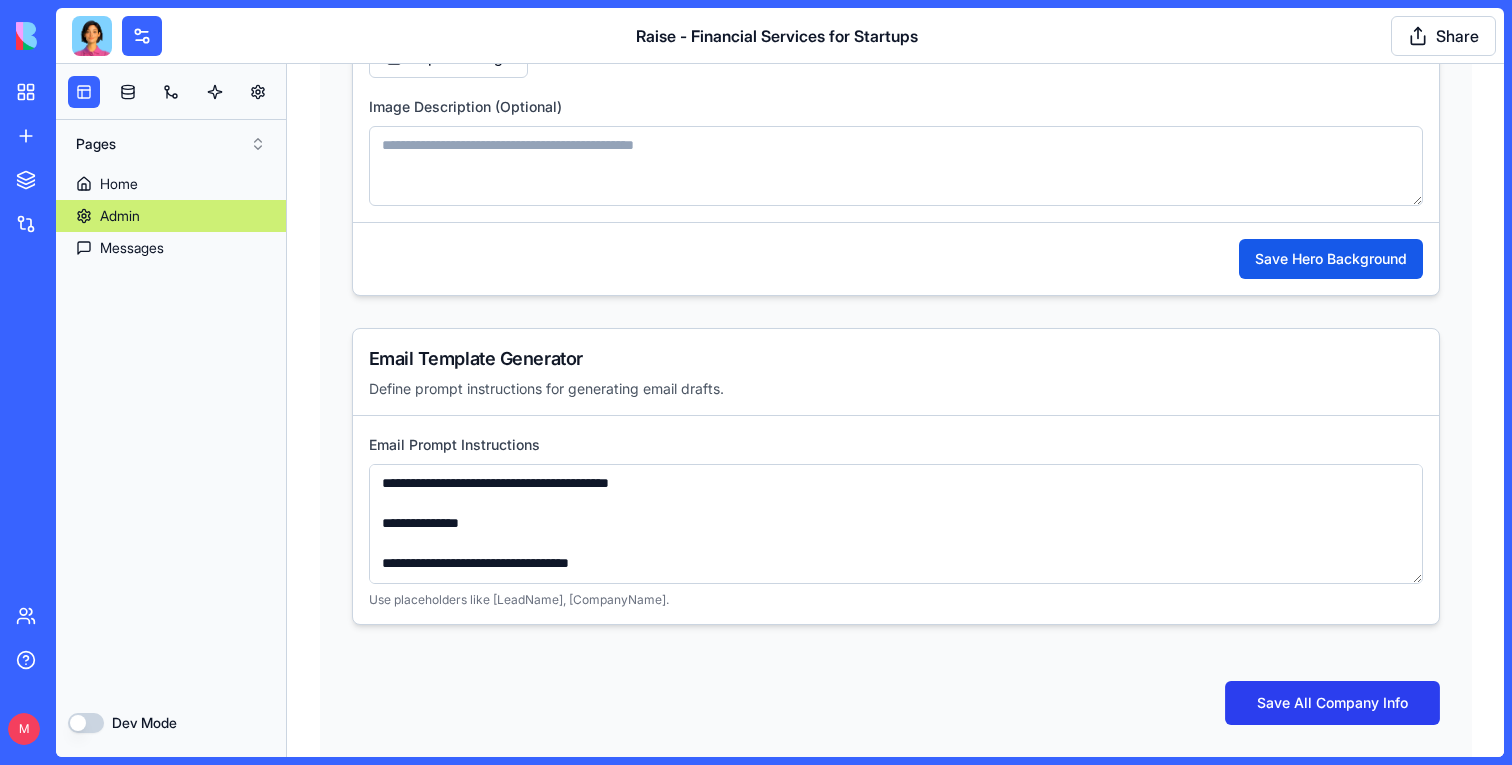 click on "Save All Company Info" at bounding box center (1332, 703) 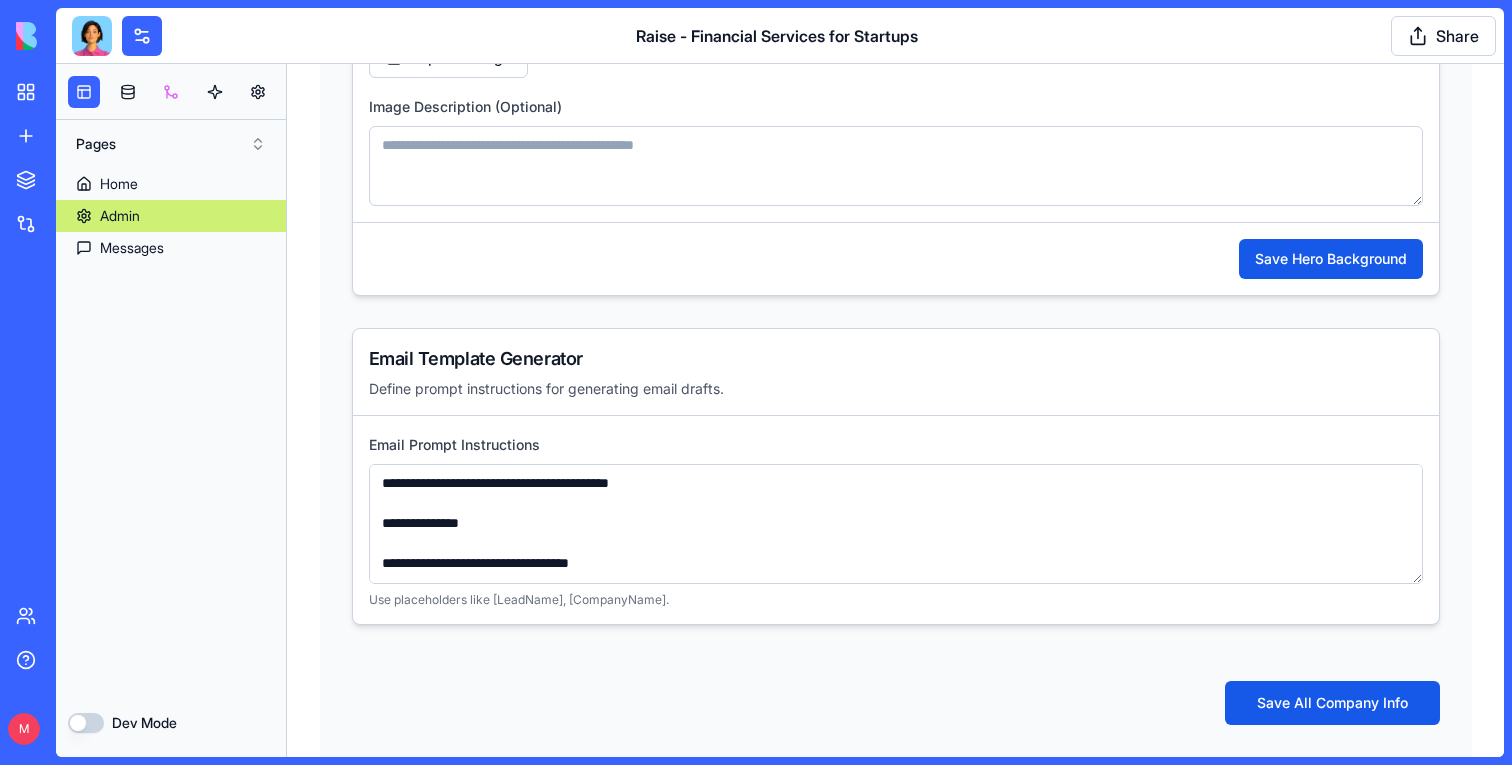 click at bounding box center (171, 92) 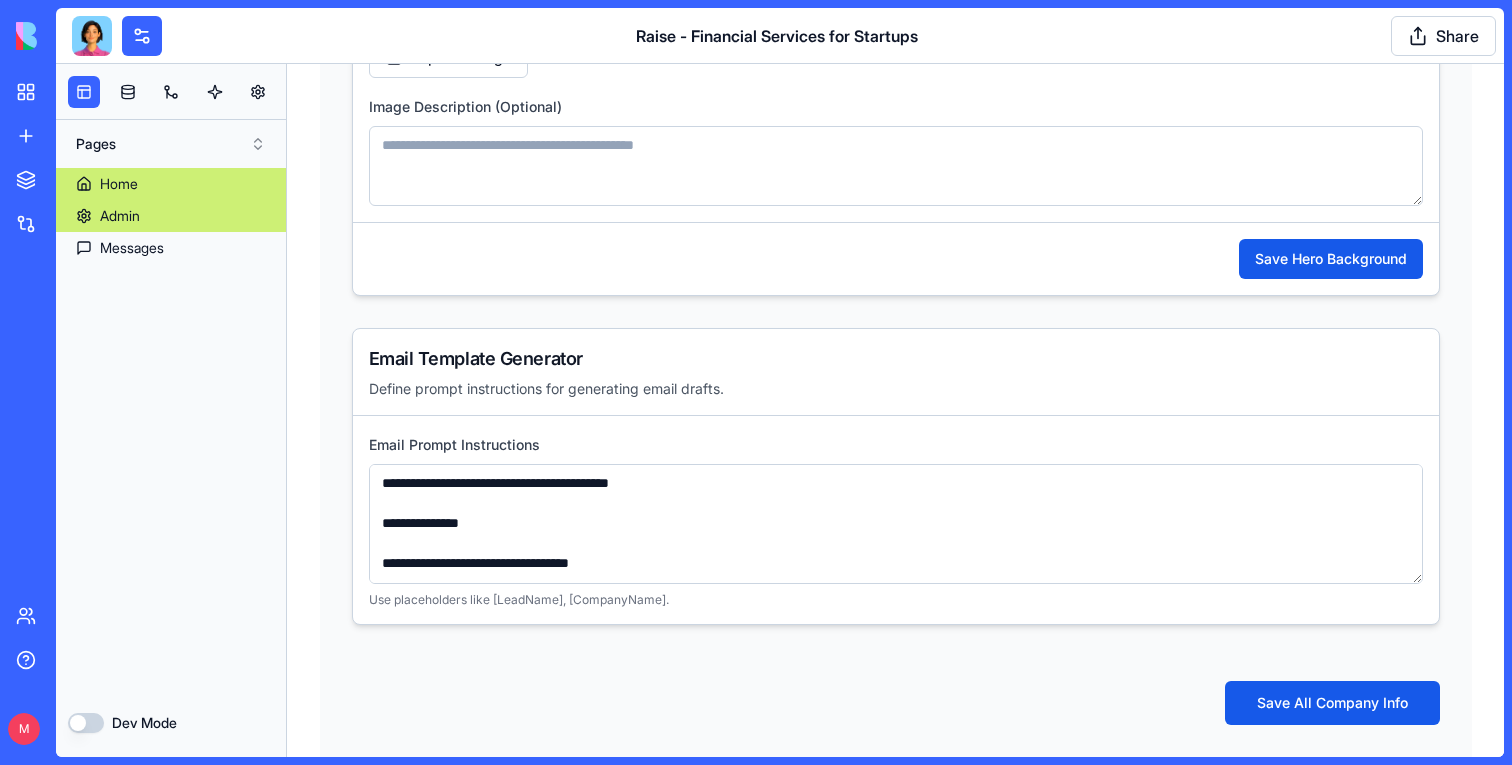 click on "Home" at bounding box center (171, 184) 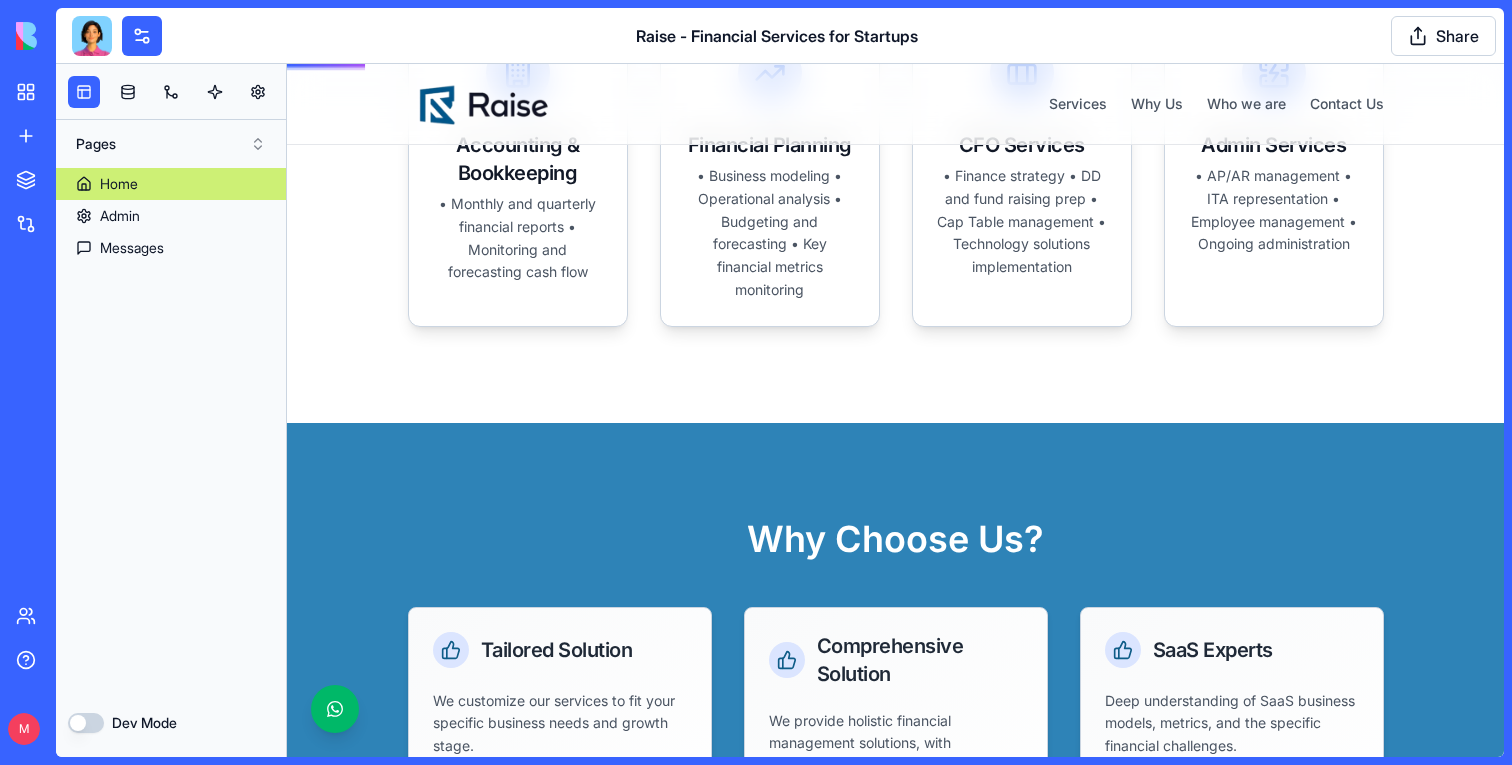 scroll, scrollTop: 1658, scrollLeft: 0, axis: vertical 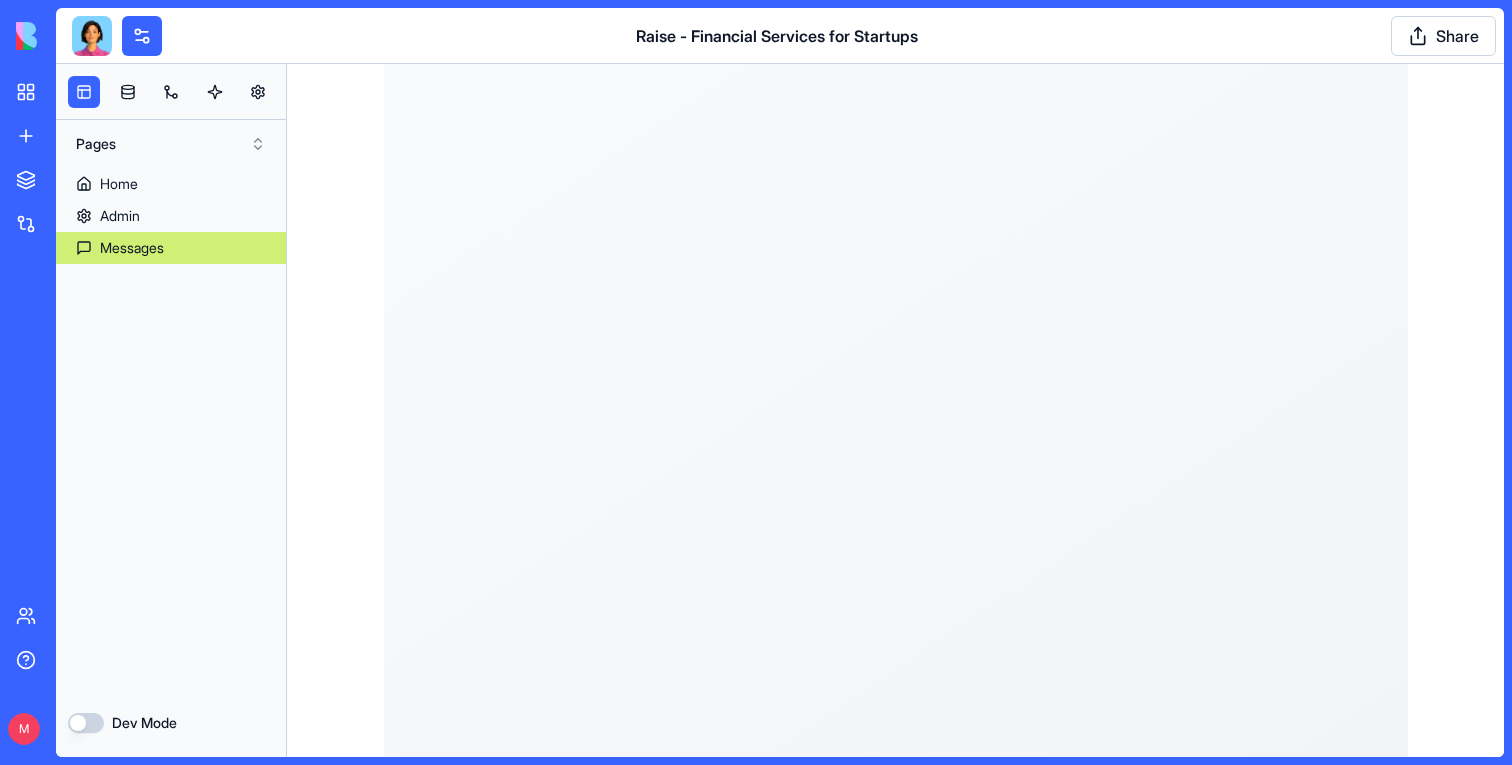 click on "Messages" at bounding box center (132, 248) 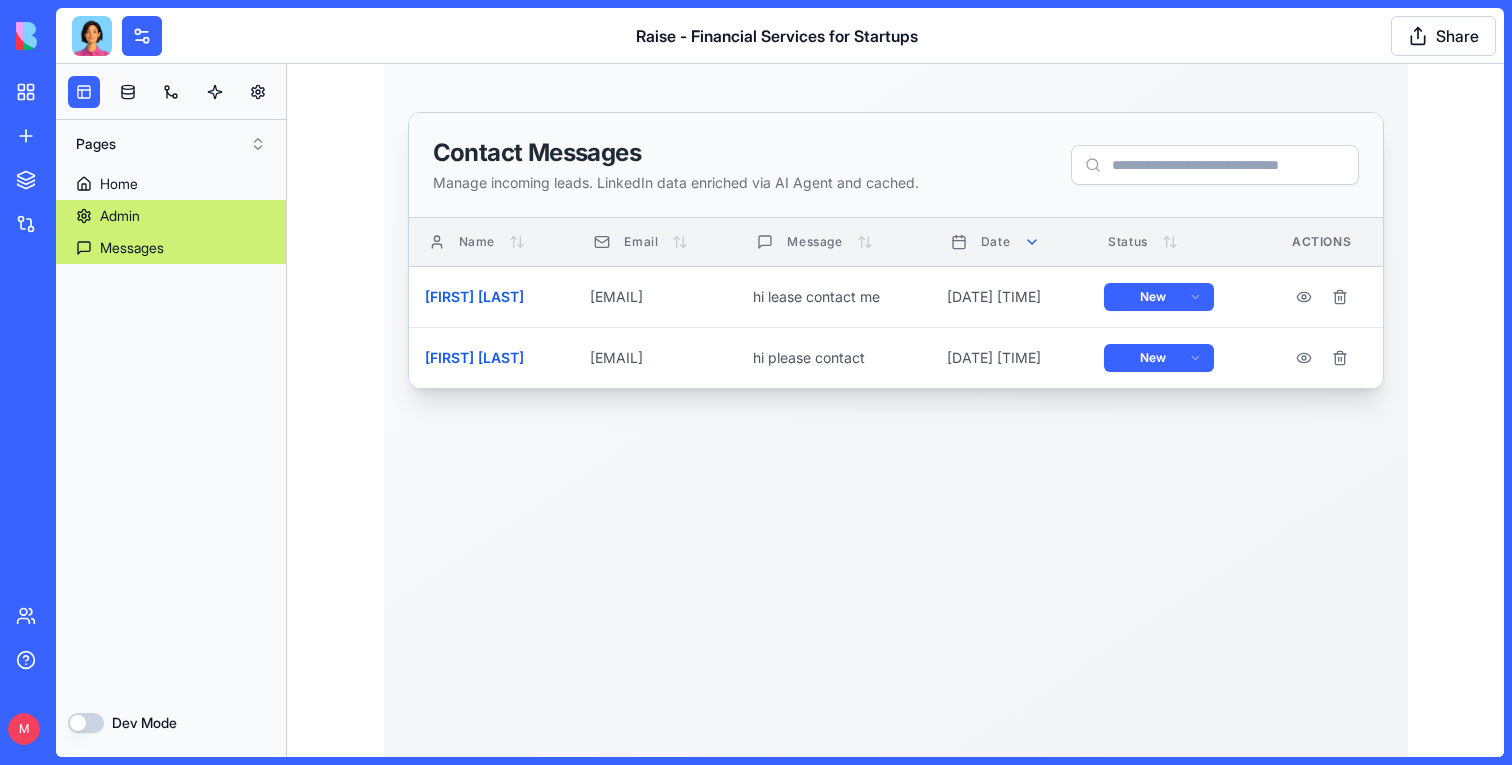 click on "Admin" at bounding box center [171, 216] 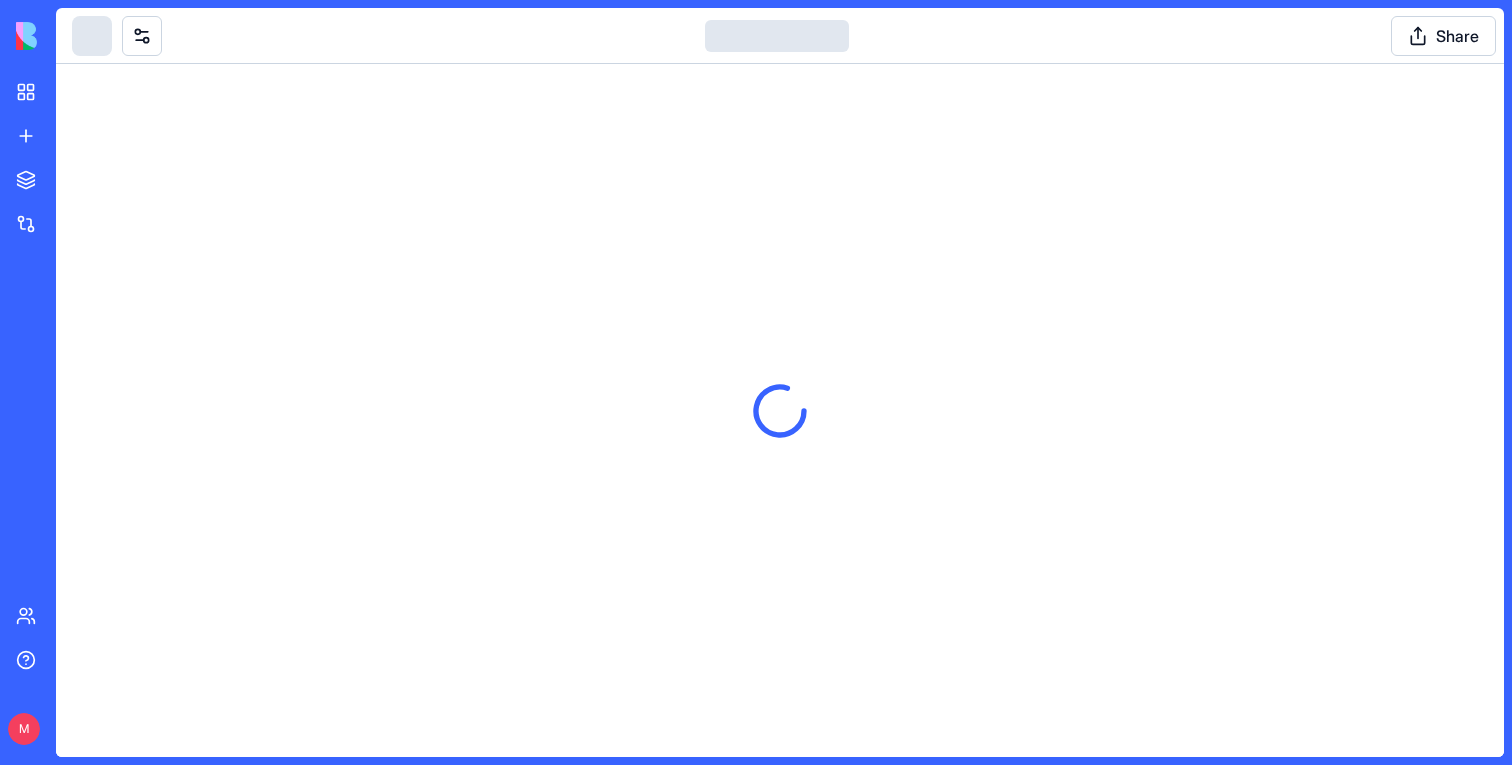 scroll, scrollTop: 0, scrollLeft: 0, axis: both 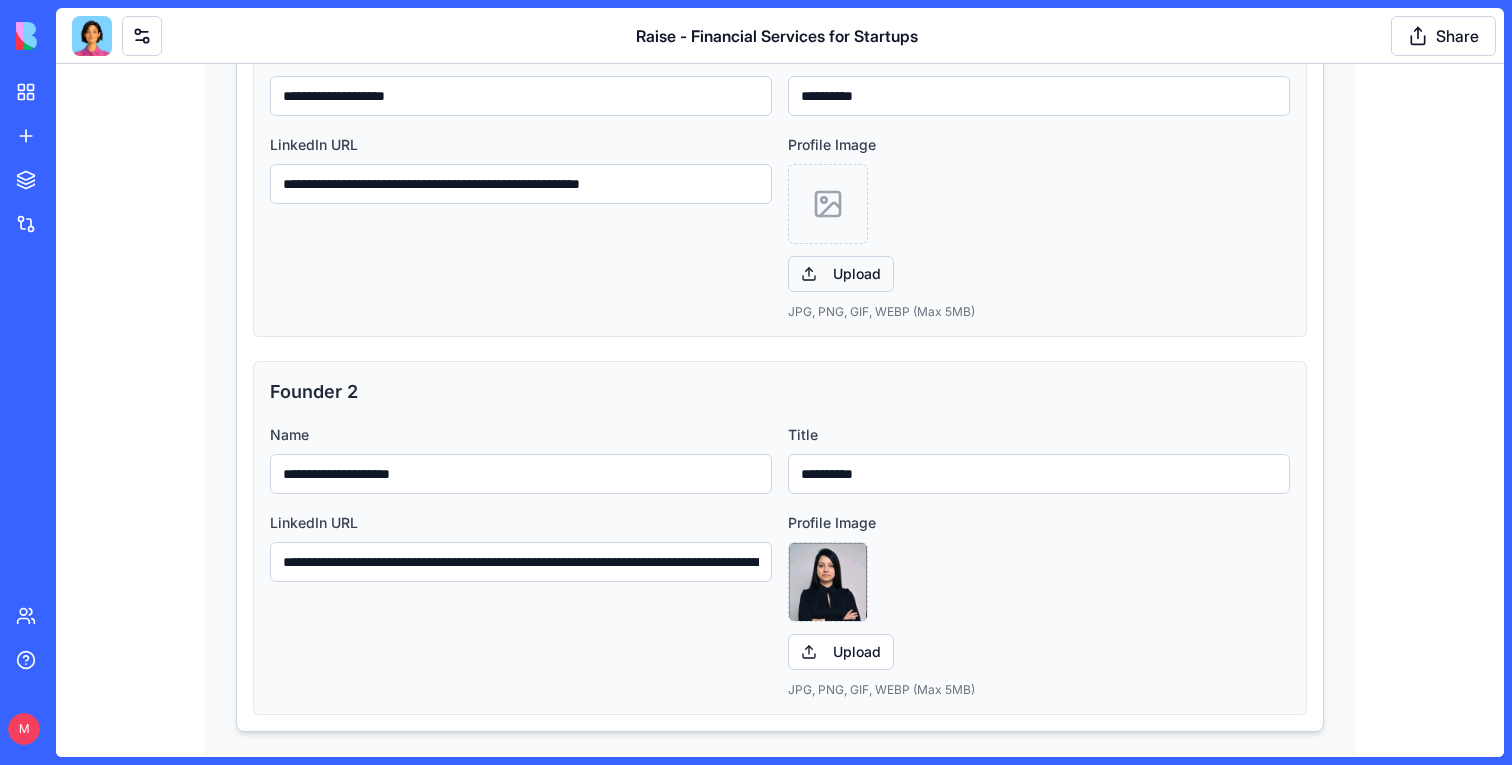click on "Upload" at bounding box center [841, 274] 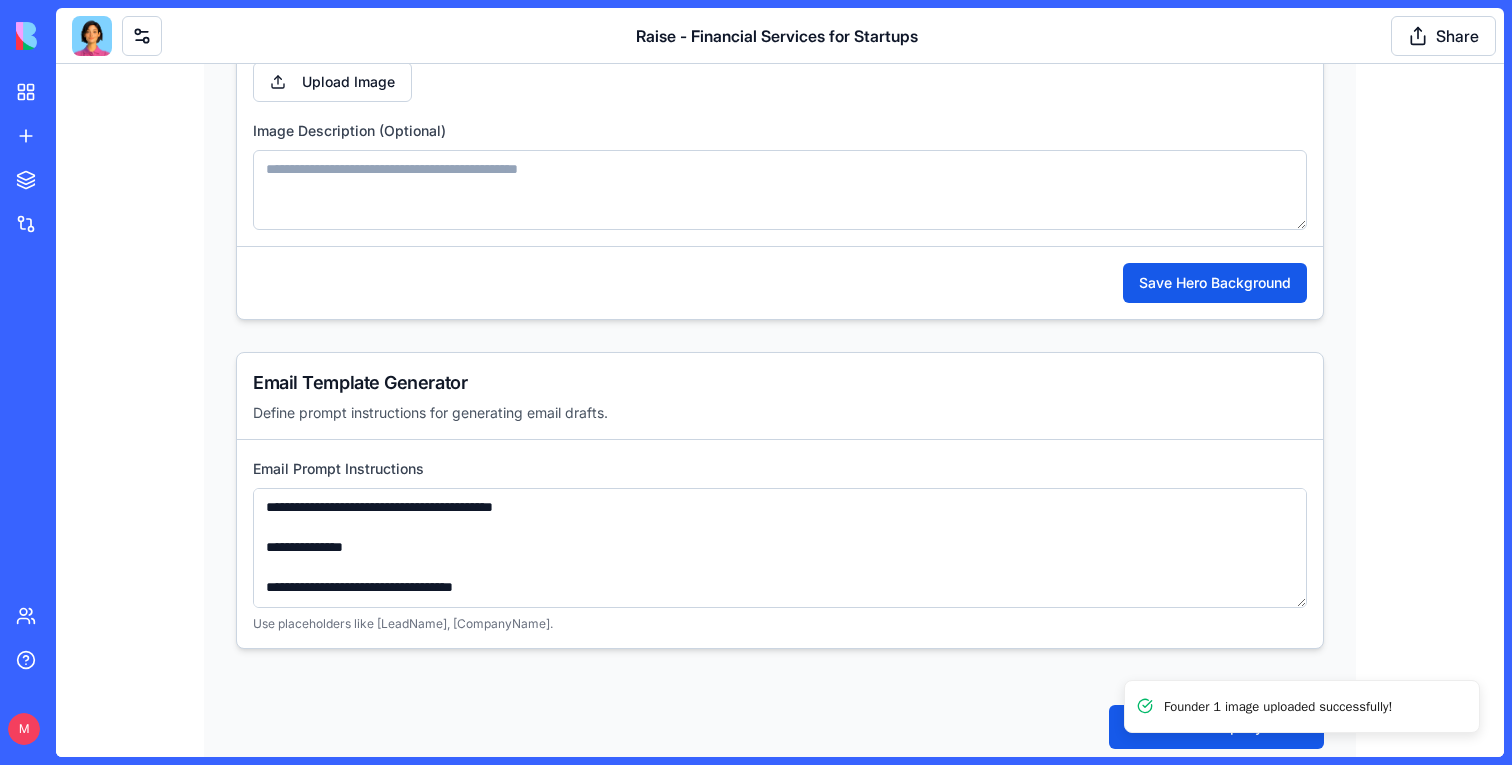 scroll, scrollTop: 5358, scrollLeft: 0, axis: vertical 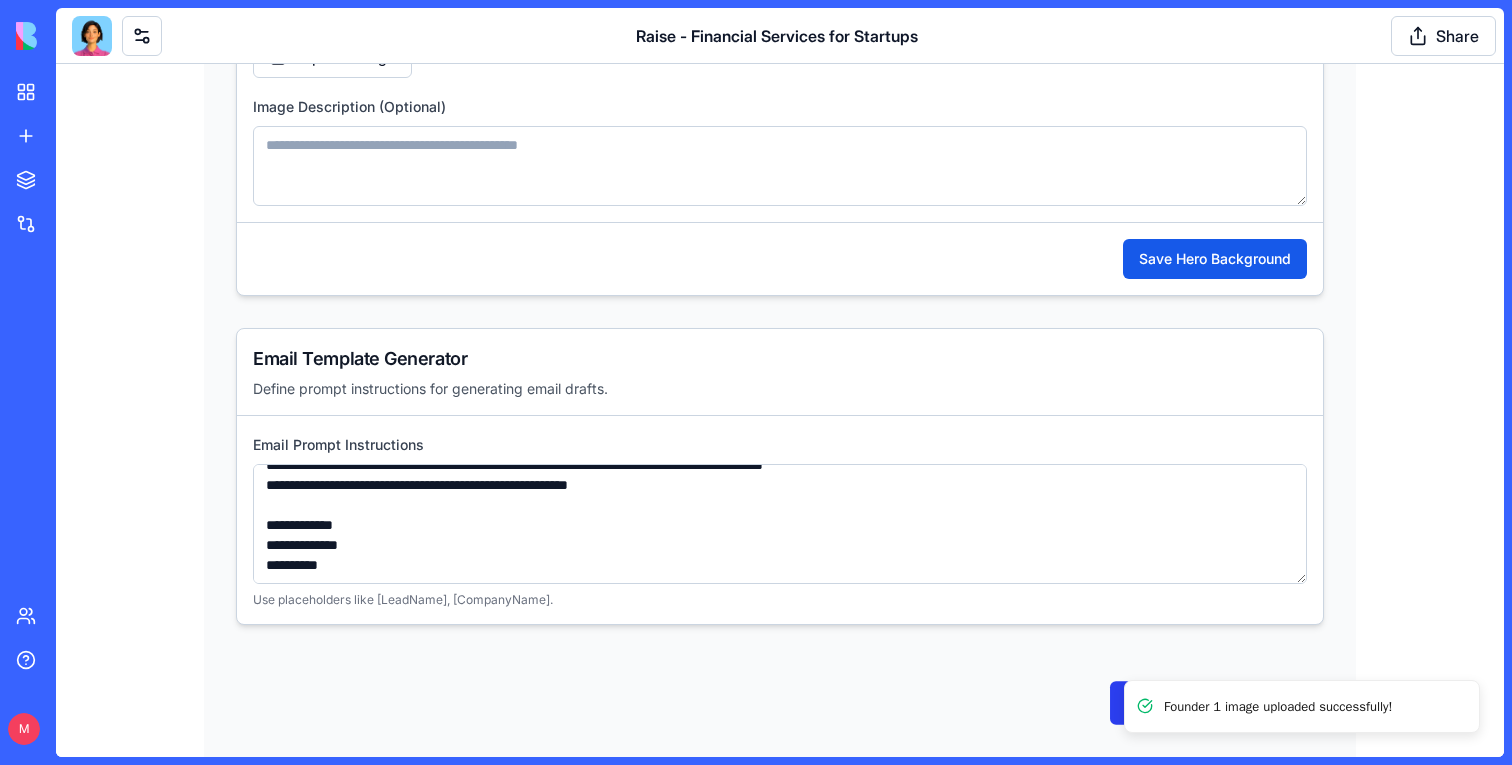 click on "Save All Company Info" at bounding box center [1216, 703] 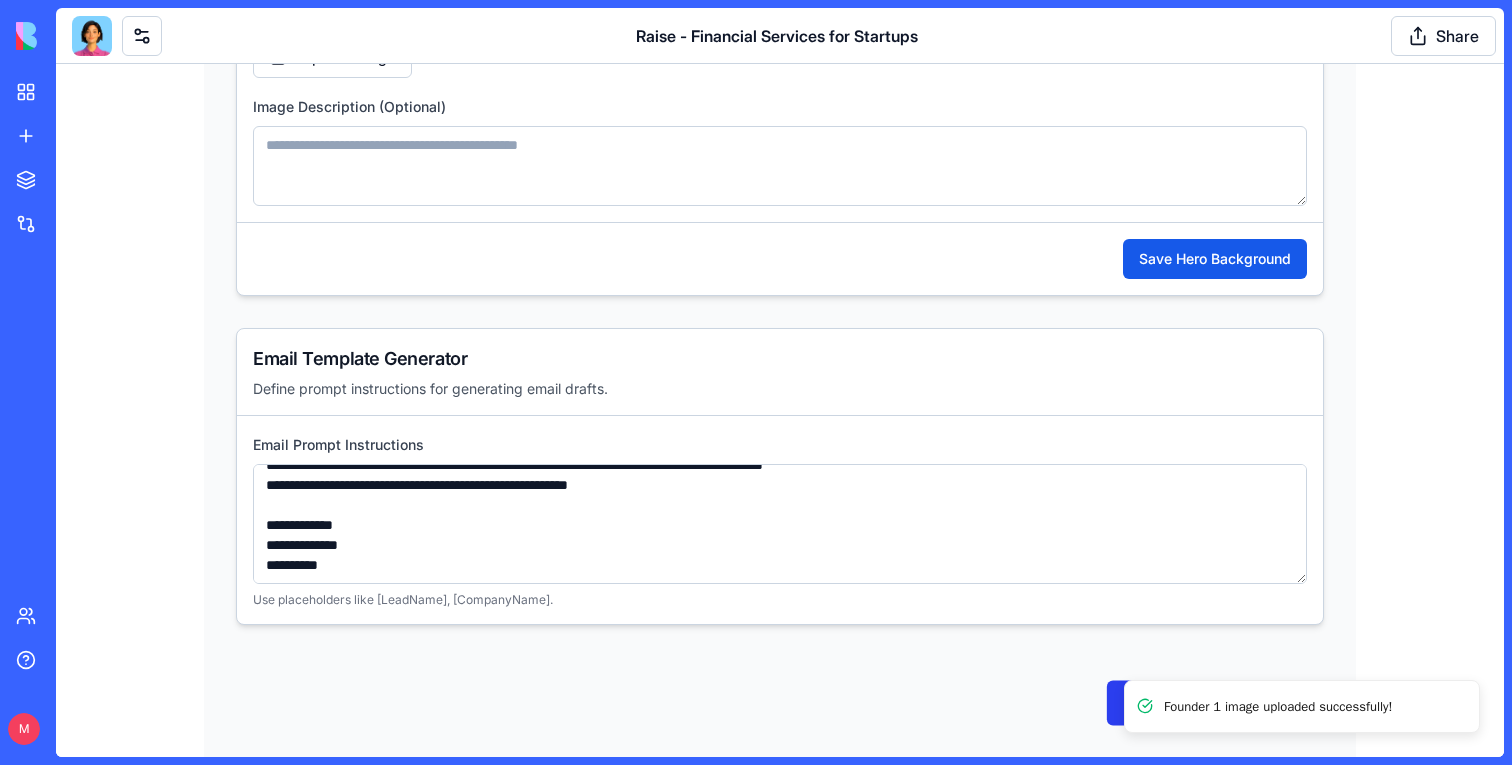 click on "Save All Company Info" at bounding box center [1216, 703] 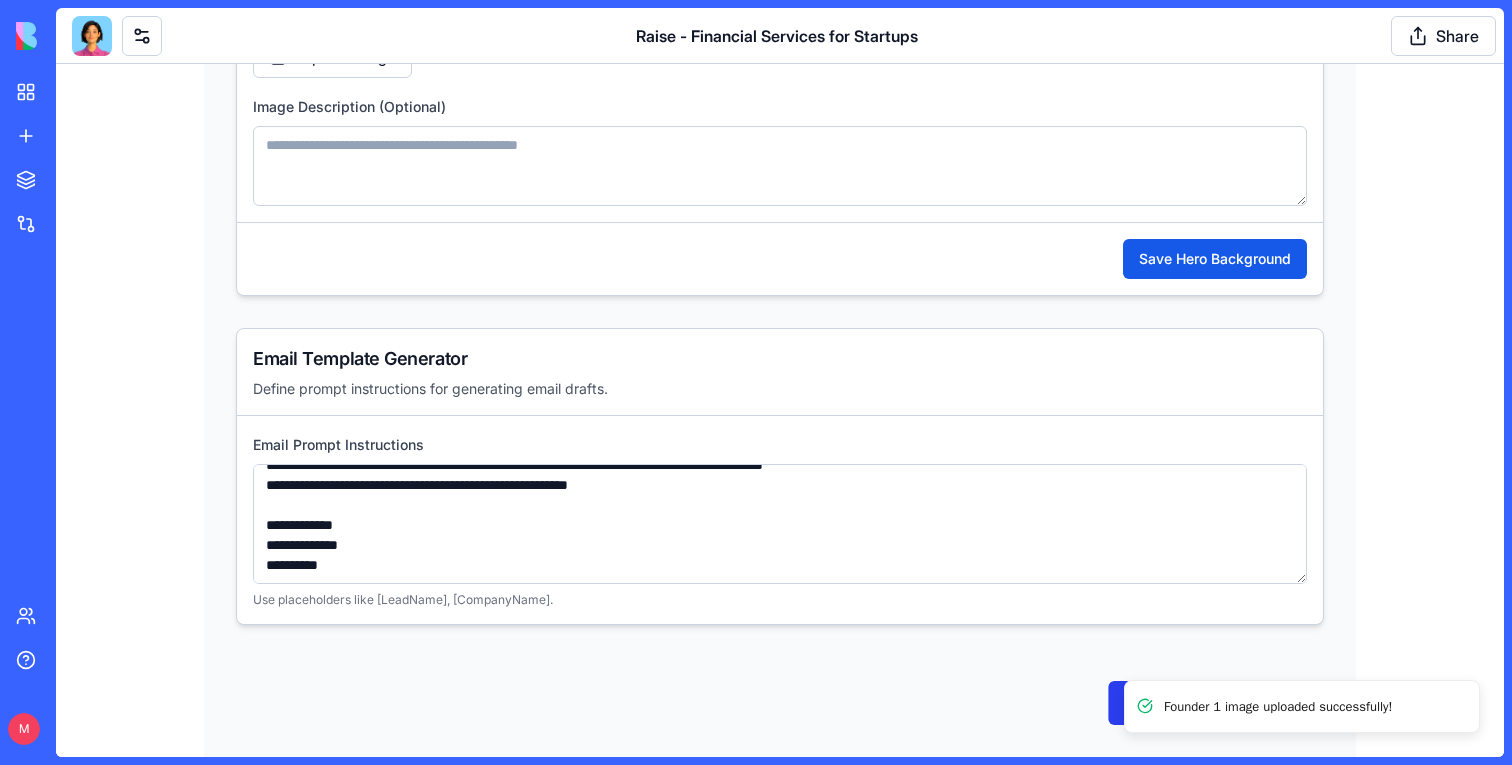 click on "Save All Company Info" at bounding box center [1216, 703] 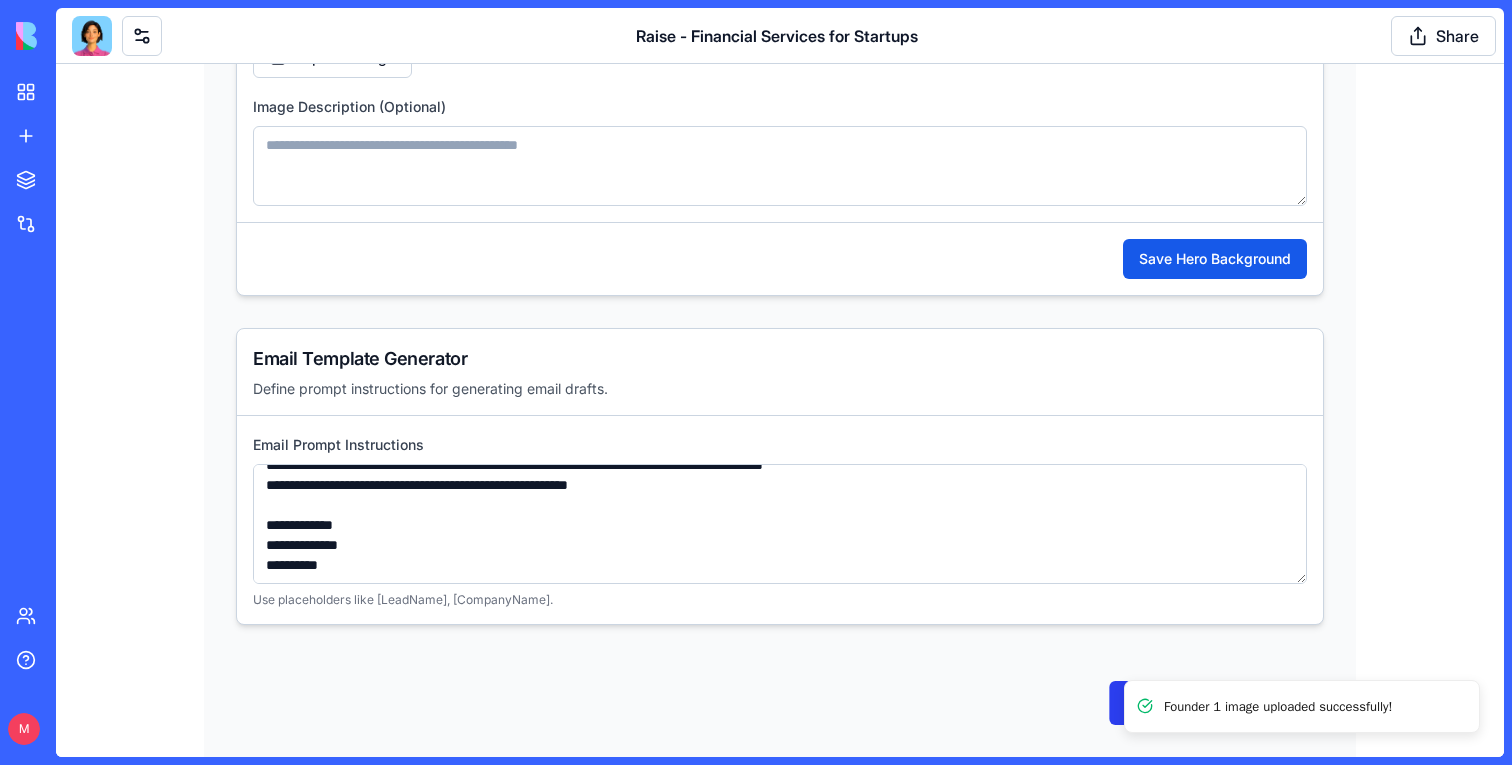 click on "Save All Company Info" at bounding box center (1216, 703) 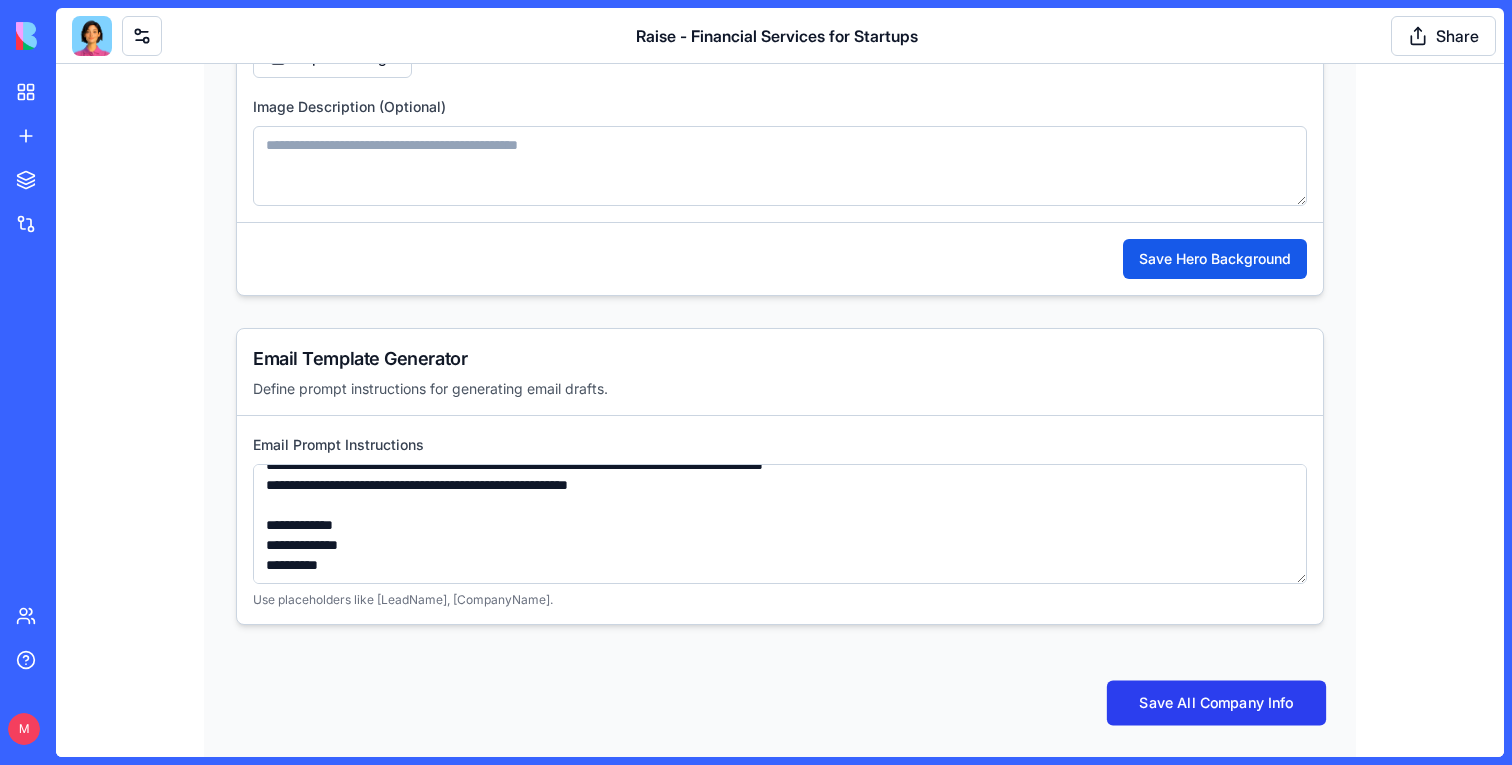 click on "Save All Company Info" at bounding box center [1216, 703] 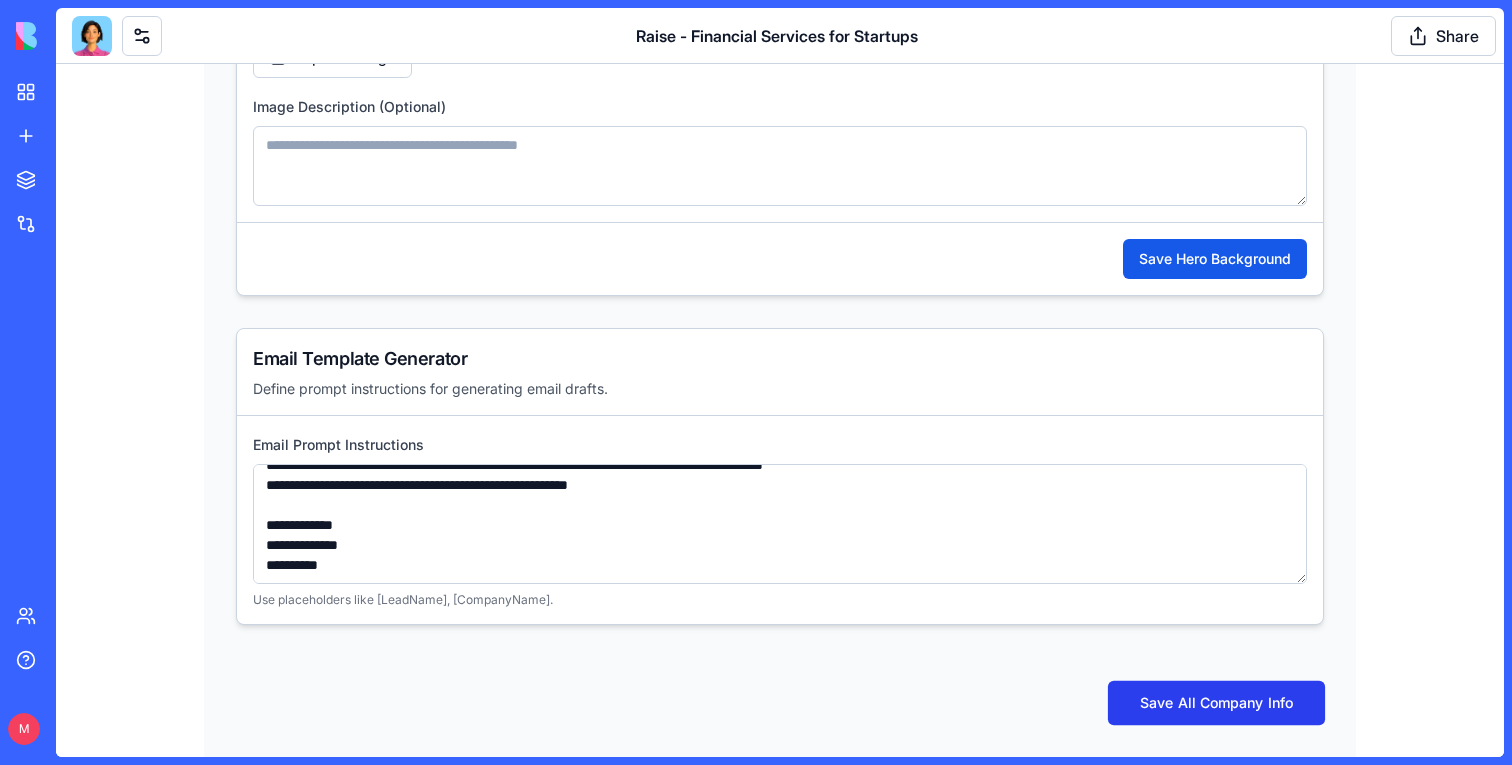 click on "Save All Company Info" at bounding box center [1216, 703] 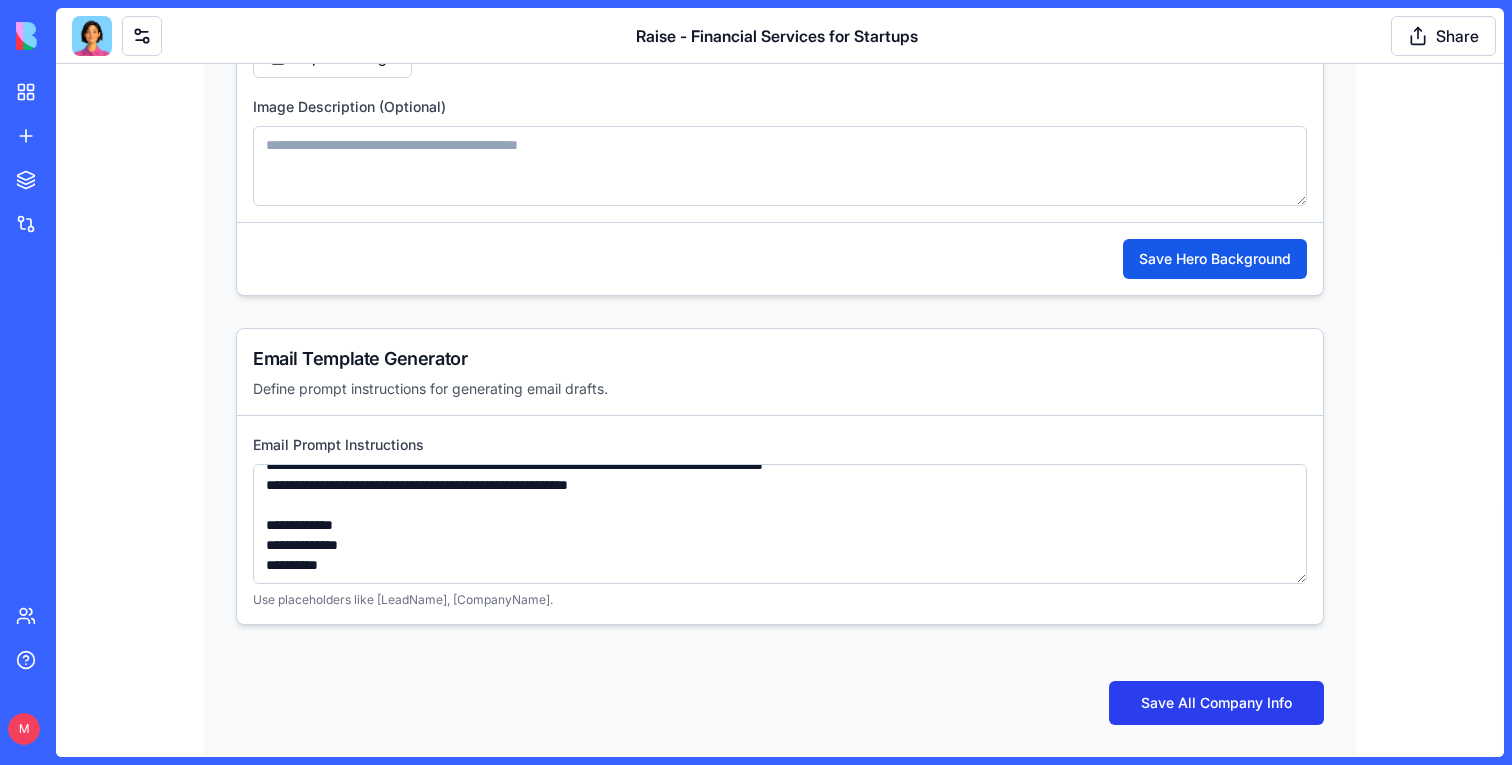 click on "Save All Company Info" at bounding box center [1216, 703] 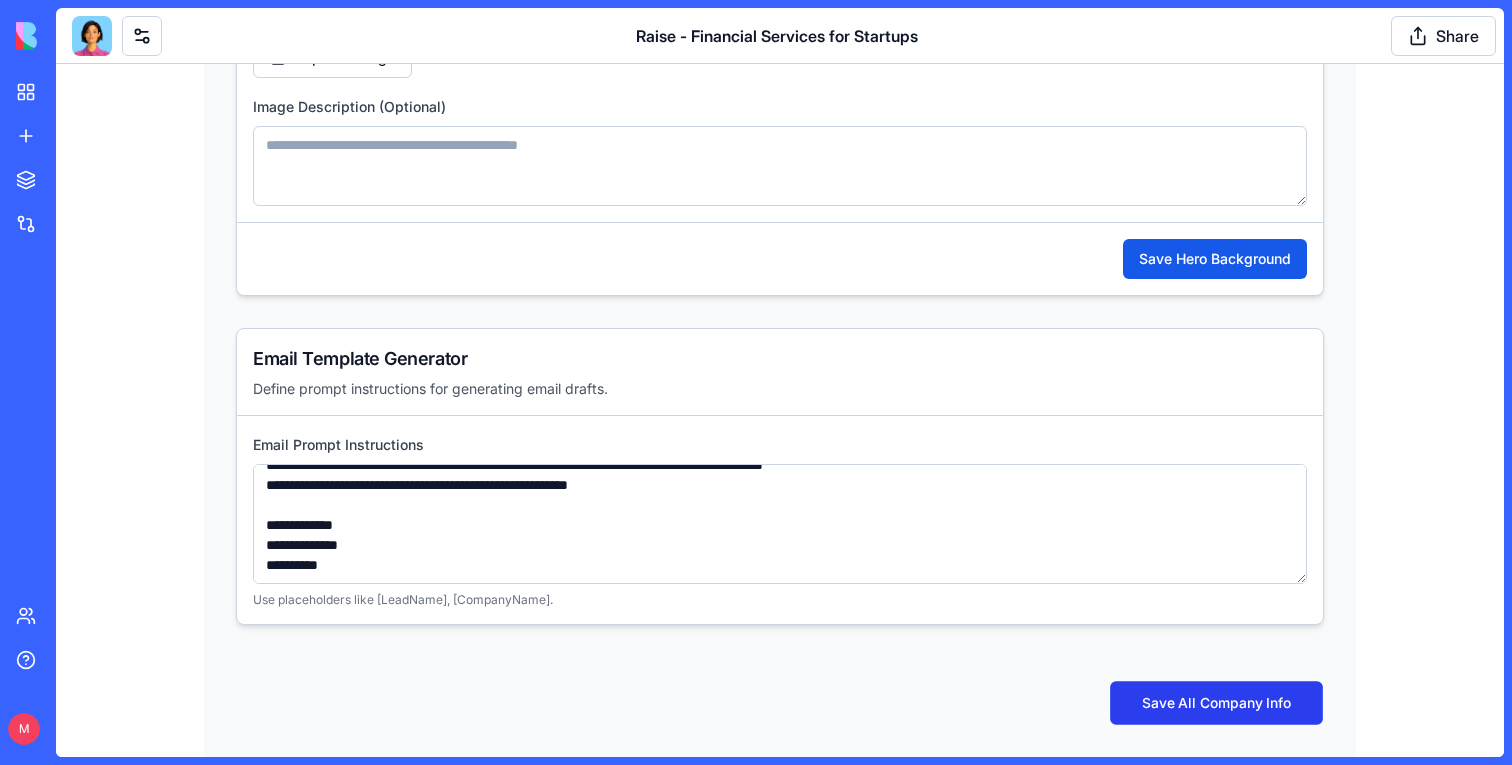 click on "Save All Company Info" at bounding box center (1216, 703) 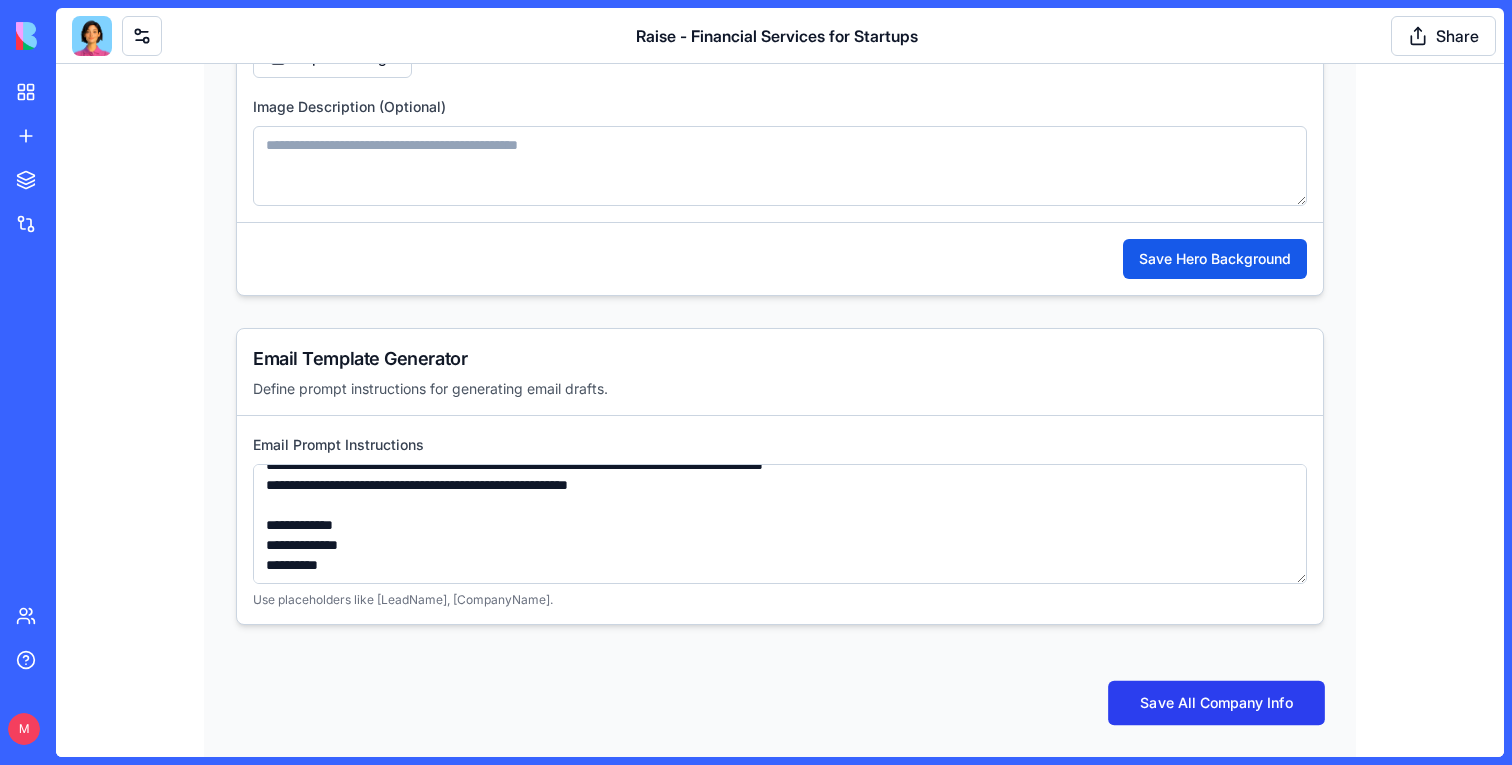 click on "Save All Company Info" at bounding box center [1216, 703] 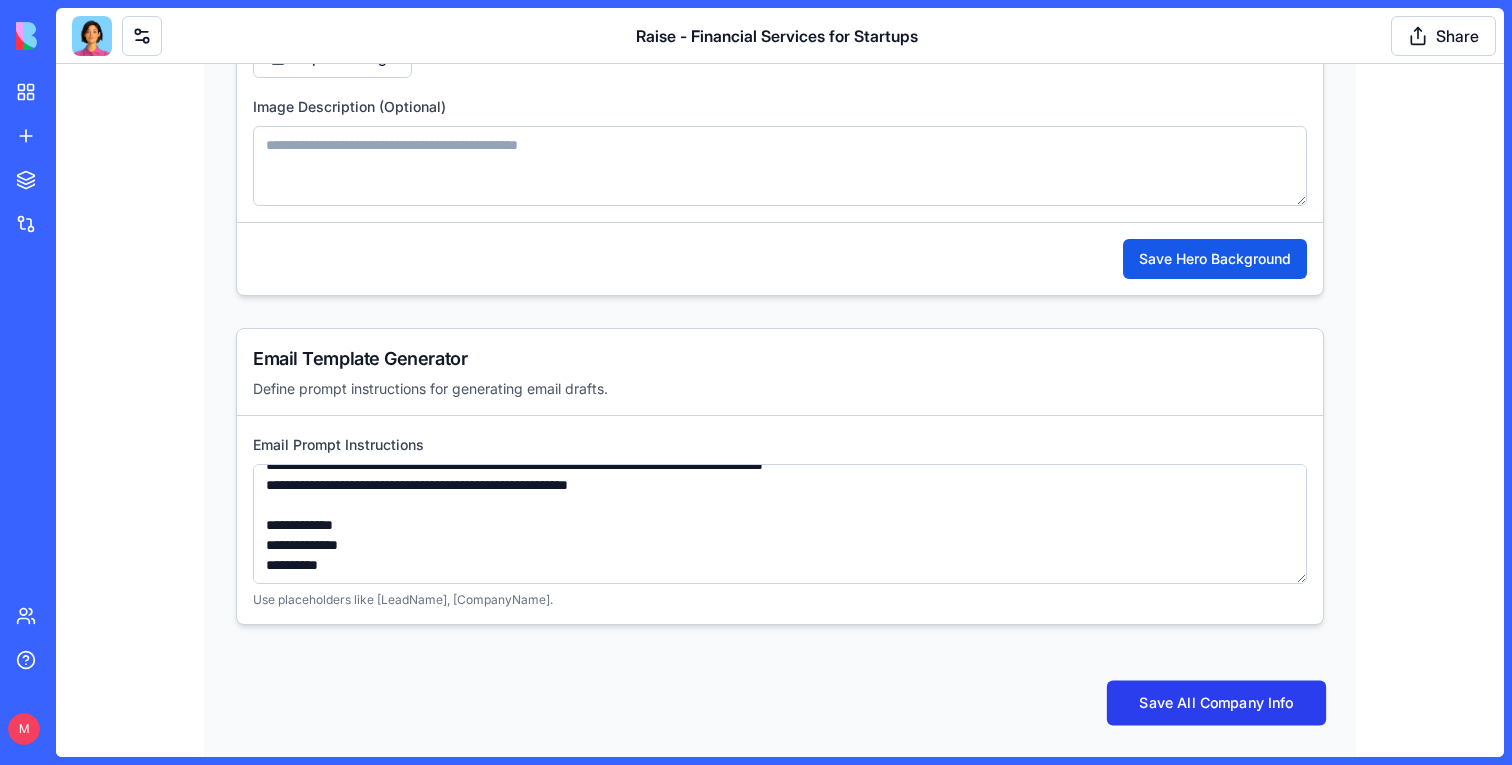 type 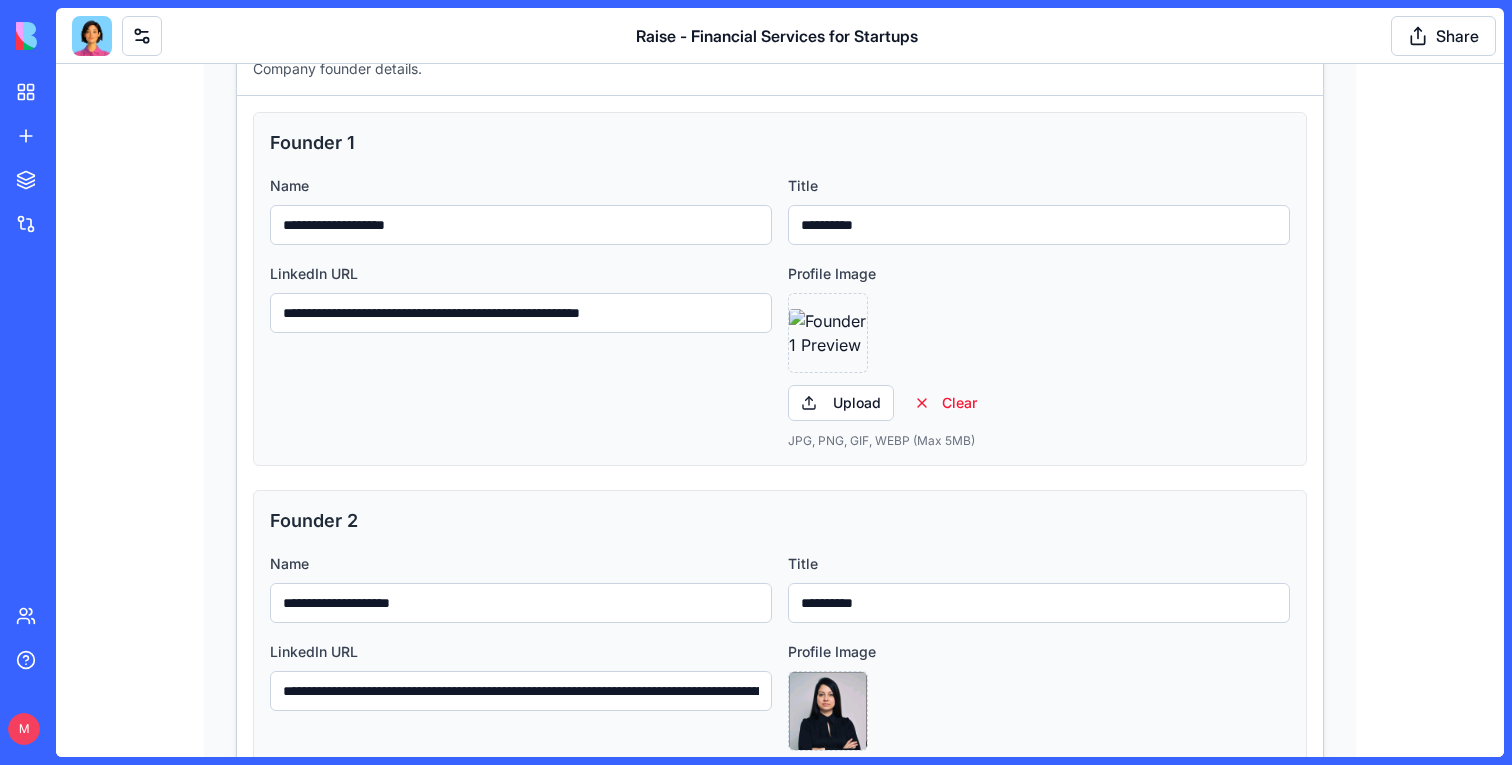 scroll, scrollTop: 2479, scrollLeft: 0, axis: vertical 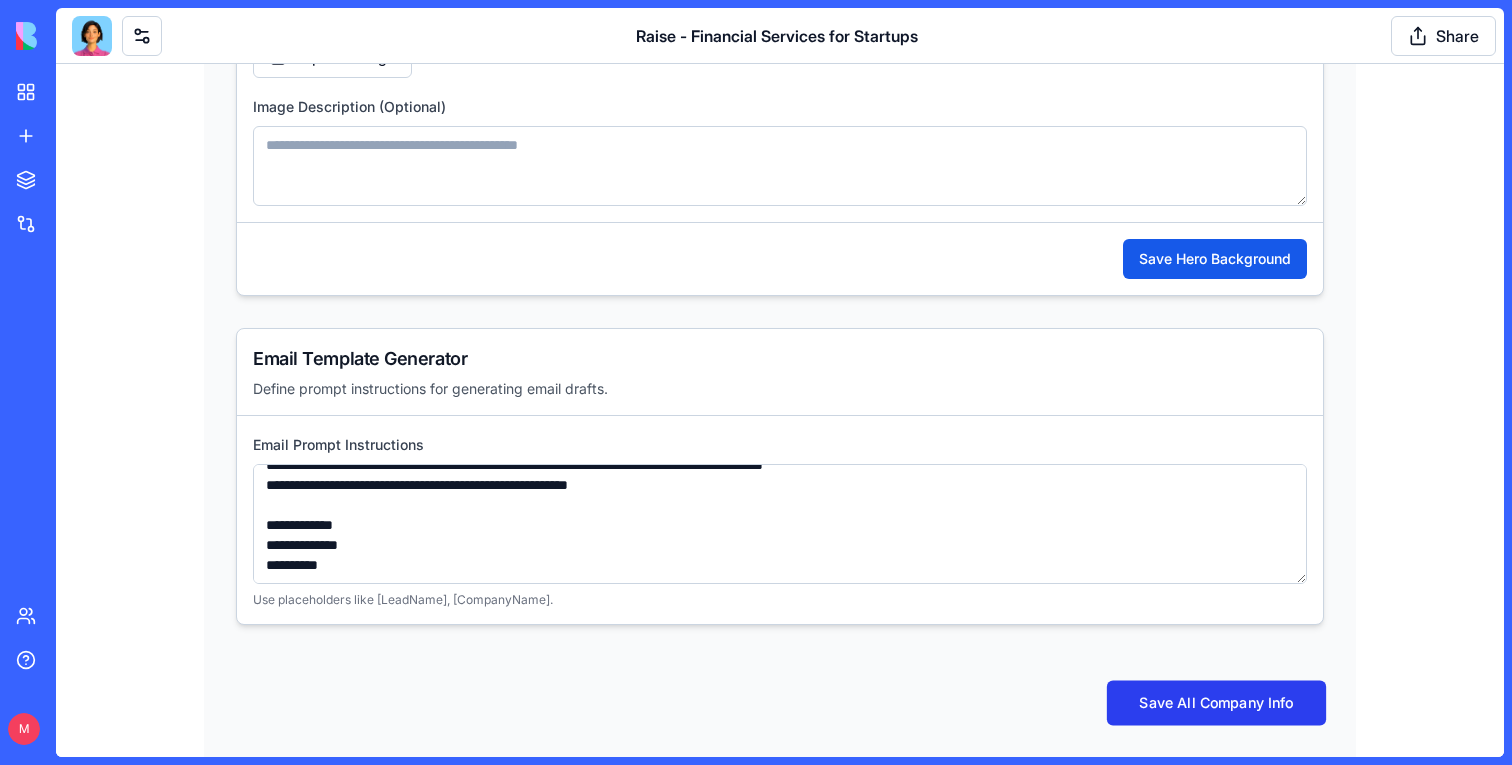 click on "Save All Company Info" at bounding box center [1216, 703] 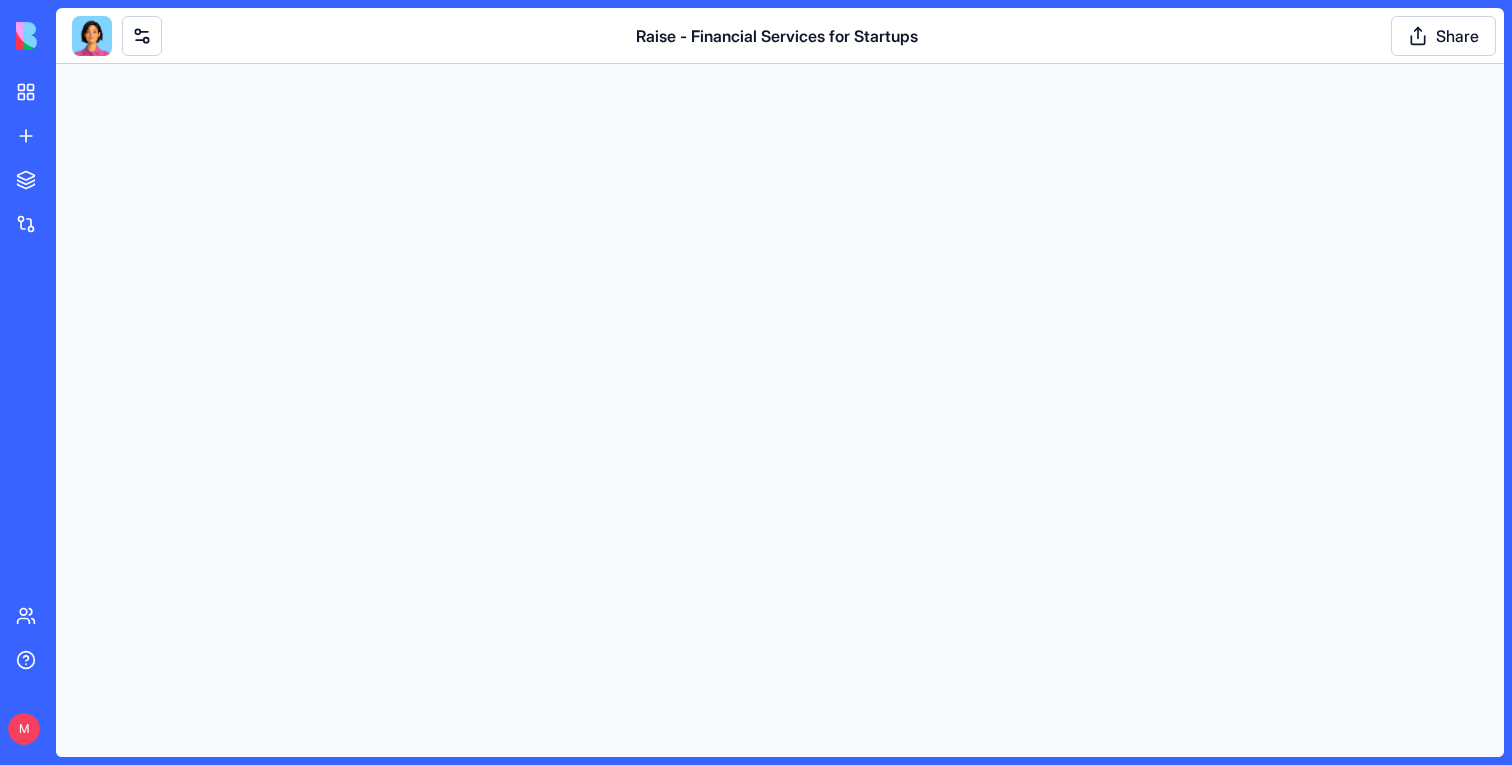 scroll, scrollTop: 0, scrollLeft: 0, axis: both 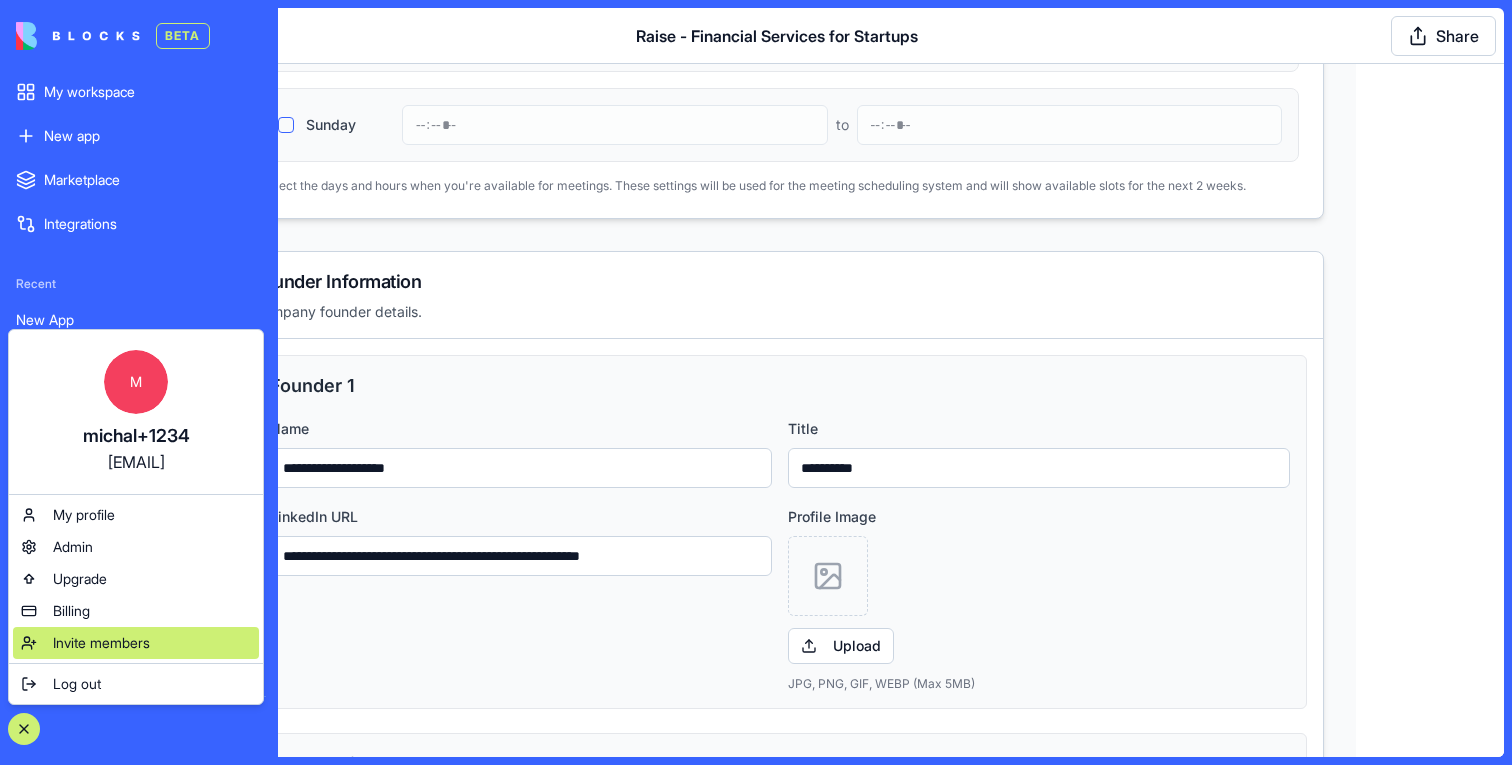 click on "Invite members" at bounding box center (101, 643) 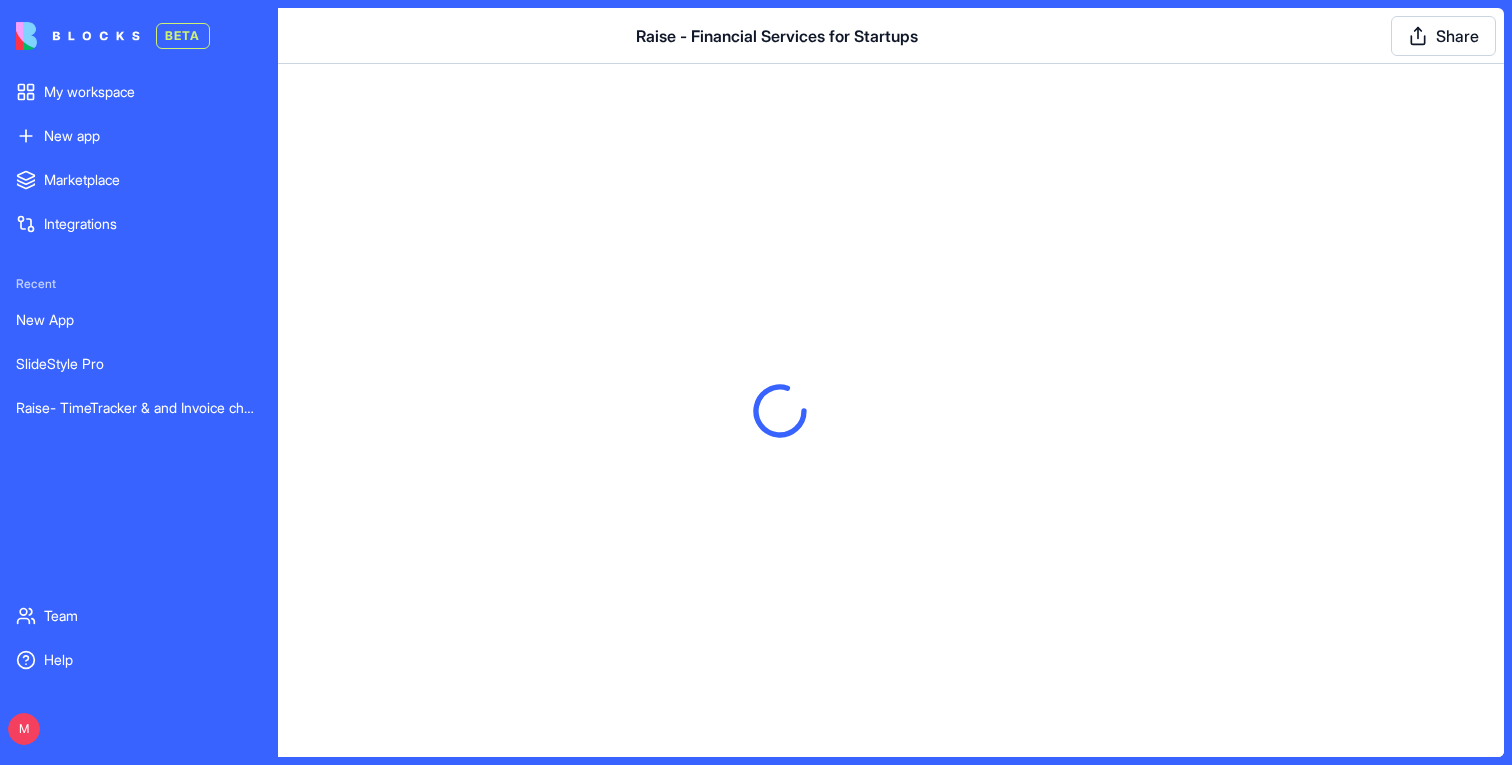 scroll, scrollTop: 0, scrollLeft: 0, axis: both 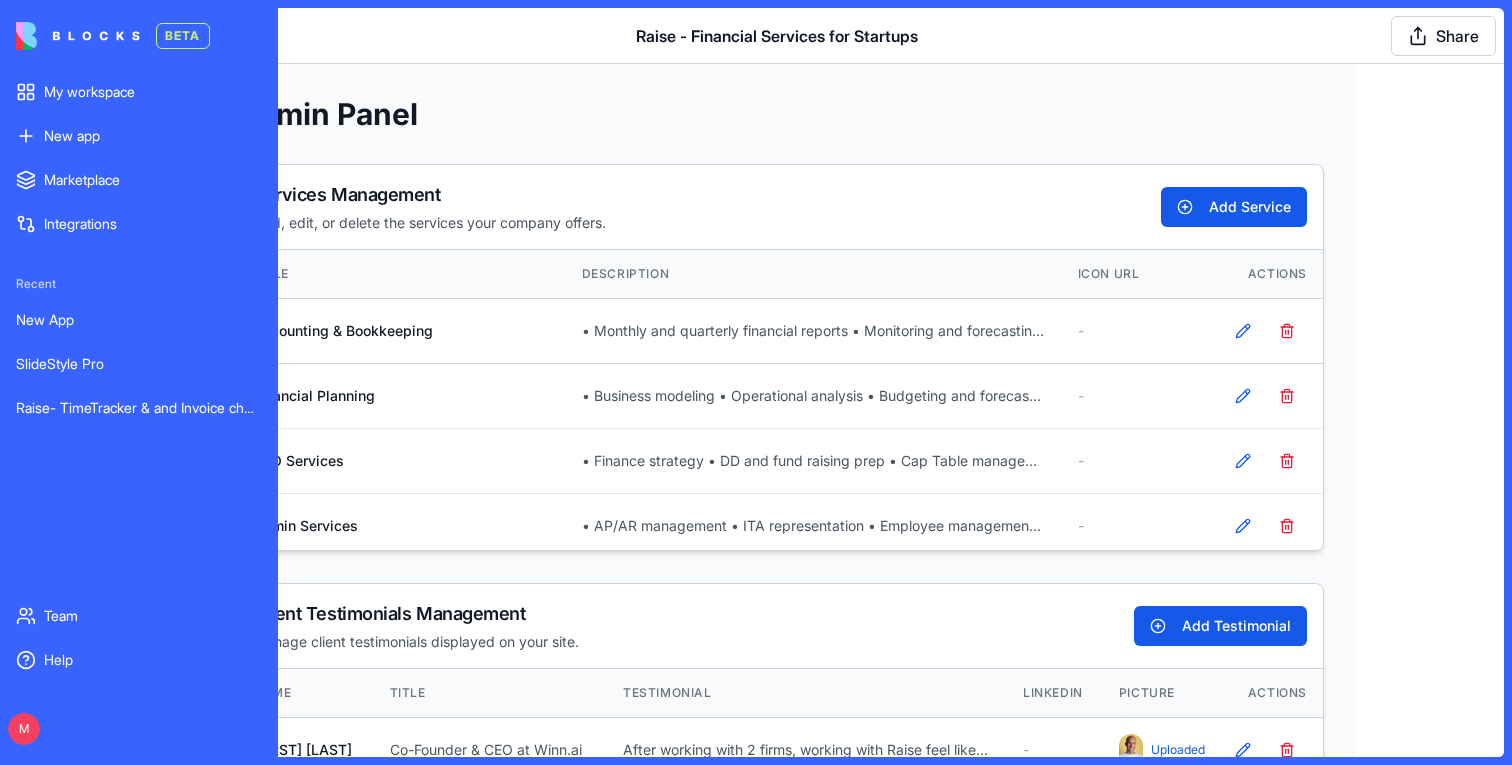 click on "Raise - Financial Services for Startups Share" at bounding box center [780, 36] 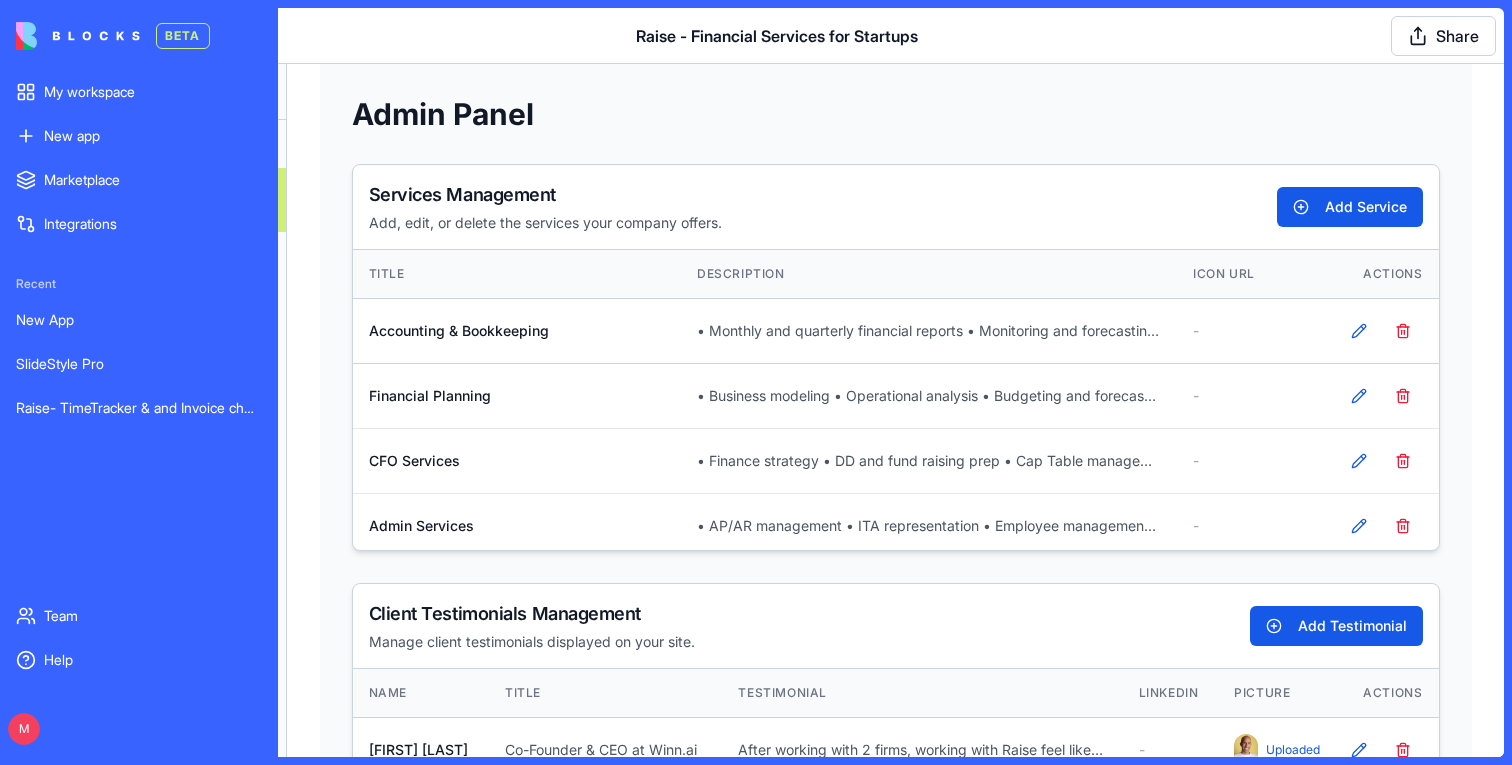 click on "Home" at bounding box center (171, 184) 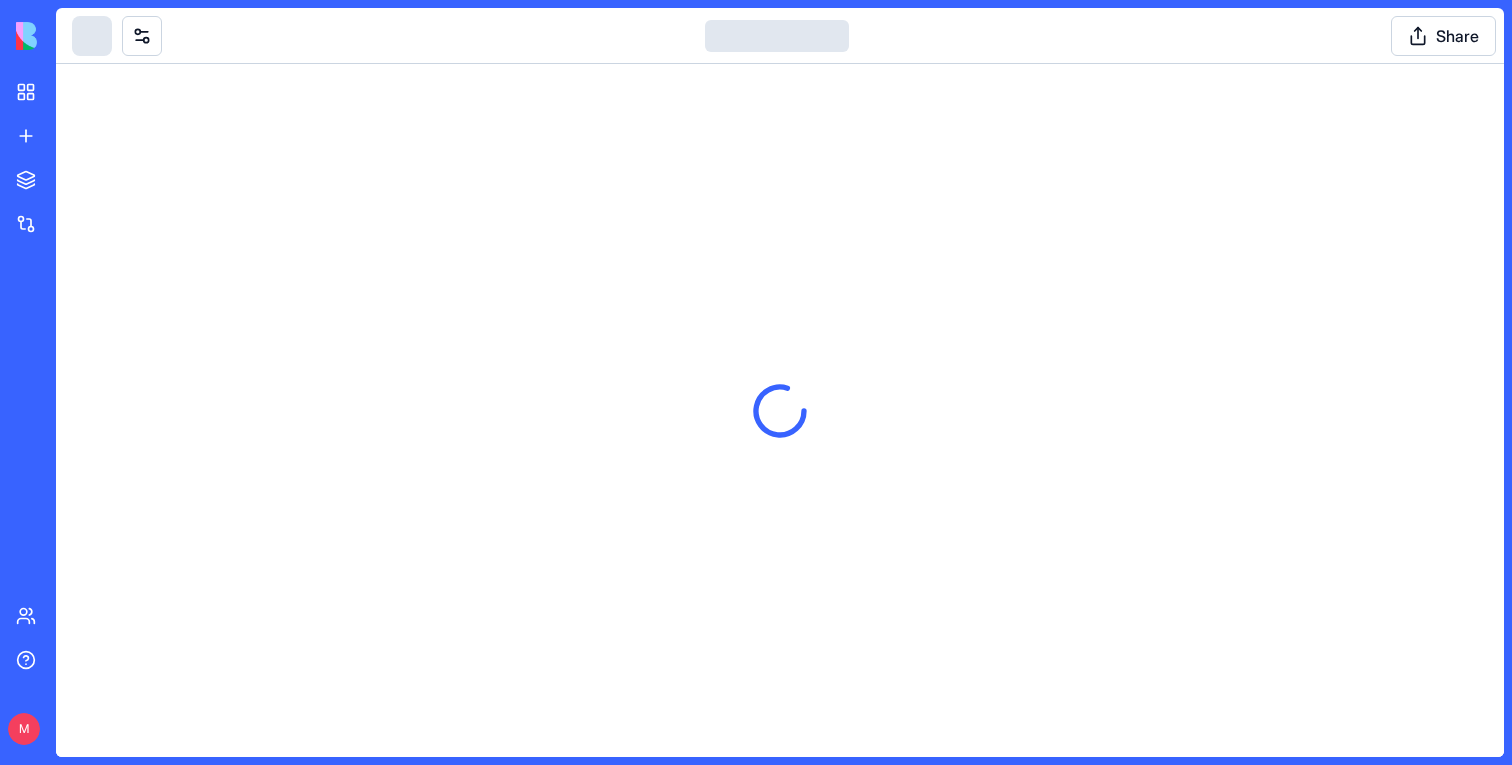 scroll, scrollTop: 0, scrollLeft: 0, axis: both 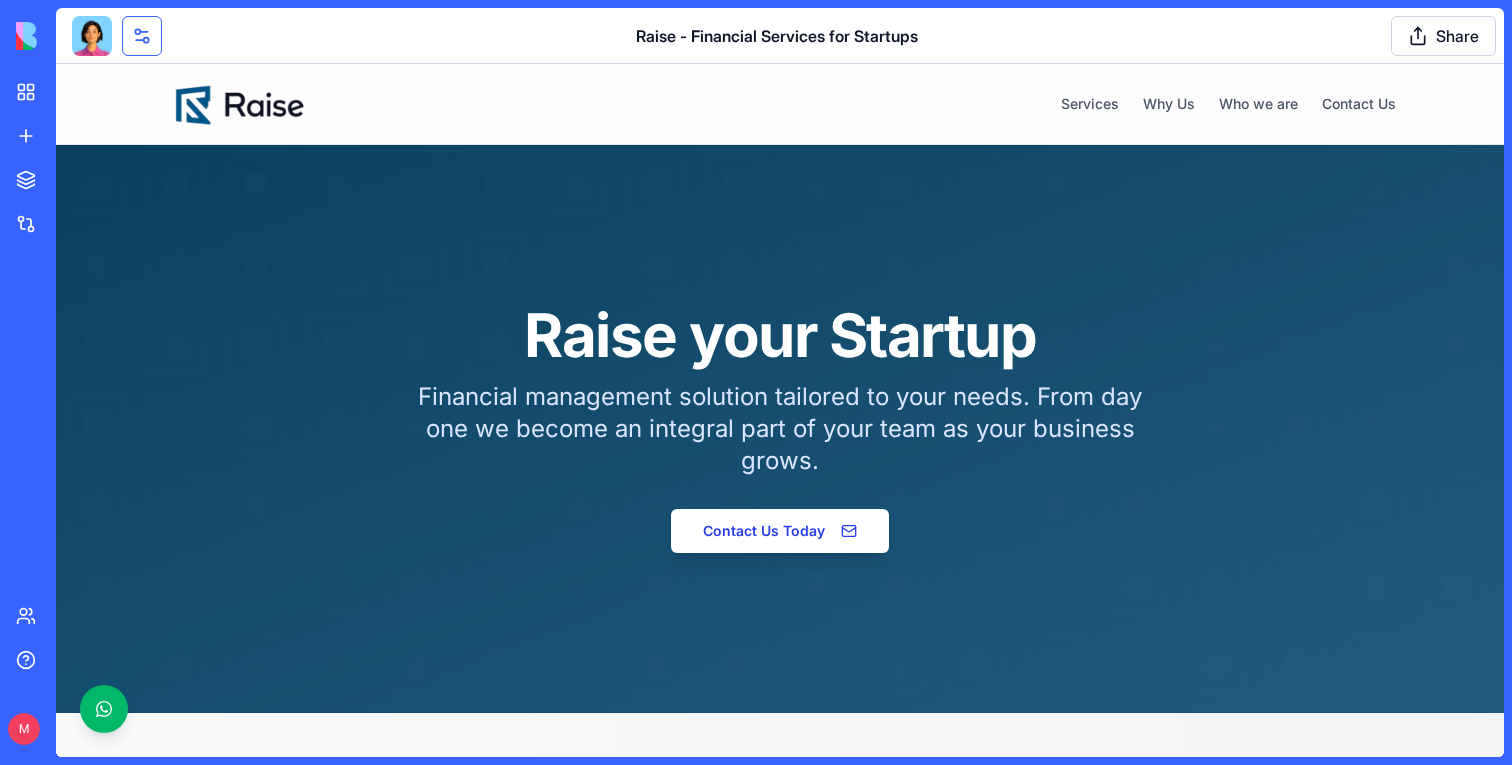 click at bounding box center [142, 36] 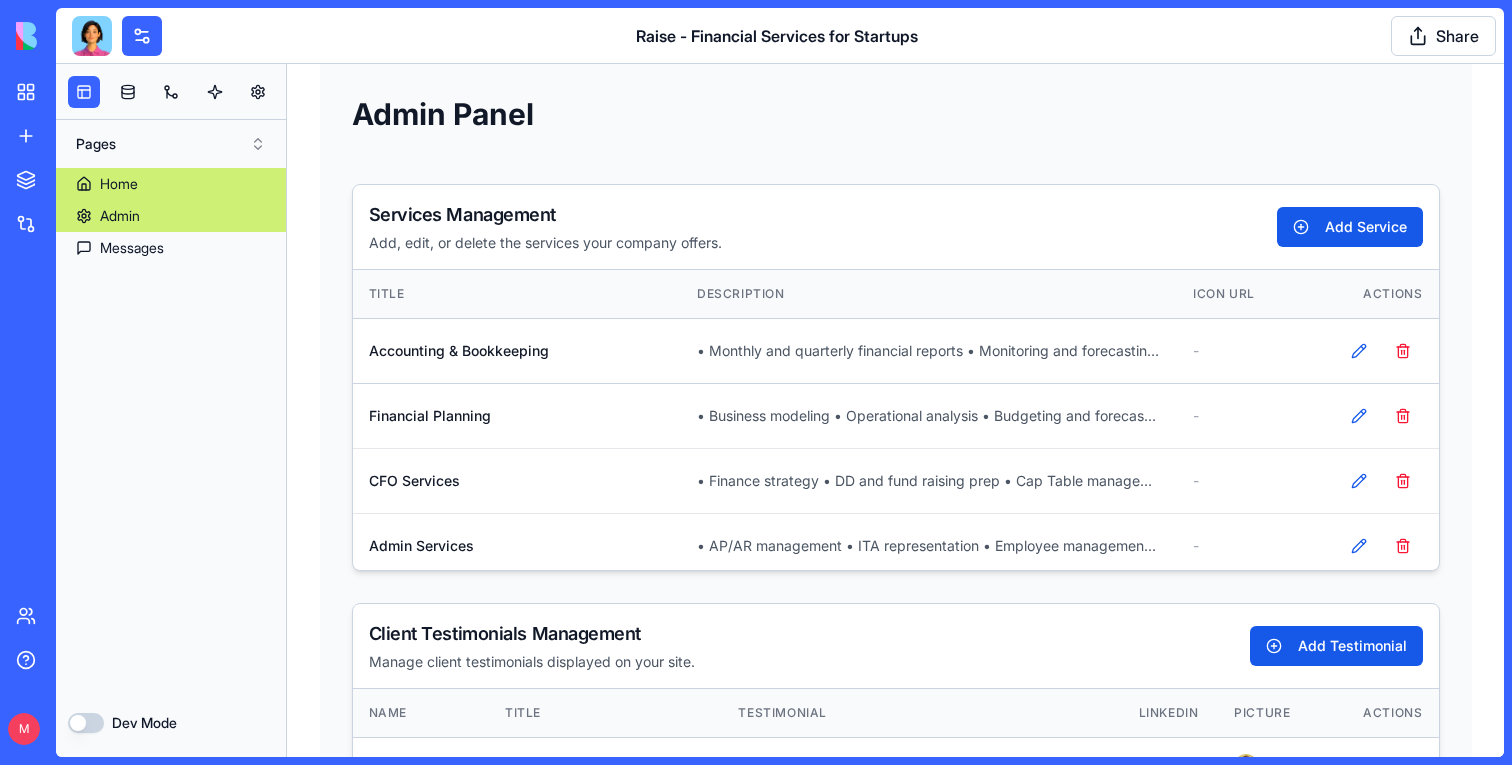 click on "Admin" at bounding box center [120, 216] 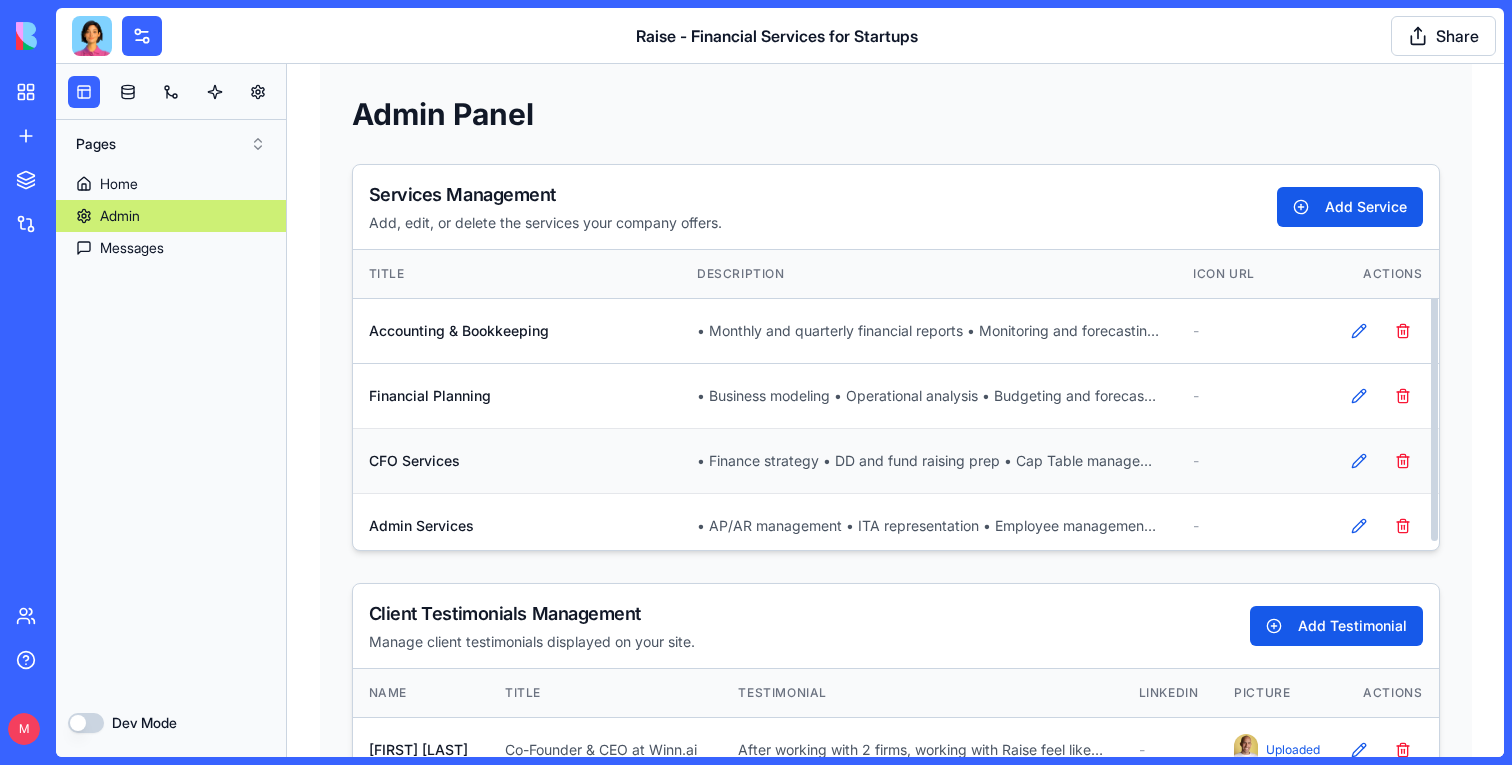 scroll, scrollTop: 7, scrollLeft: 0, axis: vertical 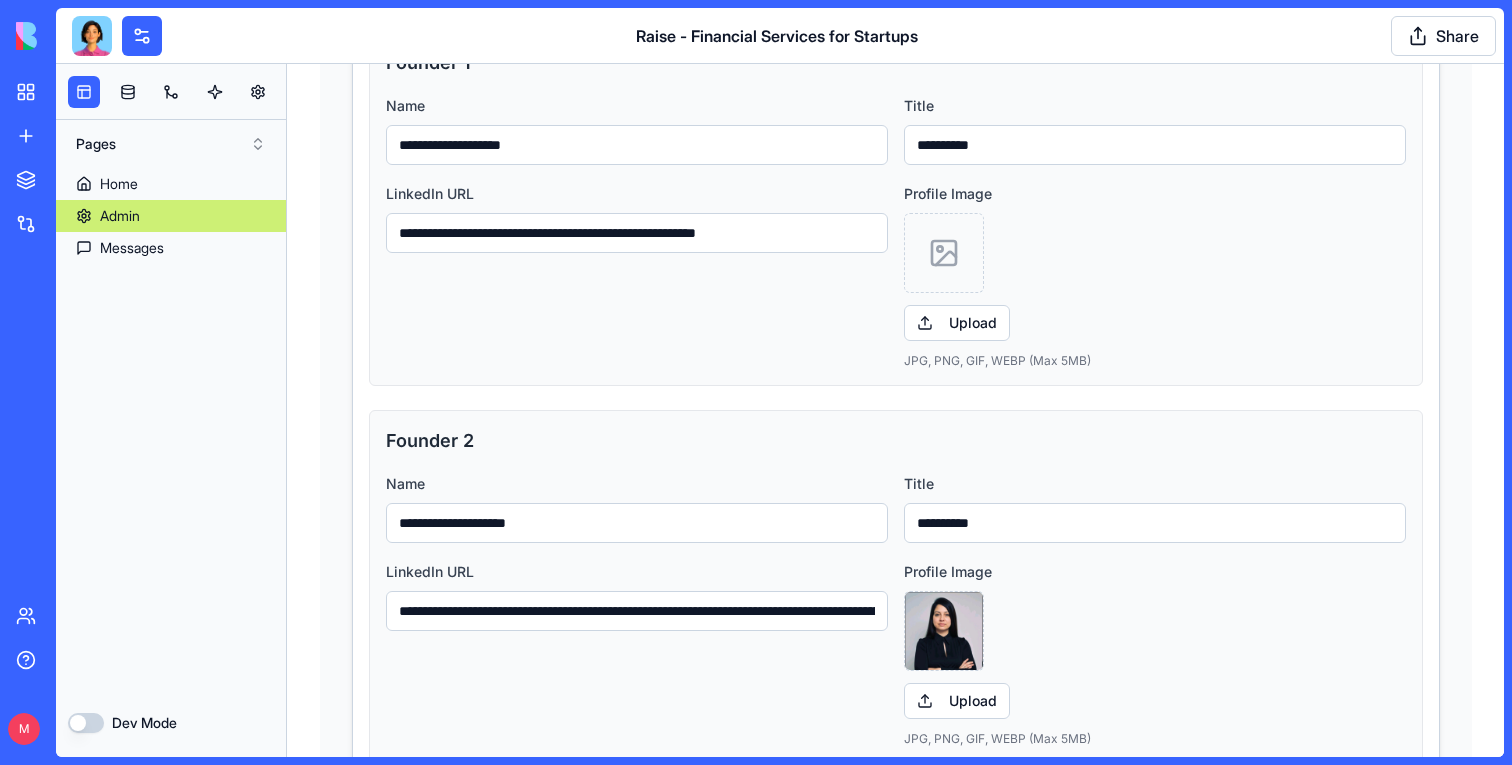 click on "**********" at bounding box center (1155, 523) 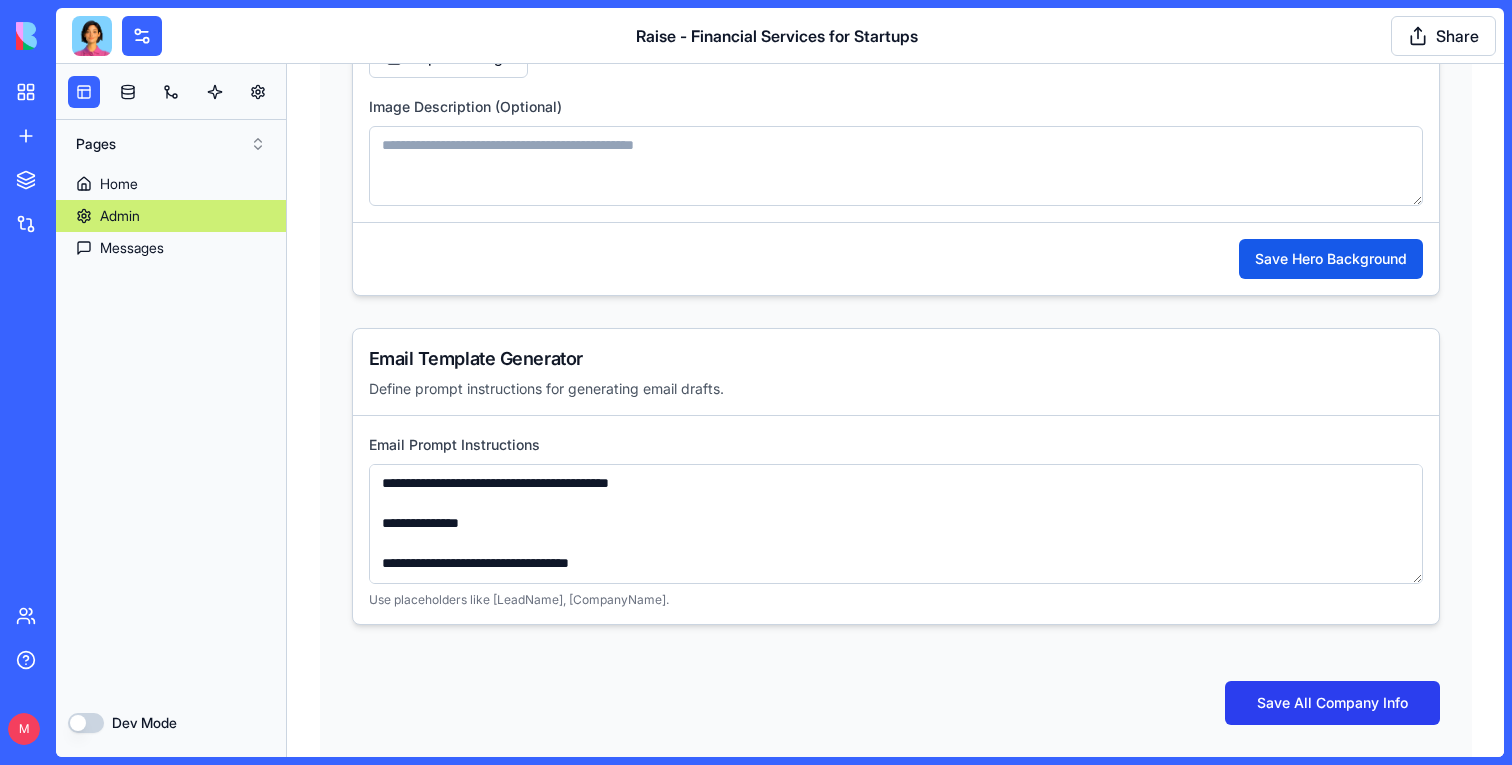 type on "**********" 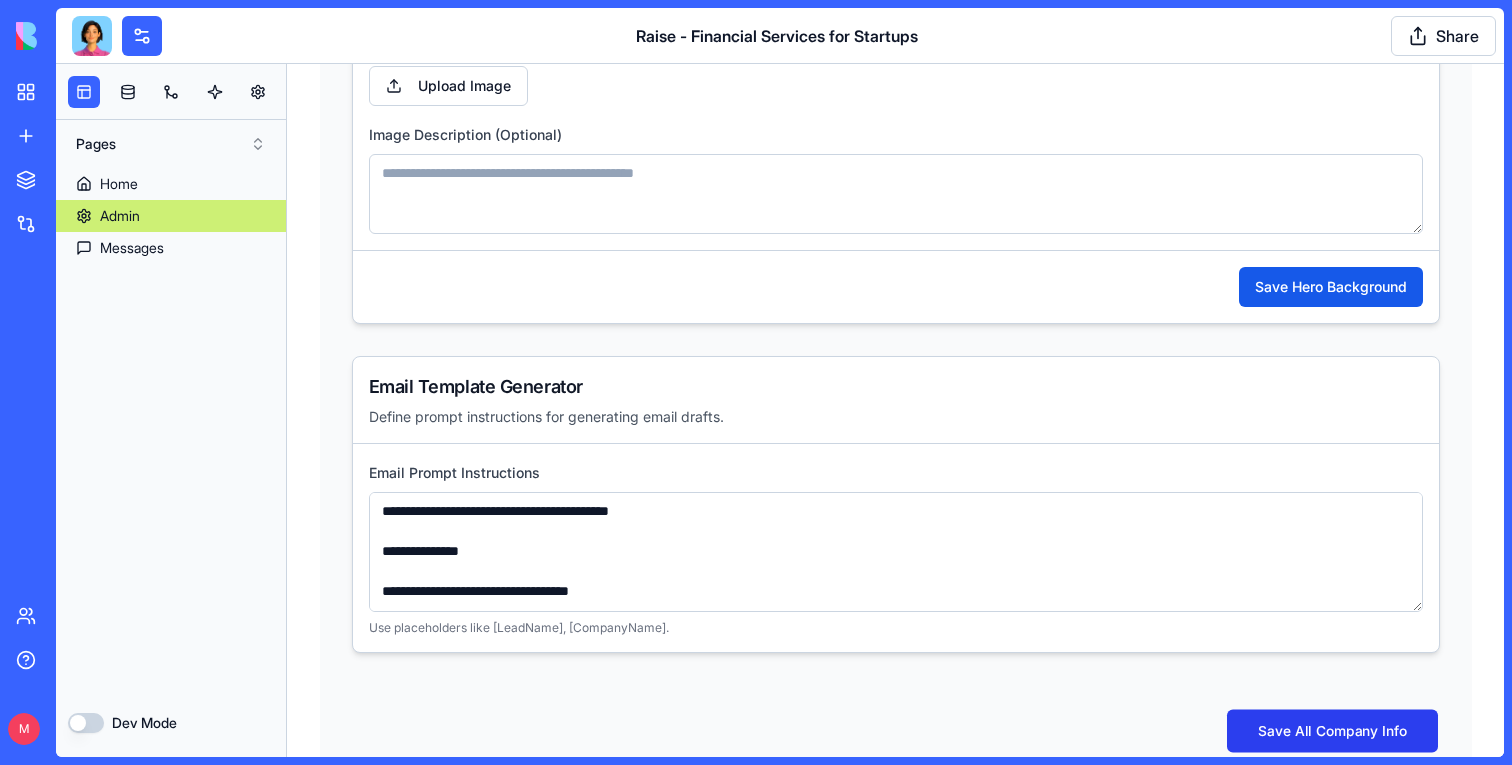 scroll, scrollTop: 5386, scrollLeft: 0, axis: vertical 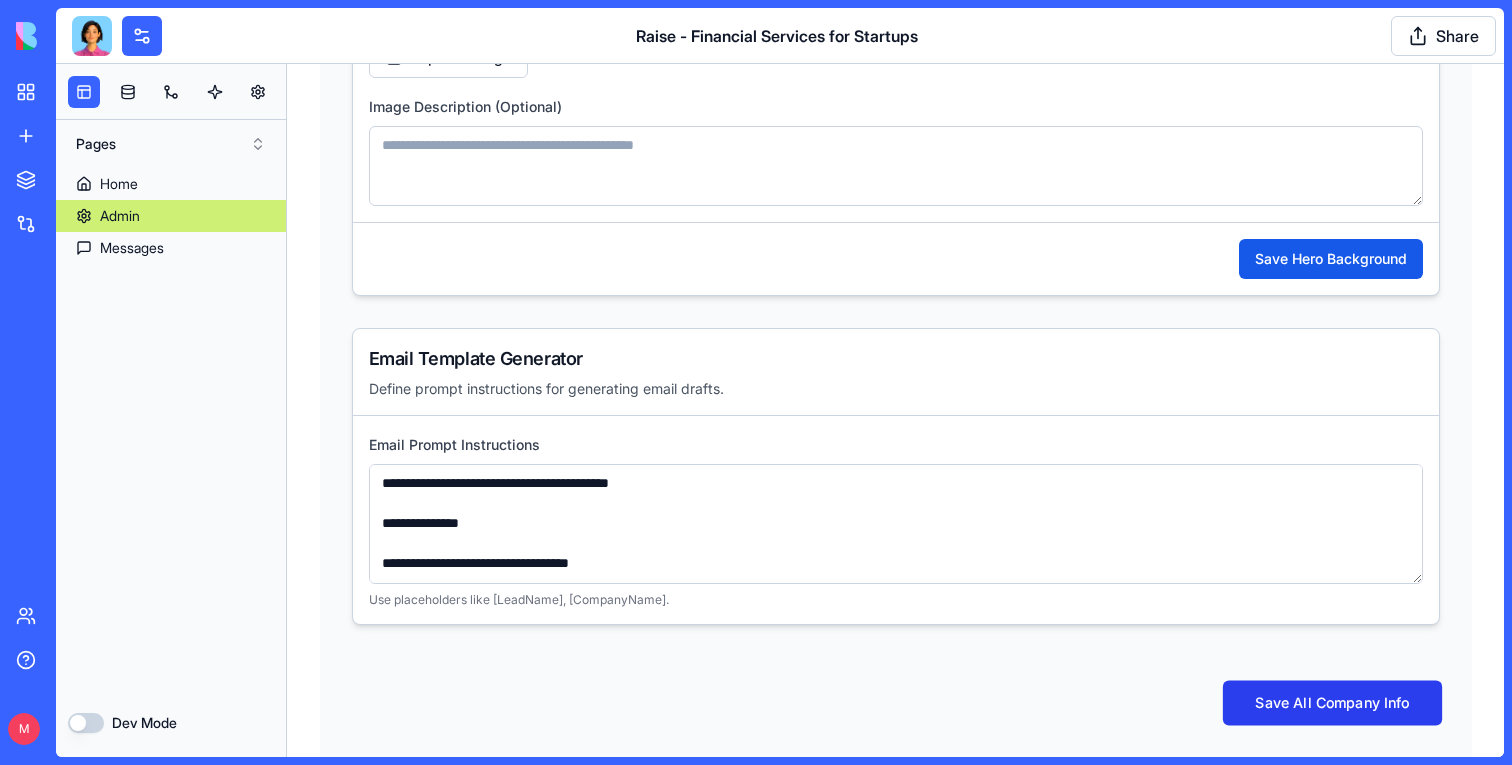click on "Save All Company Info" at bounding box center [1331, 703] 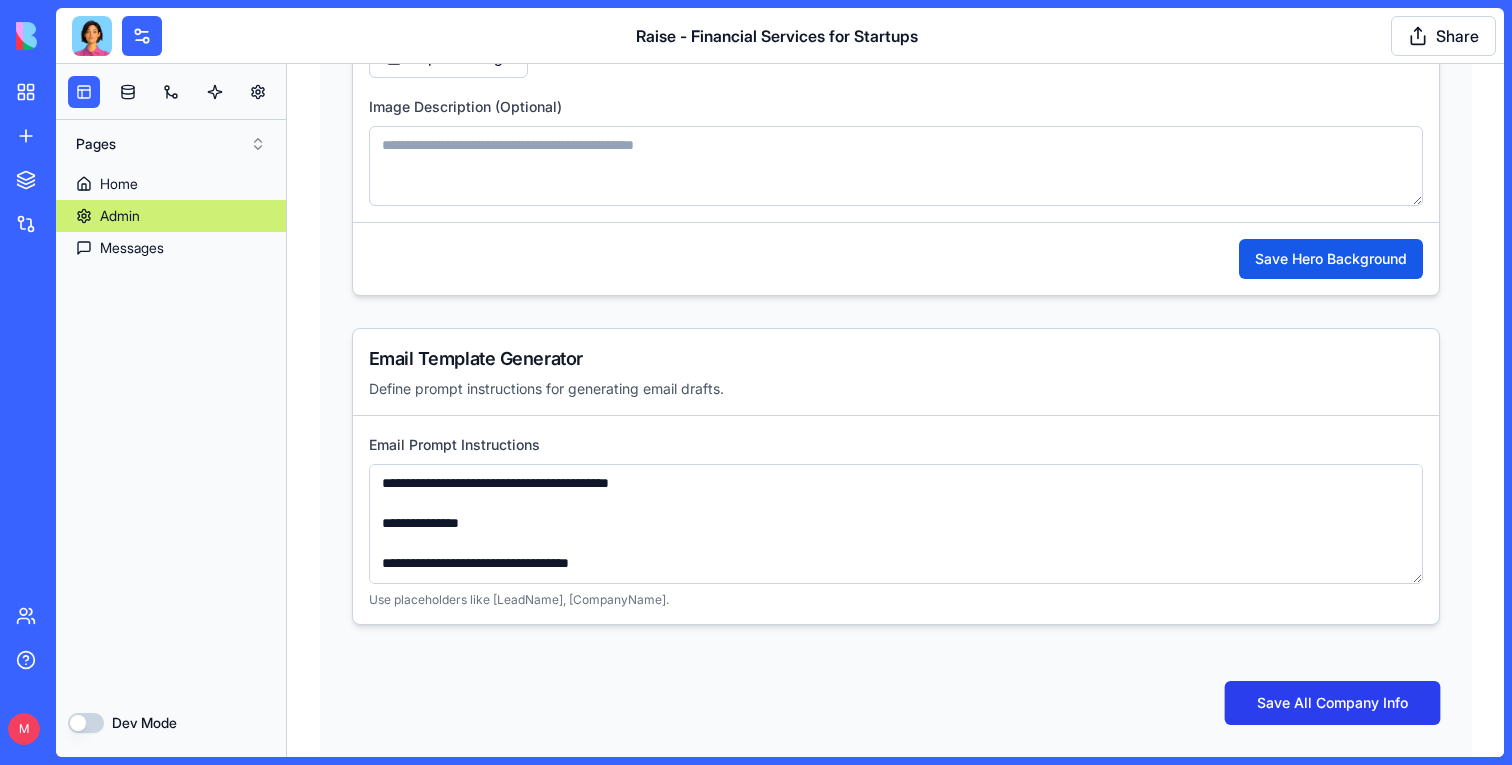 click on "Save All Company Info" at bounding box center (1332, 703) 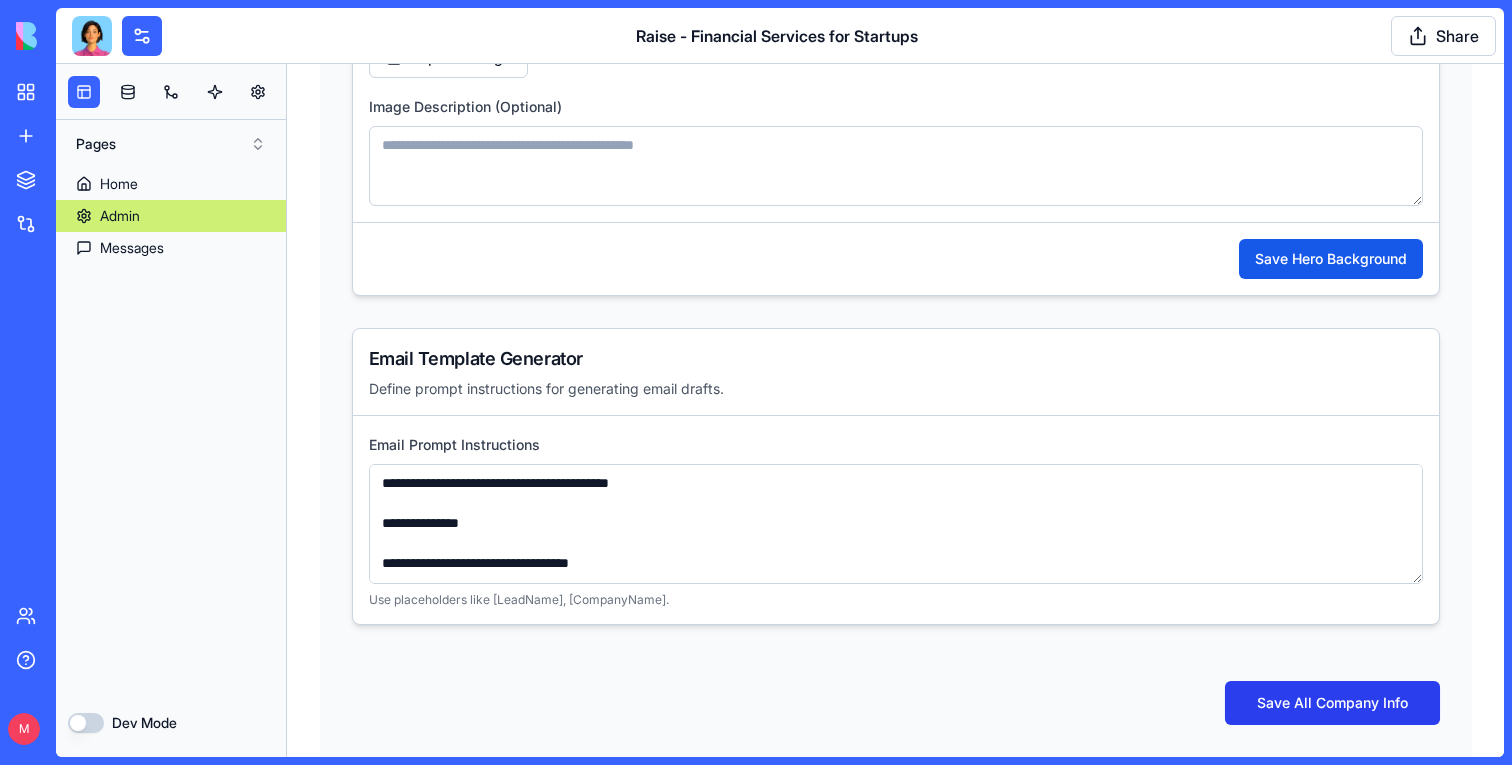 click on "Save All Company Info" at bounding box center (1331, 703) 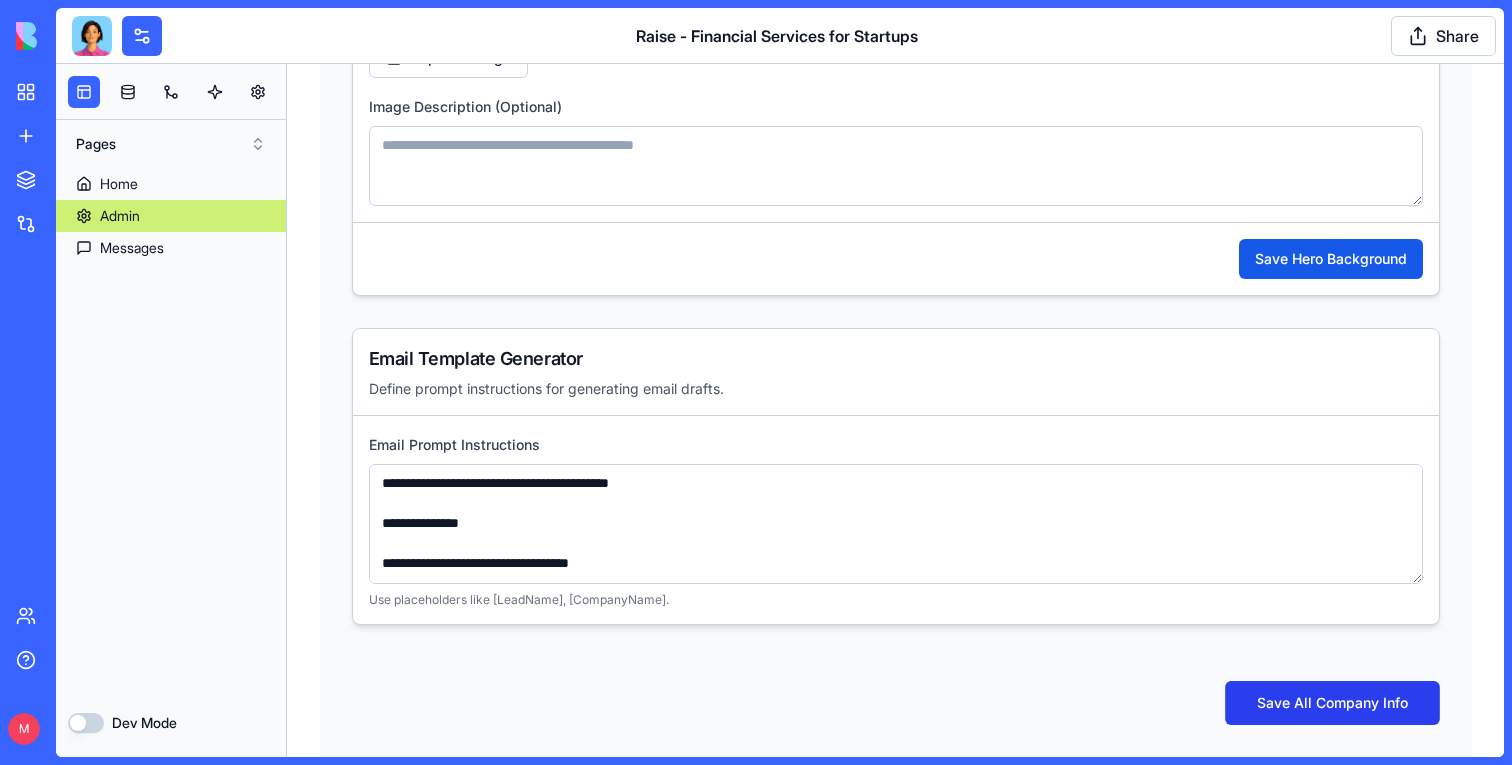 click on "Save All Company Info" at bounding box center [1332, 703] 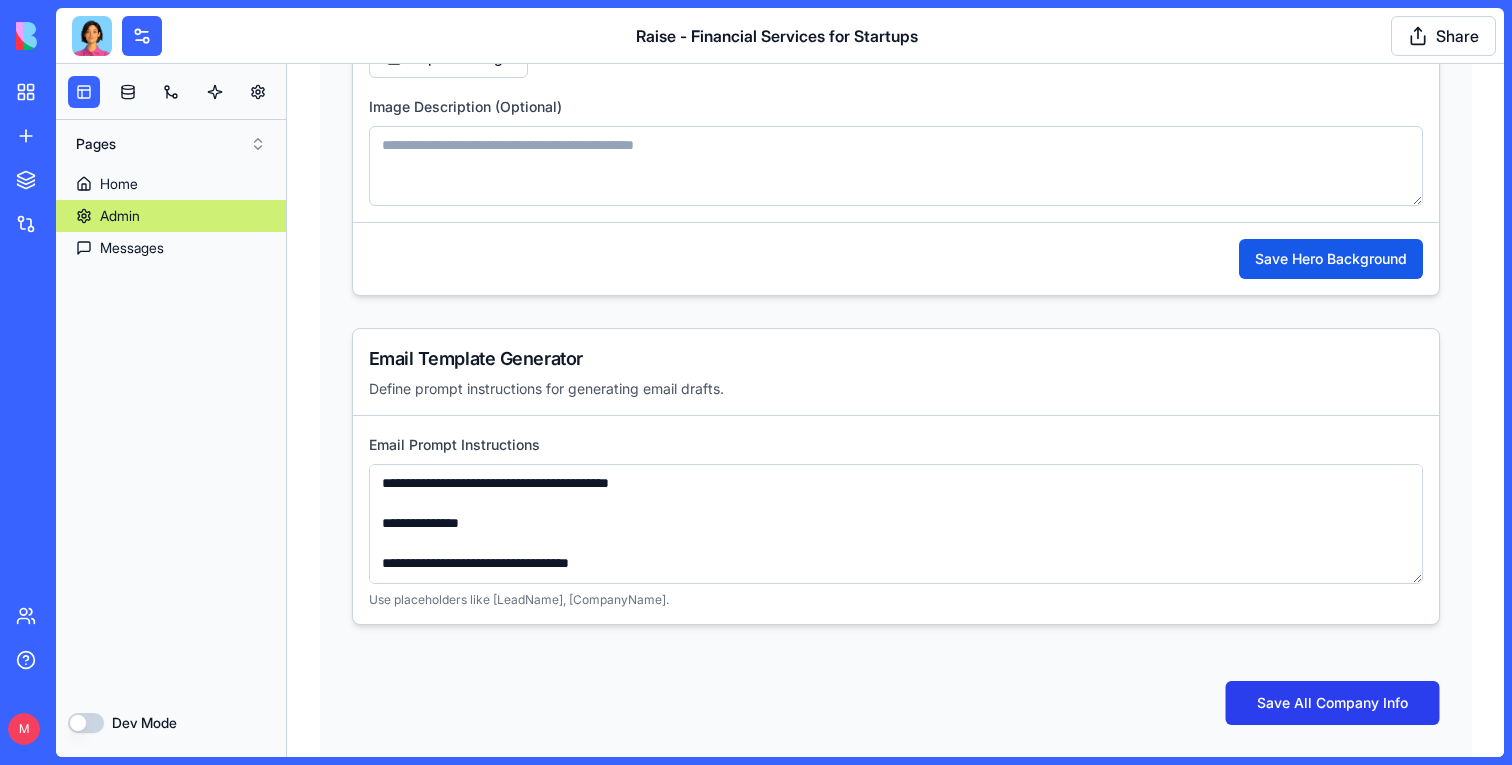 click on "Save All Company Info" at bounding box center [1332, 703] 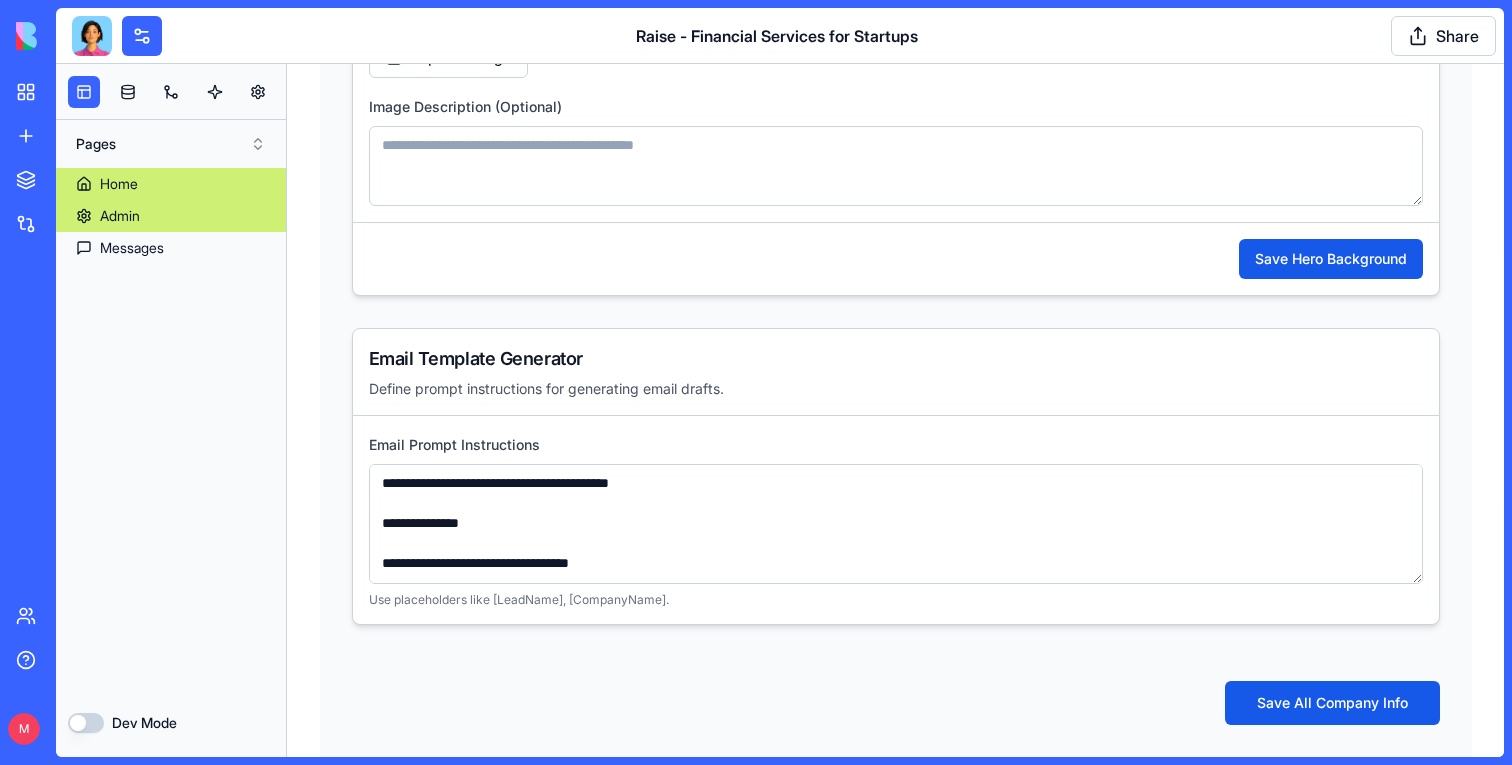 scroll, scrollTop: 3227, scrollLeft: 0, axis: vertical 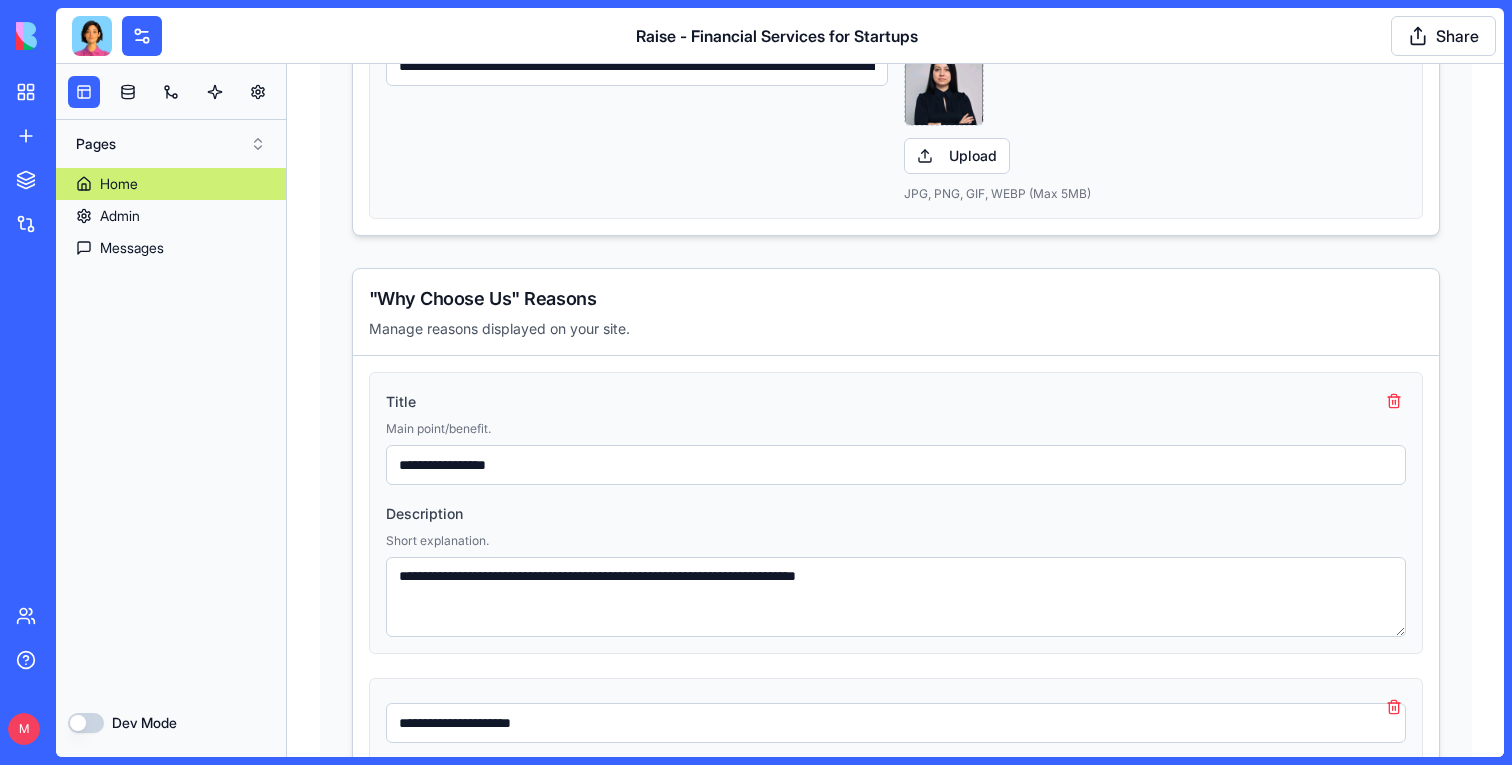 click on "Home" at bounding box center [119, 184] 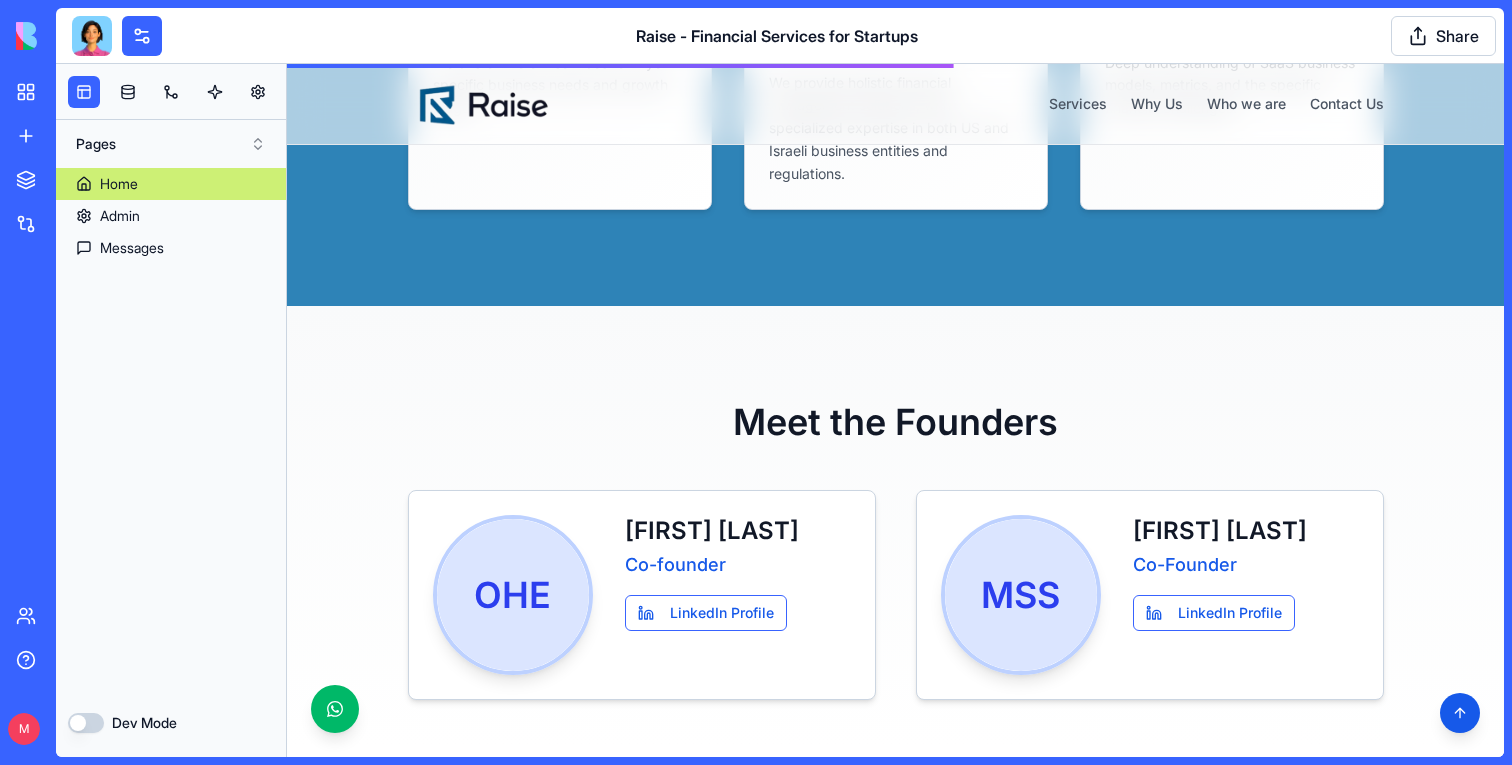 scroll, scrollTop: 1767, scrollLeft: 0, axis: vertical 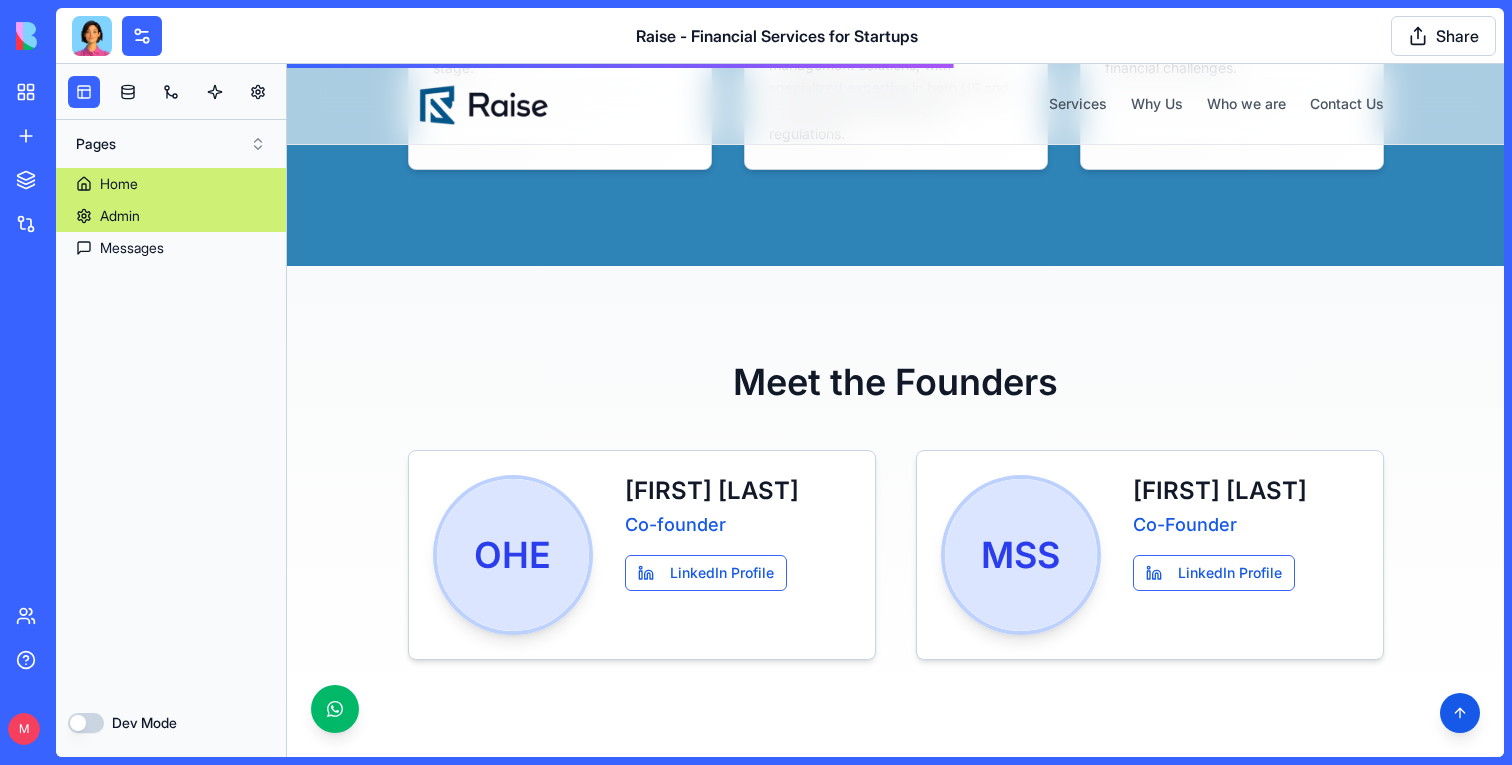 click on "Admin" at bounding box center (171, 216) 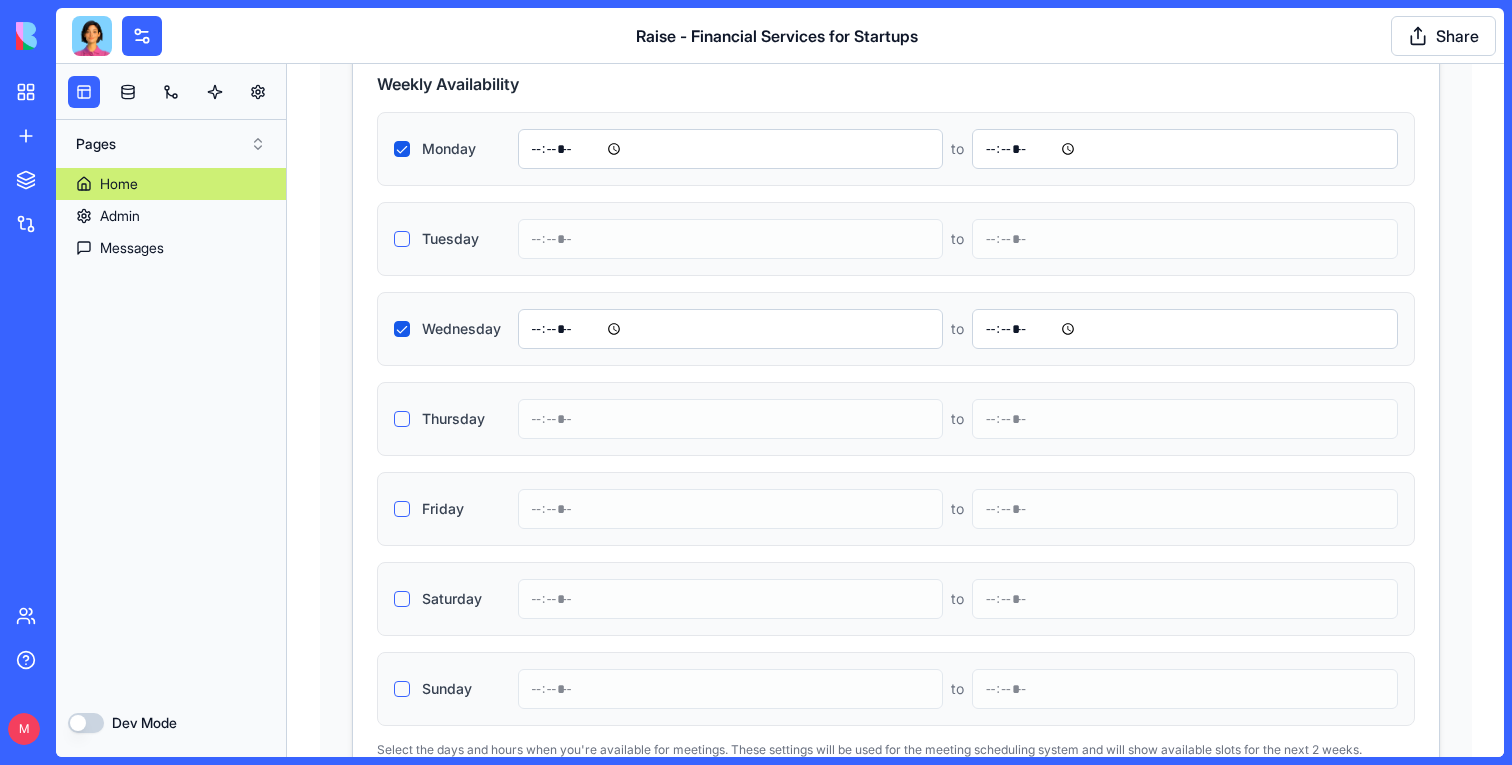 click on "Home" at bounding box center [171, 184] 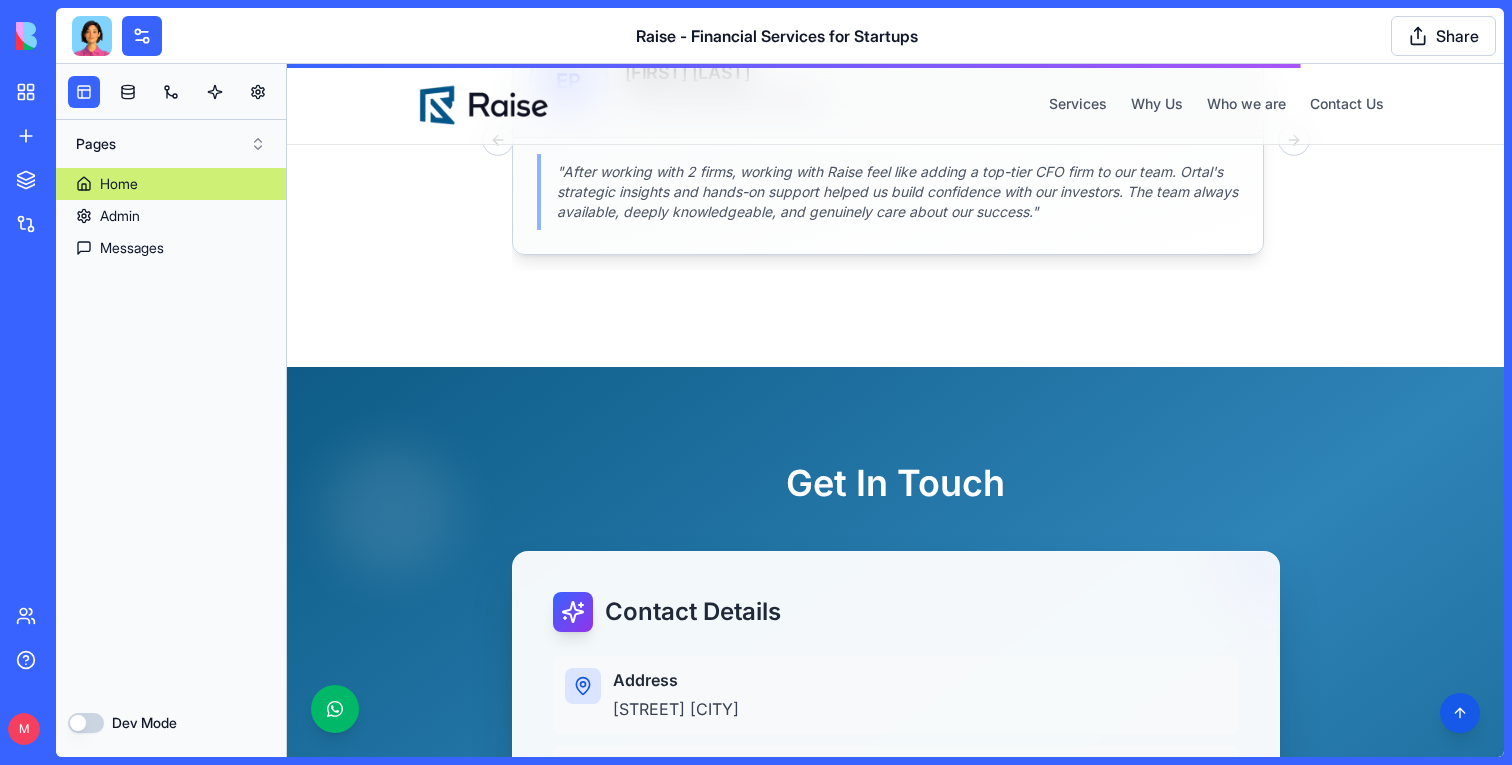 scroll, scrollTop: 2766, scrollLeft: 0, axis: vertical 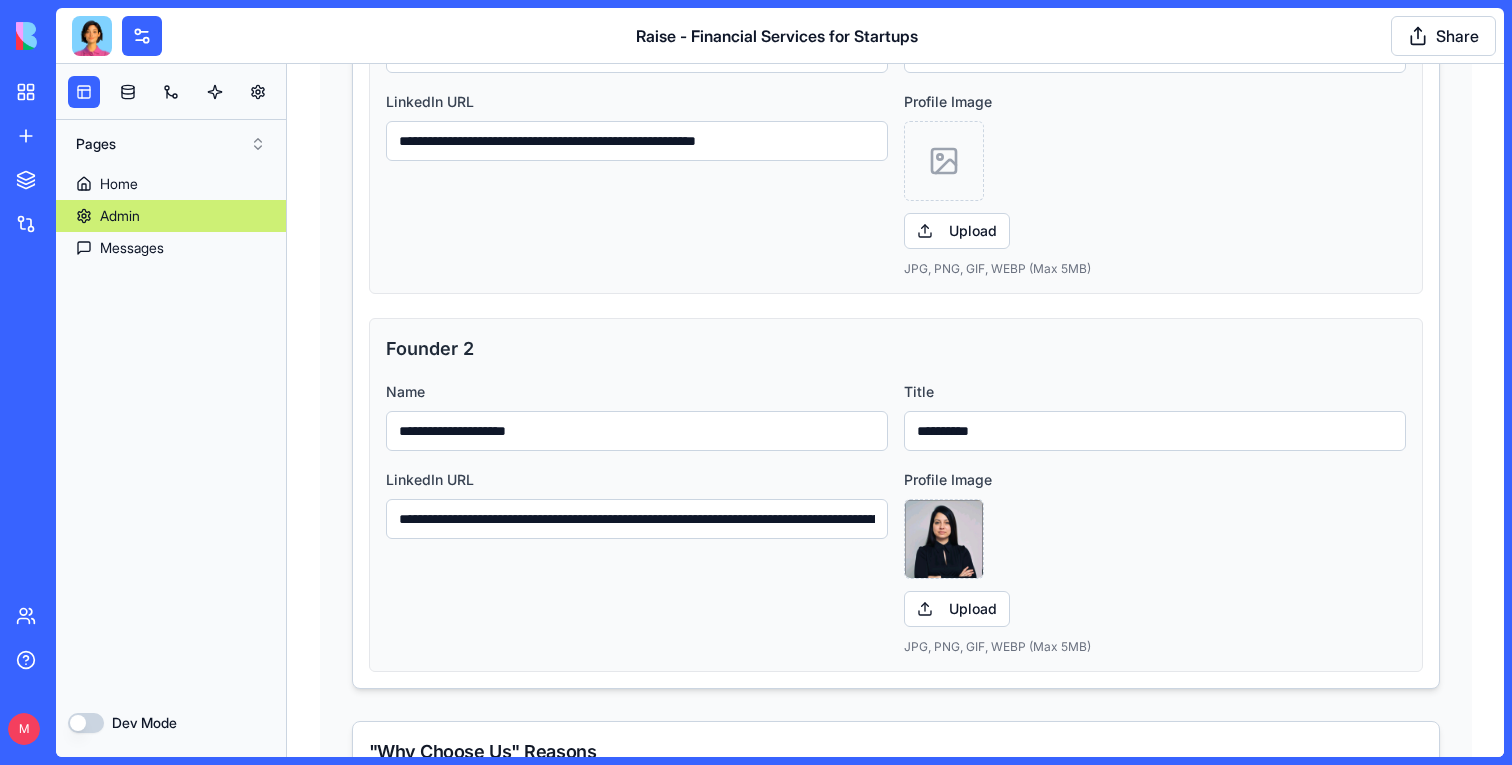click on "Admin" at bounding box center (120, 216) 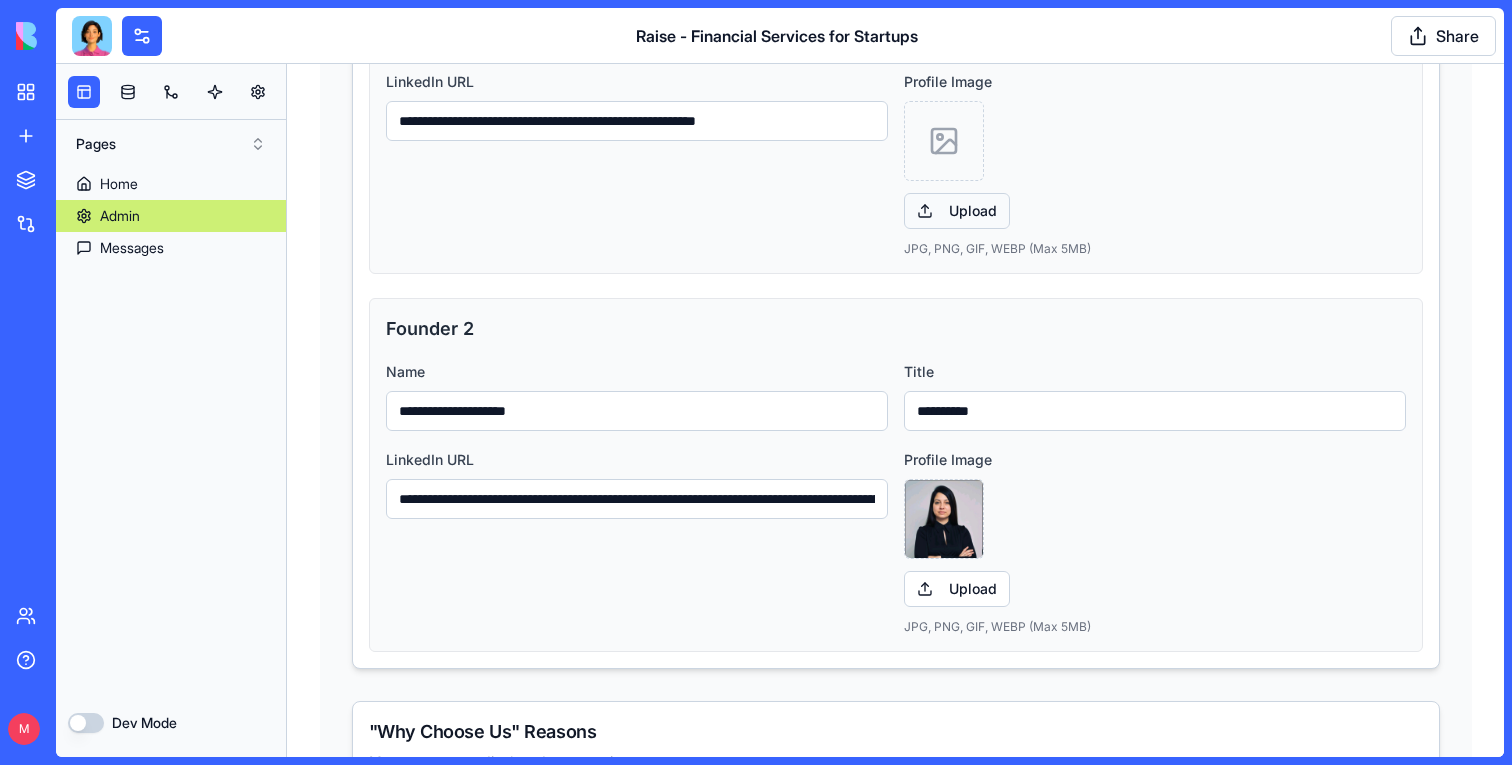 click on "Upload" at bounding box center [957, 211] 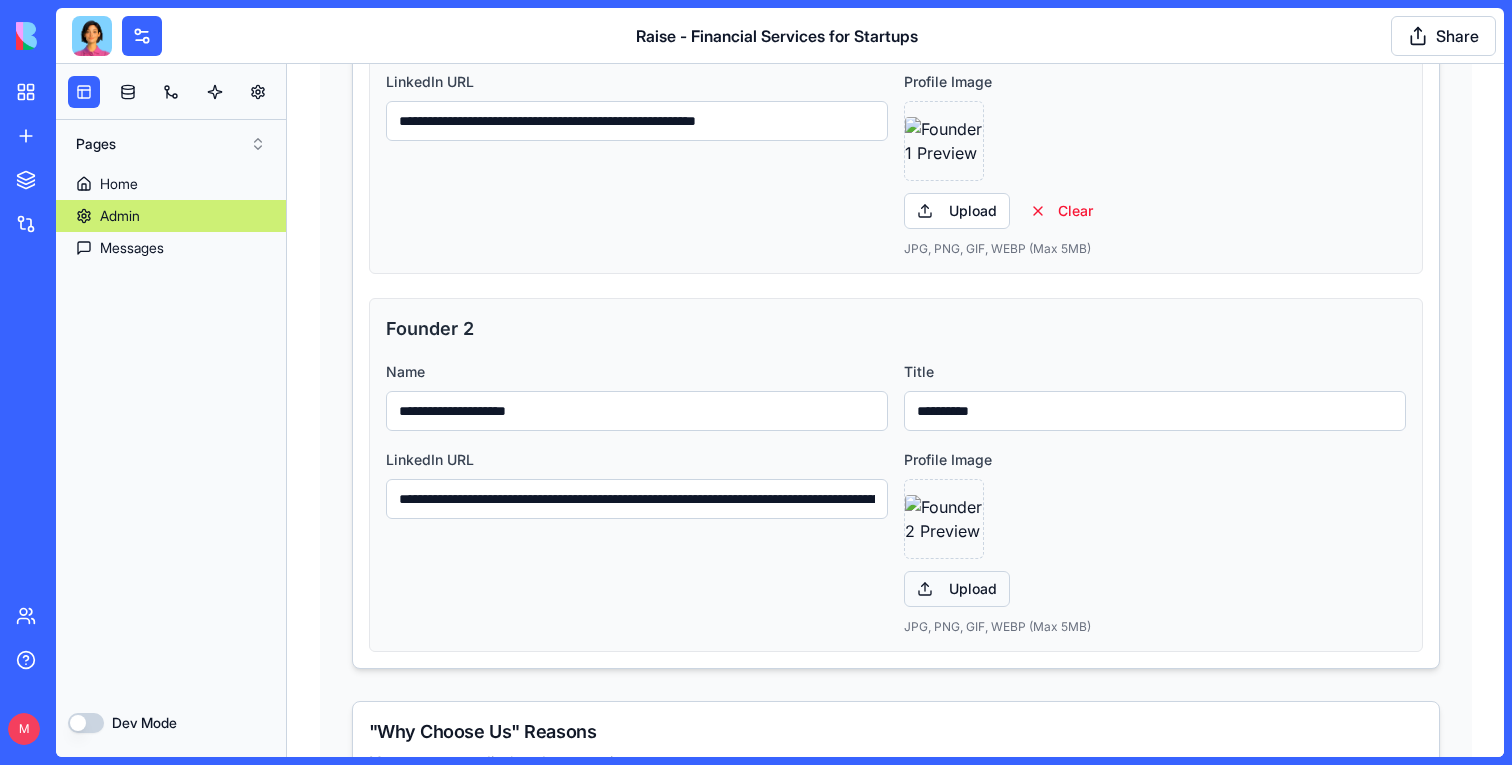 click on "Upload" at bounding box center (957, 589) 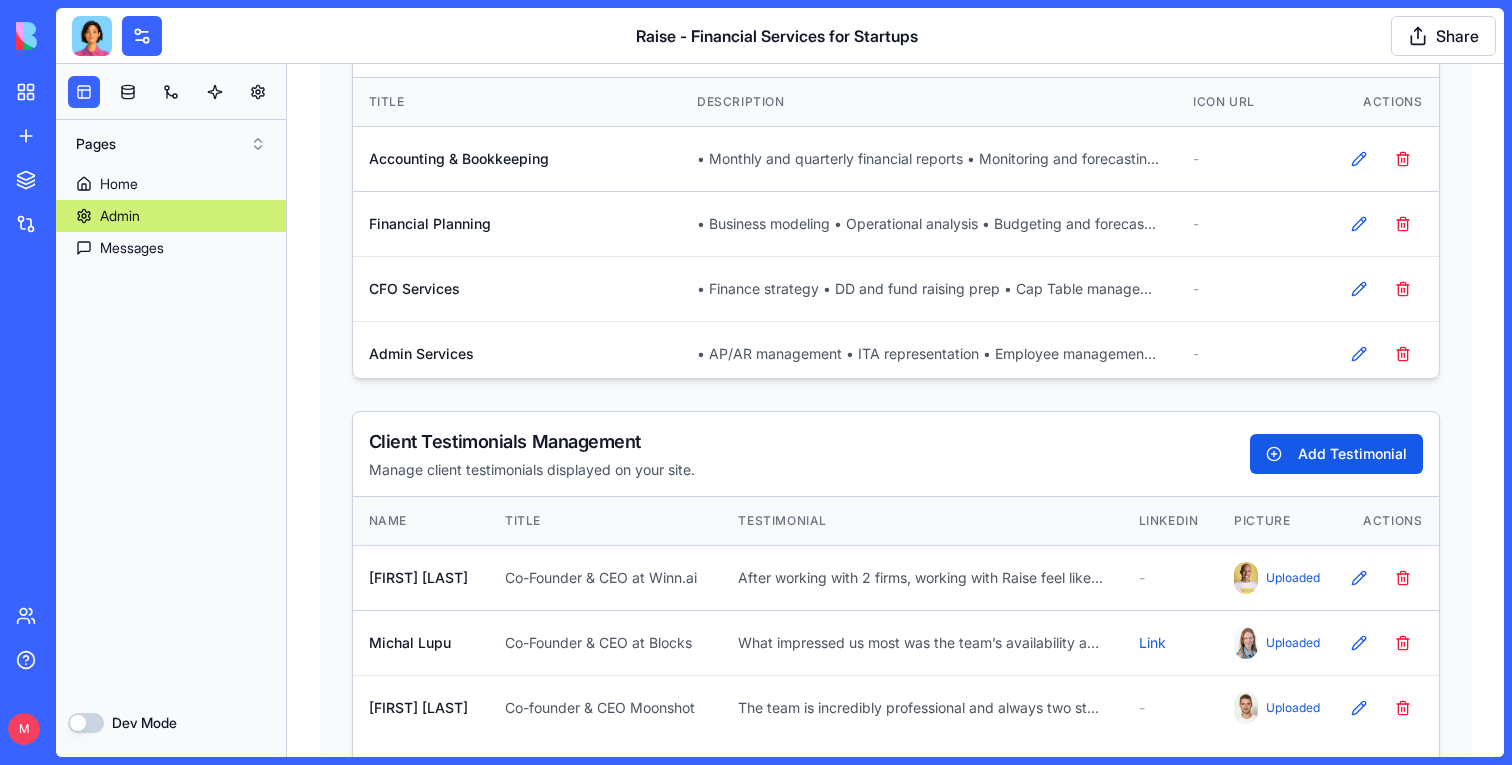 scroll, scrollTop: 0, scrollLeft: 0, axis: both 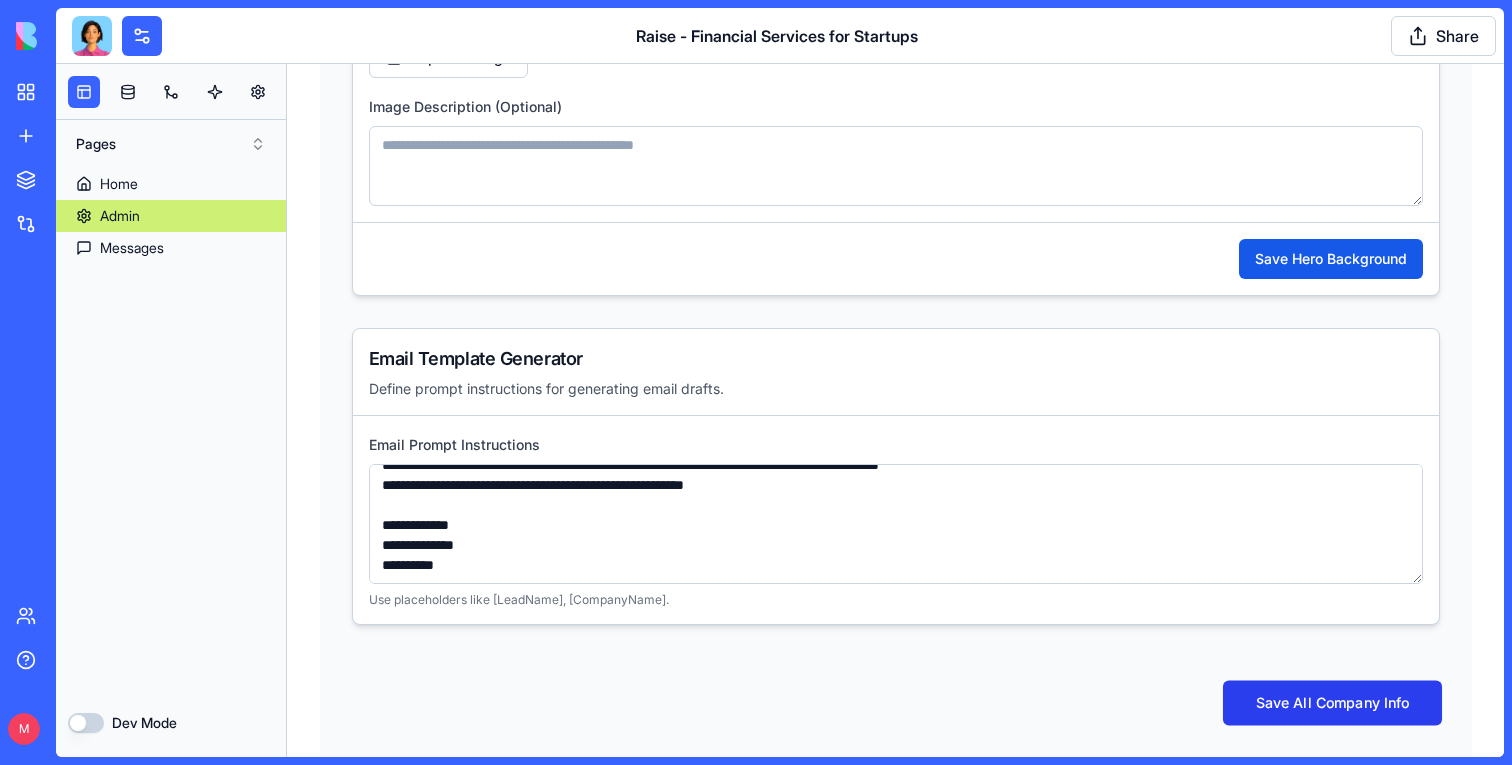 click on "Save All Company Info" at bounding box center (1331, 703) 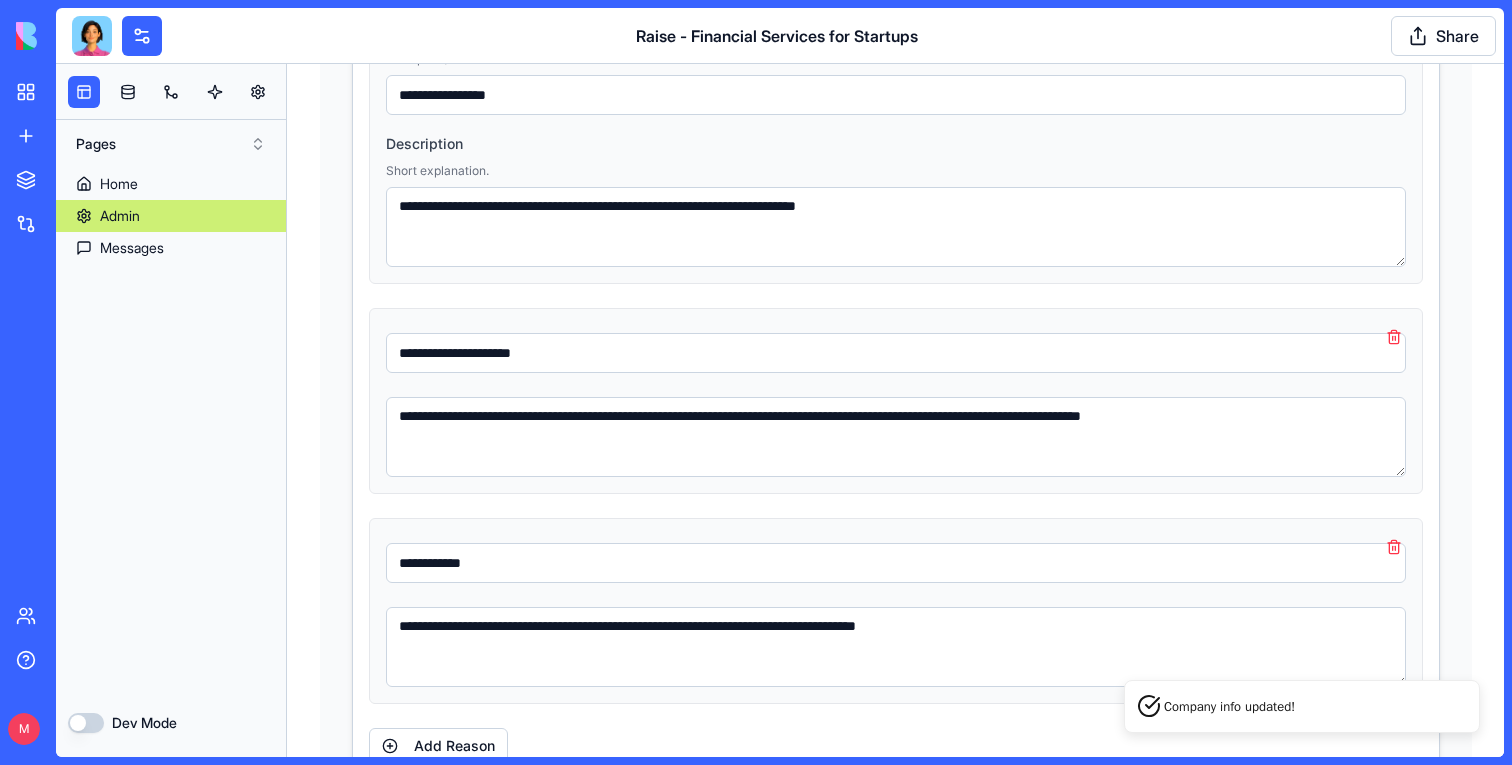 scroll, scrollTop: 3575, scrollLeft: 0, axis: vertical 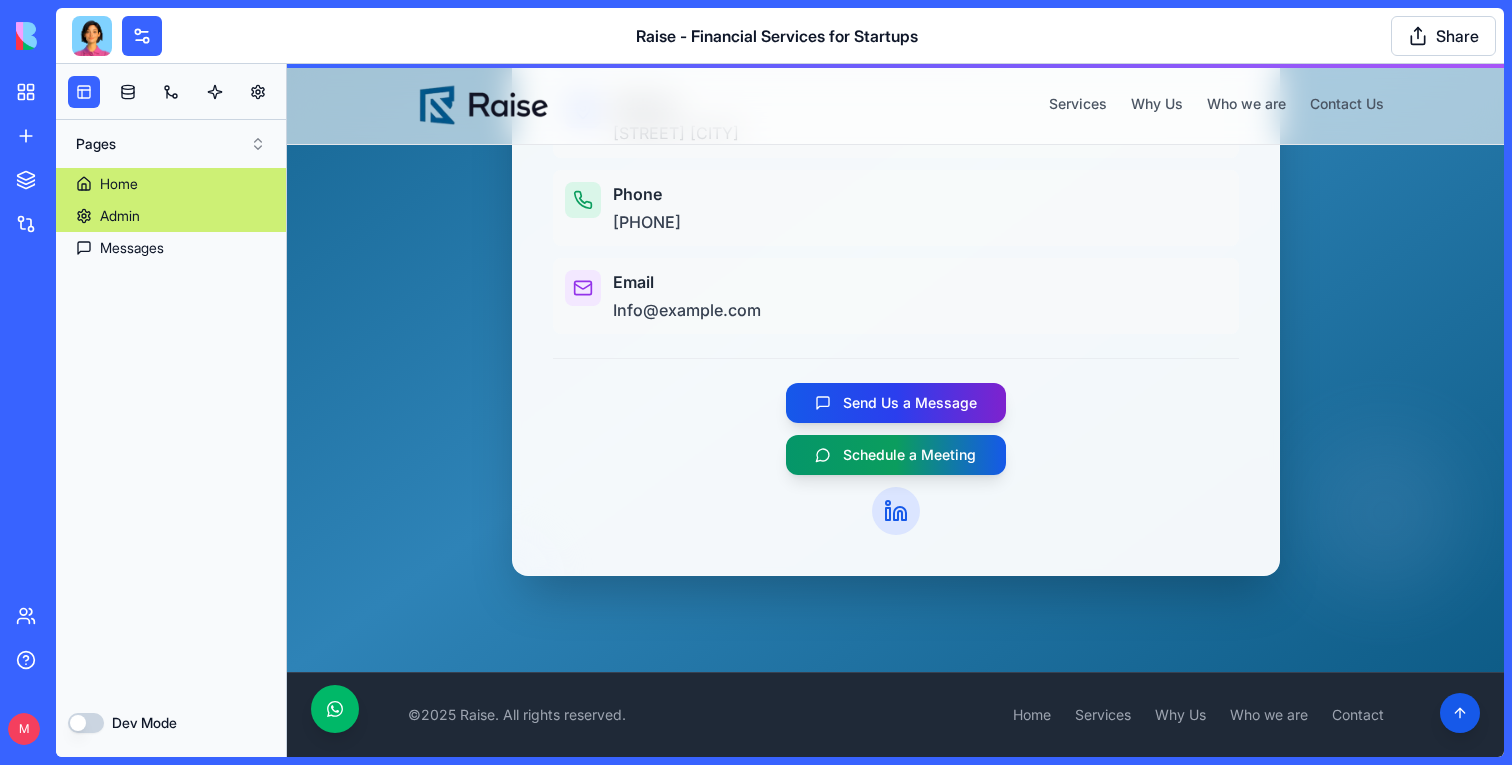 click on "Home" at bounding box center (171, 184) 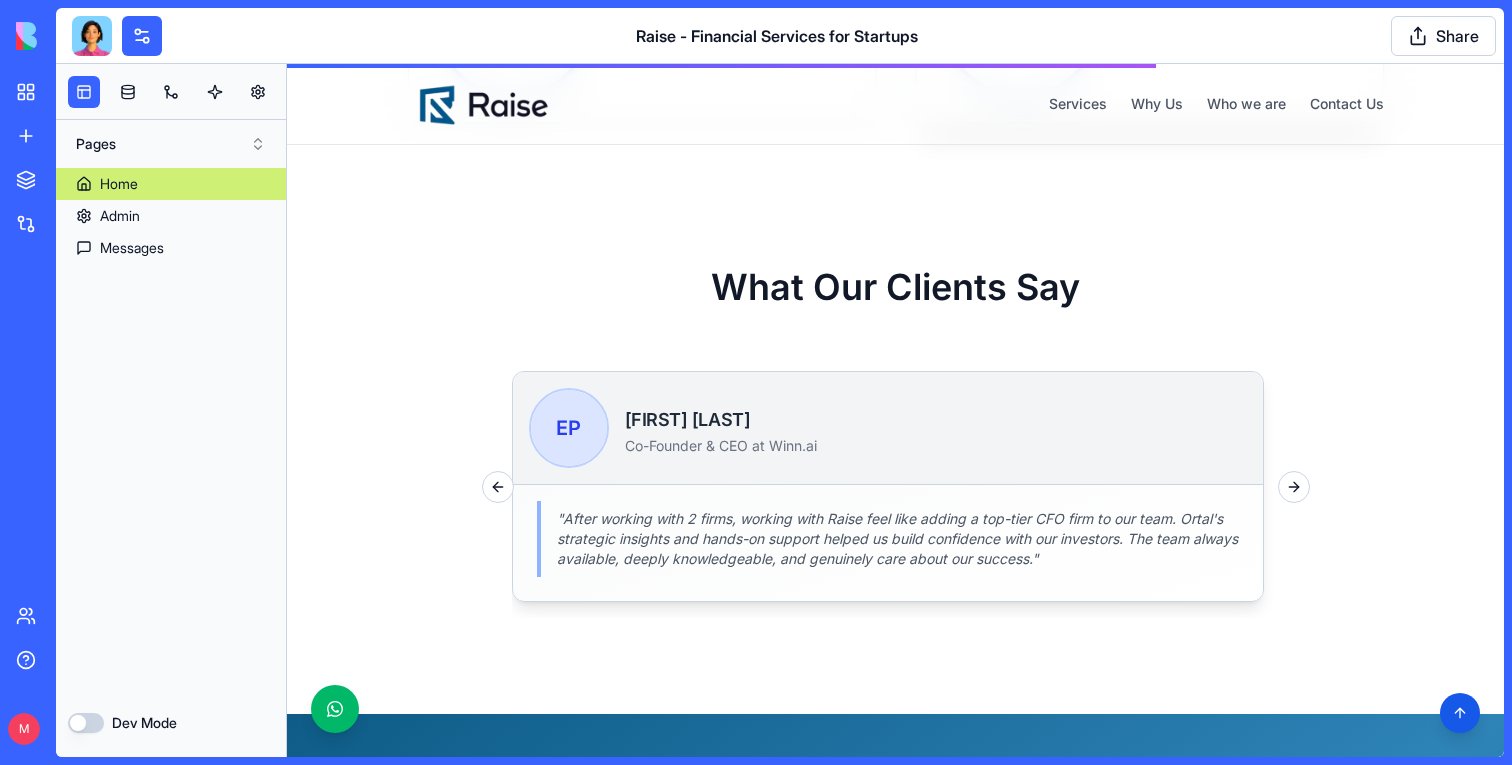 scroll, scrollTop: 2306, scrollLeft: 0, axis: vertical 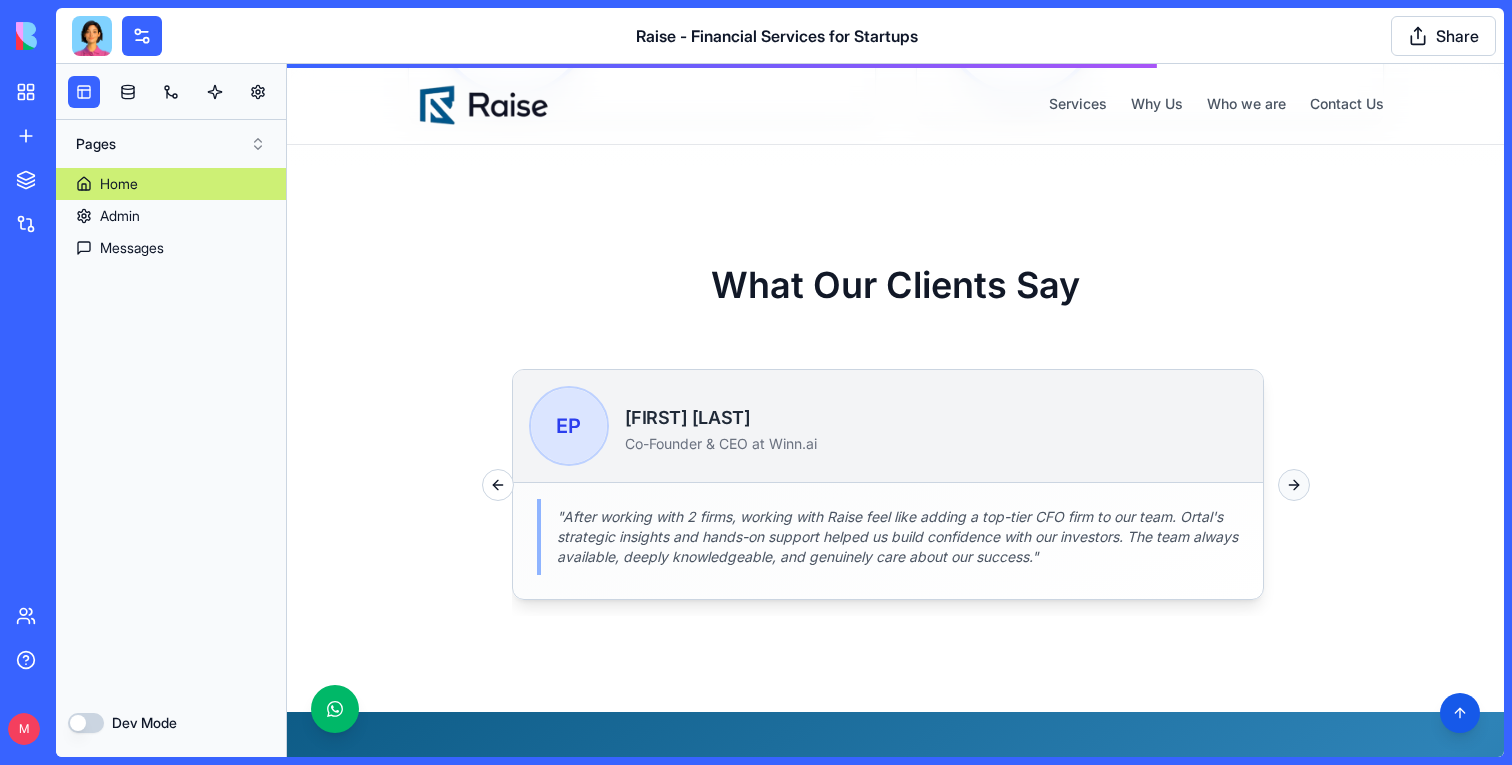 click on "Next slide" at bounding box center (1294, 485) 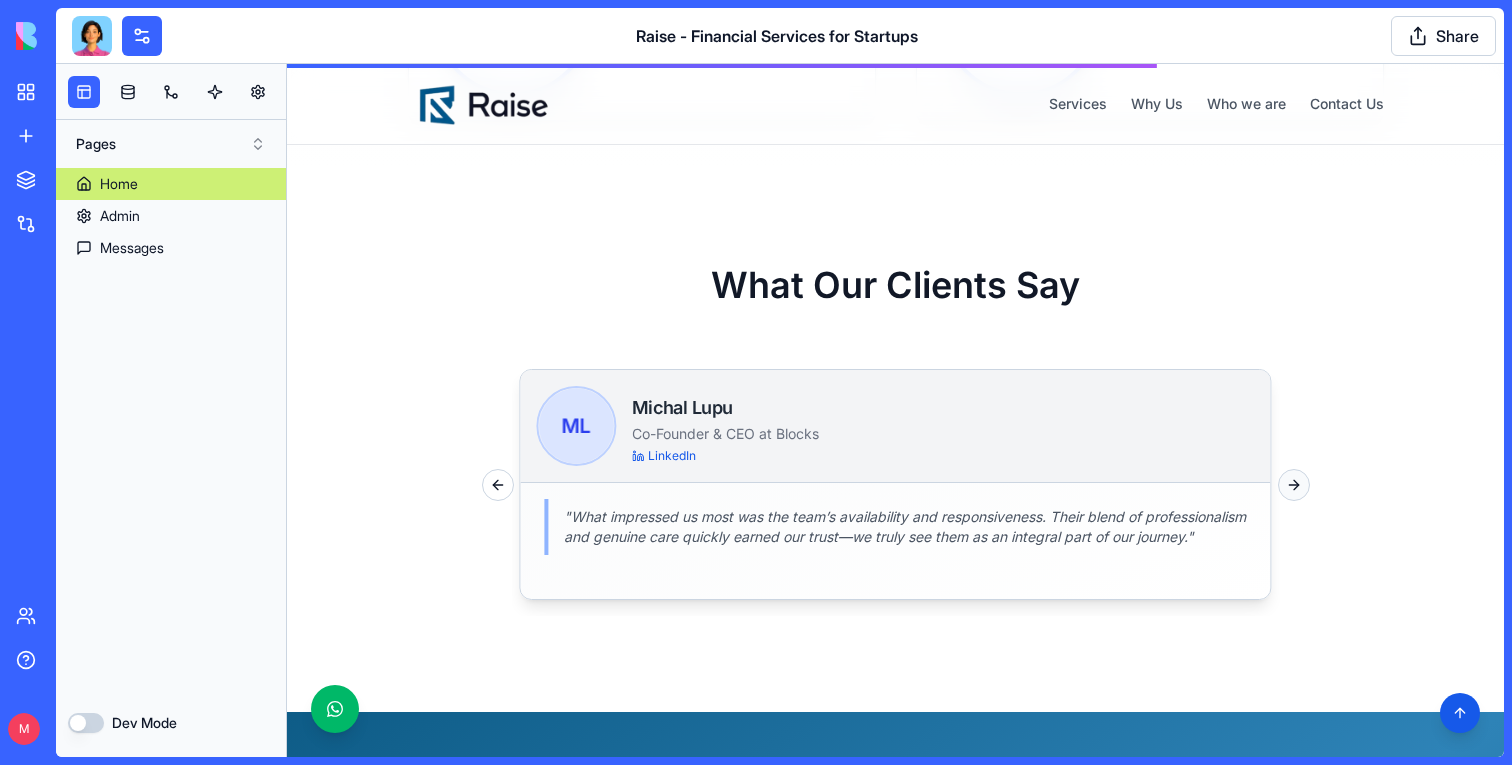 click on "Next slide" at bounding box center [1294, 485] 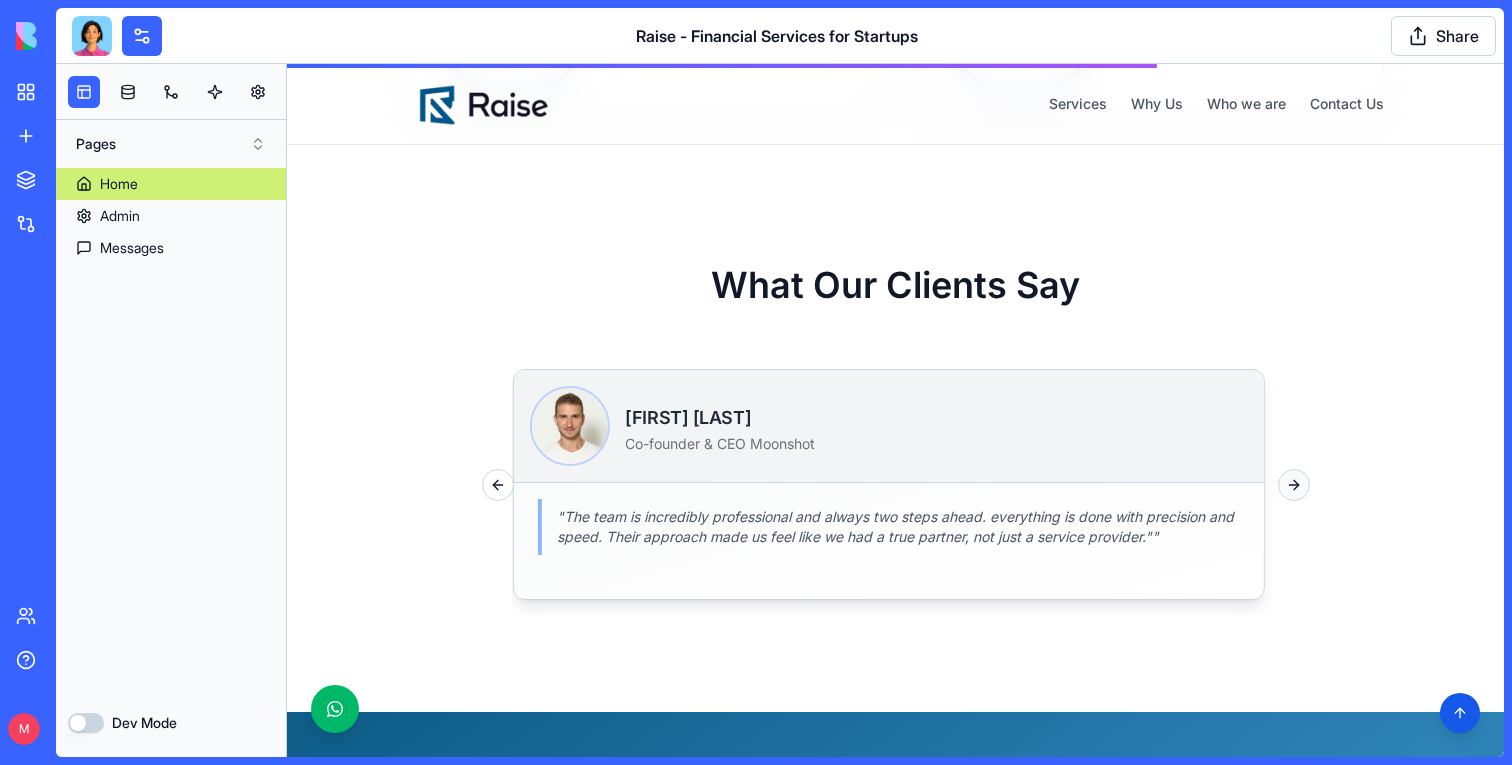 click on "Next slide" at bounding box center (1294, 485) 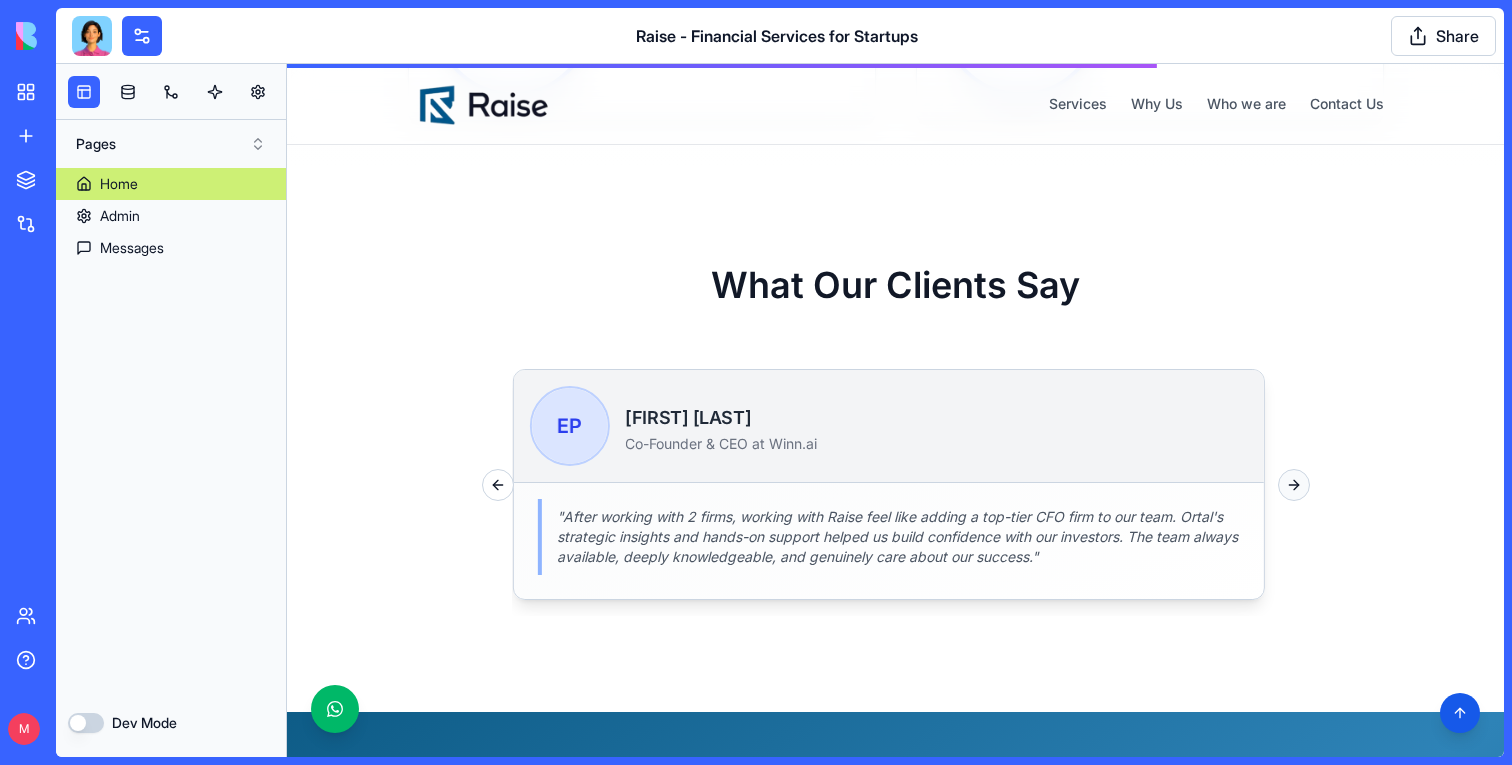 click on "Next slide" at bounding box center [1294, 485] 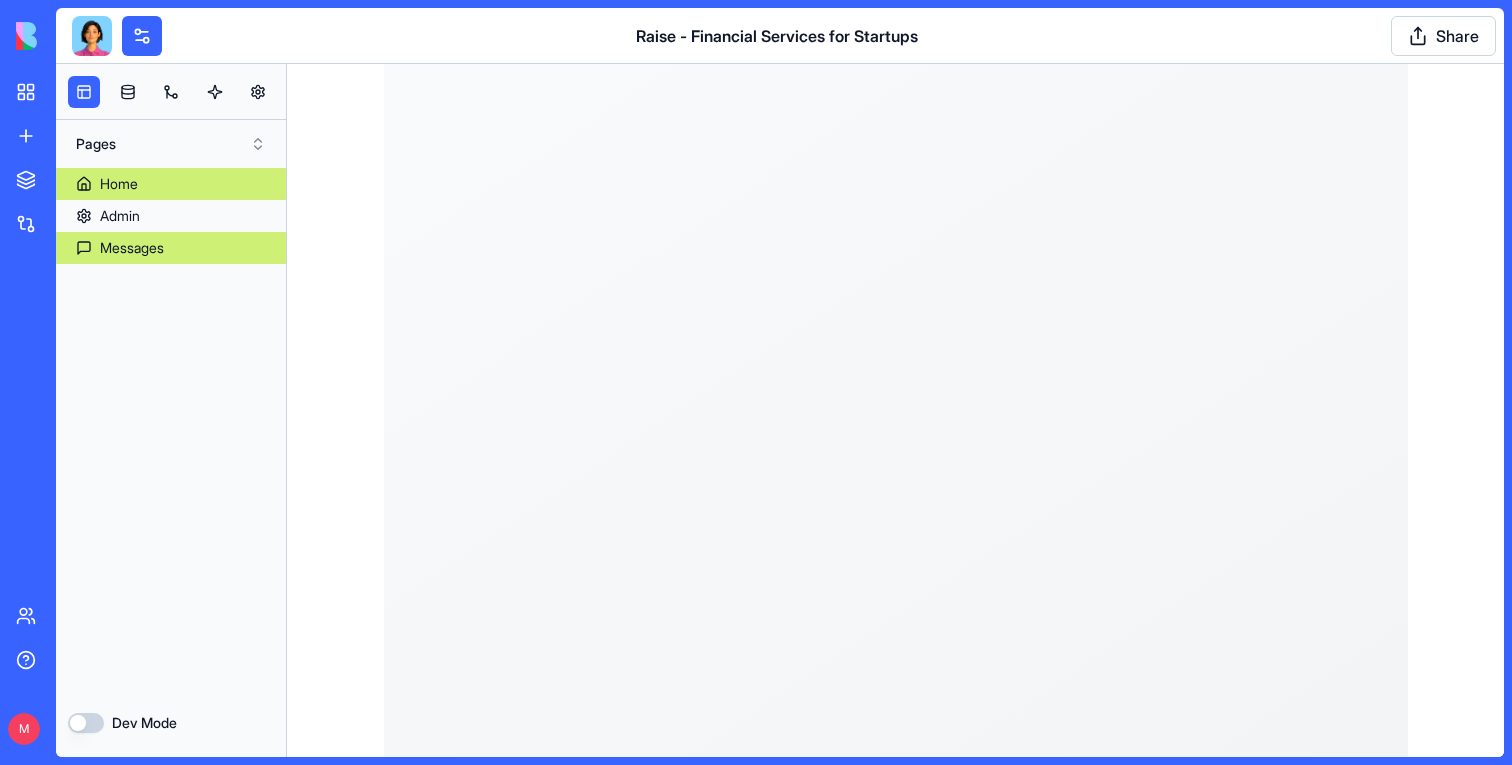 scroll, scrollTop: 0, scrollLeft: 0, axis: both 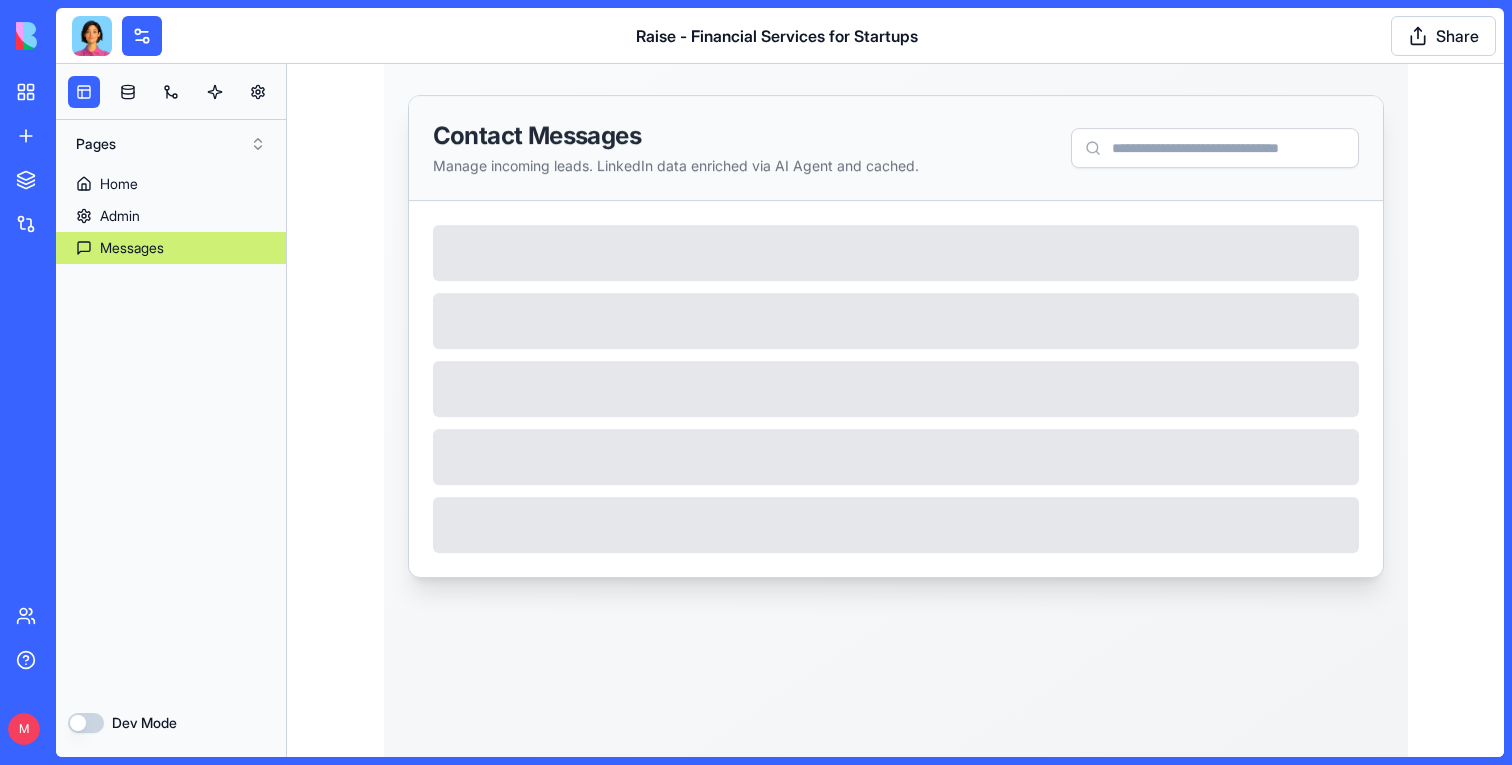 click on "Messages" at bounding box center [171, 248] 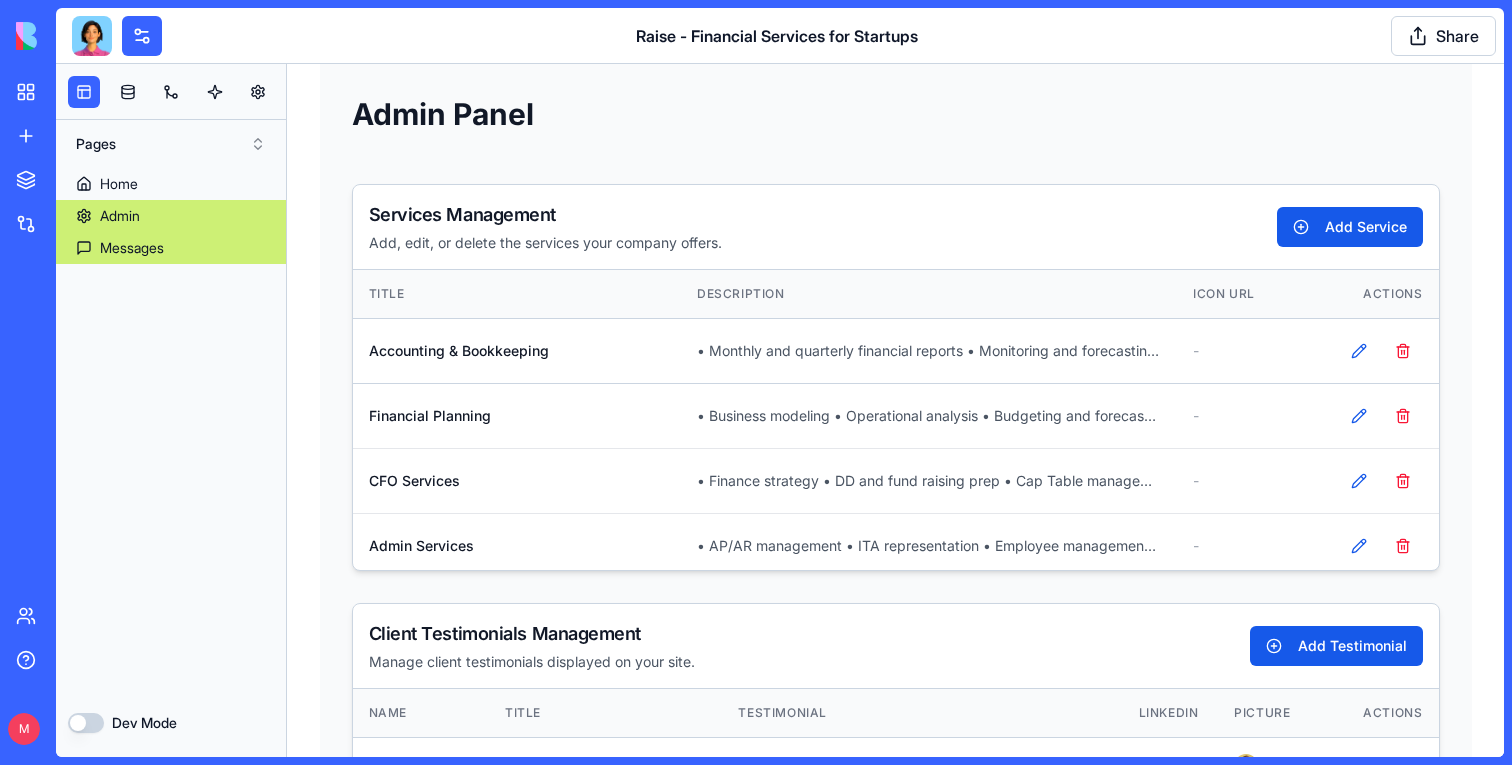 click on "Admin" at bounding box center (171, 216) 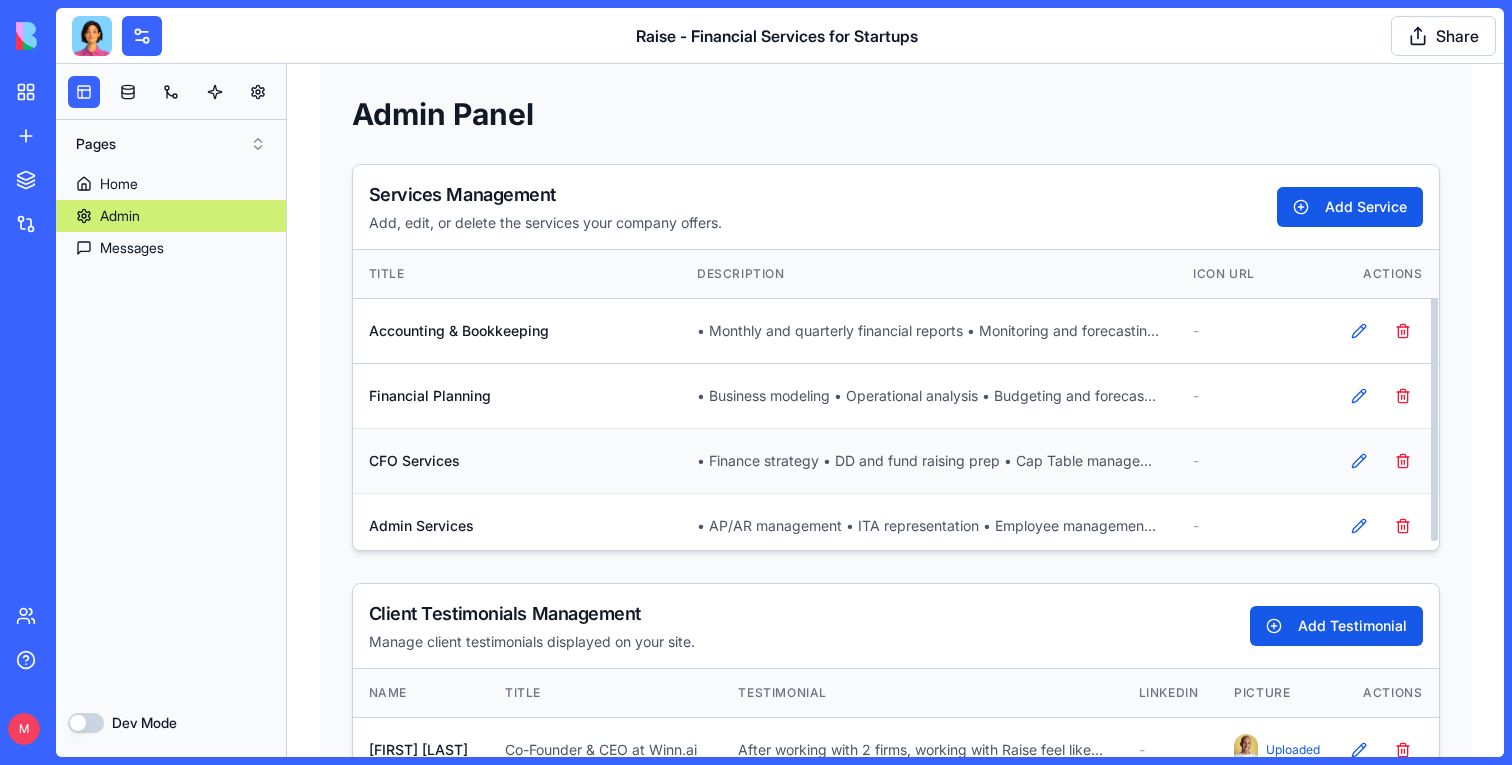 scroll, scrollTop: 7, scrollLeft: 0, axis: vertical 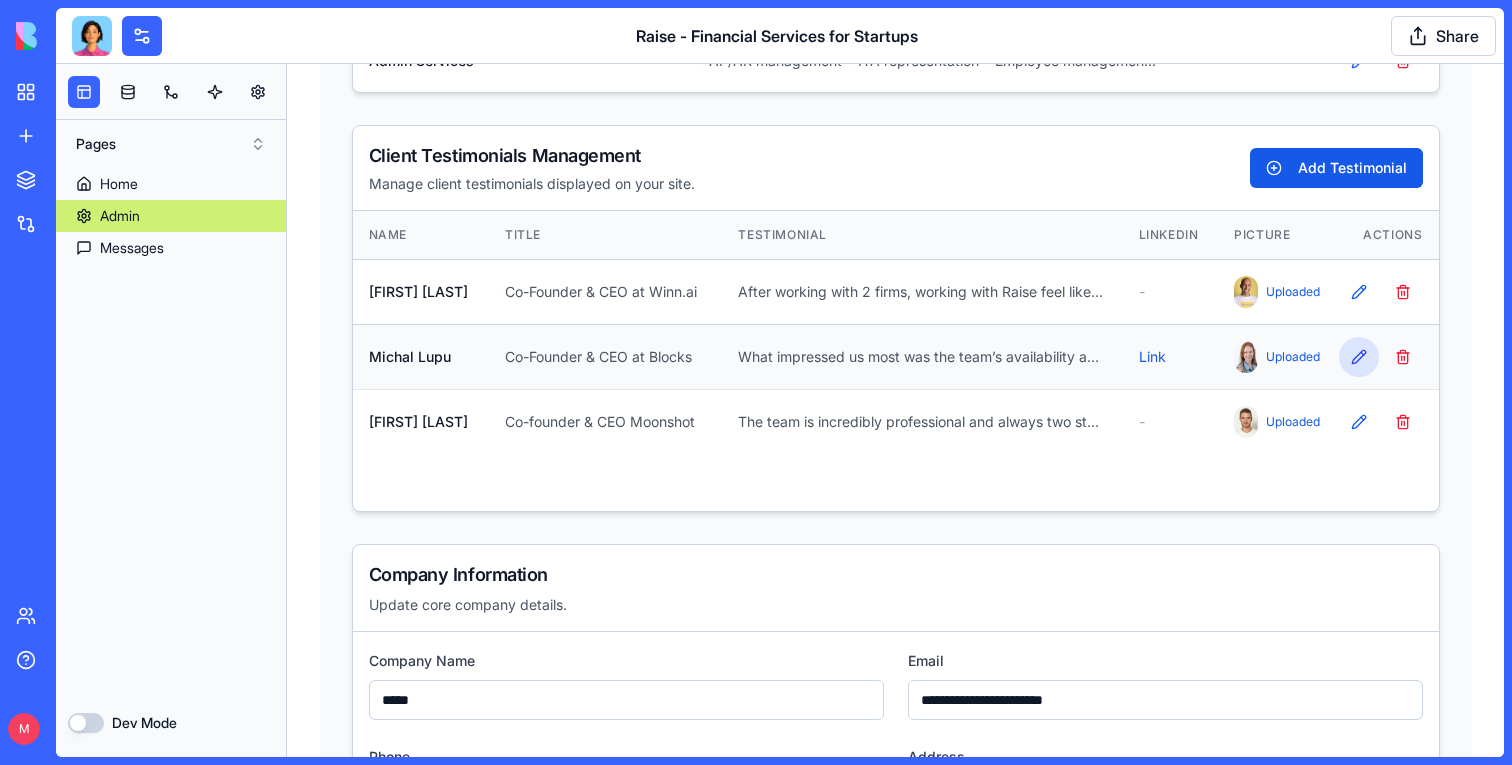 click on "Edit Testimonial" at bounding box center [1359, 357] 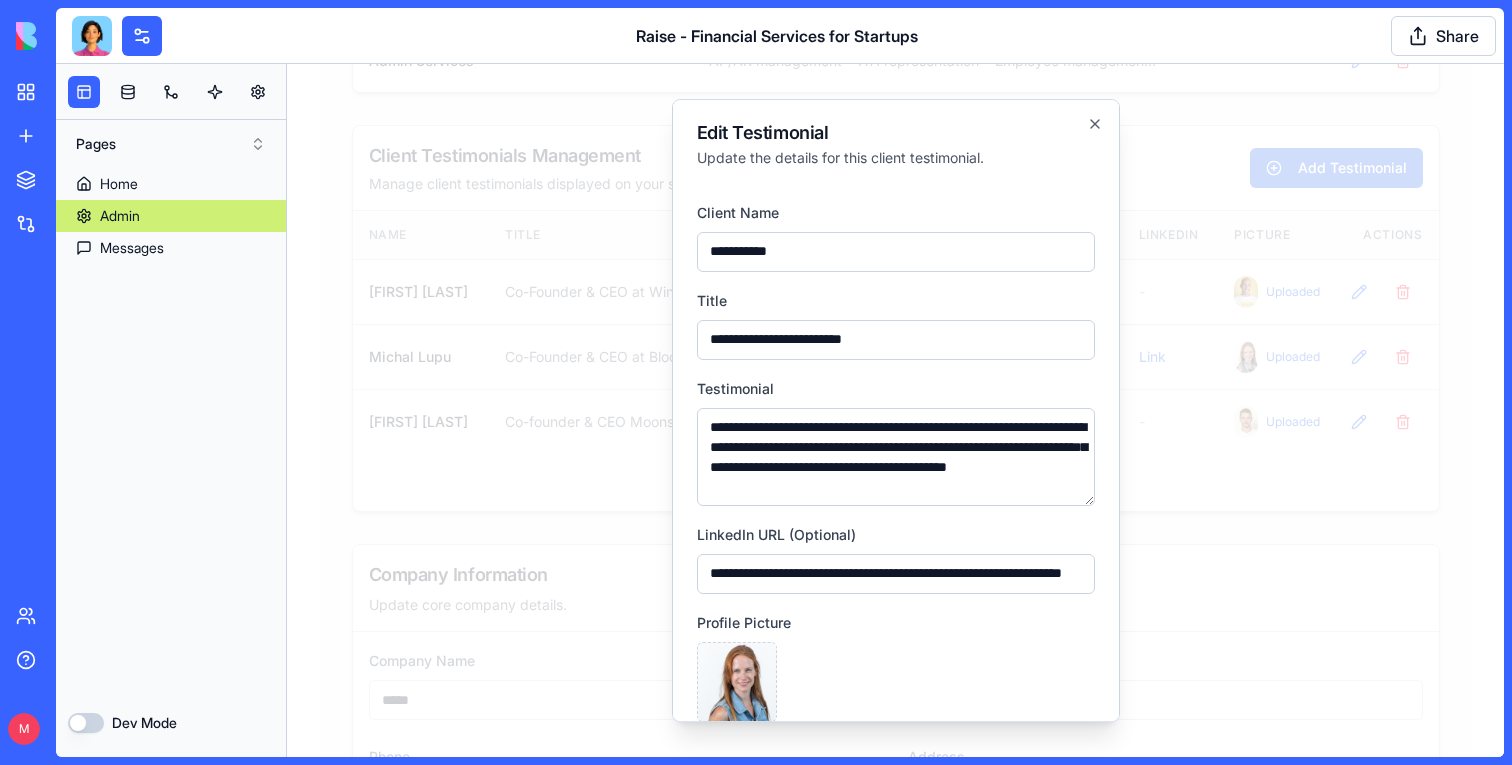 scroll, scrollTop: 172, scrollLeft: 0, axis: vertical 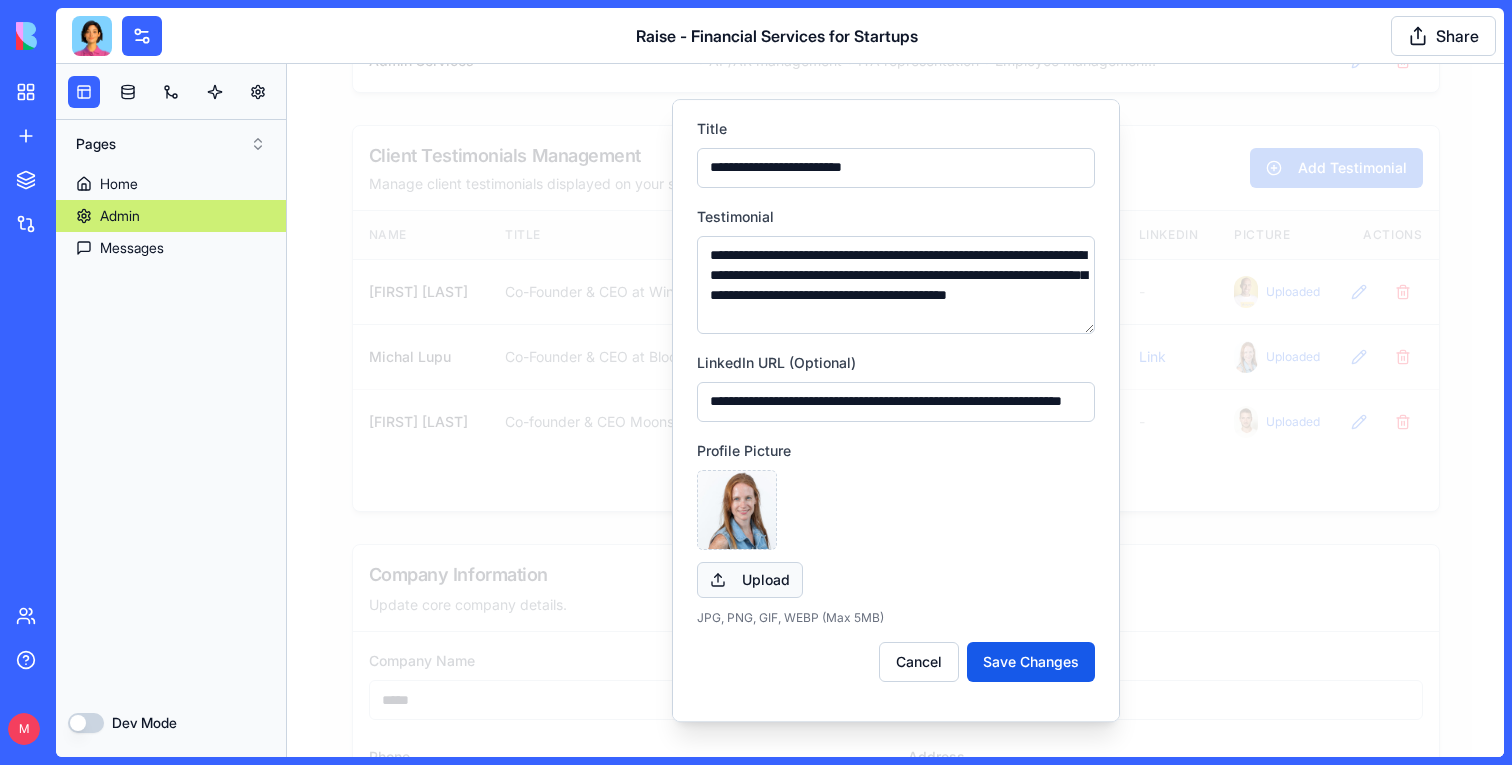 click on "Upload" at bounding box center [750, 580] 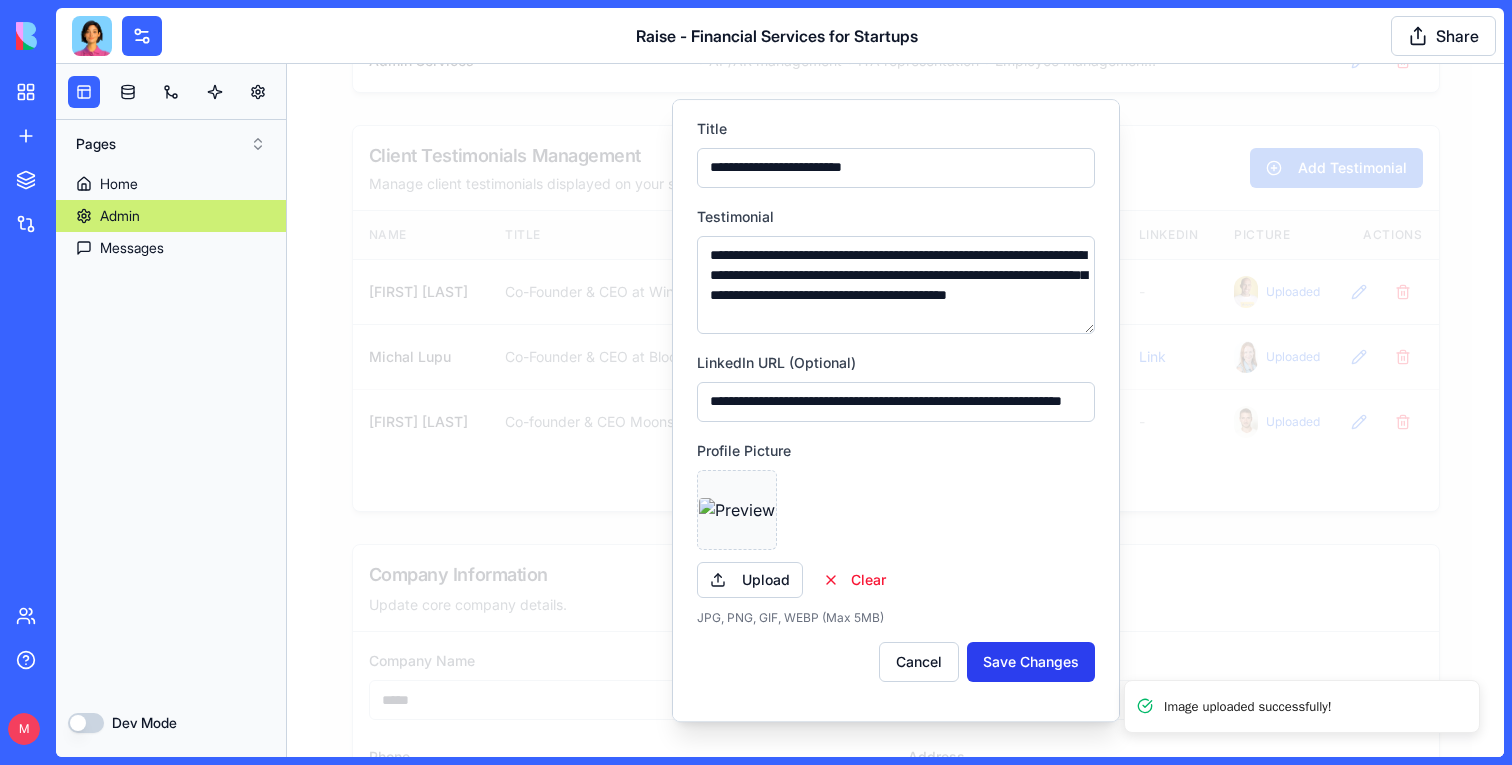 click on "Save Changes" at bounding box center [1031, 662] 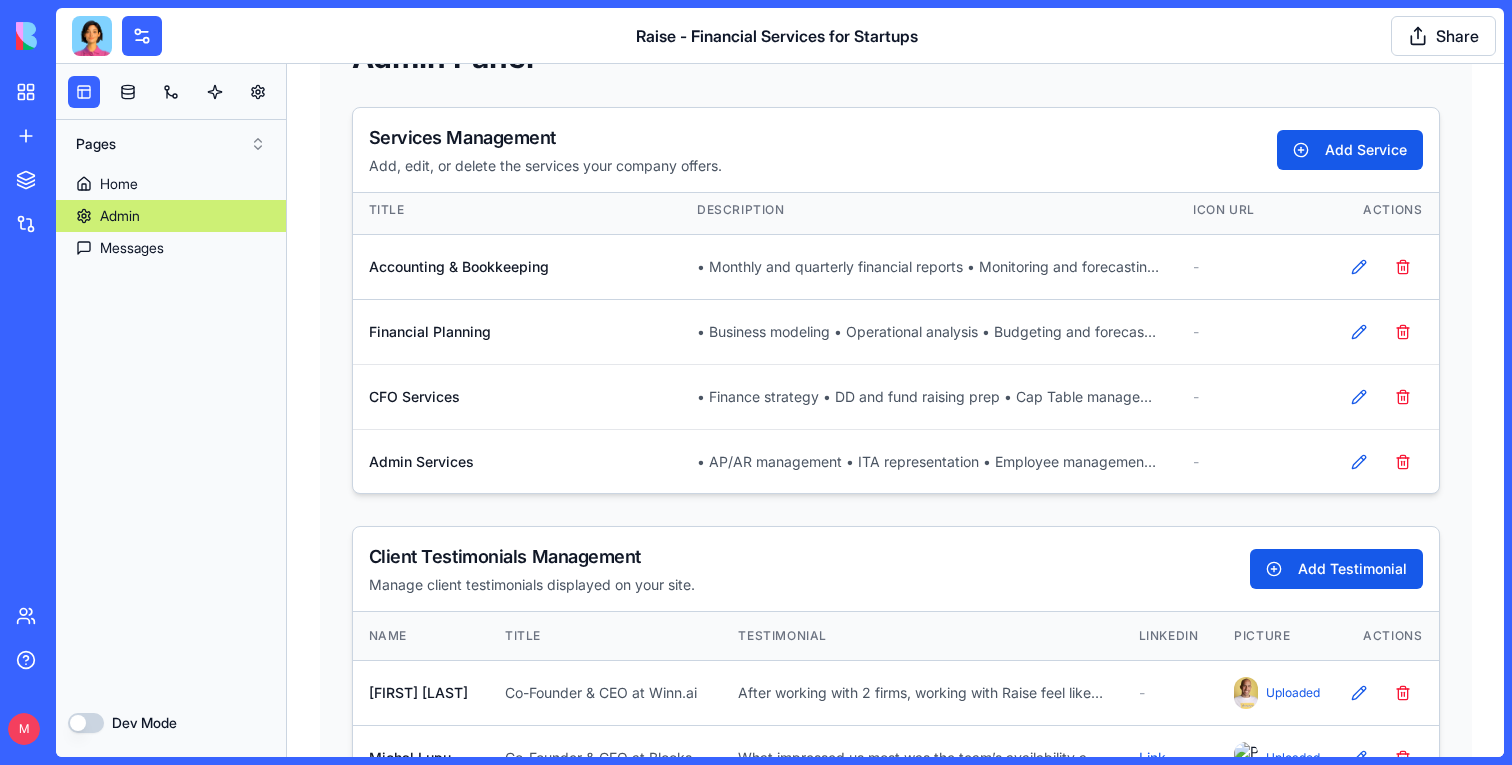 scroll, scrollTop: 49, scrollLeft: 0, axis: vertical 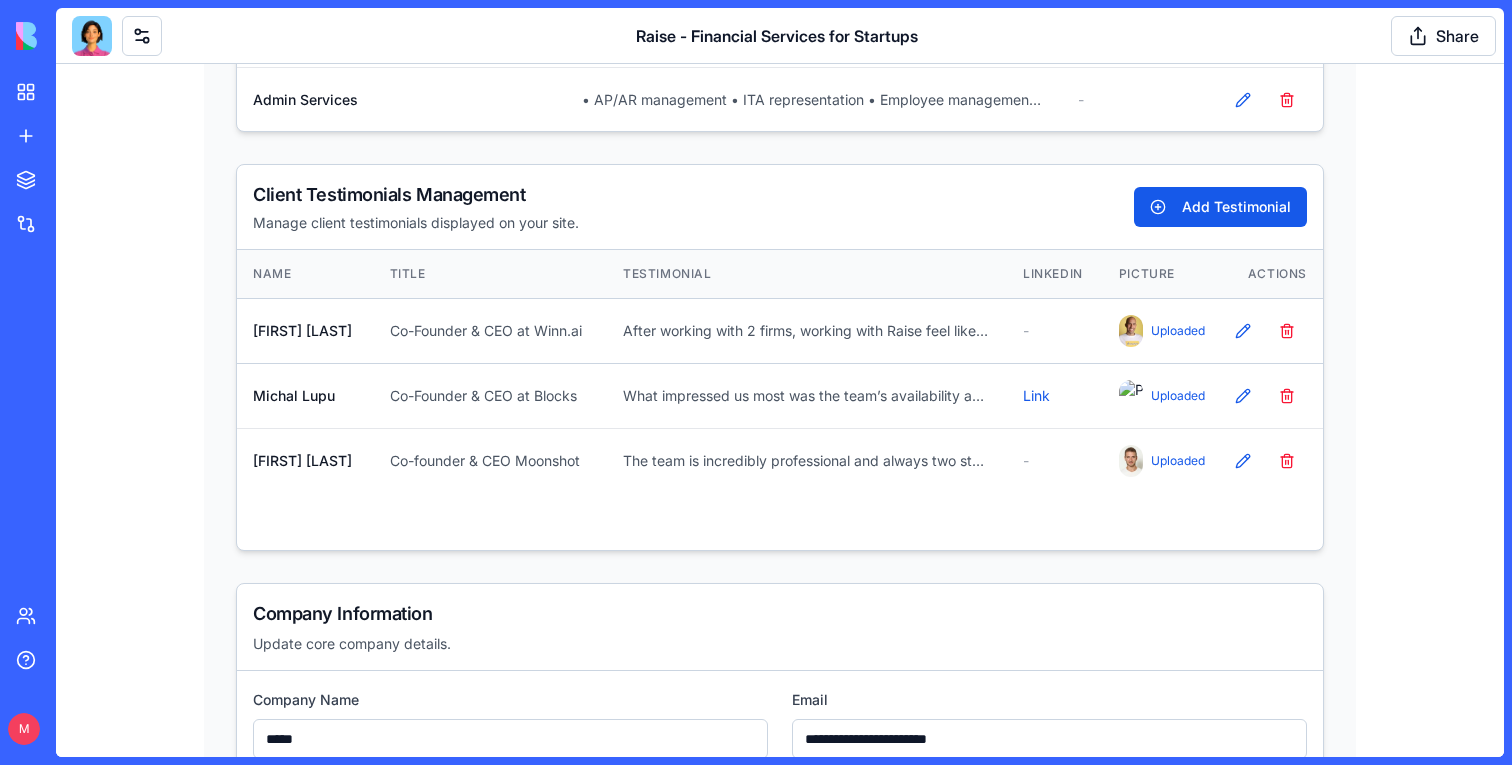 click at bounding box center [92, 36] 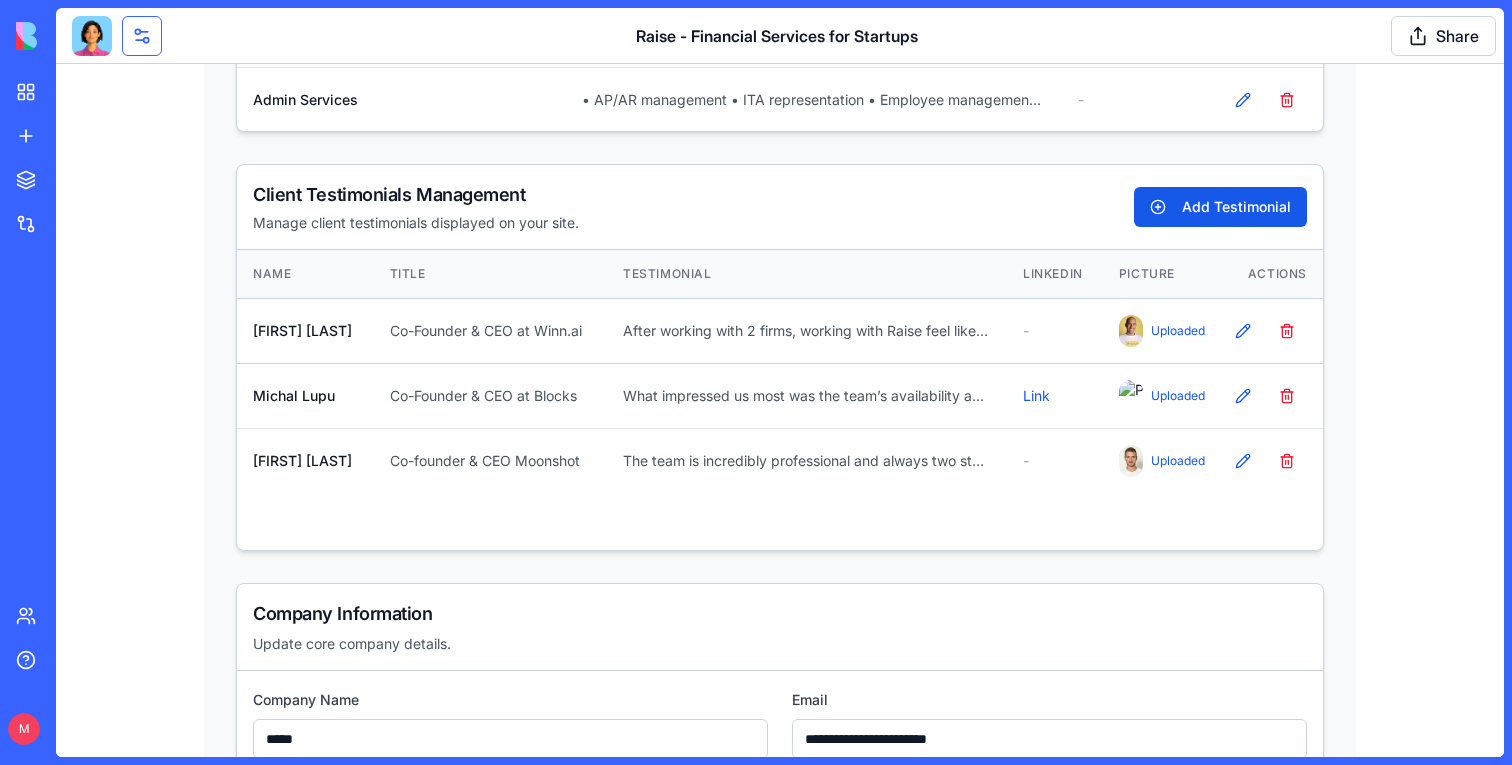 click at bounding box center [142, 36] 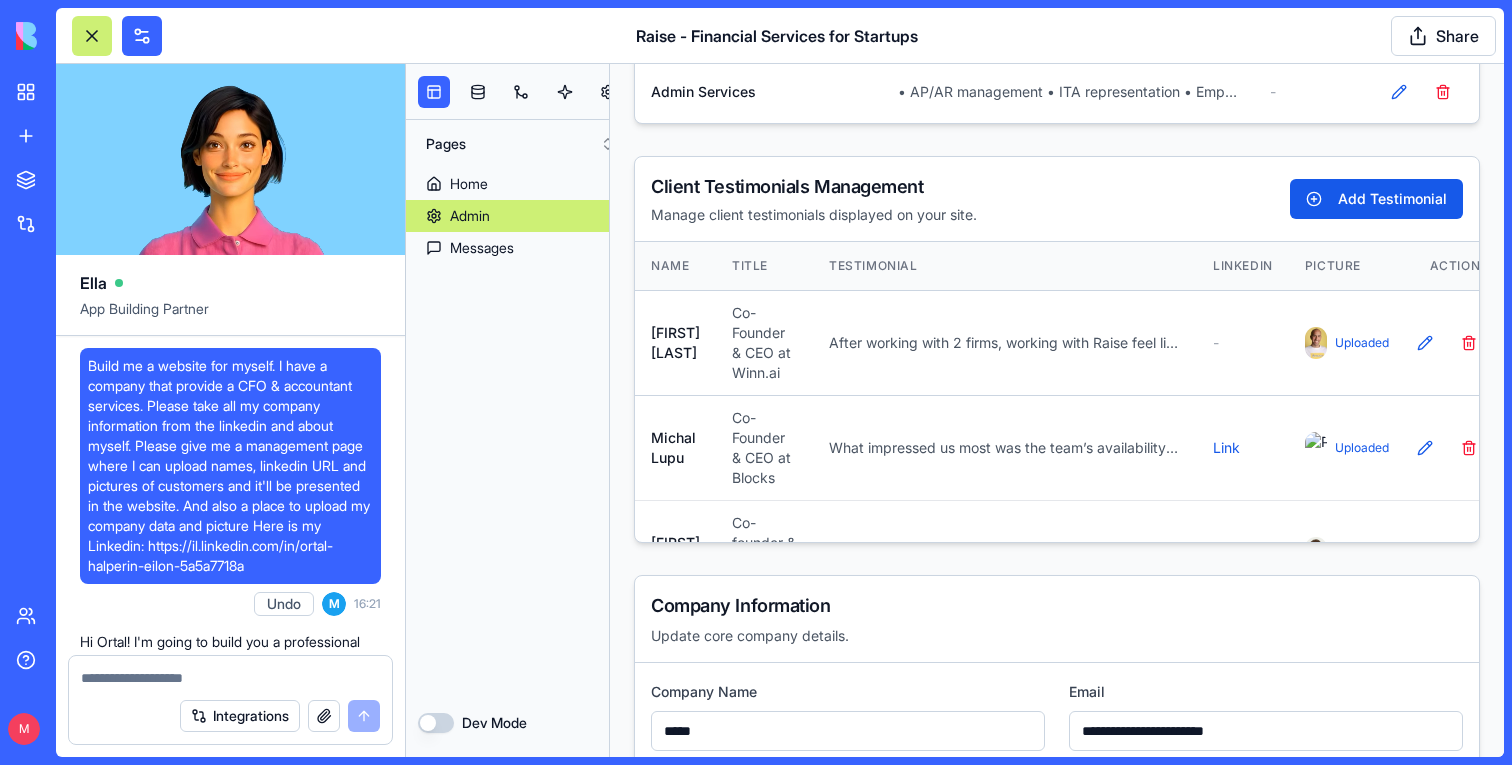 scroll, scrollTop: 201602, scrollLeft: 0, axis: vertical 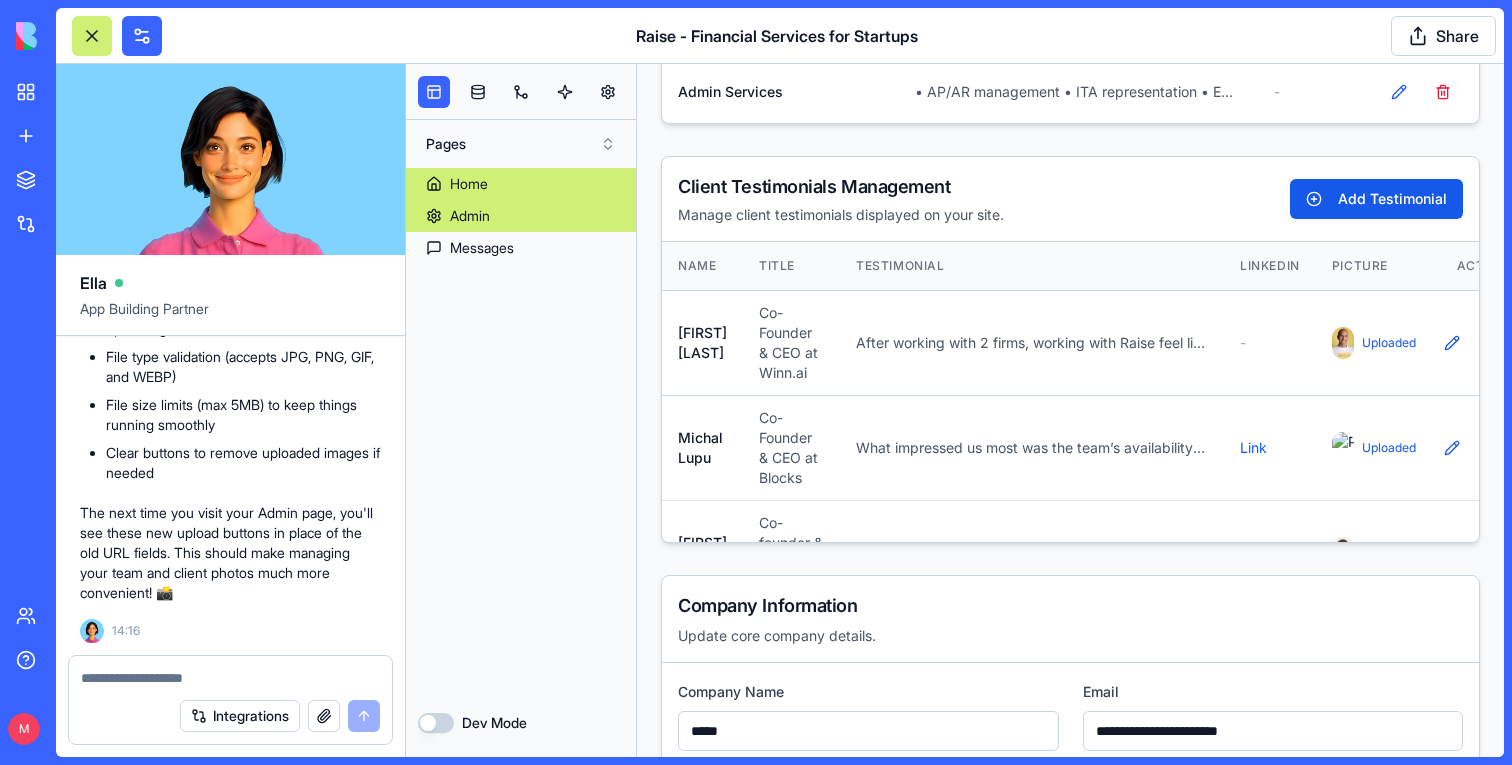 click on "Home" at bounding box center [521, 184] 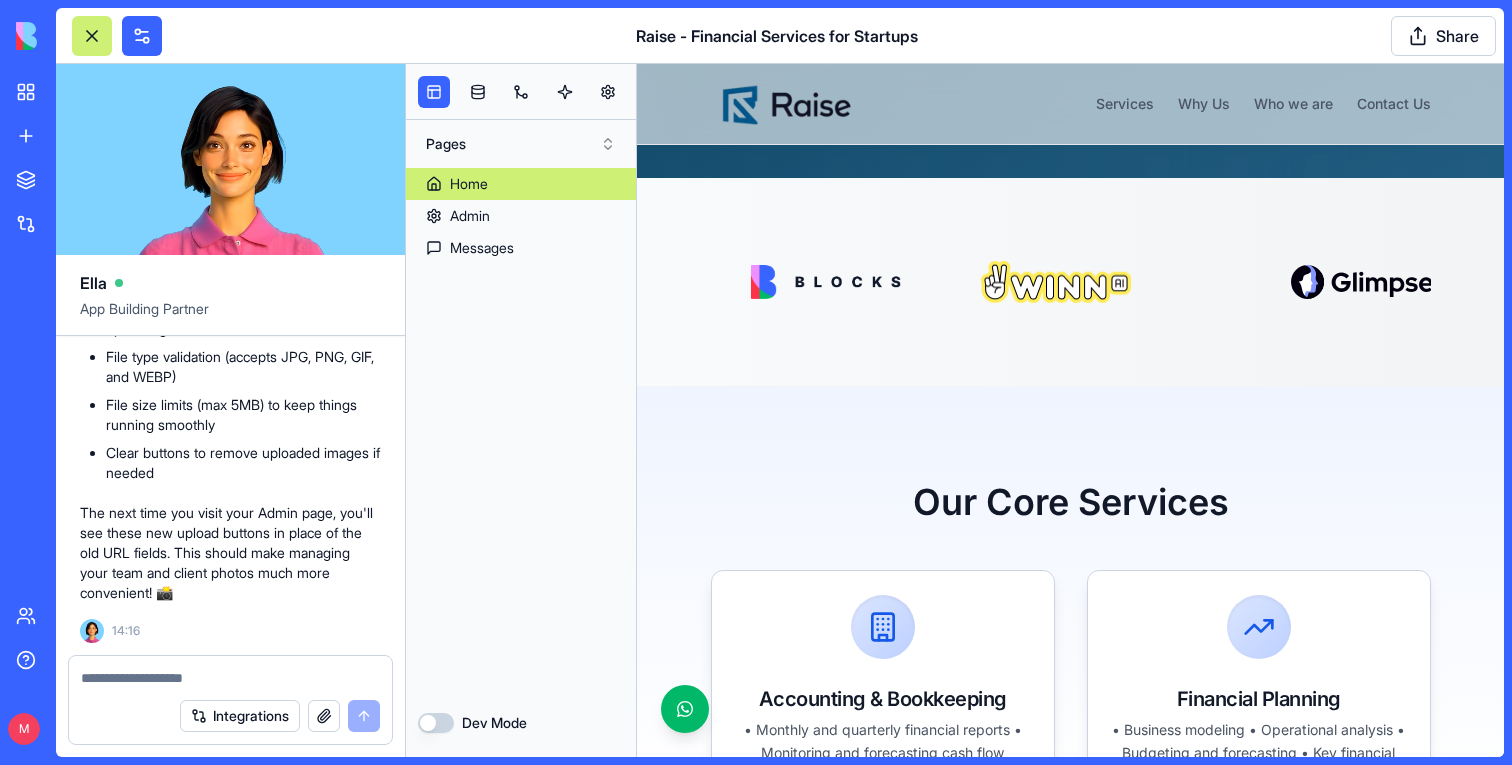 click at bounding box center (92, 36) 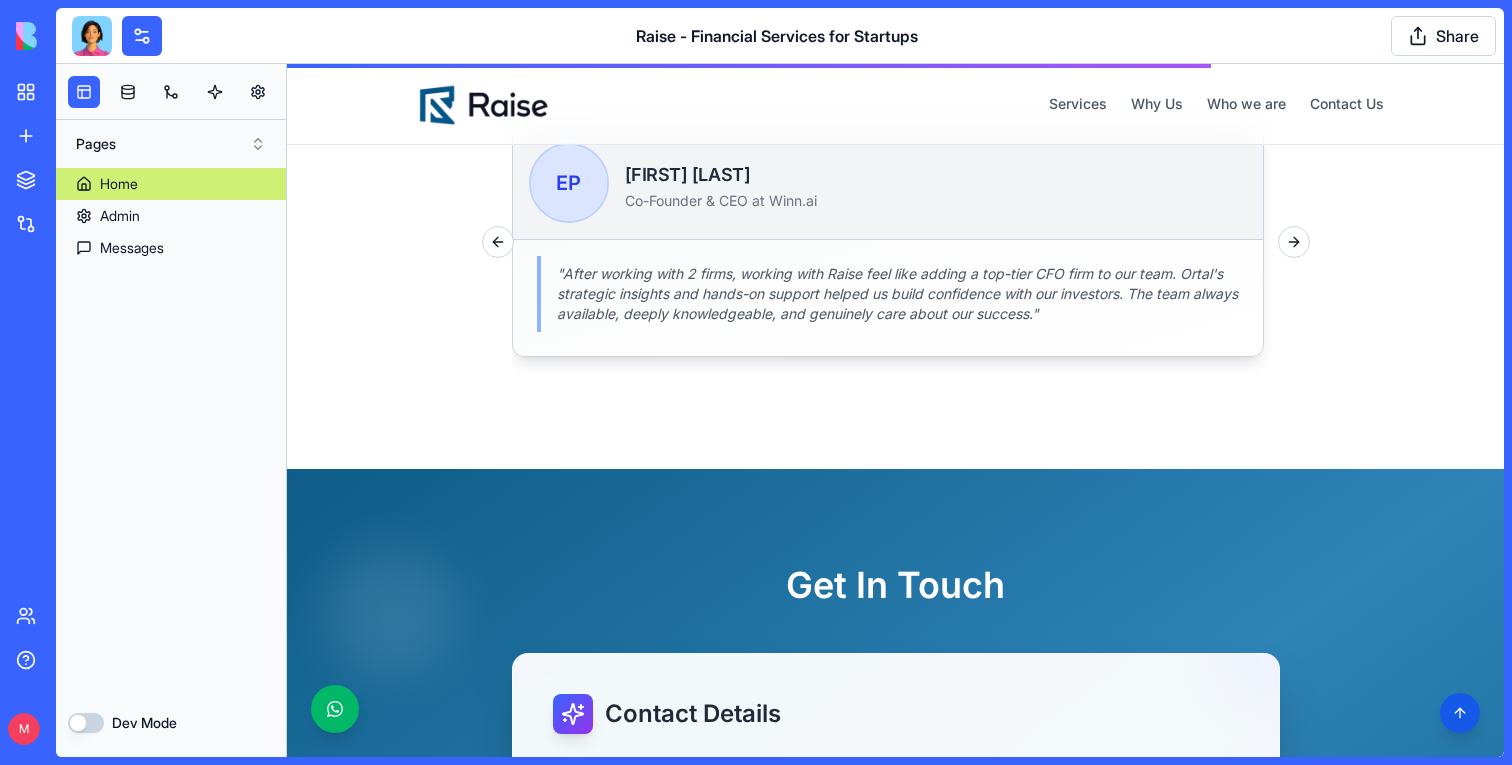 scroll, scrollTop: 2451, scrollLeft: 0, axis: vertical 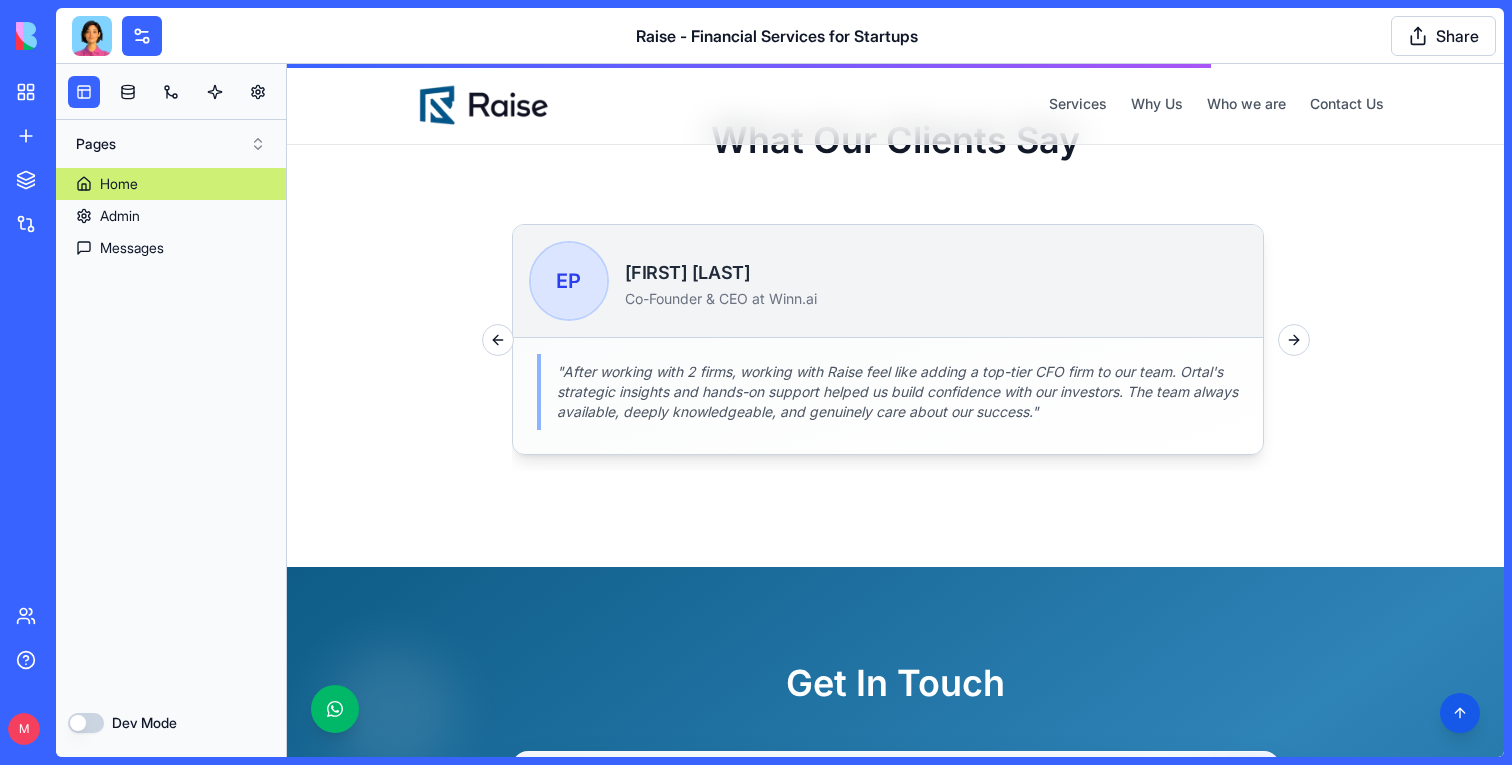 click on "What Our Clients Say EP Eldad Postan-Koren Co-Founder & CEO at Winn.ai " After working with 2 firms, working with Raise feel like adding a top-tier CFO firm to our team. Ortal's strategic insights and hands-on support helped us build confidence with our investors. The team always available, deeply knowledgeable, and genuinely care about our success.  " Michal Lupu Co-Founder & CEO at Blocks  LinkedIn " What impressed us most was the team’s availability and responsiveness. Their blend of professionalism and genuine care quickly earned our trust—we truly see them as an integral part of our journey. " Shahar Bahiri Co-founder & CEO Moonshot " The team is incredibly professional and always two steps ahead. everything is done with precision and speed. Their approach made us feel like we had a true partner, not just a service provider." " Previous slide Next slide" at bounding box center [896, 295] 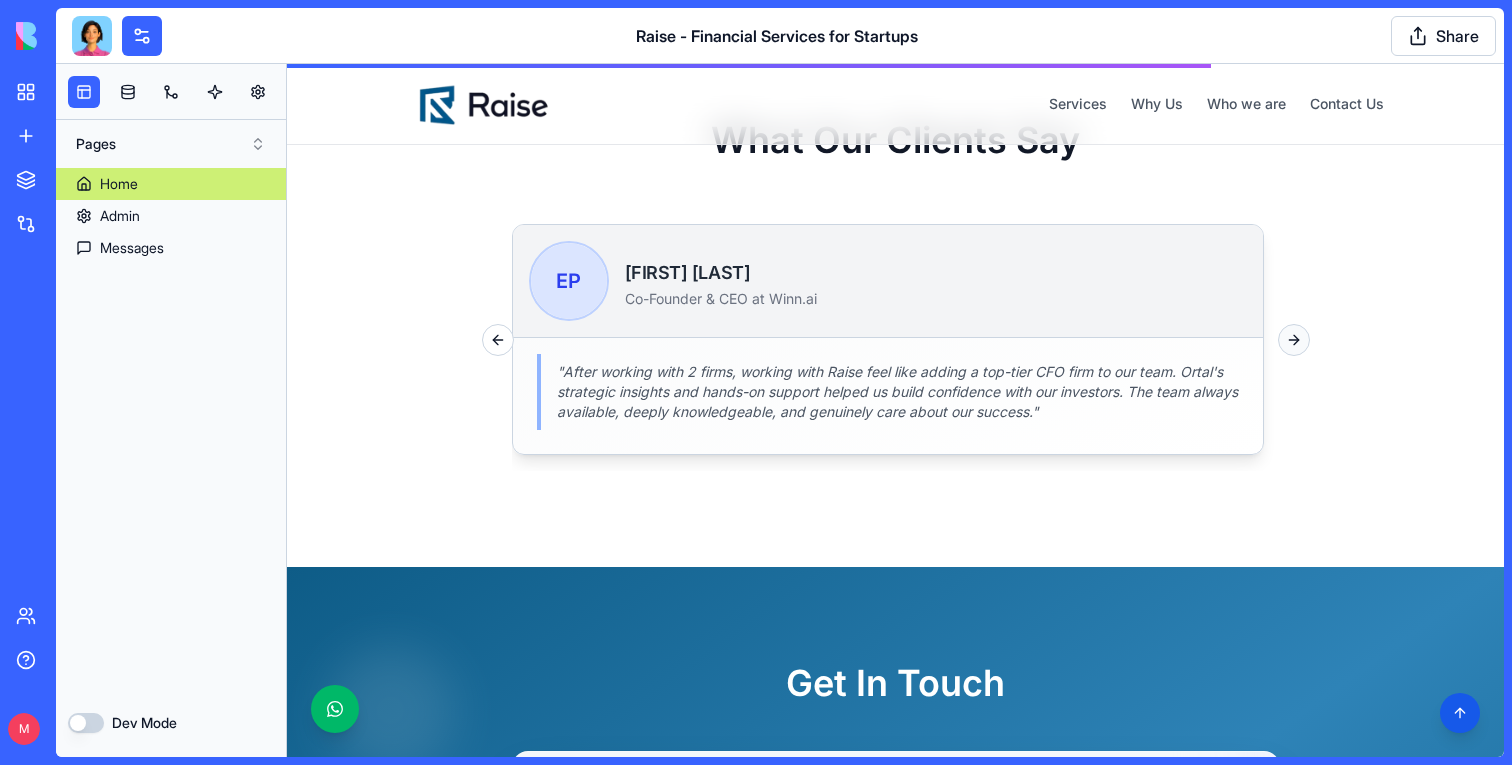 click on "Next slide" at bounding box center [1294, 340] 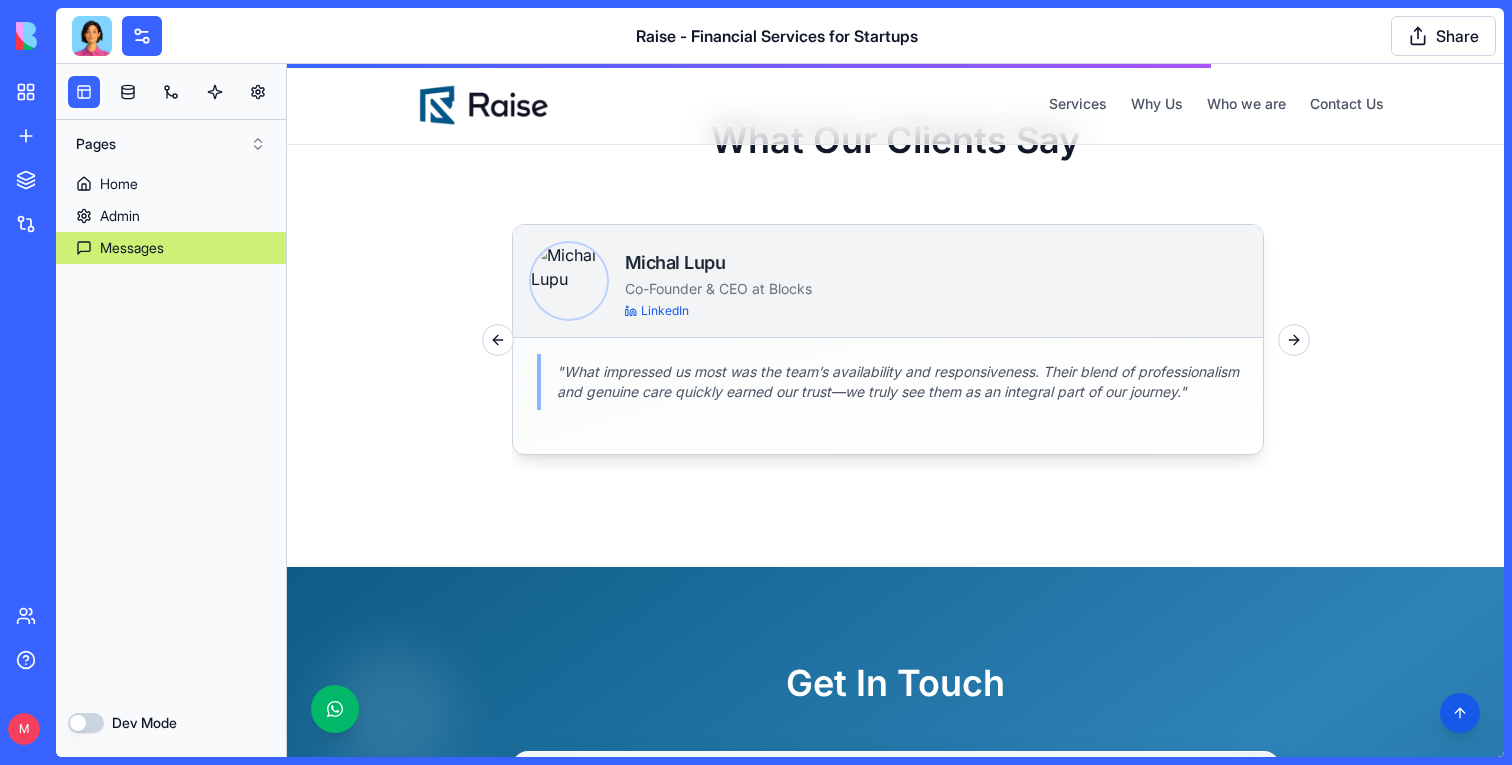 scroll, scrollTop: 0, scrollLeft: 0, axis: both 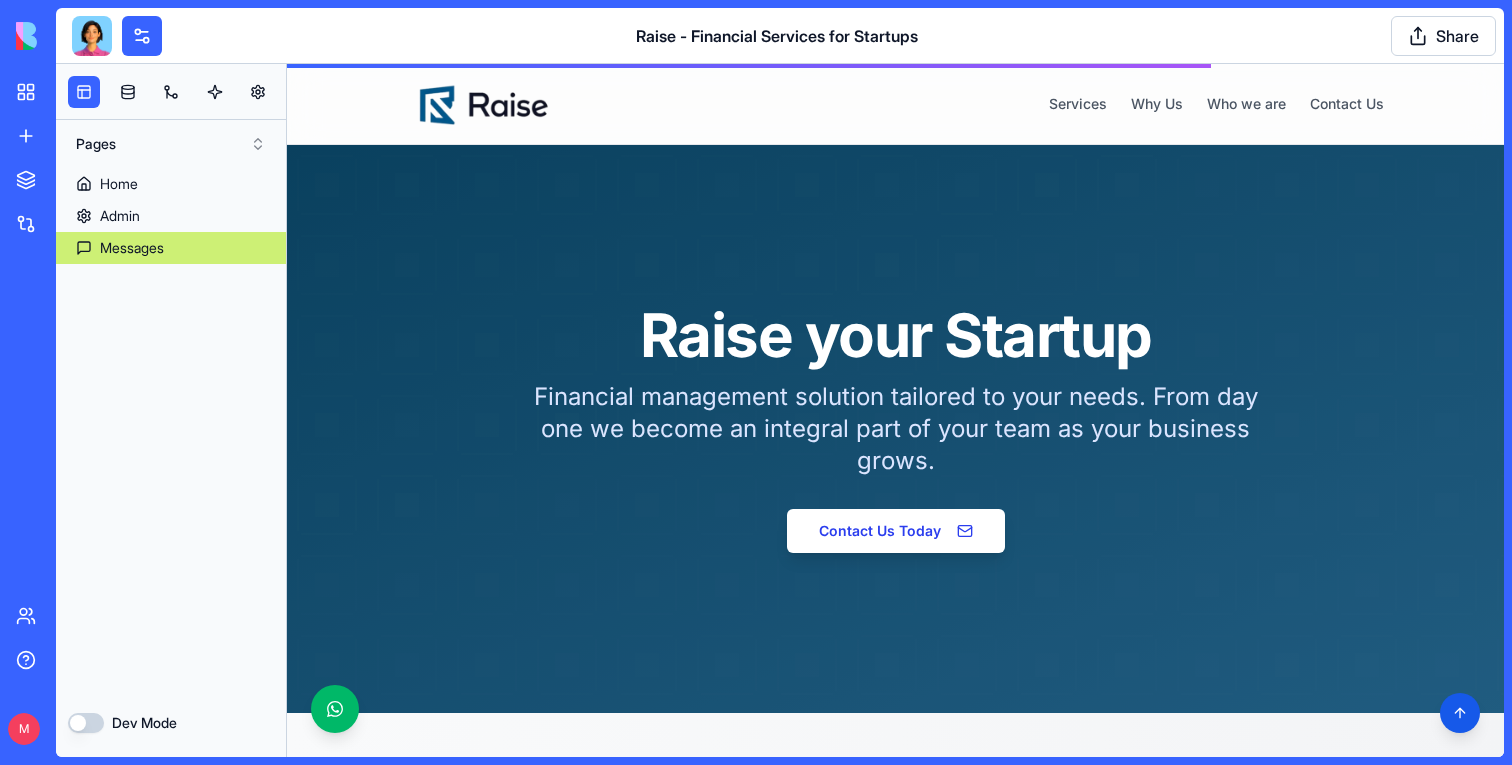 click on "Messages" at bounding box center [132, 248] 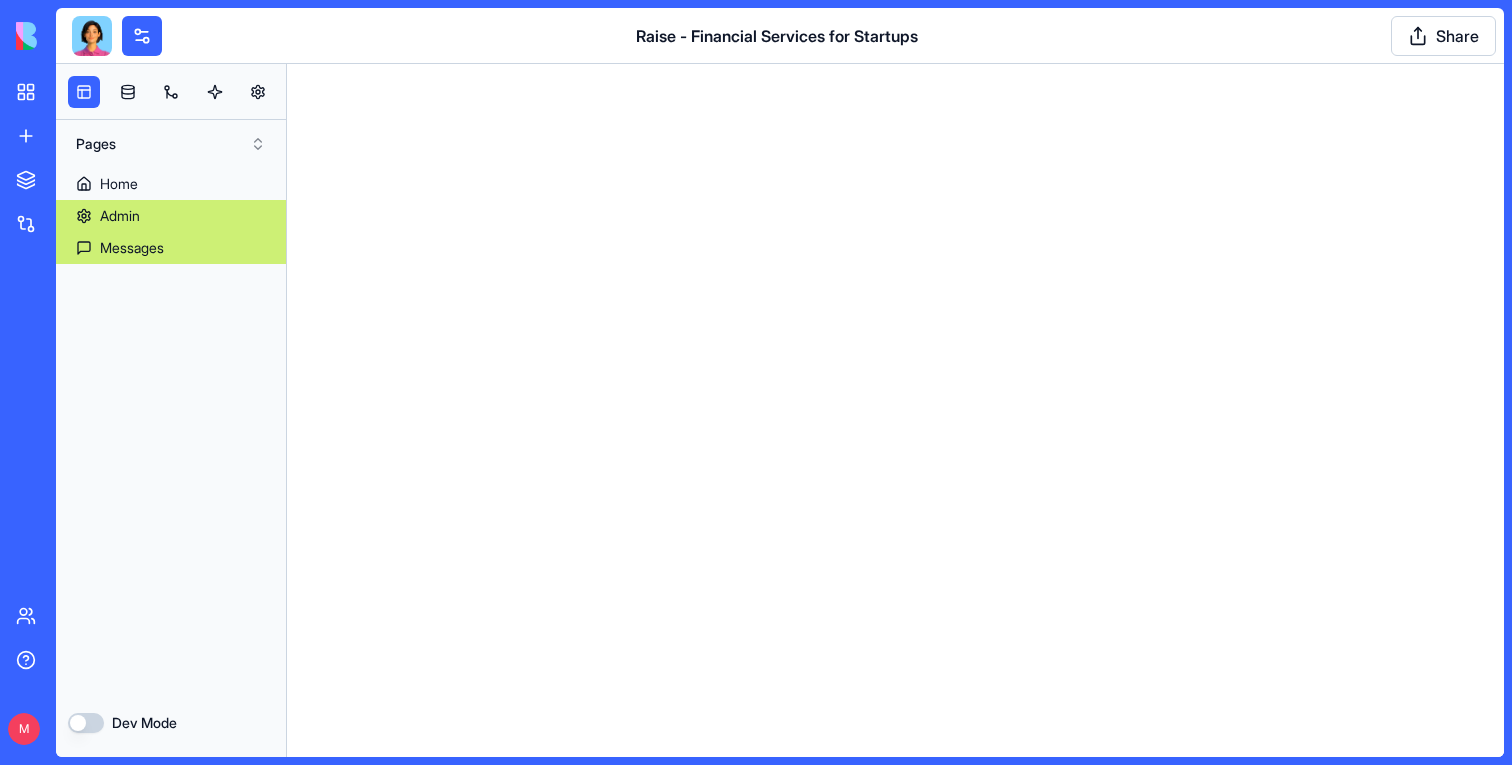 click on "Admin" at bounding box center (120, 216) 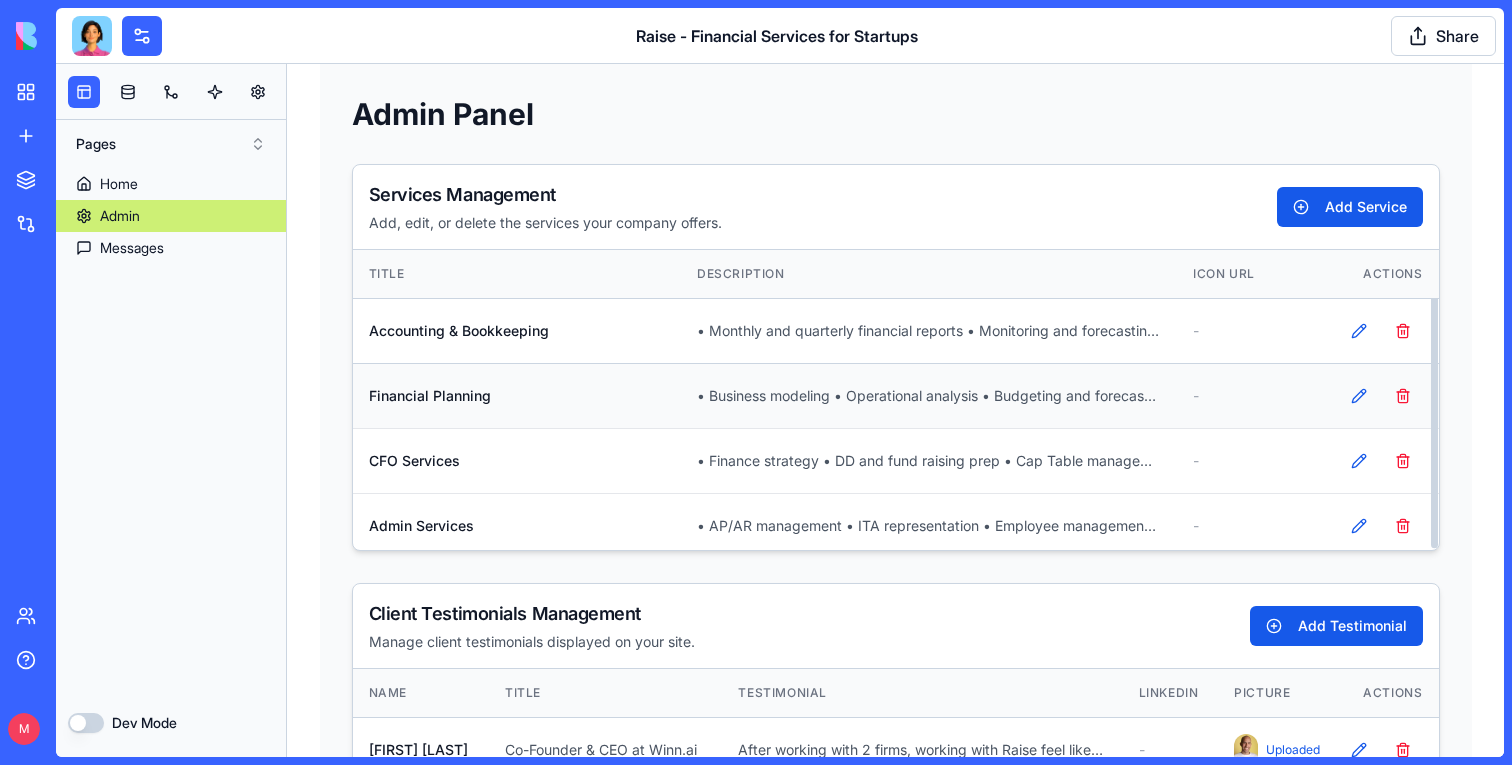 scroll, scrollTop: 7, scrollLeft: 0, axis: vertical 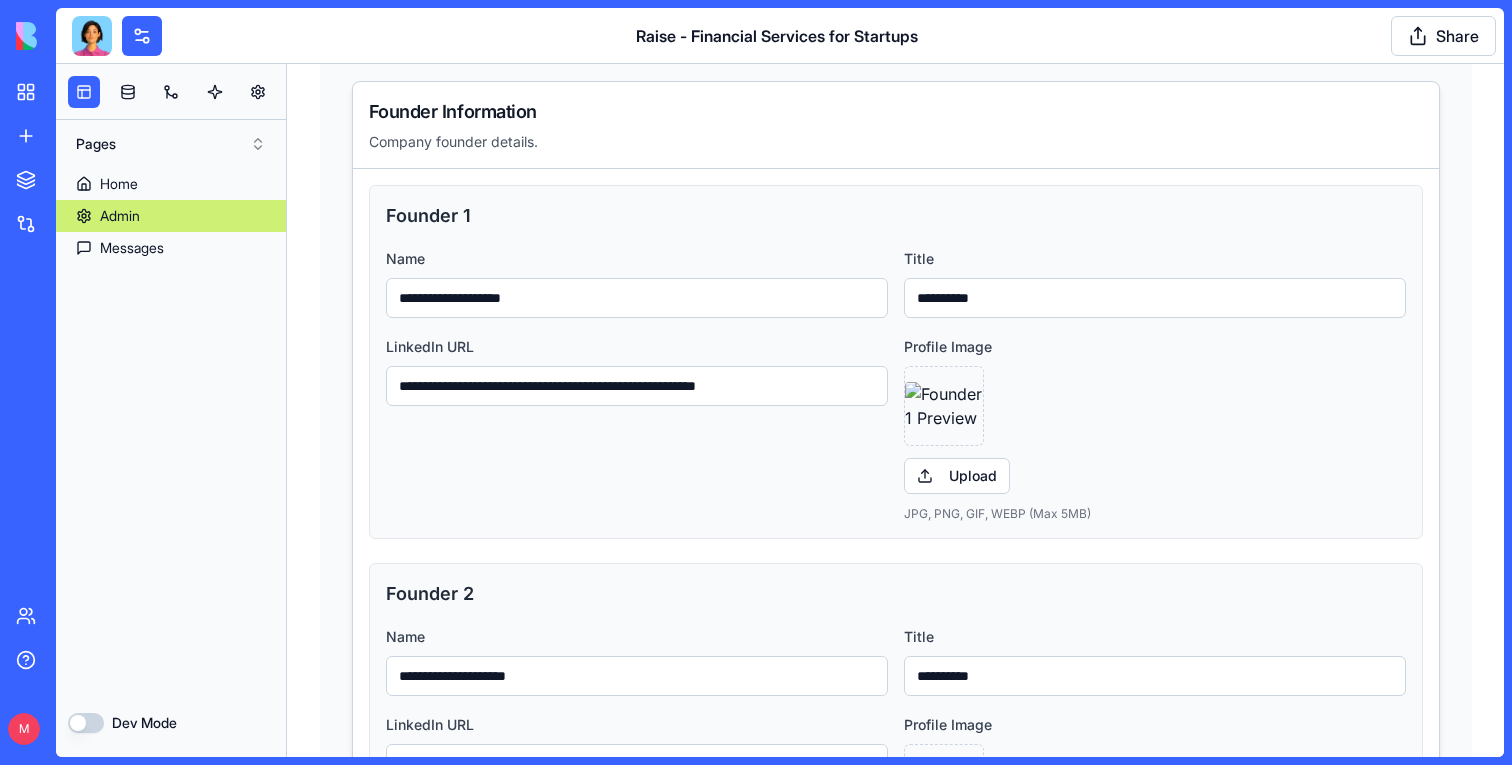 click on "**********" at bounding box center (637, 298) 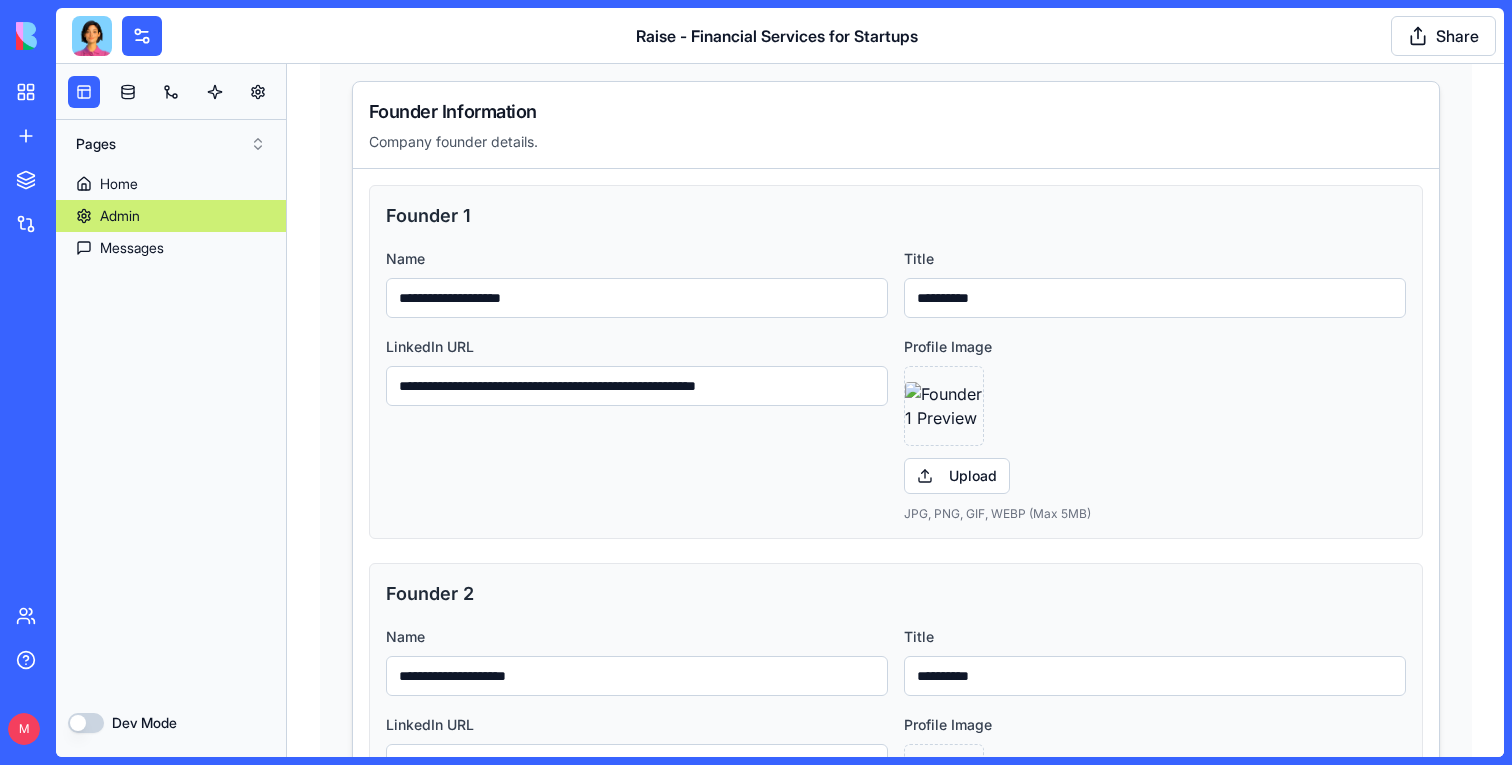 click on "**********" at bounding box center [637, 298] 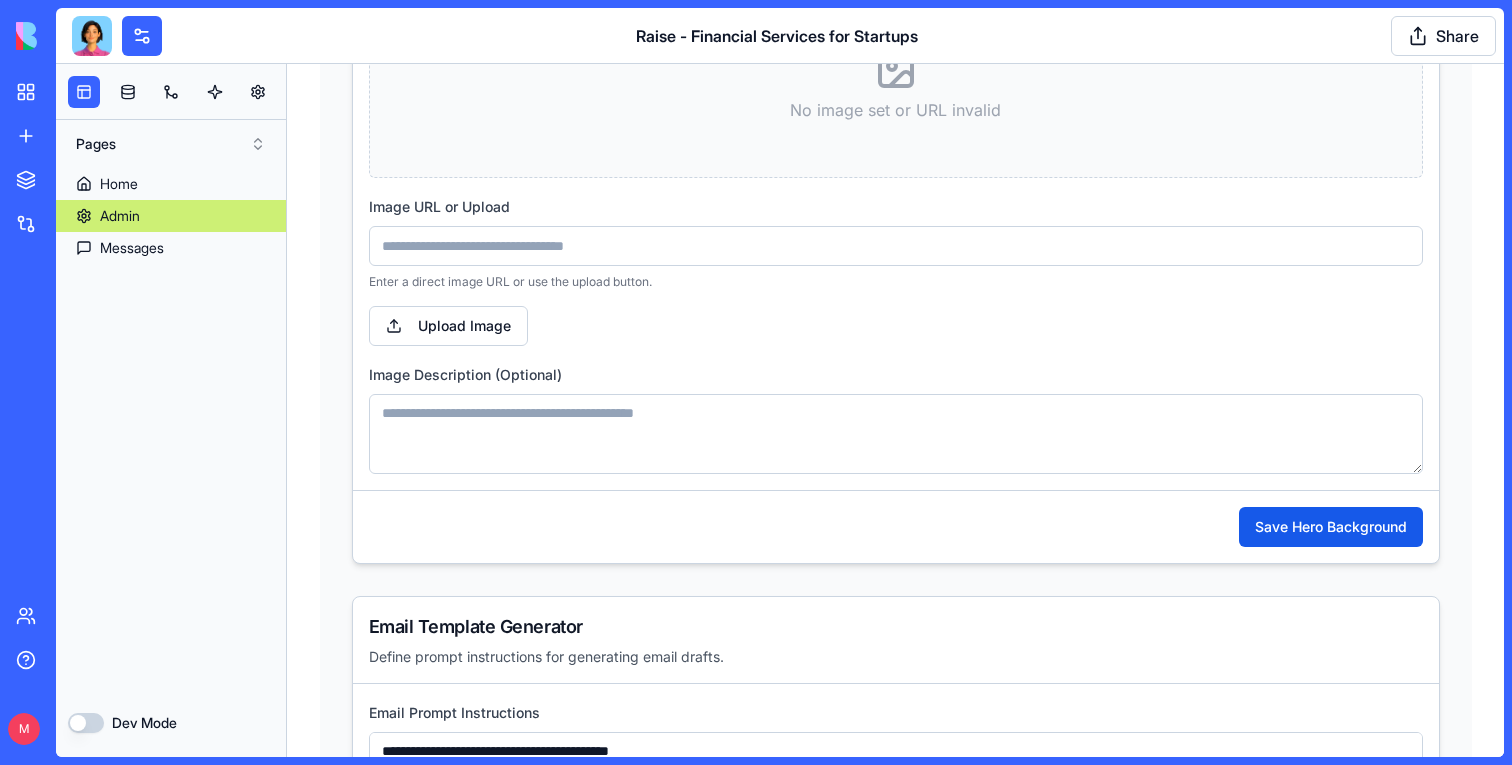 scroll, scrollTop: 5358, scrollLeft: 0, axis: vertical 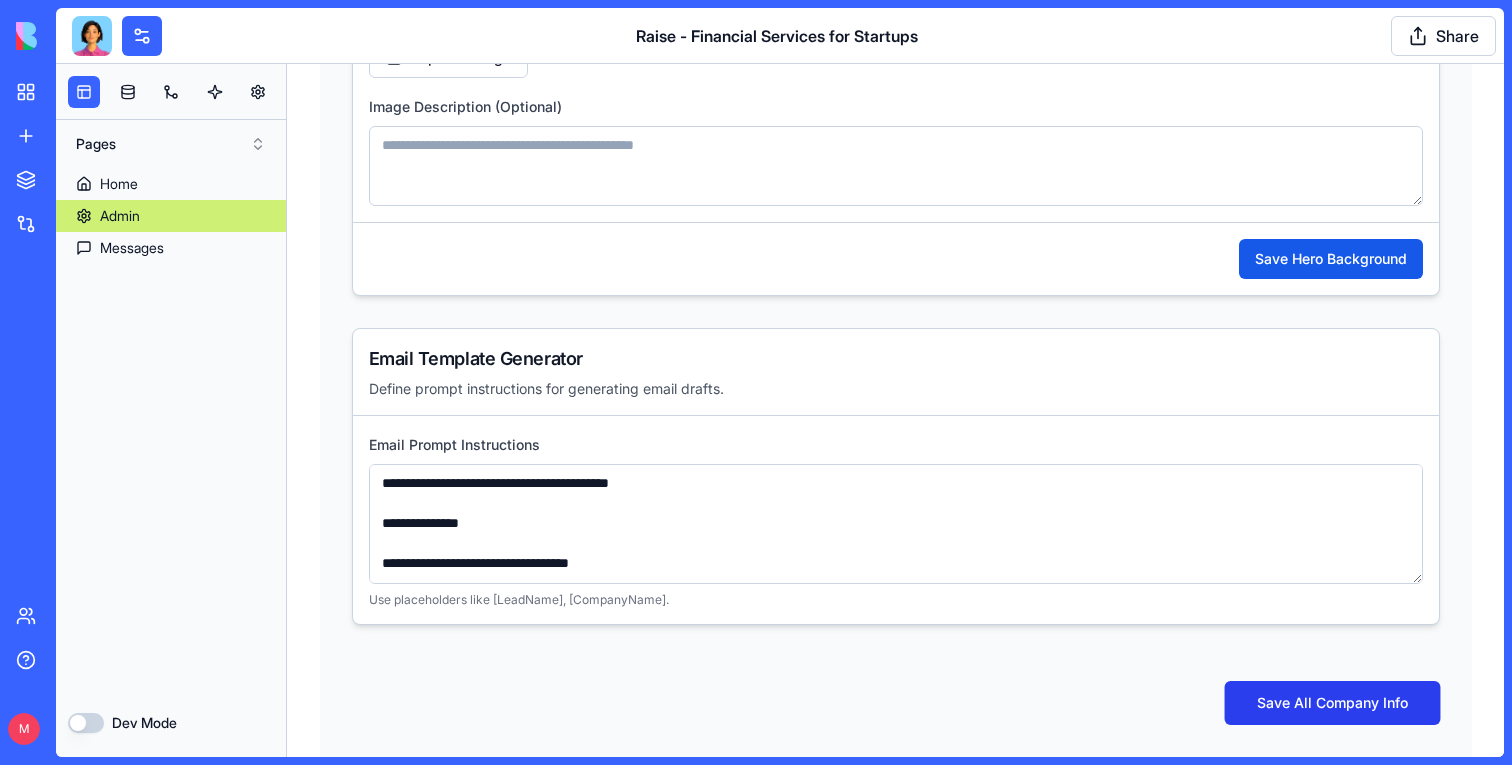 type on "**********" 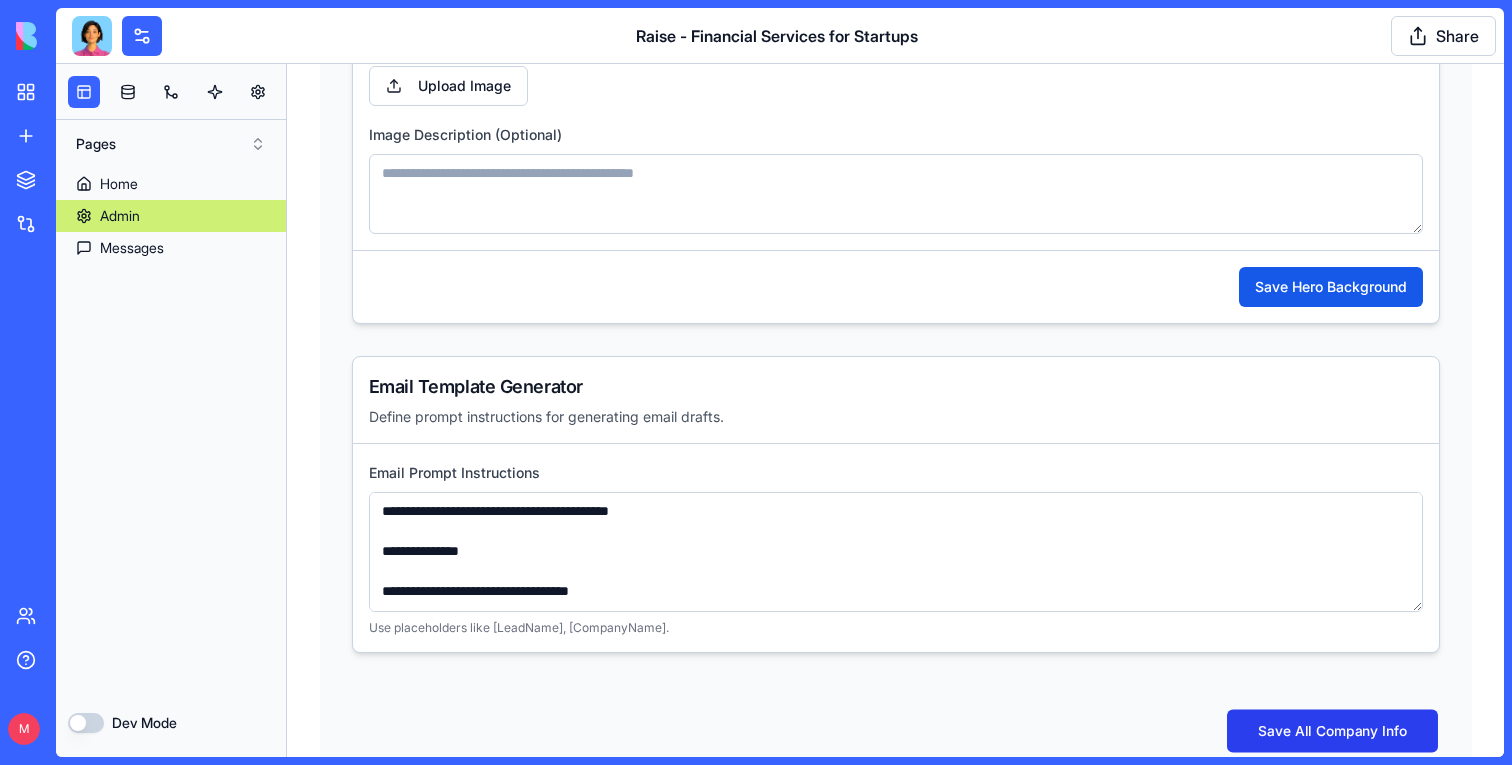 scroll, scrollTop: 5386, scrollLeft: 0, axis: vertical 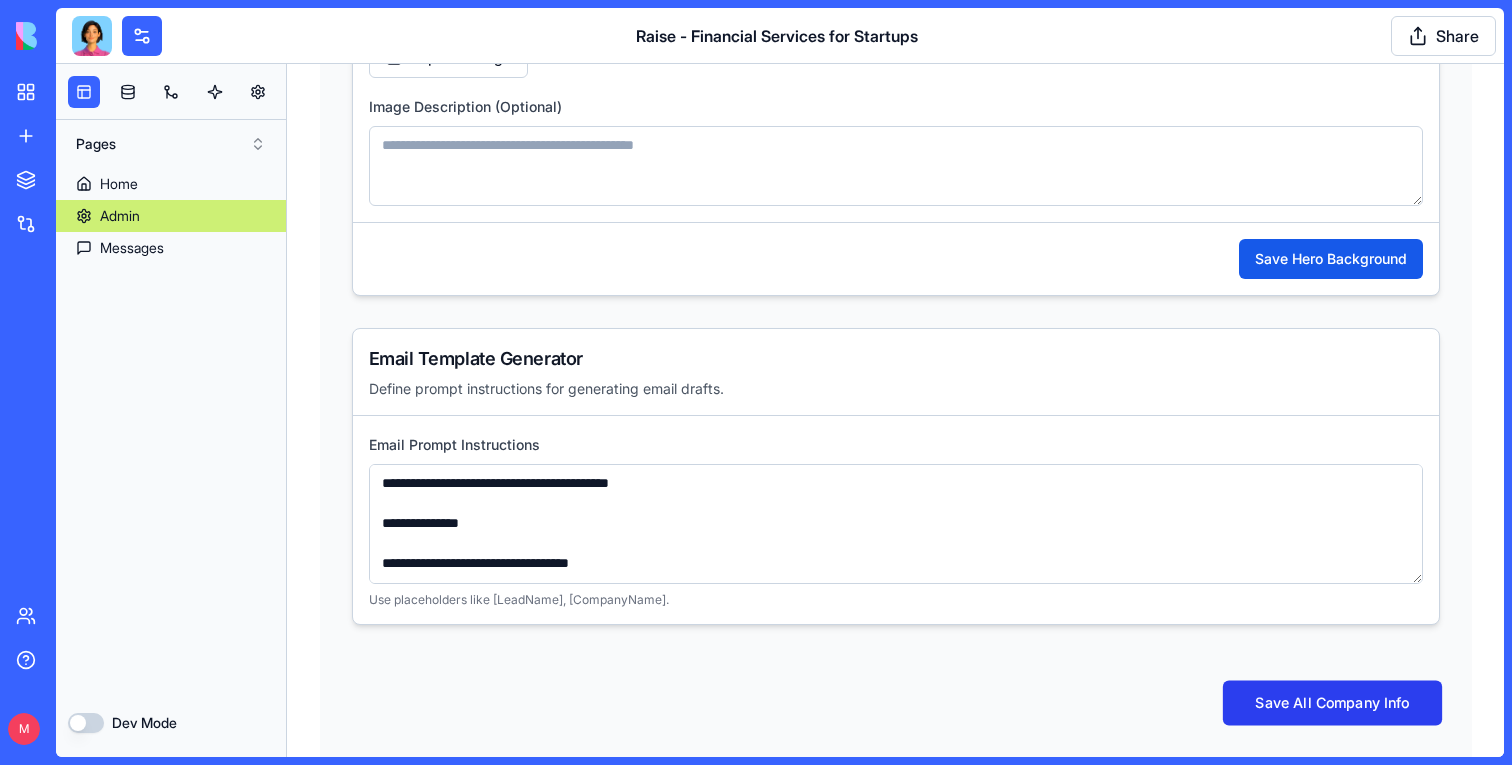 click on "Save All Company Info" at bounding box center [1331, 703] 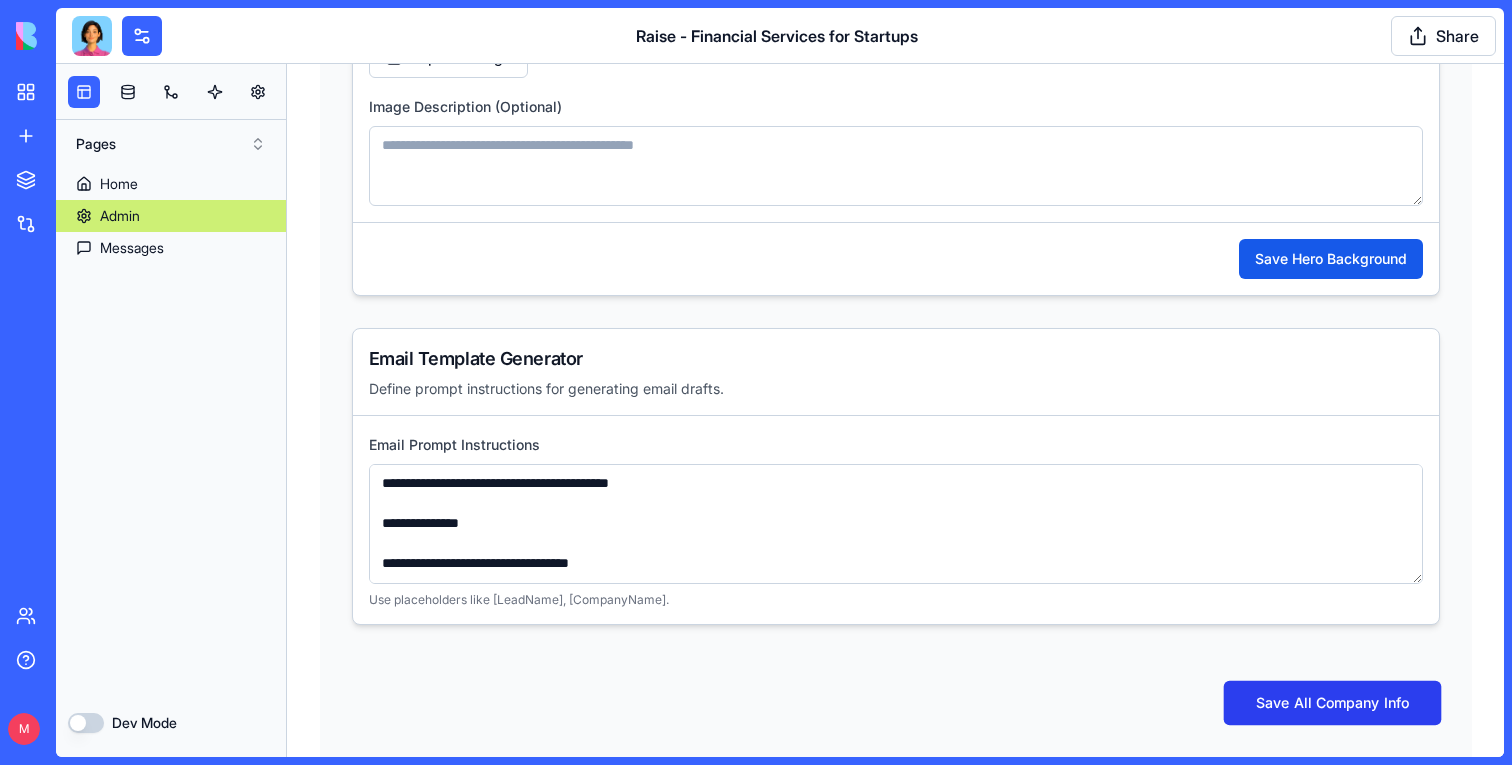 click on "Save All Company Info" at bounding box center (1332, 703) 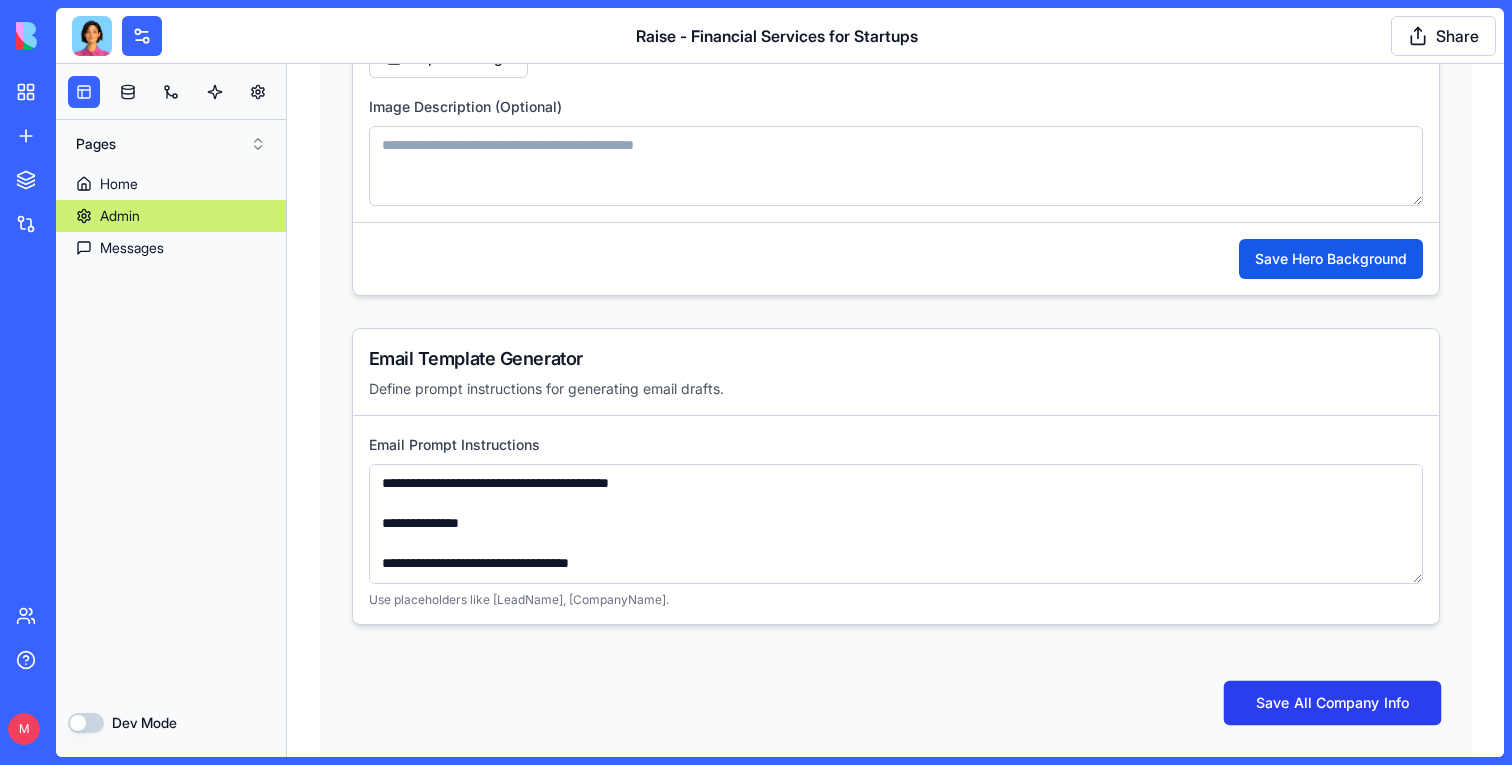 click on "Save All Company Info" at bounding box center [1332, 703] 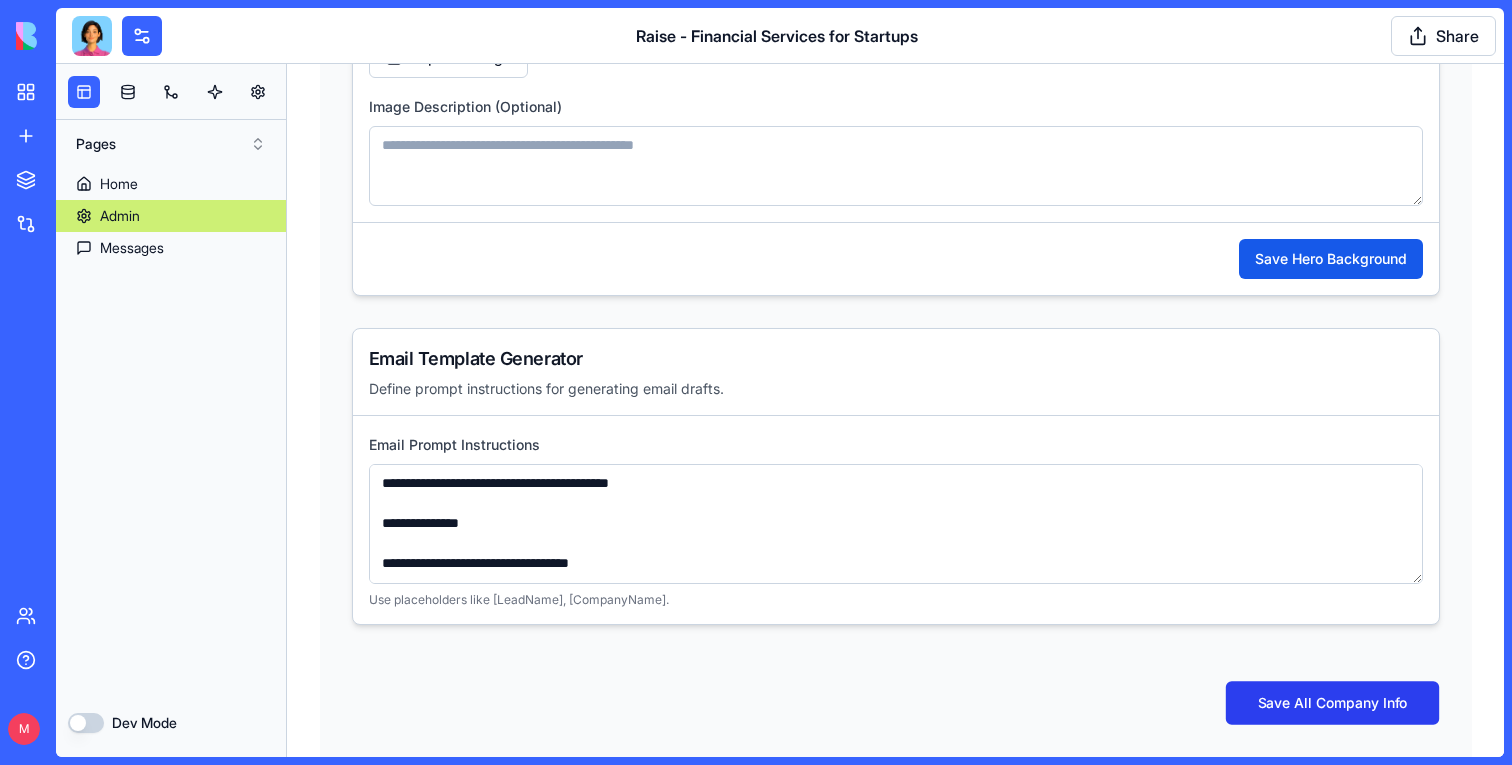 click on "Save All Company Info" at bounding box center [1331, 703] 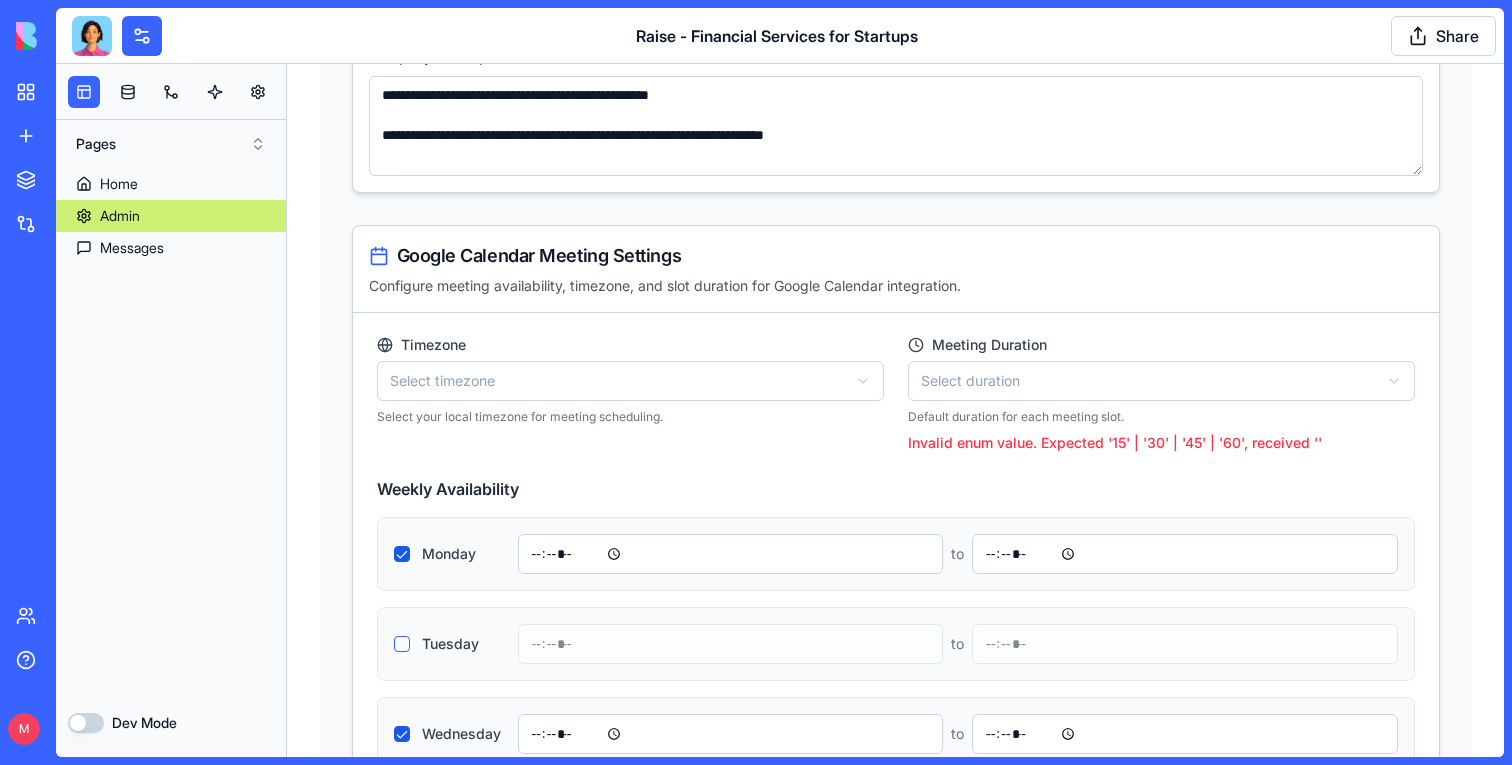 scroll, scrollTop: 1530, scrollLeft: 0, axis: vertical 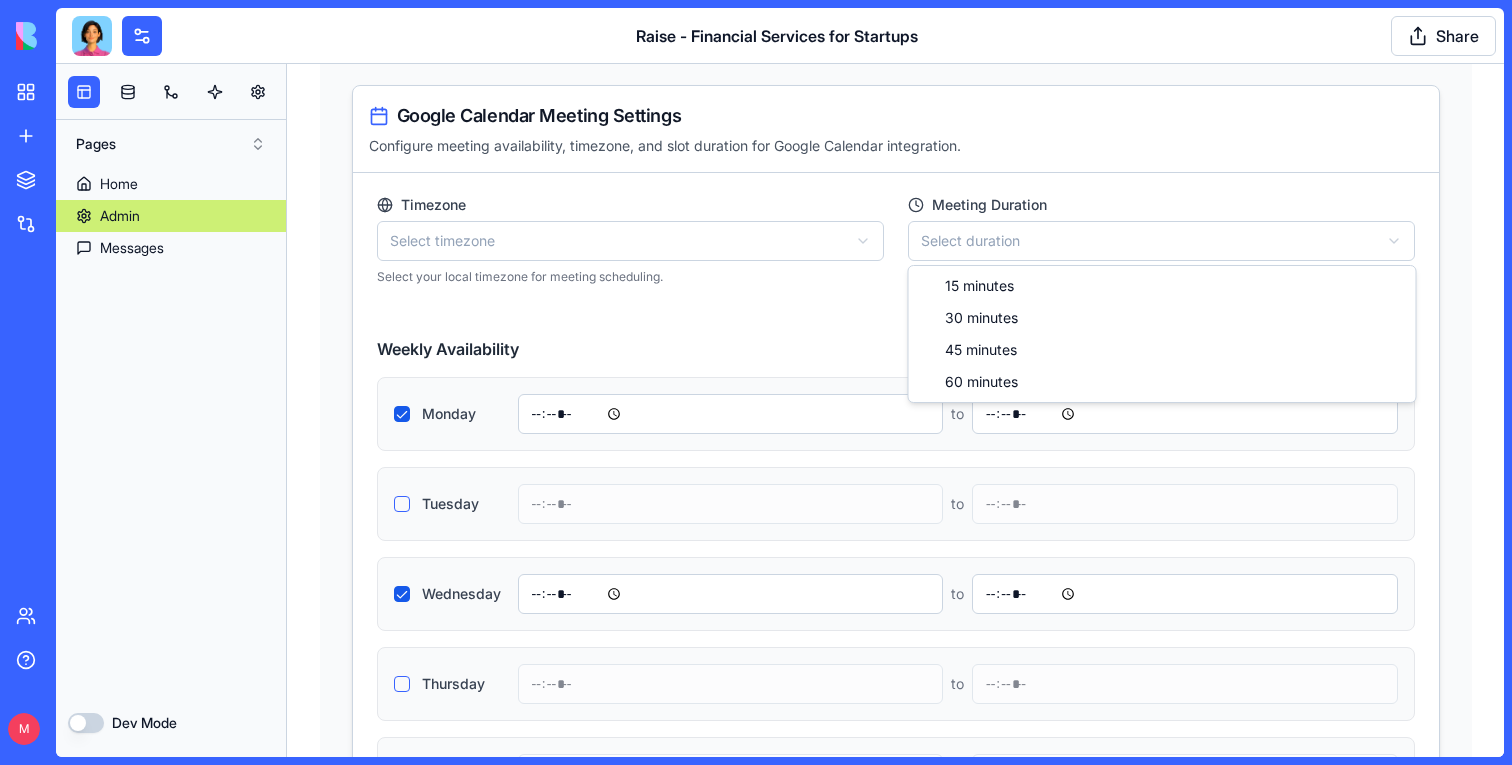 click on "Admin Panel Services Management Add, edit, or delete the services your company offers.  Add Service Title Description Icon URL Actions Accounting & Bookkeeping • Monthly and quarterly financial reports
• Monitoring and forecasting cash flow - Edit Service Delete Service Financial Planning • Business modeling
• Operational analysis
• Budgeting and forecasting
• Key financial metrics monitoring - Edit Service Delete Service CFO Services • Finance strategy
• DD and fund raising prep
• Cap Table management
• Technology solutions implementation - Edit Service Delete Service Admin Services • AP/AR management
• ITA representation
• Employee management
• Ongoing administration - Edit Service Delete Service Client Testimonials Management Manage client testimonials displayed on your site.  Add Testimonial Name Title Testimonial LinkedIn Picture Actions Eldad Postan-Koren Co-Founder & CEO at Winn.ai - Uploaded Edit Testimonial Delete Testimonial Michal Lupu Co-Founder & CEO at Blocks" at bounding box center [895, 1573] 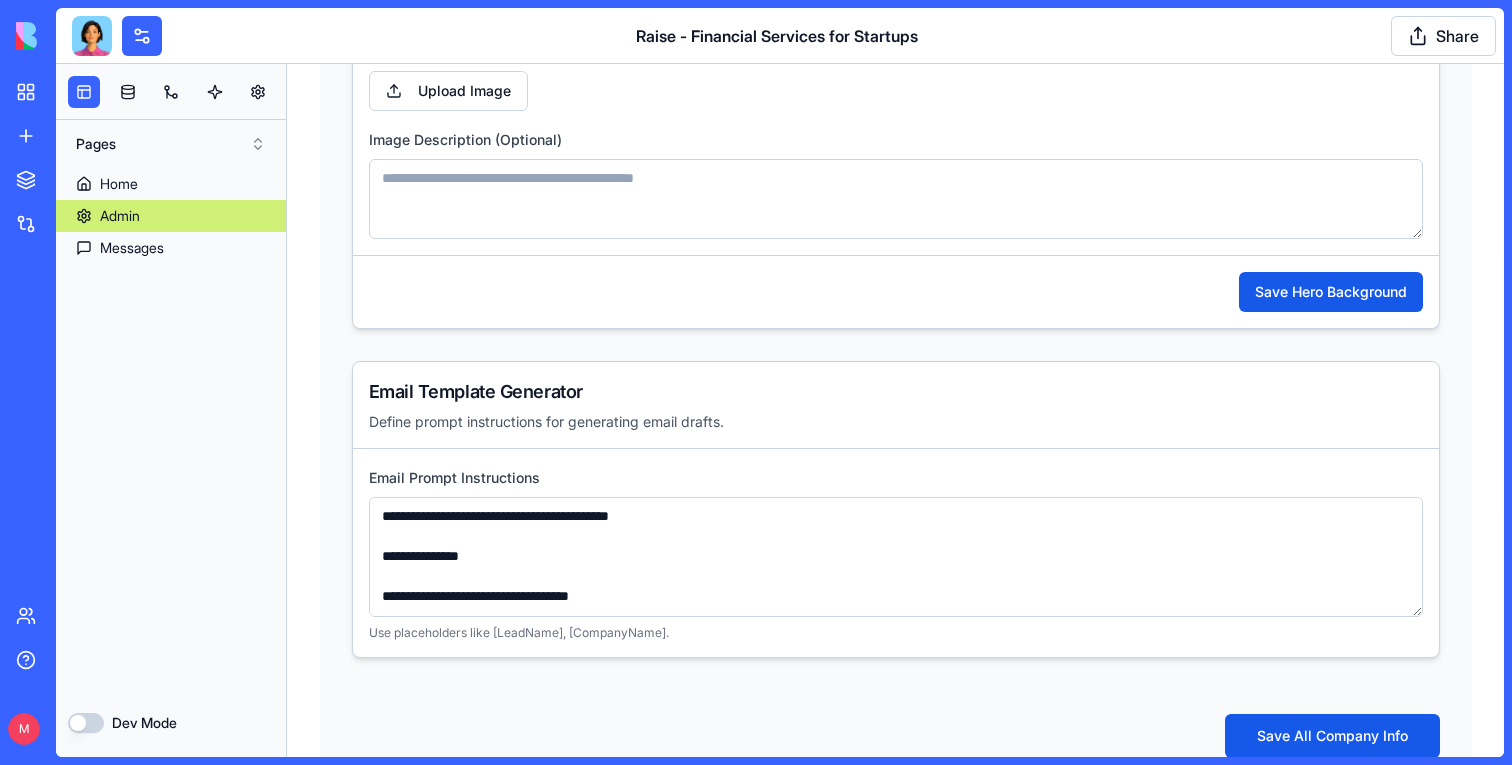 scroll, scrollTop: 5358, scrollLeft: 0, axis: vertical 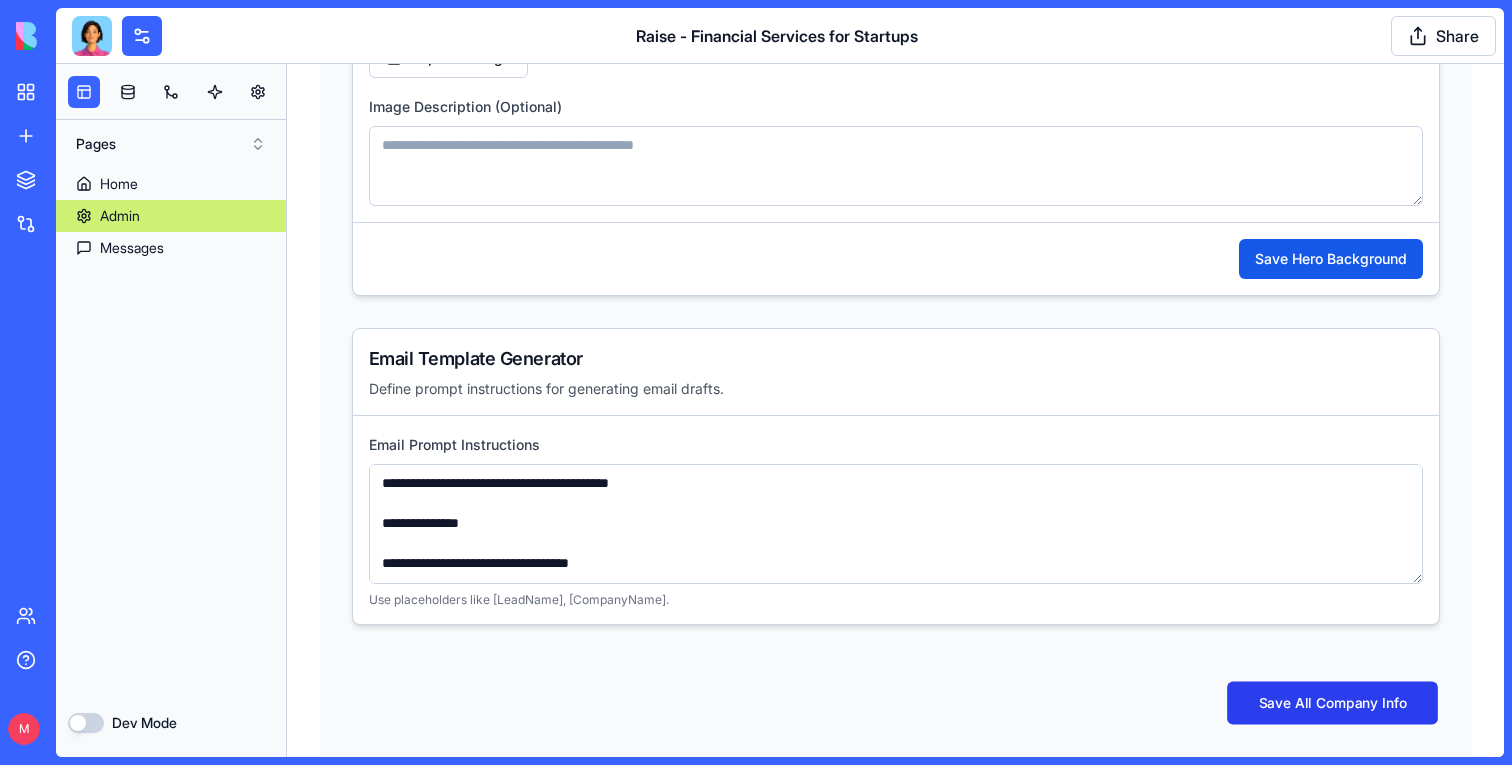 click on "Save All Company Info" at bounding box center (1332, 702) 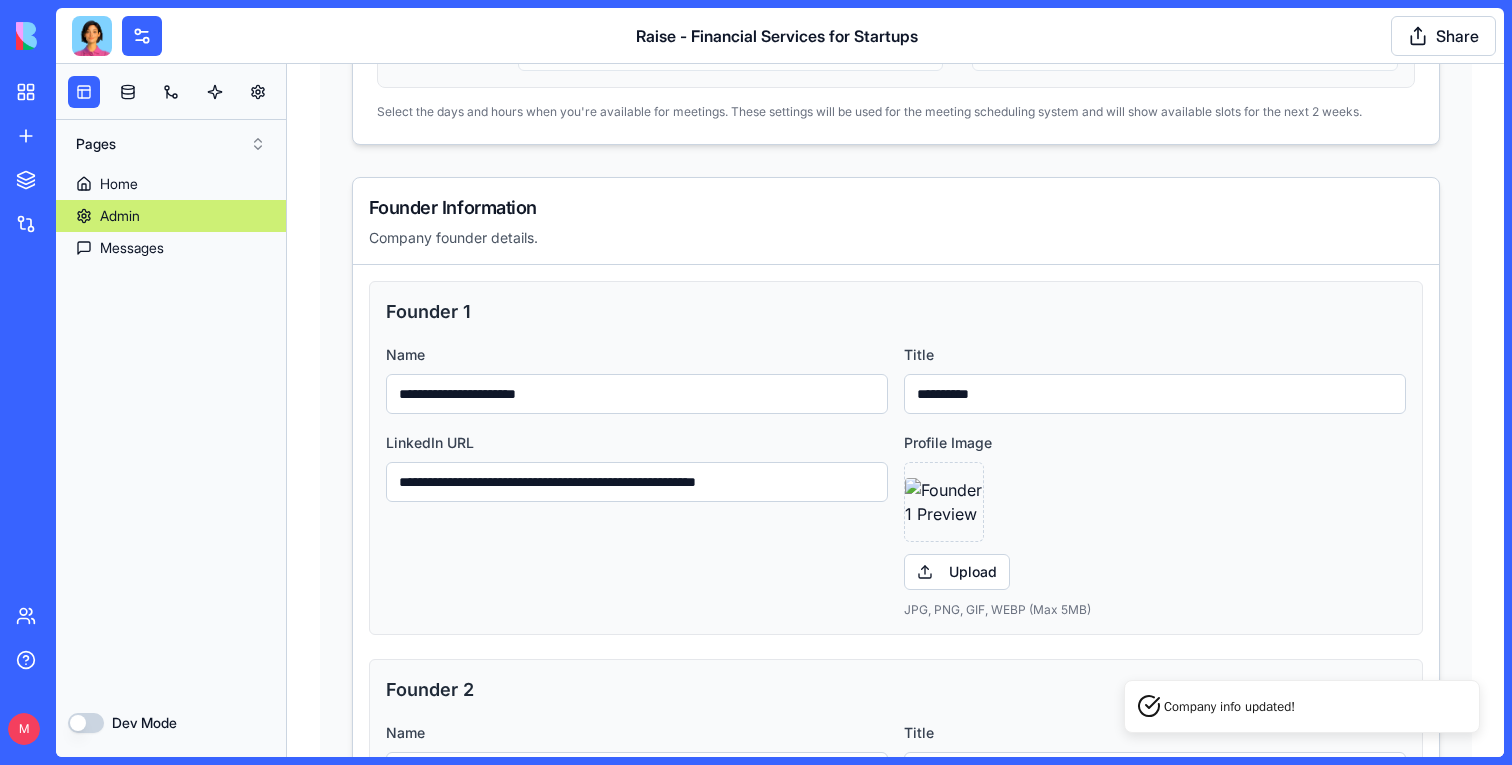 scroll, scrollTop: 2341, scrollLeft: 0, axis: vertical 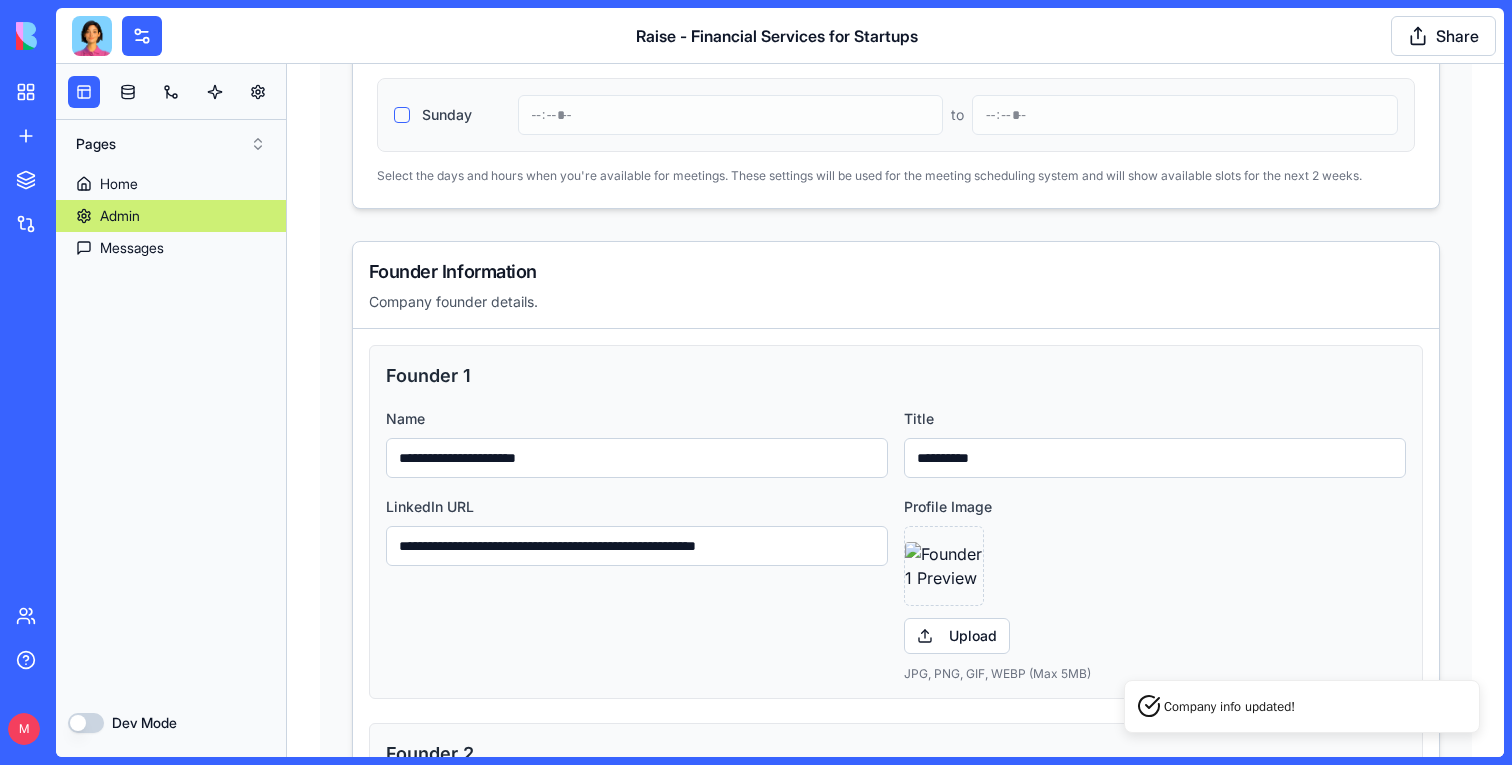 click on "**********" at bounding box center [637, 458] 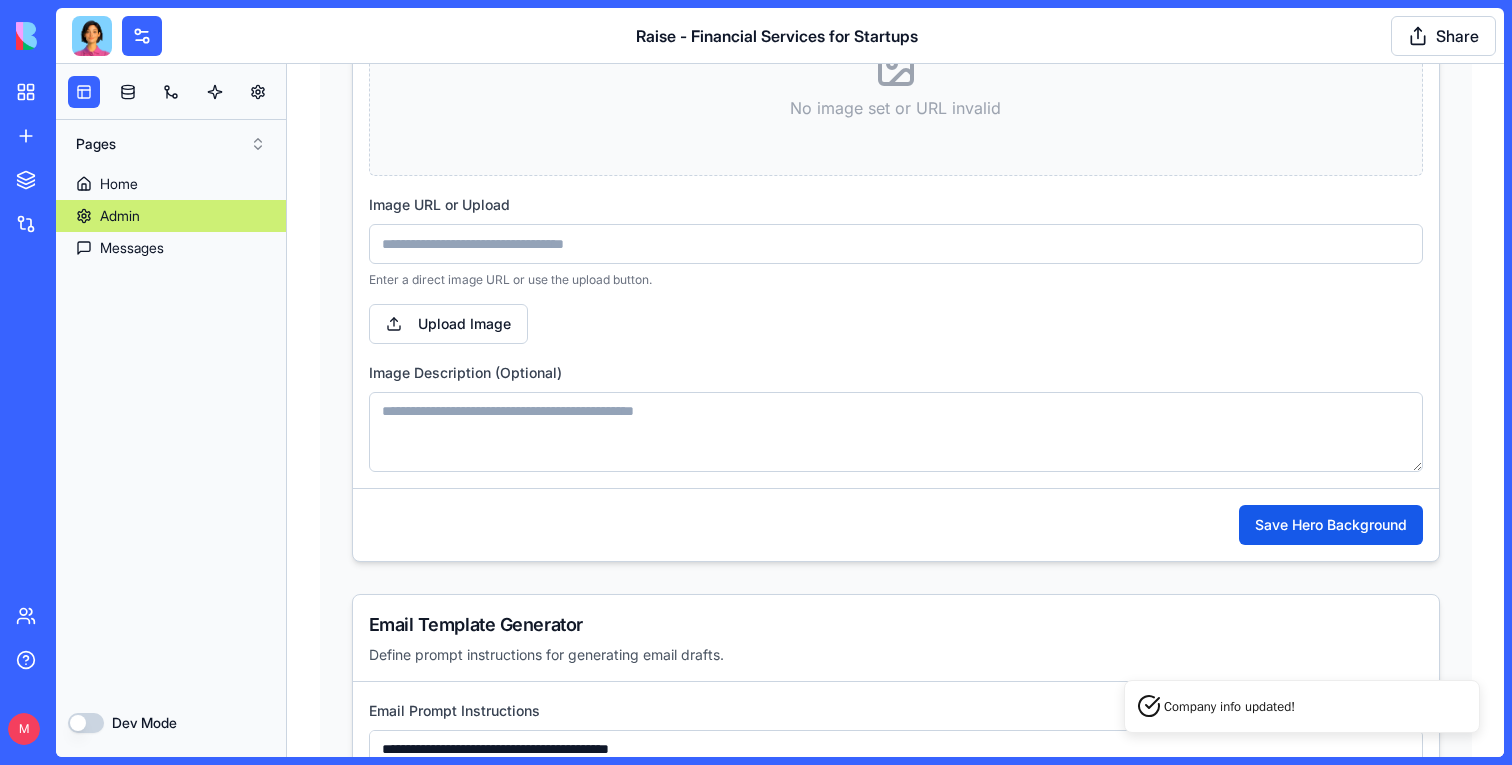 scroll, scrollTop: 5358, scrollLeft: 0, axis: vertical 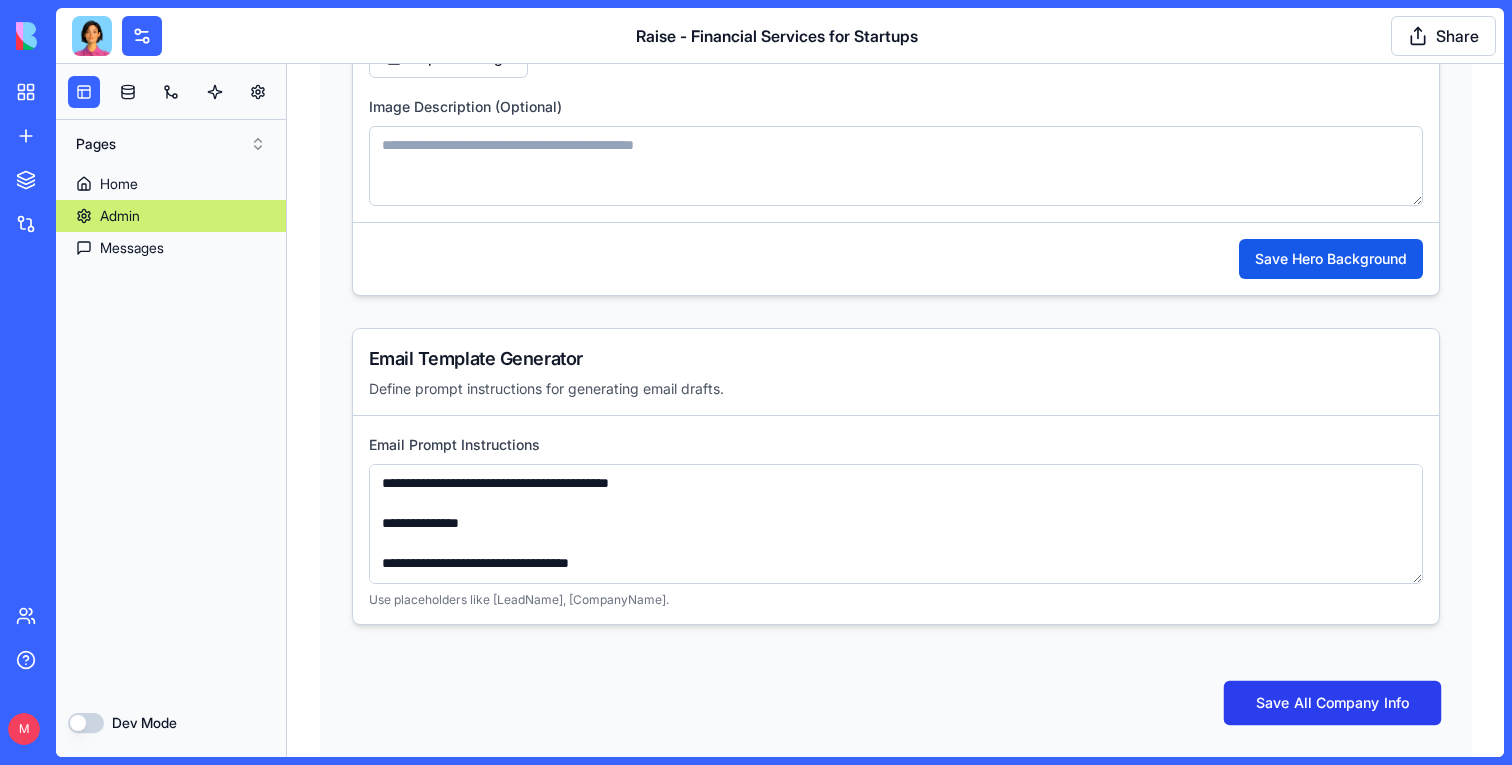 type on "**********" 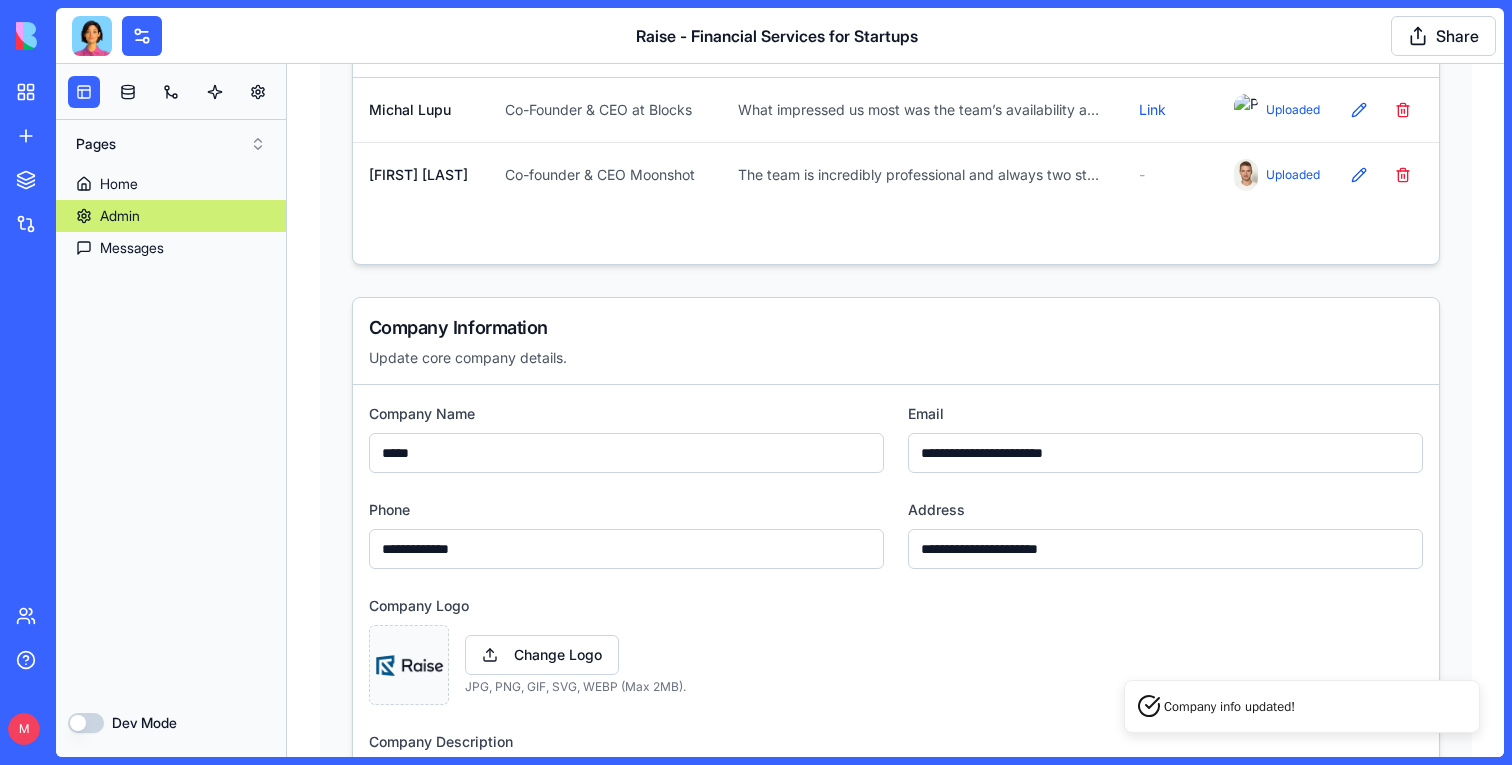 scroll, scrollTop: 521, scrollLeft: 0, axis: vertical 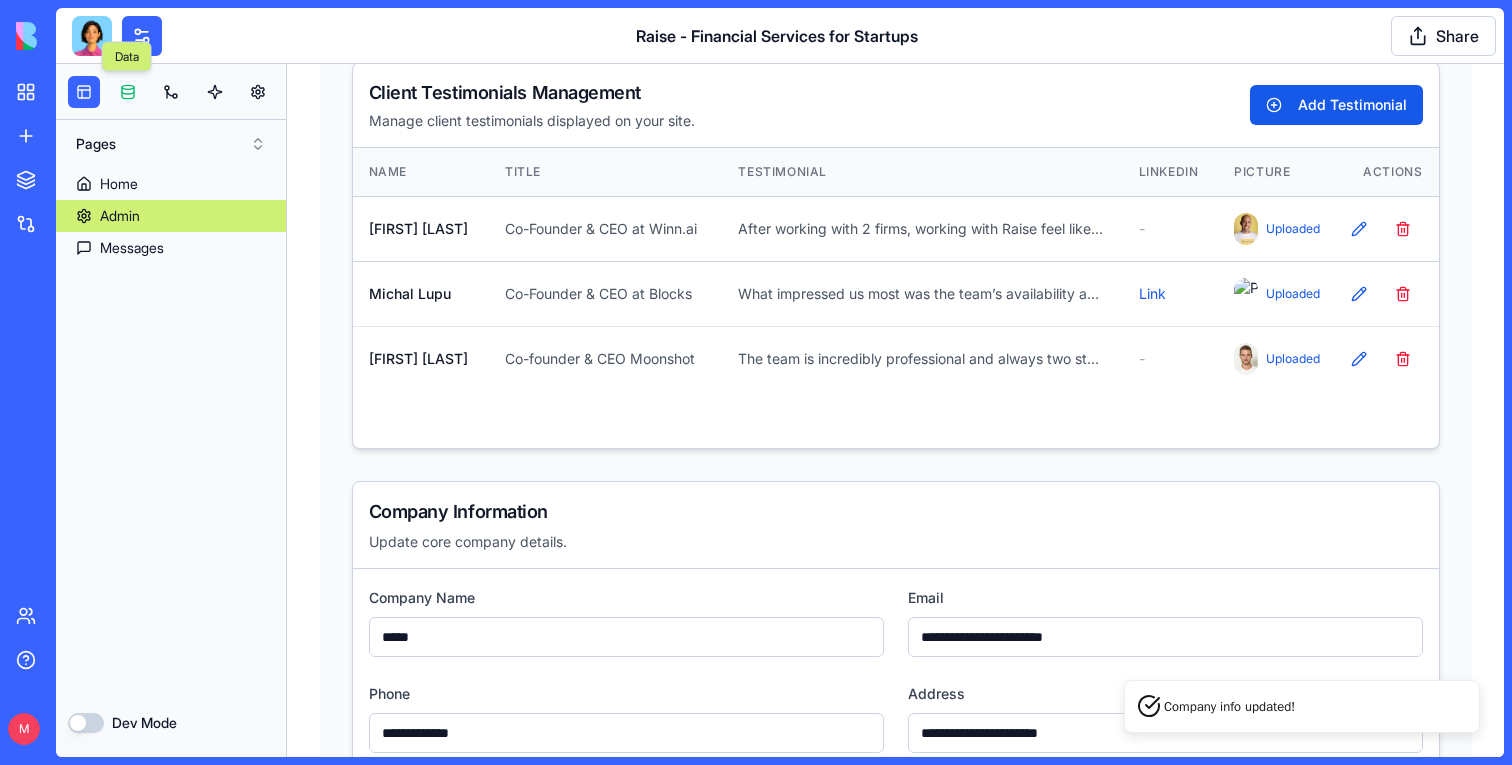click at bounding box center (128, 92) 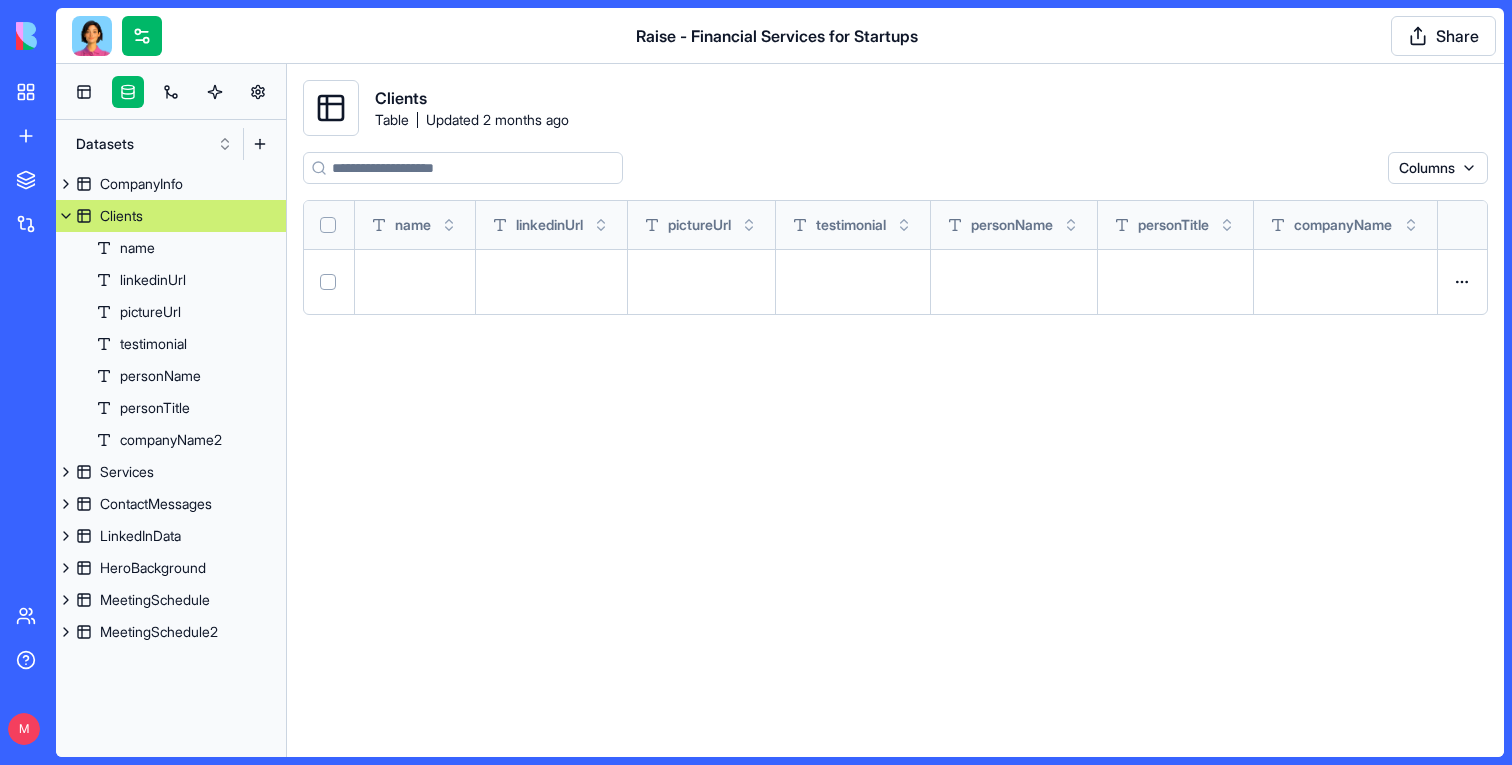 click on "Clients" at bounding box center [171, 216] 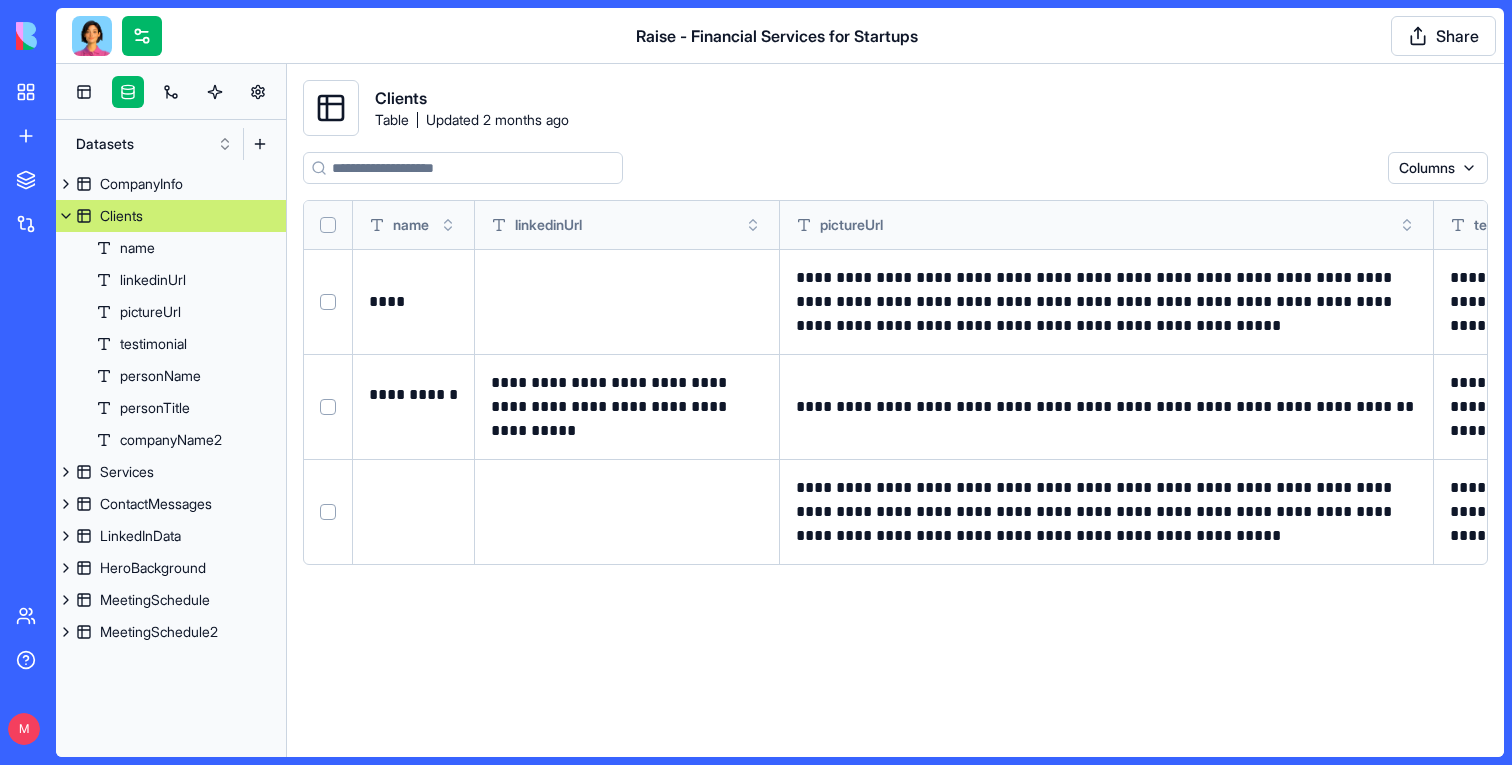 click at bounding box center (66, 216) 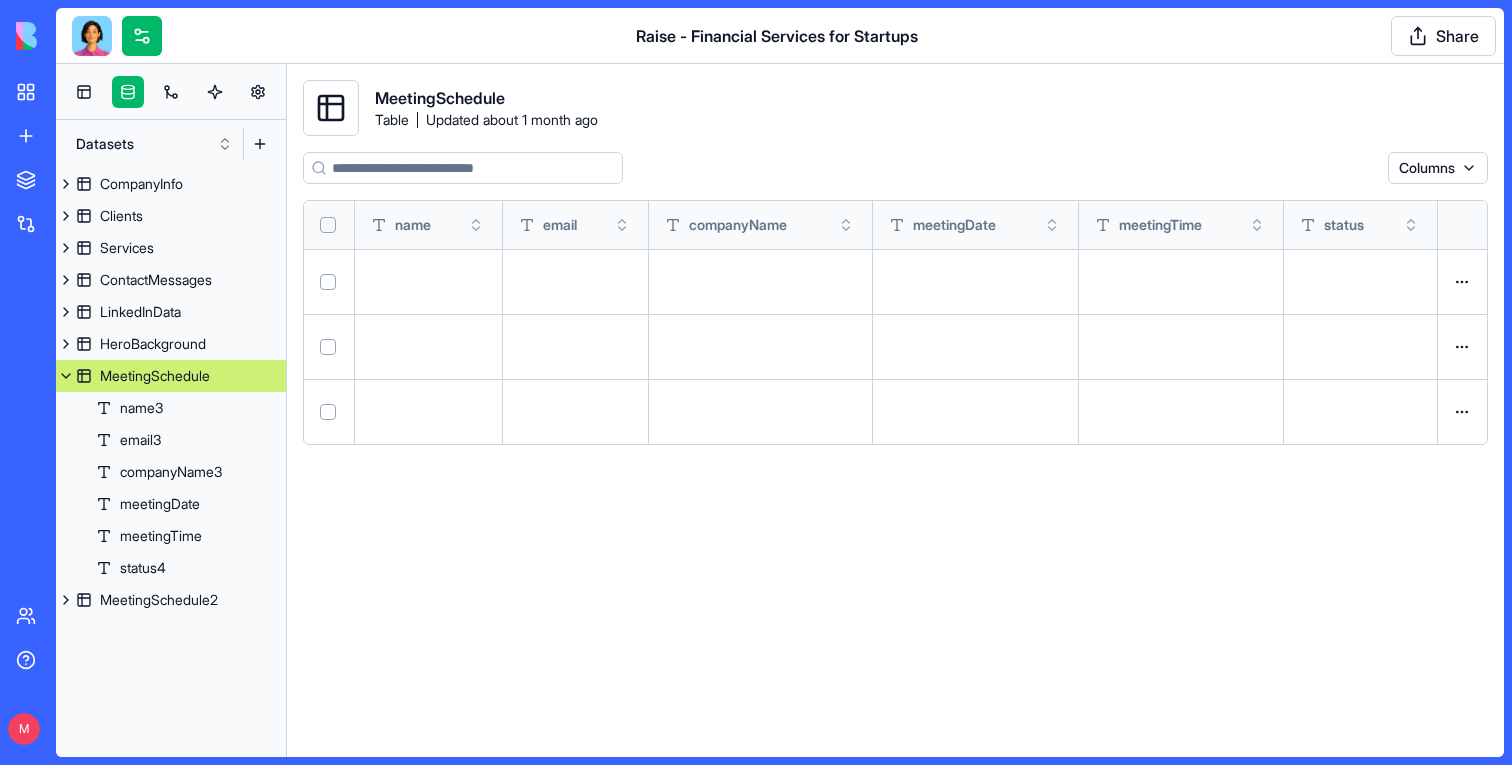 click on "MeetingSchedule" at bounding box center [171, 376] 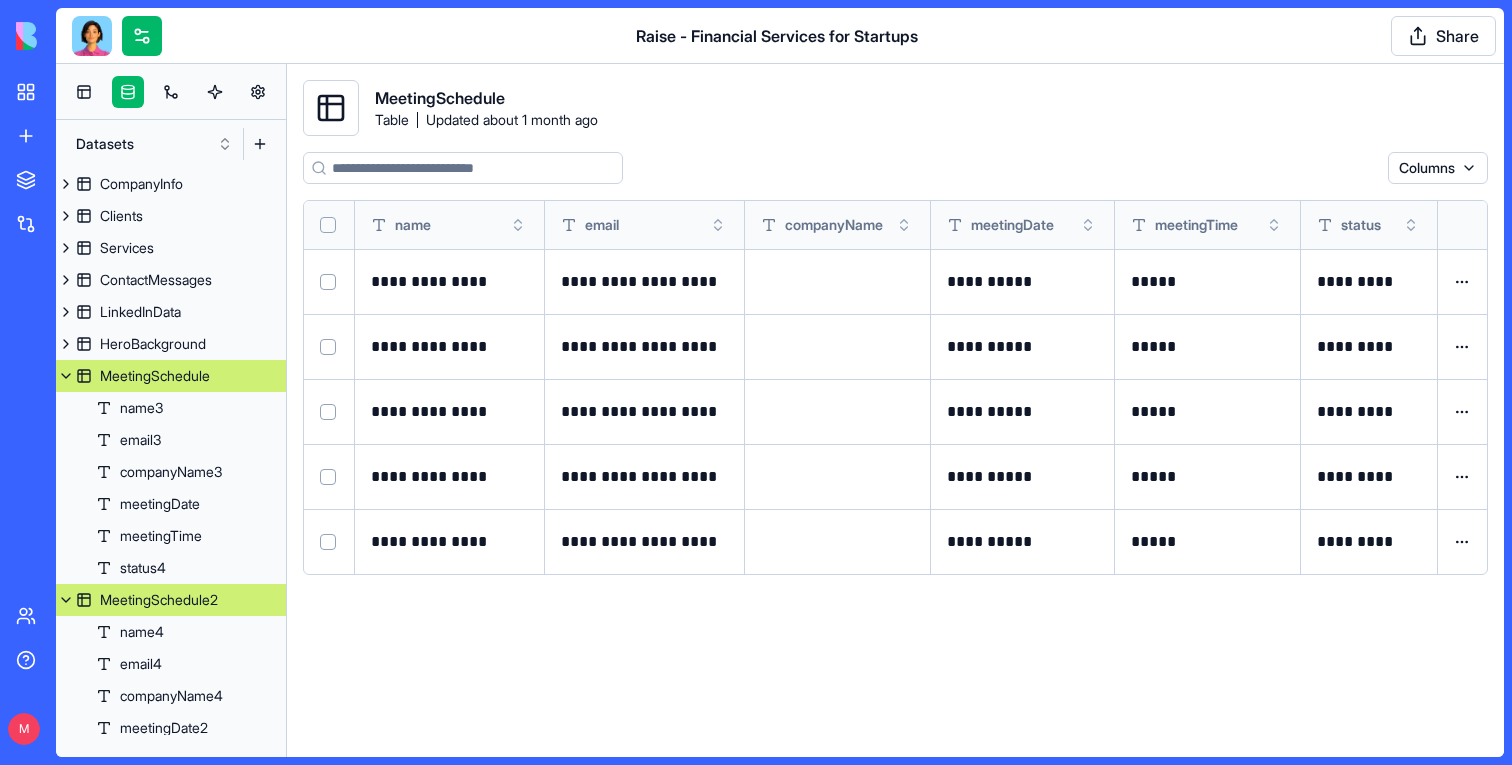 click on "MeetingSchedule2" at bounding box center (159, 600) 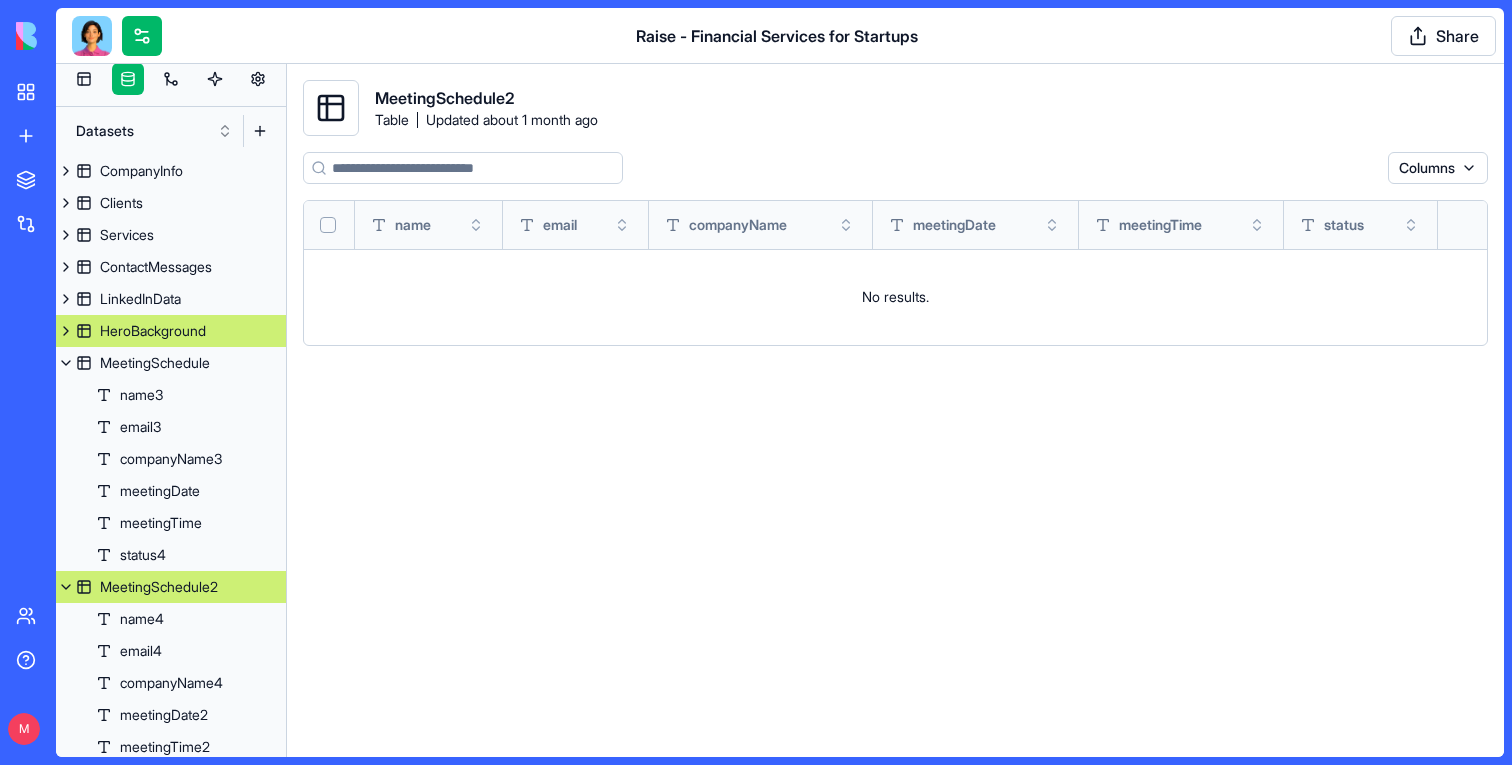 scroll, scrollTop: 0, scrollLeft: 0, axis: both 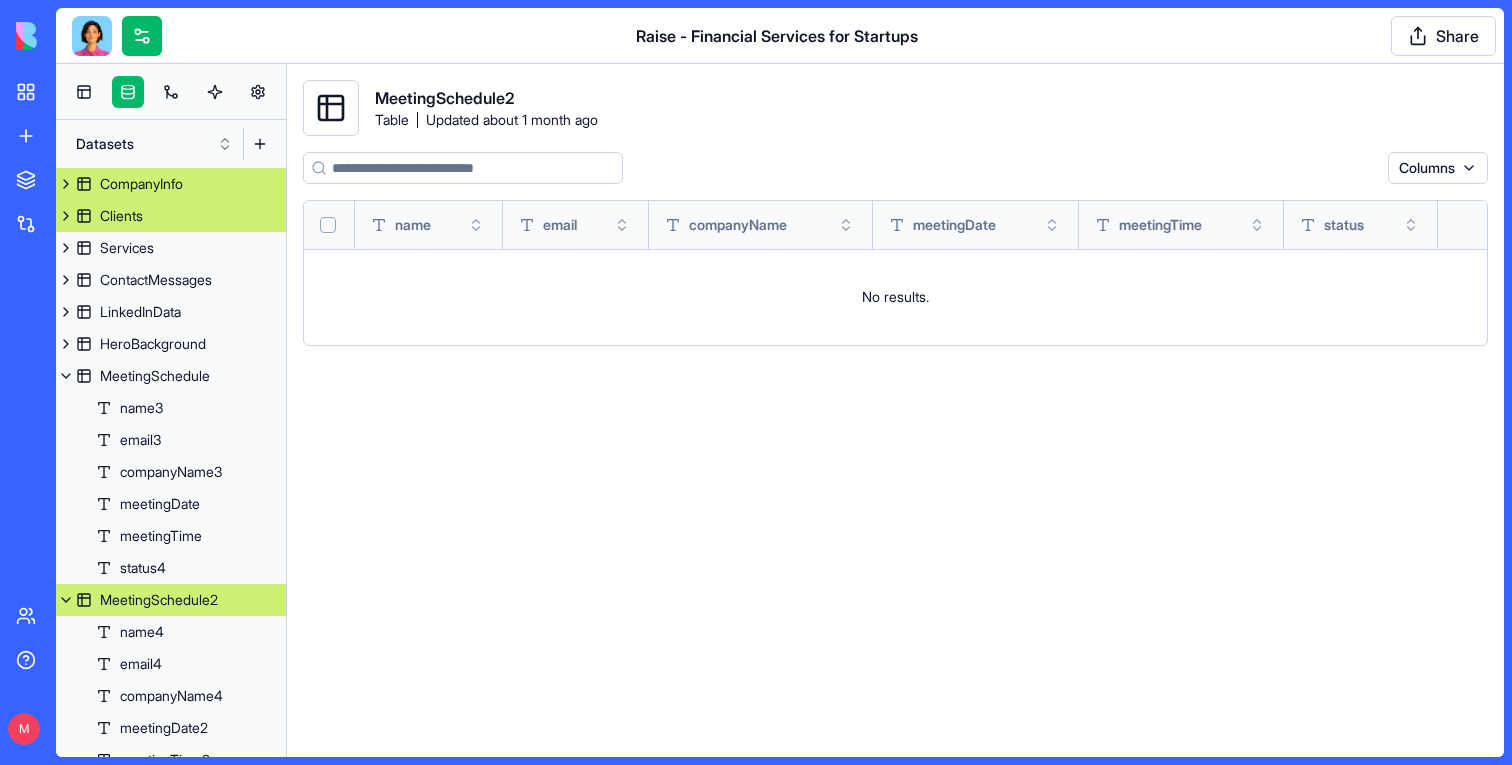 click on "CompanyInfo" at bounding box center (141, 184) 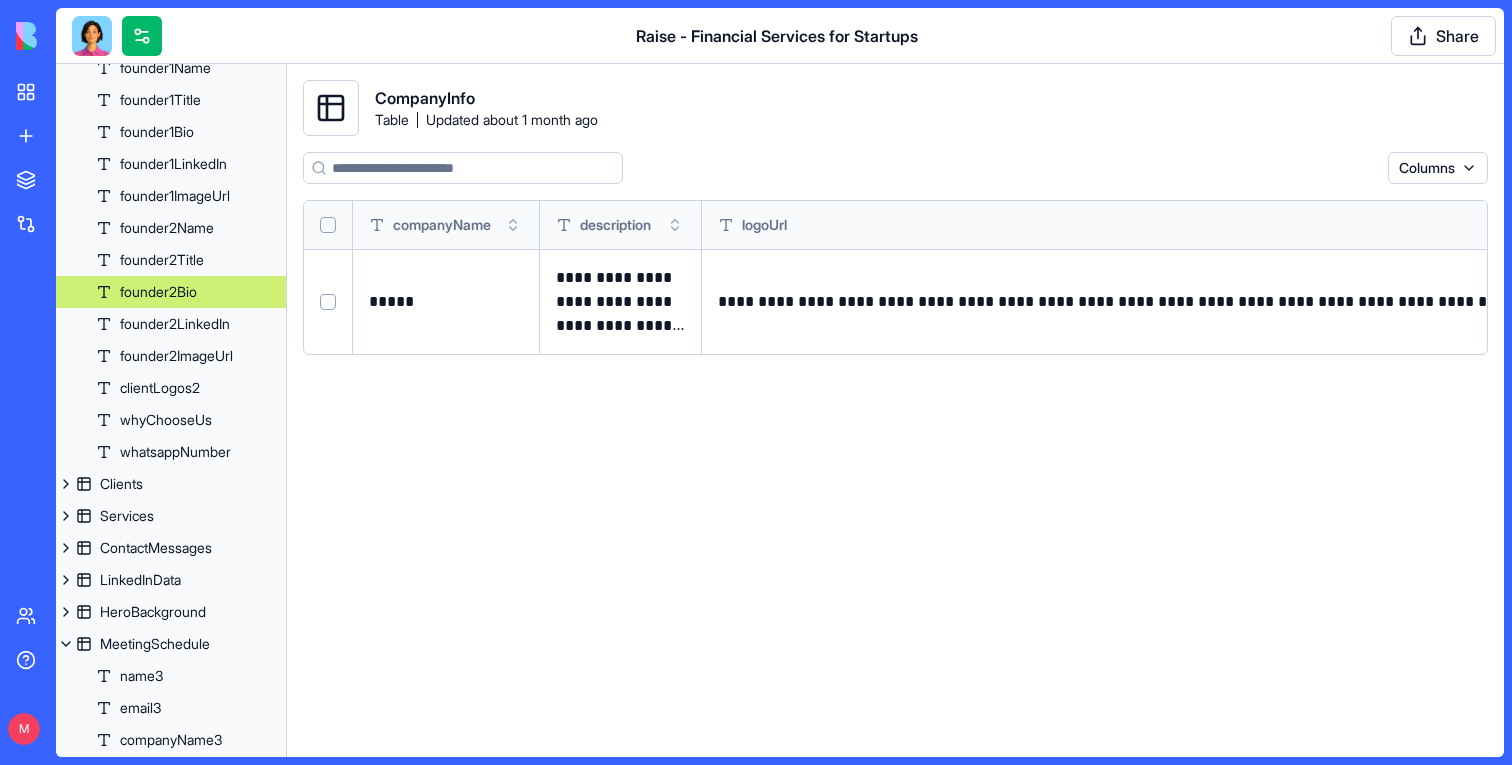 scroll, scrollTop: 437, scrollLeft: 0, axis: vertical 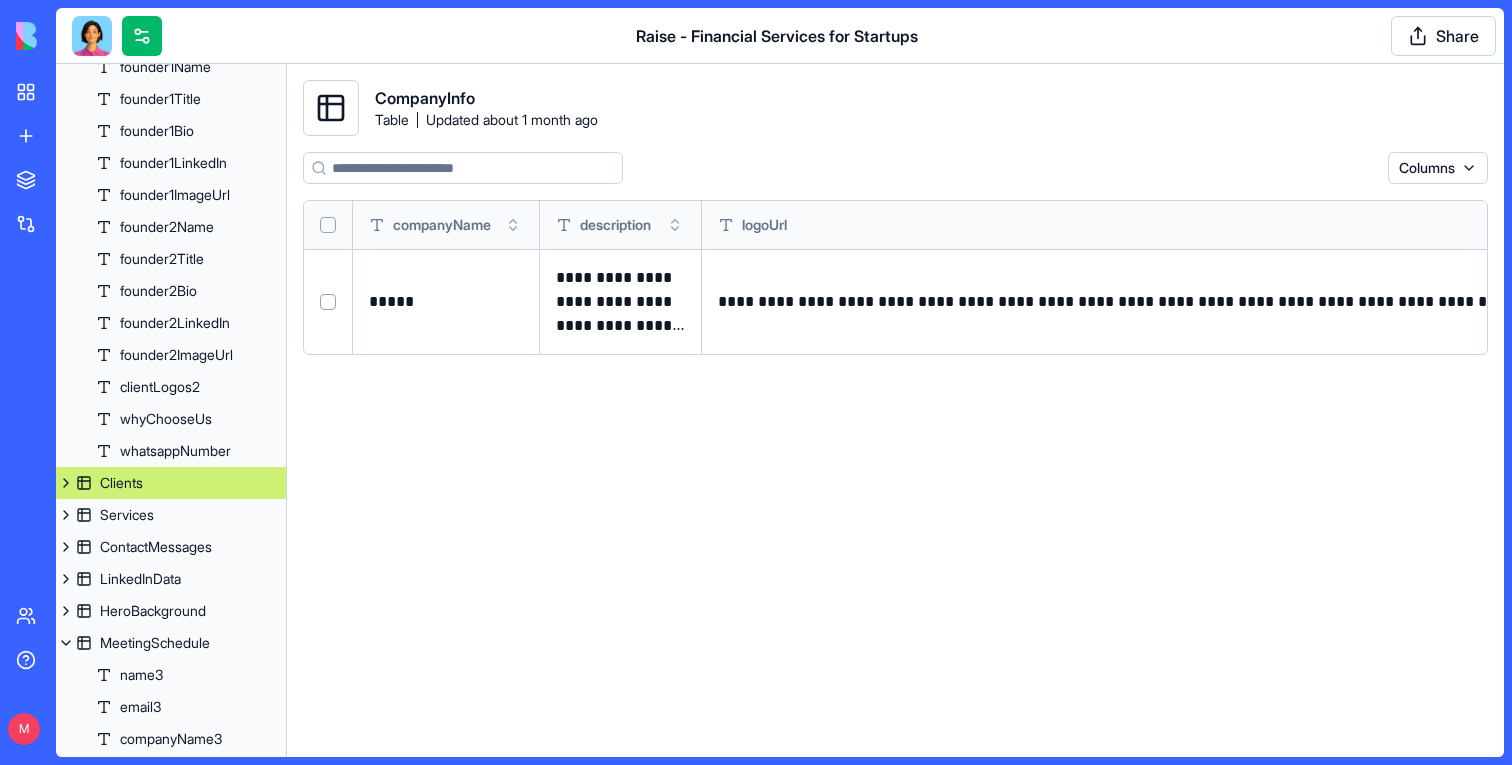 click on "Clients" at bounding box center (171, 483) 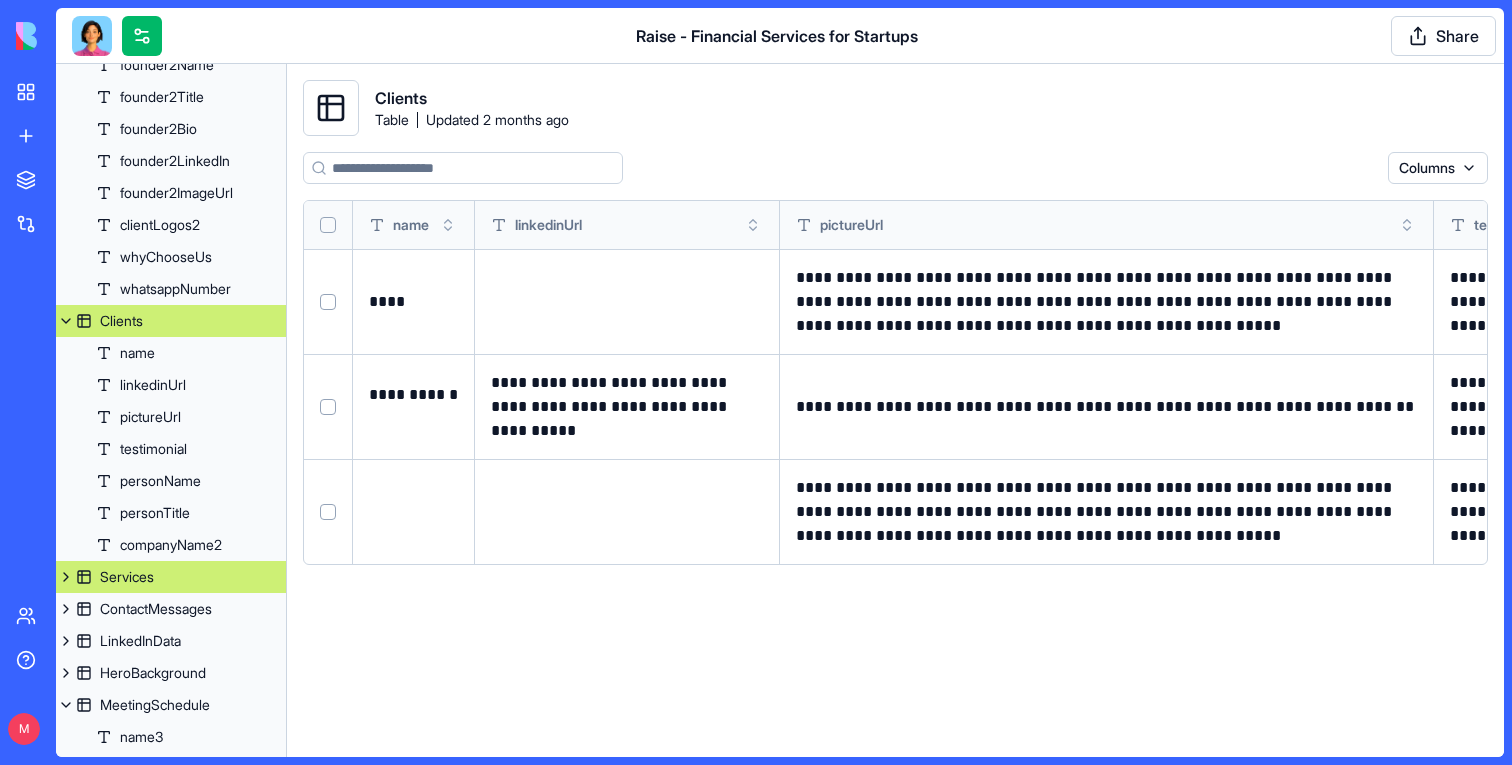 scroll, scrollTop: 612, scrollLeft: 0, axis: vertical 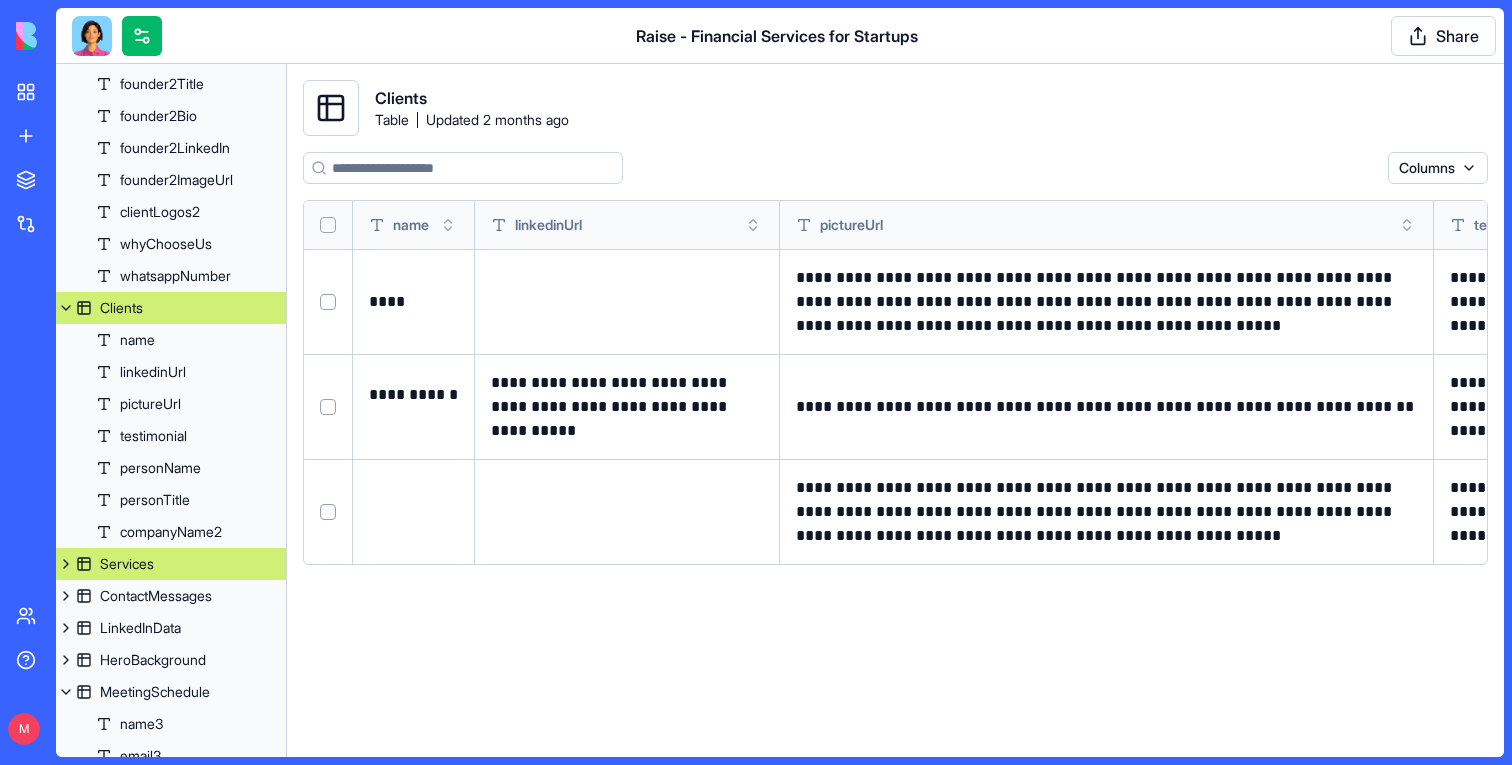 click on "Services" at bounding box center (127, 564) 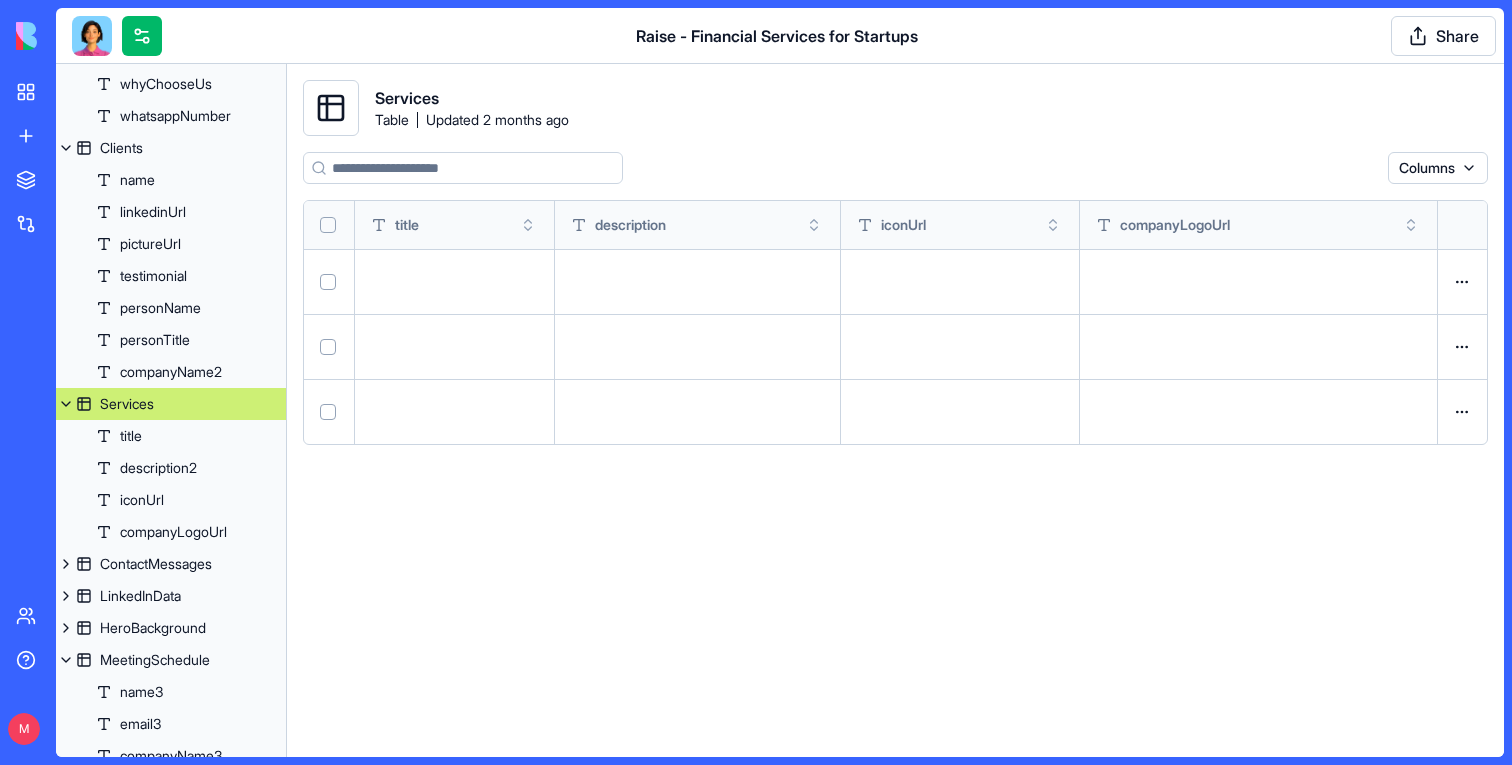 scroll, scrollTop: 782, scrollLeft: 0, axis: vertical 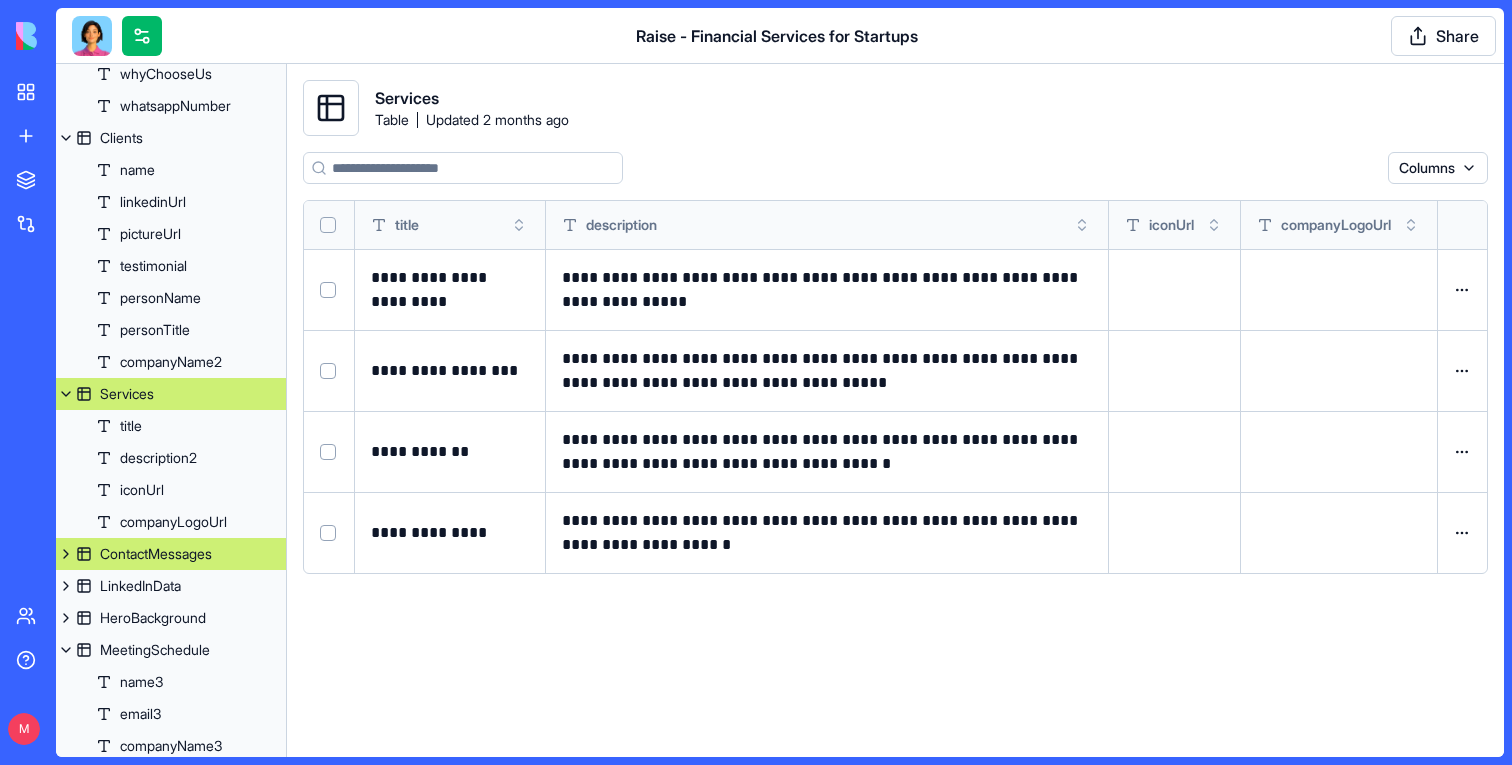 click on "ContactMessages" at bounding box center [171, 554] 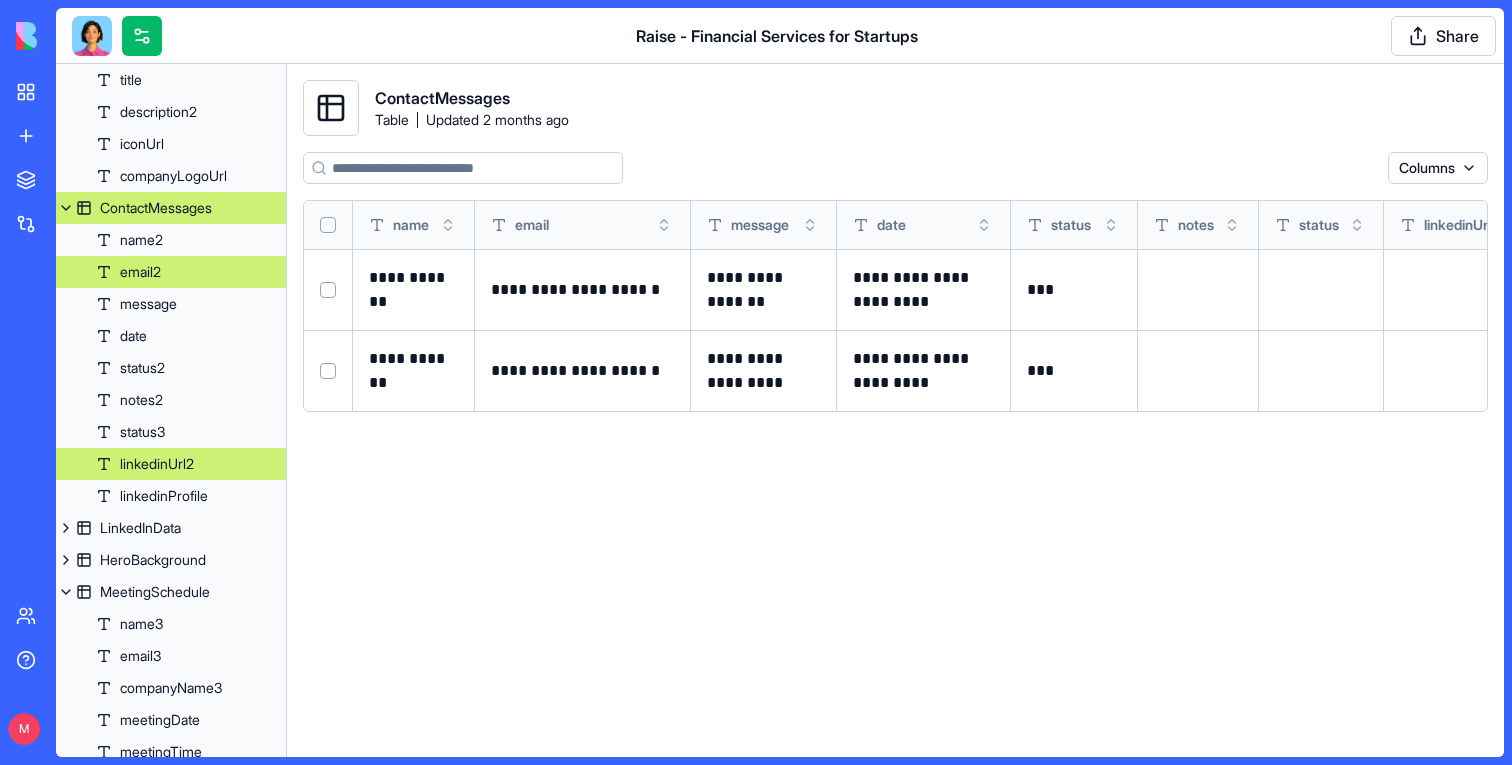 scroll, scrollTop: 1192, scrollLeft: 0, axis: vertical 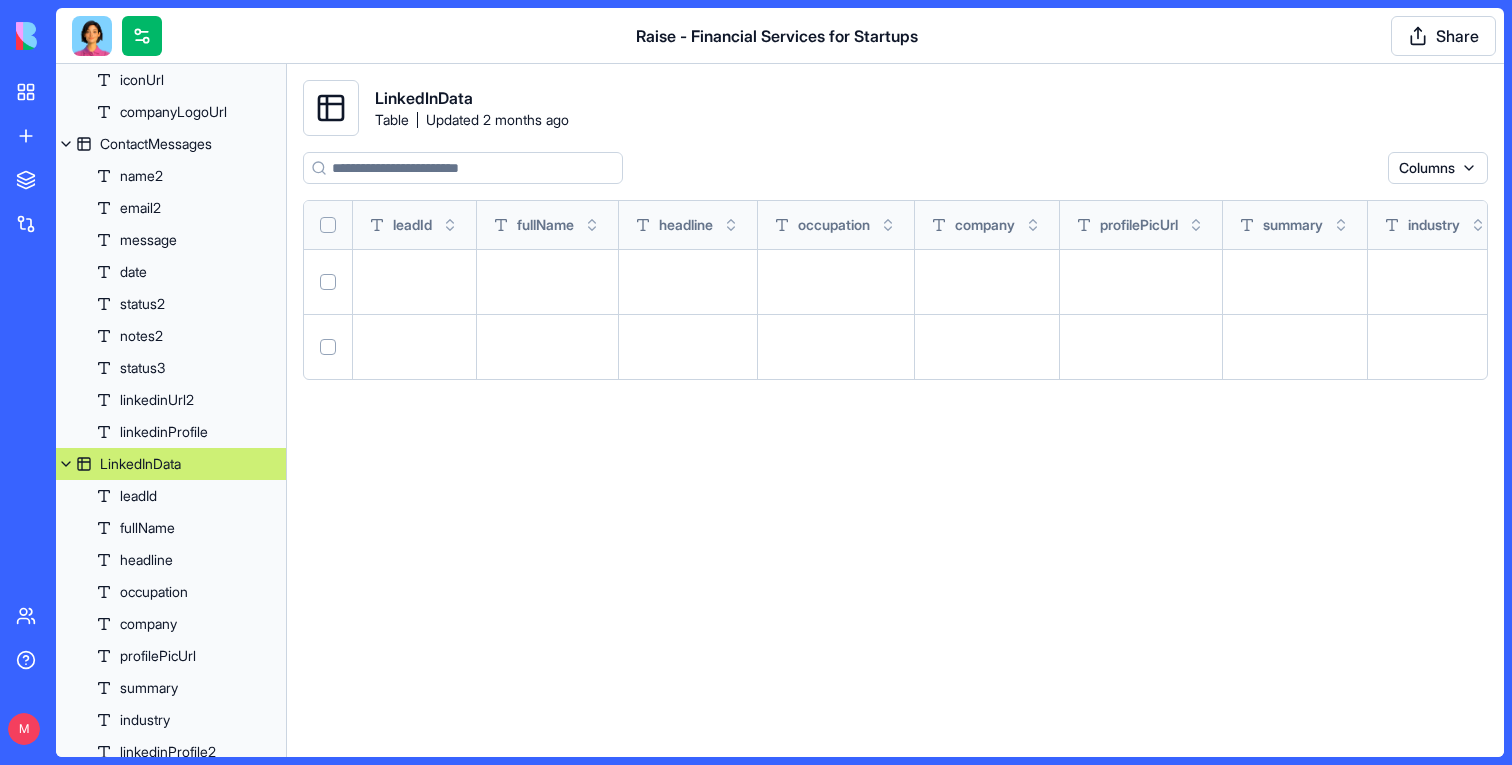 click on "LinkedInData" at bounding box center (140, 464) 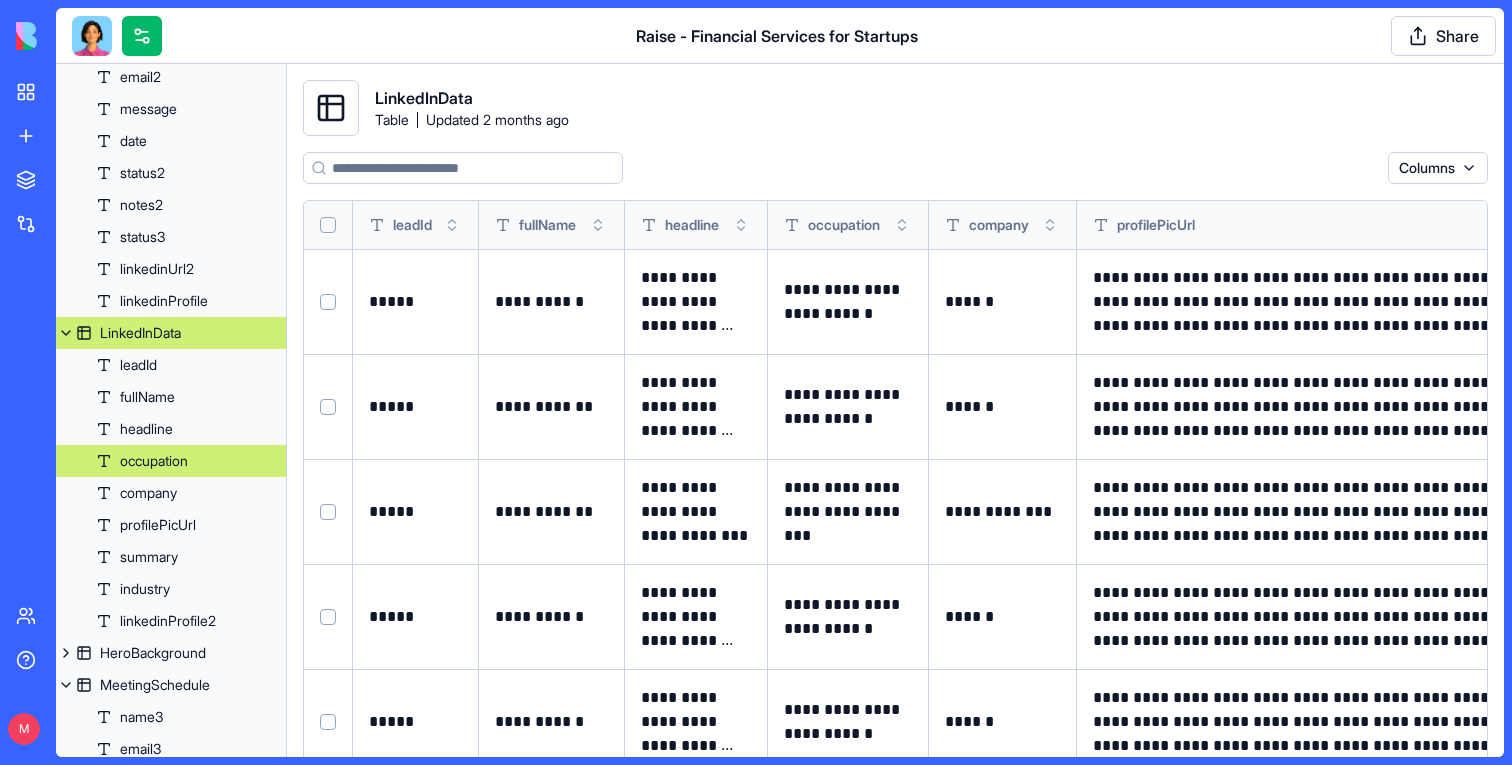 scroll, scrollTop: 1328, scrollLeft: 0, axis: vertical 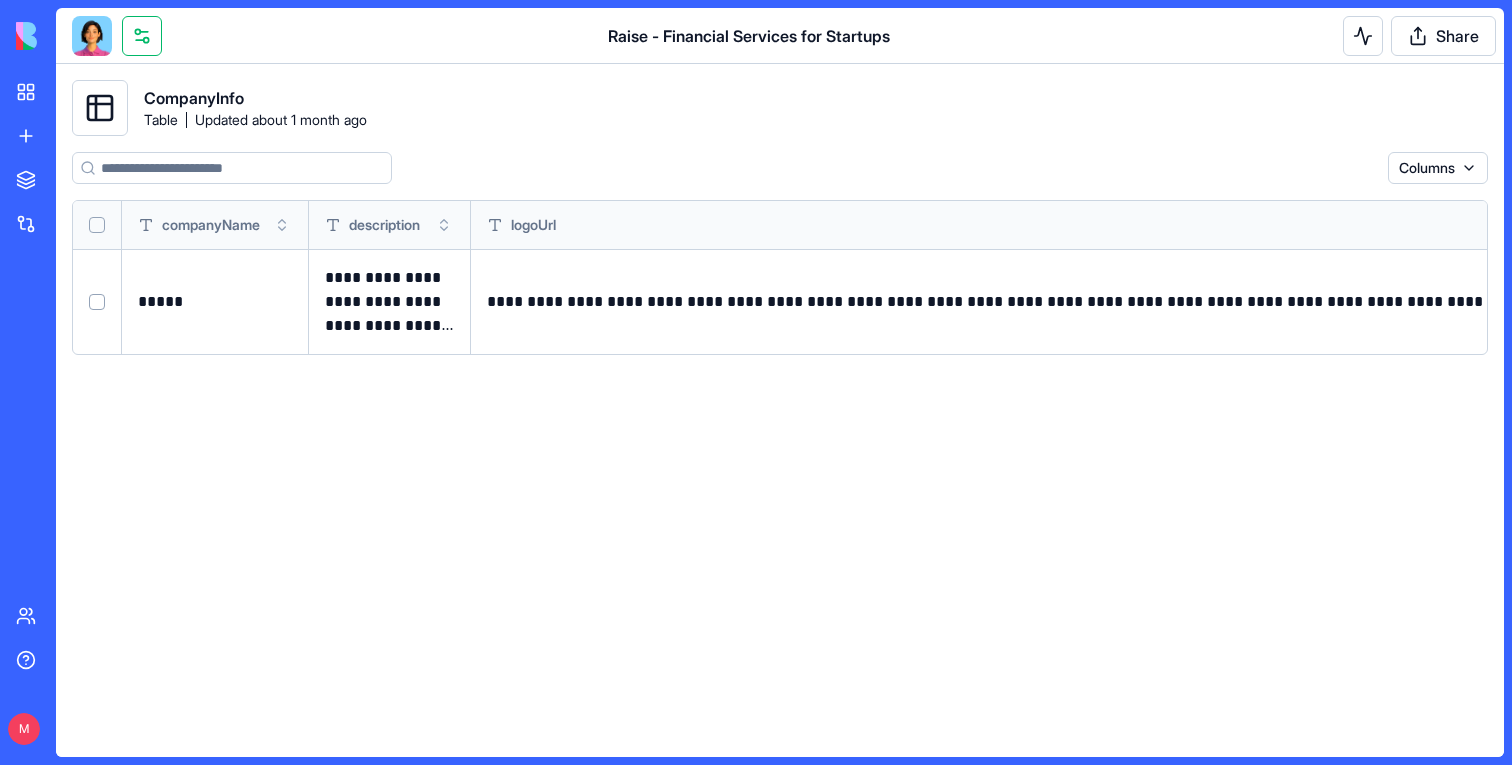 click at bounding box center (142, 36) 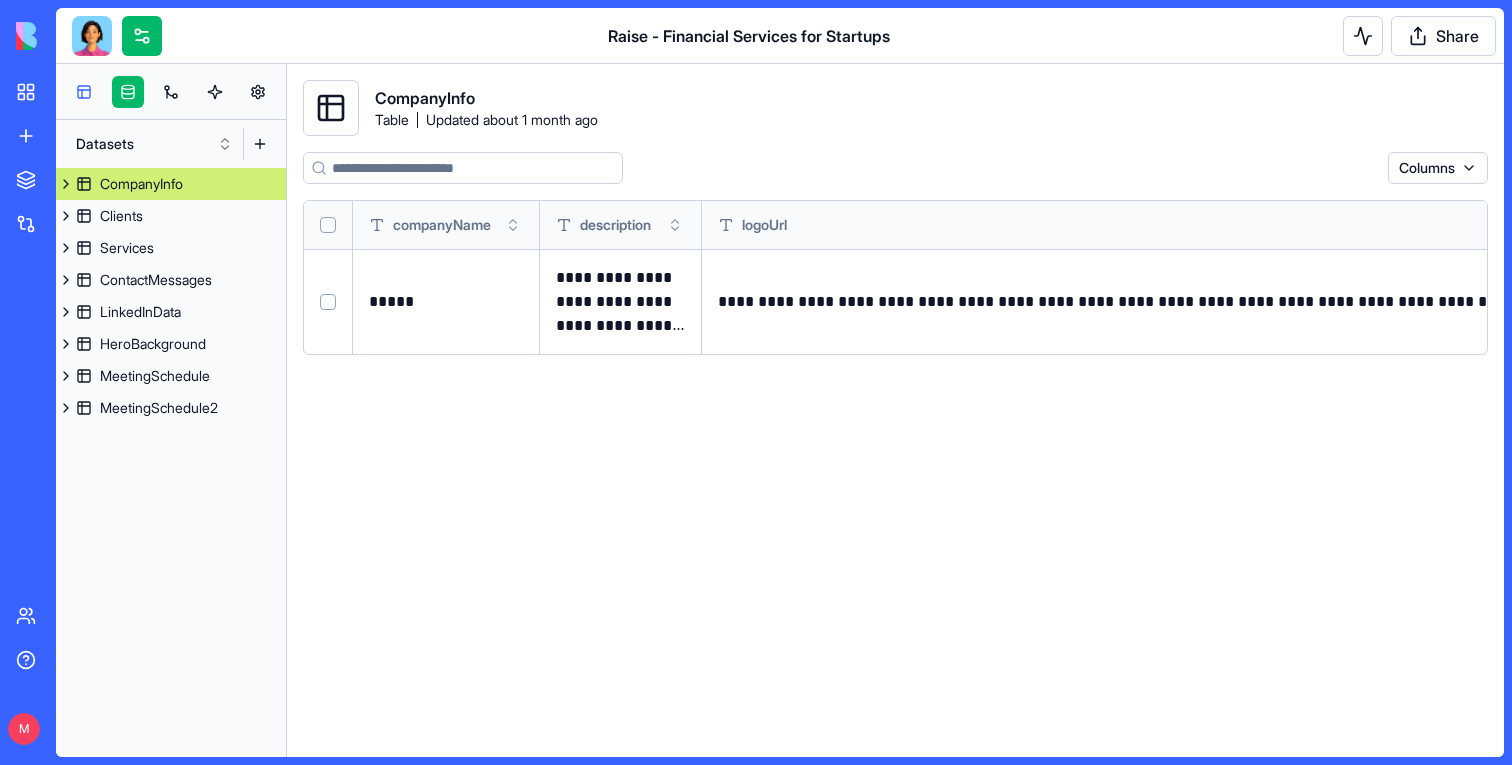 click at bounding box center [84, 92] 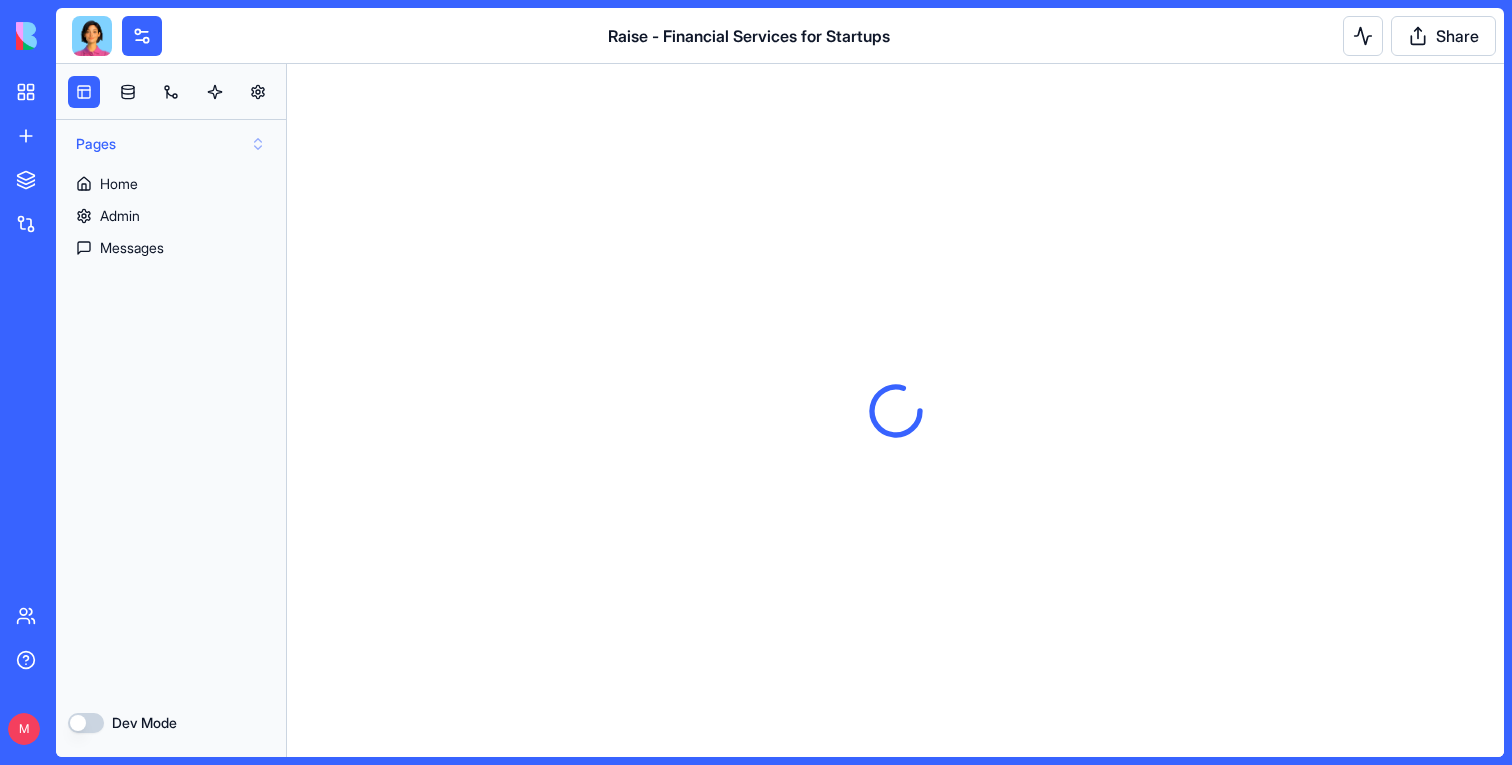 scroll, scrollTop: 0, scrollLeft: 0, axis: both 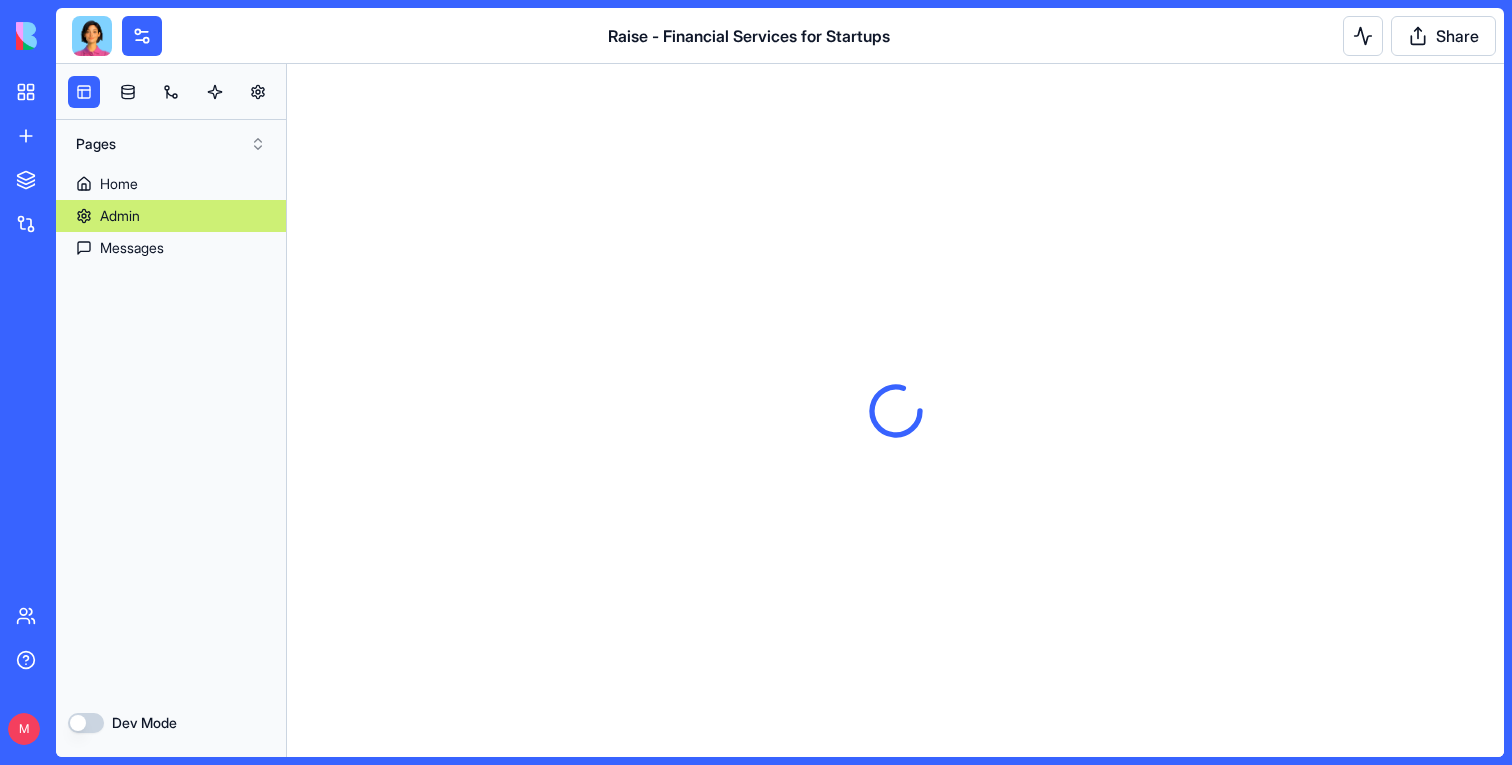 click on "Admin" at bounding box center (120, 216) 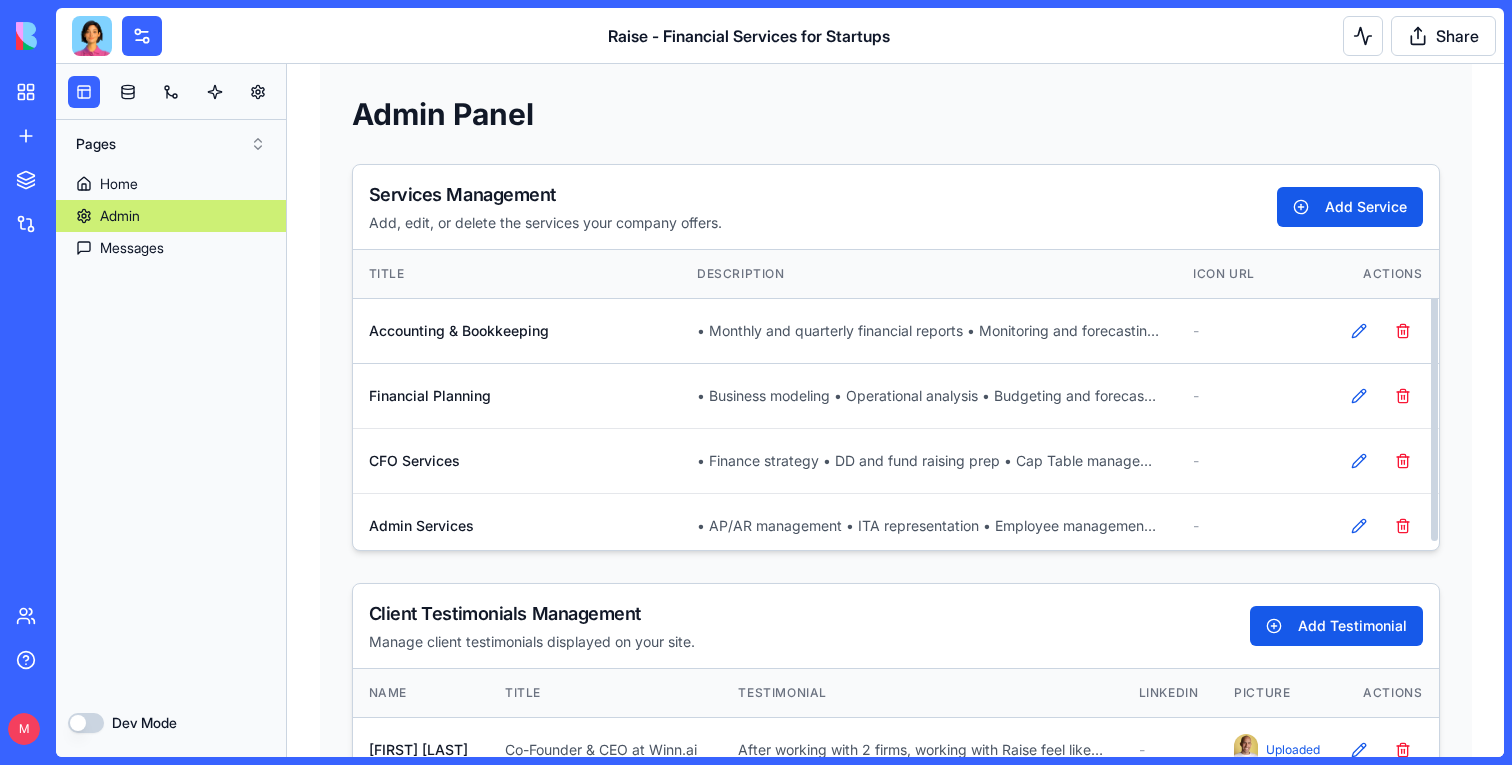 scroll, scrollTop: 7, scrollLeft: 0, axis: vertical 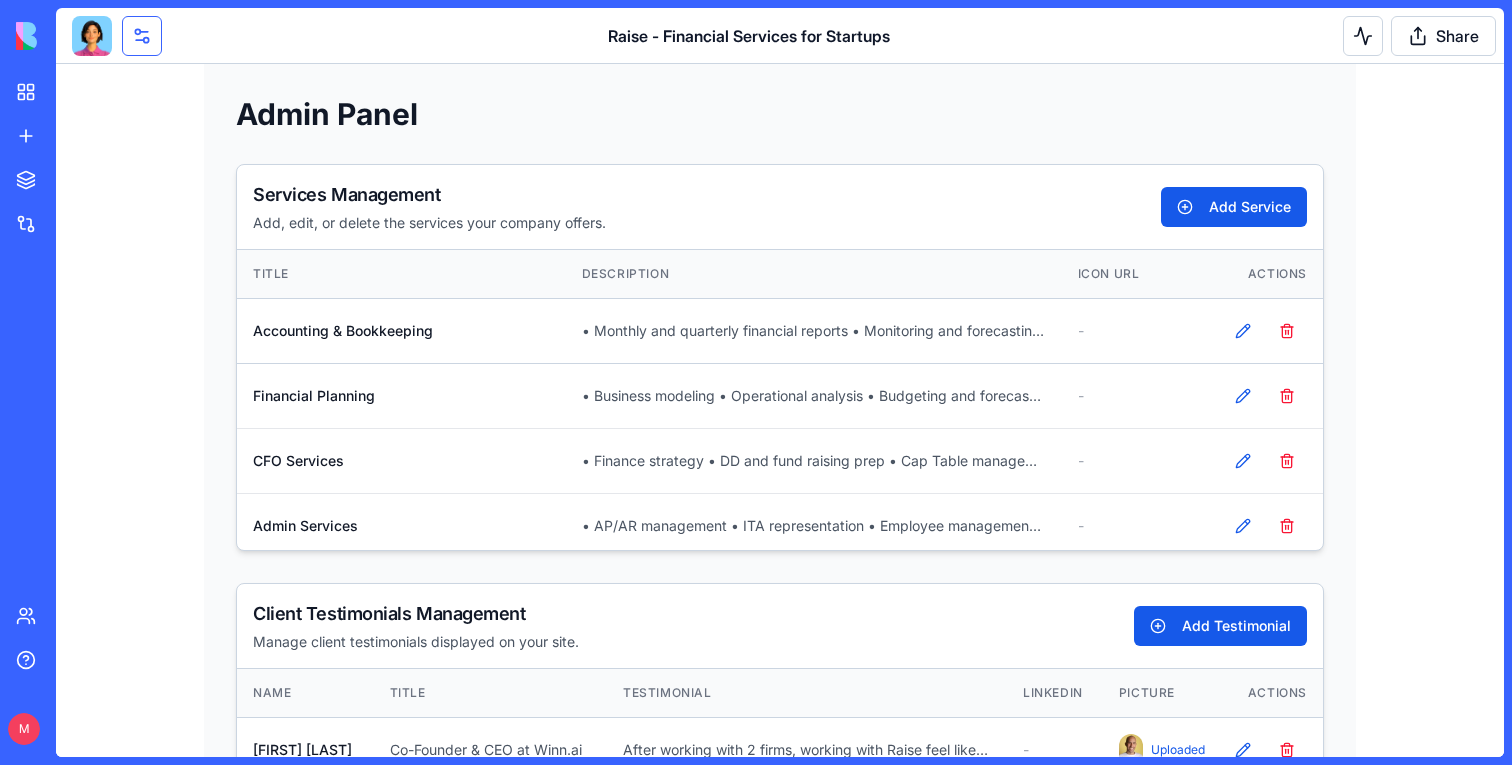 click at bounding box center [142, 36] 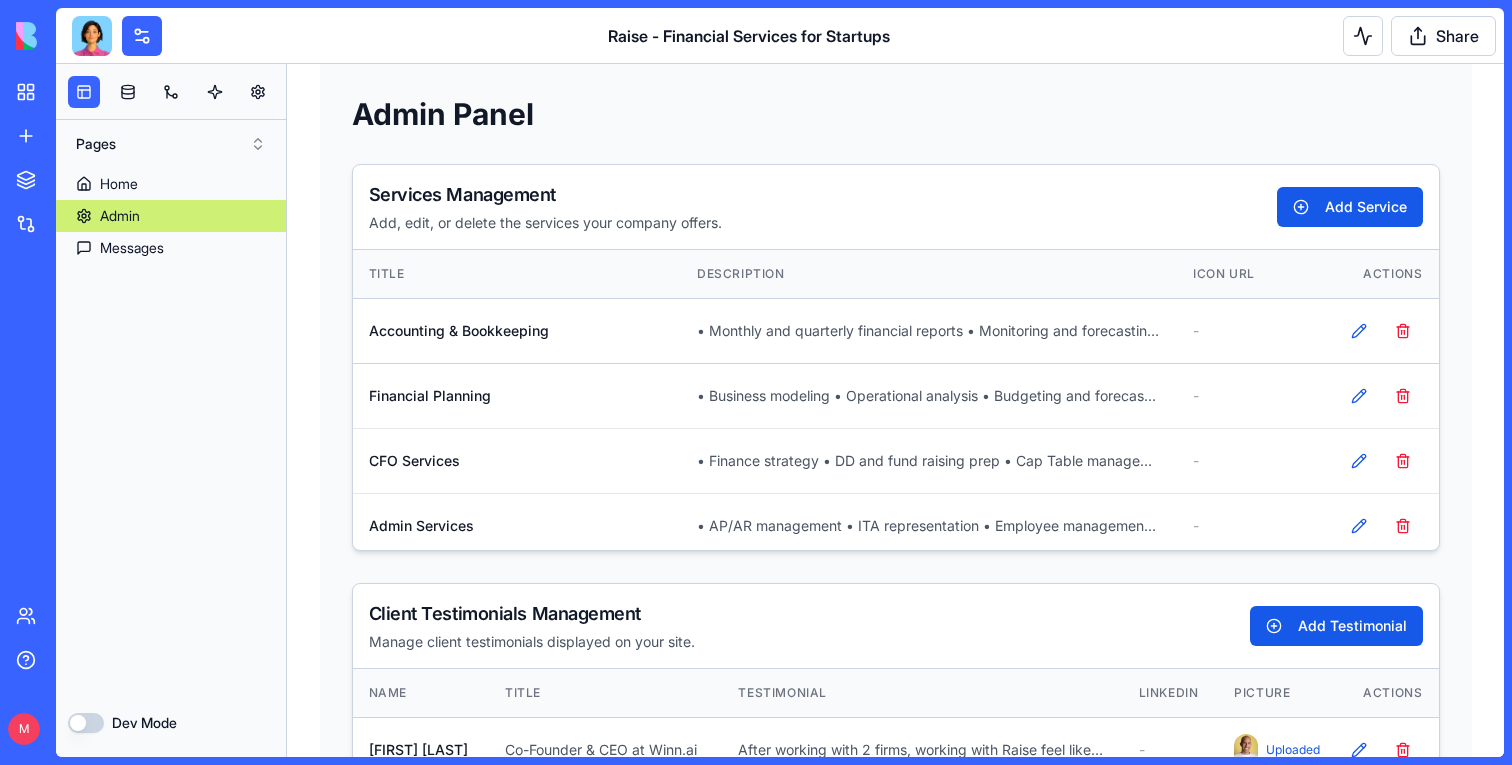 click on "Admin" at bounding box center (120, 216) 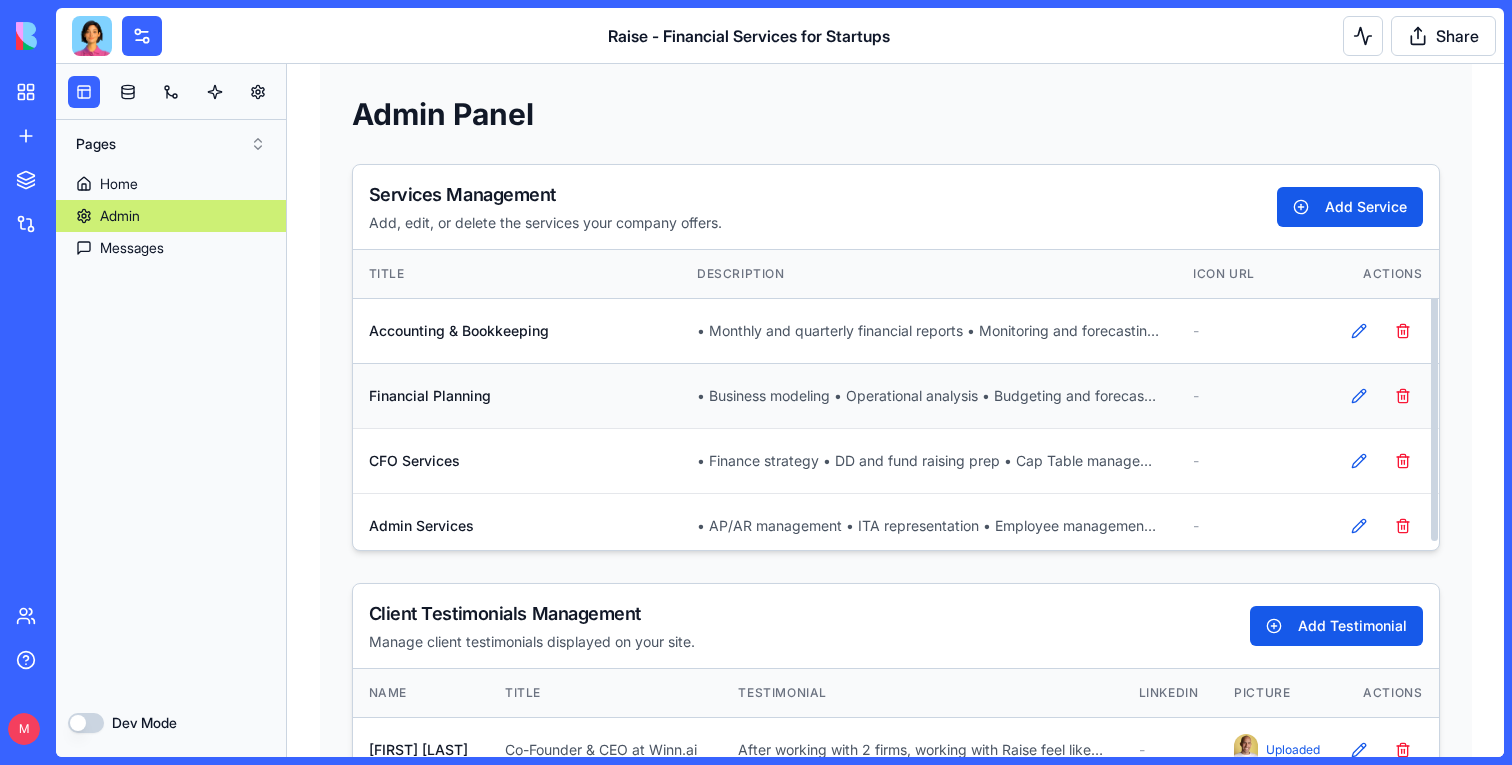 scroll, scrollTop: 7, scrollLeft: 0, axis: vertical 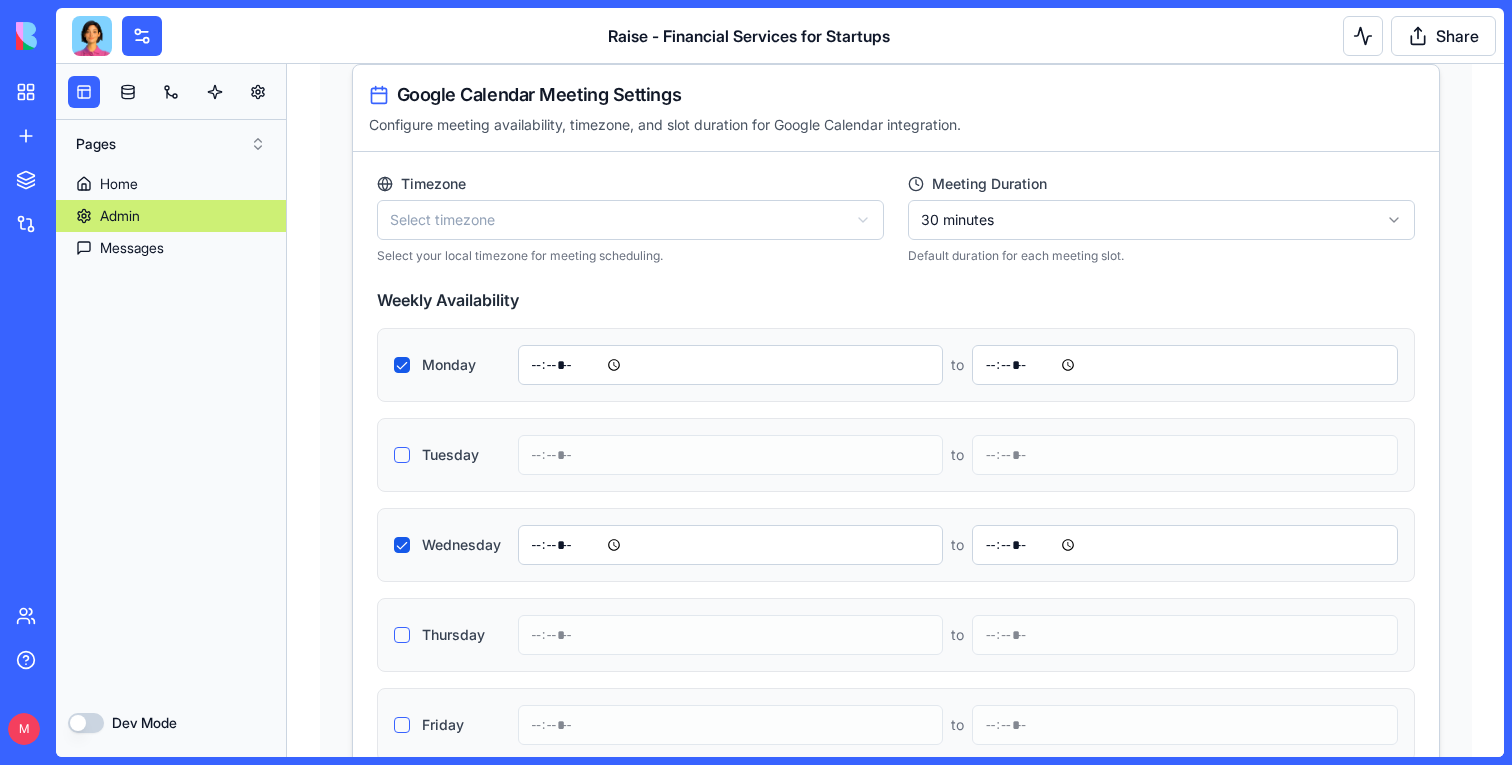 click on "Admin Panel Services Management Add, edit, or delete the services your company offers.  Add Service Title Description Icon URL Actions Accounting & Bookkeeping • Monthly and quarterly financial reports
• Monitoring and forecasting cash flow - Edit Service Delete Service Financial Planning • Business modeling
• Operational analysis
• Budgeting and forecasting
• Key financial metrics monitoring - Edit Service Delete Service CFO Services • Finance strategy
• DD and fund raising prep
• Cap Table management
• Technology solutions implementation - Edit Service Delete Service Admin Services • AP/AR management
• ITA representation
• Employee management
• Ongoing administration - Edit Service Delete Service Client Testimonials Management Manage client testimonials displayed on your site.  Add Testimonial Name Title Testimonial LinkedIn Picture Actions Eldad Postan-Koren Co-Founder & CEO at Winn.ai - Uploaded Edit Testimonial Delete Testimonial Michal Lupu Co-Founder & CEO at Blocks" at bounding box center [895, 1538] 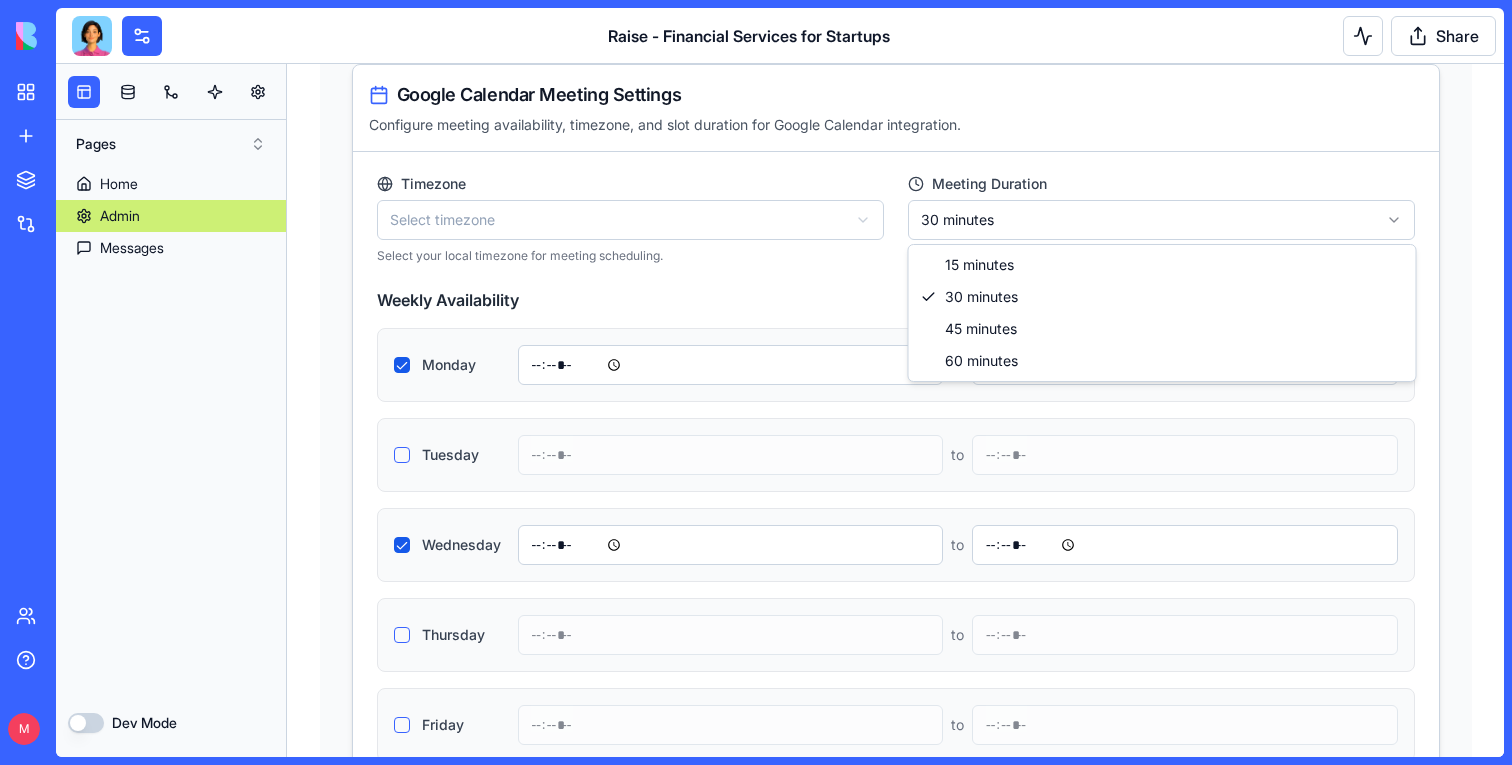 select on "**" 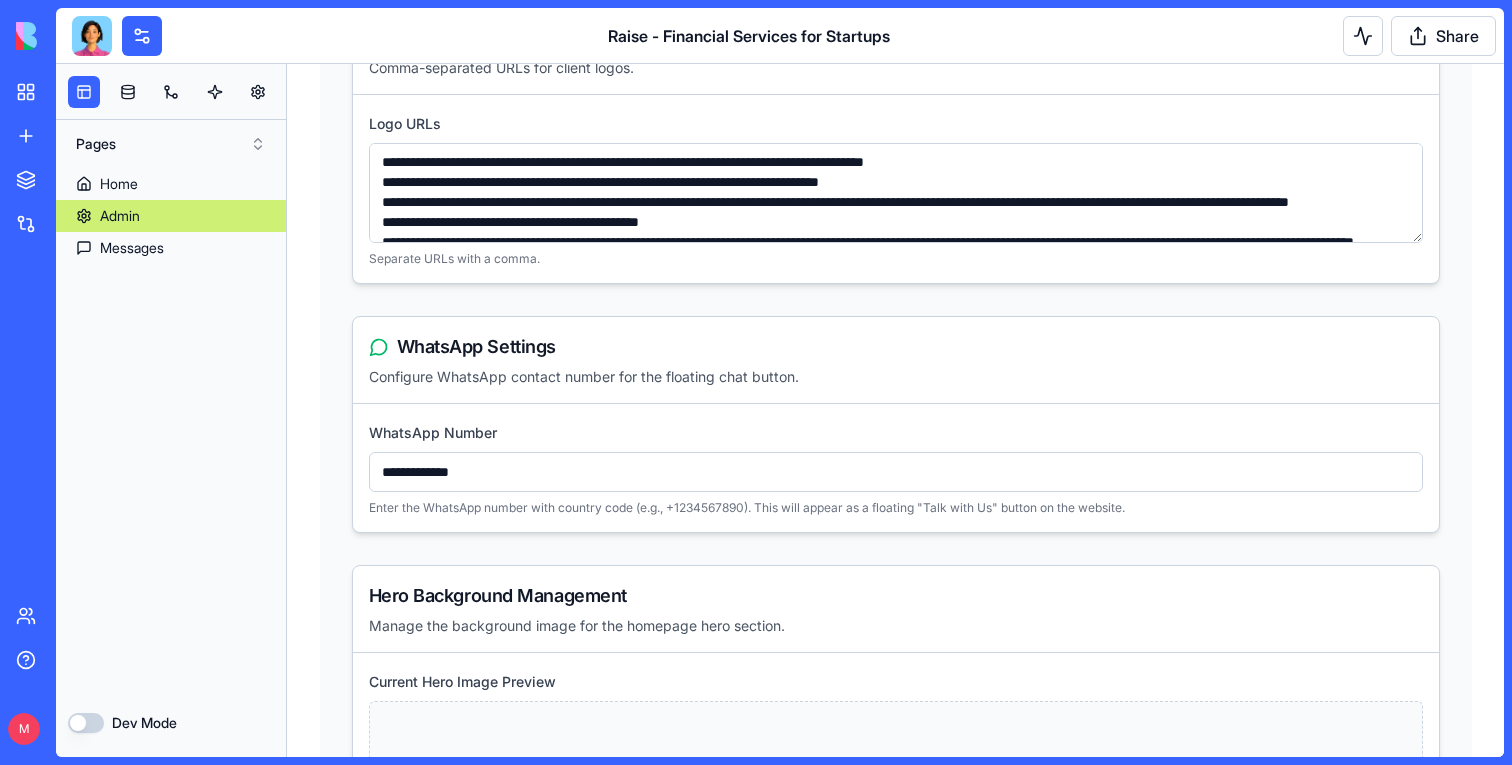 scroll, scrollTop: 5358, scrollLeft: 0, axis: vertical 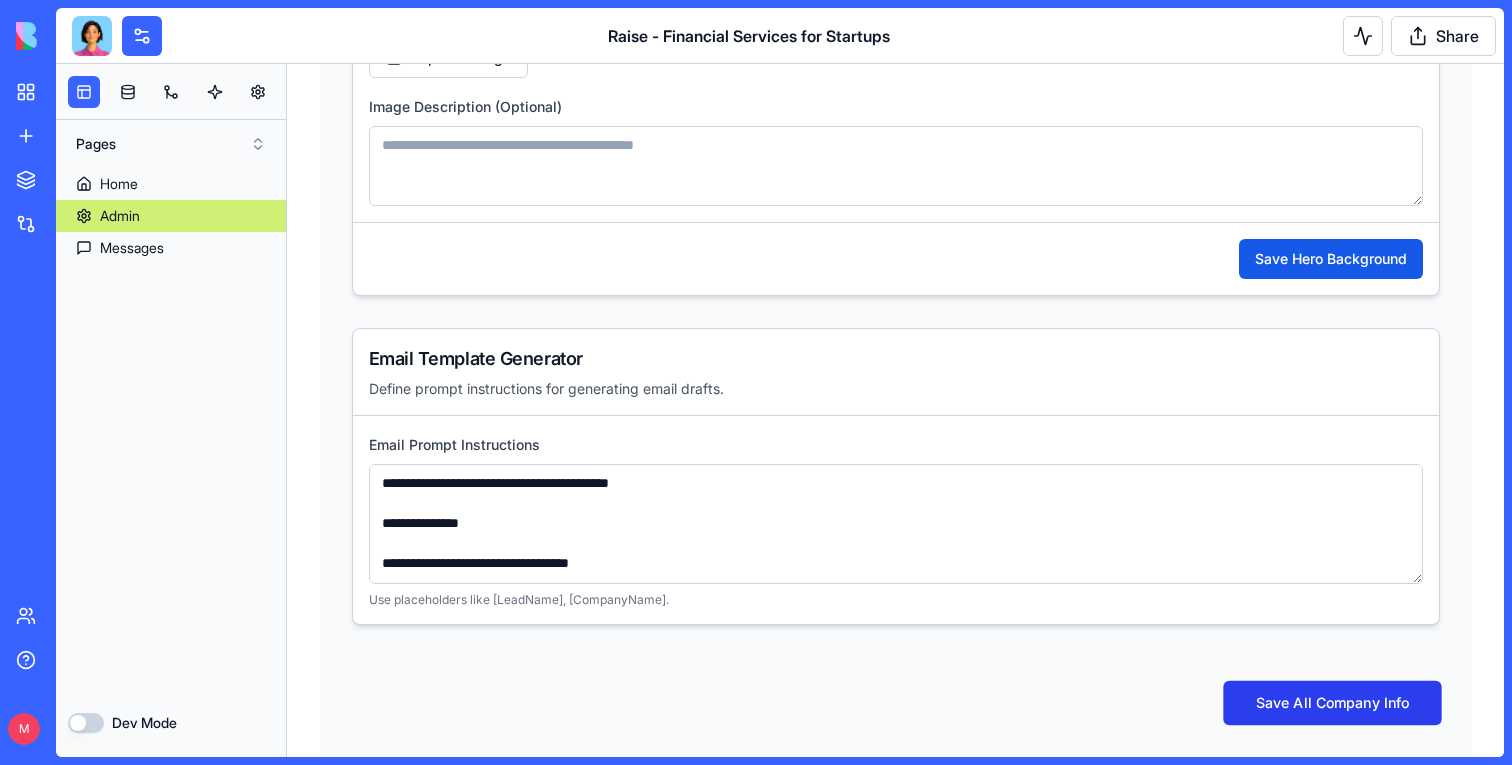 click on "Save All Company Info" at bounding box center (1332, 703) 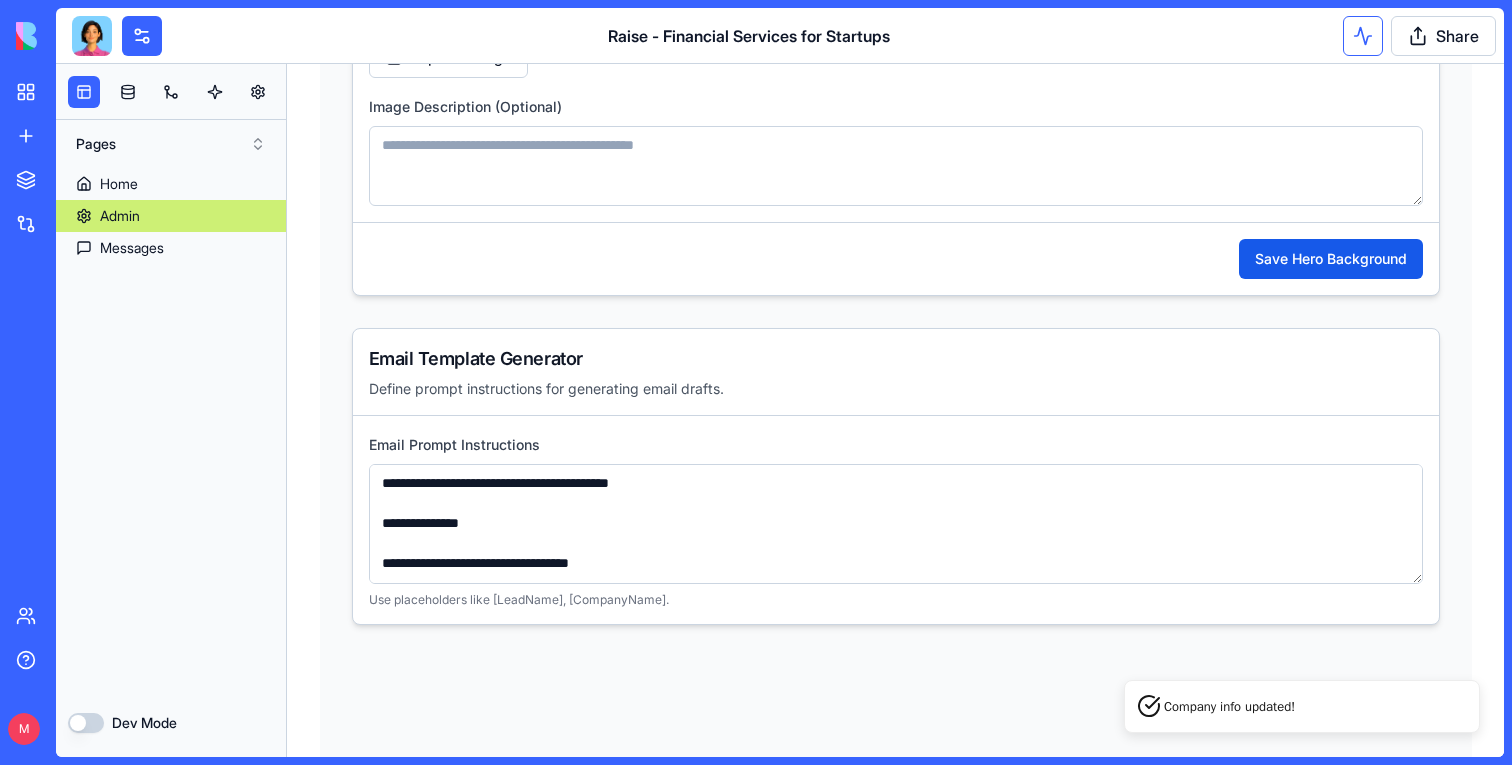 click at bounding box center [1363, 36] 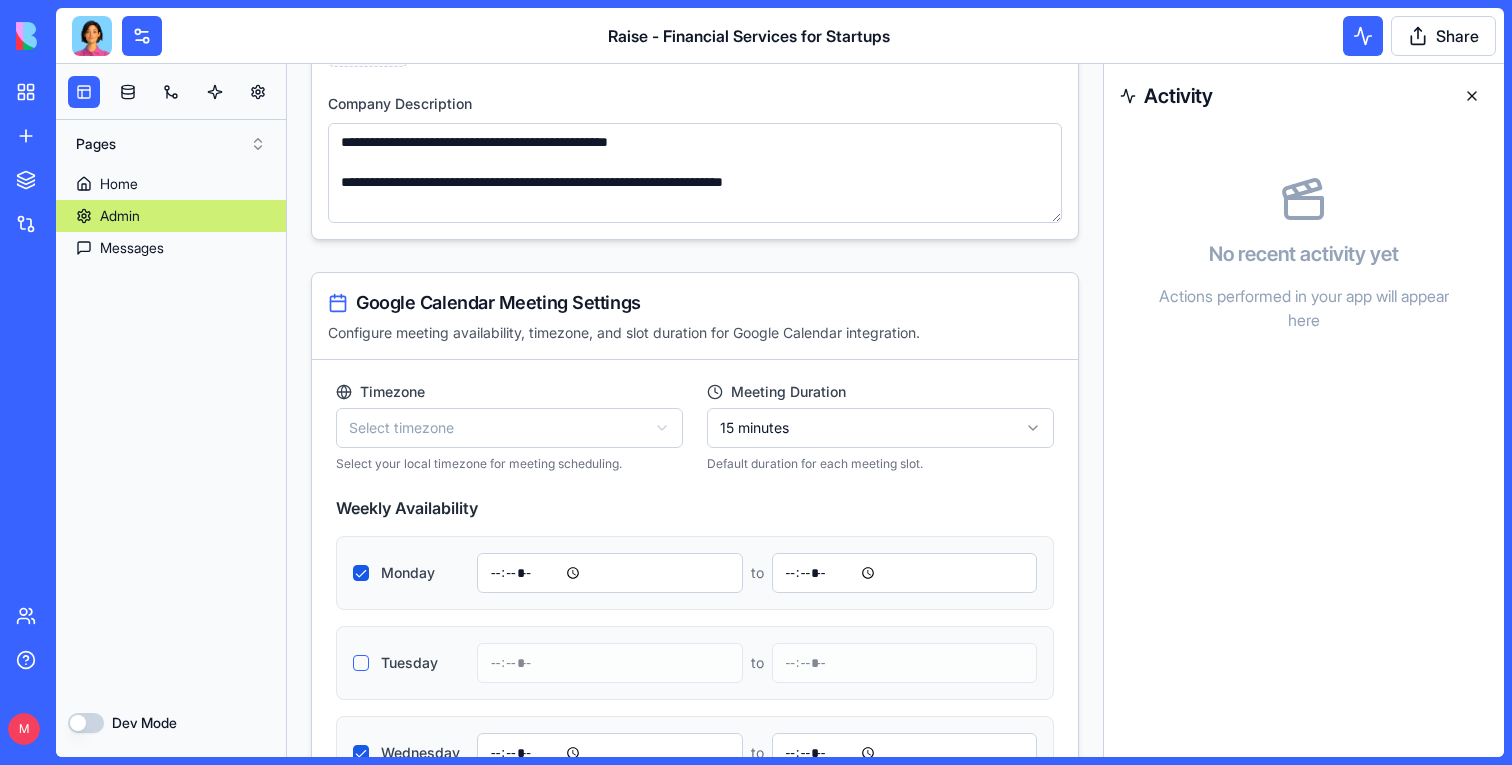 scroll, scrollTop: 1336, scrollLeft: 0, axis: vertical 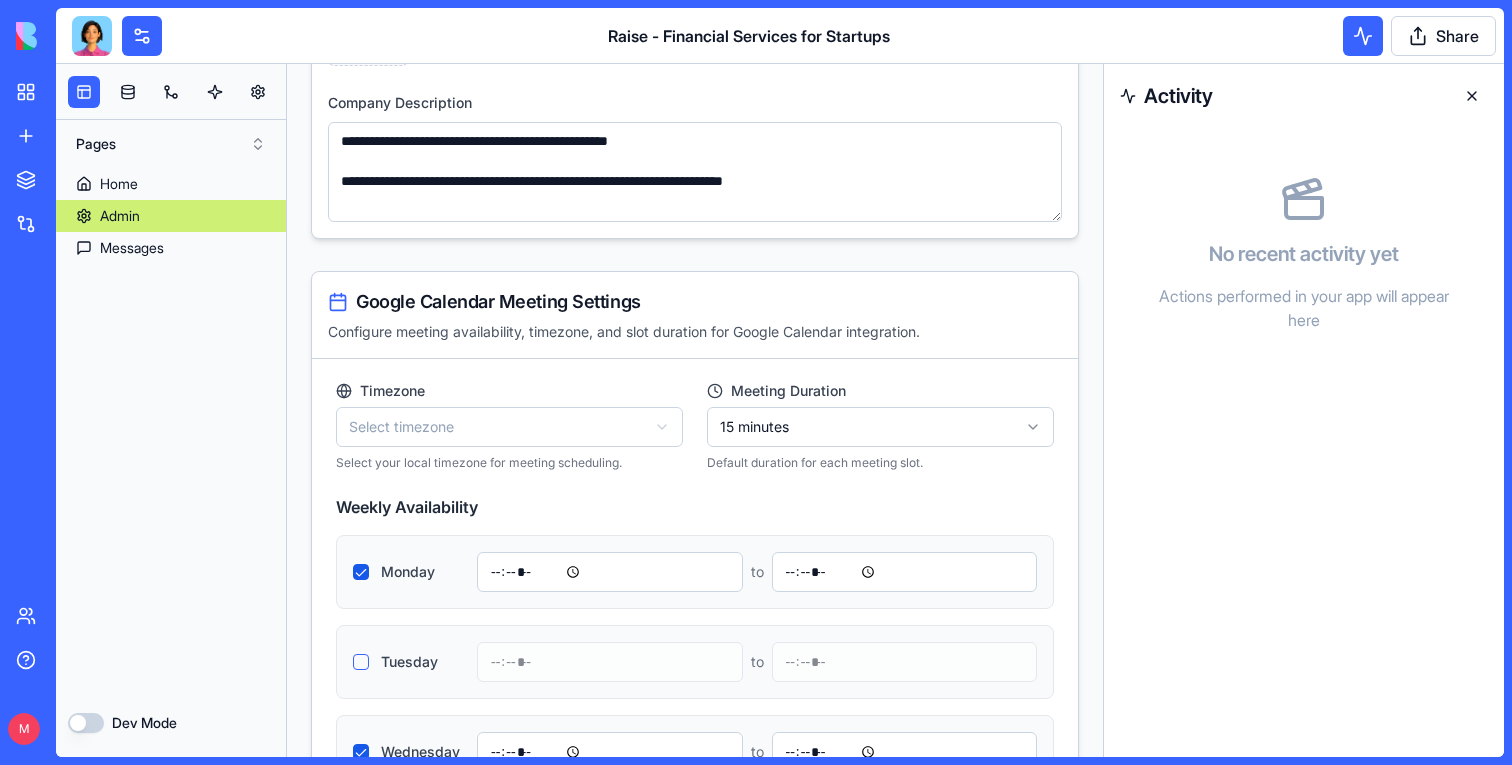 type 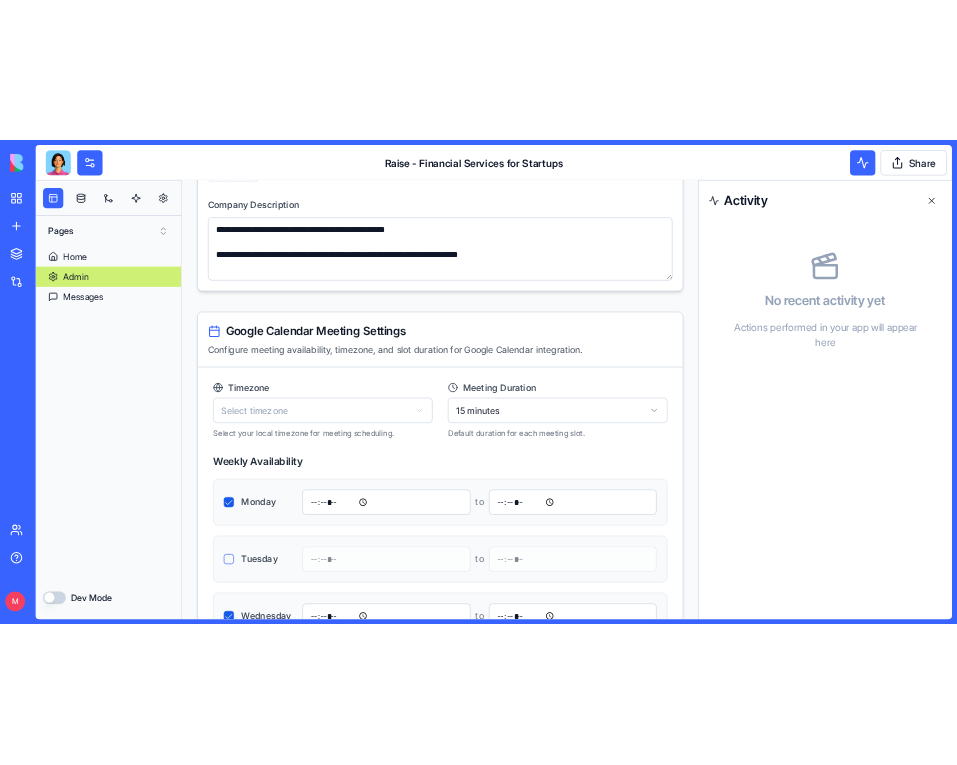 scroll, scrollTop: 8, scrollLeft: 0, axis: vertical 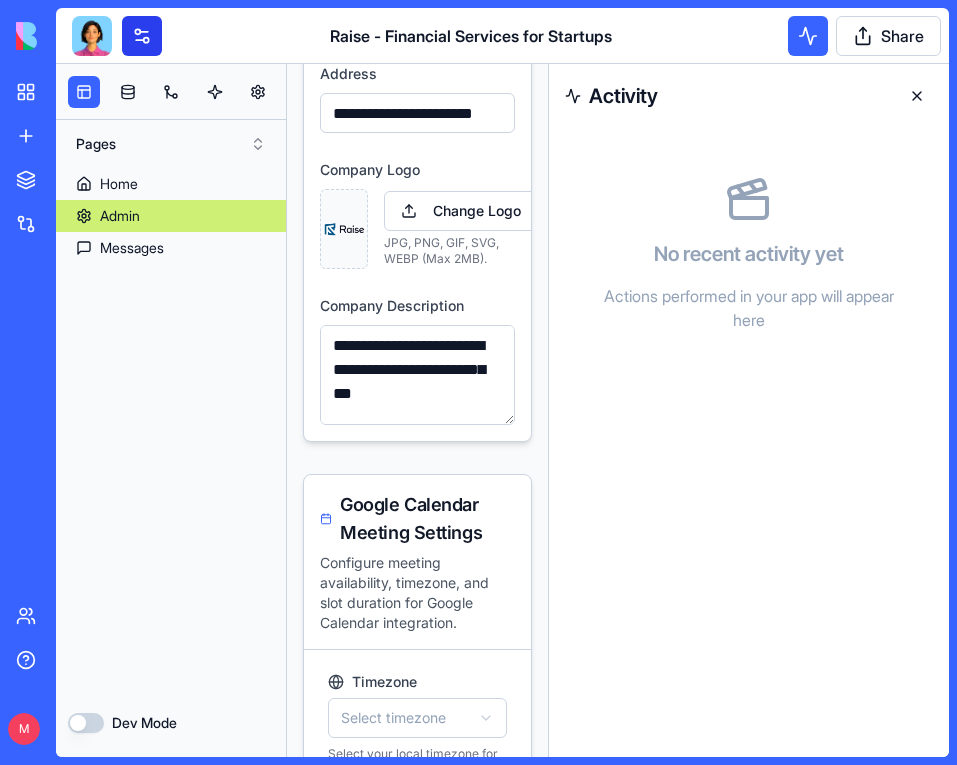 click at bounding box center (142, 36) 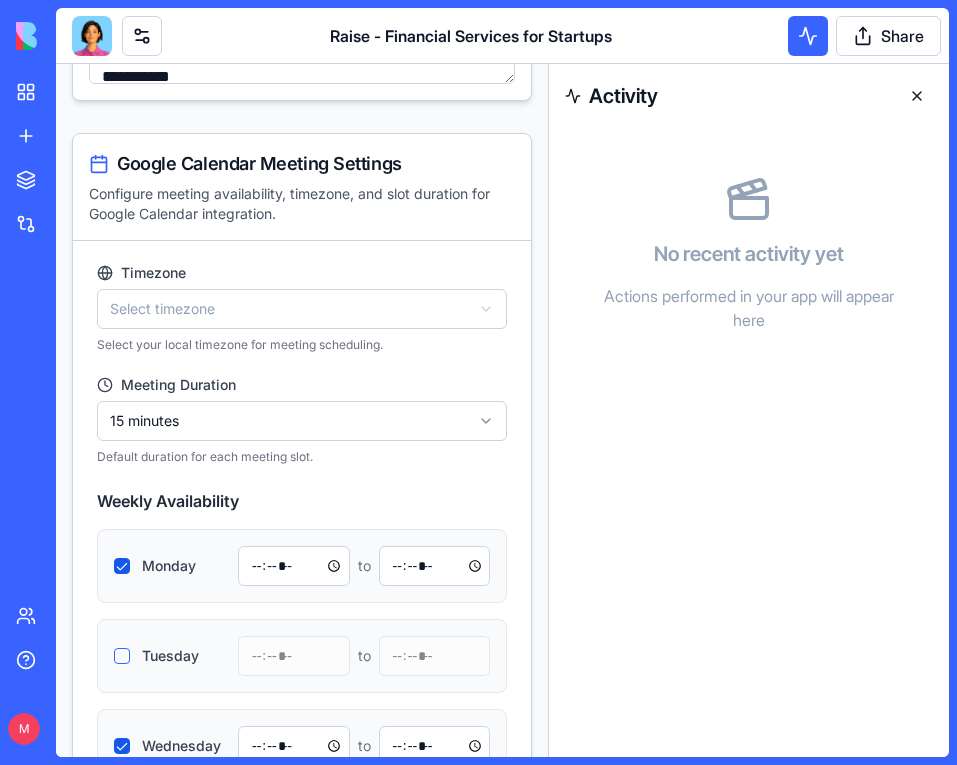 scroll, scrollTop: 1719, scrollLeft: 0, axis: vertical 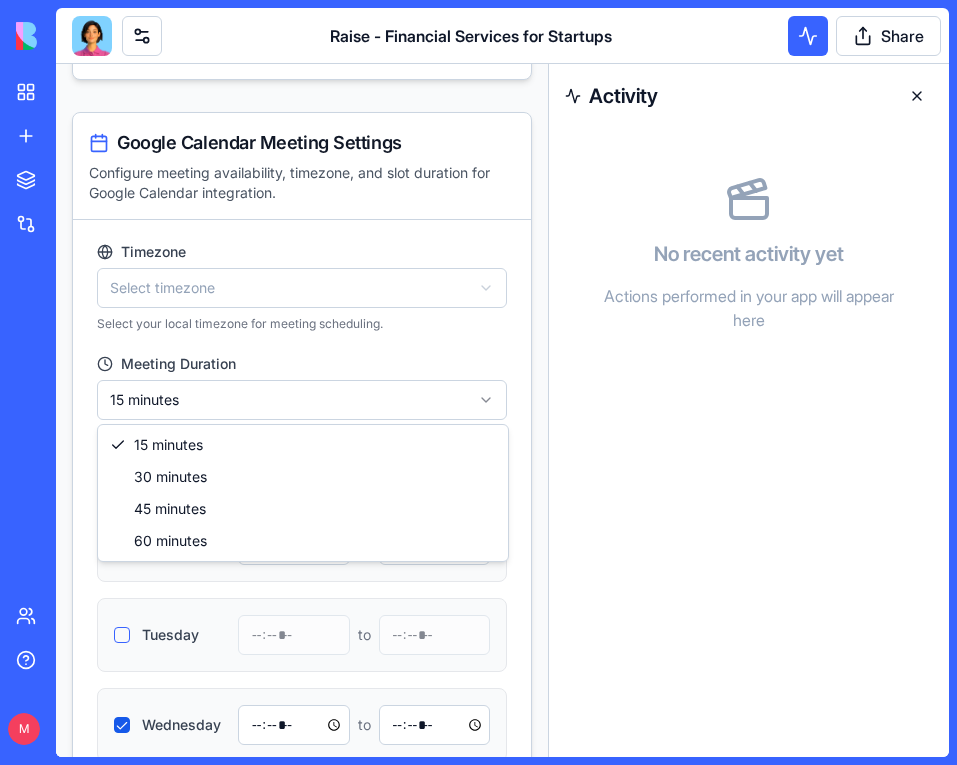 click on "Admin Panel Services Management Add, edit, or delete the services your company offers.  Add Service Title Description Icon URL Actions Accounting & Bookkeeping • Monthly and quarterly financial reports
• Monitoring and forecasting cash flow - Edit Service Delete Service Financial Planning • Business modeling
• Operational analysis
• Budgeting and forecasting
• Key financial metrics monitoring - Edit Service Delete Service CFO Services • Finance strategy
• DD and fund raising prep
• Cap Table management
• Technology solutions implementation - Edit Service Delete Service Admin Services • AP/AR management
• ITA representation
• Employee management
• Ongoing administration - Edit Service Delete Service Client Testimonials Management Manage client testimonials displayed on your site.  Add Testimonial Name Title Testimonial LinkedIn Picture Actions Eldad Postan-Koren Co-Founder & CEO at Winn.ai - Uploaded Edit Testimonial Delete Testimonial Michal Lupu Co-Founder & CEO at Blocks" at bounding box center [302, 1830] 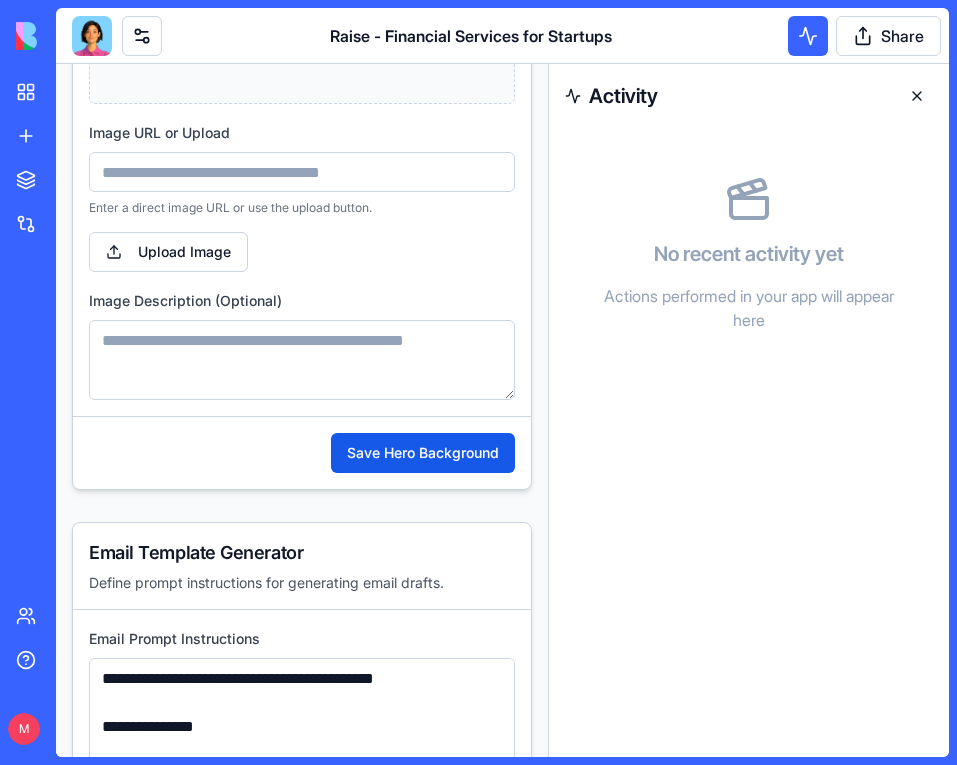 scroll, scrollTop: 6278, scrollLeft: 0, axis: vertical 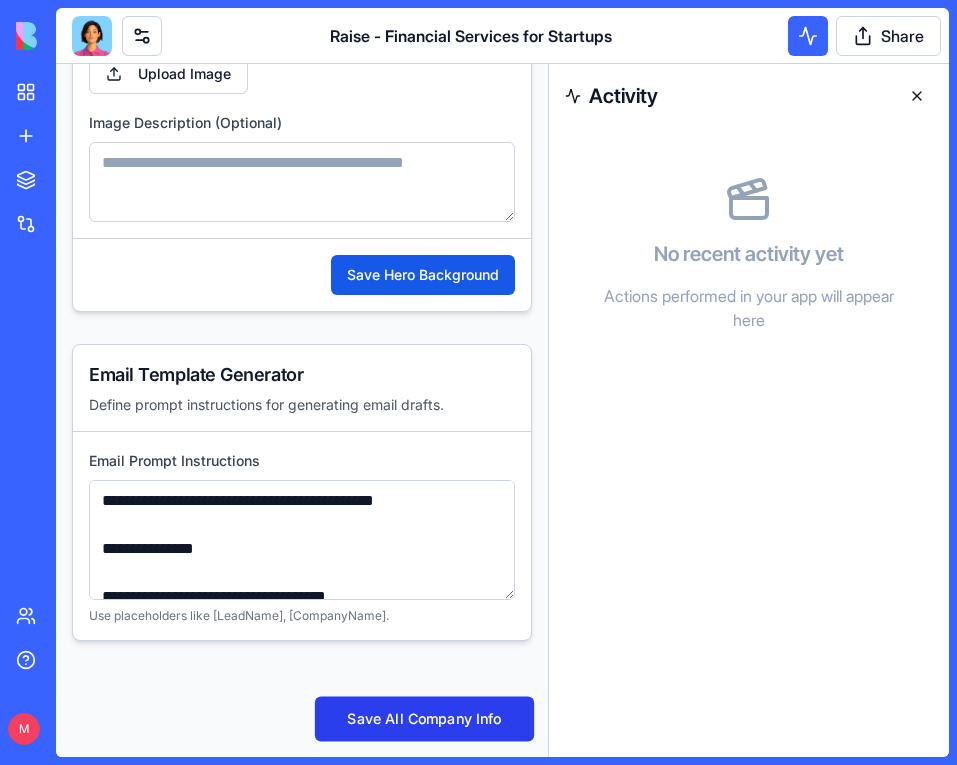 click on "Save All Company Info" at bounding box center [424, 719] 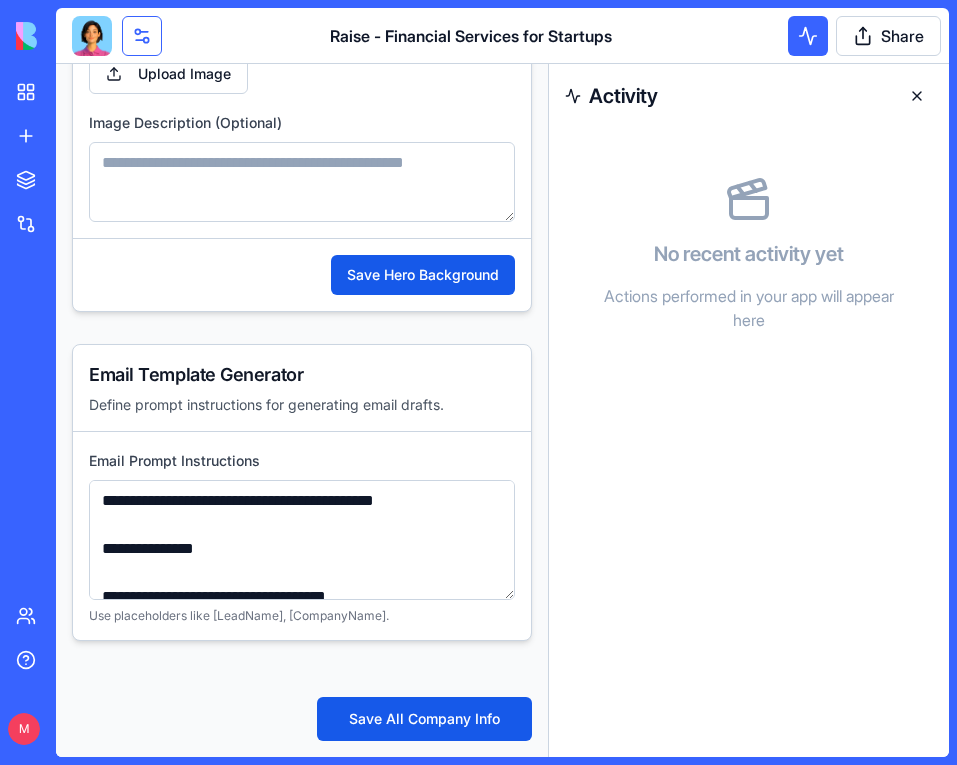 click at bounding box center [142, 36] 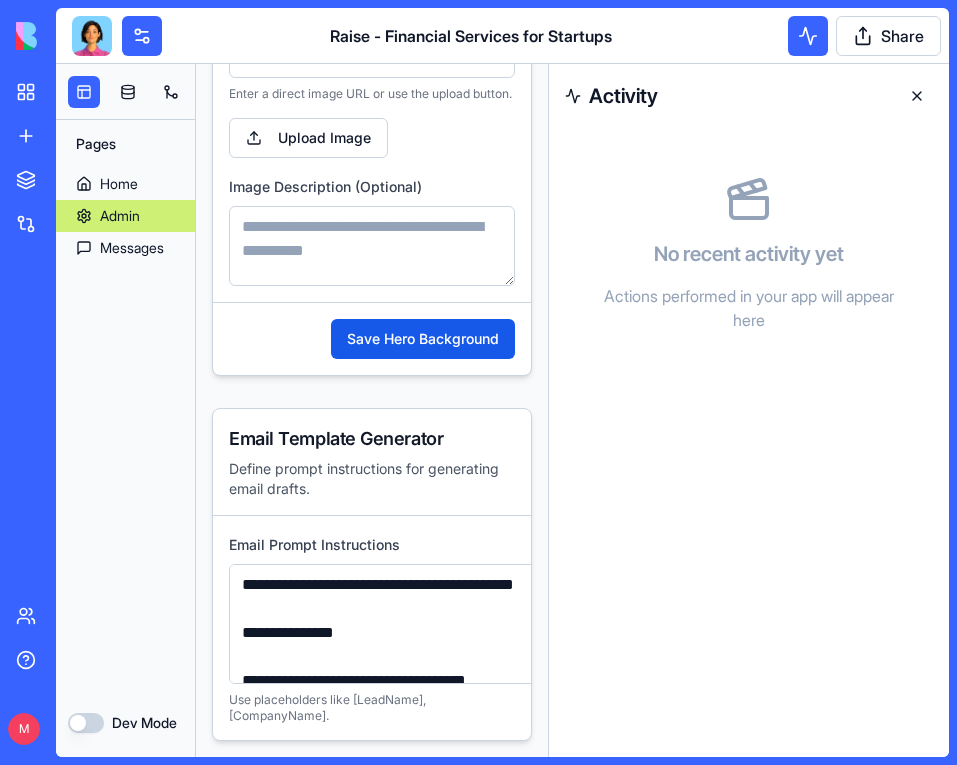 scroll, scrollTop: 6858, scrollLeft: 0, axis: vertical 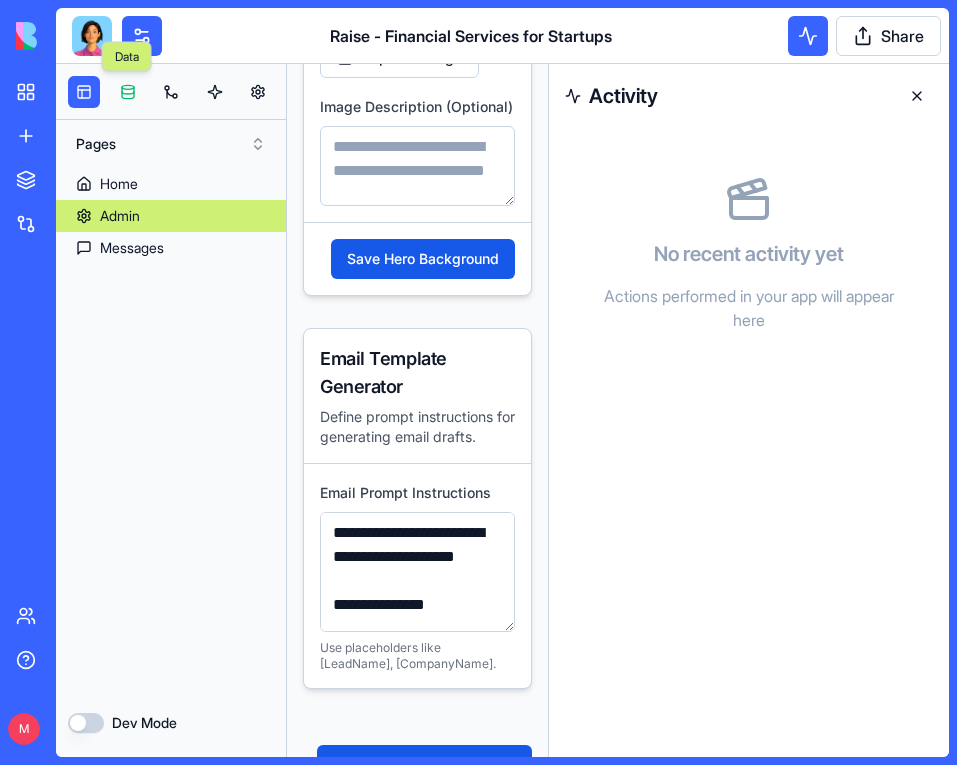 click at bounding box center [128, 92] 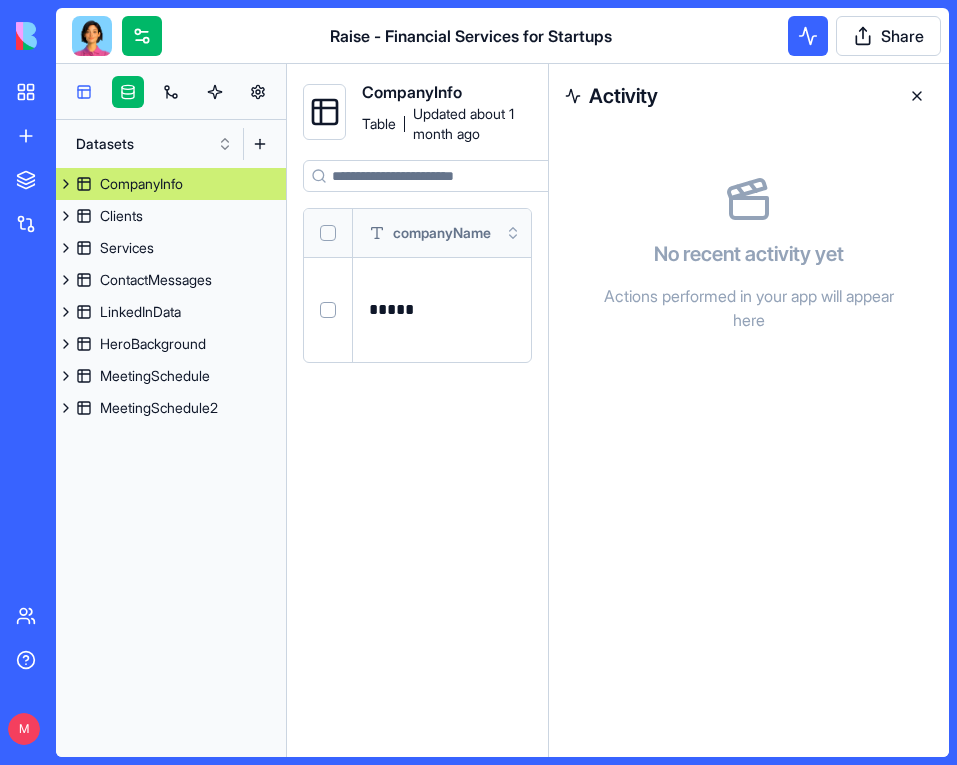 click at bounding box center (84, 92) 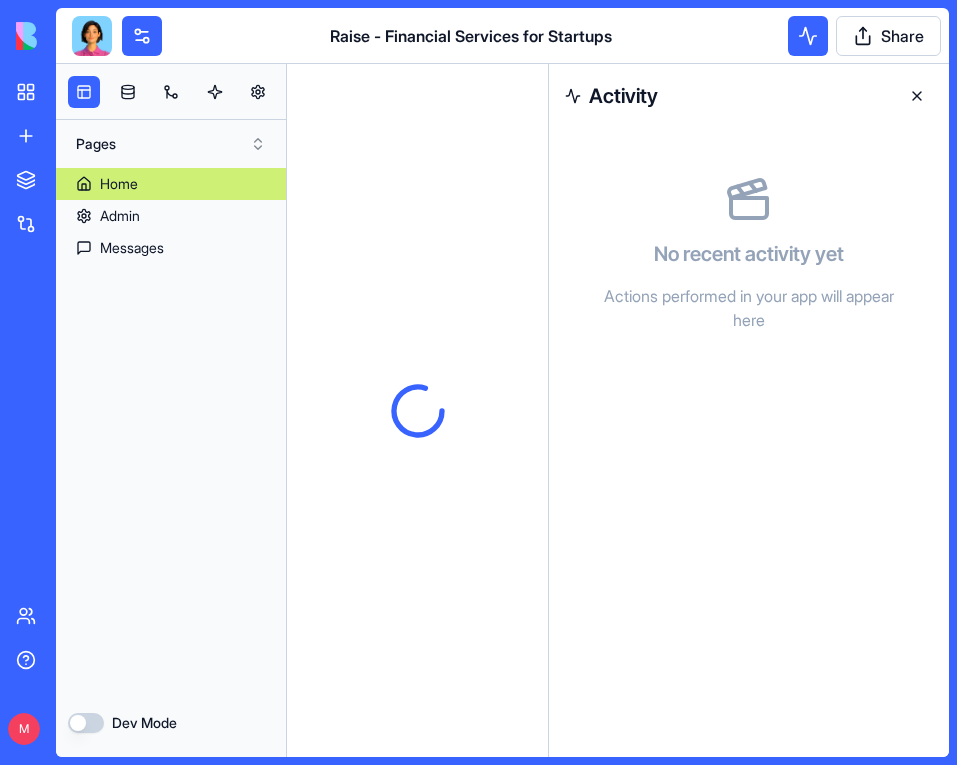 scroll, scrollTop: 0, scrollLeft: 0, axis: both 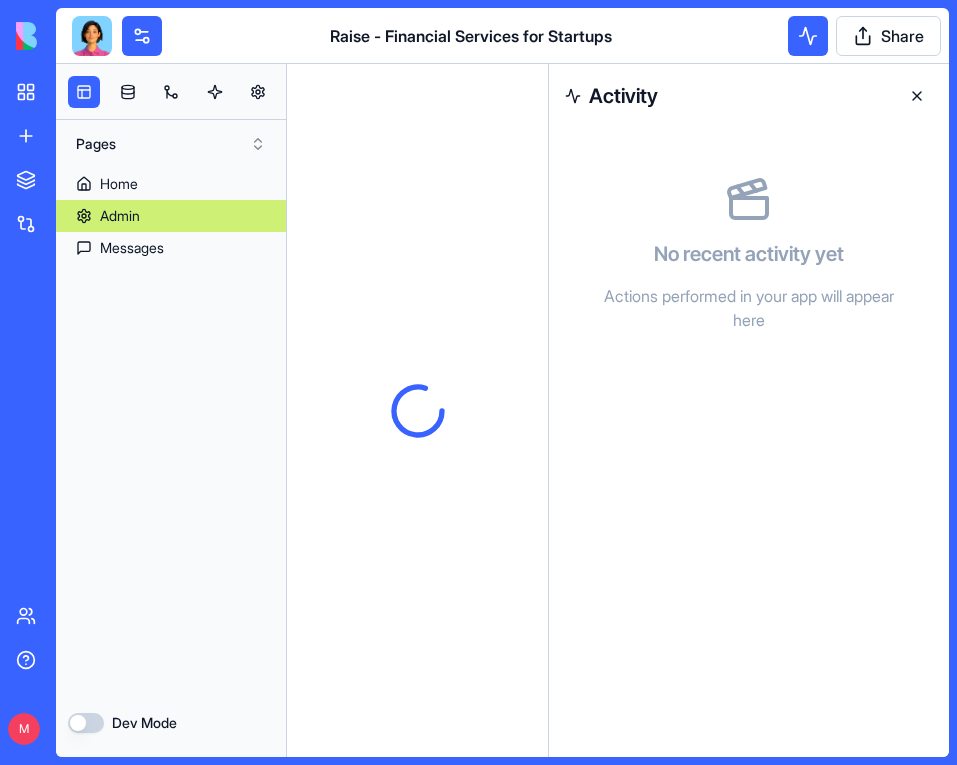 click on "Admin" at bounding box center (120, 216) 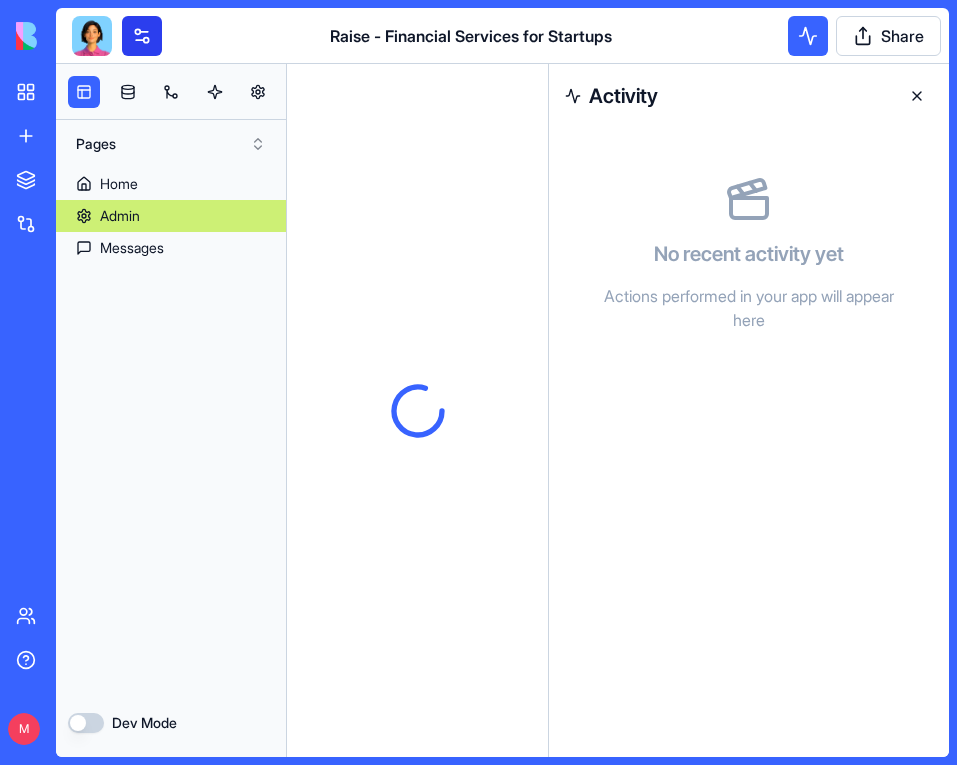 click at bounding box center (142, 36) 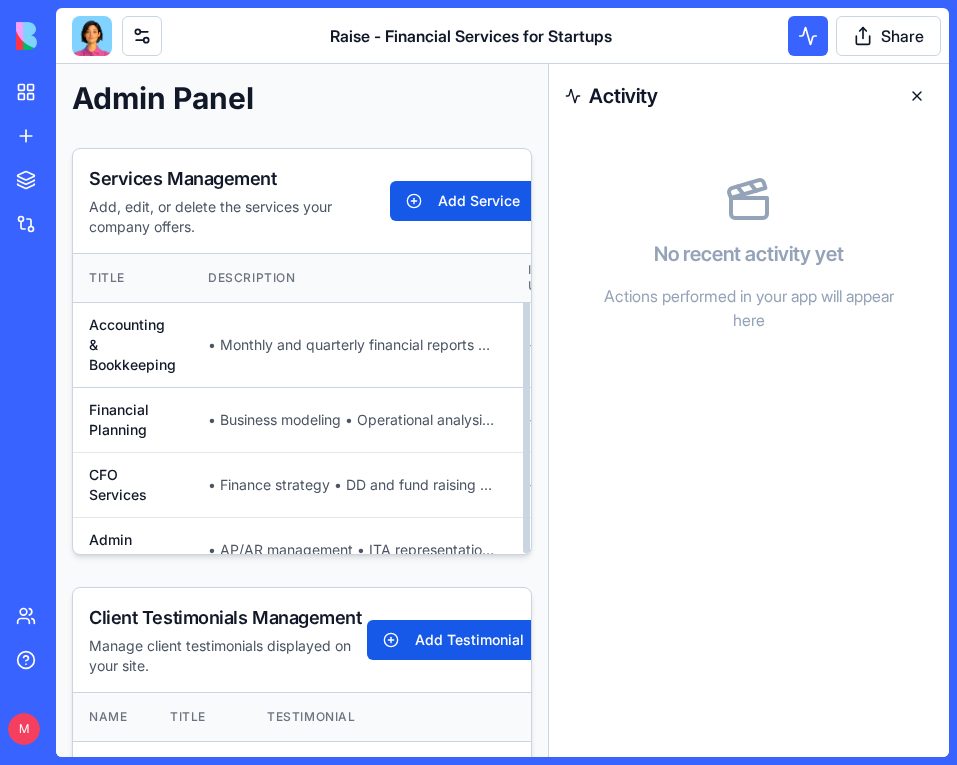scroll, scrollTop: 28, scrollLeft: 0, axis: vertical 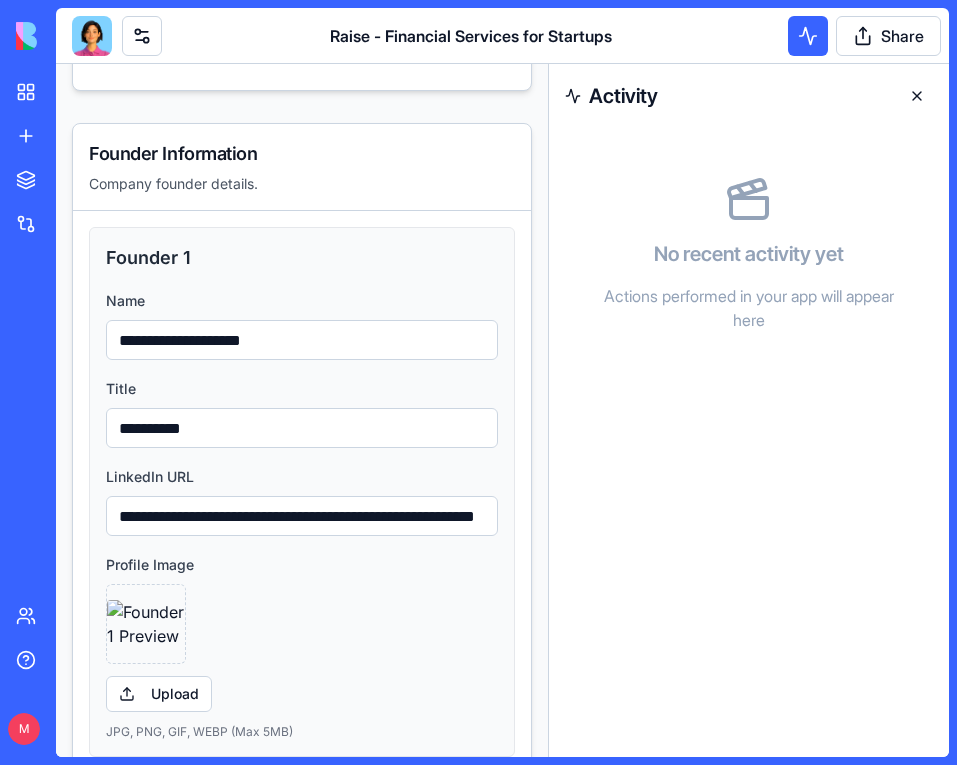 click on "**********" at bounding box center [302, 514] 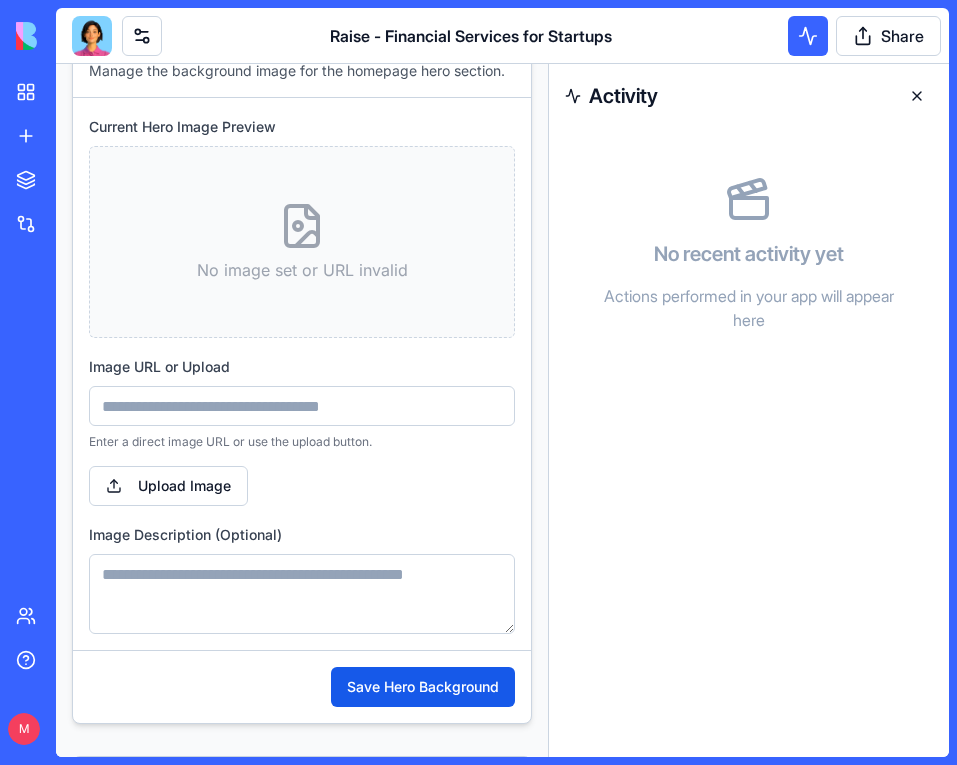 scroll, scrollTop: 6278, scrollLeft: 0, axis: vertical 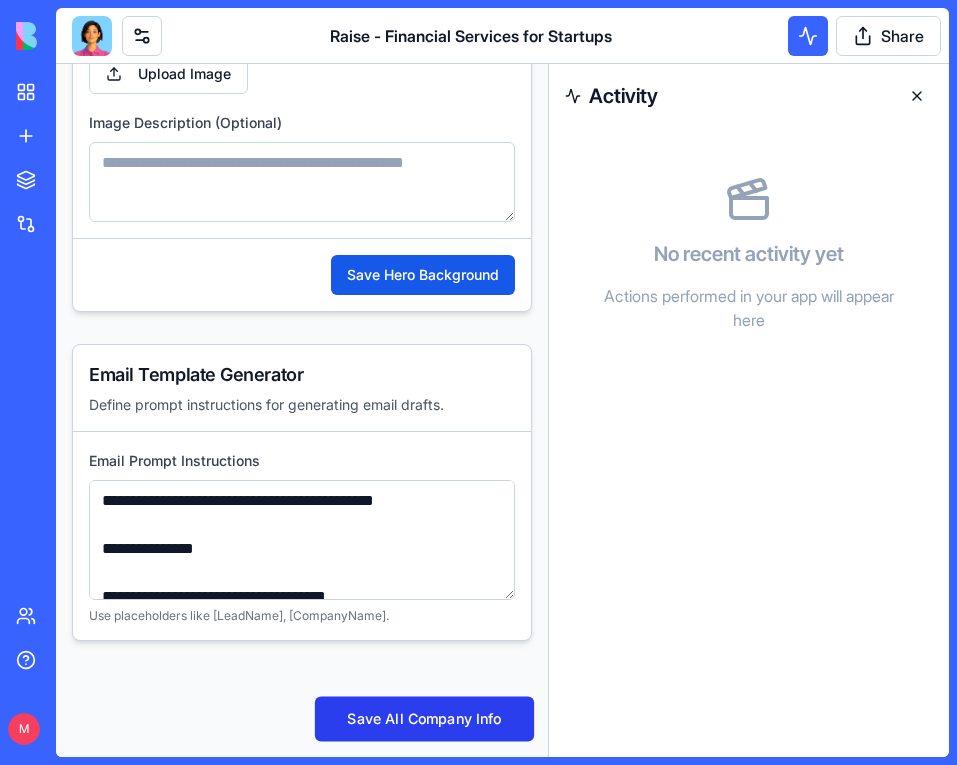 click on "Save All Company Info" at bounding box center [424, 719] 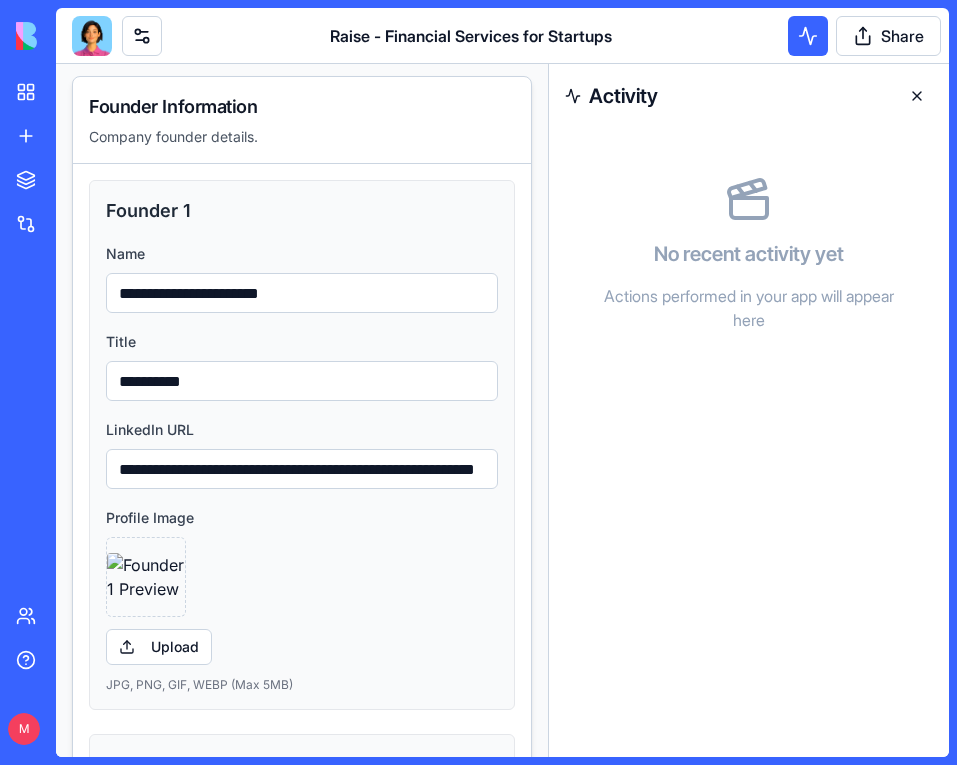 scroll, scrollTop: 2887, scrollLeft: 0, axis: vertical 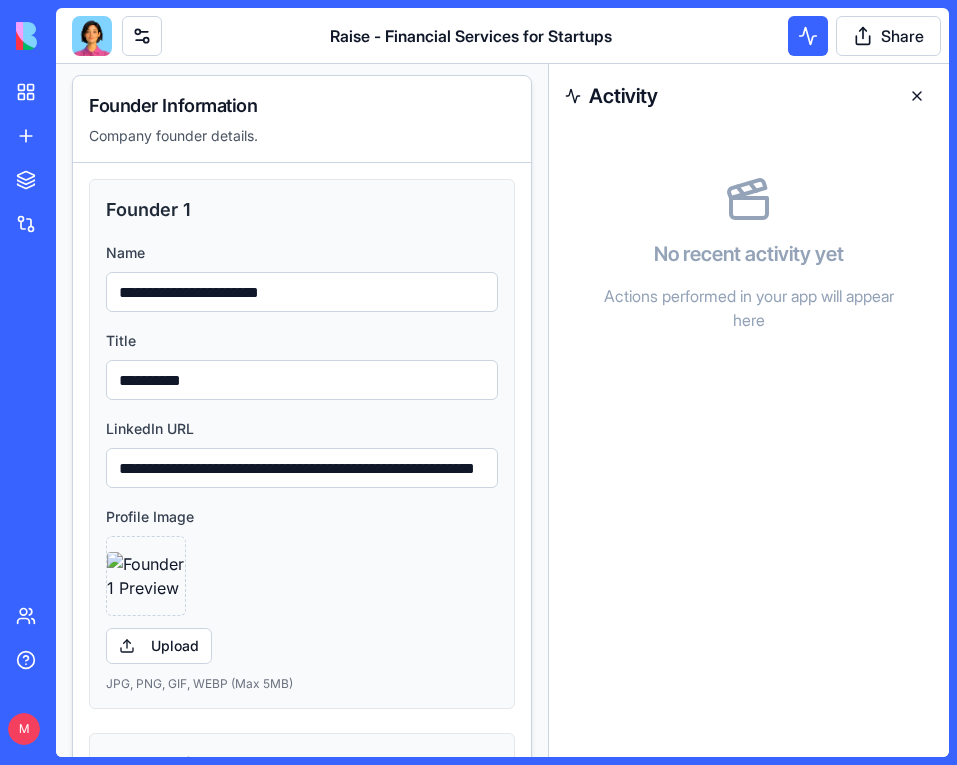 click on "**********" at bounding box center [302, 292] 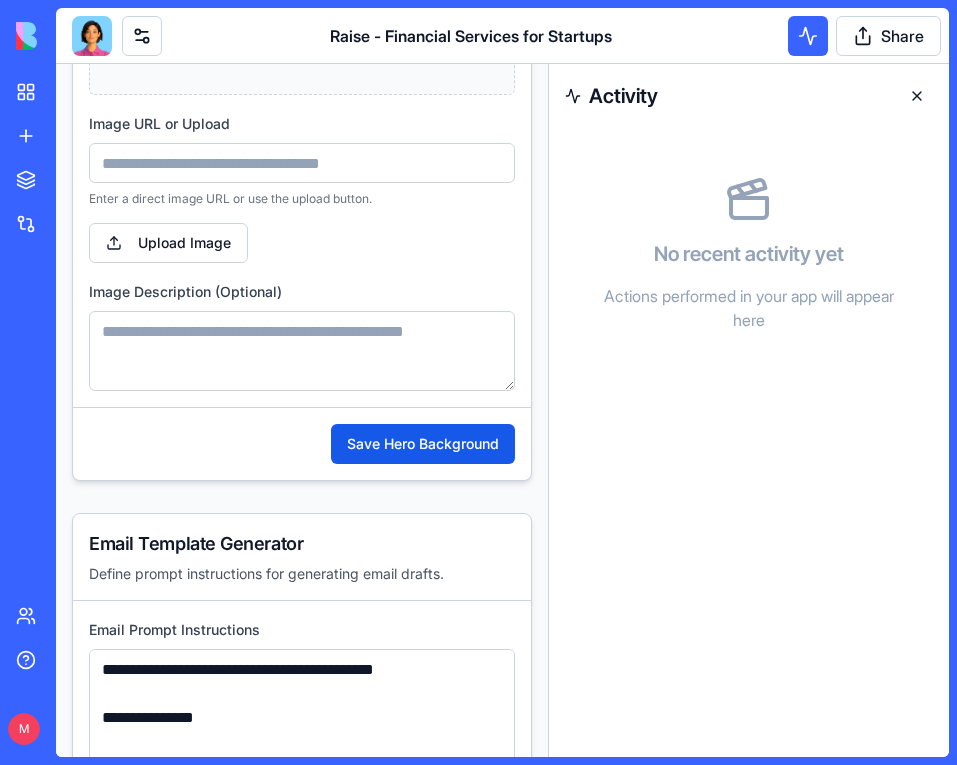 scroll, scrollTop: 6278, scrollLeft: 0, axis: vertical 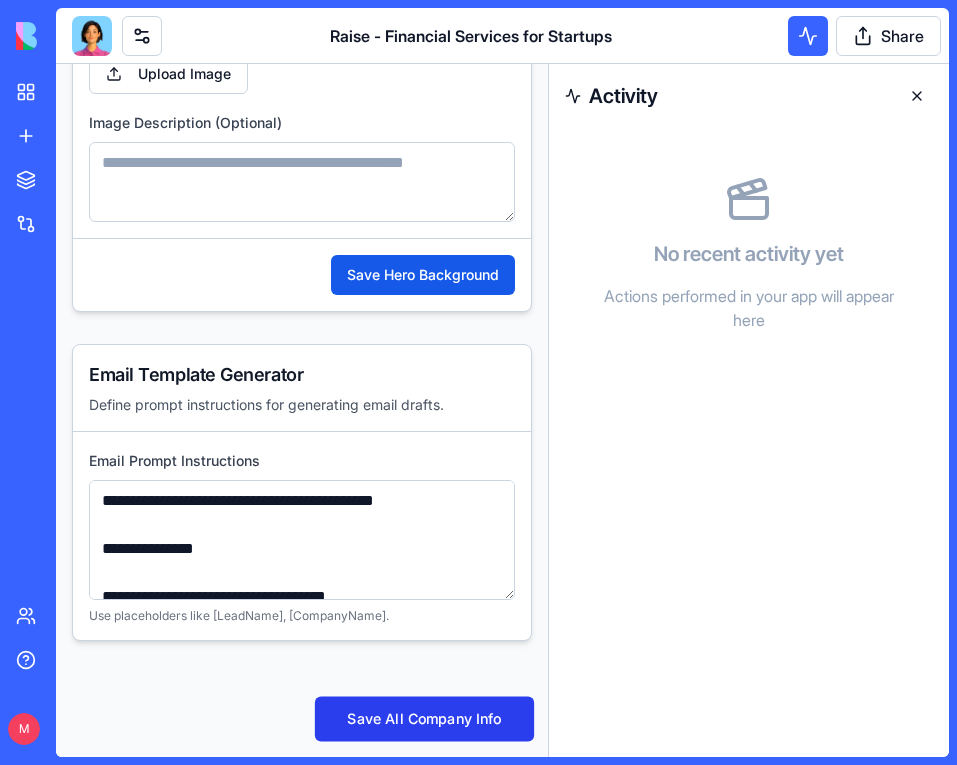 type on "**********" 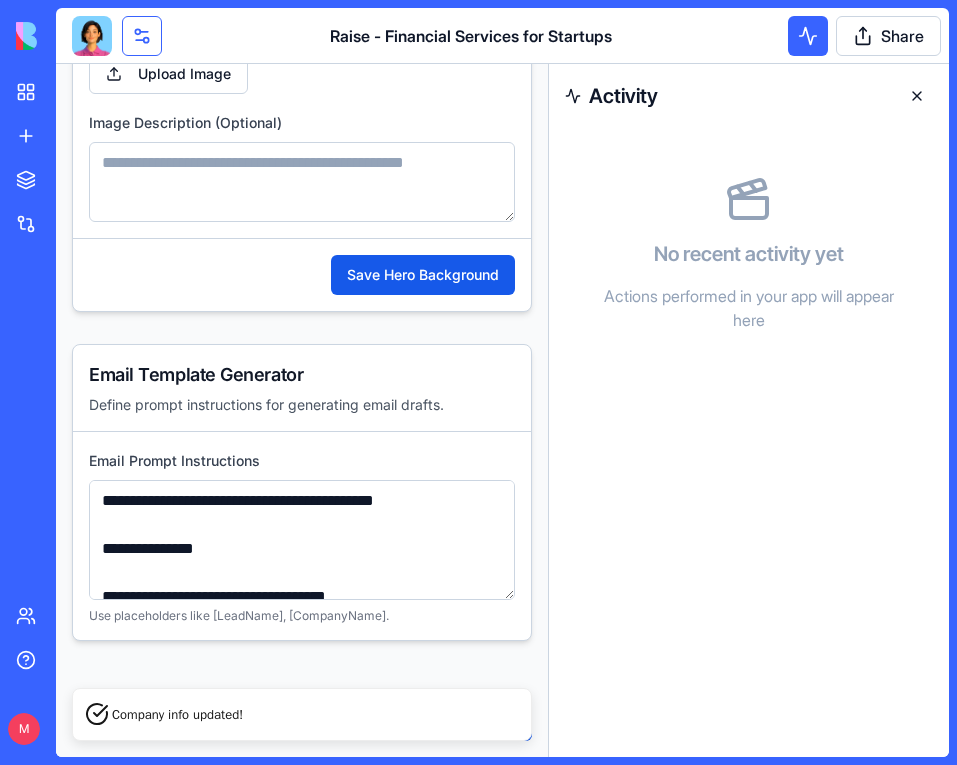 click at bounding box center (142, 36) 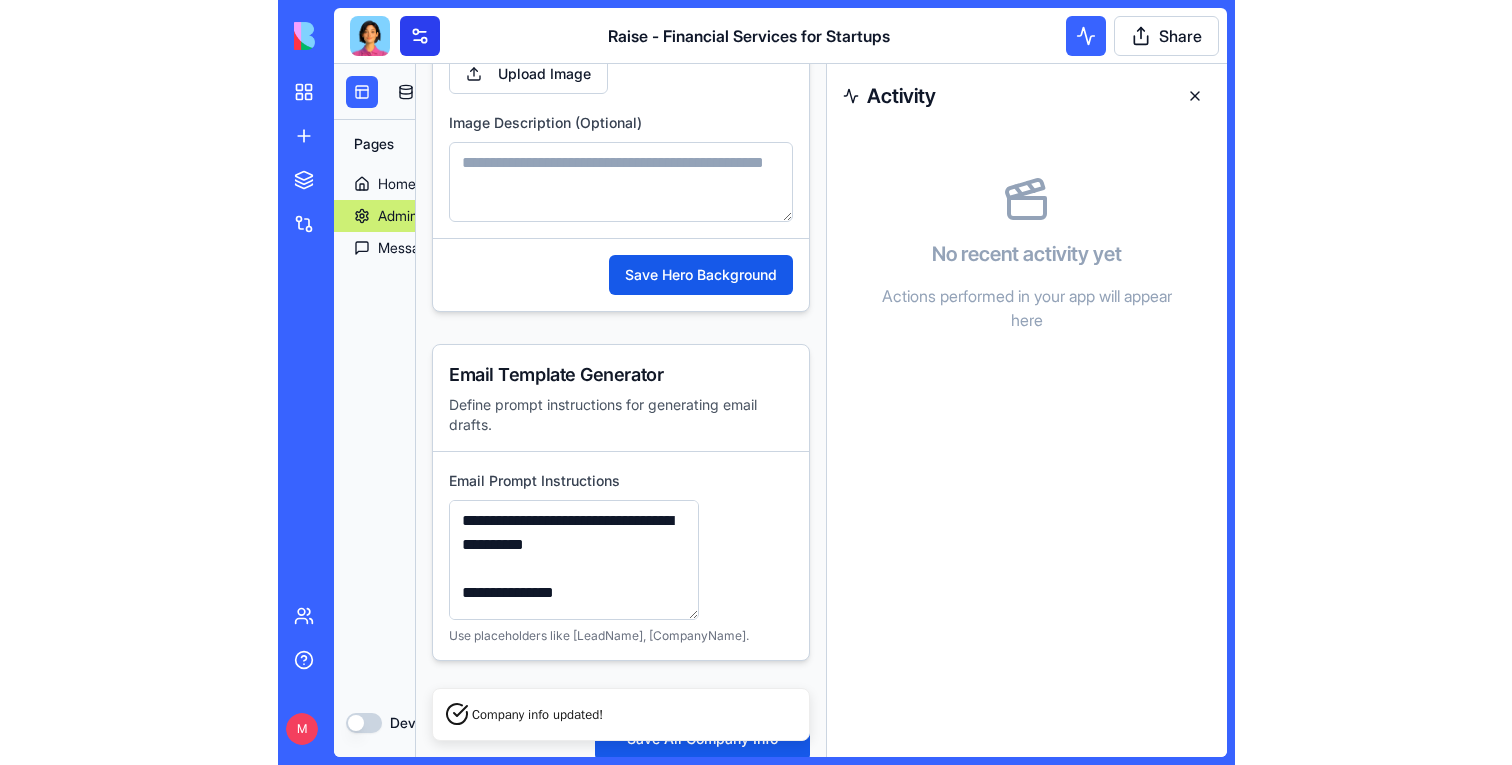 scroll, scrollTop: 6858, scrollLeft: 0, axis: vertical 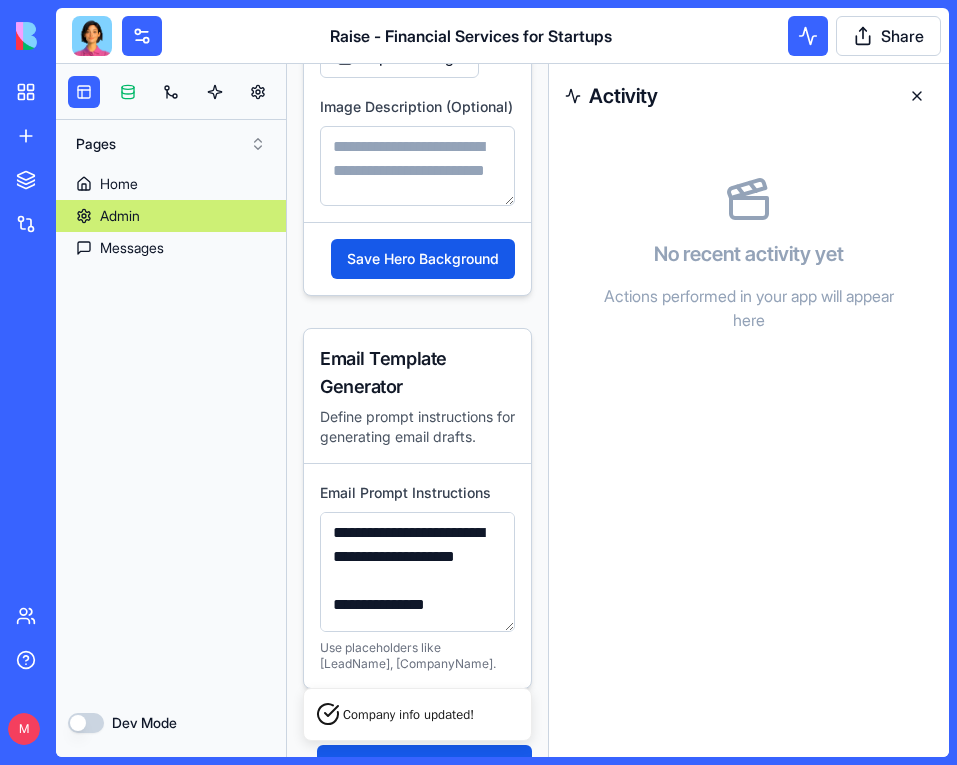 click at bounding box center [128, 92] 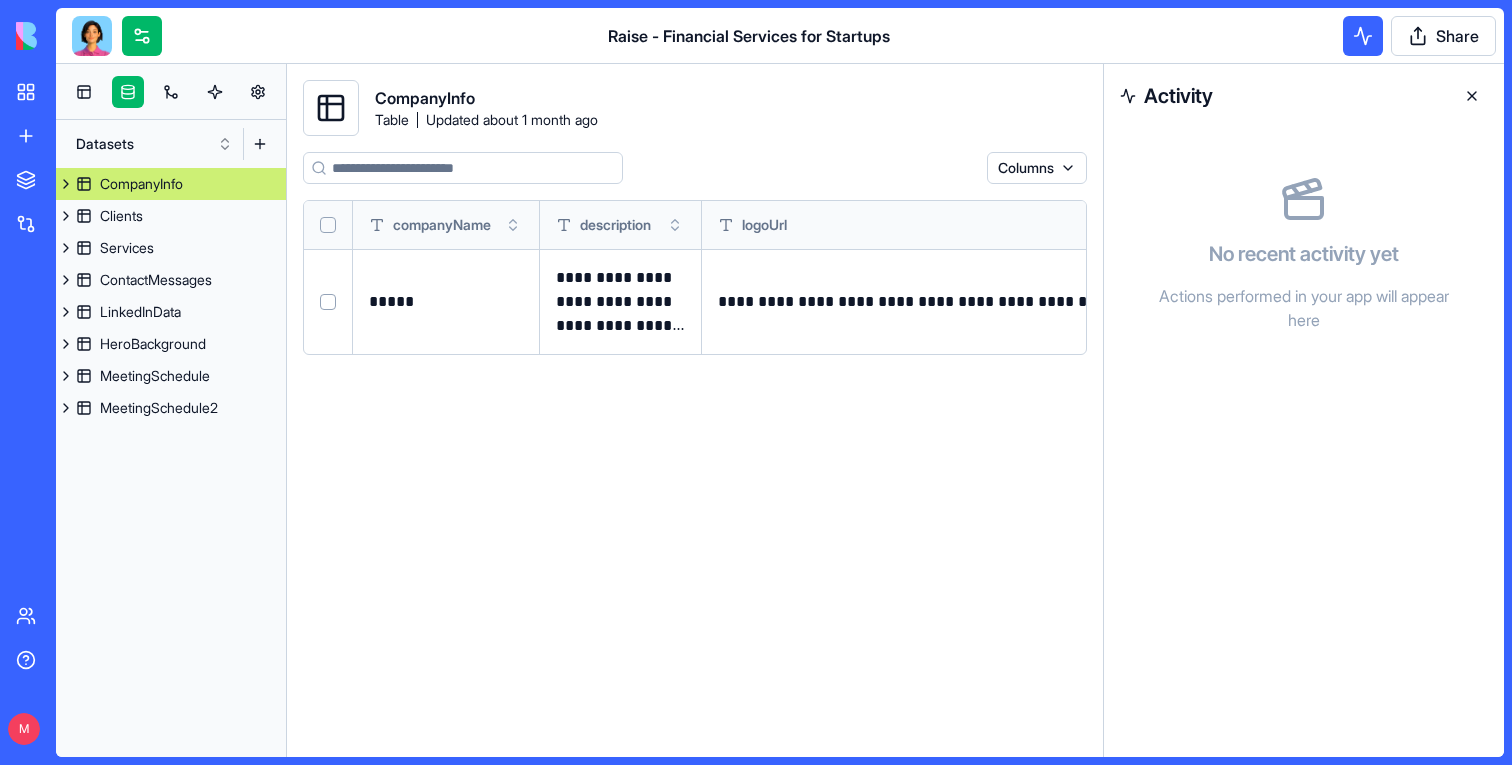 click at bounding box center [1472, 96] 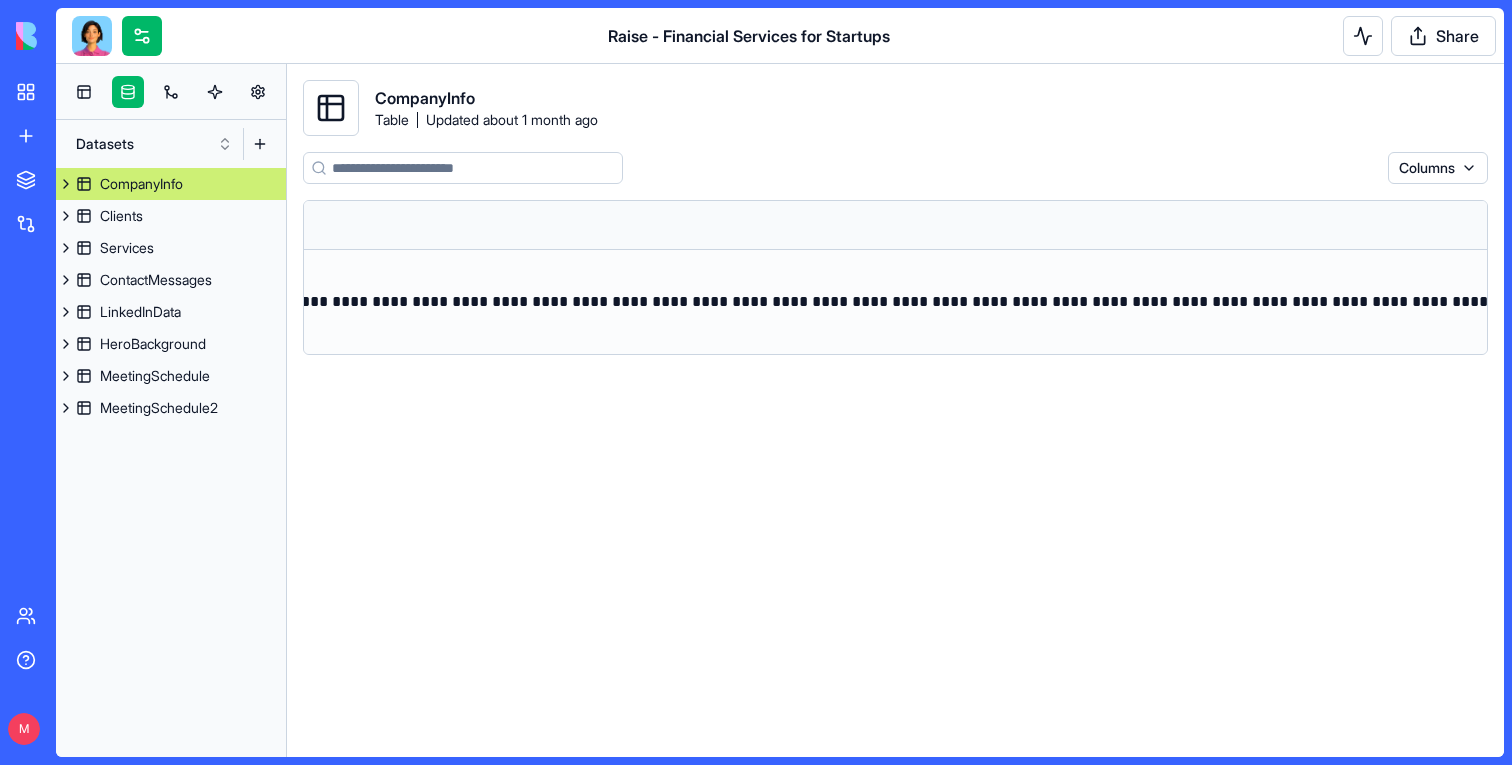 scroll, scrollTop: 0, scrollLeft: 27791, axis: horizontal 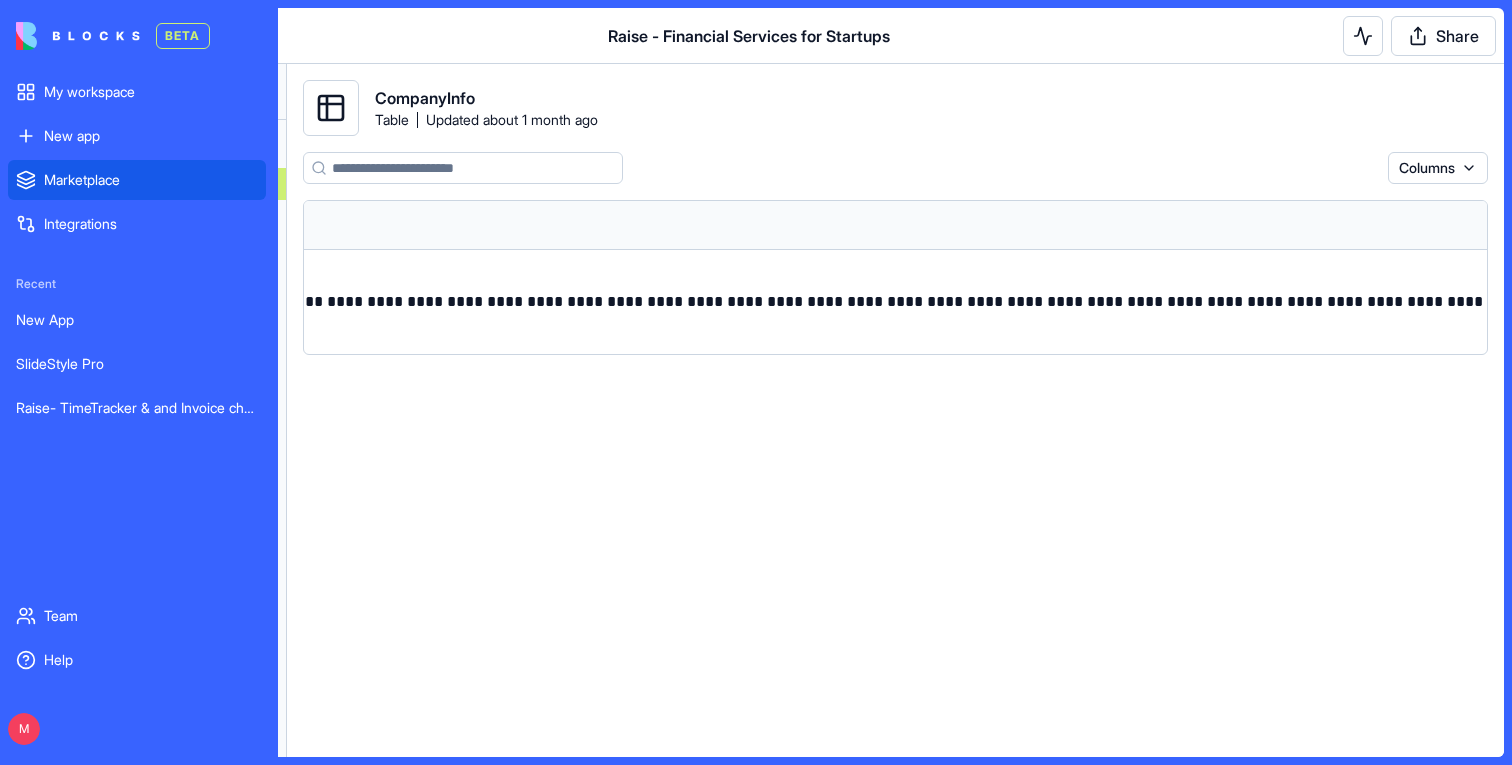 click on "Marketplace" at bounding box center (151, 180) 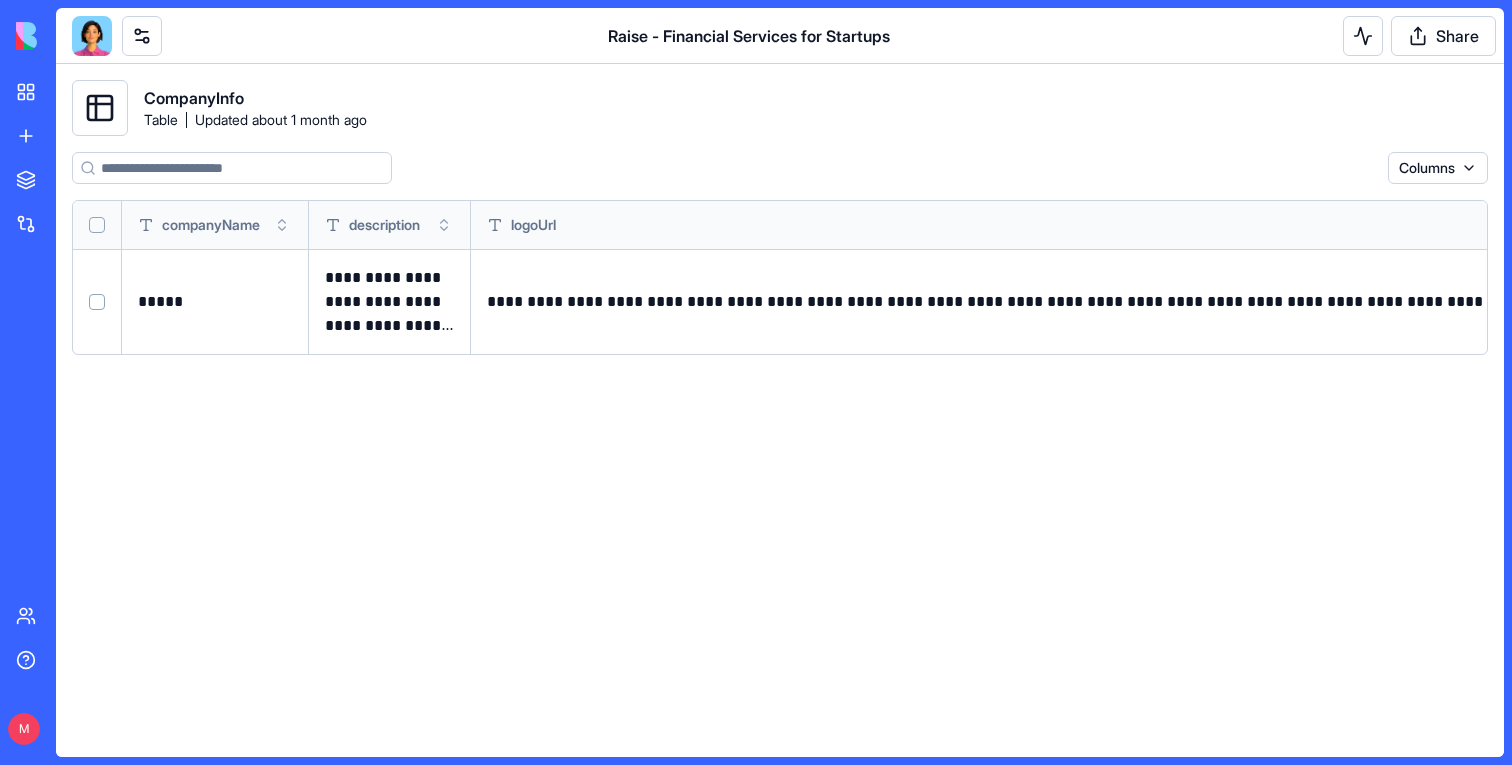 type 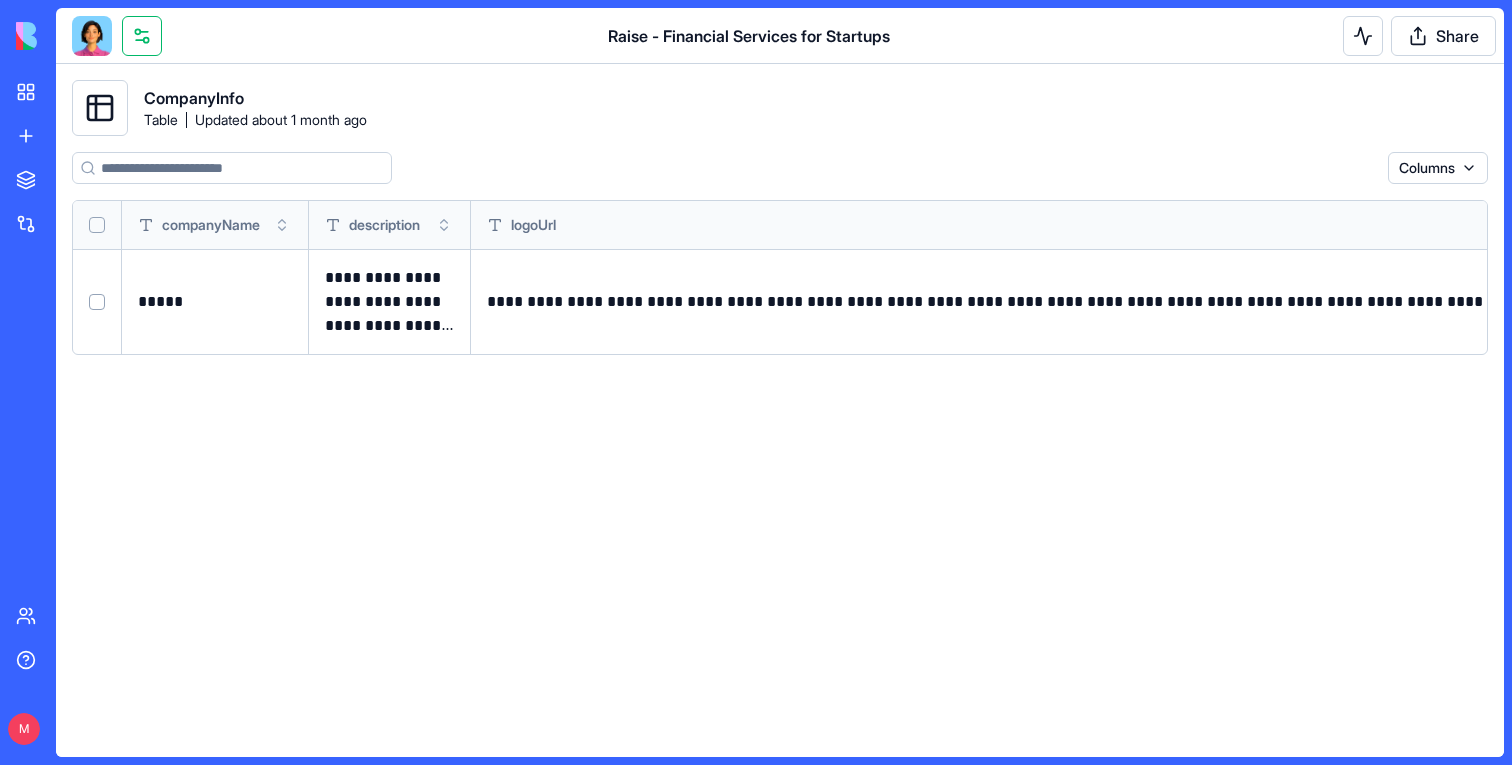 click at bounding box center [142, 36] 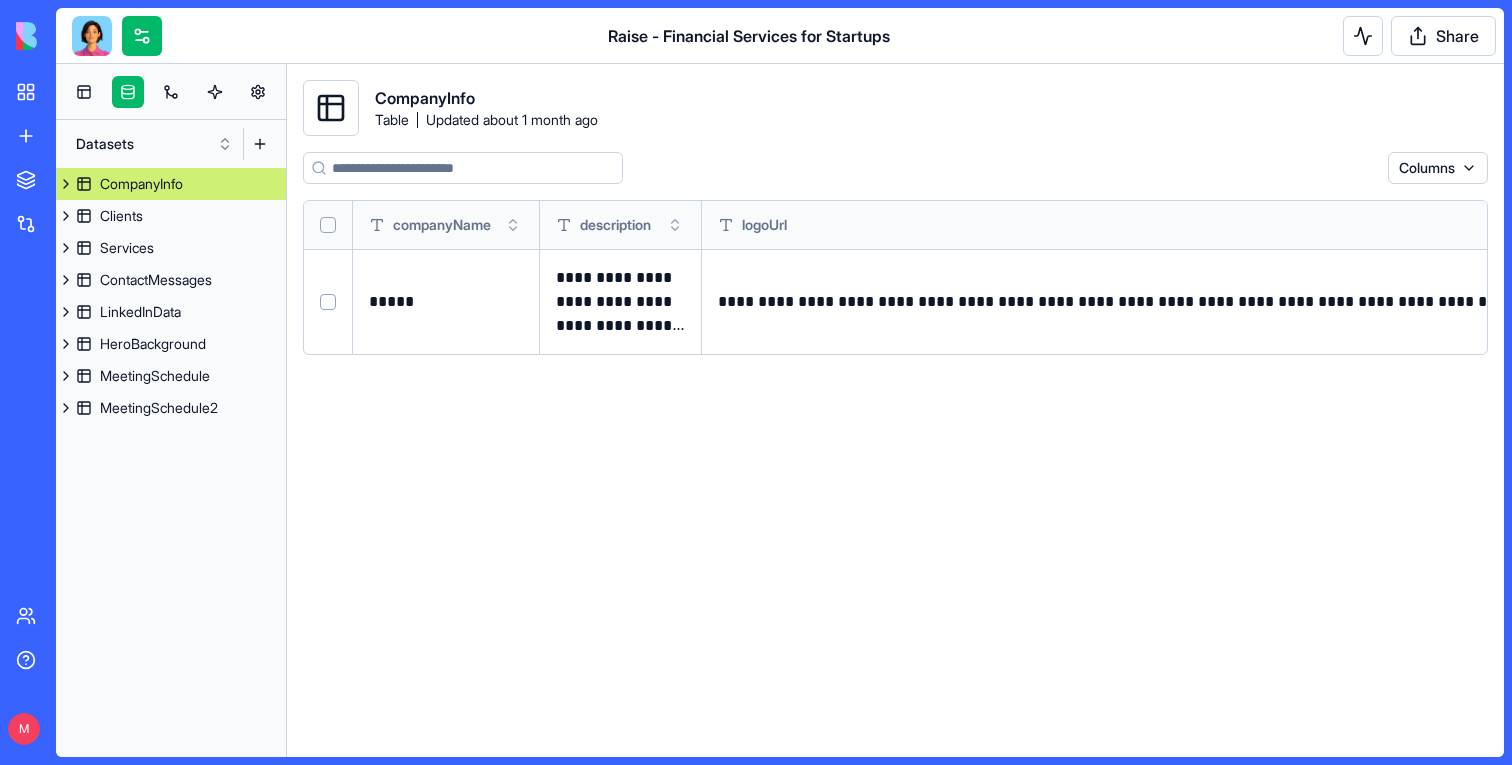 click at bounding box center (66, 184) 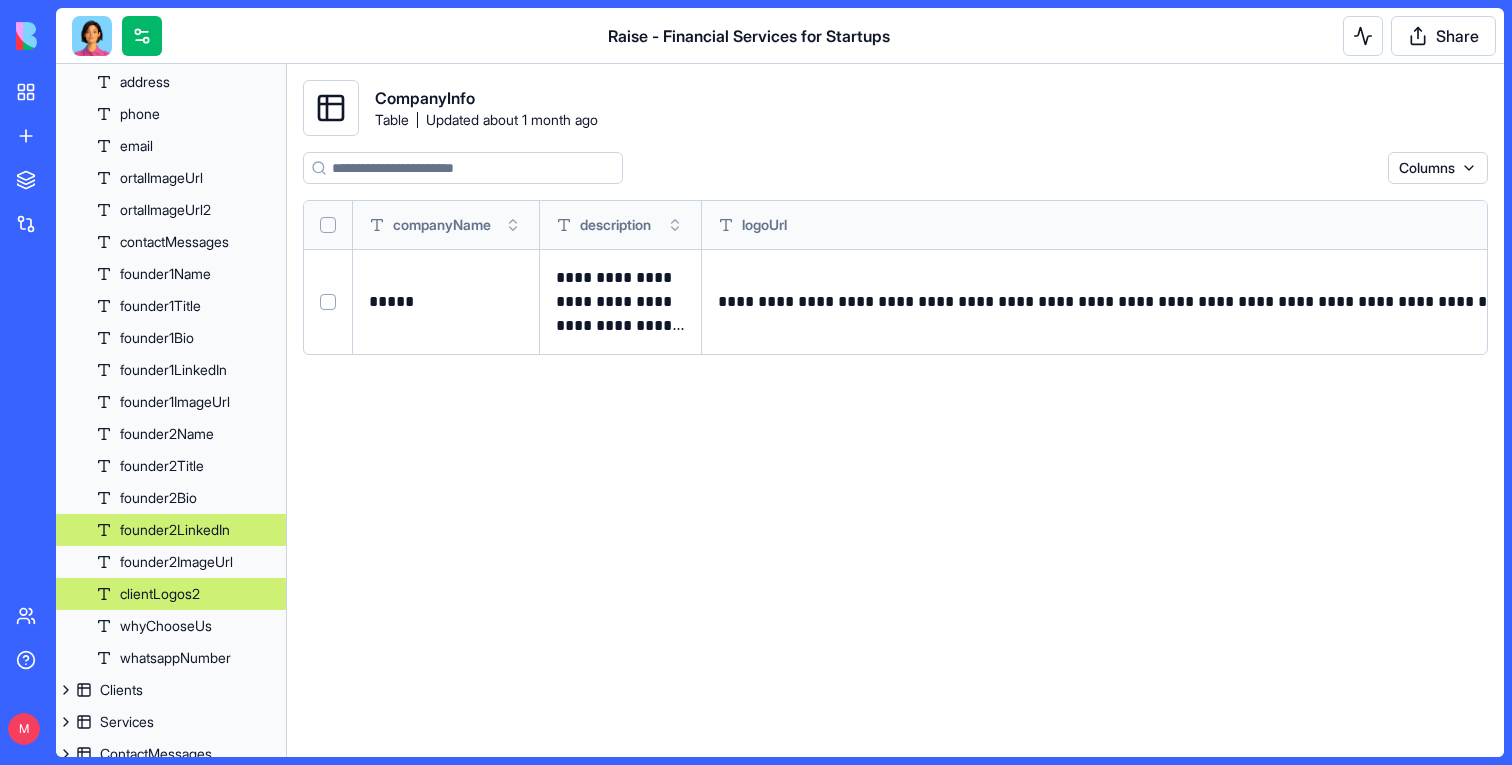 scroll, scrollTop: 371, scrollLeft: 0, axis: vertical 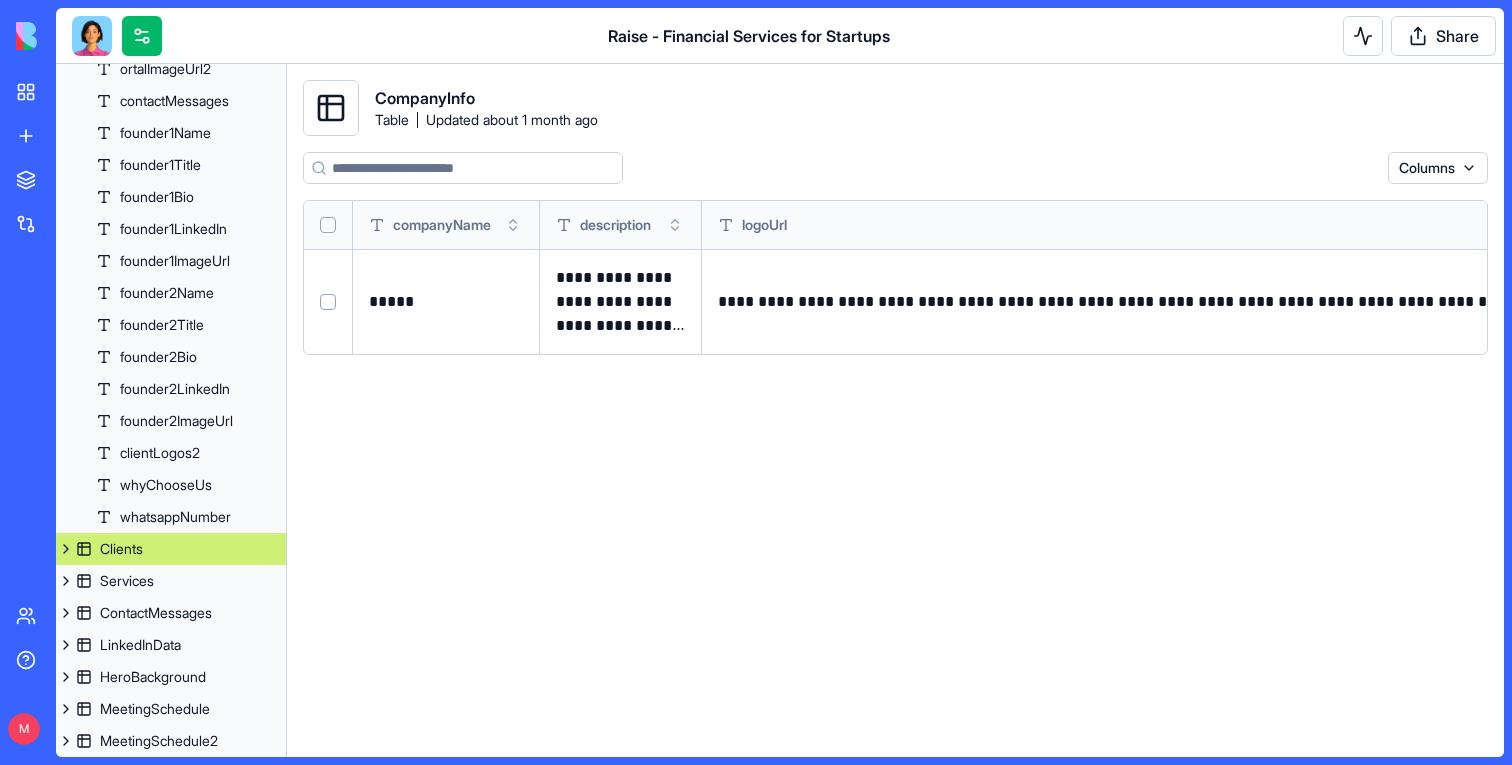 click at bounding box center [66, 549] 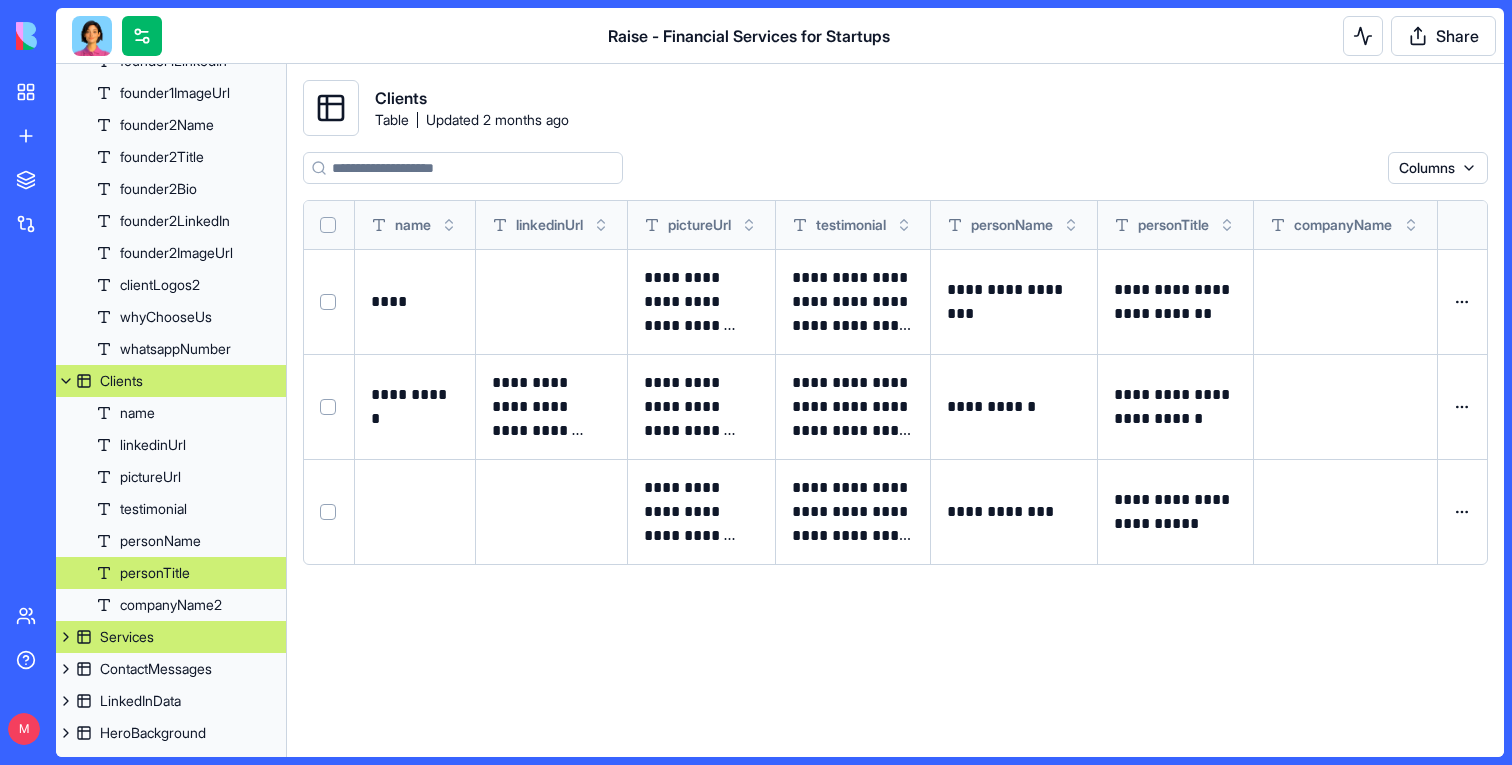 scroll, scrollTop: 541, scrollLeft: 0, axis: vertical 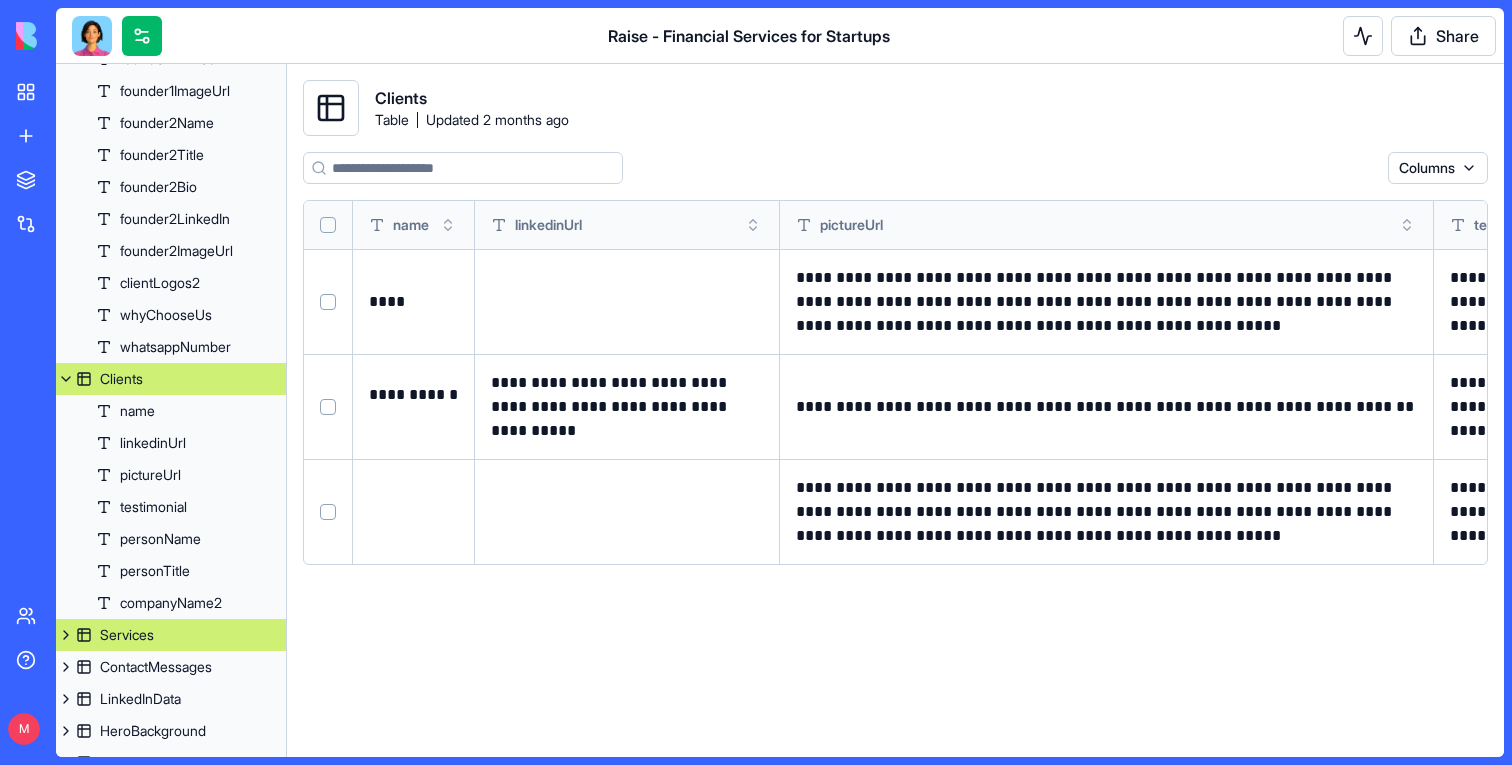 click at bounding box center (66, 635) 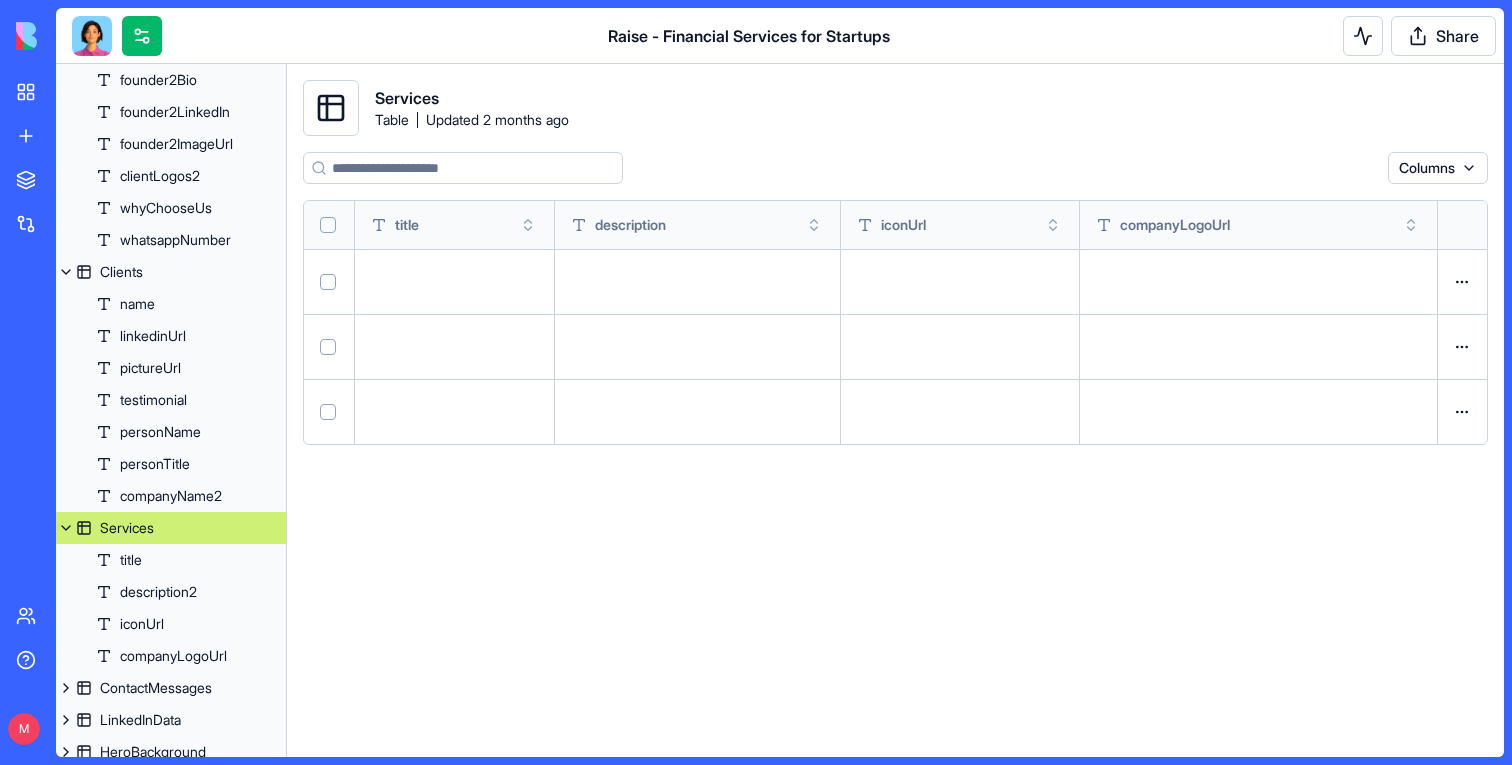 scroll, scrollTop: 723, scrollLeft: 0, axis: vertical 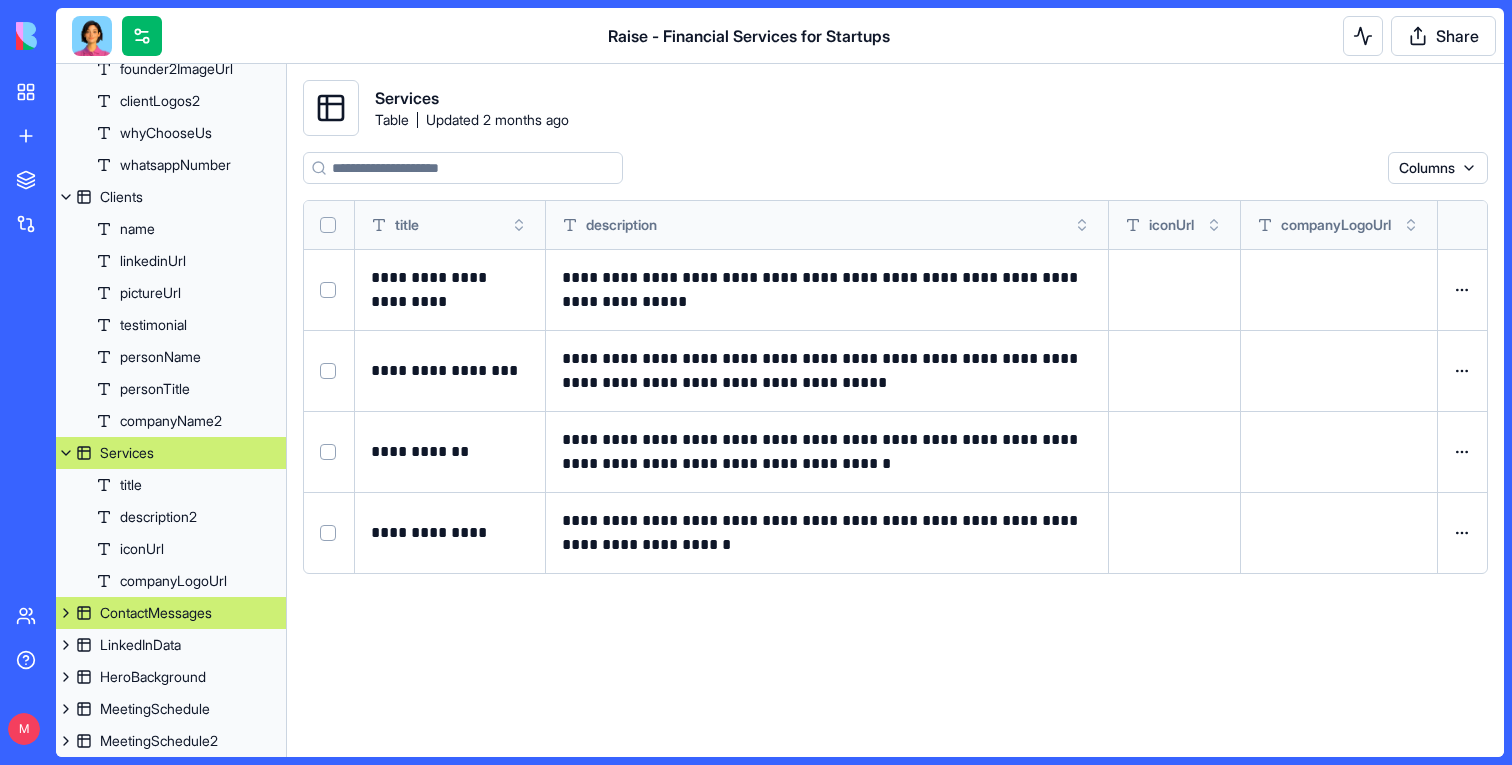 click at bounding box center [66, 613] 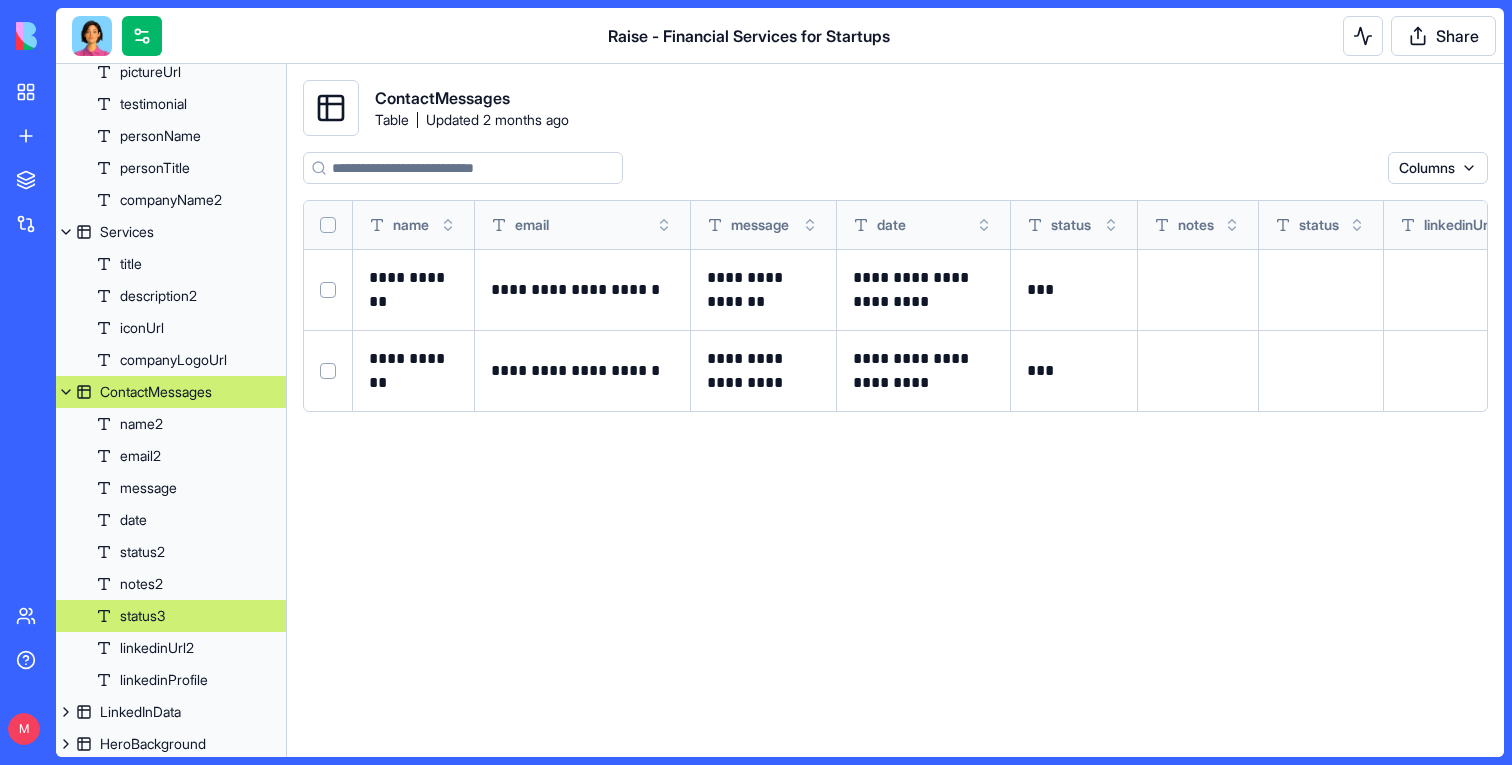 scroll, scrollTop: 949, scrollLeft: 0, axis: vertical 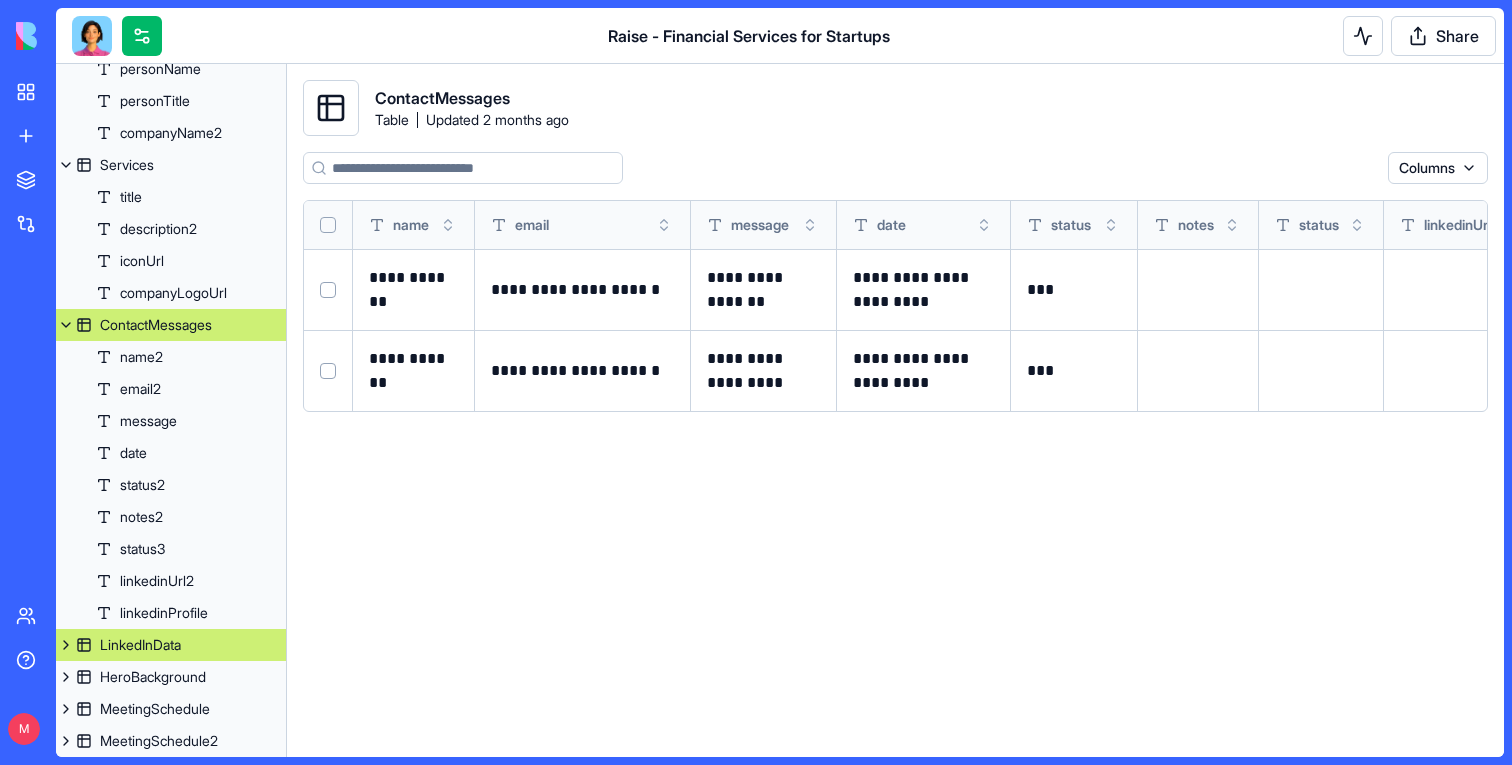 click on "LinkedInData" at bounding box center [140, 645] 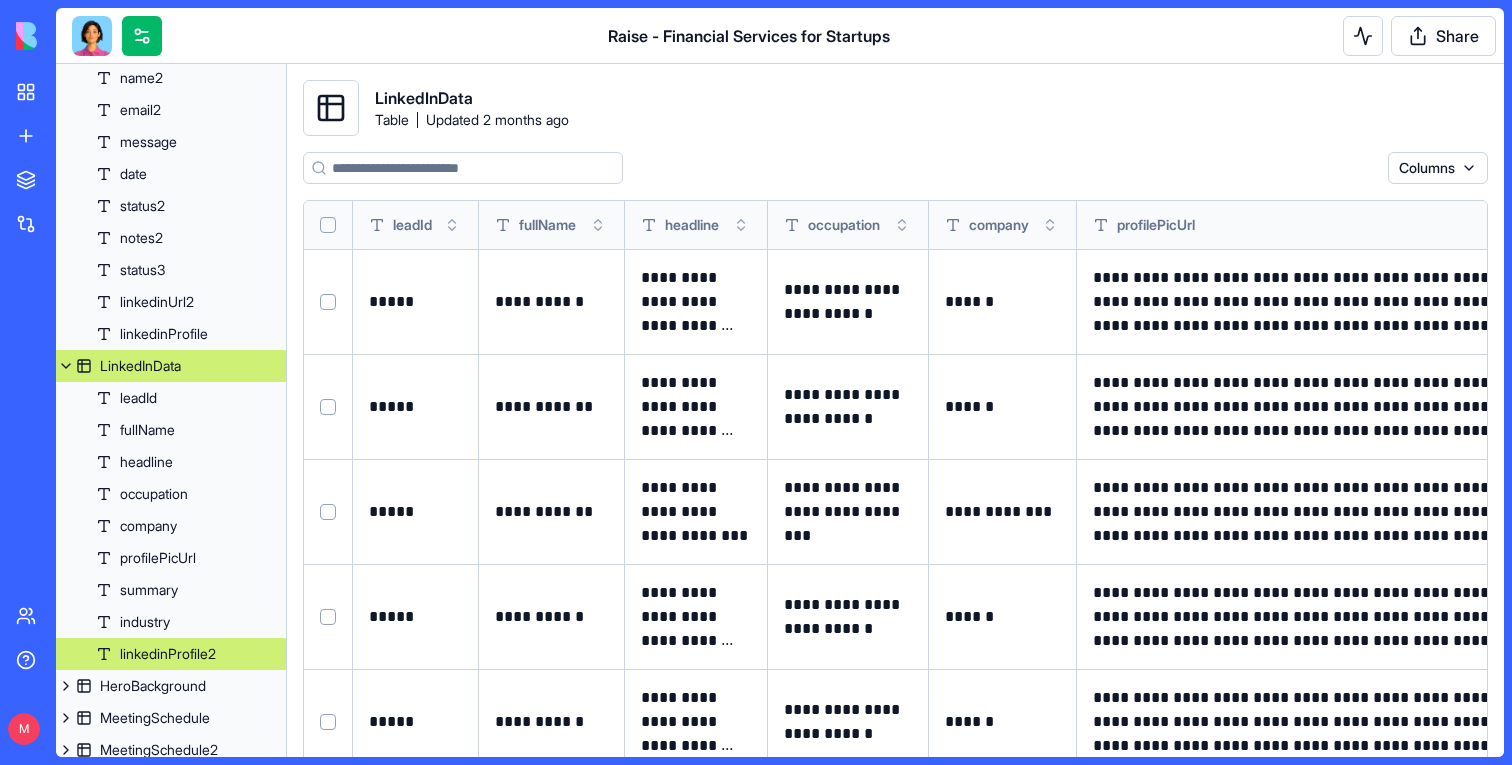 scroll, scrollTop: 1299, scrollLeft: 0, axis: vertical 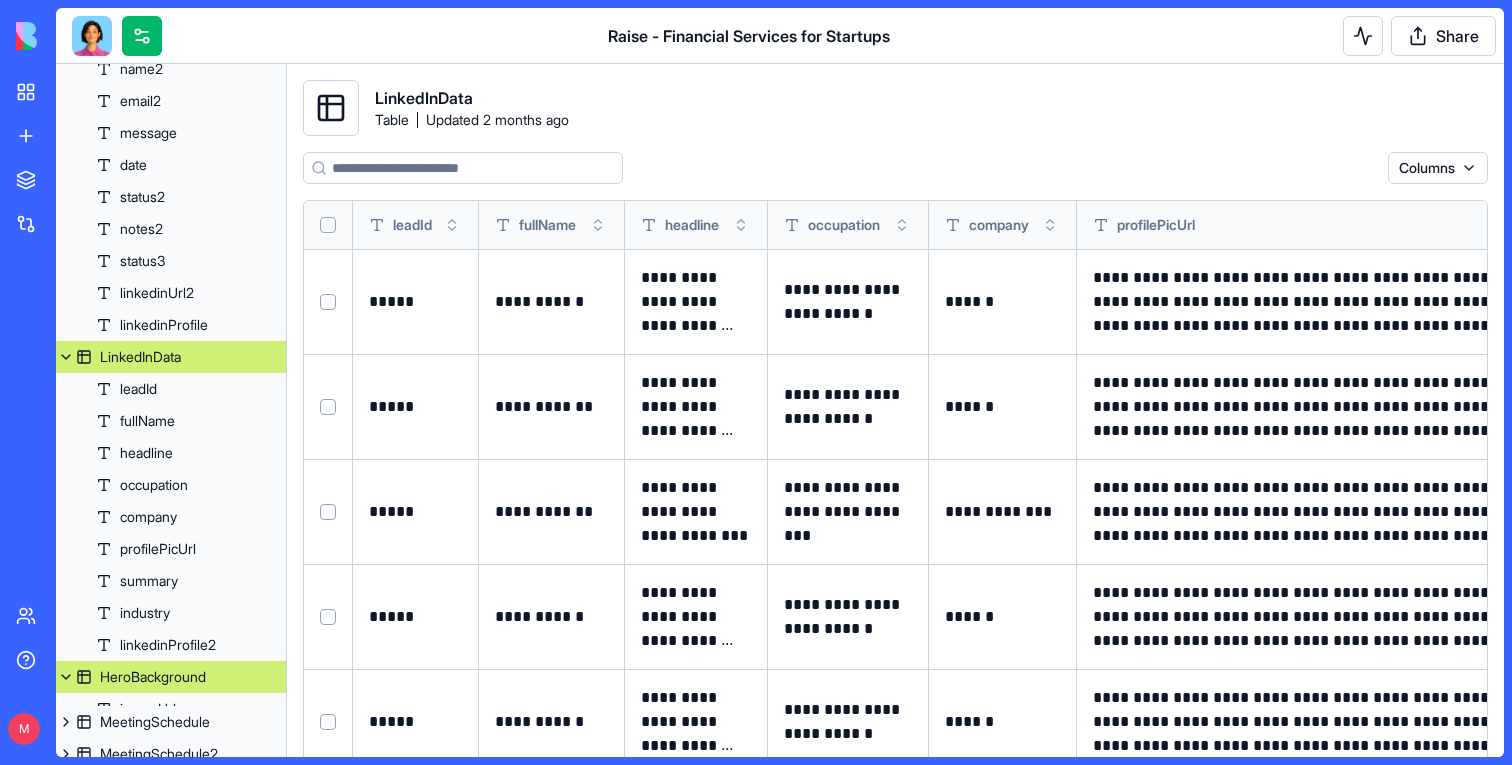 click on "HeroBackground" at bounding box center (153, 677) 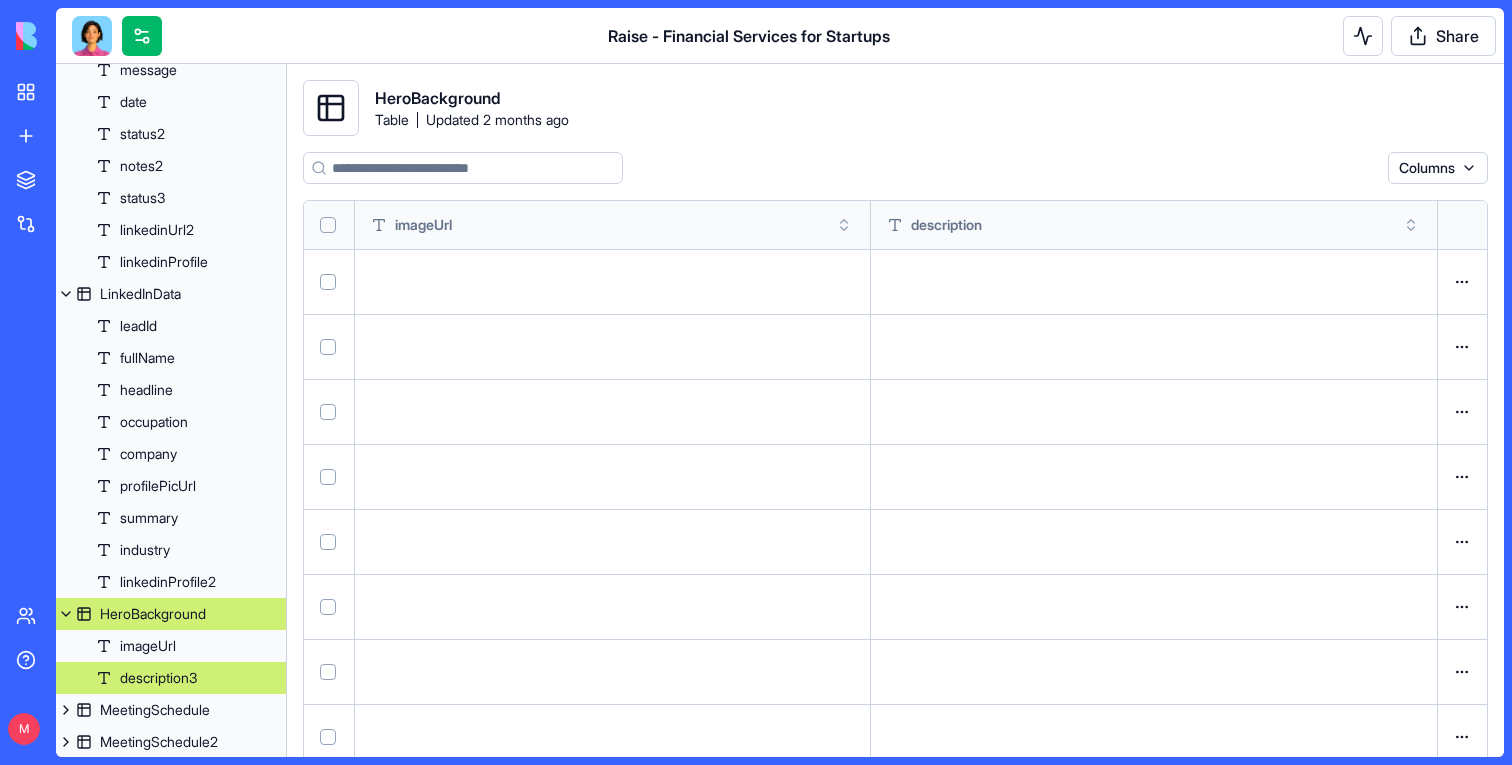 scroll, scrollTop: 1363, scrollLeft: 0, axis: vertical 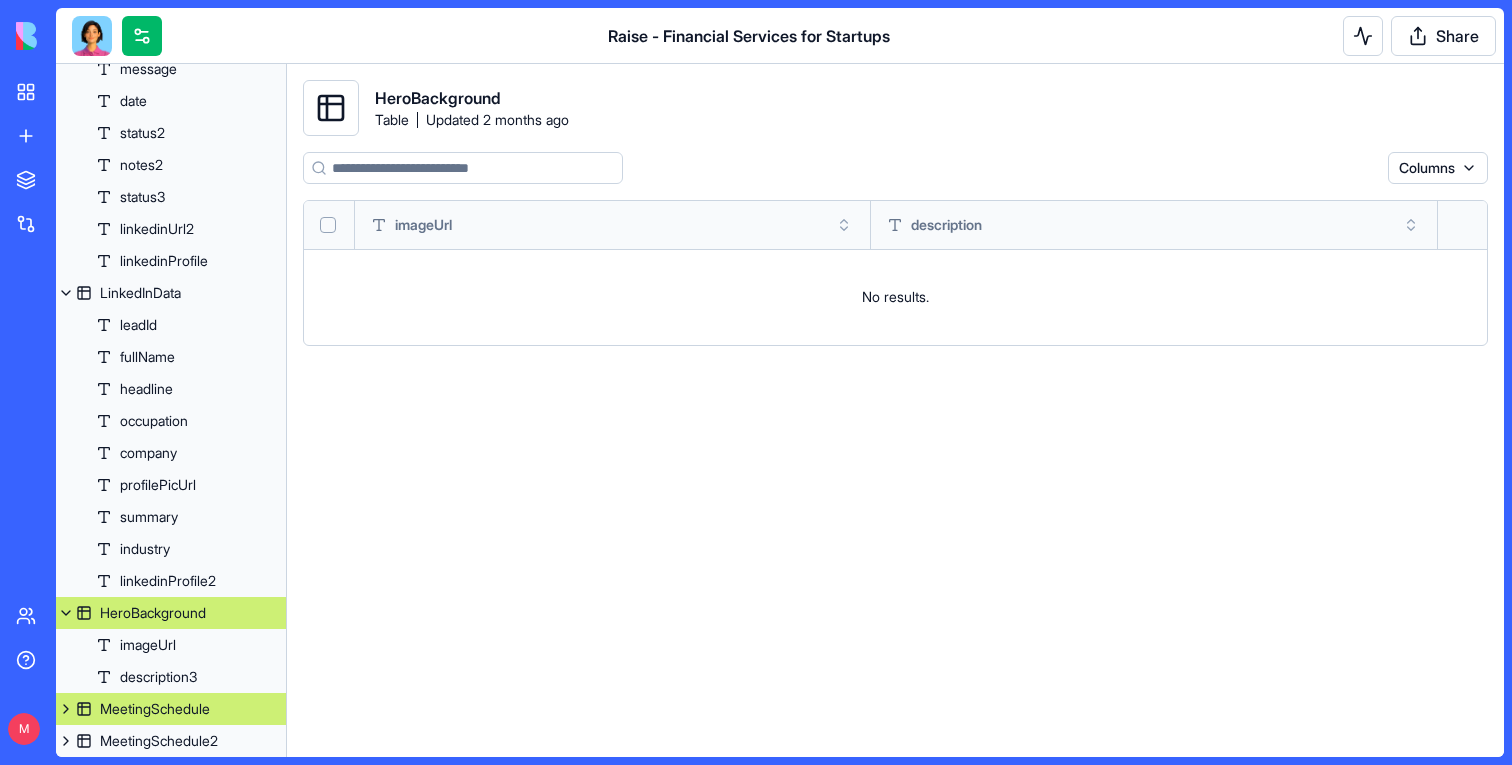 click on "MeetingSchedule" at bounding box center (155, 709) 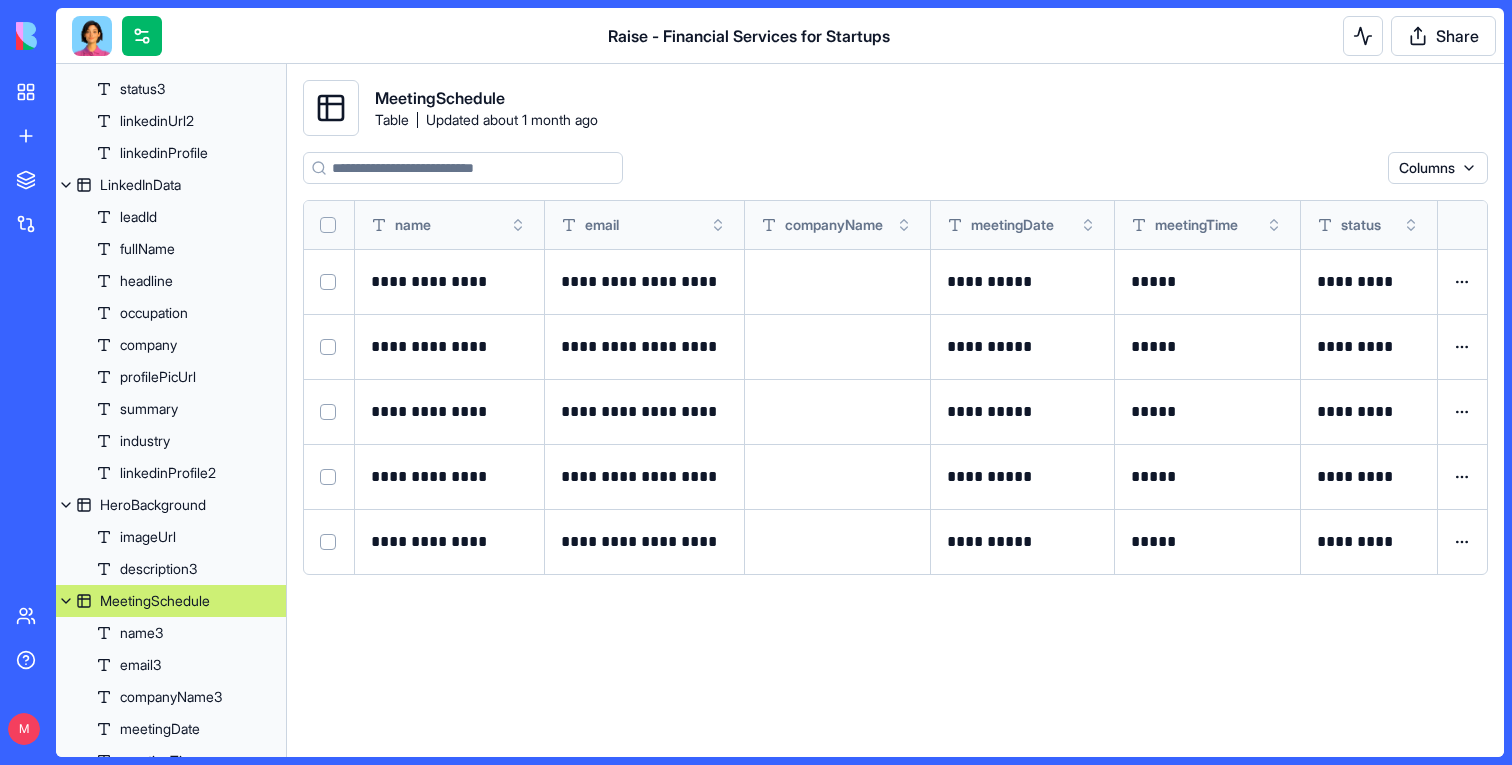 scroll, scrollTop: 1555, scrollLeft: 0, axis: vertical 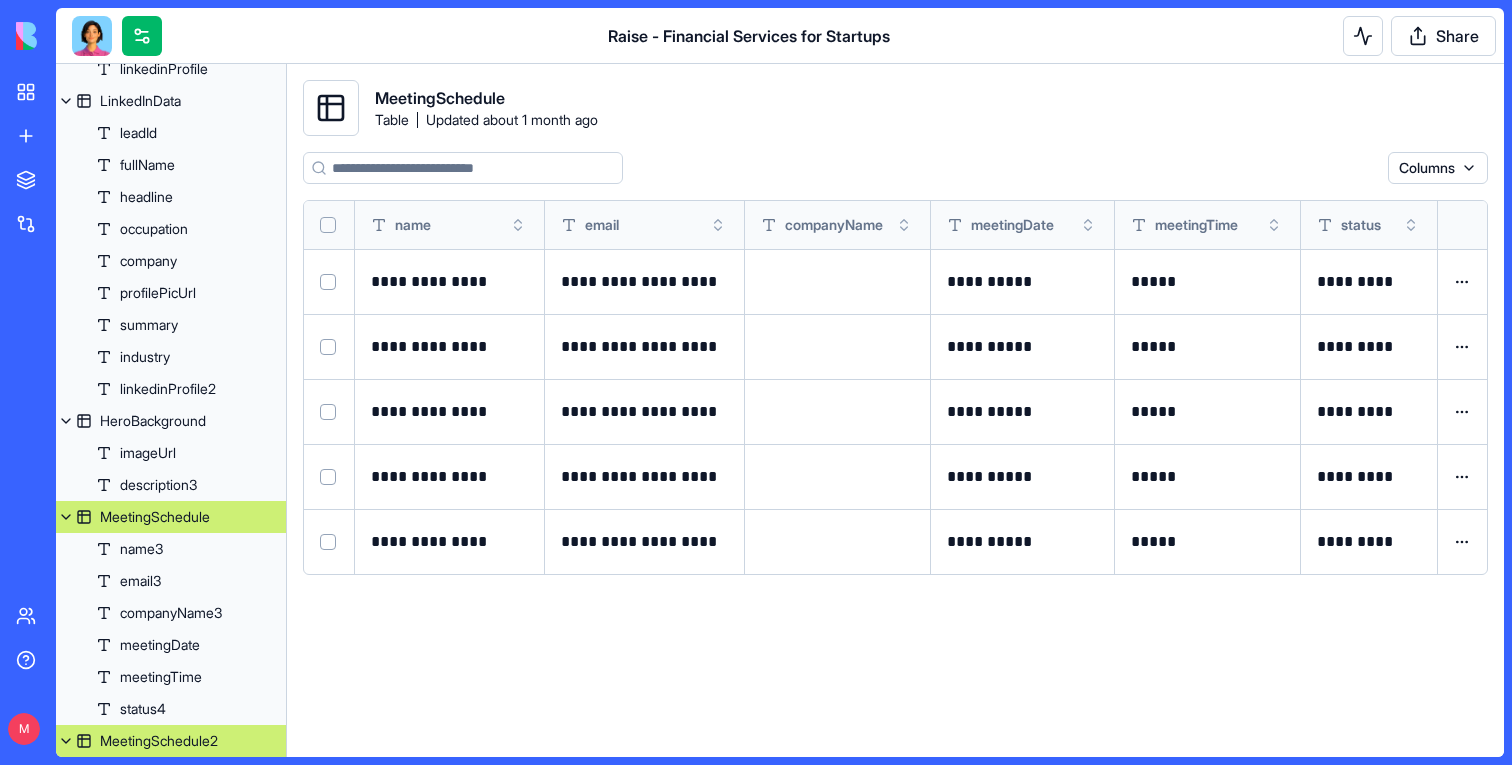 click on "MeetingSchedule2" at bounding box center [171, 741] 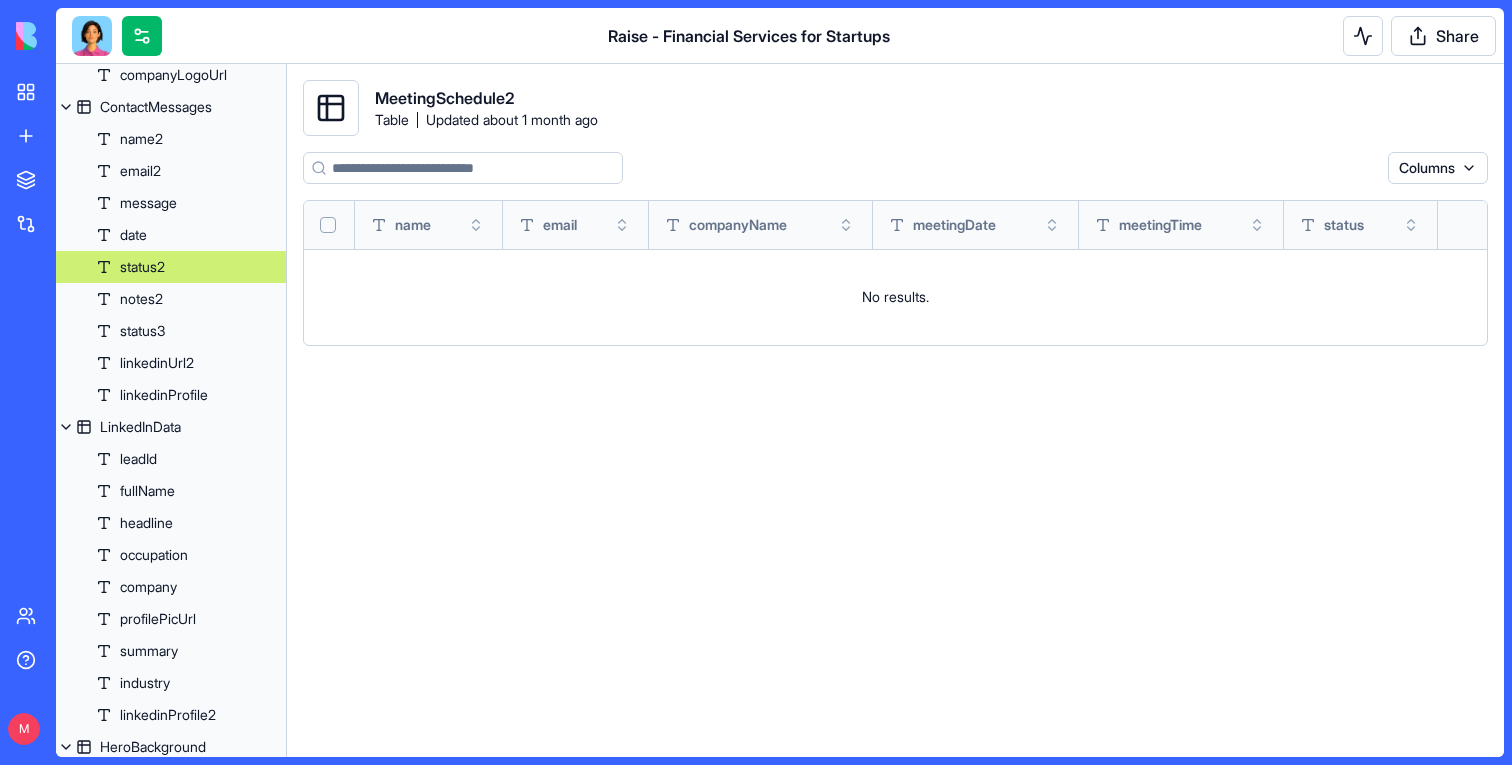 scroll, scrollTop: 0, scrollLeft: 0, axis: both 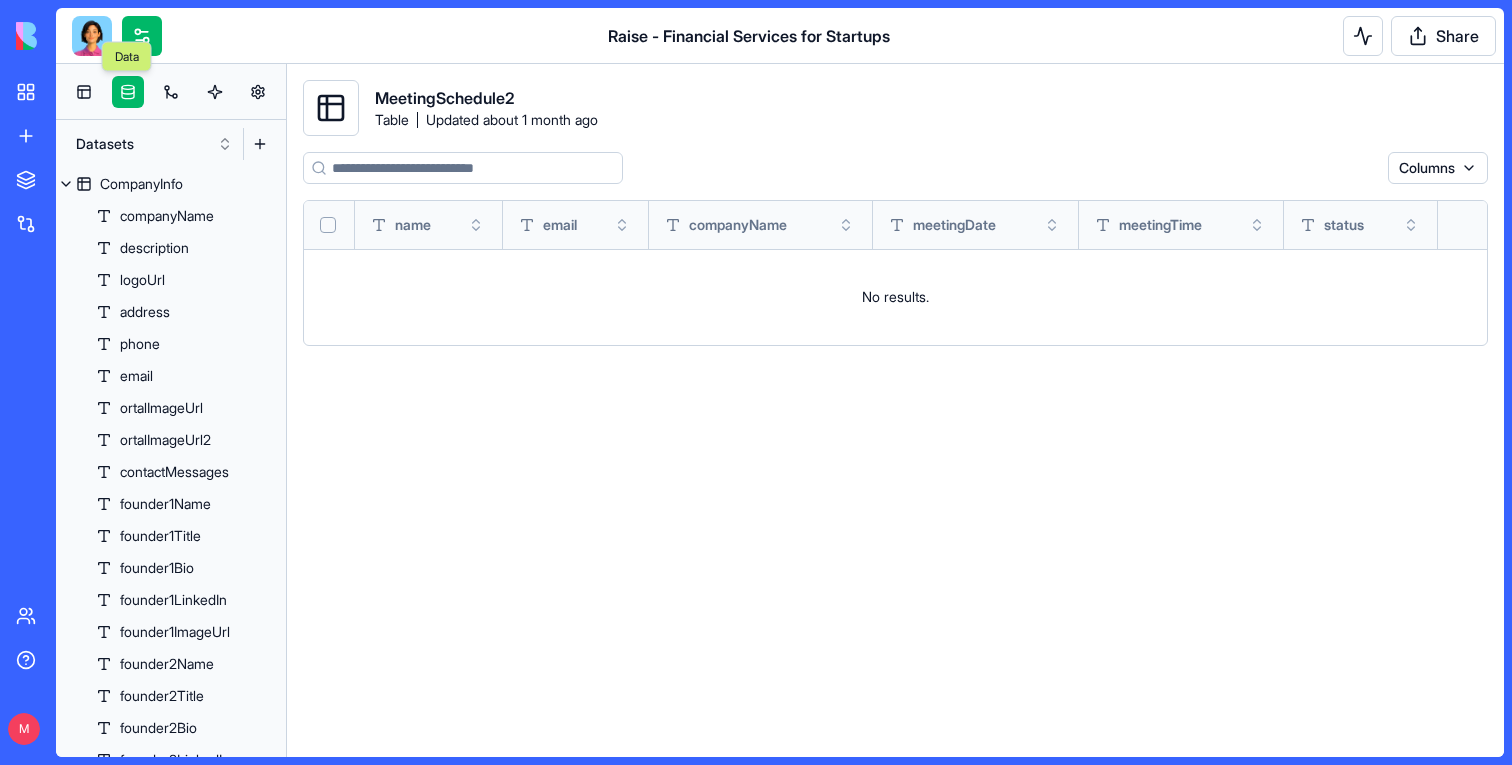 click at bounding box center [92, 36] 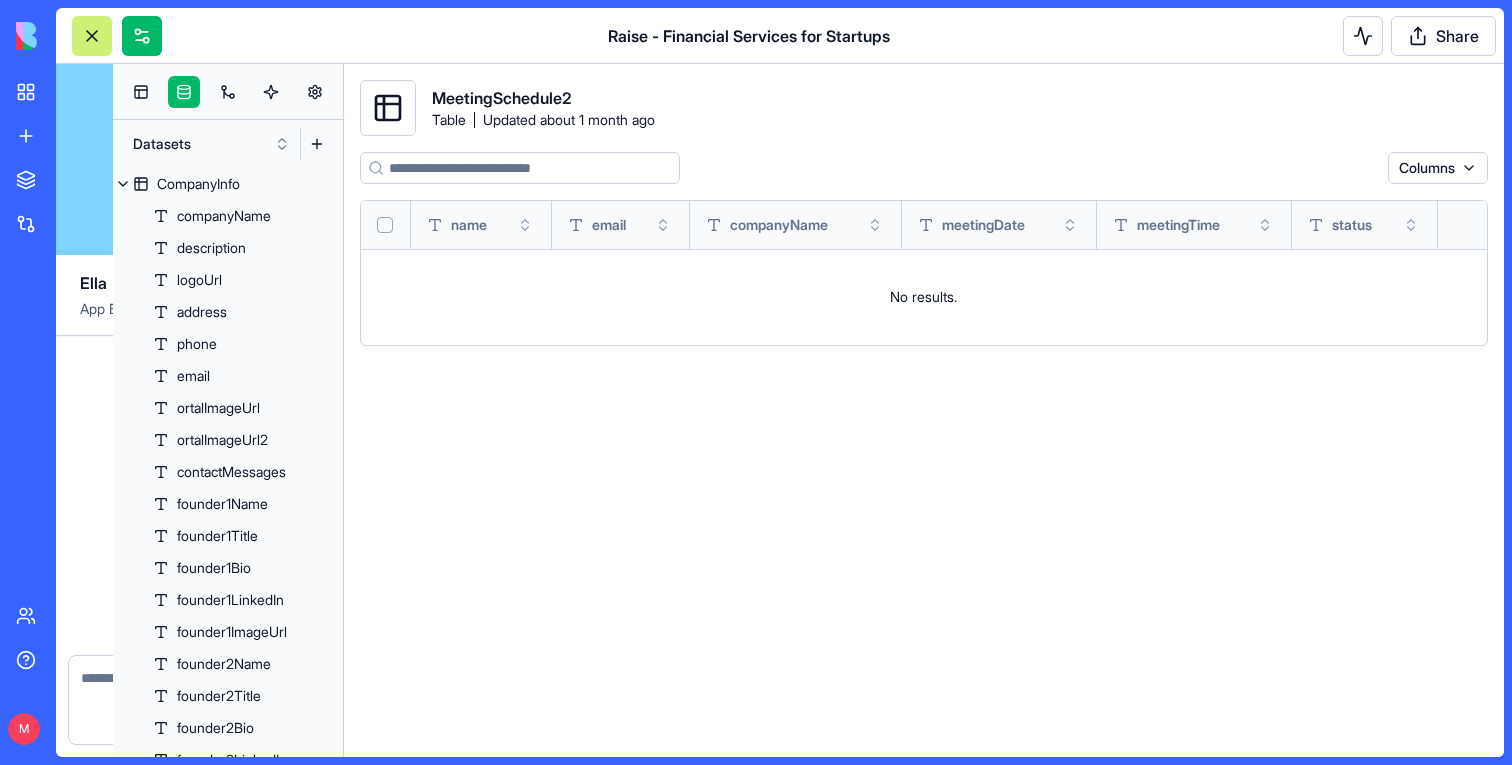 click at bounding box center (92, 36) 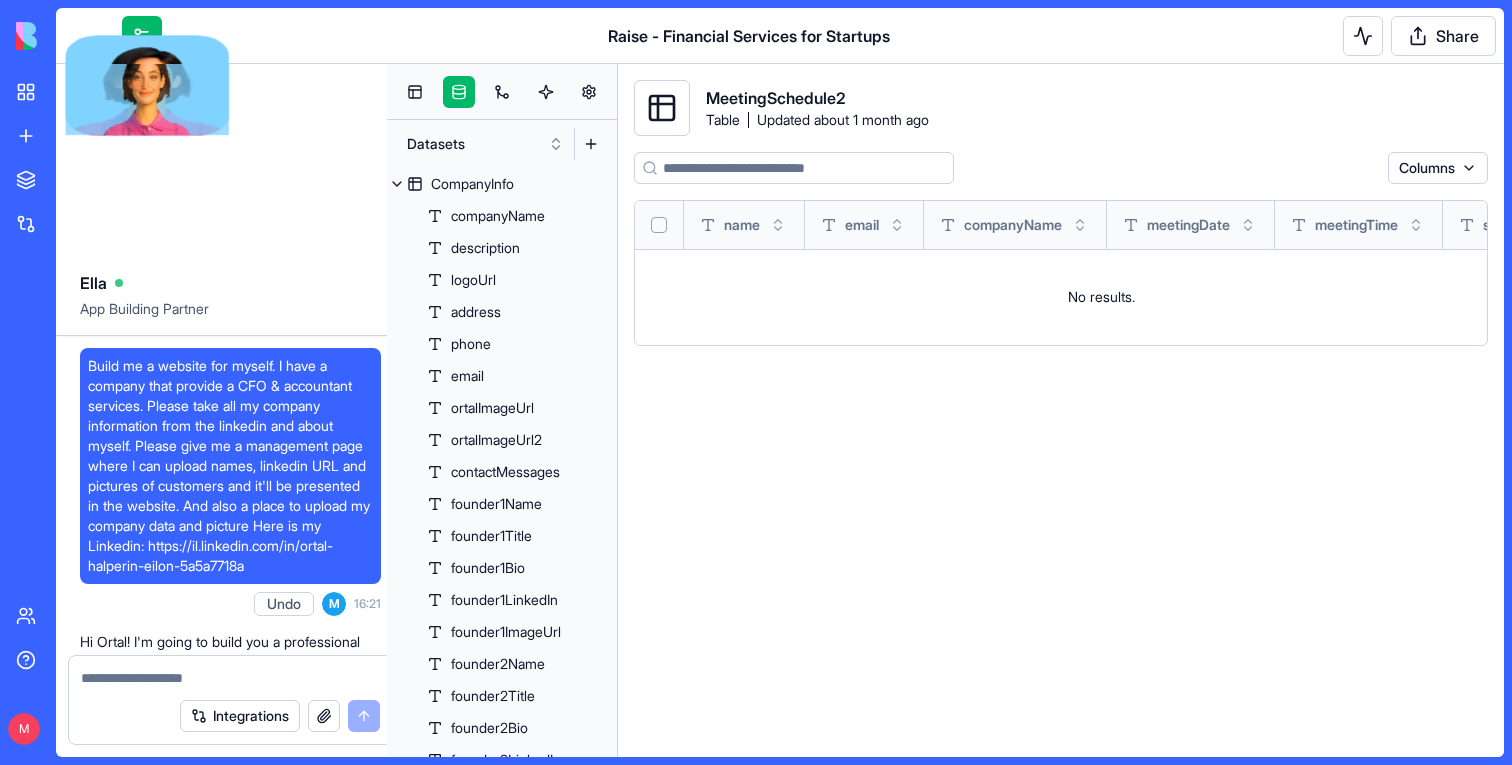 scroll, scrollTop: 201602, scrollLeft: 0, axis: vertical 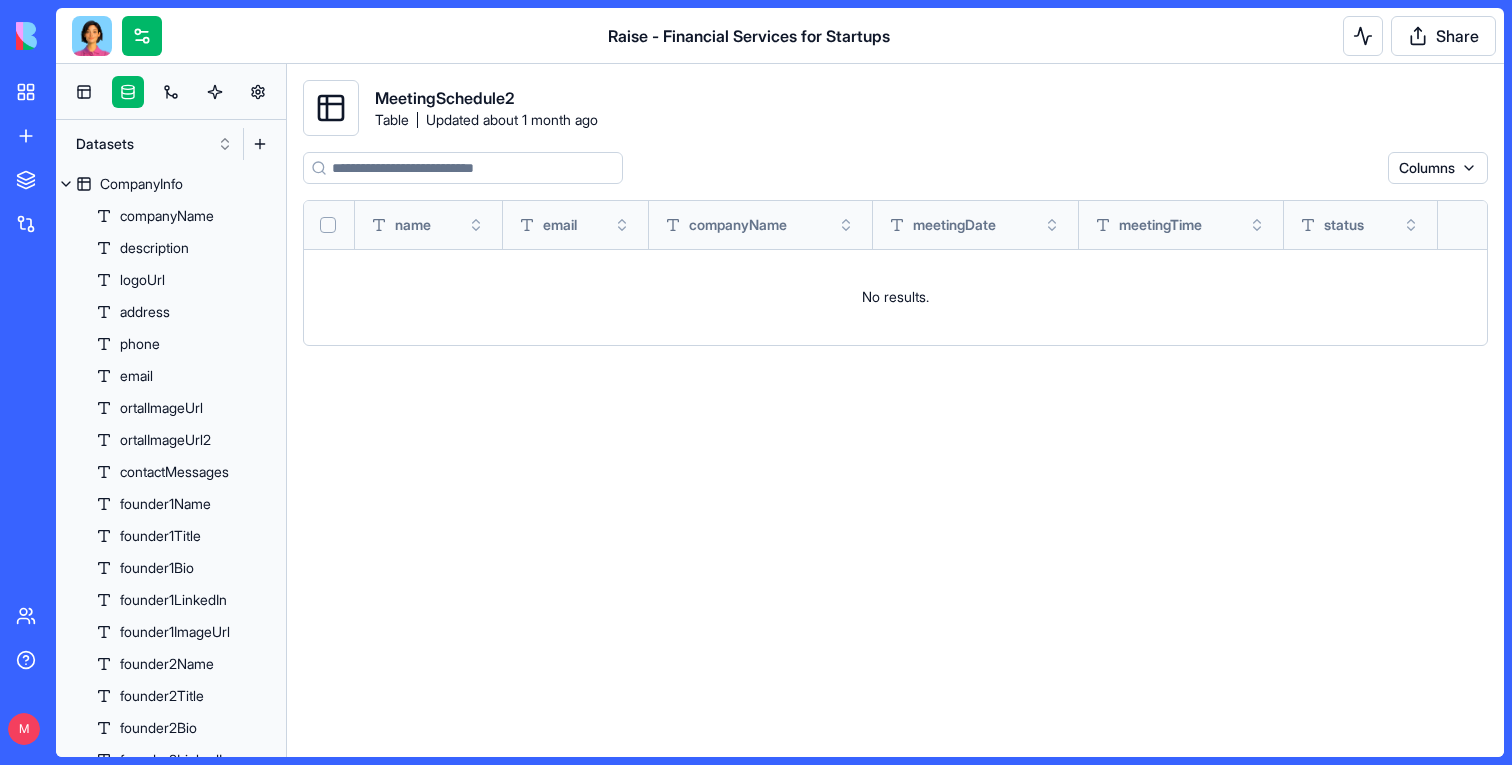 click at bounding box center [92, 36] 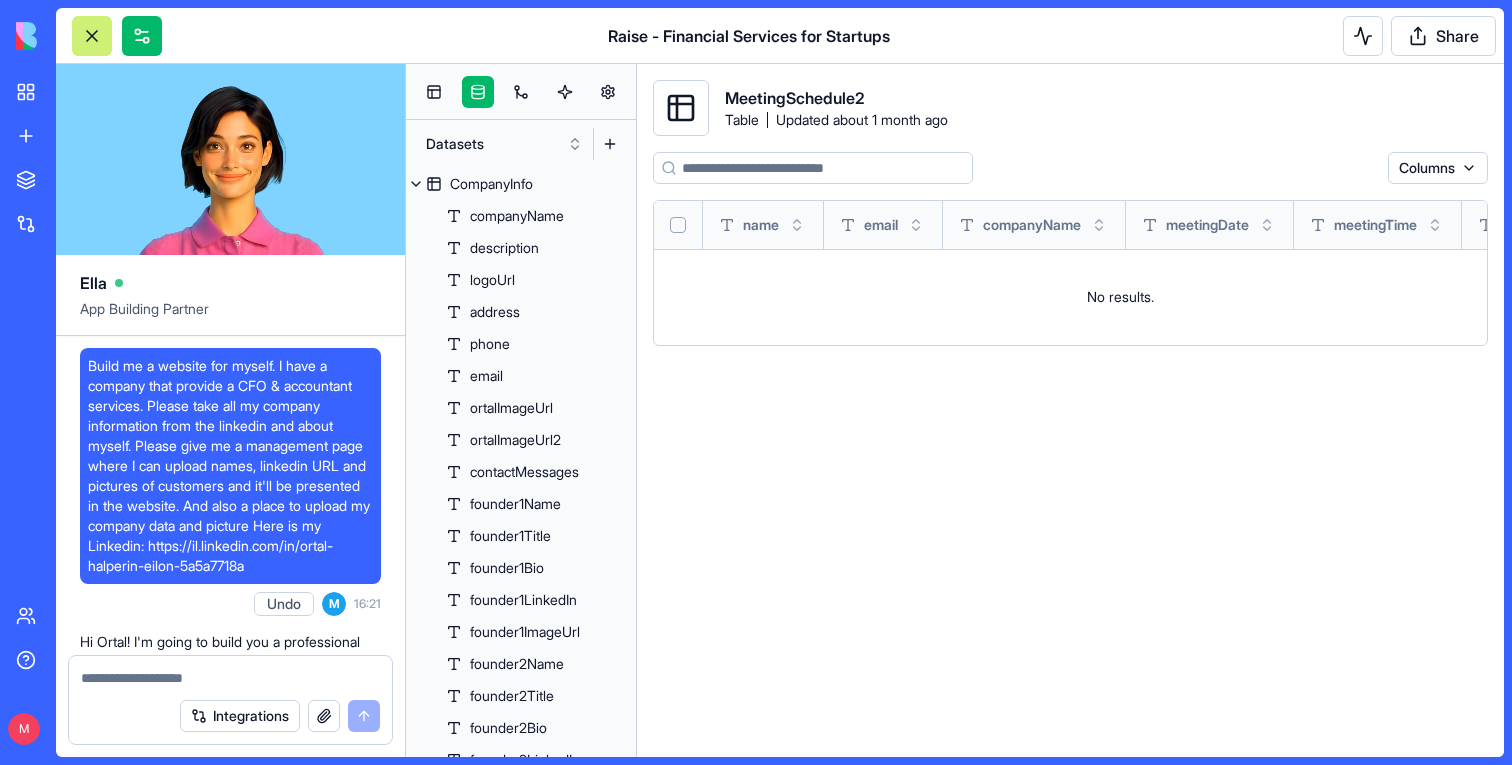 scroll, scrollTop: 201602, scrollLeft: 0, axis: vertical 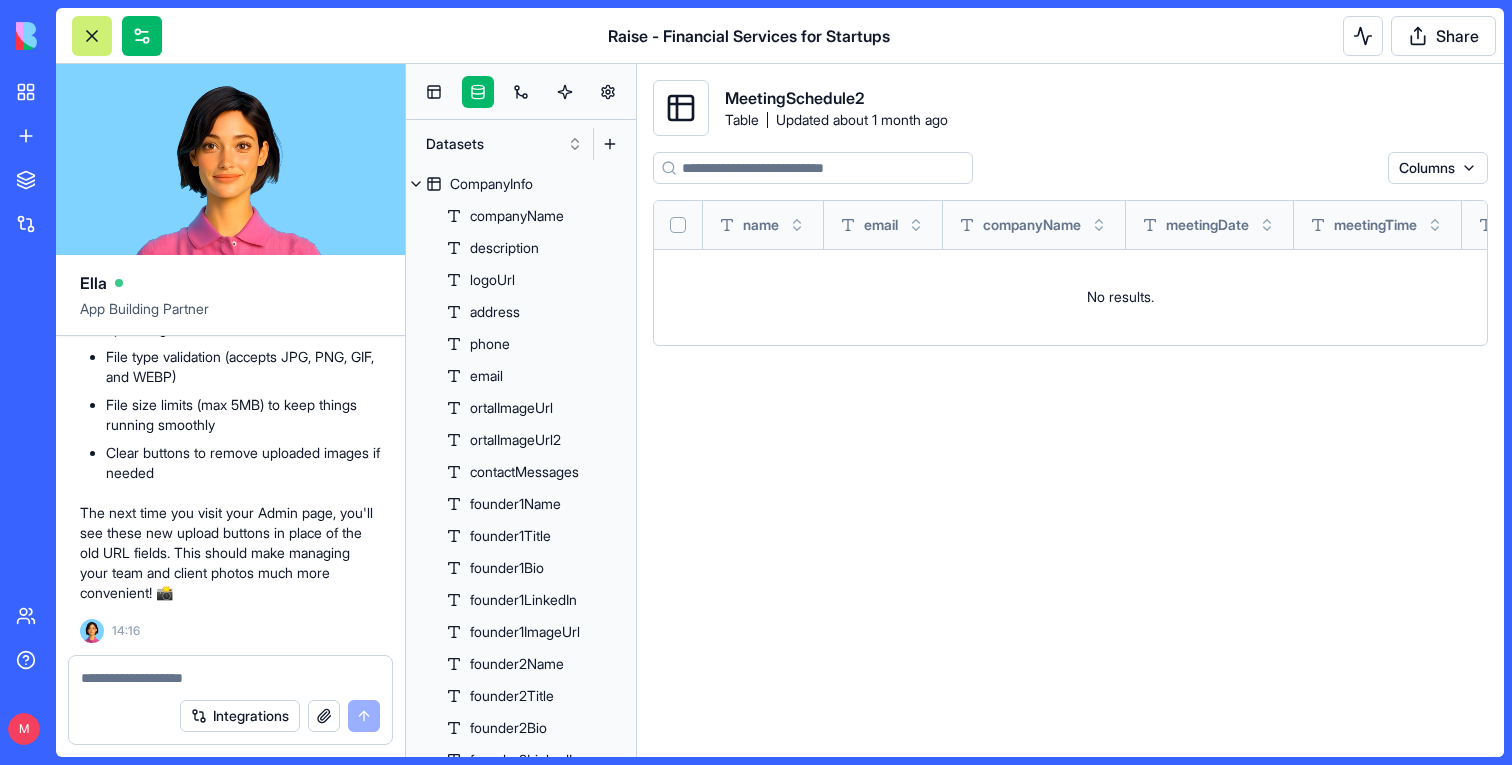 click at bounding box center [230, 678] 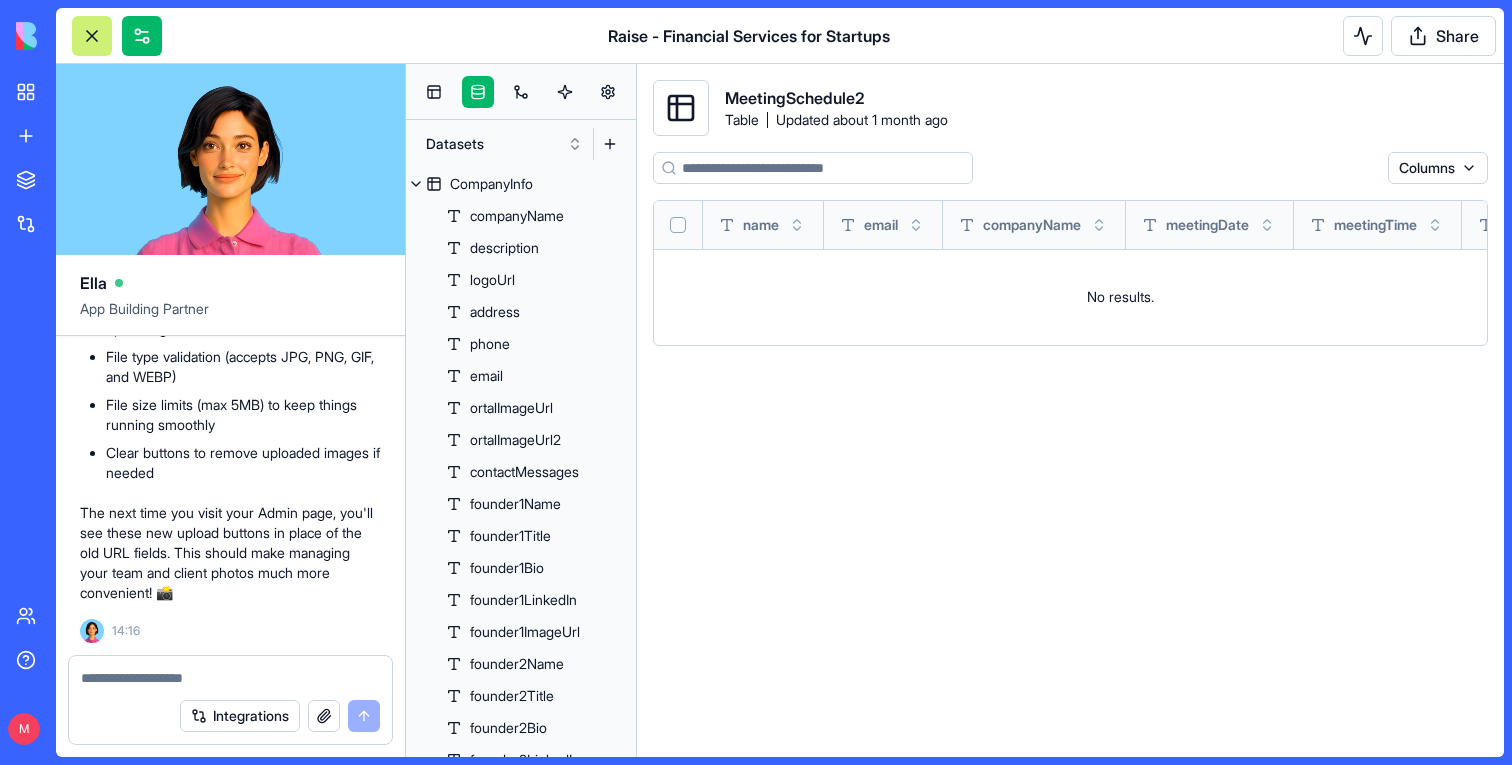 type on "*" 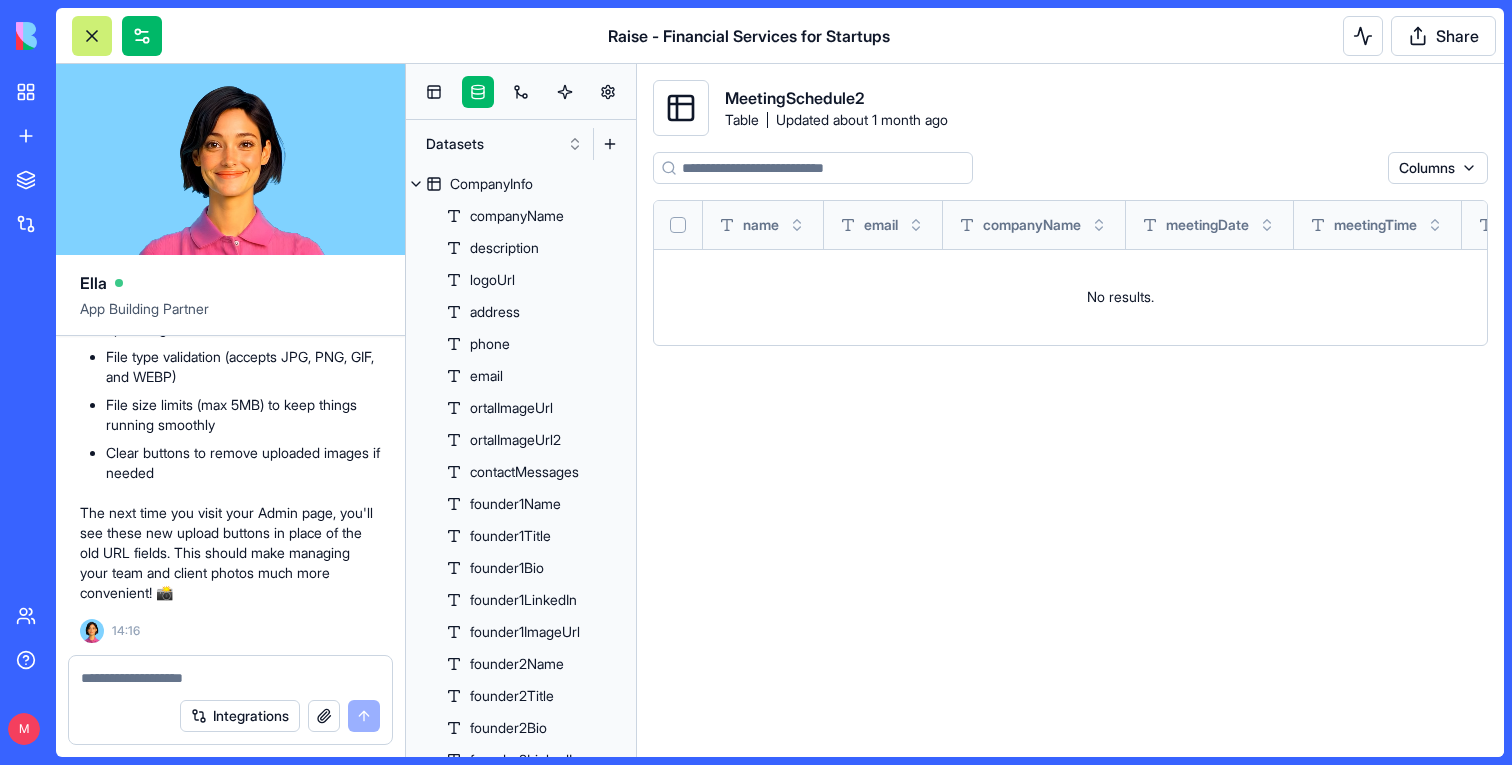type on "*" 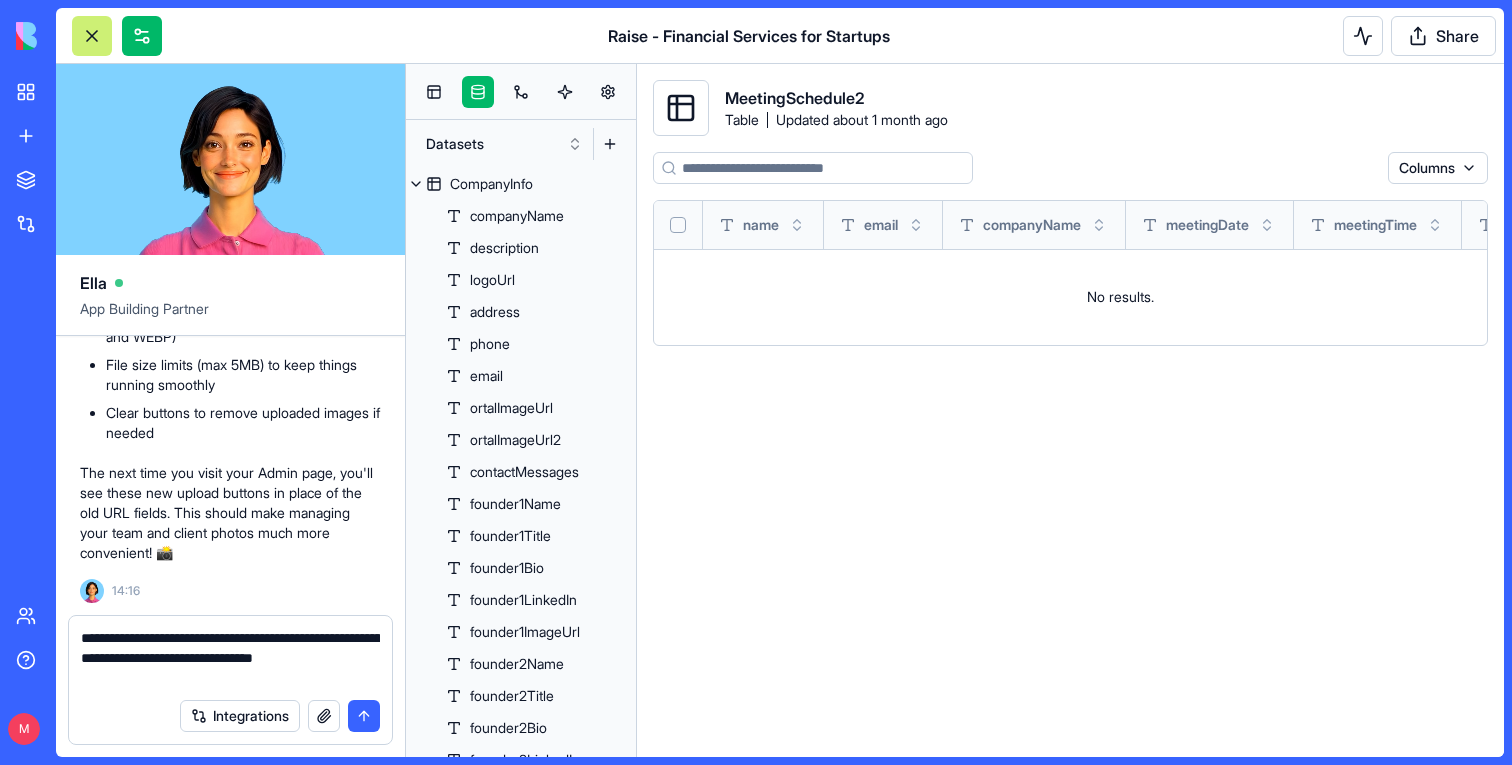 type on "**********" 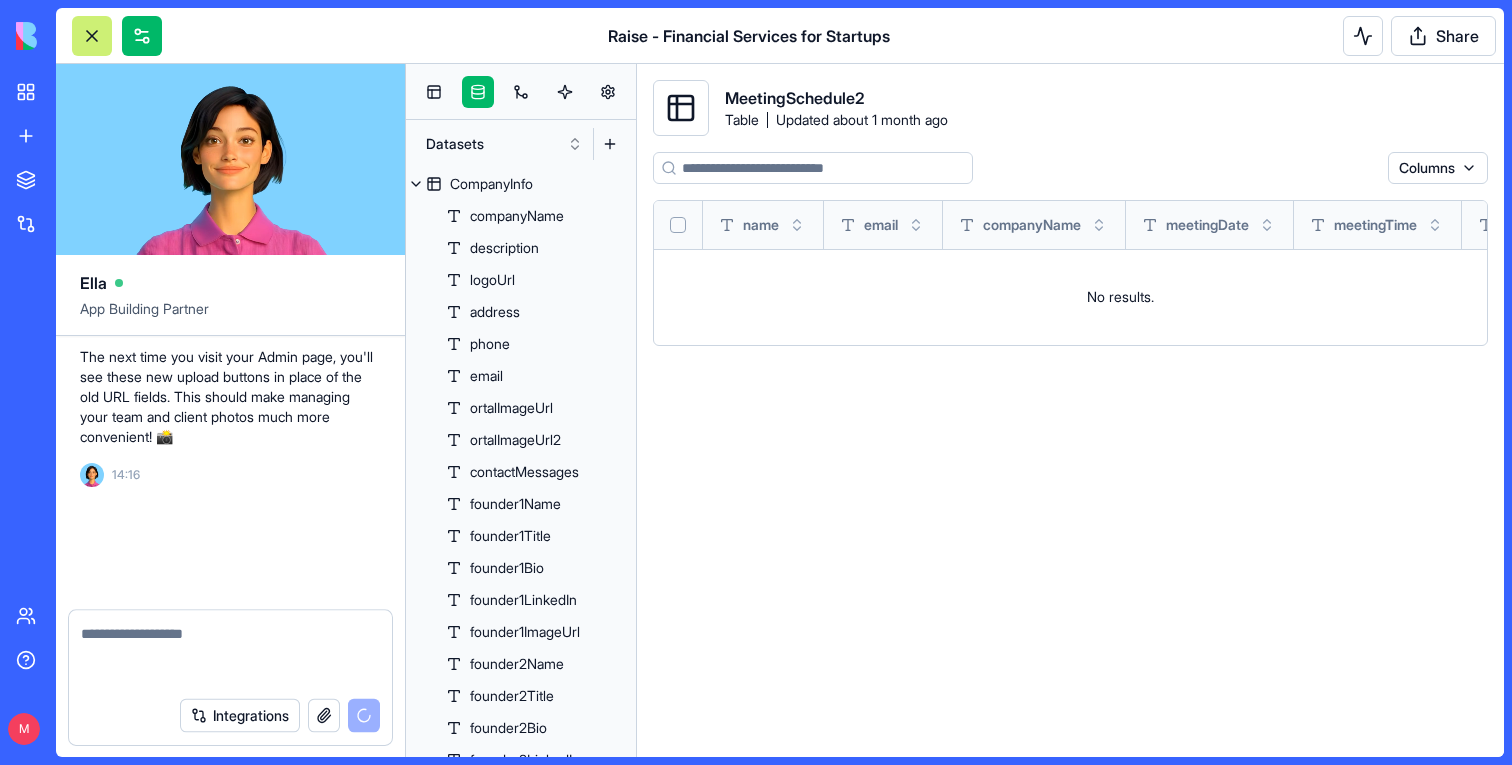 scroll, scrollTop: 201718, scrollLeft: 0, axis: vertical 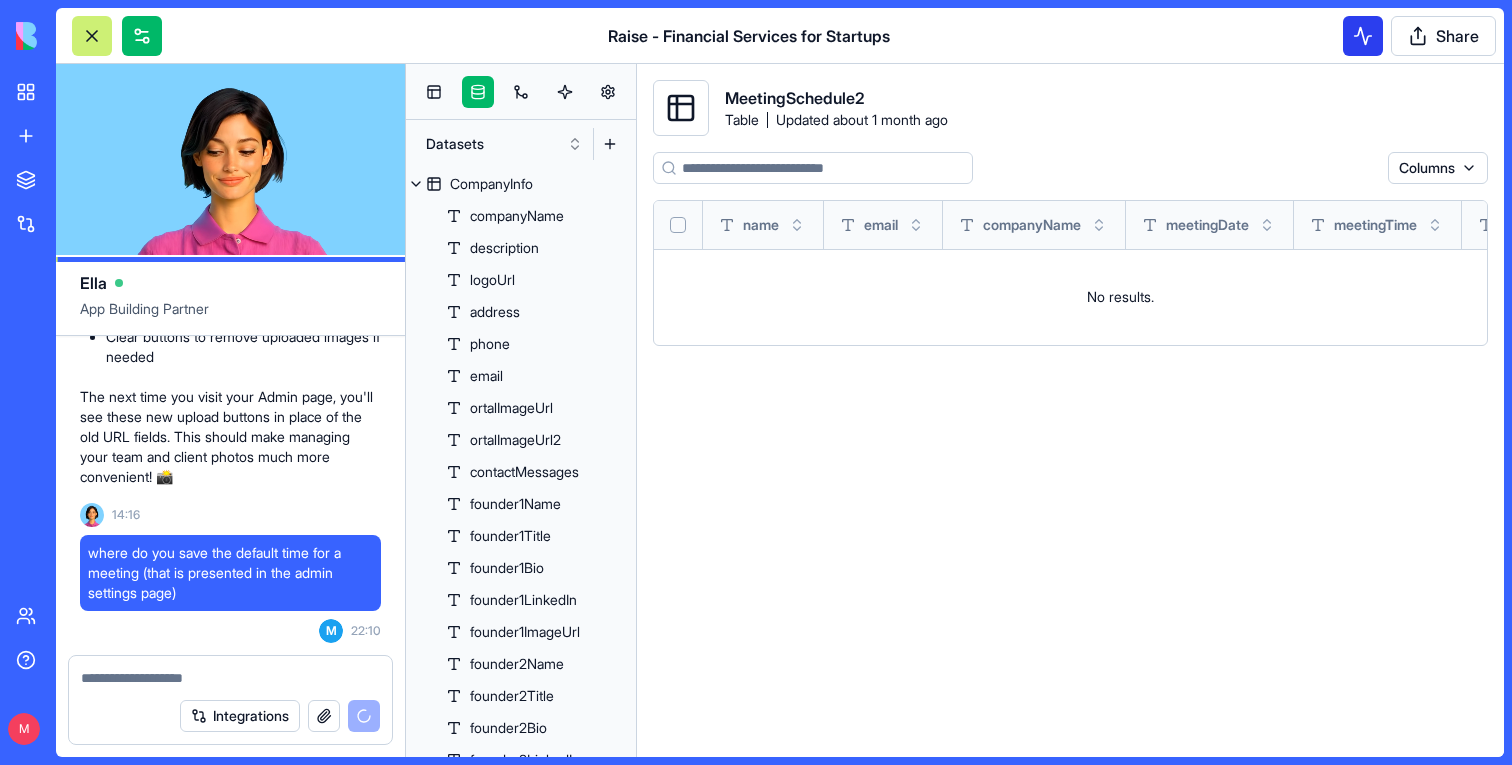 click at bounding box center [1363, 36] 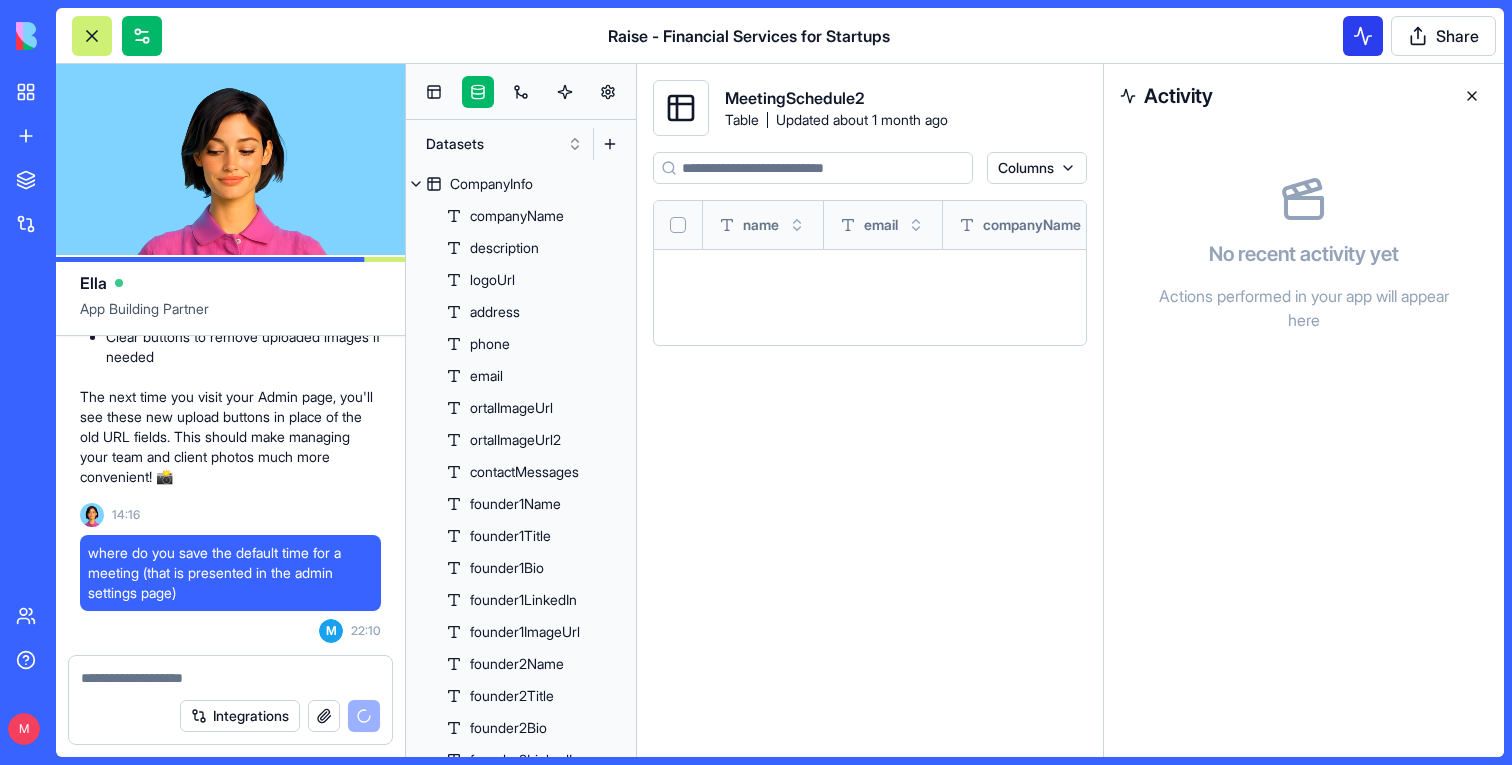 click at bounding box center (1363, 36) 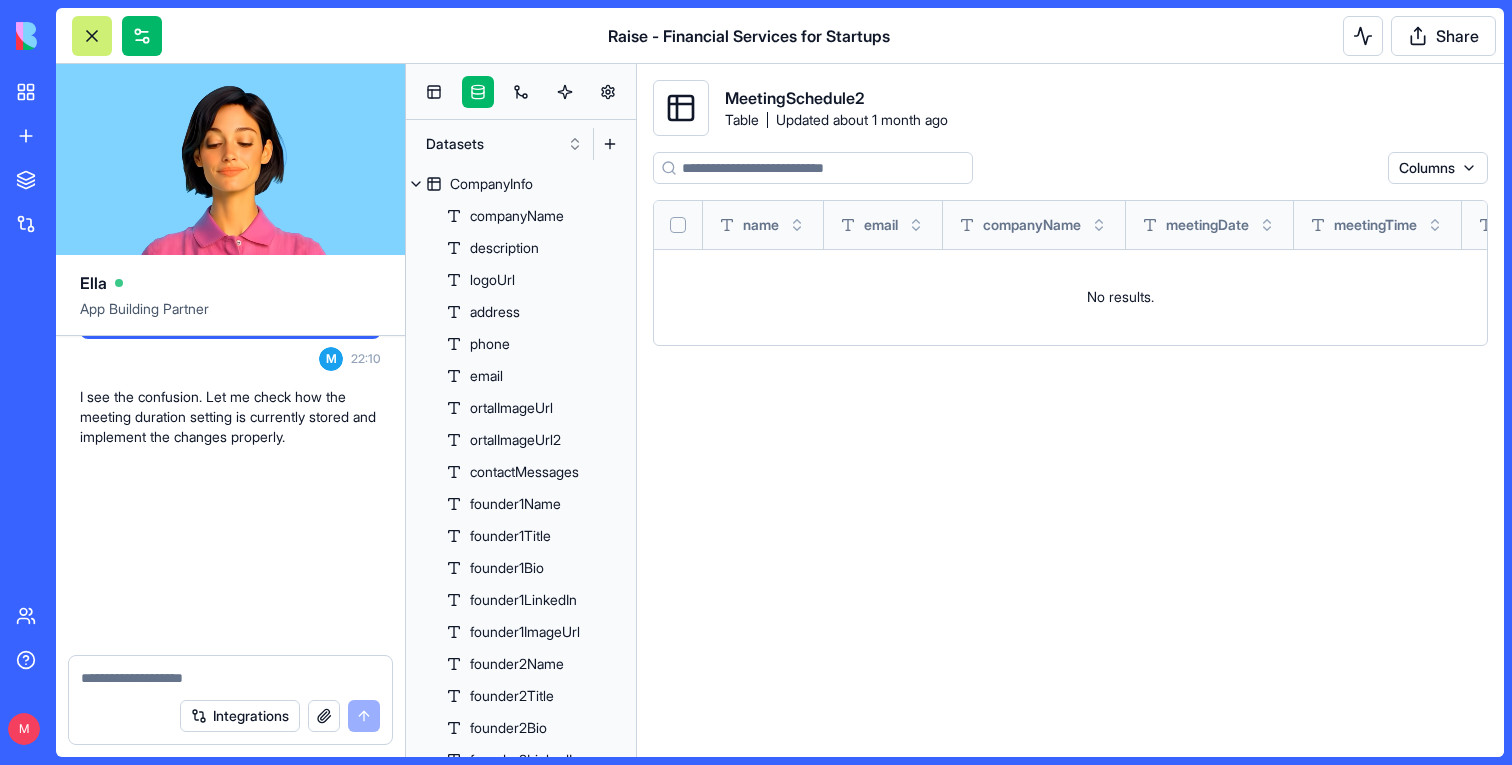 scroll, scrollTop: 201990, scrollLeft: 0, axis: vertical 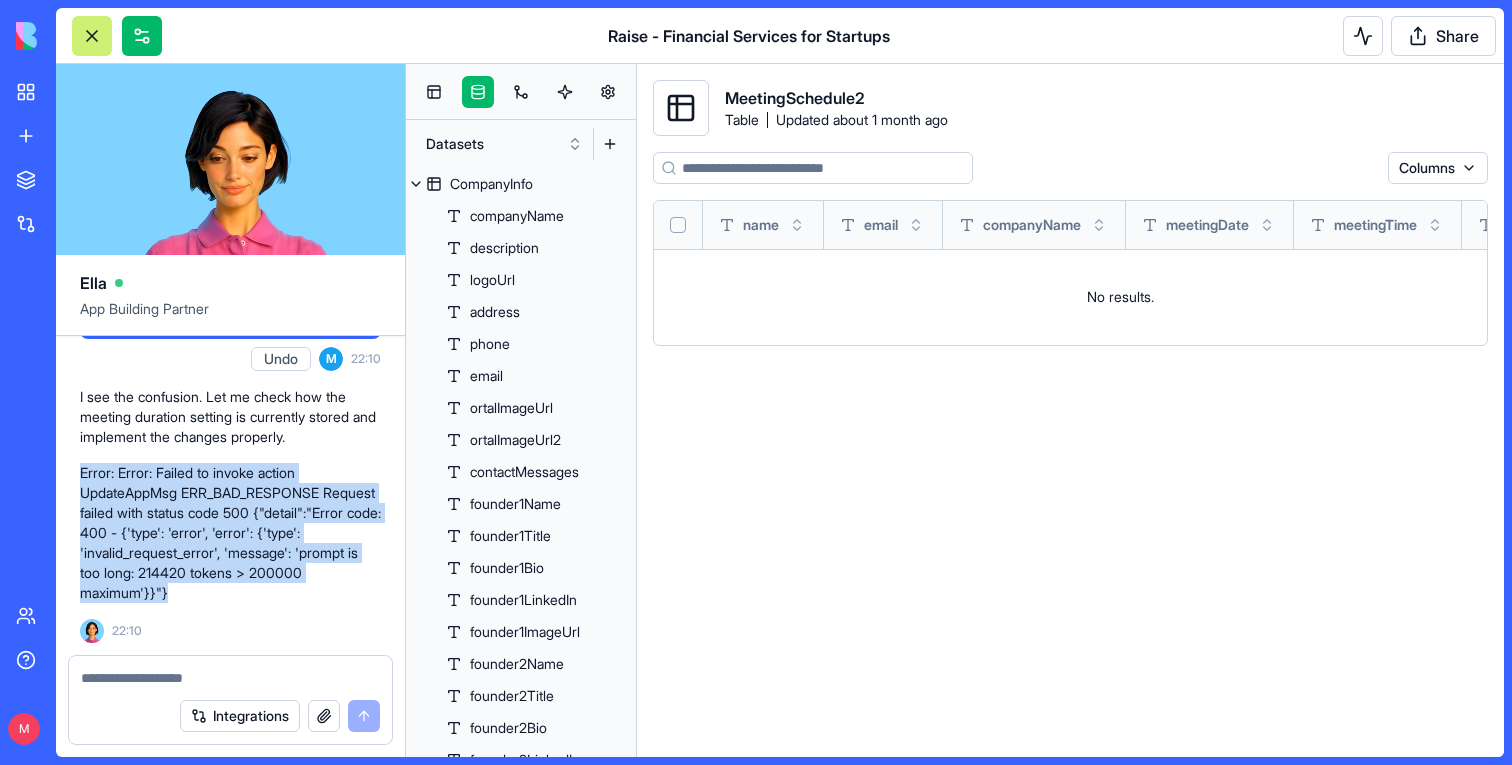 drag, startPoint x: 305, startPoint y: 599, endPoint x: 70, endPoint y: 467, distance: 269.5348 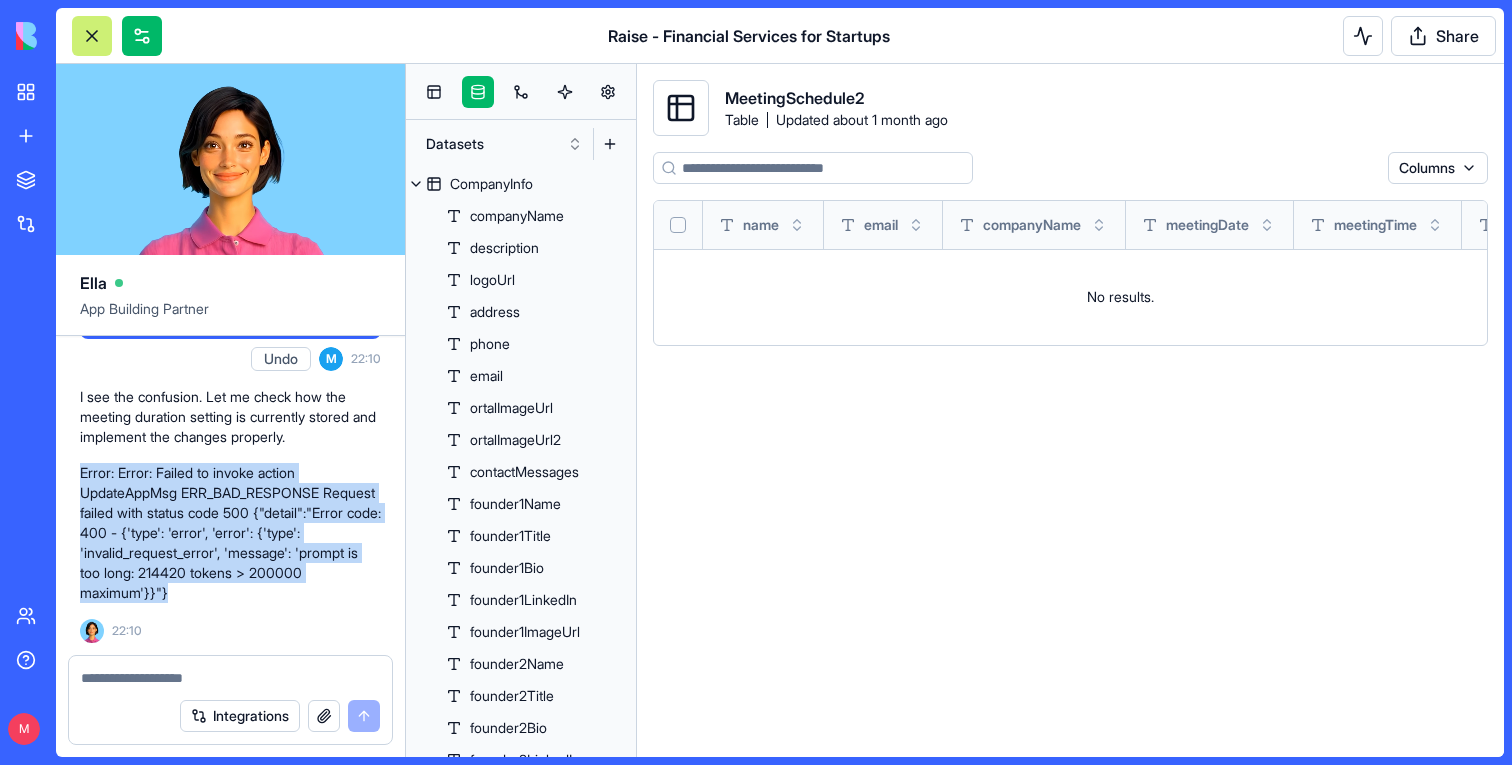 click on "Build me a website for myself. I have a company that provide a CFO & accountant services. Please take all my company information from the linkedin and about myself.
Please give me a management page where I can upload names, linkedin URL and pictures of customers and it'll be presented in the website. And also a place to upload my company data and picture
Here is my Linkedin: https://il.linkedin.com/in/ortal-halperin-eilon-5a5a7718a
Undo M 16:21 Hi Ortal! I'm going to build you a professional website for your CFO & accountant services company. Let me get started right away! 🌟
🚀 Professional Financial Services Website Coming Up!
Let me check your current app details and LinkedIn information to create a website that perfectly represents your business. Now, let me get information about your LinkedIn profile to create a personalized website for your CFO & accountant services. I'll create a professional financial services website for you based on your needs. Let me set up the data structure first.
M" at bounding box center [230, -97194] 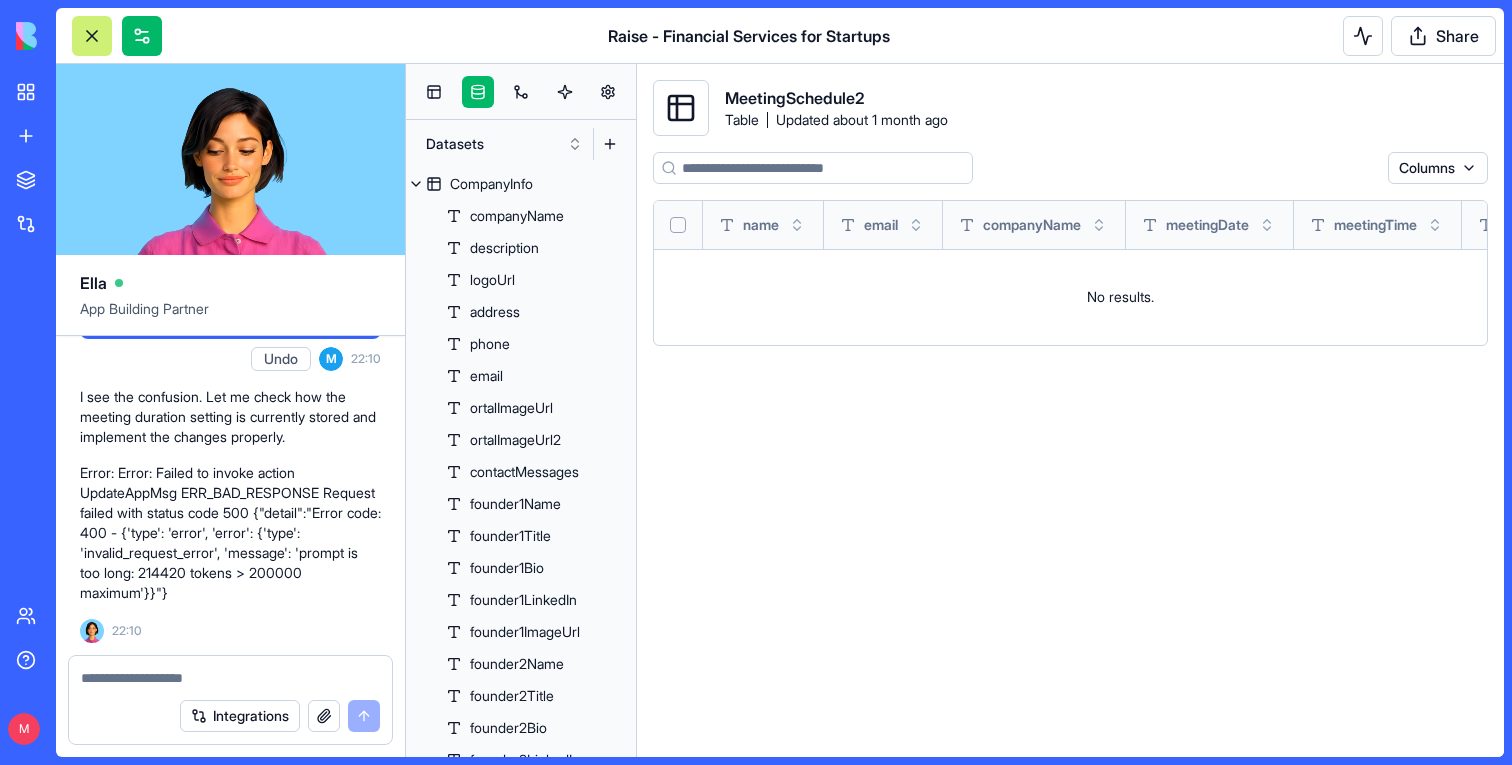 click on "Columns name email companyName meetingDate meetingTime status No results." at bounding box center [1070, 446] 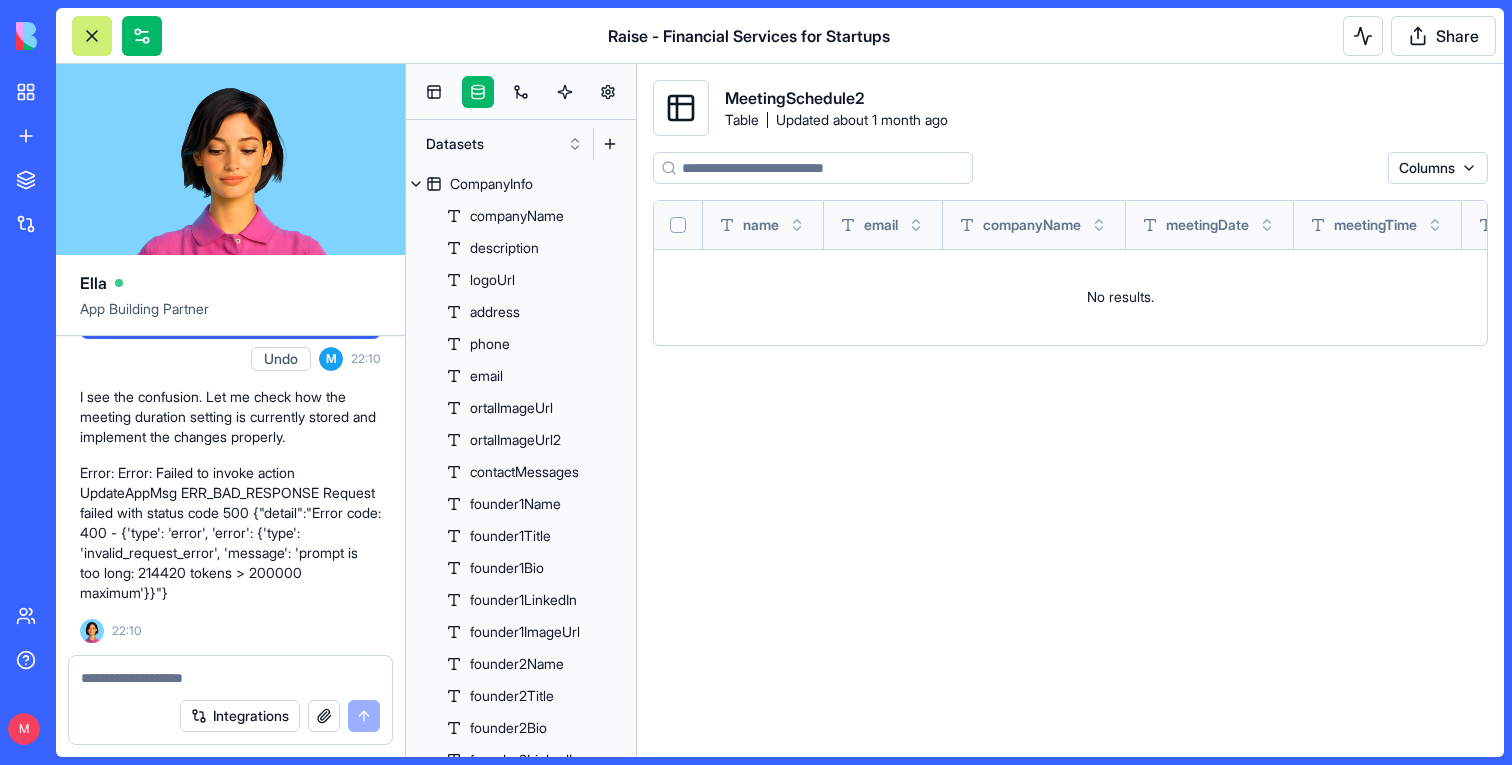 click at bounding box center (230, 678) 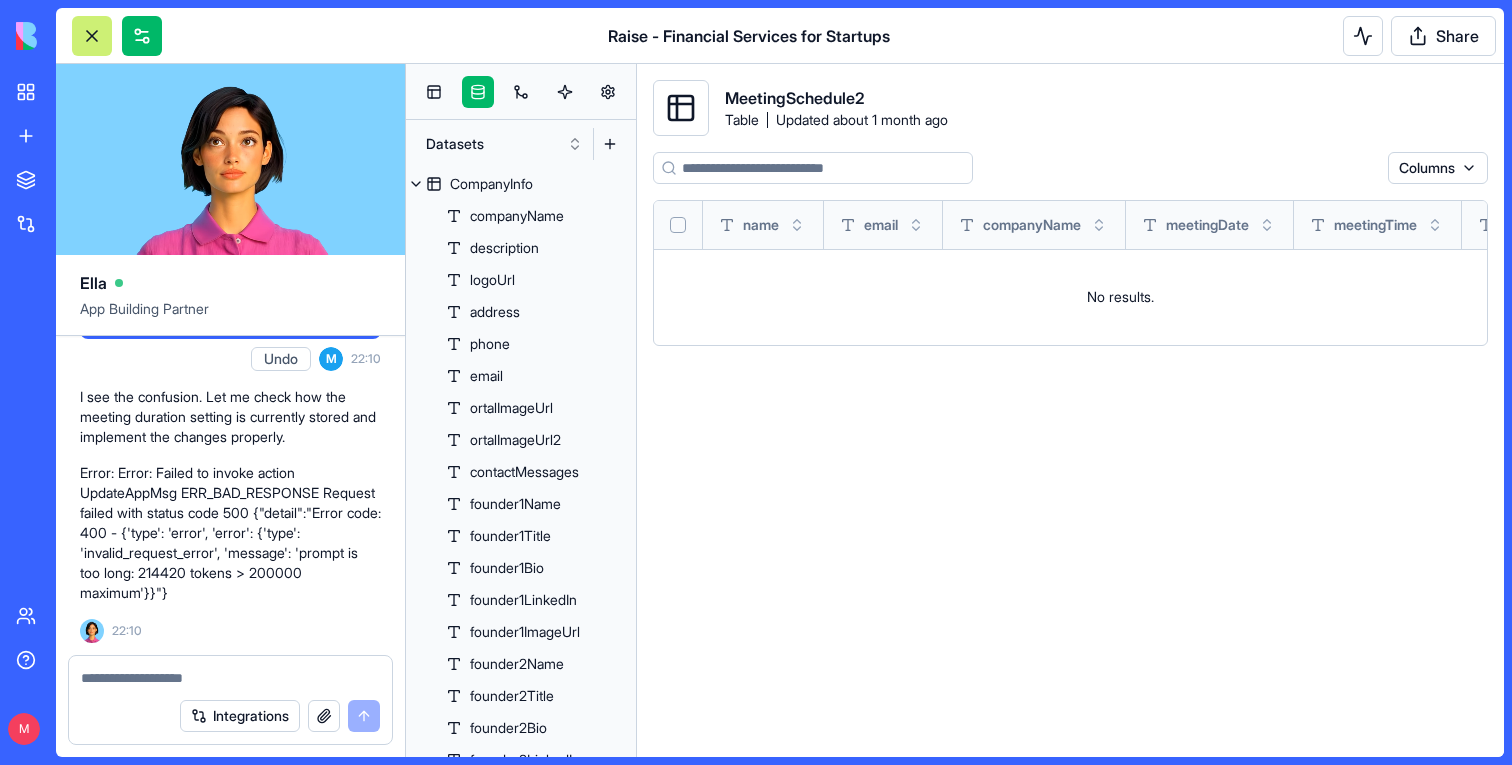 type on "*" 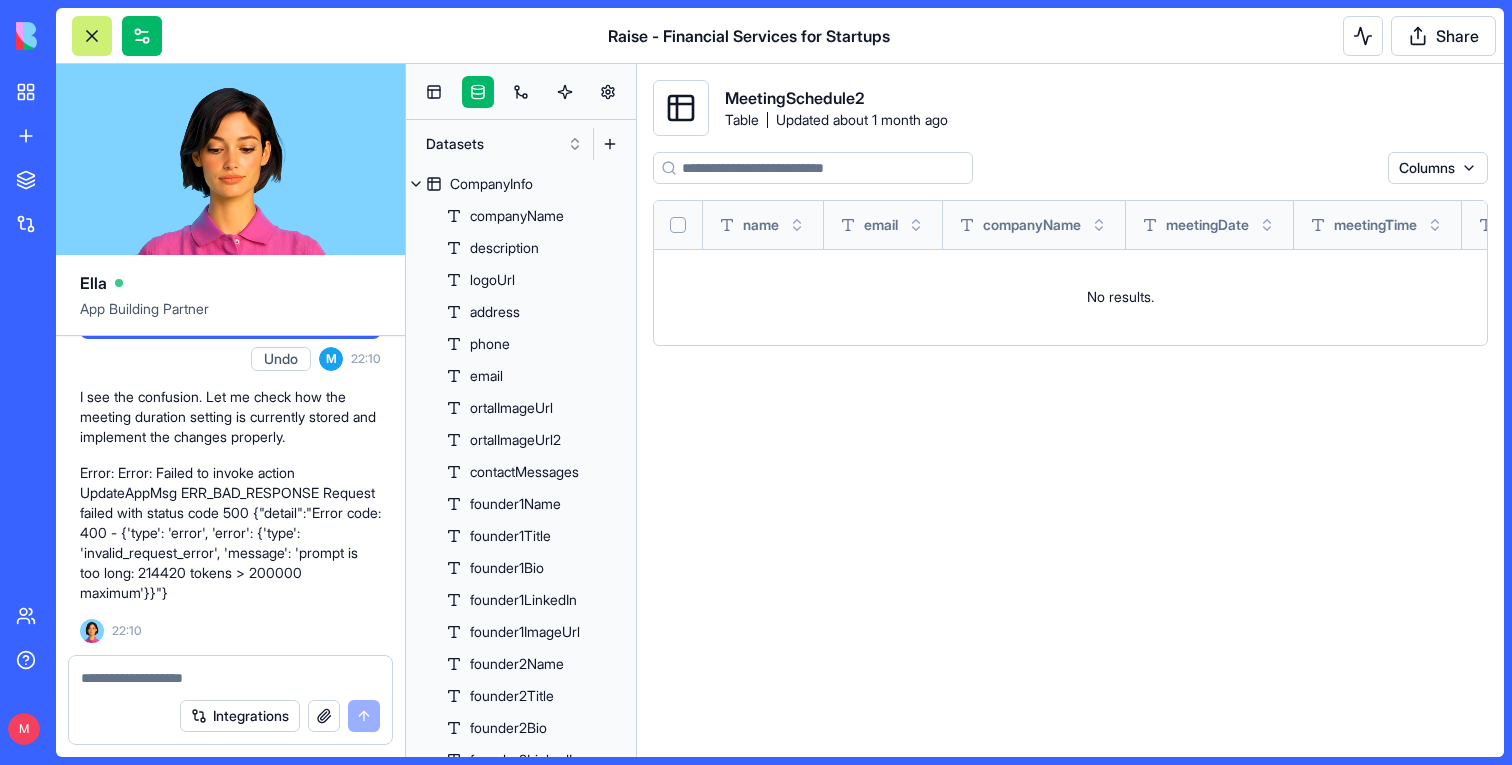 type on "*" 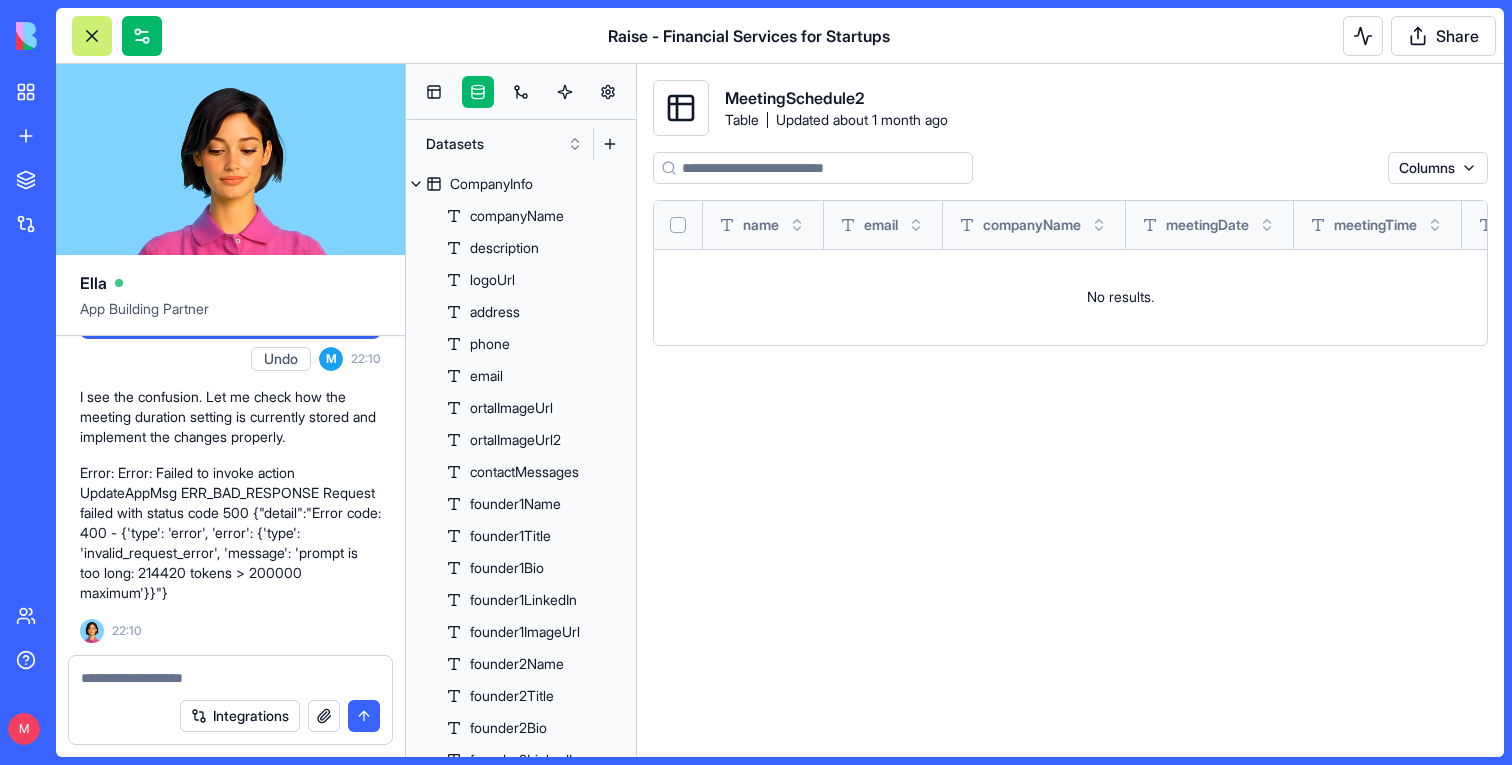 type on "*" 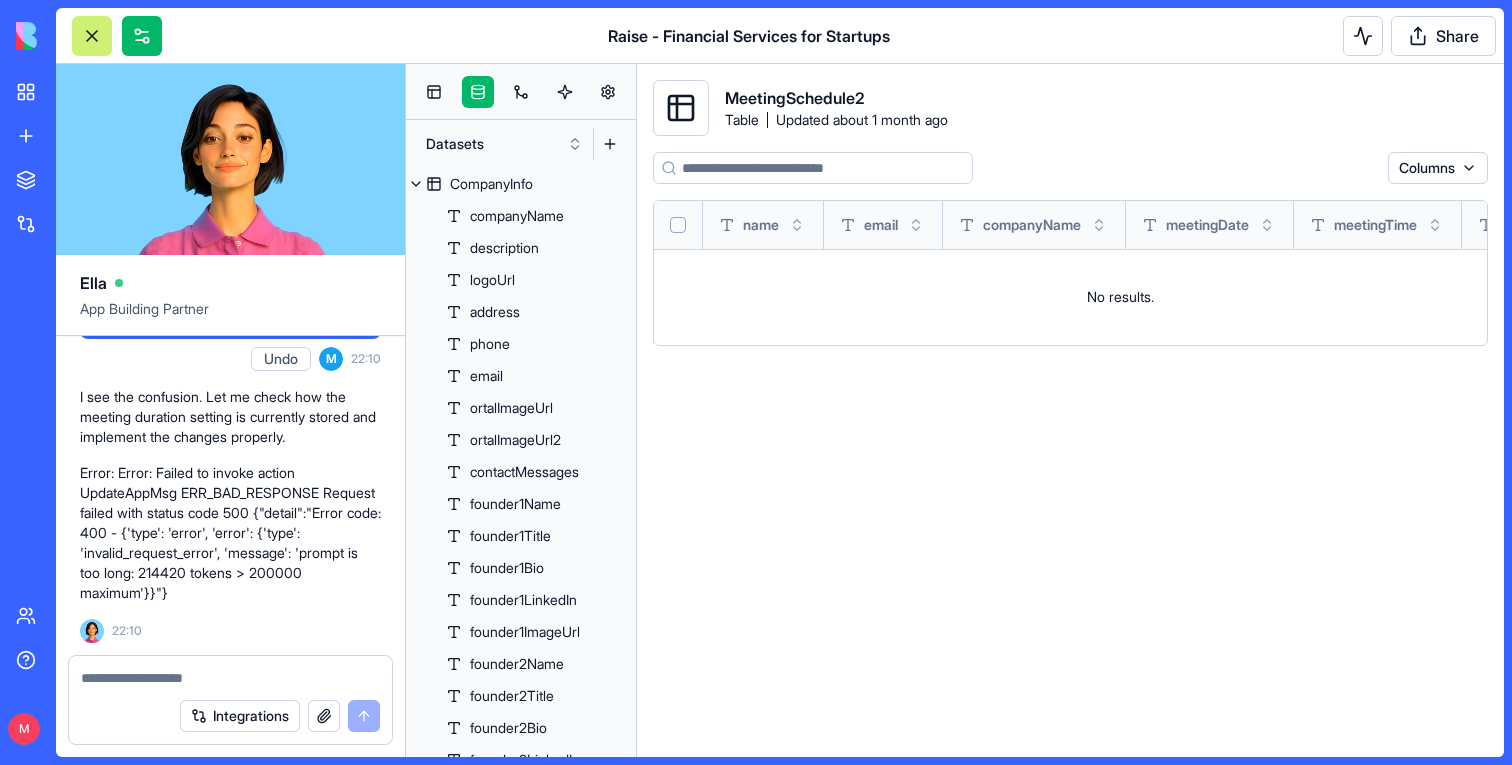 scroll, scrollTop: 201796, scrollLeft: 0, axis: vertical 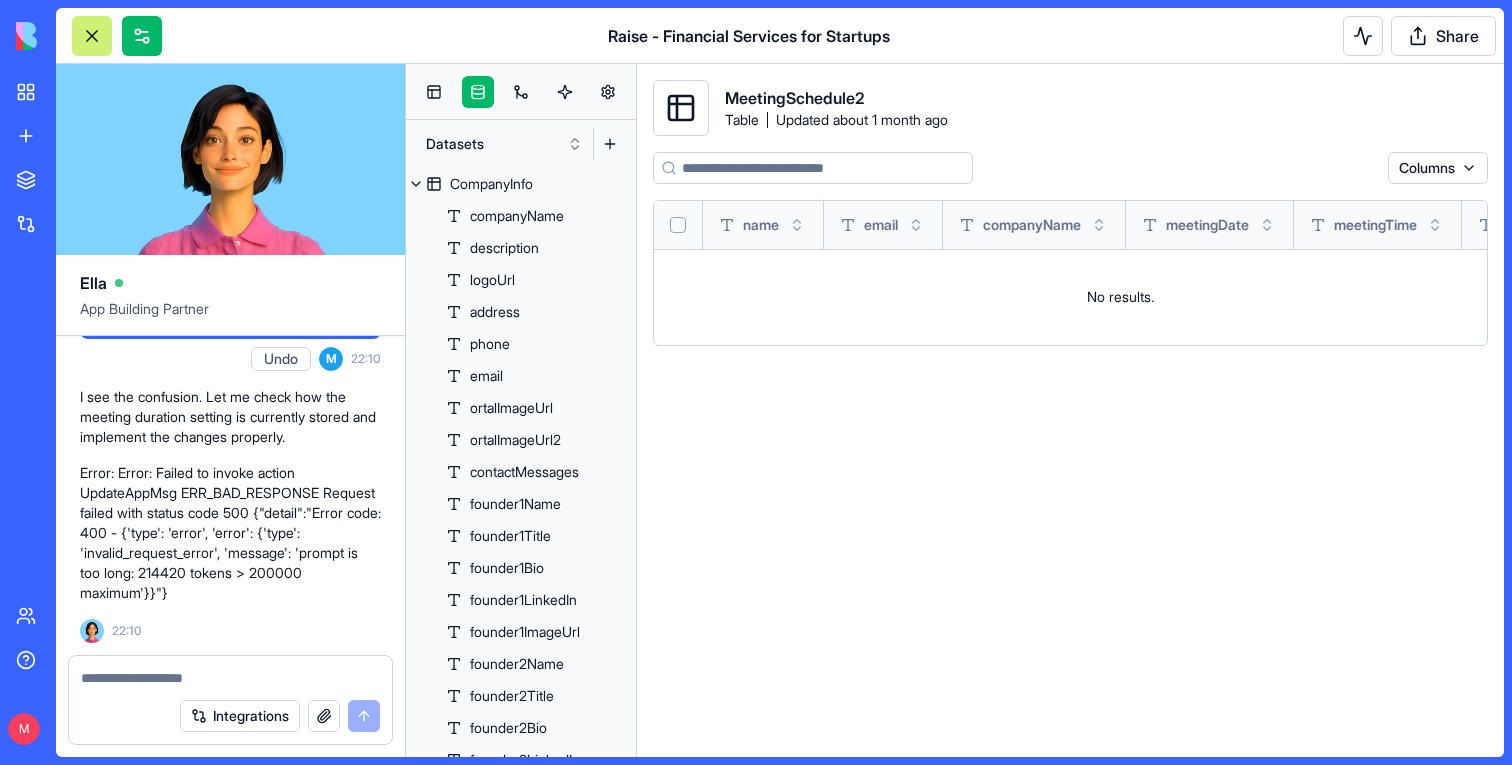 click on "where do you save the default time for a meeting (that is presented in the admin settings page)" at bounding box center [230, 301] 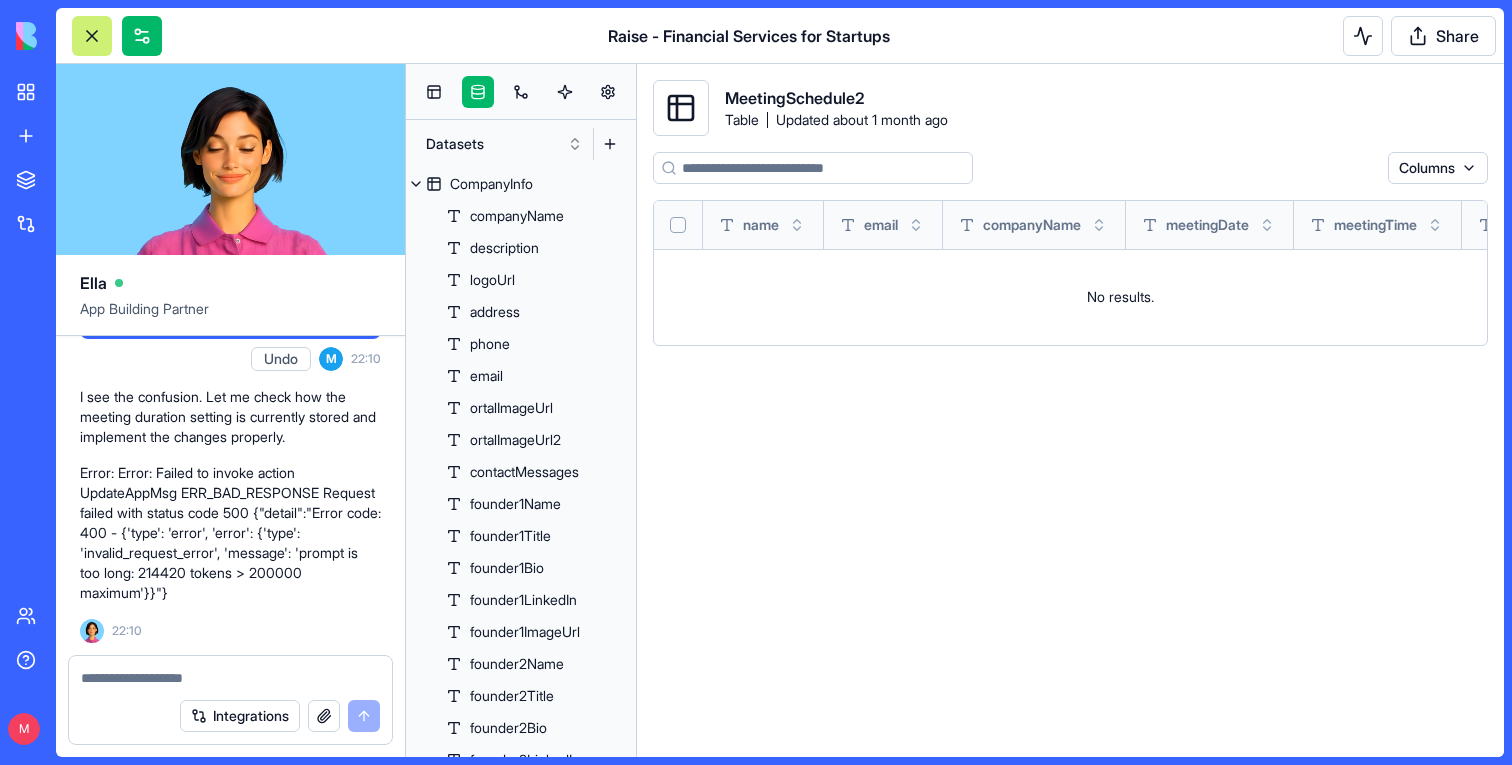 click on "where do you save the default time for a meeting (that is presented in the admin settings page)" at bounding box center (230, 301) 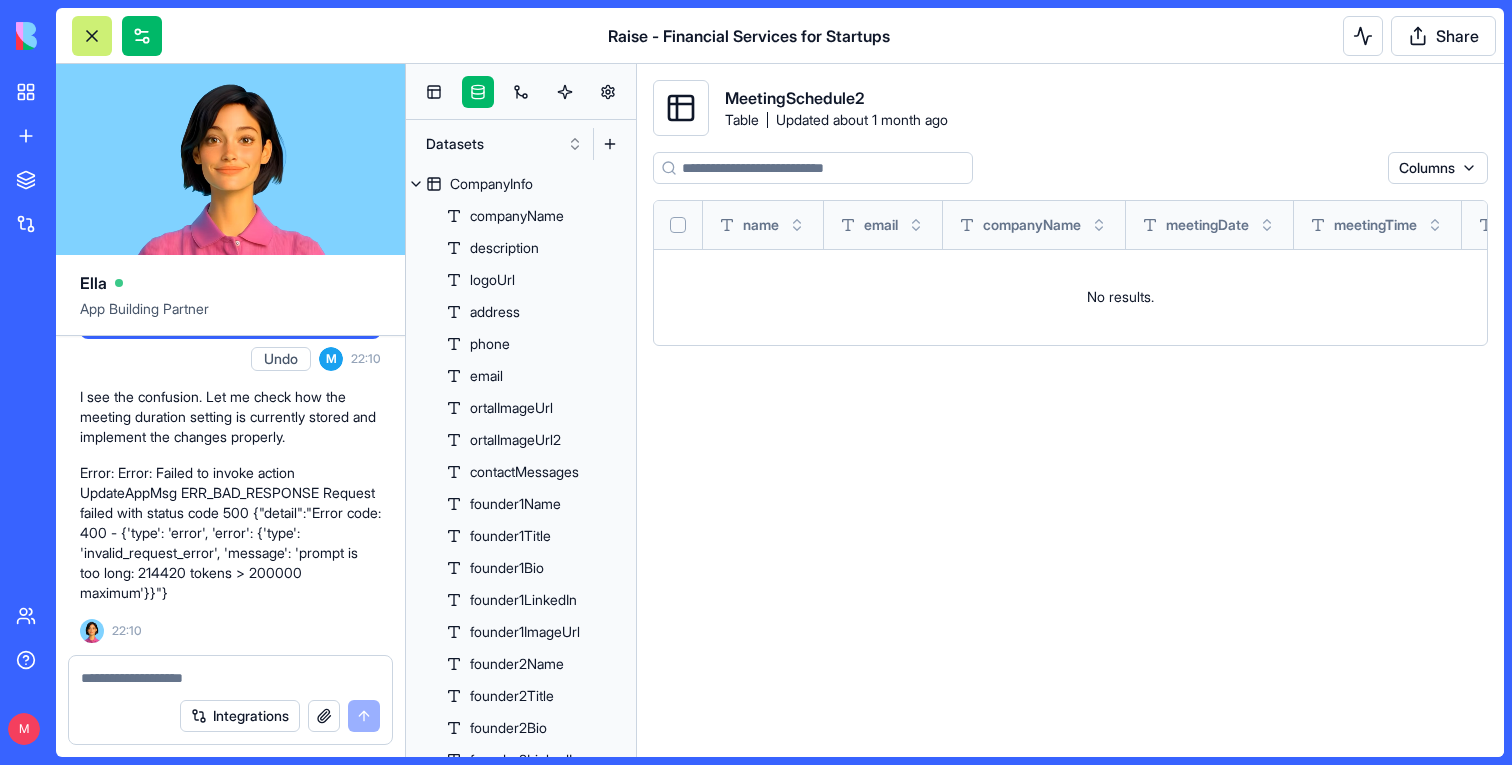 click on "where do you save the default time for a meeting (that is presented in the admin settings page)" at bounding box center [230, 301] 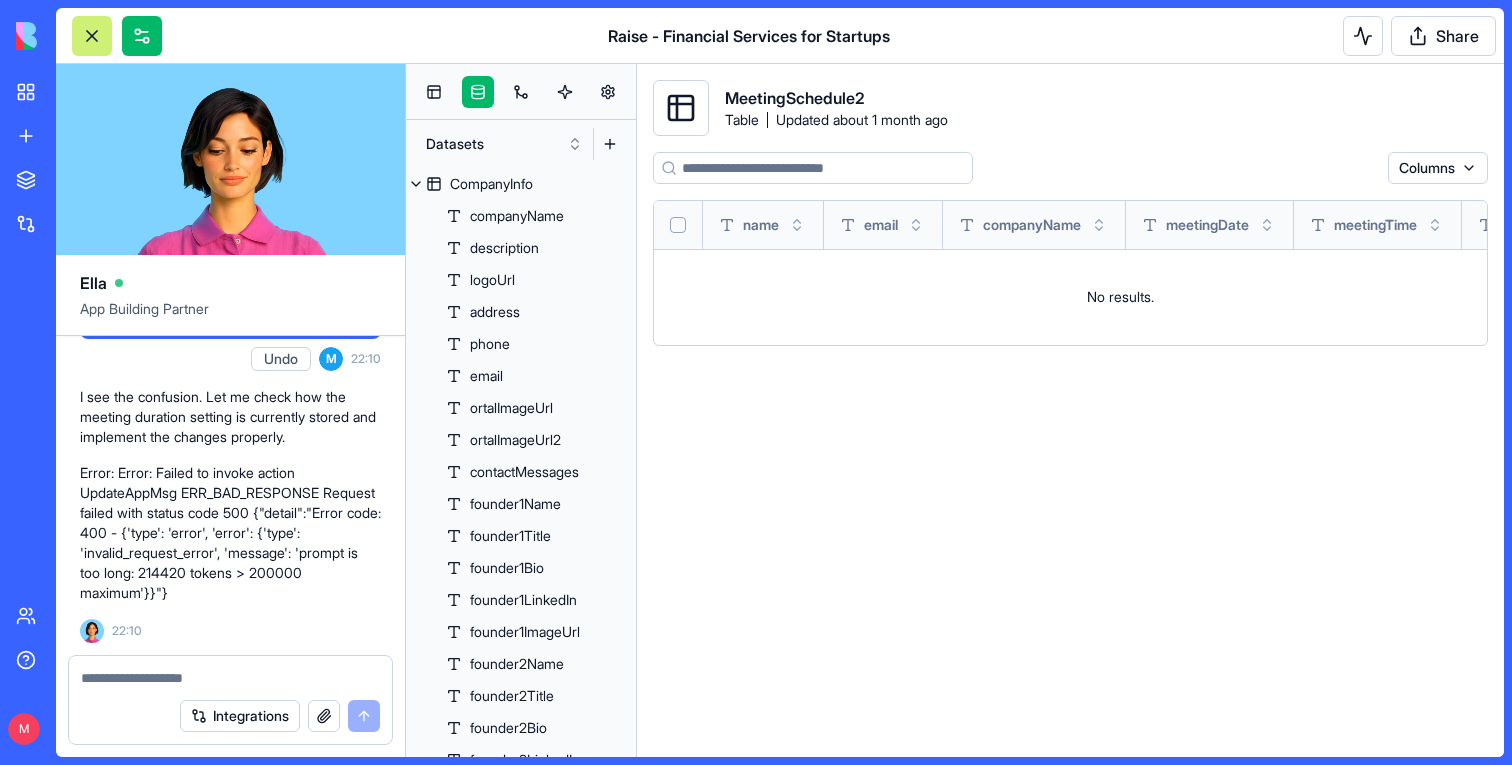 copy on "where do you save the default time for a meeting (that is presented in the admin settings page)" 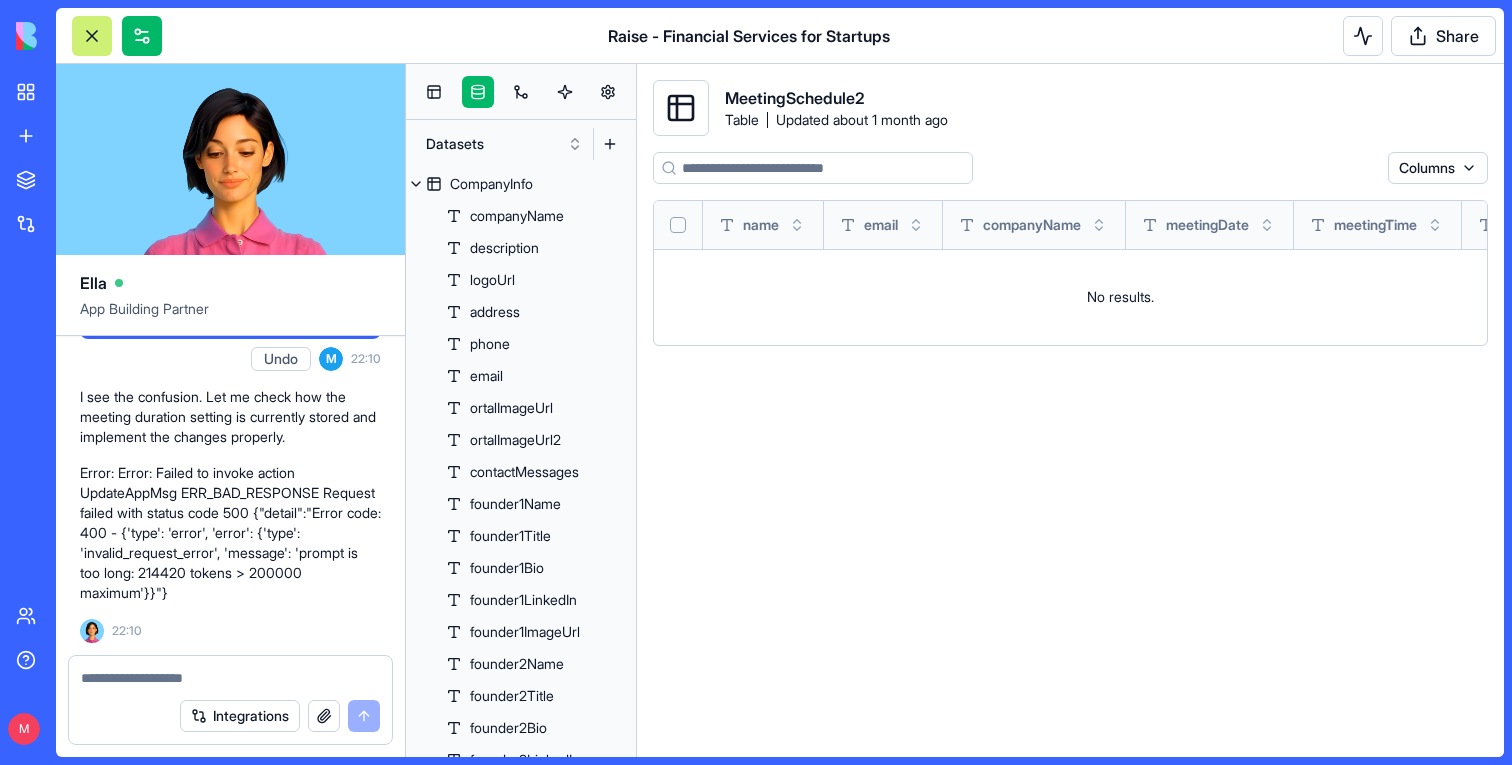 click at bounding box center (230, 678) 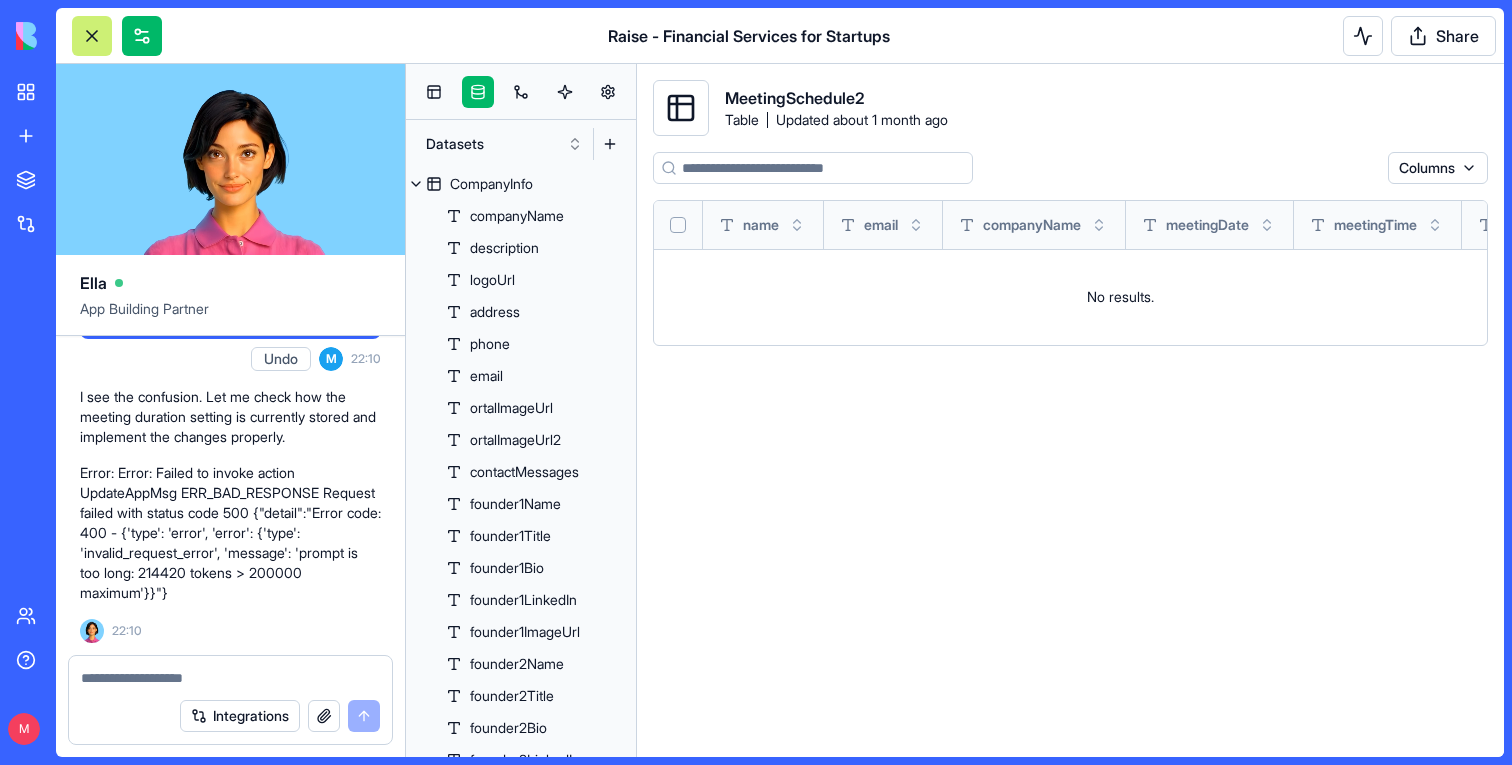paste on "**********" 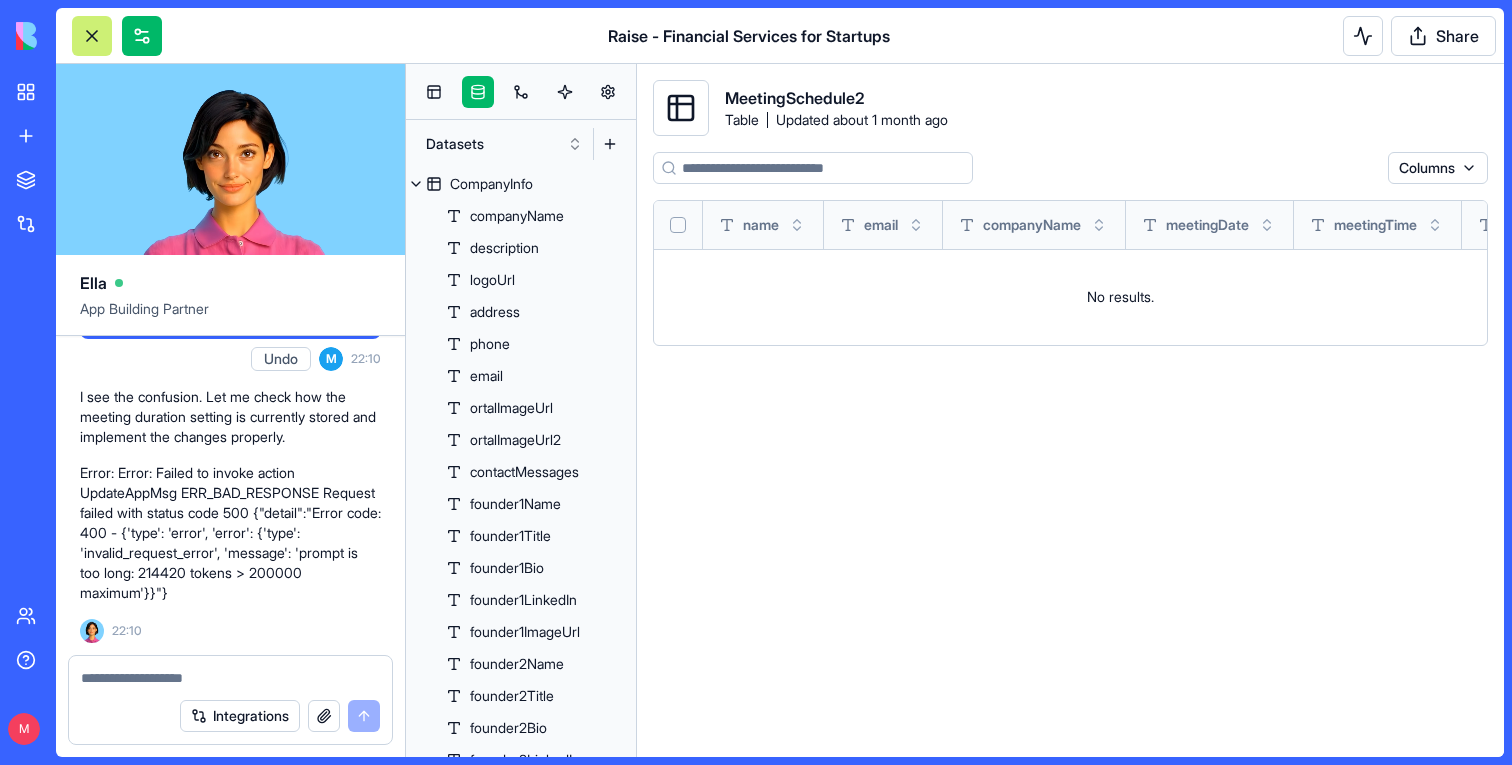 type on "**********" 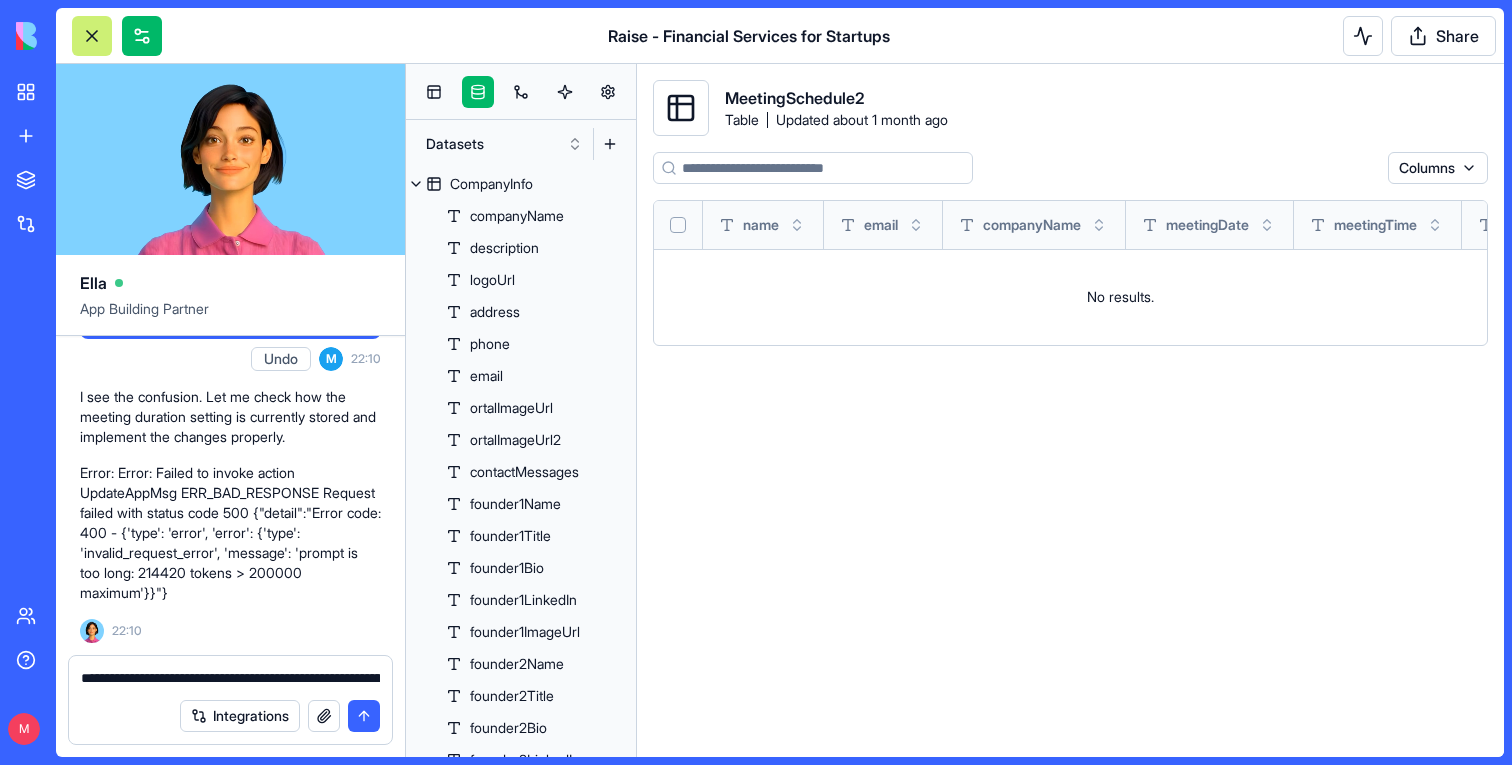 type 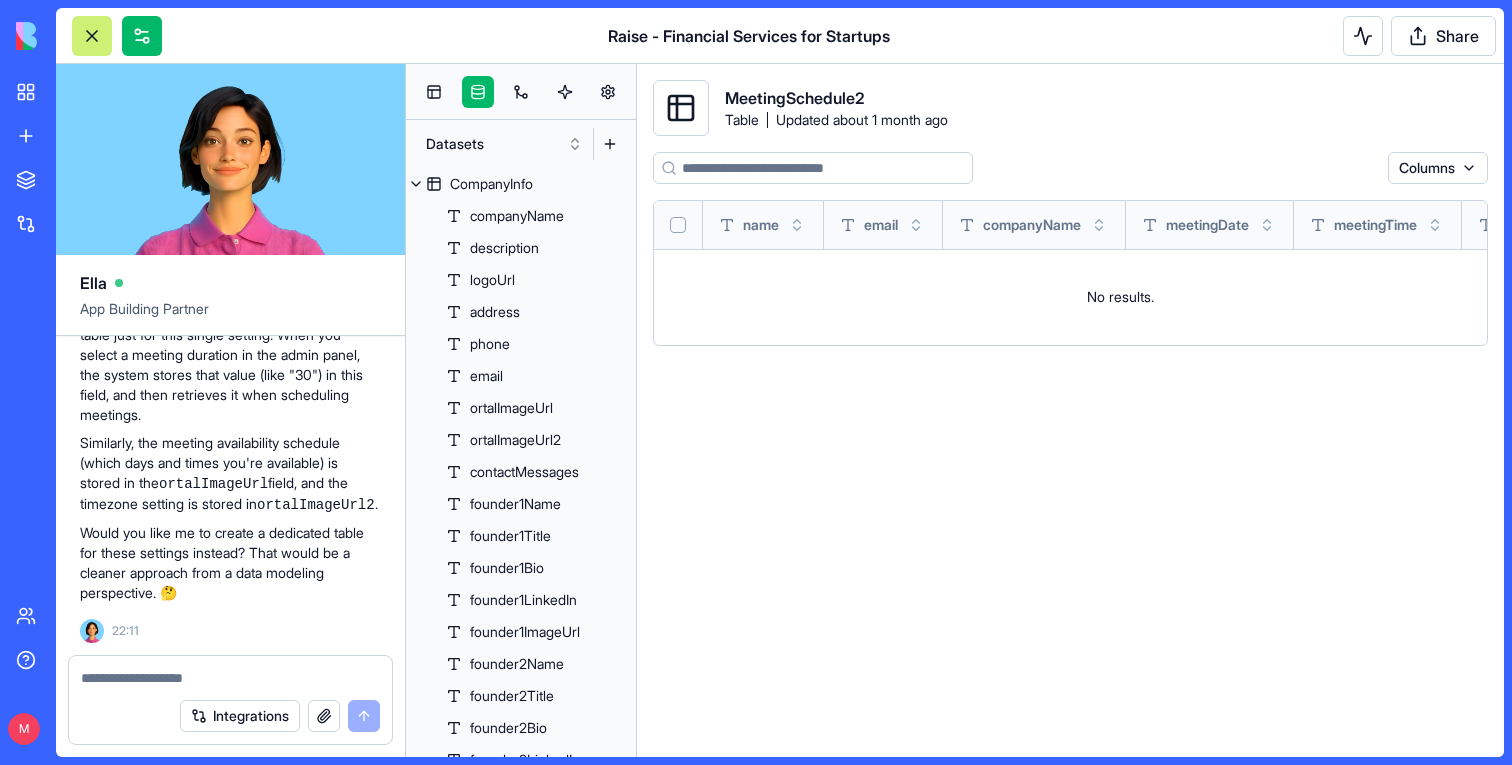 scroll, scrollTop: 202456, scrollLeft: 0, axis: vertical 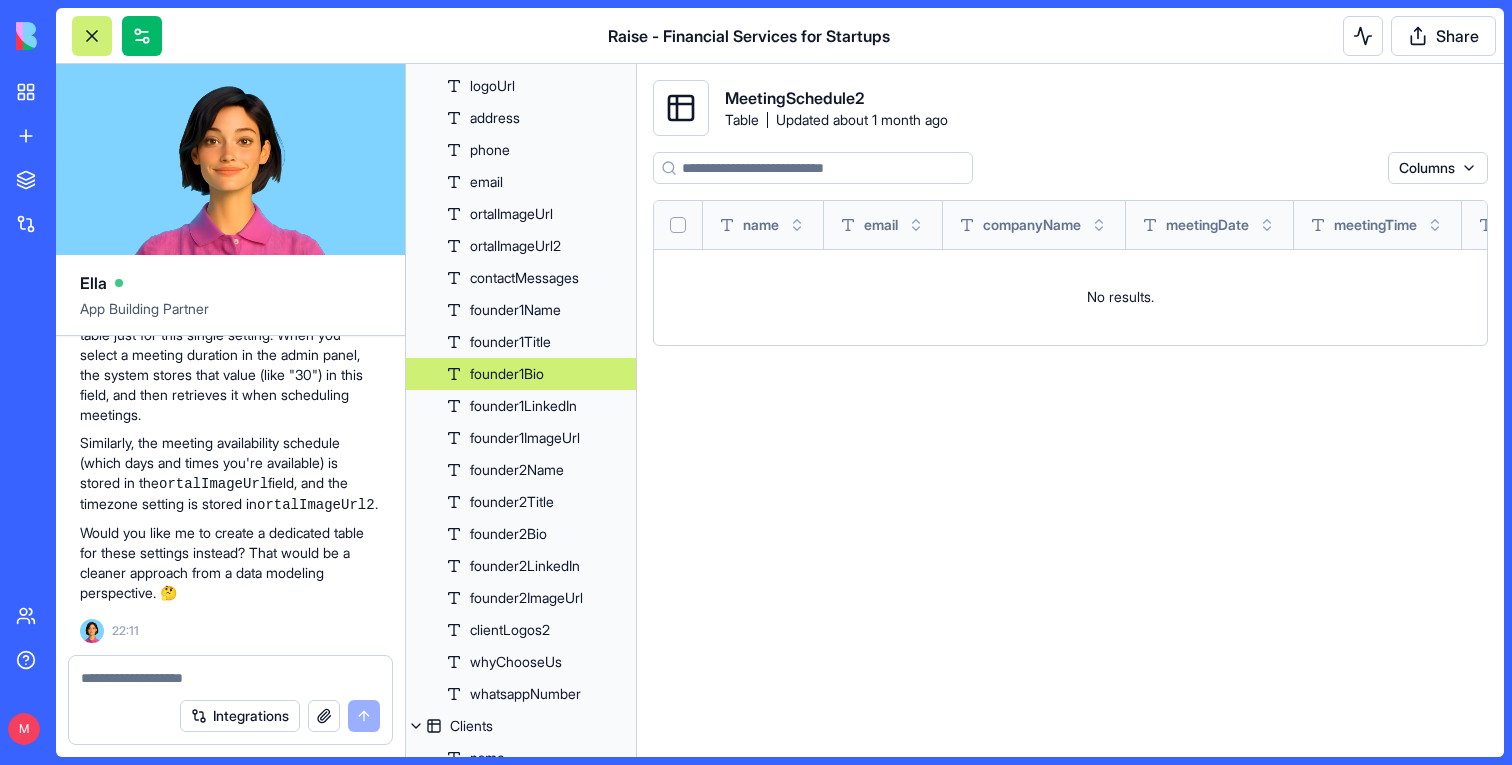 click on "founder1Bio" at bounding box center (507, 374) 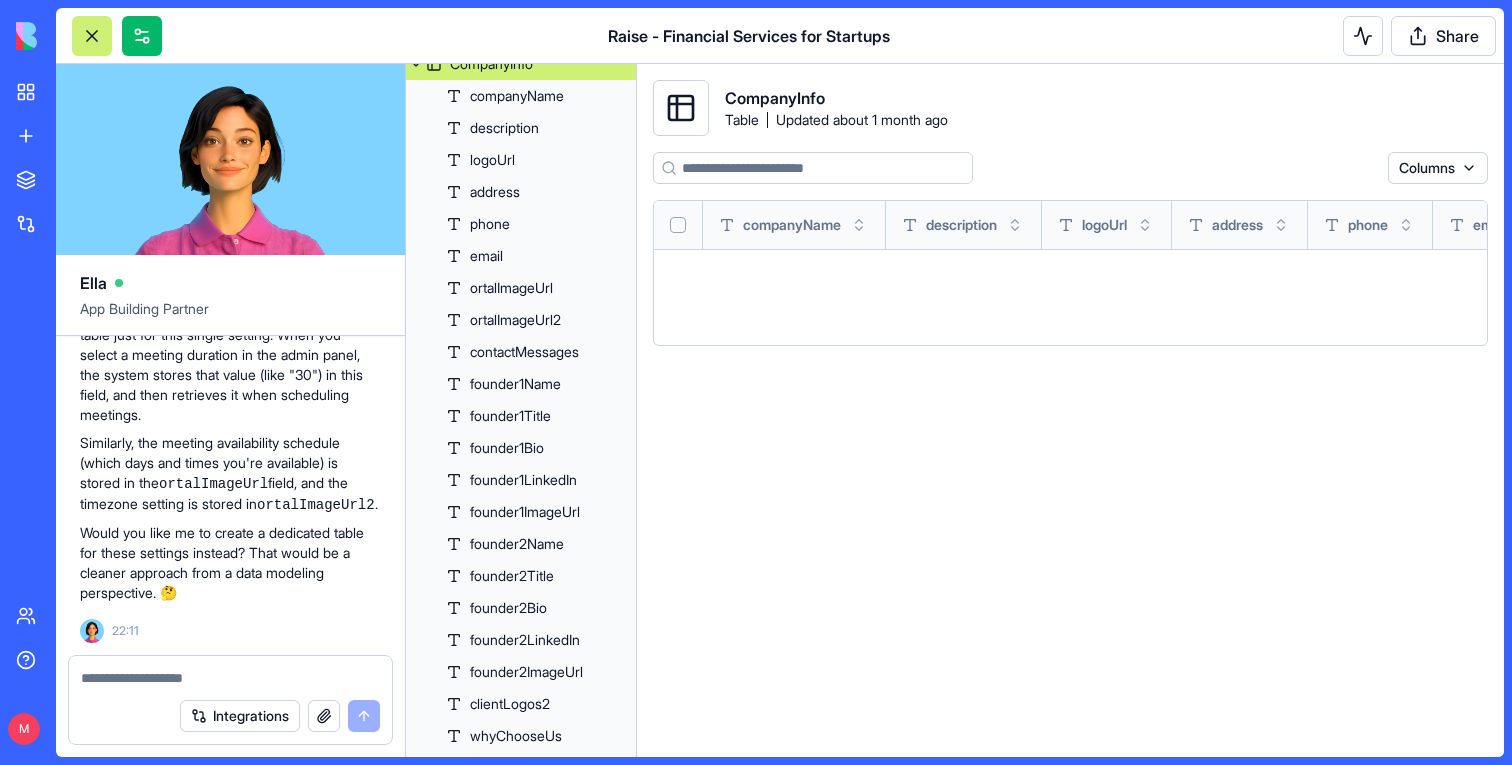 scroll, scrollTop: 0, scrollLeft: 0, axis: both 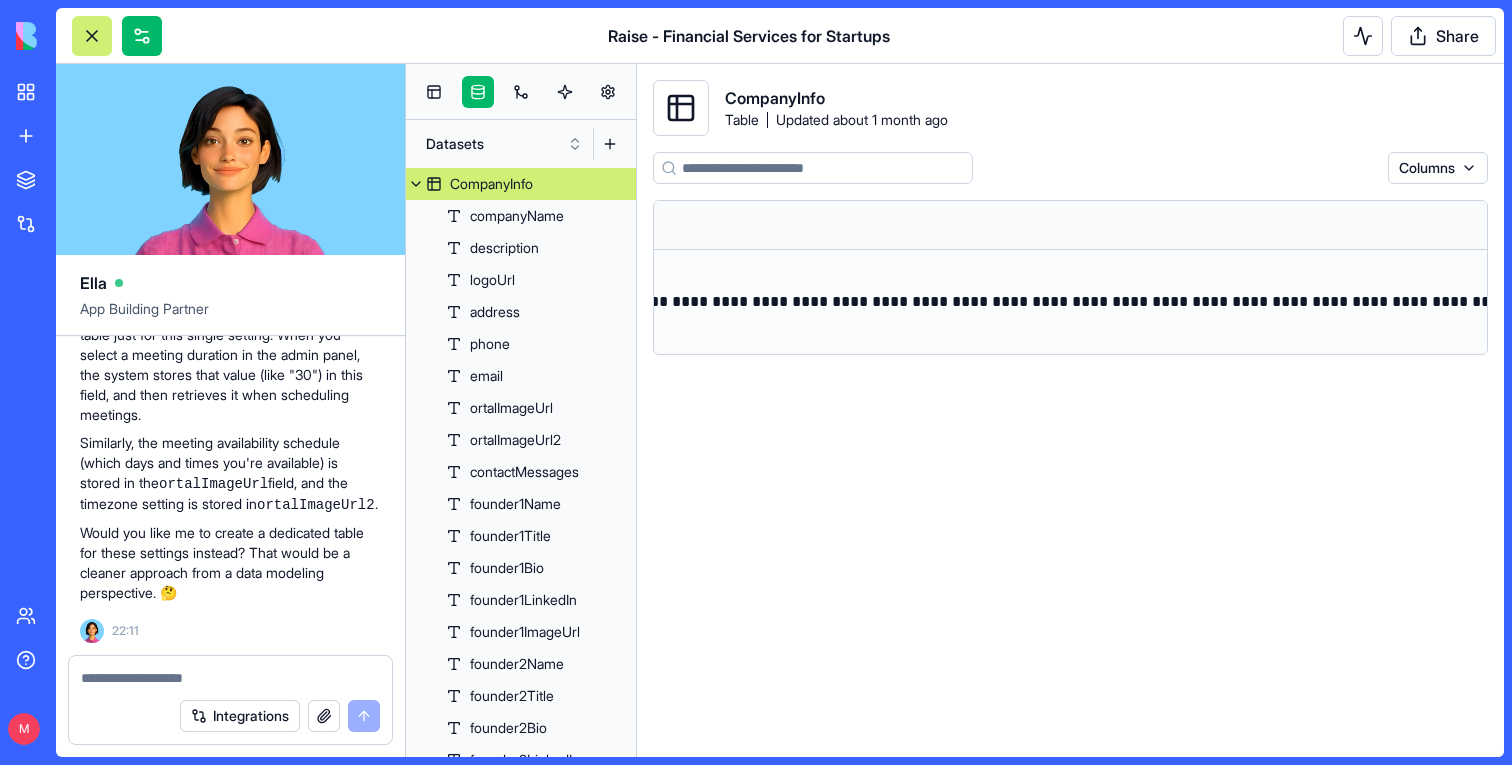 click at bounding box center (519458, 302) 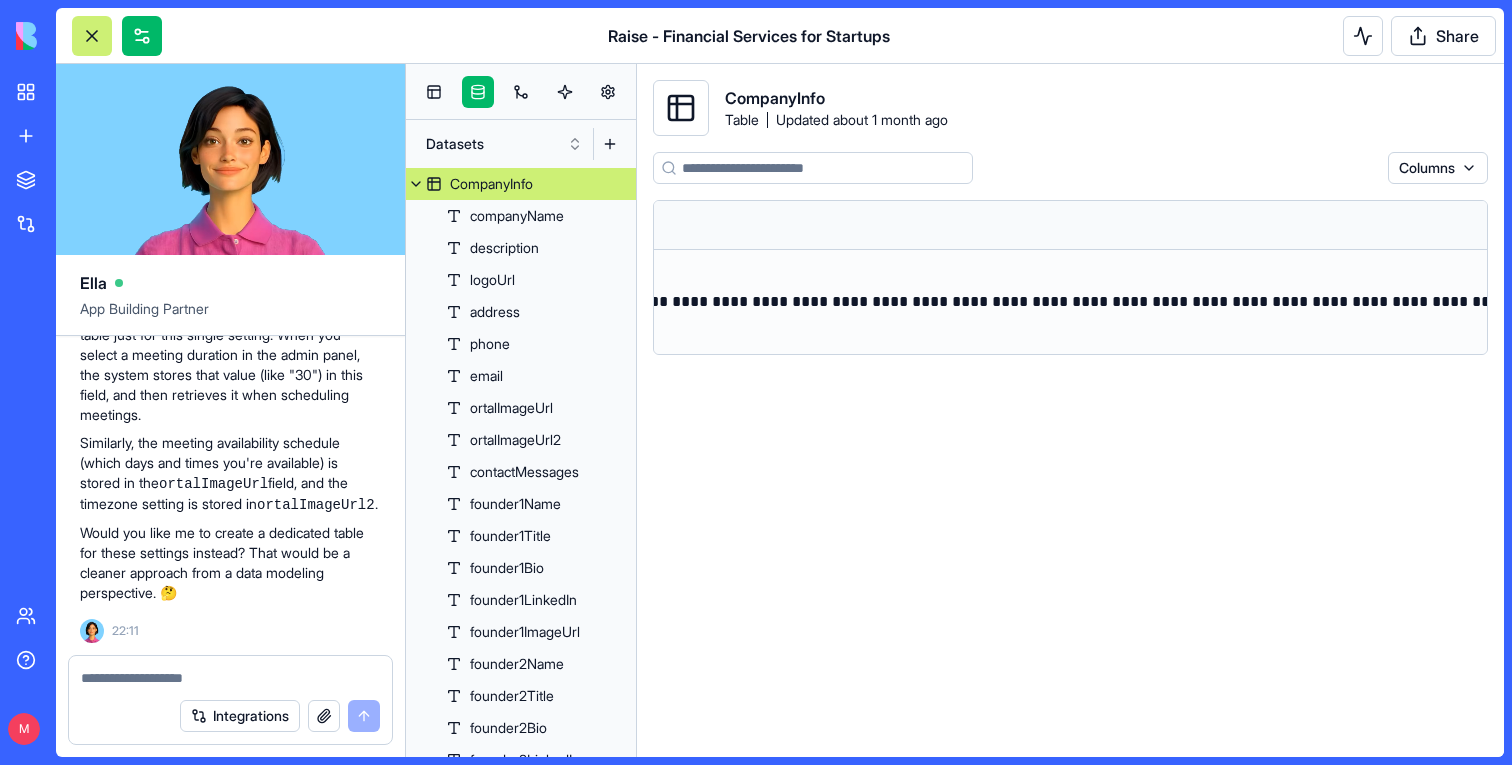 click at bounding box center (519458, 302) 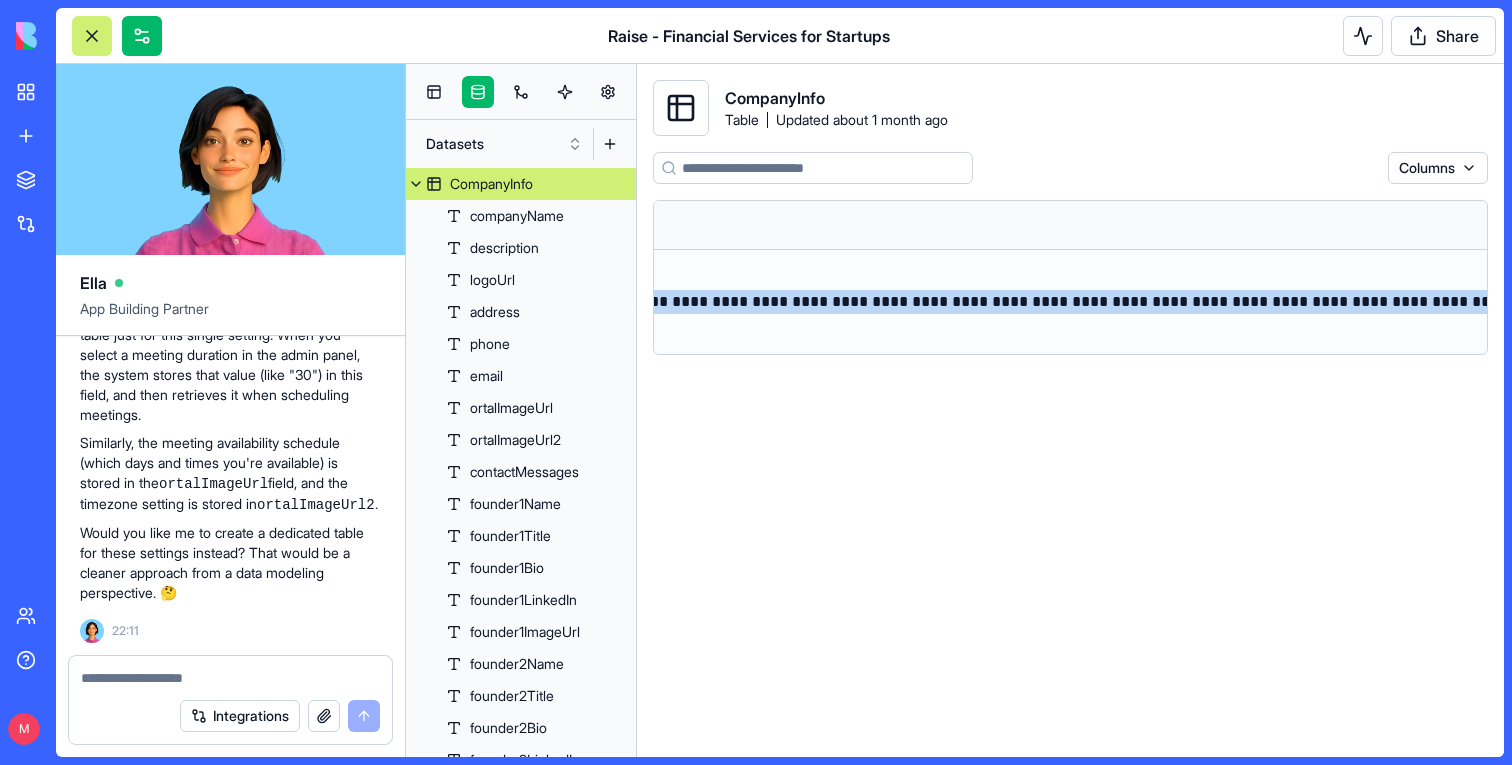 click at bounding box center (519458, 302) 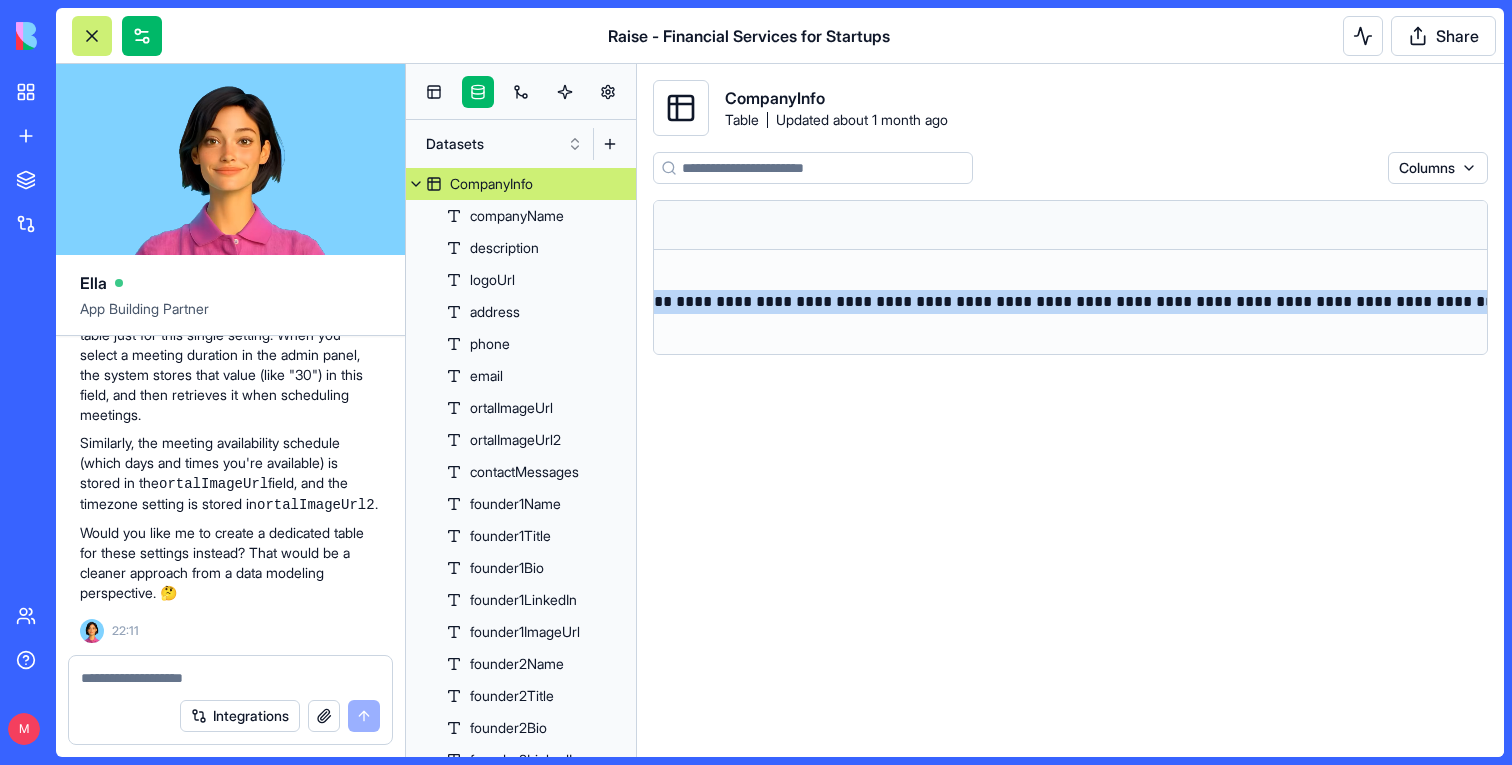 scroll, scrollTop: 0, scrollLeft: 49433, axis: horizontal 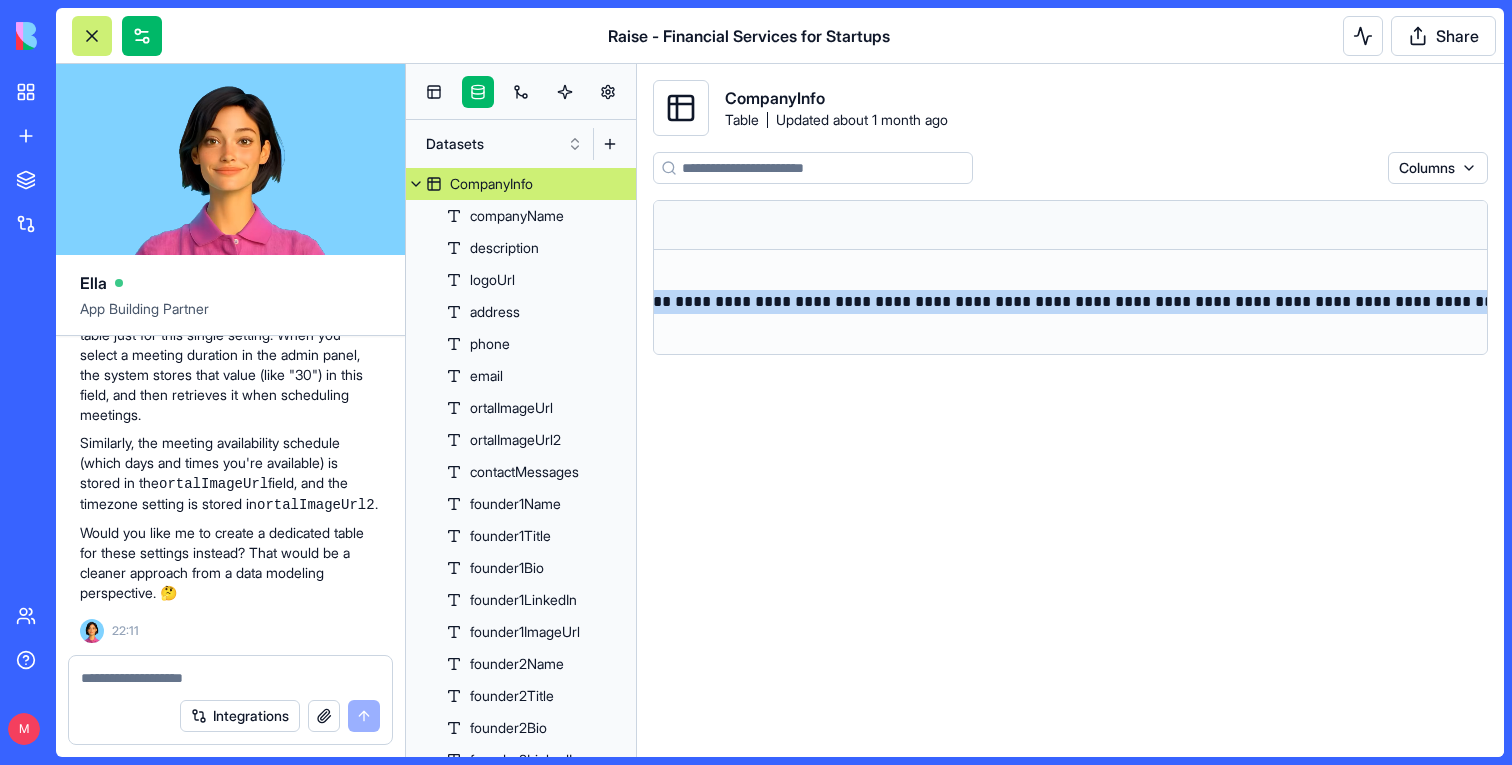 click at bounding box center [517501, 301] 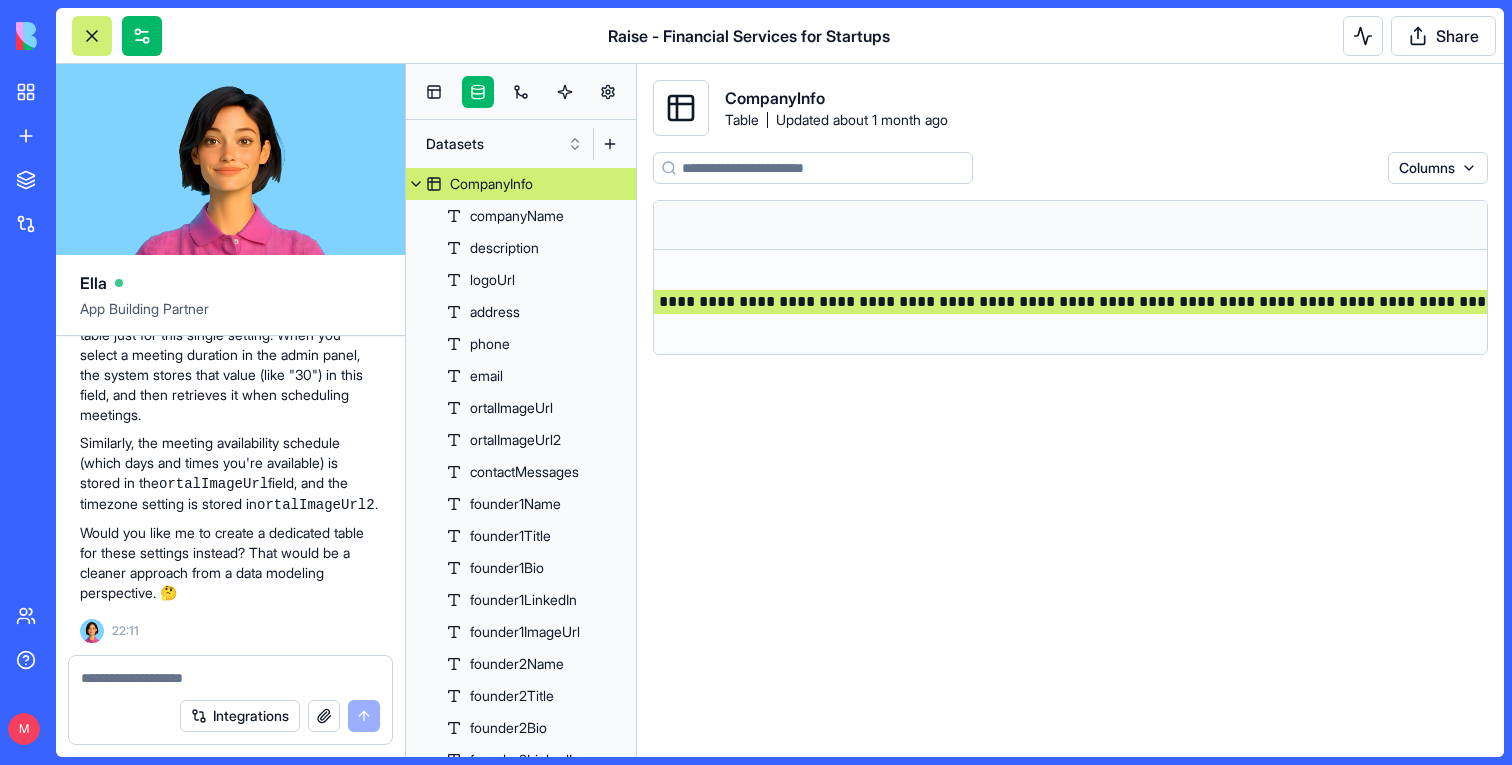 scroll, scrollTop: 0, scrollLeft: 77411, axis: horizontal 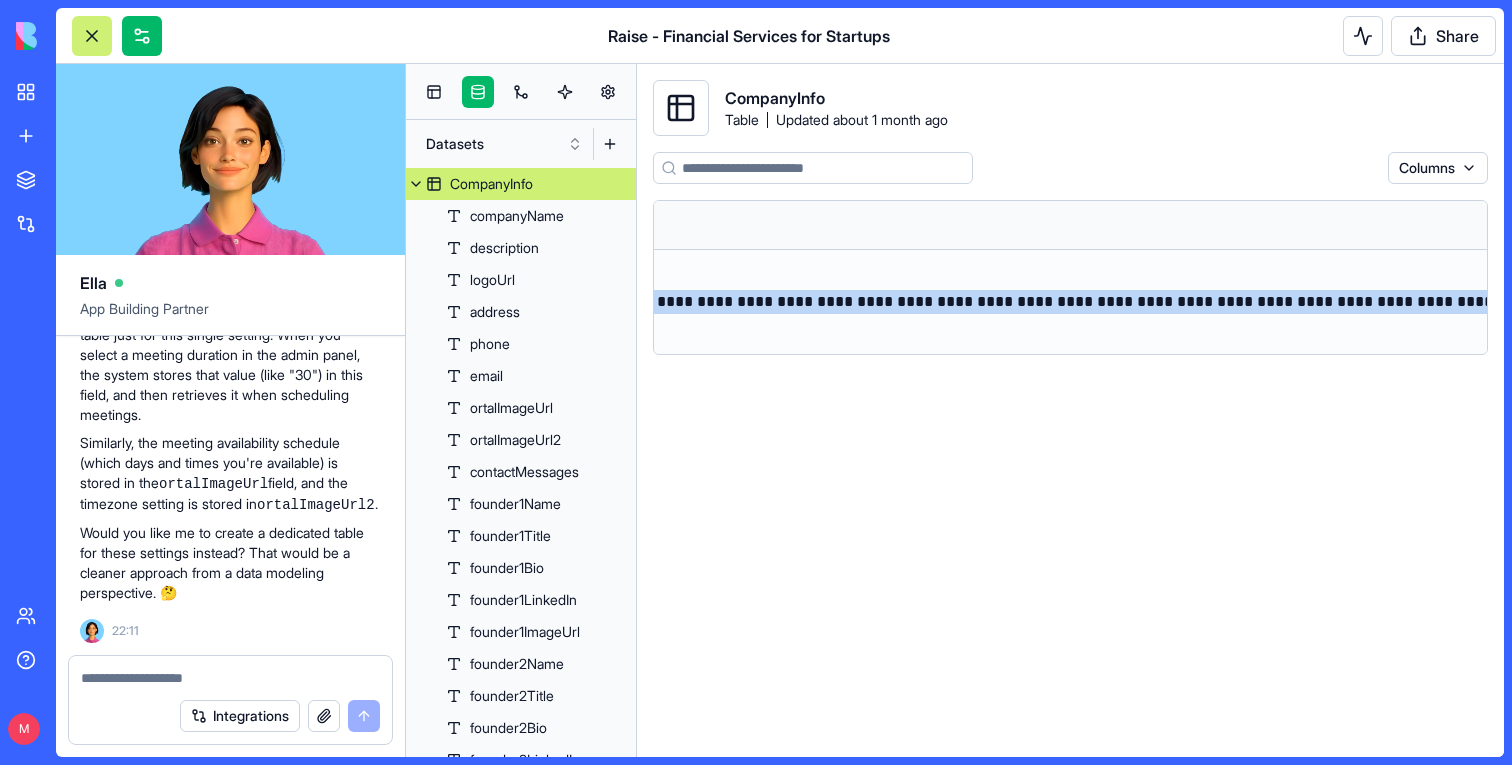 click at bounding box center (489523, 302) 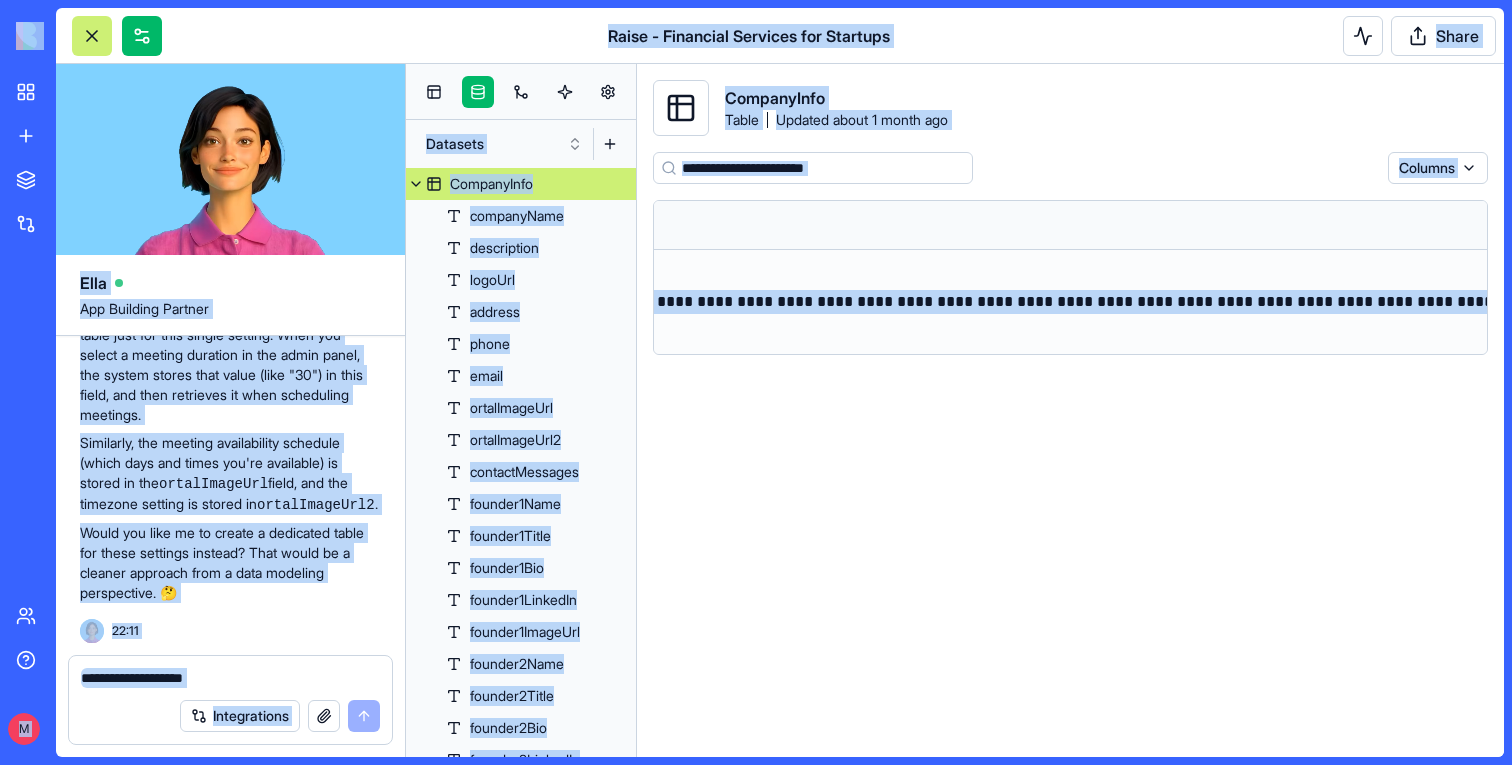 click at bounding box center [489523, 302] 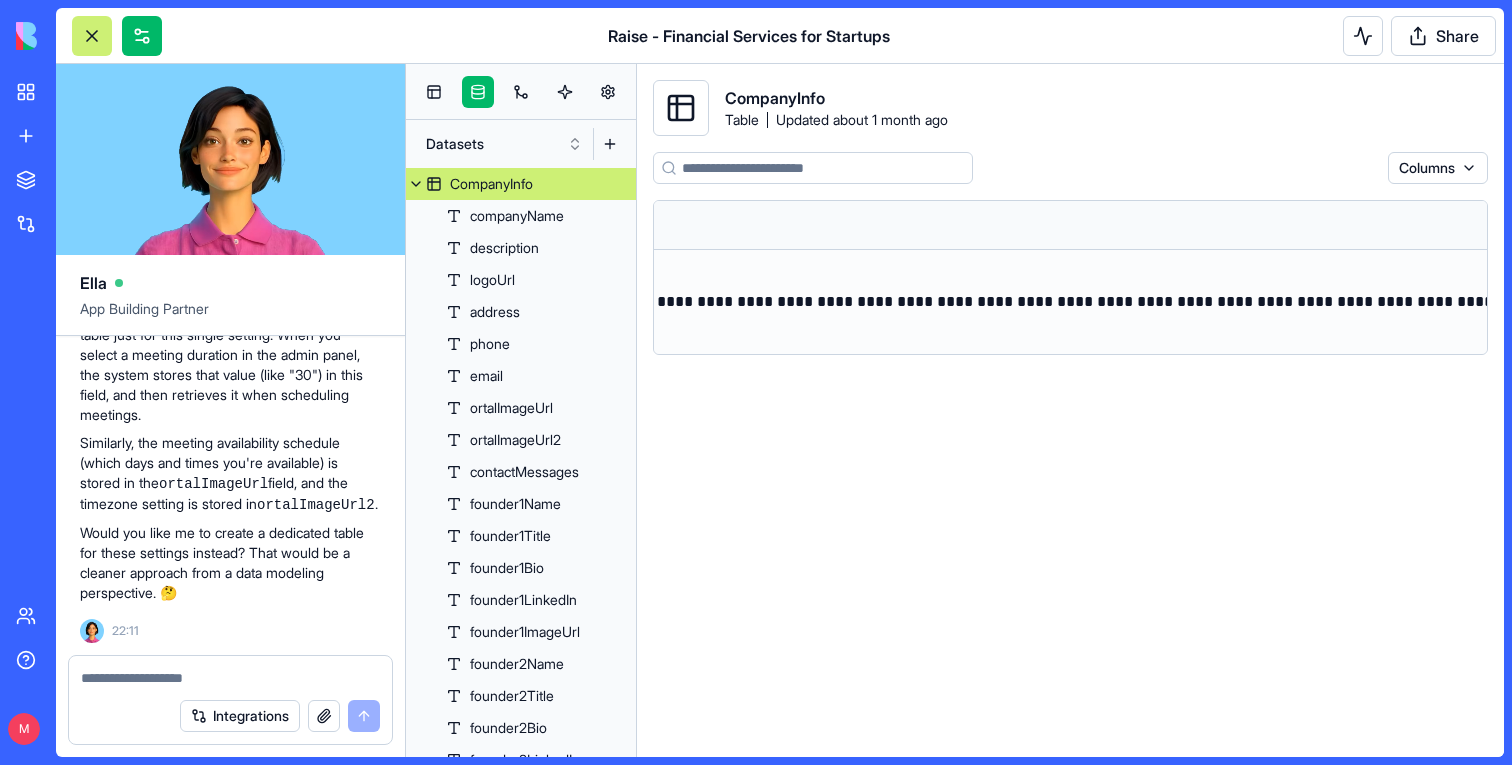 click at bounding box center (489523, 302) 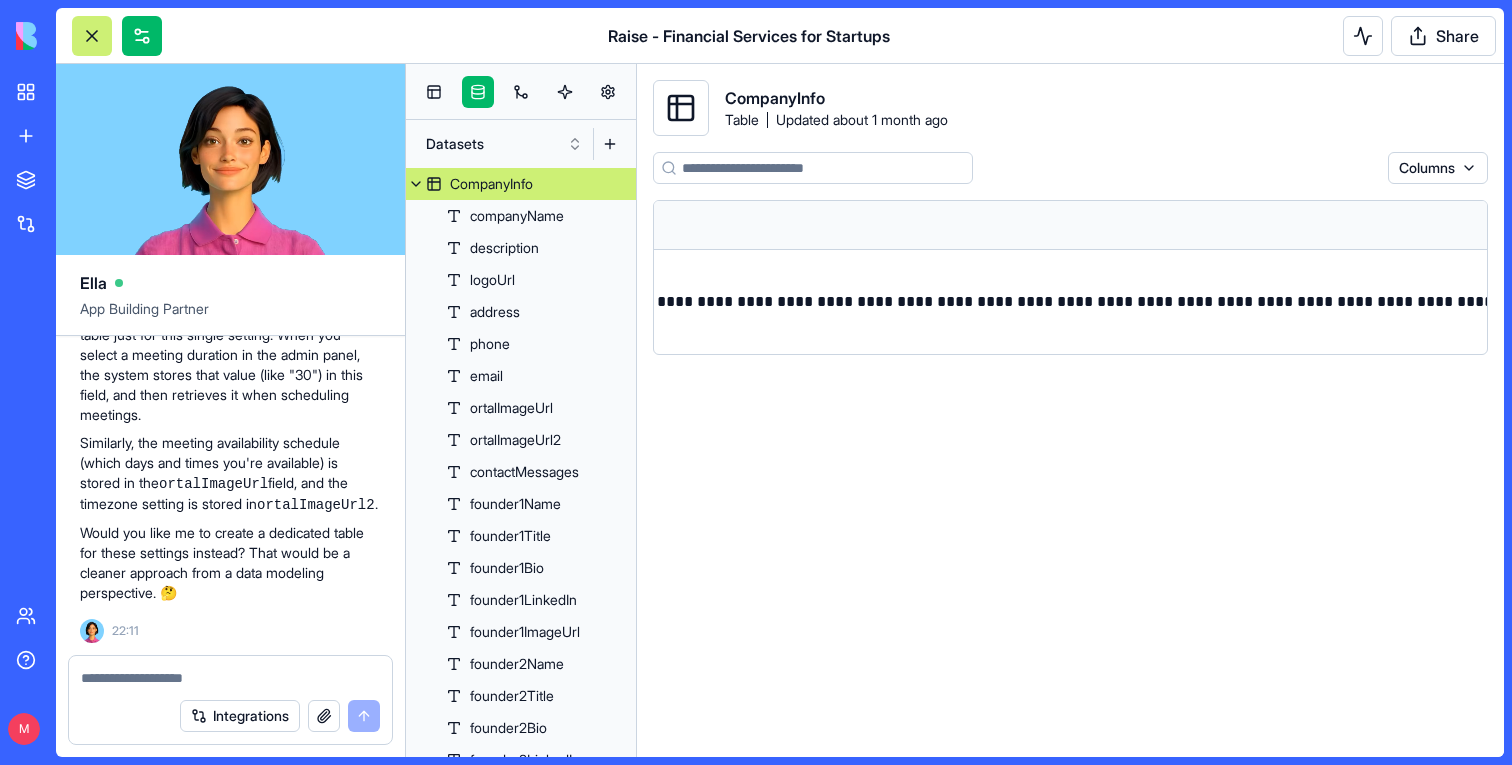 click on "**********" at bounding box center (1070, 446) 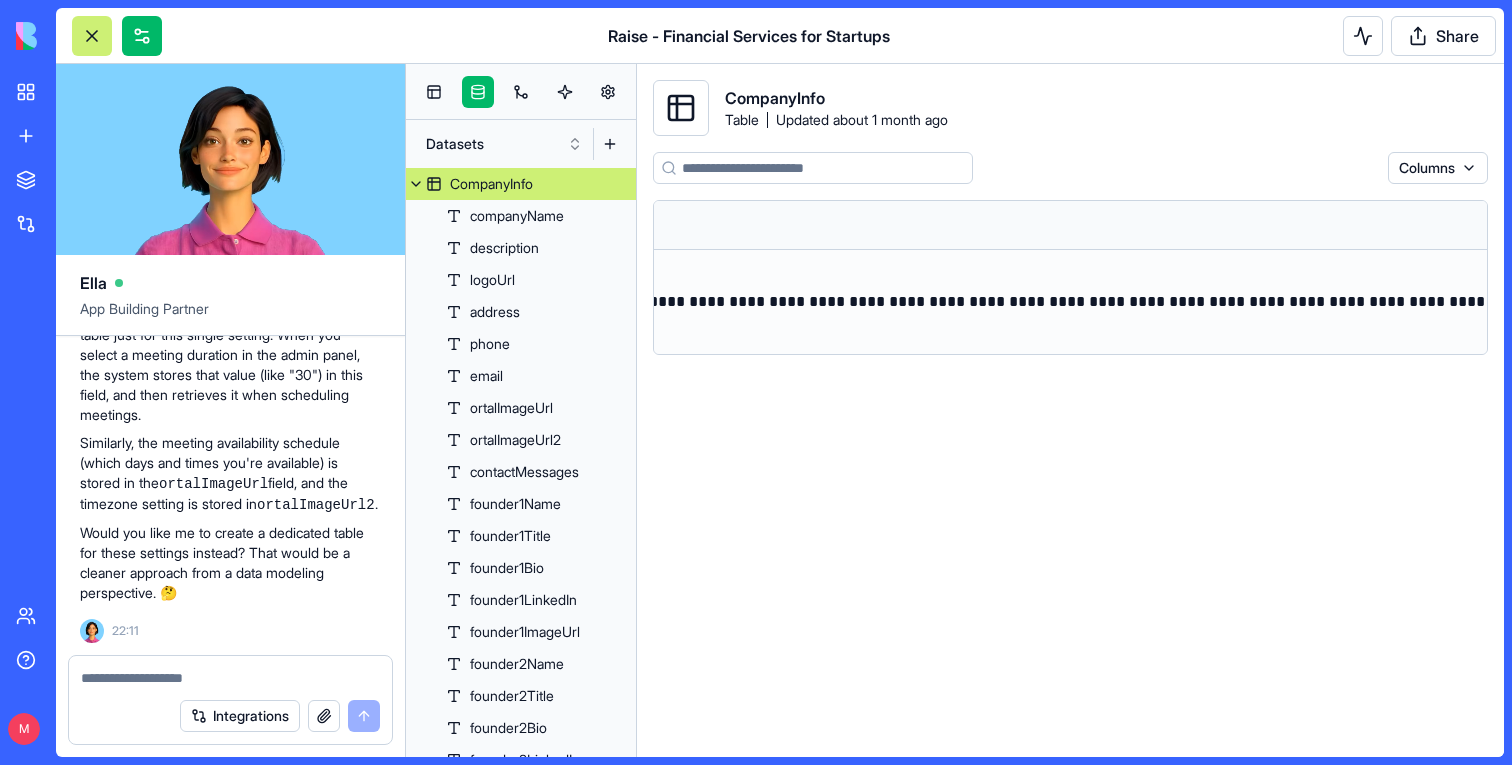 scroll, scrollTop: 0, scrollLeft: 83313, axis: horizontal 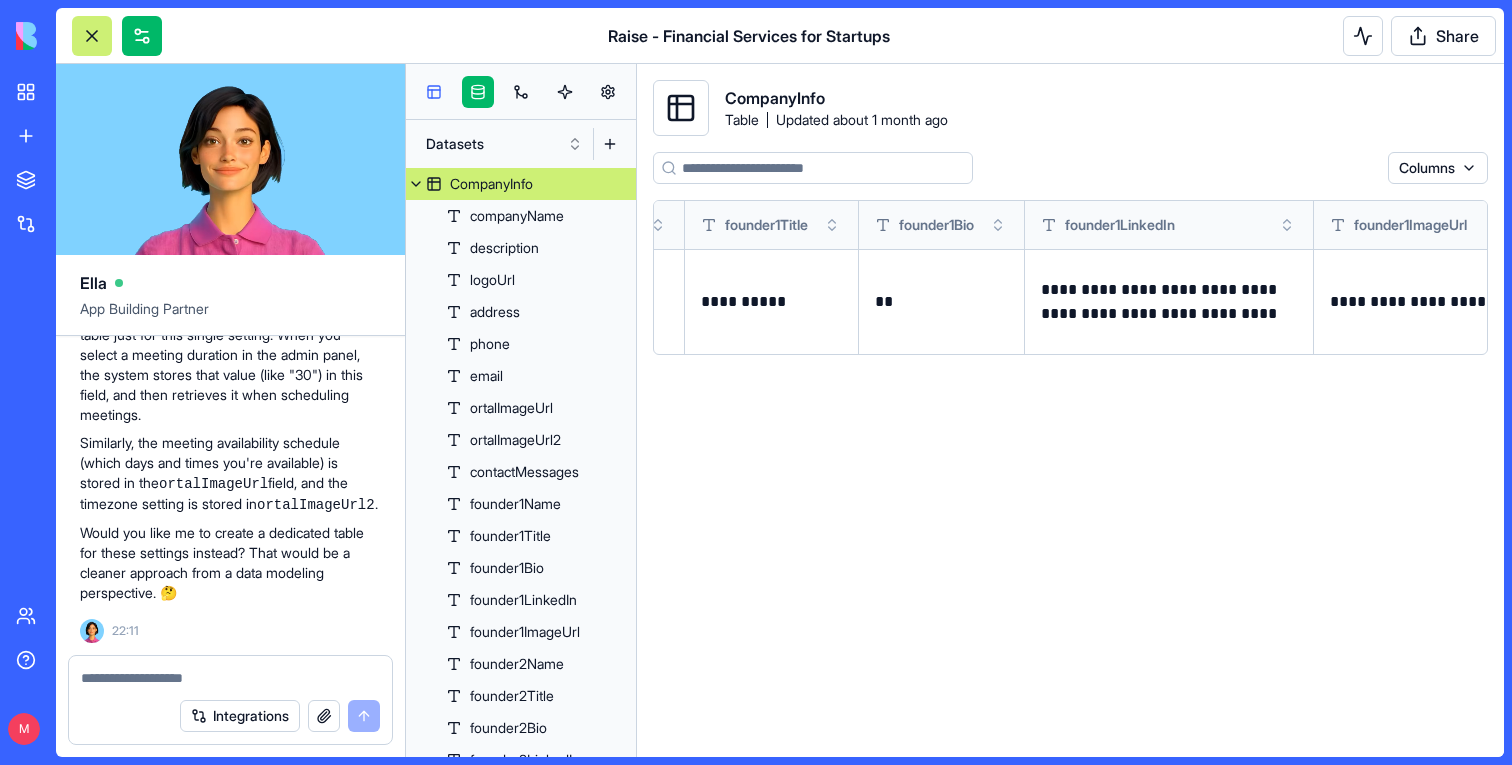 click at bounding box center [434, 92] 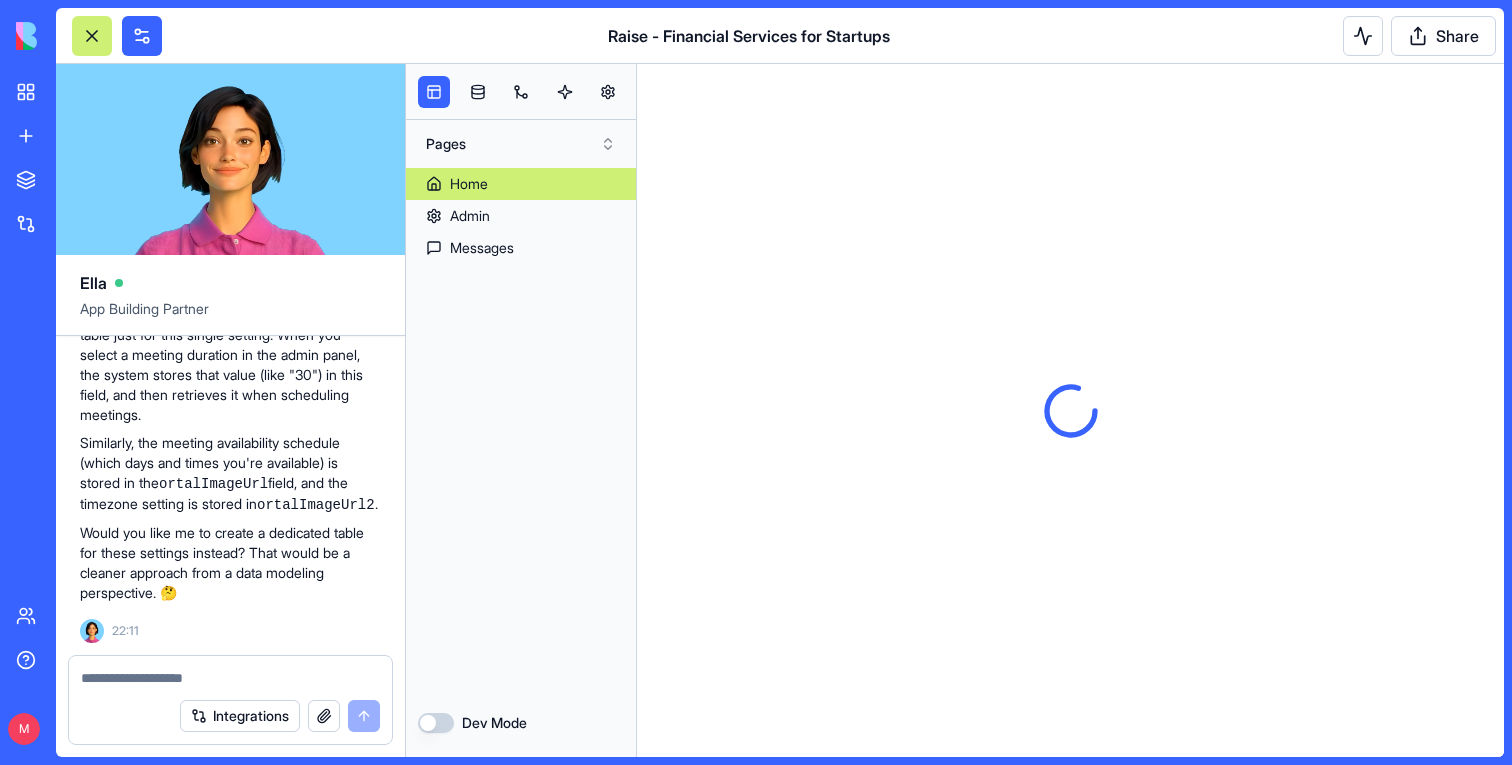 scroll, scrollTop: 0, scrollLeft: 0, axis: both 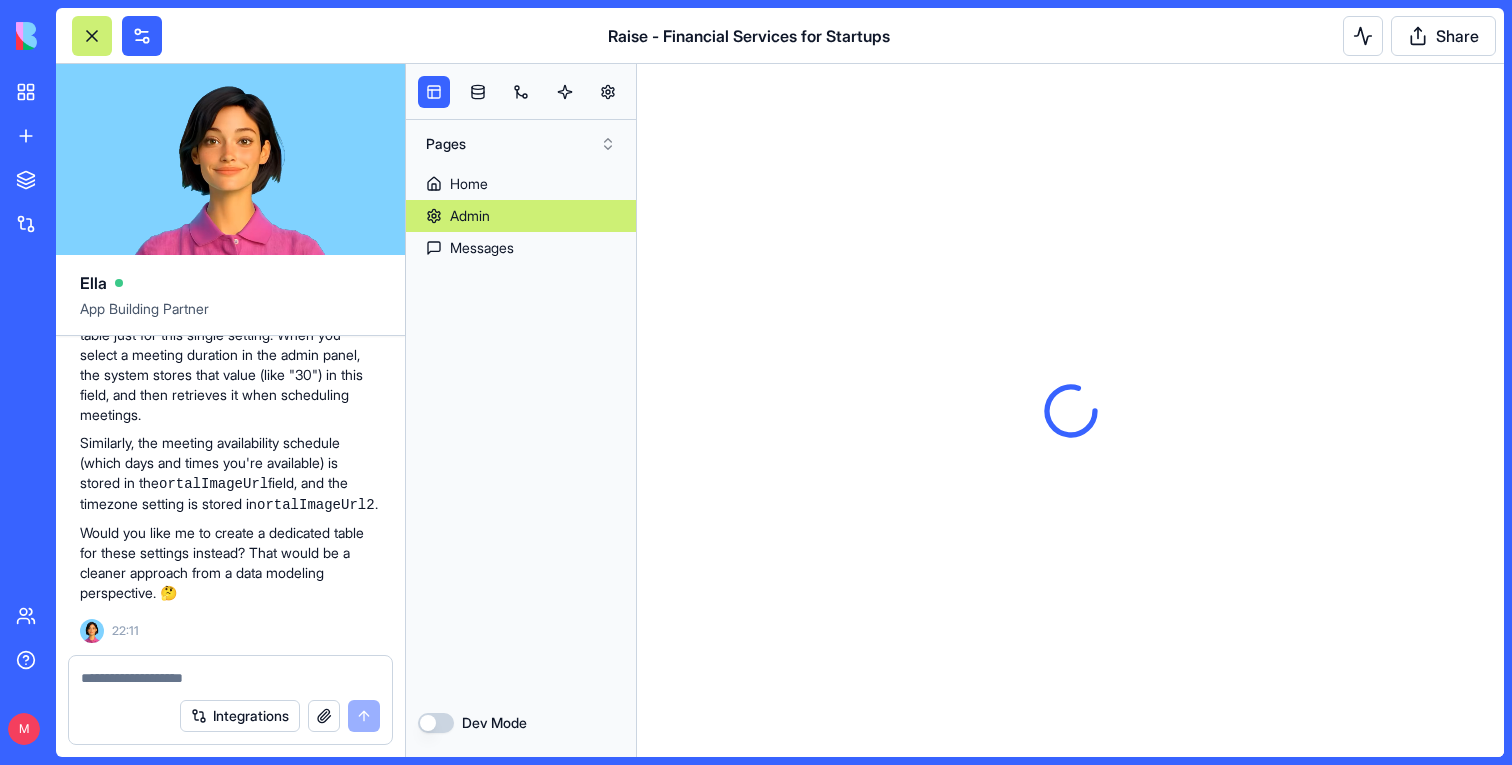 click on "Admin" at bounding box center [470, 216] 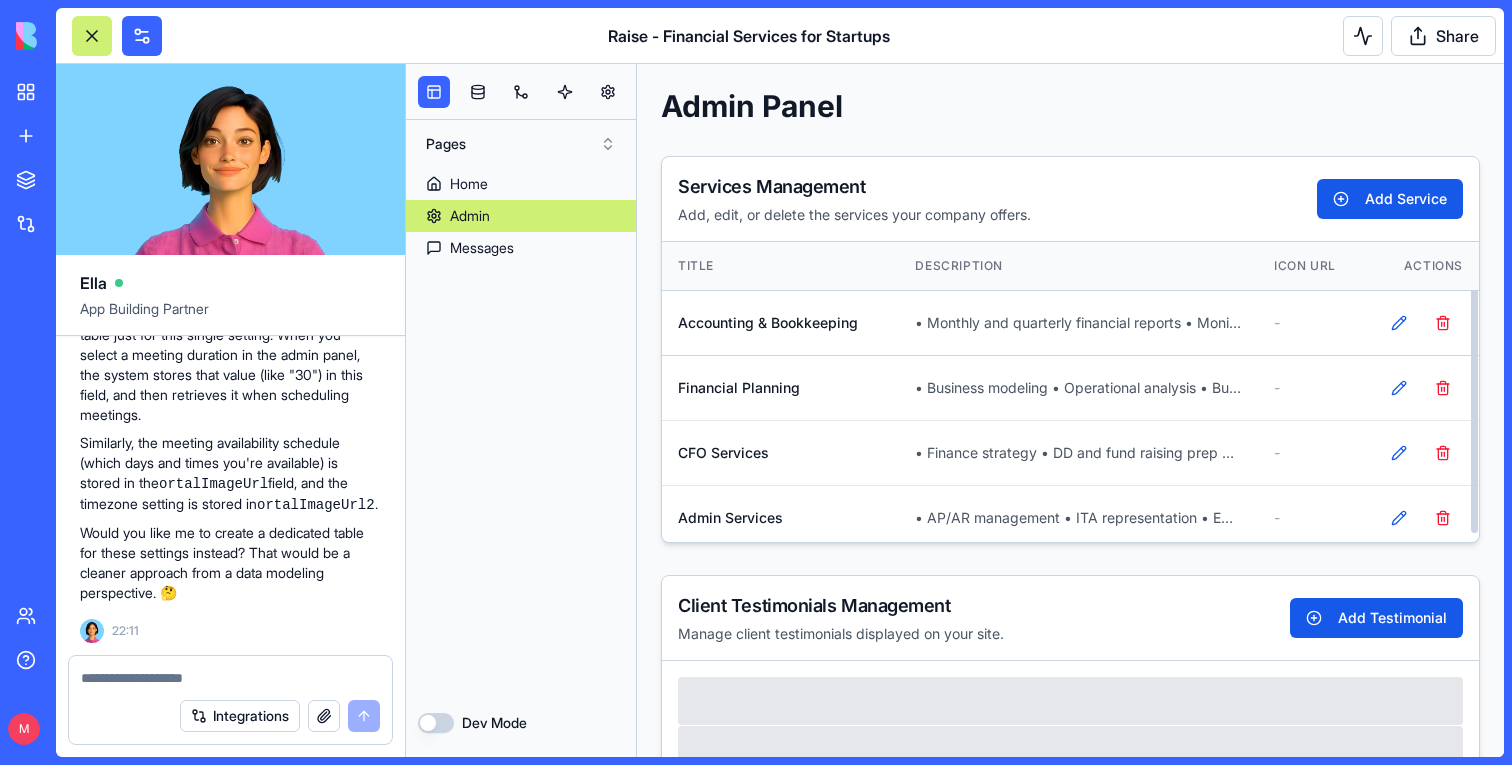 scroll, scrollTop: 7, scrollLeft: 0, axis: vertical 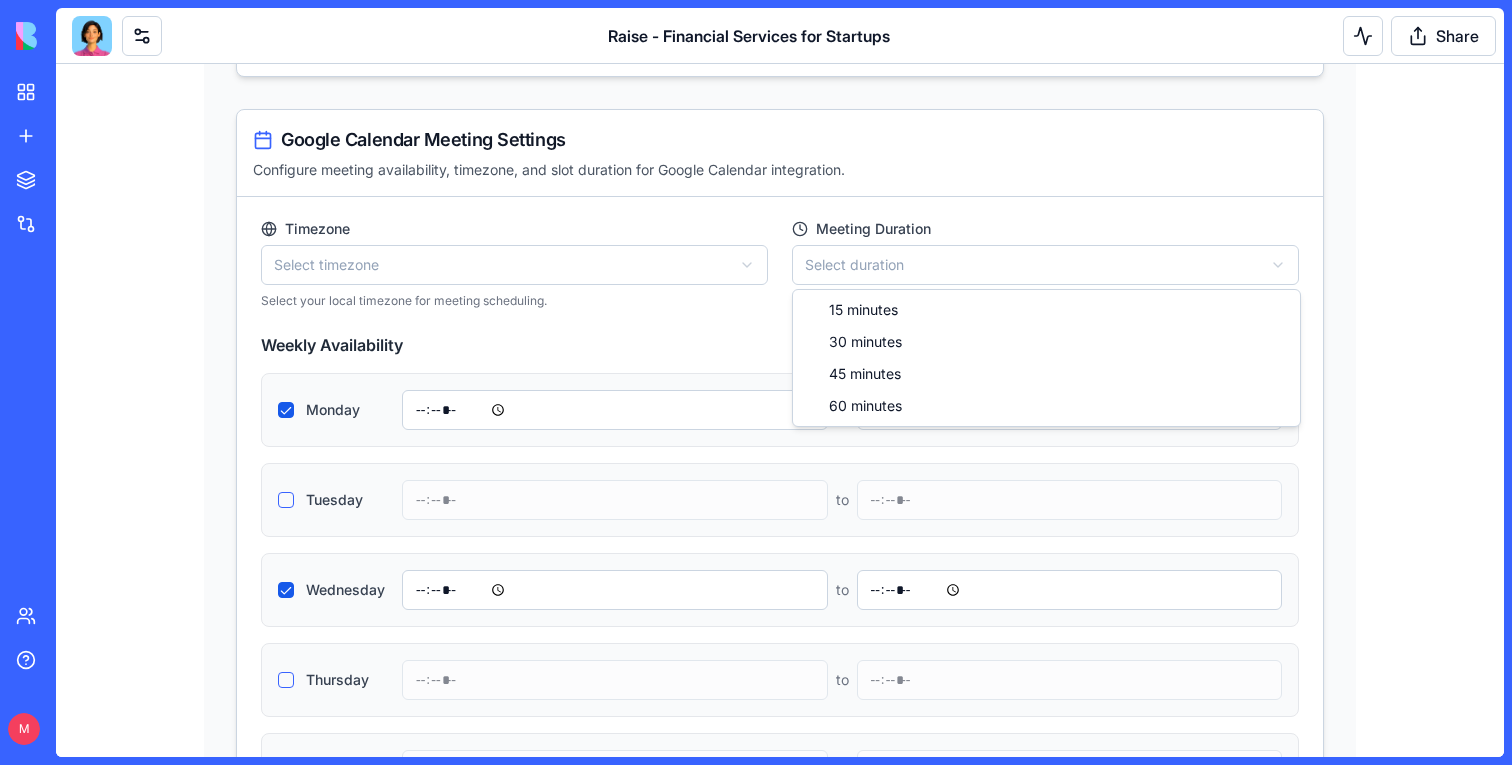click on "Admin Panel Services Management Add, edit, or delete the services your company offers.  Add Service Title Description Icon URL Actions Accounting & Bookkeeping • Monthly and quarterly financial reports
• Monitoring and forecasting cash flow - Edit Service Delete Service Financial Planning • Business modeling
• Operational analysis
• Budgeting and forecasting
• Key financial metrics monitoring - Edit Service Delete Service CFO Services • Finance strategy
• DD and fund raising prep
• Cap Table management
• Technology solutions implementation - Edit Service Delete Service Admin Services • AP/AR management
• ITA representation
• Employee management
• Ongoing administration - Edit Service Delete Service Client Testimonials Management Manage client testimonials displayed on your site.  Add Testimonial Name Title Testimonial LinkedIn Picture Actions Eldad Postan-Koren Co-Founder & CEO at Winn.ai - Uploaded Edit Testimonial Delete Testimonial Michal Lupu Co-Founder & CEO at Blocks" at bounding box center (780, 1583) 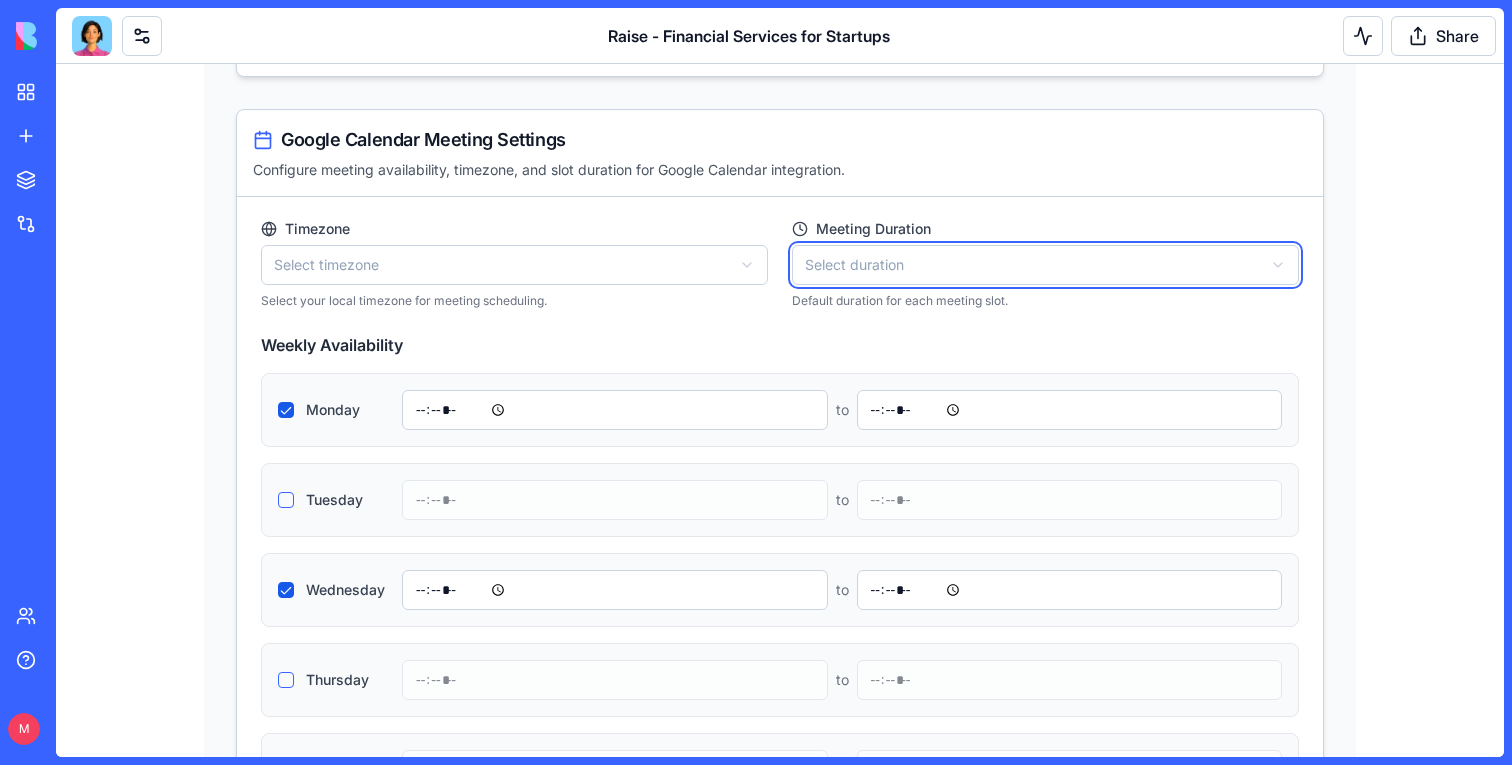 click on "Admin Panel Services Management Add, edit, or delete the services your company offers.  Add Service Title Description Icon URL Actions Accounting & Bookkeeping • Monthly and quarterly financial reports
• Monitoring and forecasting cash flow - Edit Service Delete Service Financial Planning • Business modeling
• Operational analysis
• Budgeting and forecasting
• Key financial metrics monitoring - Edit Service Delete Service CFO Services • Finance strategy
• DD and fund raising prep
• Cap Table management
• Technology solutions implementation - Edit Service Delete Service Admin Services • AP/AR management
• ITA representation
• Employee management
• Ongoing administration - Edit Service Delete Service Client Testimonials Management Manage client testimonials displayed on your site.  Add Testimonial Name Title Testimonial LinkedIn Picture Actions Eldad Postan-Koren Co-Founder & CEO at Winn.ai - Uploaded Edit Testimonial Delete Testimonial Michal Lupu Co-Founder & CEO at Blocks" at bounding box center (780, 1583) 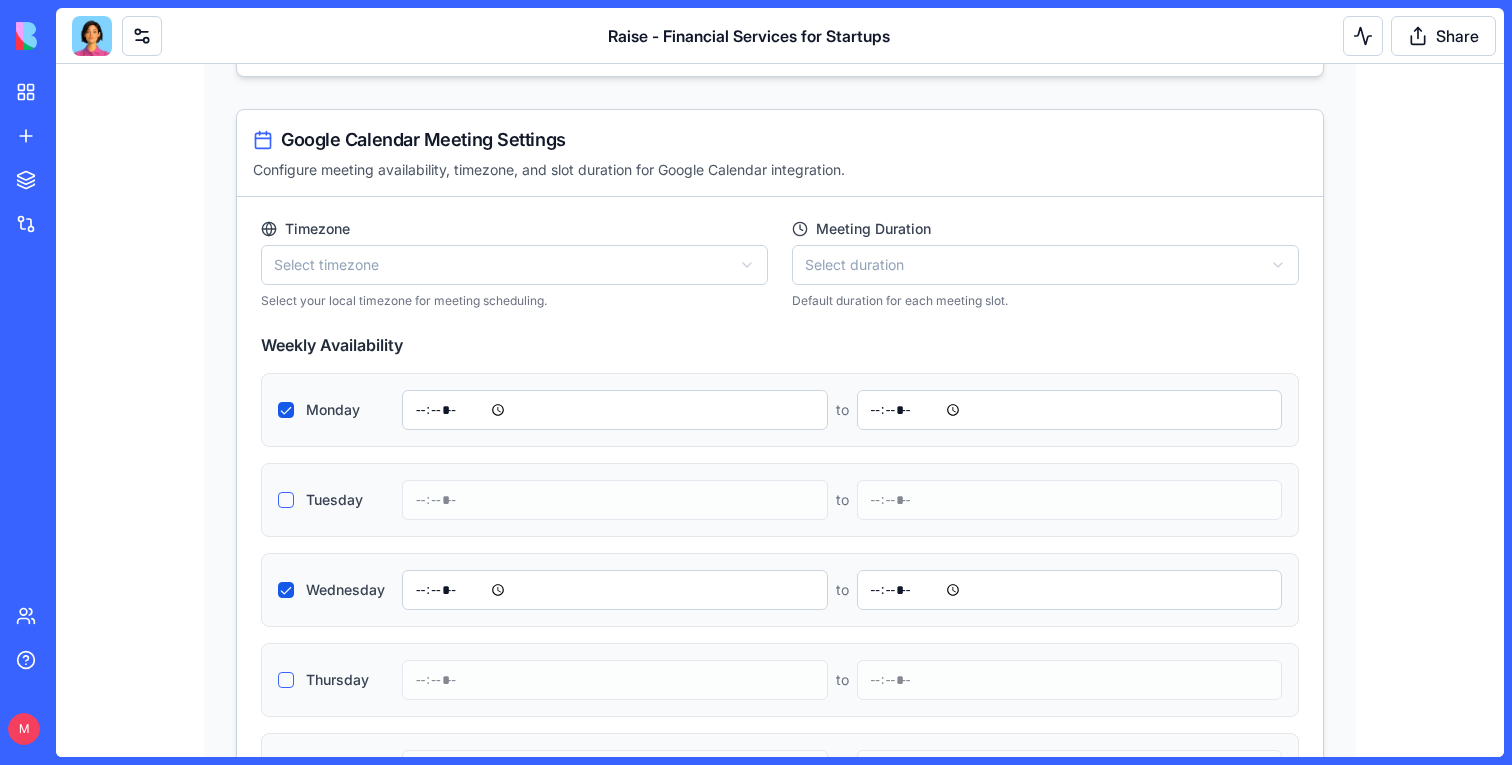click on "Admin Panel Services Management Add, edit, or delete the services your company offers.  Add Service Title Description Icon URL Actions Accounting & Bookkeeping • Monthly and quarterly financial reports
• Monitoring and forecasting cash flow - Edit Service Delete Service Financial Planning • Business modeling
• Operational analysis
• Budgeting and forecasting
• Key financial metrics monitoring - Edit Service Delete Service CFO Services • Finance strategy
• DD and fund raising prep
• Cap Table management
• Technology solutions implementation - Edit Service Delete Service Admin Services • AP/AR management
• ITA representation
• Employee management
• Ongoing administration - Edit Service Delete Service Client Testimonials Management Manage client testimonials displayed on your site.  Add Testimonial Name Title Testimonial LinkedIn Picture Actions Eldad Postan-Koren Co-Founder & CEO at Winn.ai - Uploaded Edit Testimonial Delete Testimonial Michal Lupu Co-Founder & CEO at Blocks" at bounding box center [780, 1583] 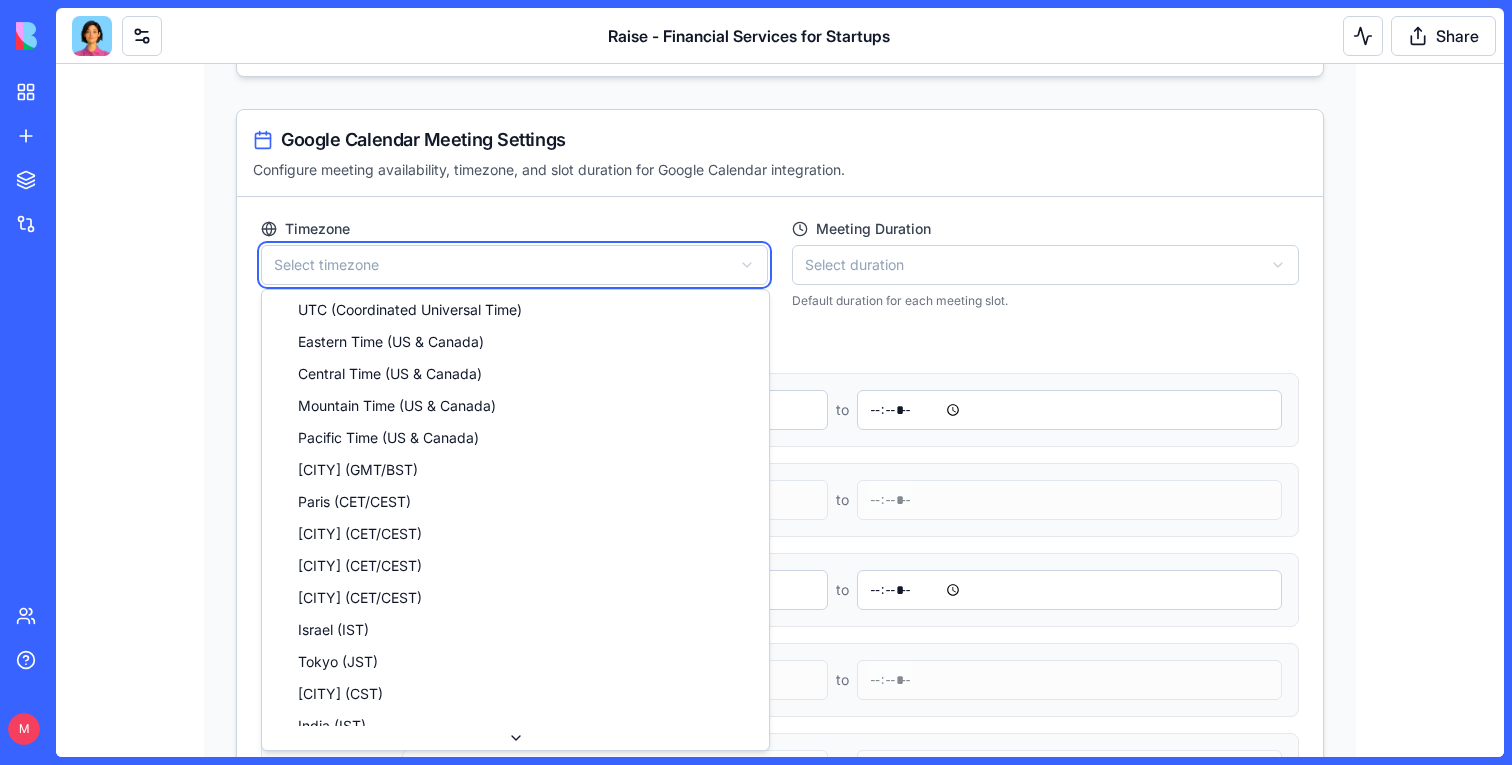 click on "Admin Panel Services Management Add, edit, or delete the services your company offers.  Add Service Title Description Icon URL Actions Accounting & Bookkeeping • Monthly and quarterly financial reports
• Monitoring and forecasting cash flow - Edit Service Delete Service Financial Planning • Business modeling
• Operational analysis
• Budgeting and forecasting
• Key financial metrics monitoring - Edit Service Delete Service CFO Services • Finance strategy
• DD and fund raising prep
• Cap Table management
• Technology solutions implementation - Edit Service Delete Service Admin Services • AP/AR management
• ITA representation
• Employee management
• Ongoing administration - Edit Service Delete Service Client Testimonials Management Manage client testimonials displayed on your site.  Add Testimonial Name Title Testimonial LinkedIn Picture Actions Eldad Postan-Koren Co-Founder & CEO at Winn.ai - Uploaded Edit Testimonial Delete Testimonial Michal Lupu Co-Founder & CEO at Blocks" at bounding box center (780, 1583) 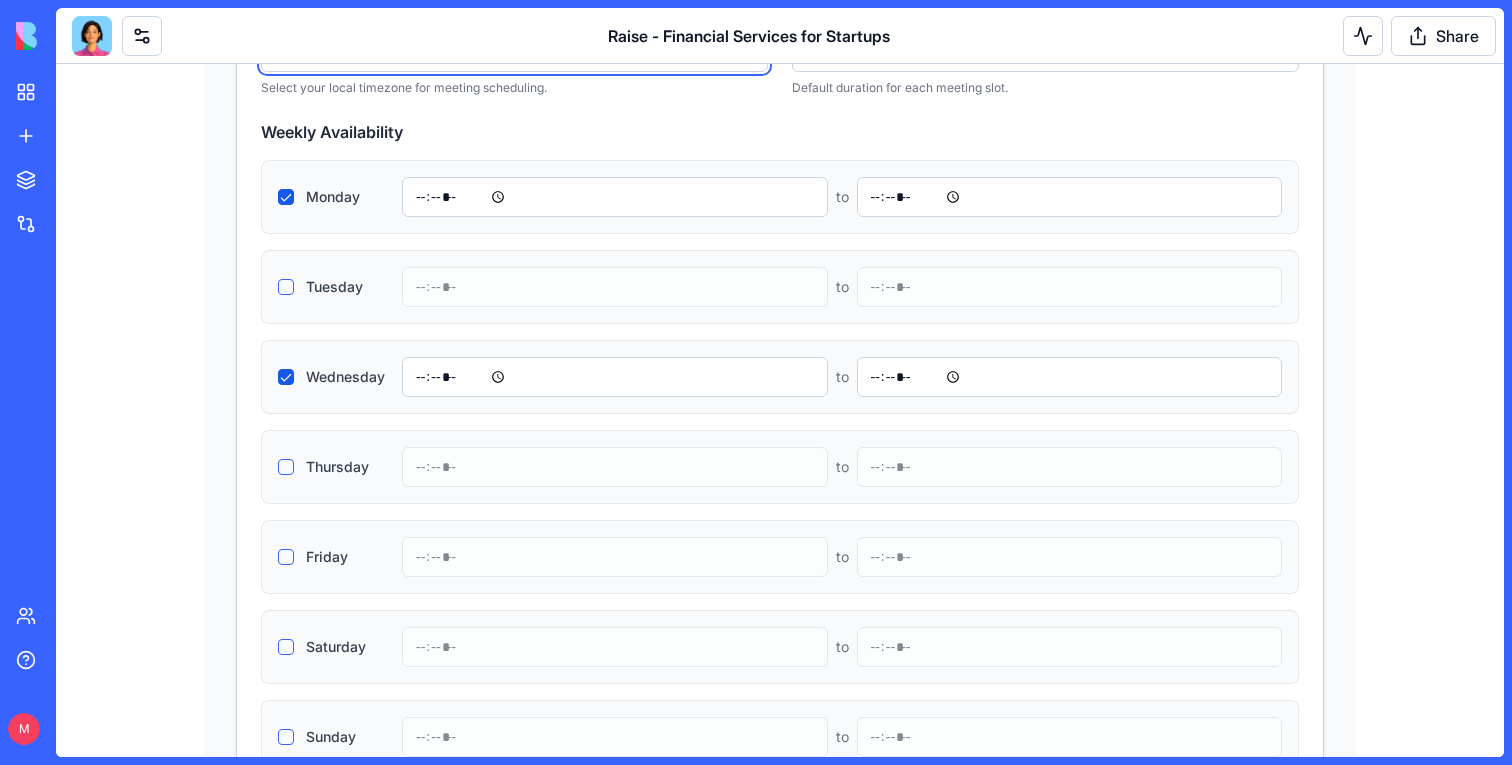 scroll, scrollTop: 1522, scrollLeft: 0, axis: vertical 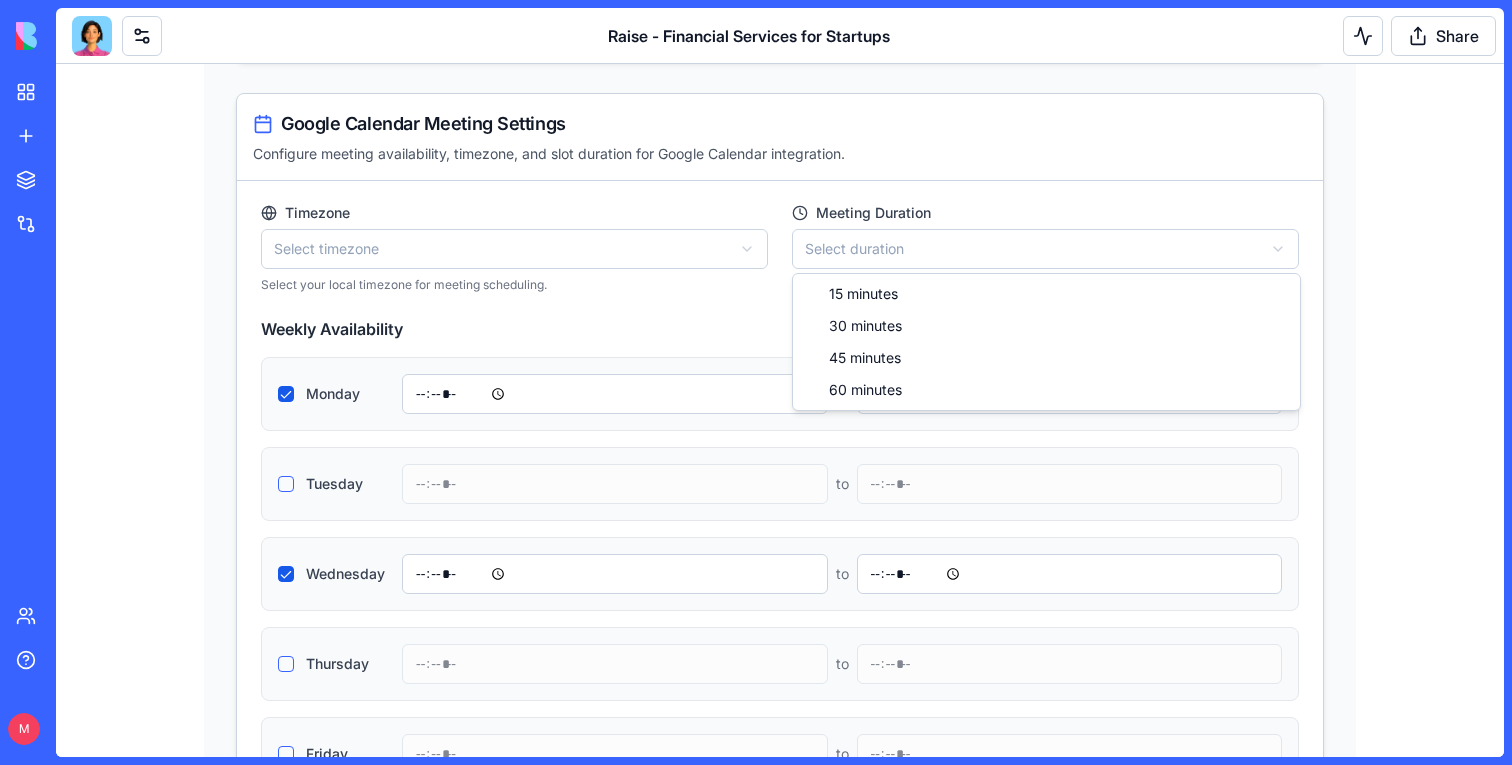 click on "Admin Panel Services Management Add, edit, or delete the services your company offers.  Add Service Title Description Icon URL Actions Accounting & Bookkeeping • Monthly and quarterly financial reports
• Monitoring and forecasting cash flow - Edit Service Delete Service Financial Planning • Business modeling
• Operational analysis
• Budgeting and forecasting
• Key financial metrics monitoring - Edit Service Delete Service CFO Services • Finance strategy
• DD and fund raising prep
• Cap Table management
• Technology solutions implementation - Edit Service Delete Service Admin Services • AP/AR management
• ITA representation
• Employee management
• Ongoing administration - Edit Service Delete Service Client Testimonials Management Manage client testimonials displayed on your site.  Add Testimonial Name Title Testimonial LinkedIn Picture Actions Eldad Postan-Koren Co-Founder & CEO at Winn.ai - Uploaded Edit Testimonial Delete Testimonial Michal Lupu Co-Founder & CEO at Blocks" at bounding box center [780, 1567] 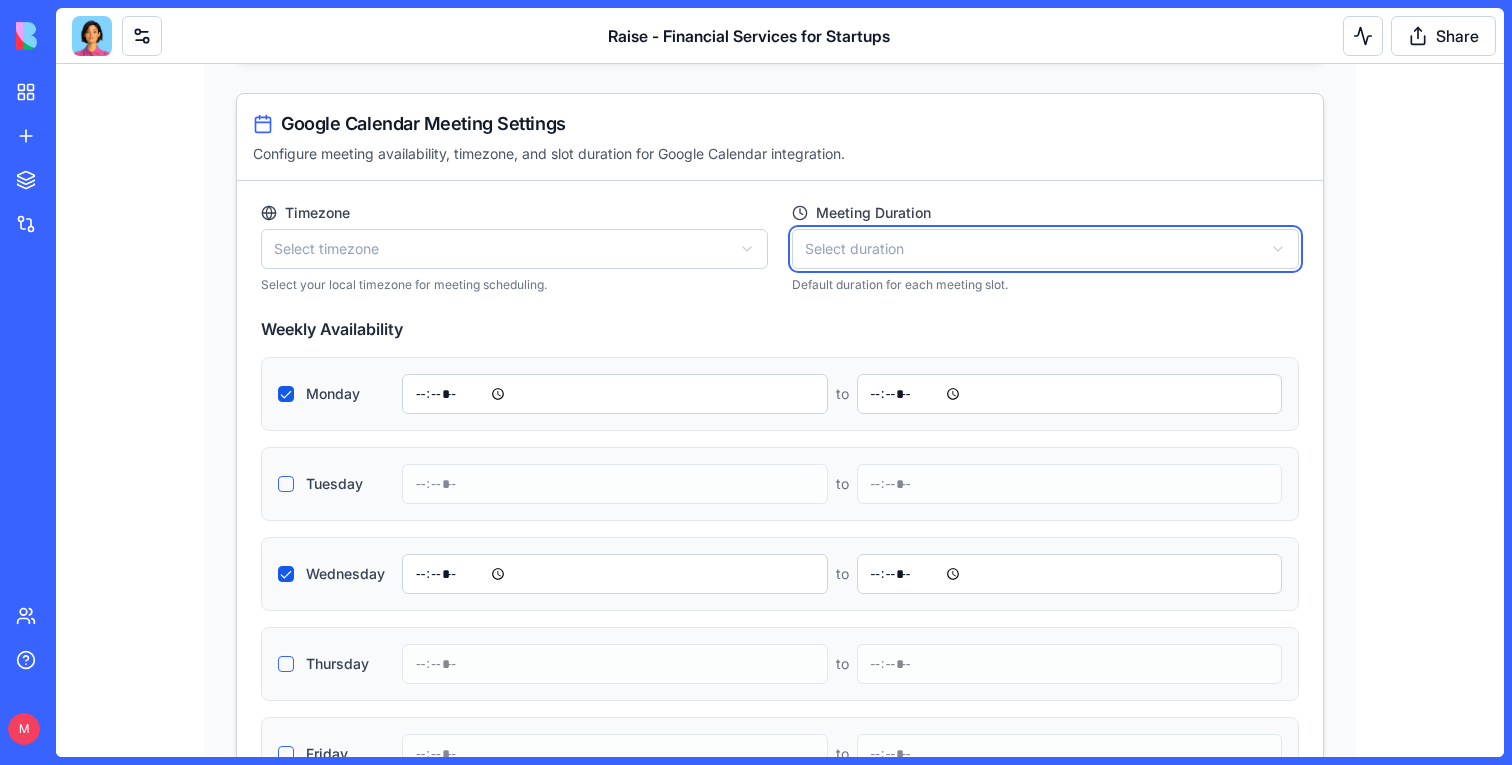click on "Admin Panel Services Management Add, edit, or delete the services your company offers.  Add Service Title Description Icon URL Actions Accounting & Bookkeeping • Monthly and quarterly financial reports
• Monitoring and forecasting cash flow - Edit Service Delete Service Financial Planning • Business modeling
• Operational analysis
• Budgeting and forecasting
• Key financial metrics monitoring - Edit Service Delete Service CFO Services • Finance strategy
• DD and fund raising prep
• Cap Table management
• Technology solutions implementation - Edit Service Delete Service Admin Services • AP/AR management
• ITA representation
• Employee management
• Ongoing administration - Edit Service Delete Service Client Testimonials Management Manage client testimonials displayed on your site.  Add Testimonial Name Title Testimonial LinkedIn Picture Actions Eldad Postan-Koren Co-Founder & CEO at Winn.ai - Uploaded Edit Testimonial Delete Testimonial Michal Lupu Co-Founder & CEO at Blocks" at bounding box center (780, 1567) 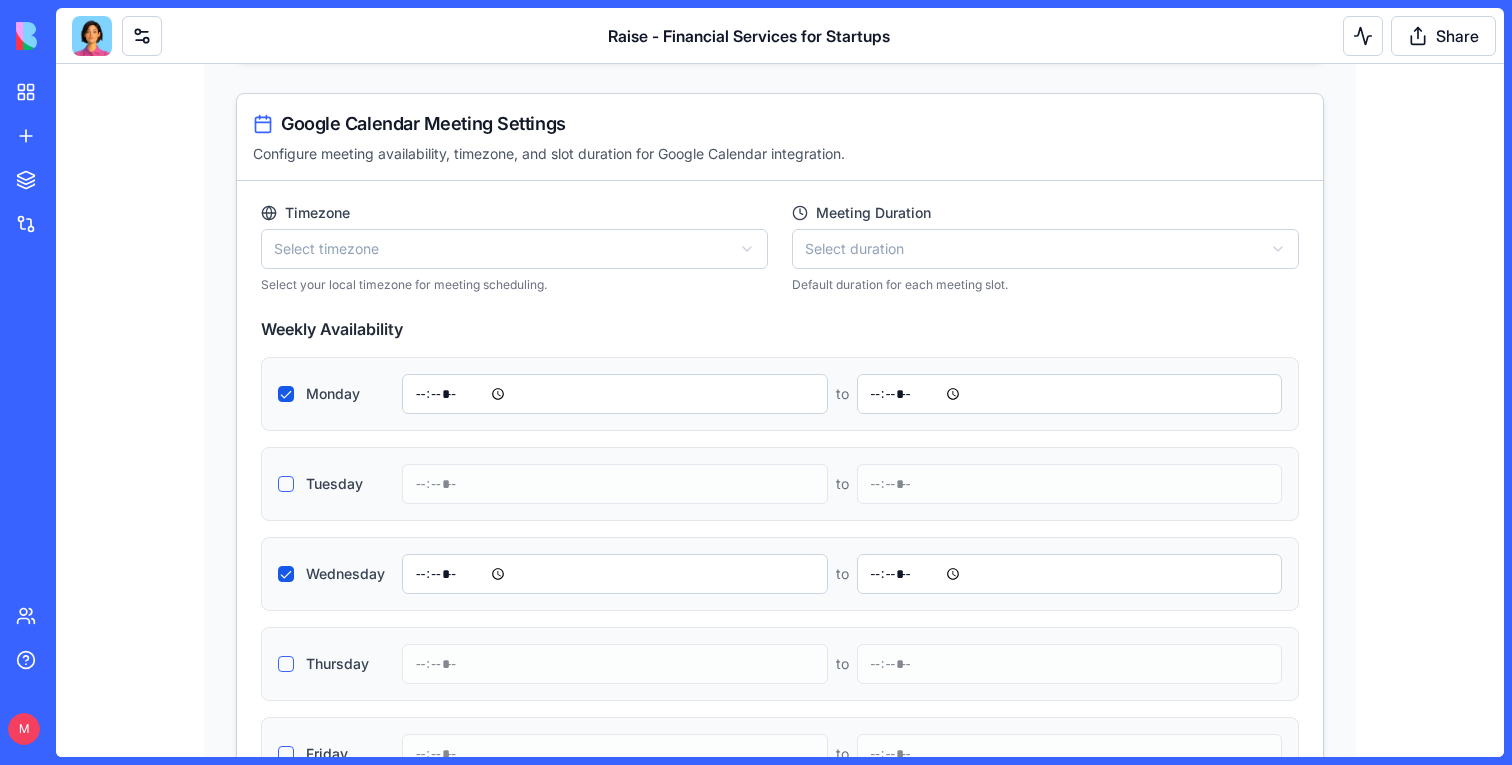 click on "Admin Panel Services Management Add, edit, or delete the services your company offers.  Add Service Title Description Icon URL Actions Accounting & Bookkeeping • Monthly and quarterly financial reports
• Monitoring and forecasting cash flow - Edit Service Delete Service Financial Planning • Business modeling
• Operational analysis
• Budgeting and forecasting
• Key financial metrics monitoring - Edit Service Delete Service CFO Services • Finance strategy
• DD and fund raising prep
• Cap Table management
• Technology solutions implementation - Edit Service Delete Service Admin Services • AP/AR management
• ITA representation
• Employee management
• Ongoing administration - Edit Service Delete Service Client Testimonials Management Manage client testimonials displayed on your site.  Add Testimonial Name Title Testimonial LinkedIn Picture Actions Eldad Postan-Koren Co-Founder & CEO at Winn.ai - Uploaded Edit Testimonial Delete Testimonial Michal Lupu Co-Founder & CEO at Blocks" at bounding box center [780, 1567] 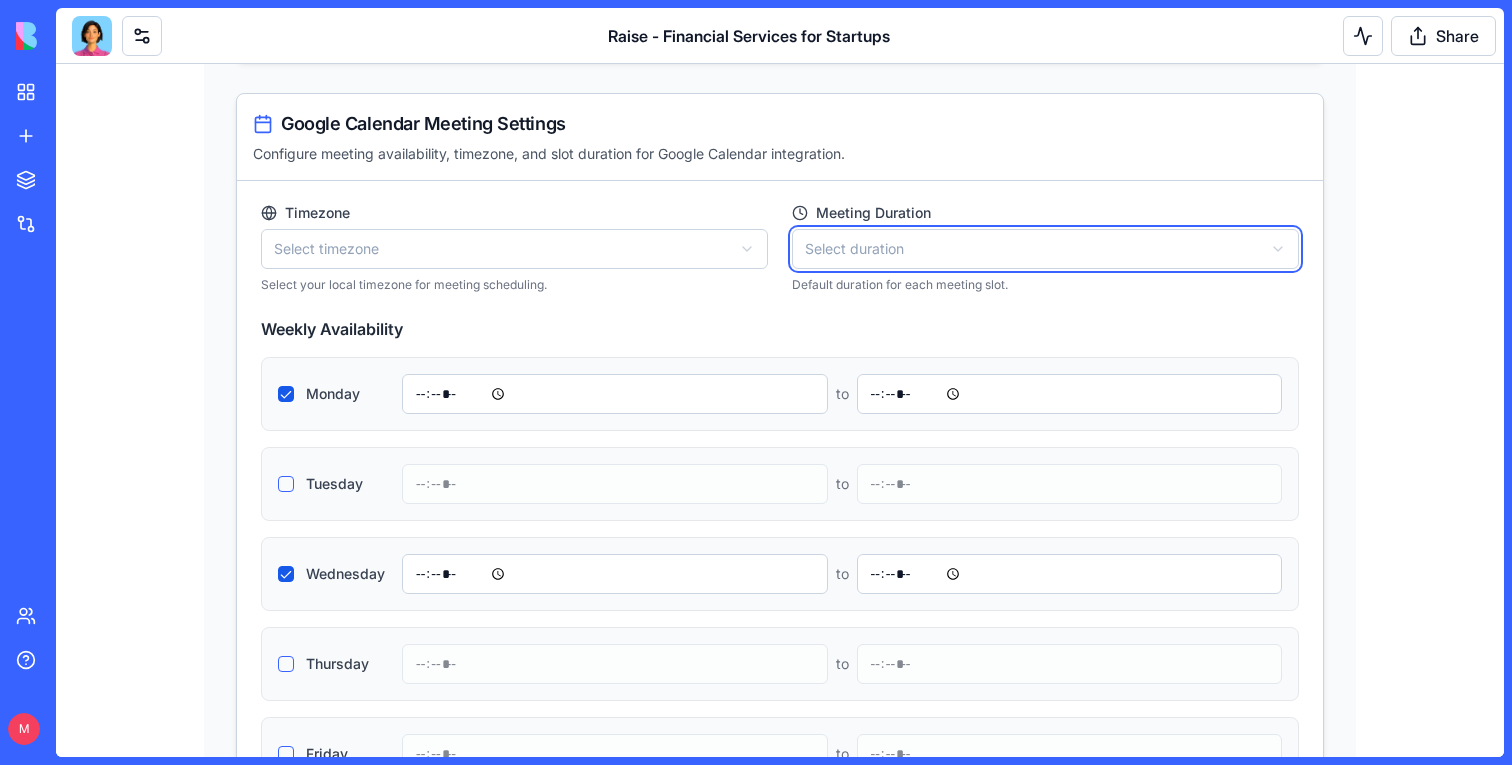 click on "Admin Panel Services Management Add, edit, or delete the services your company offers.  Add Service Title Description Icon URL Actions Accounting & Bookkeeping • Monthly and quarterly financial reports
• Monitoring and forecasting cash flow - Edit Service Delete Service Financial Planning • Business modeling
• Operational analysis
• Budgeting and forecasting
• Key financial metrics monitoring - Edit Service Delete Service CFO Services • Finance strategy
• DD and fund raising prep
• Cap Table management
• Technology solutions implementation - Edit Service Delete Service Admin Services • AP/AR management
• ITA representation
• Employee management
• Ongoing administration - Edit Service Delete Service Client Testimonials Management Manage client testimonials displayed on your site.  Add Testimonial Name Title Testimonial LinkedIn Picture Actions Eldad Postan-Koren Co-Founder & CEO at Winn.ai - Uploaded Edit Testimonial Delete Testimonial Michal Lupu Co-Founder & CEO at Blocks" at bounding box center [780, 1567] 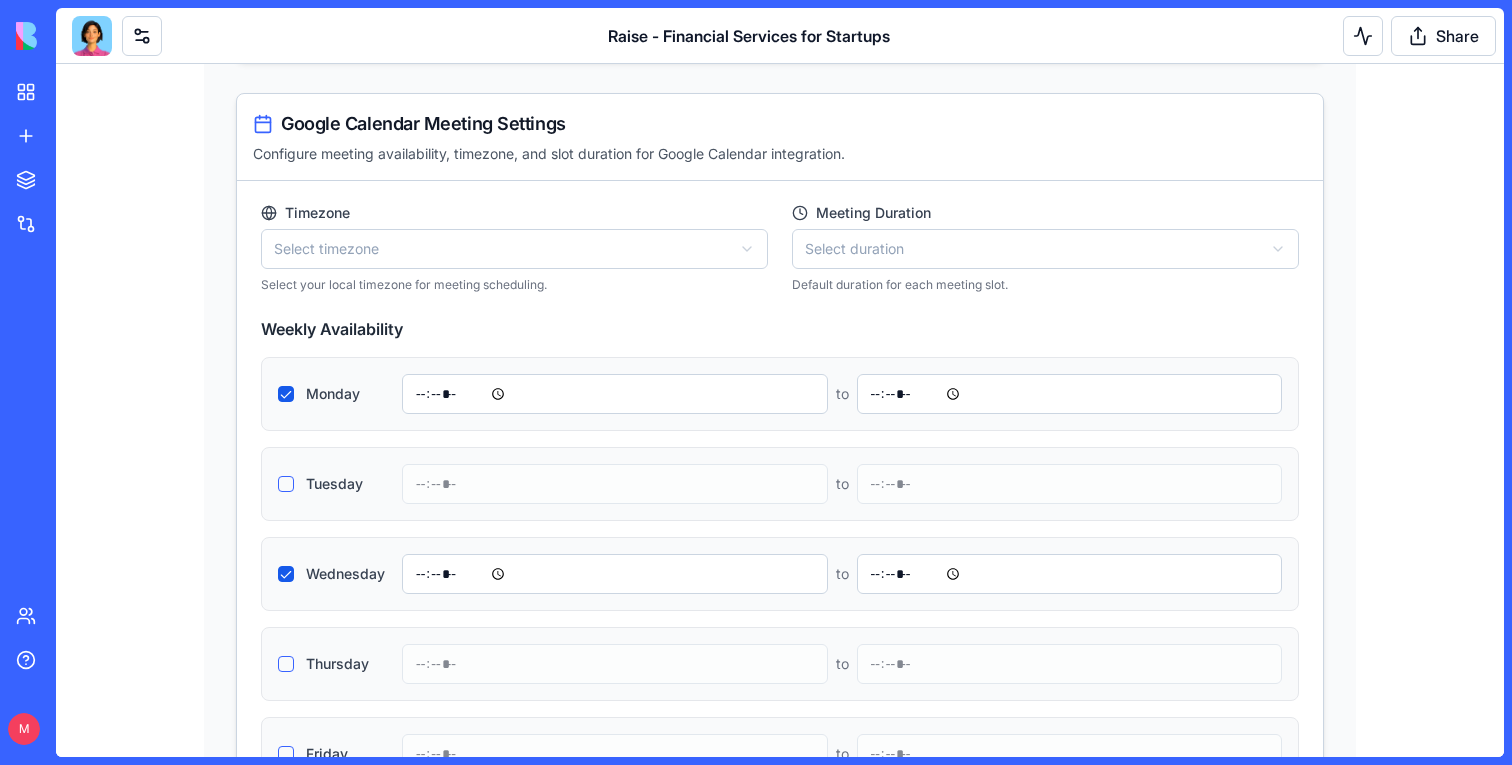 click on "**********" at bounding box center [780, 604] 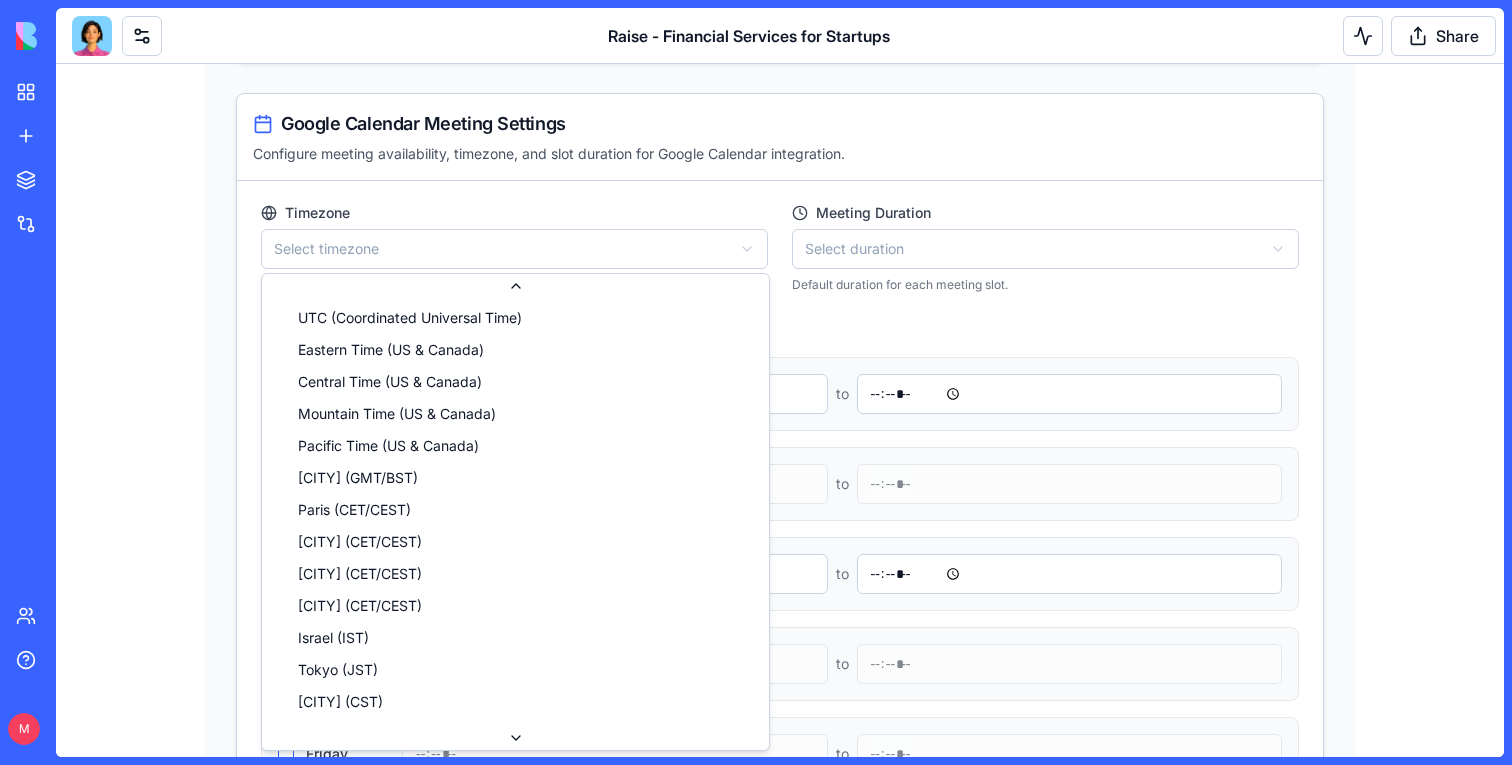 scroll, scrollTop: 100, scrollLeft: 0, axis: vertical 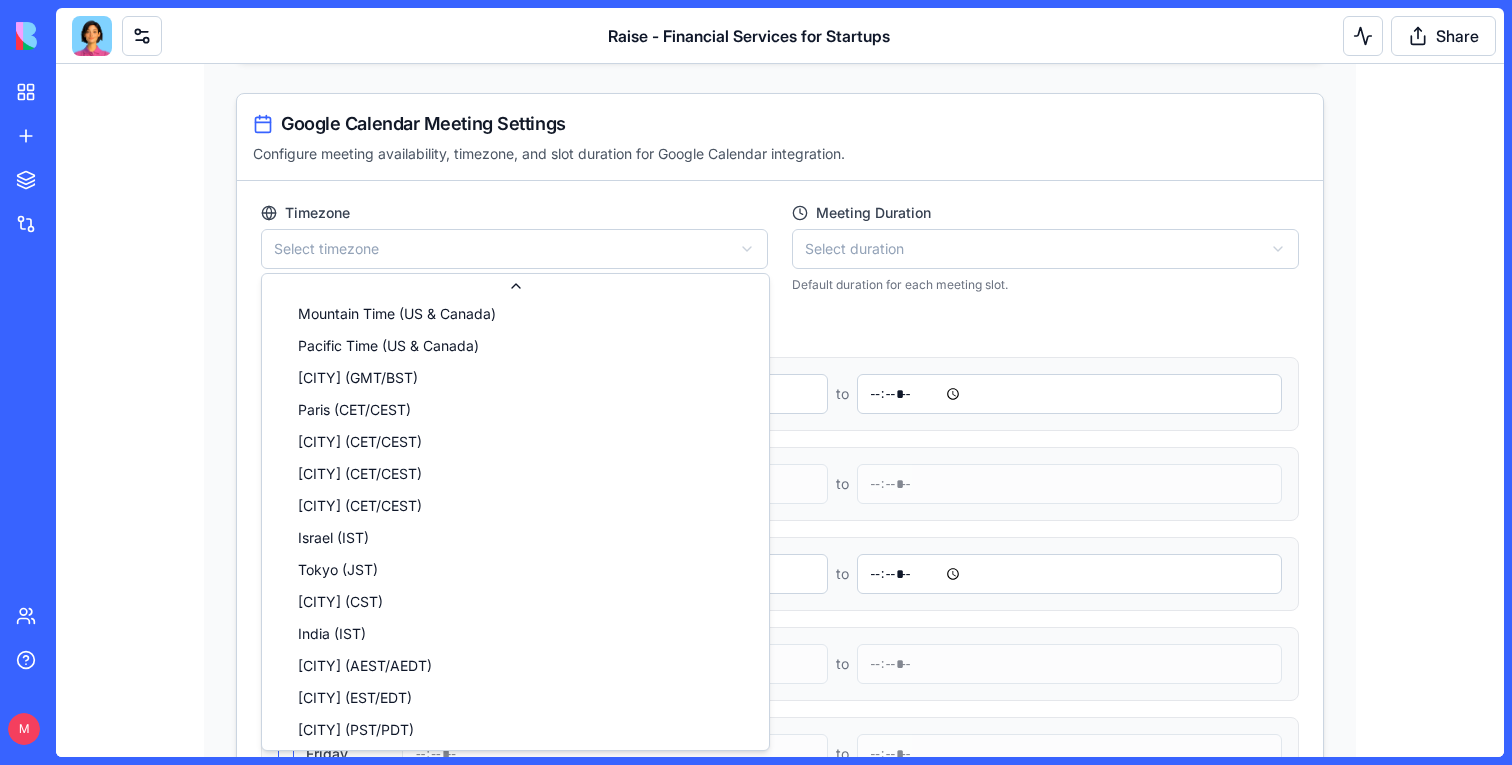 select on "**********" 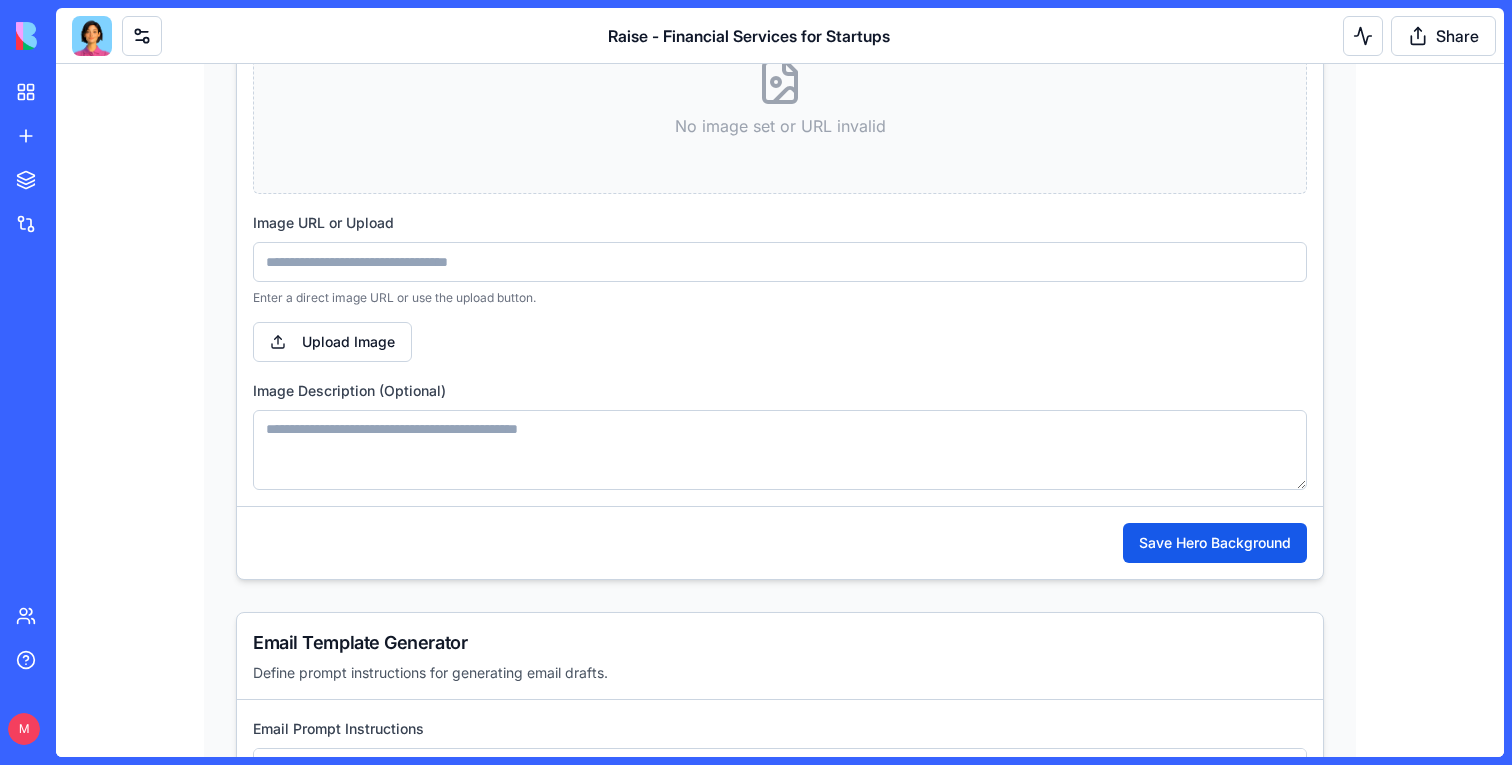 scroll, scrollTop: 5358, scrollLeft: 0, axis: vertical 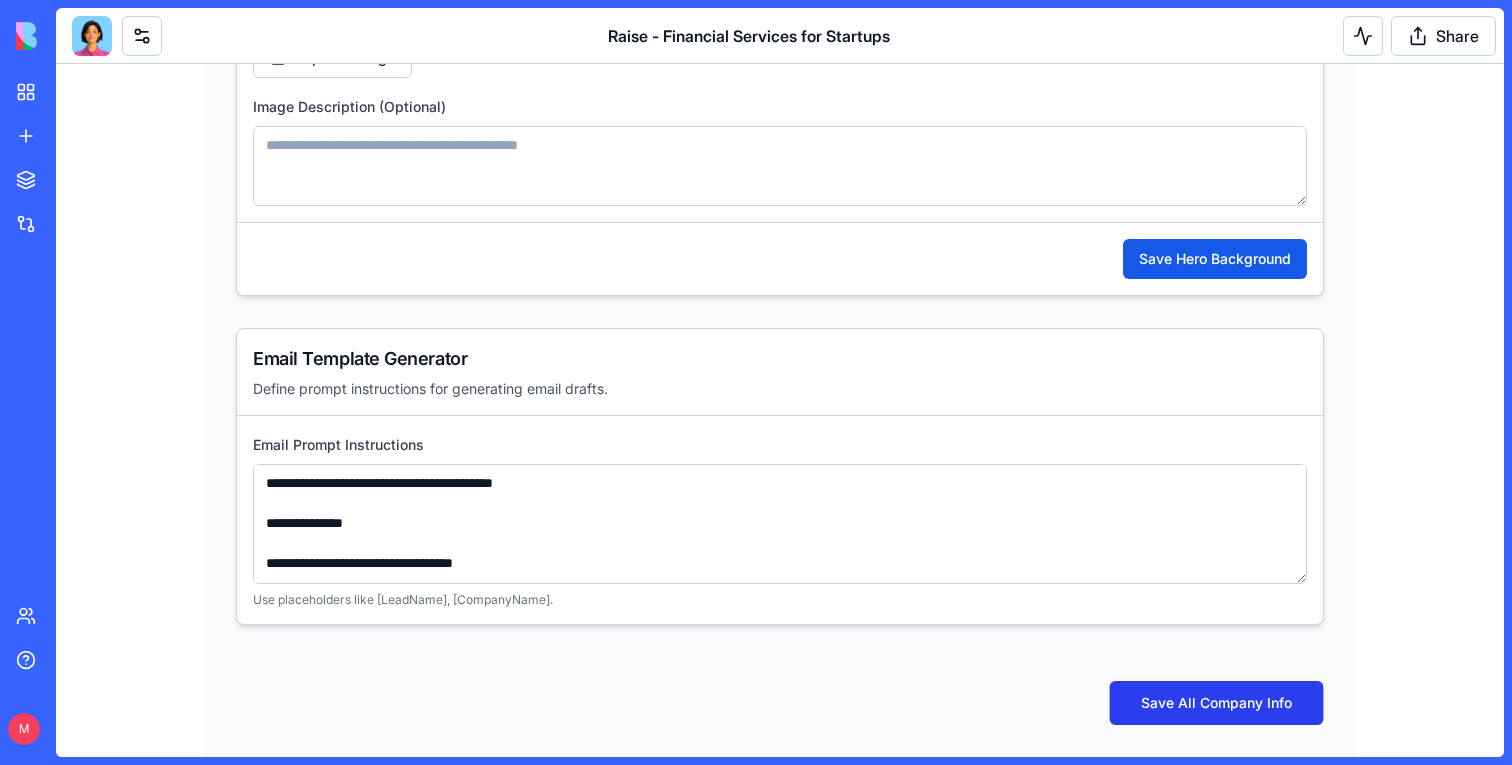 click on "Admin Panel Services Management Add, edit, or delete the services your company offers.  Add Service Title Description Icon URL Actions Accounting & Bookkeeping • Monthly and quarterly financial reports
• Monitoring and forecasting cash flow - Edit Service Delete Service Financial Planning • Business modeling
• Operational analysis
• Budgeting and forecasting
• Key financial metrics monitoring - Edit Service Delete Service CFO Services • Finance strategy
• DD and fund raising prep
• Cap Table management
• Technology solutions implementation - Edit Service Delete Service Admin Services • AP/AR management
• ITA representation
• Employee management
• Ongoing administration - Edit Service Delete Service Client Testimonials Management Manage client testimonials displayed on your site.  Add Testimonial Name Title Testimonial LinkedIn Picture Actions [FIRST] [LAST] Co-Founder & CEO at Winn.ai - Uploaded Edit Testimonial Delete Testimonial [FIRST] [LAST] Co-Founder & CEO at Blocks Link -" at bounding box center (780, -2269) 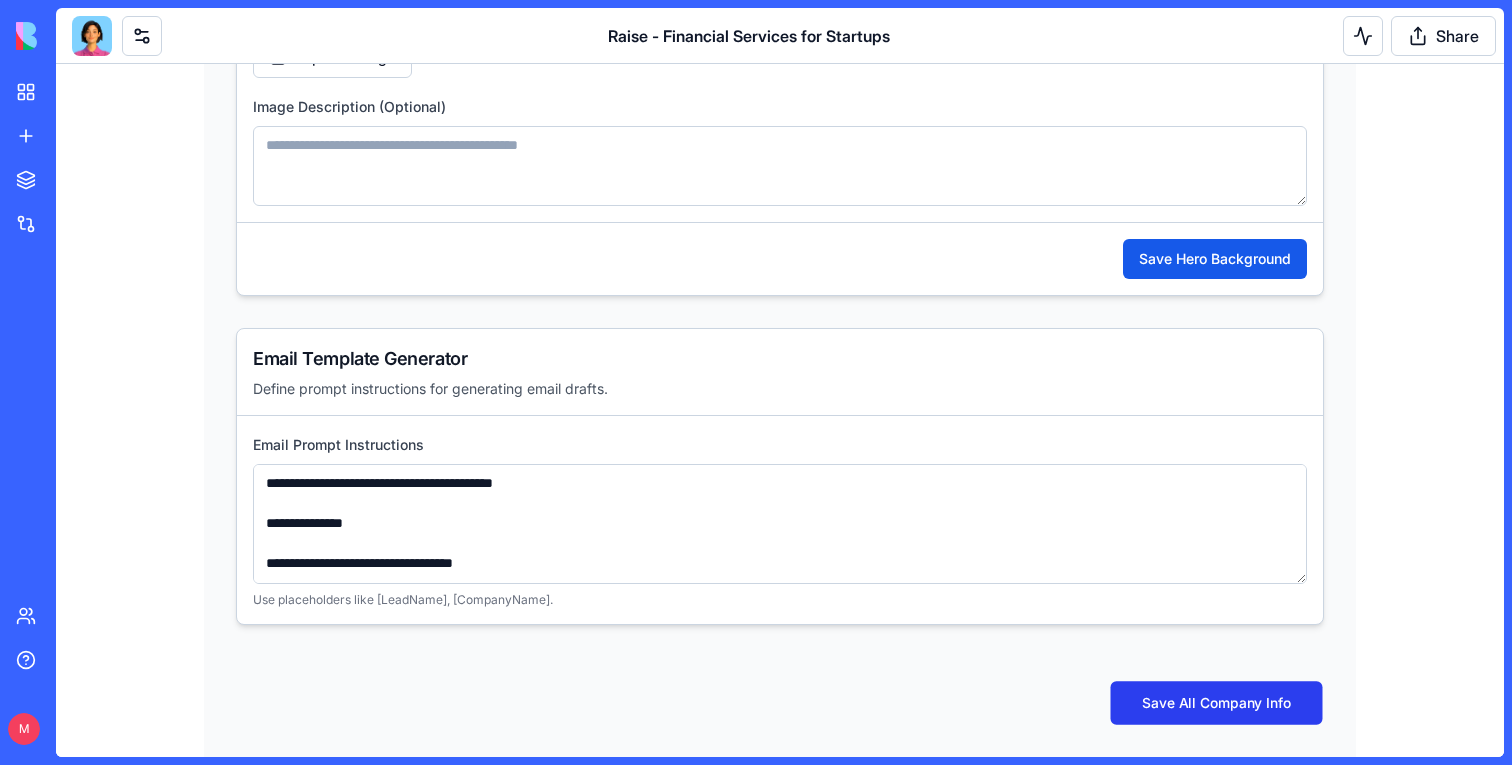 click on "Save All Company Info" at bounding box center [1217, 702] 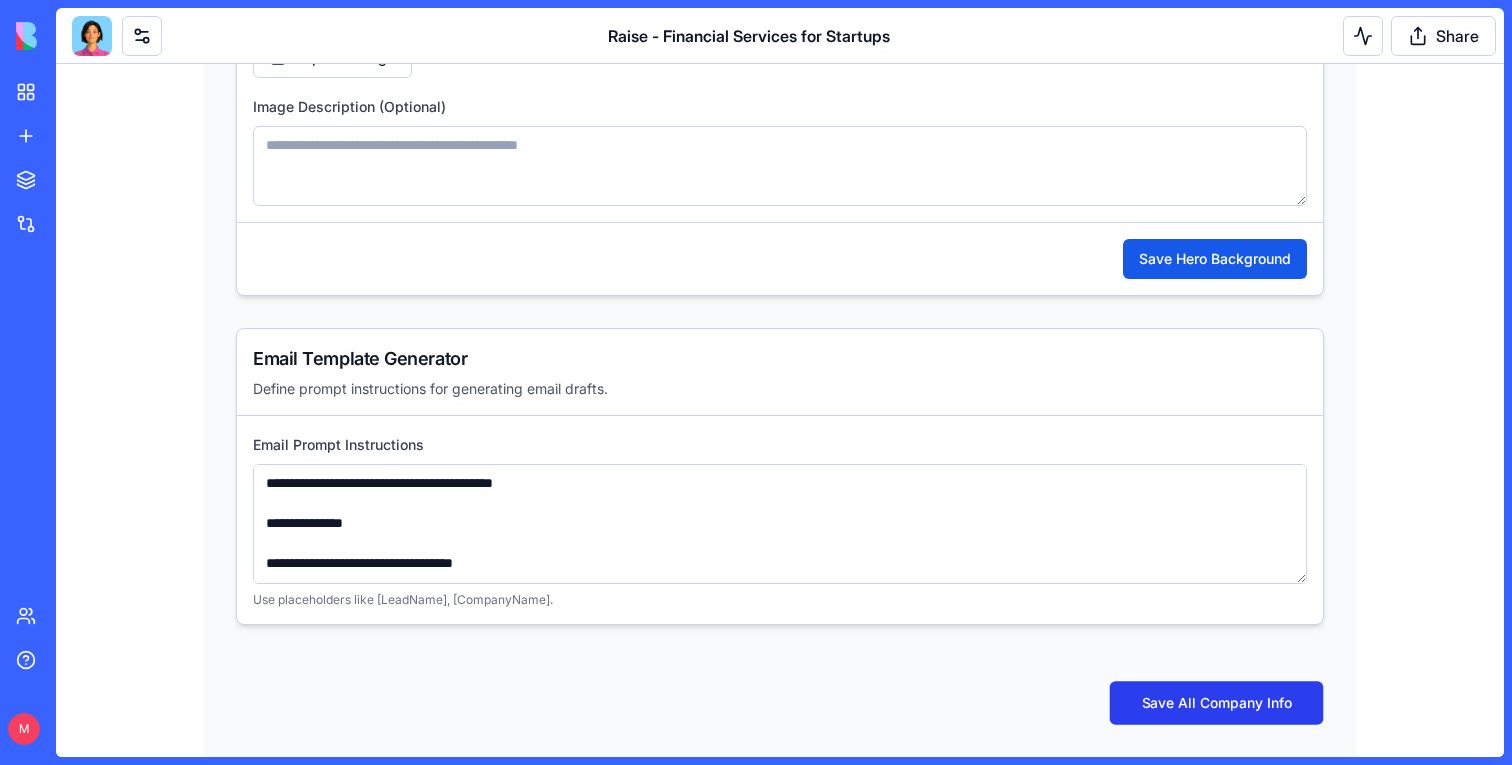 click on "Save All Company Info" at bounding box center [1217, 703] 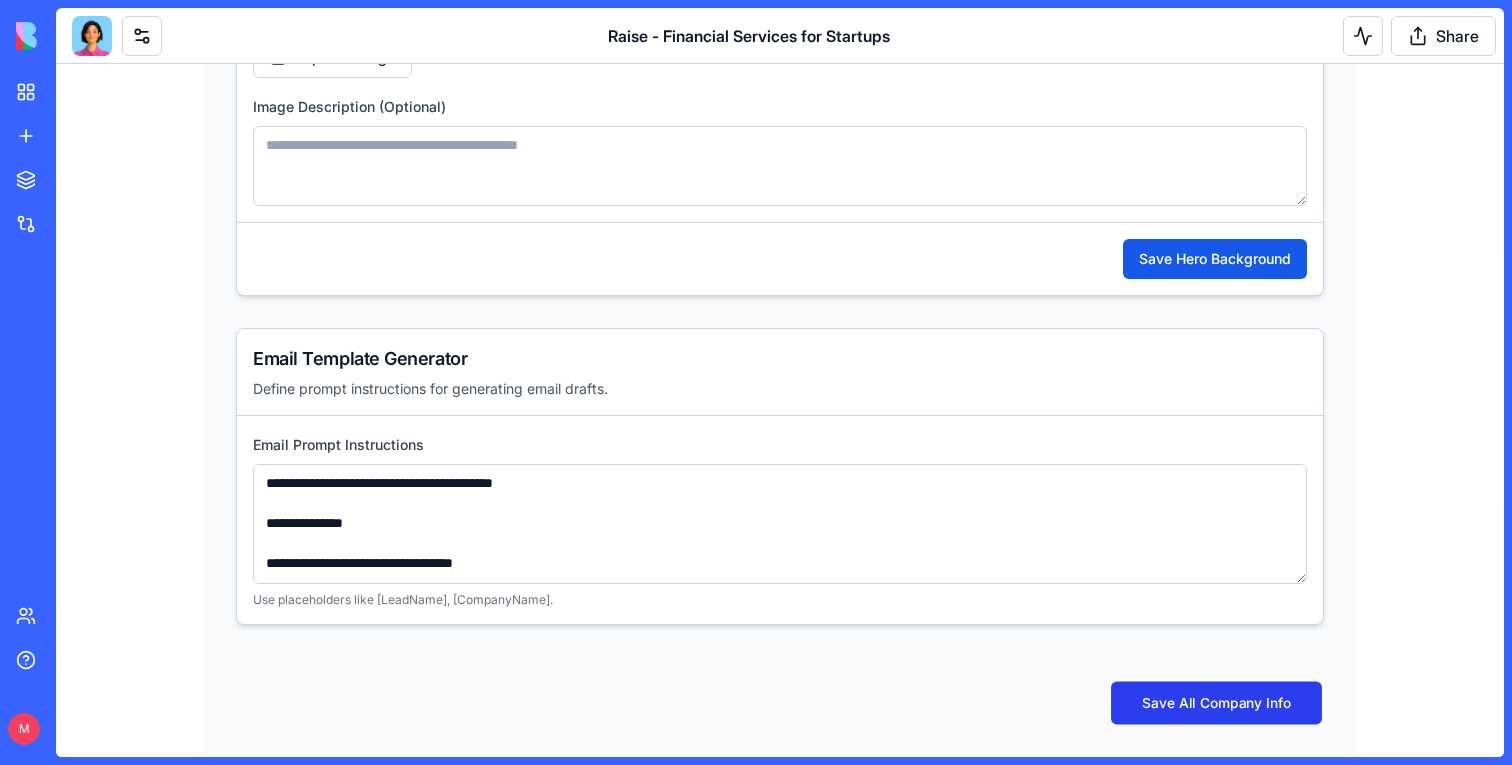 click on "Save All Company Info" at bounding box center [1216, 702] 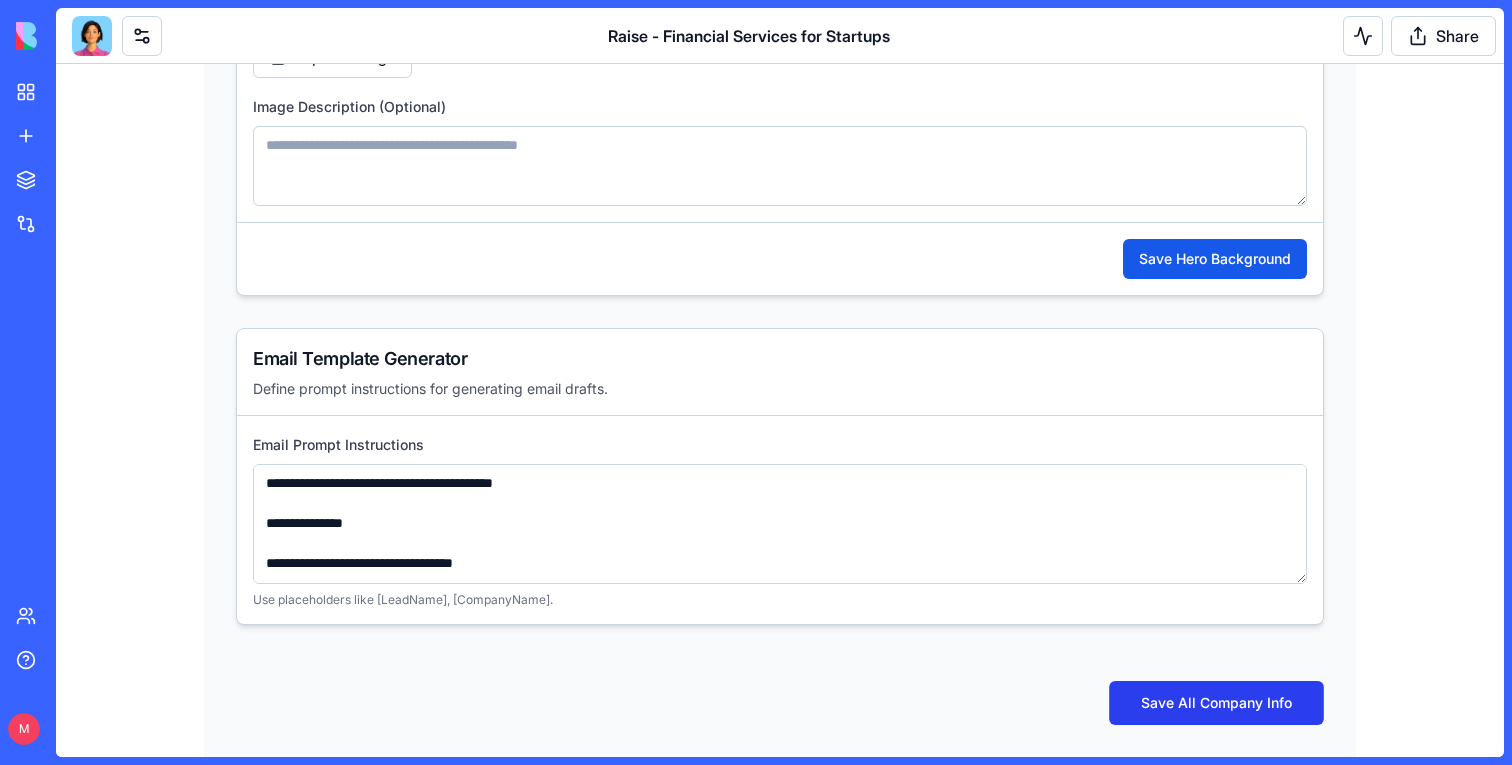 click on "Save All Company Info" at bounding box center [1216, 703] 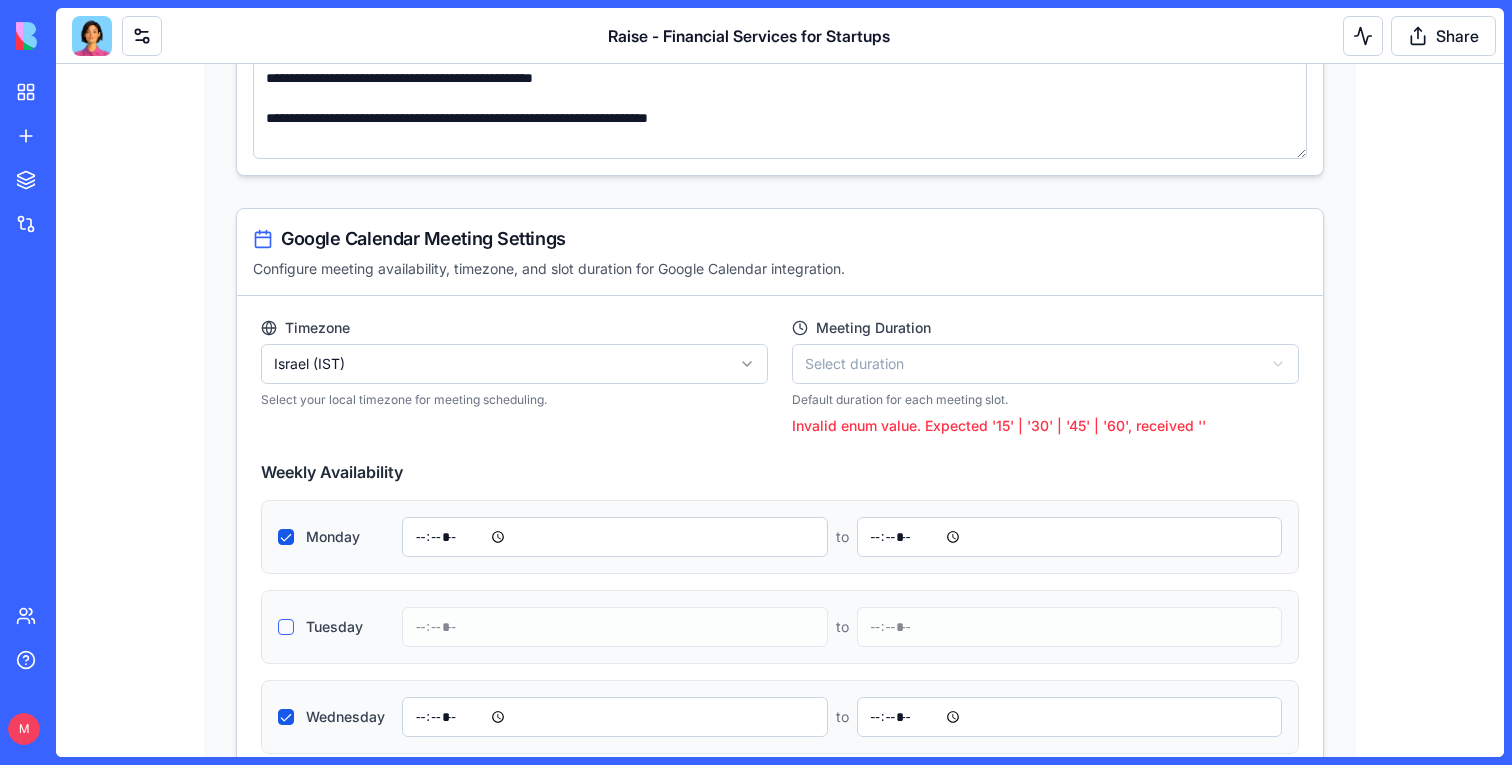 scroll, scrollTop: 1369, scrollLeft: 0, axis: vertical 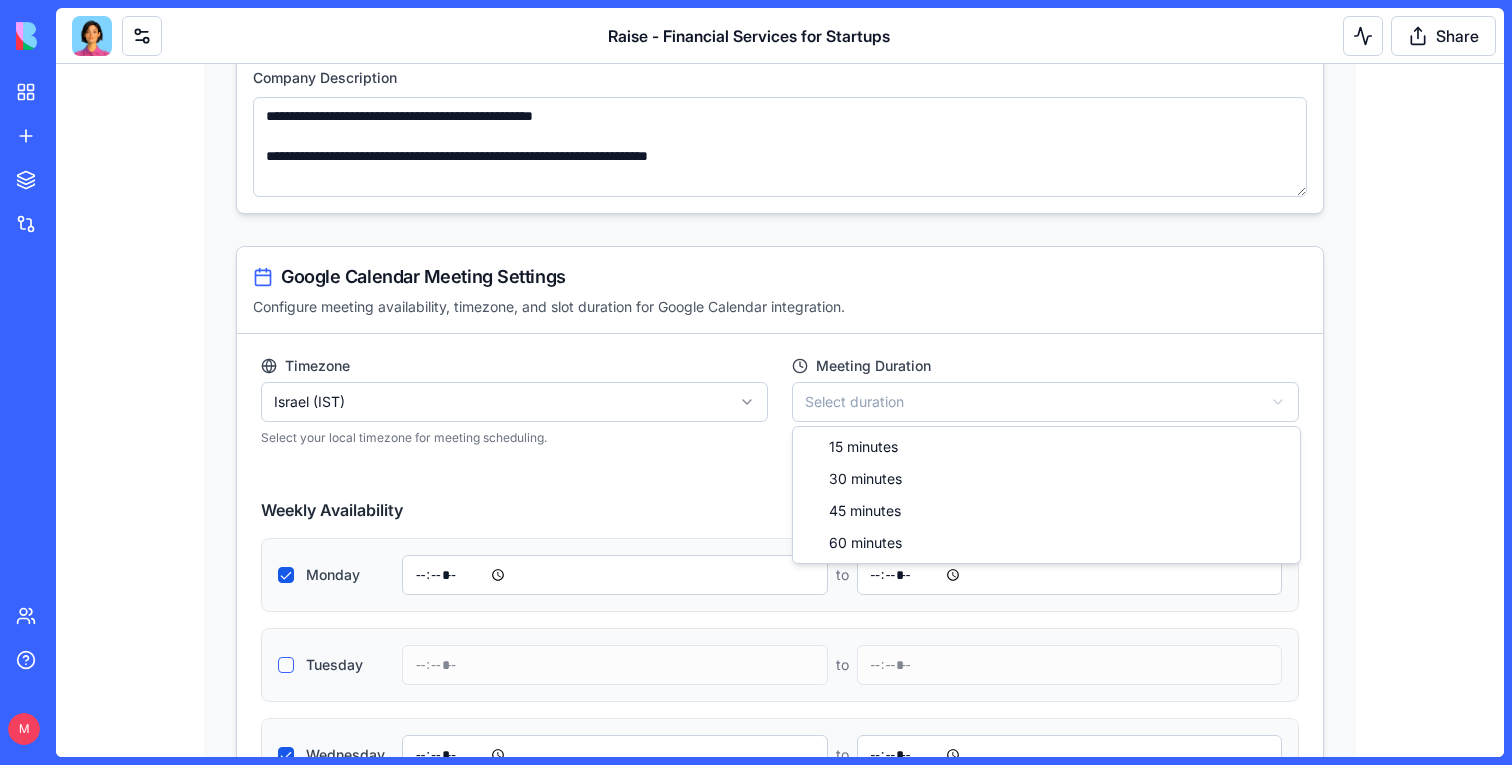 click on "Admin Panel Services Management Add, edit, or delete the services your company offers.  Add Service Title Description Icon URL Actions Accounting & Bookkeeping • Monthly and quarterly financial reports
• Monitoring and forecasting cash flow - Edit Service Delete Service Financial Planning • Business modeling
• Operational analysis
• Budgeting and forecasting
• Key financial metrics monitoring - Edit Service Delete Service CFO Services • Finance strategy
• DD and fund raising prep
• Cap Table management
• Technology solutions implementation - Edit Service Delete Service Admin Services • AP/AR management
• ITA representation
• Employee management
• Ongoing administration - Edit Service Delete Service Client Testimonials Management Manage client testimonials displayed on your site.  Add Testimonial Name Title Testimonial LinkedIn Picture Actions Eldad Postan-Koren Co-Founder & CEO at Winn.ai - Uploaded Edit Testimonial Delete Testimonial Michal Lupu Co-Founder & CEO at Blocks" at bounding box center (780, 1734) 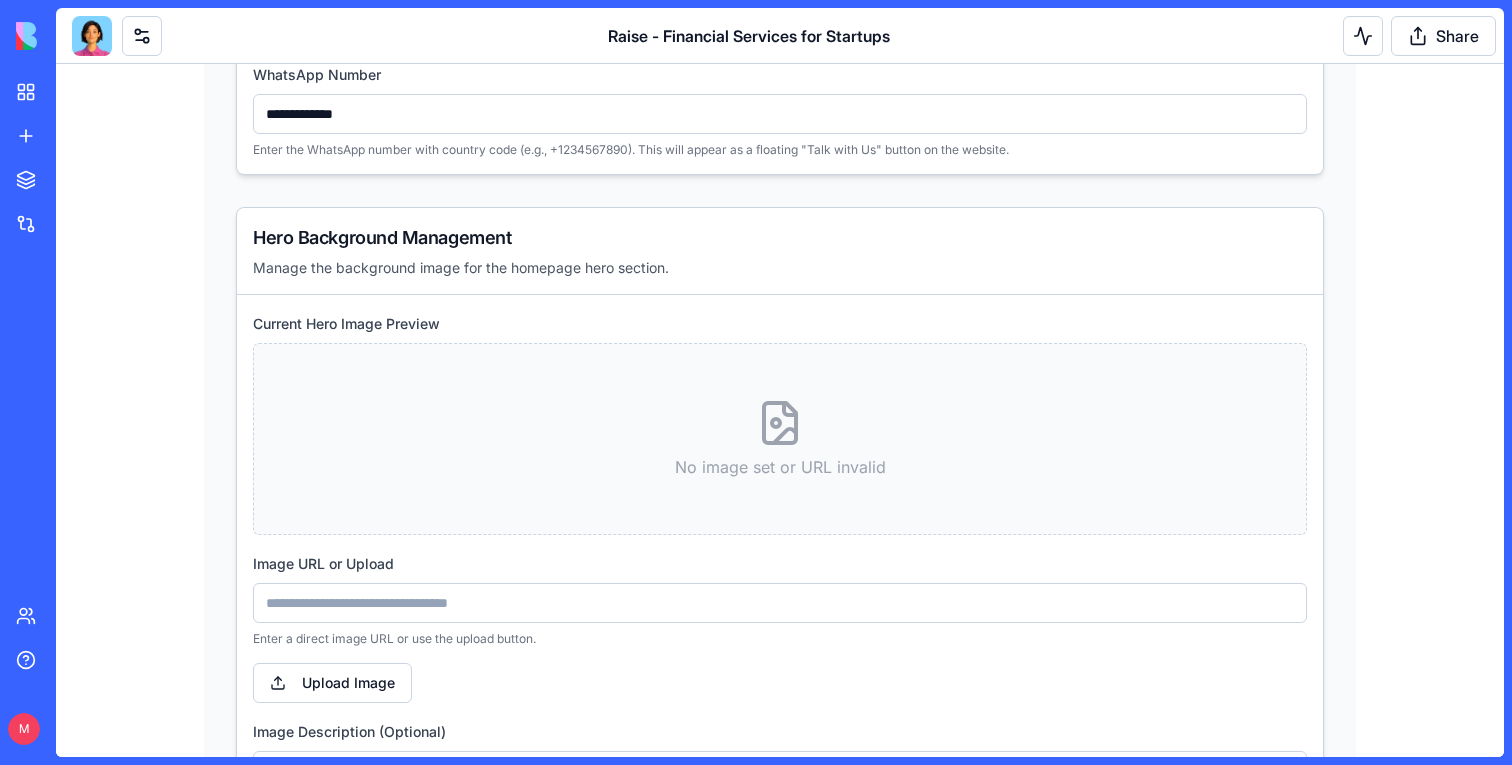 scroll, scrollTop: 5358, scrollLeft: 0, axis: vertical 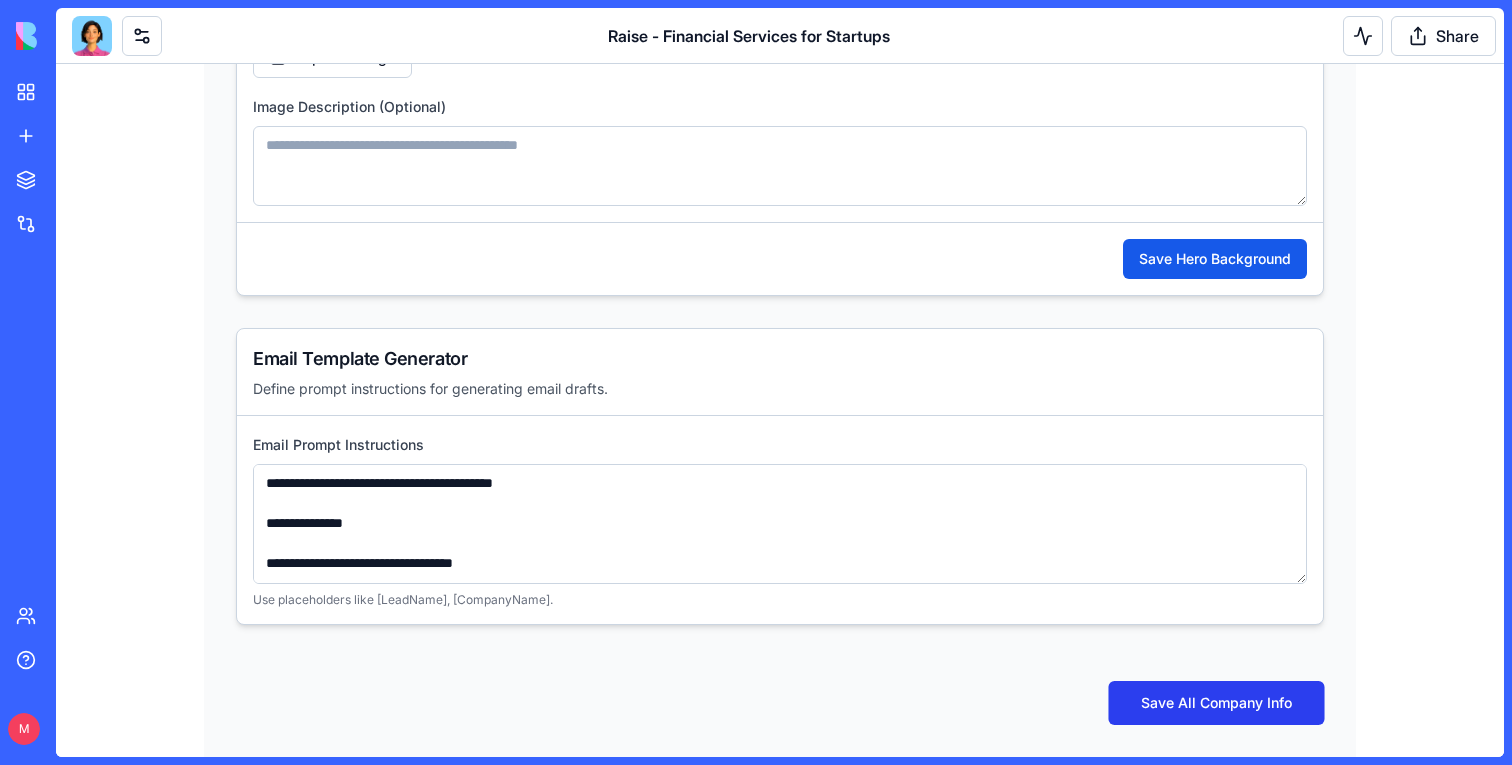 click on "Save All Company Info" at bounding box center [1216, 703] 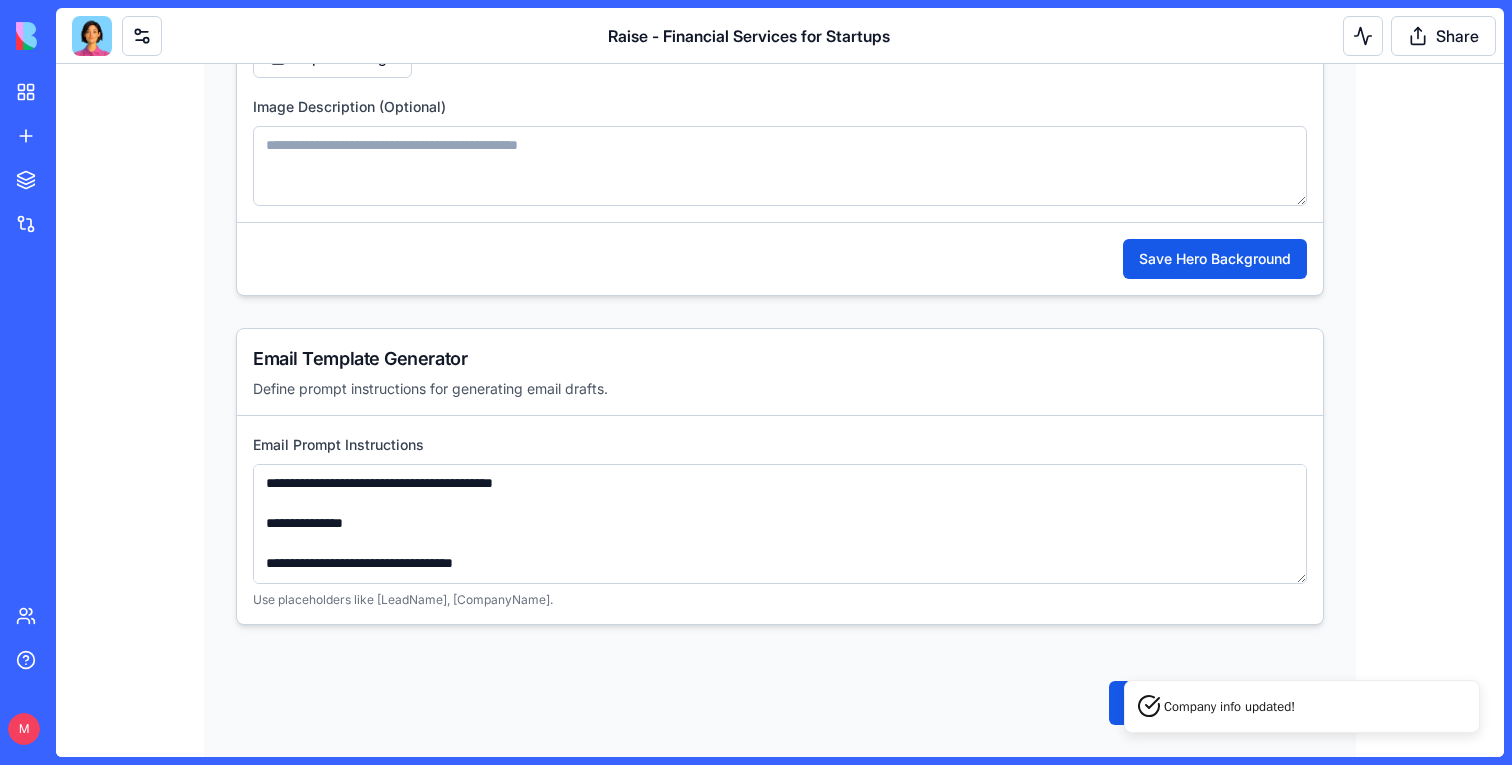 click at bounding box center (92, 36) 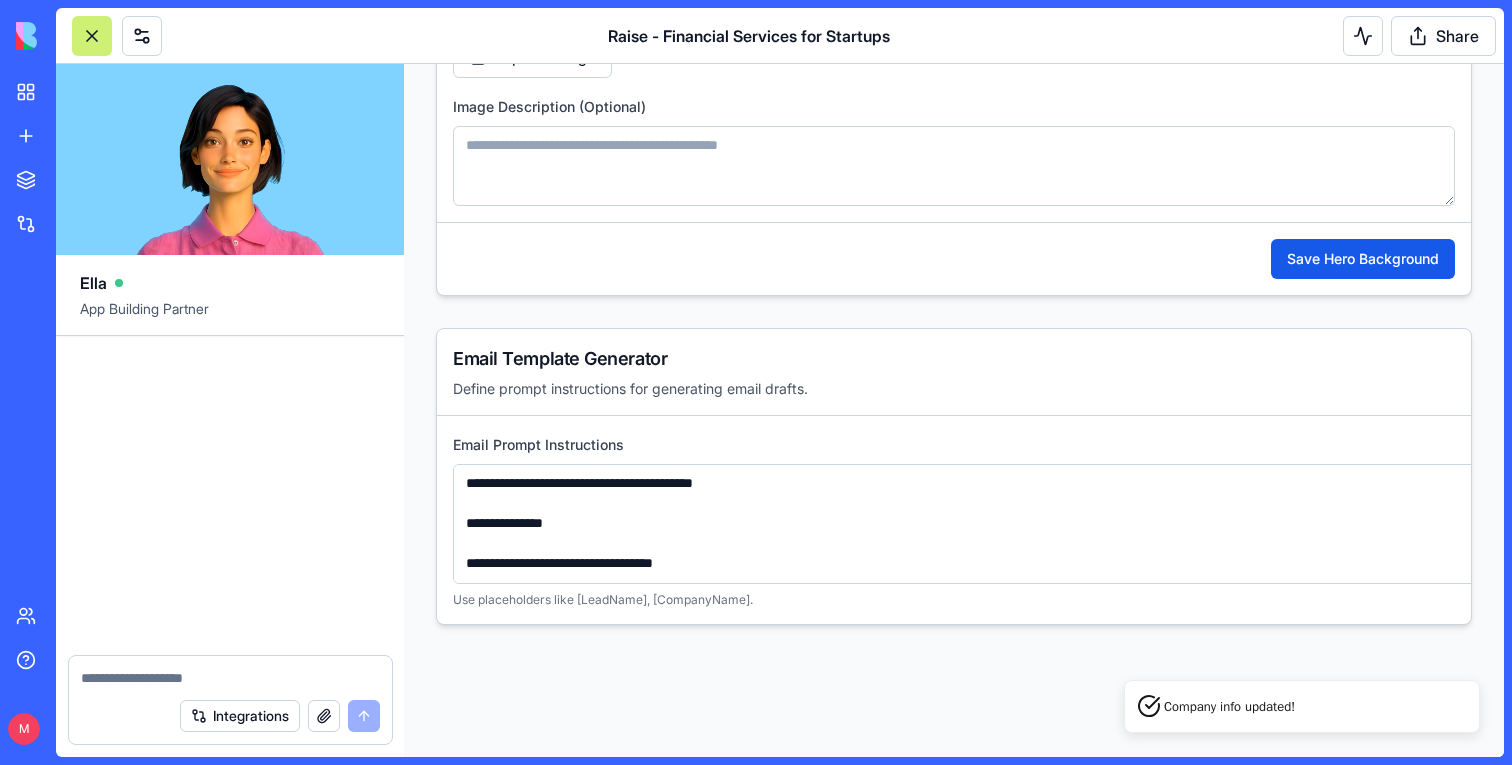 scroll, scrollTop: 5374, scrollLeft: 0, axis: vertical 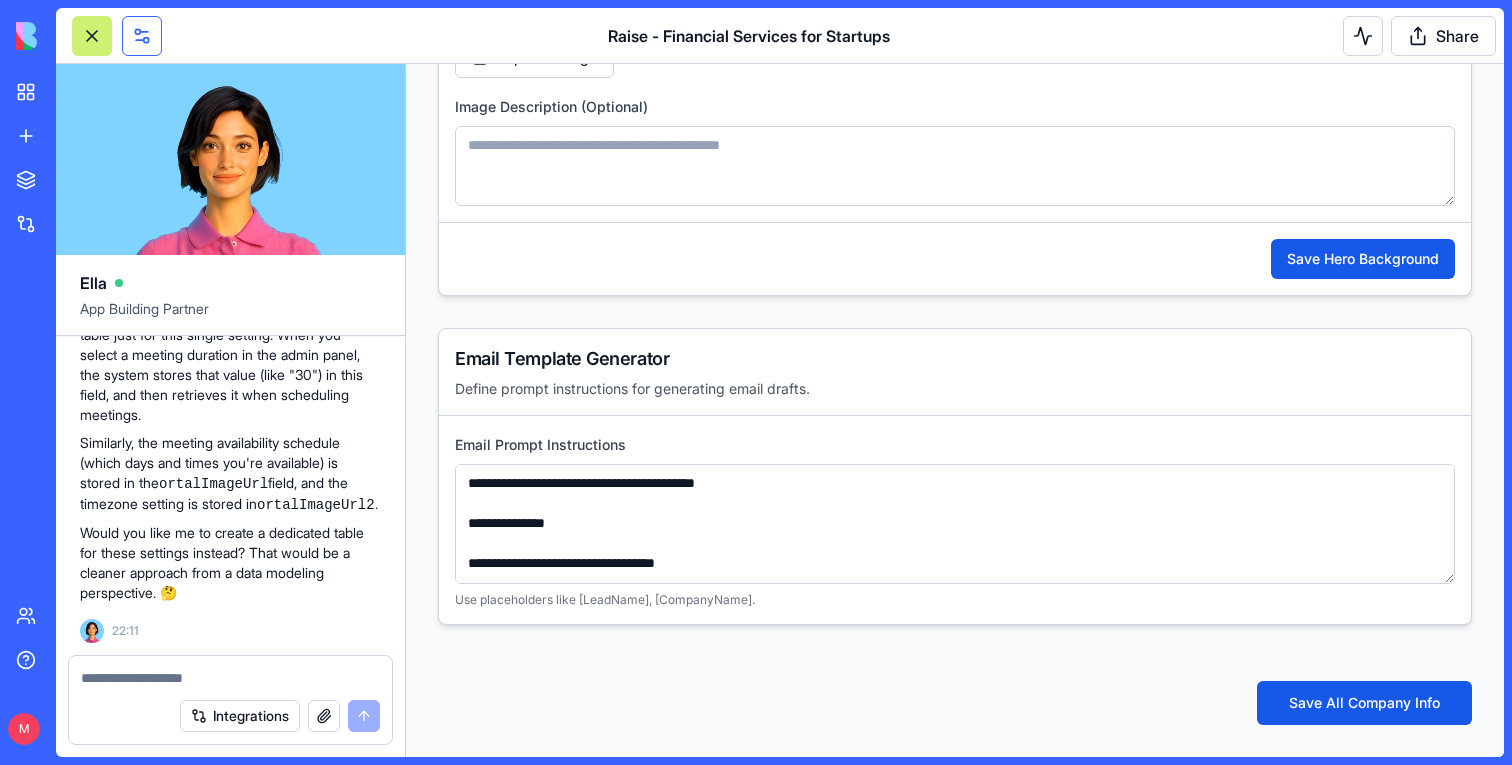 click at bounding box center (142, 36) 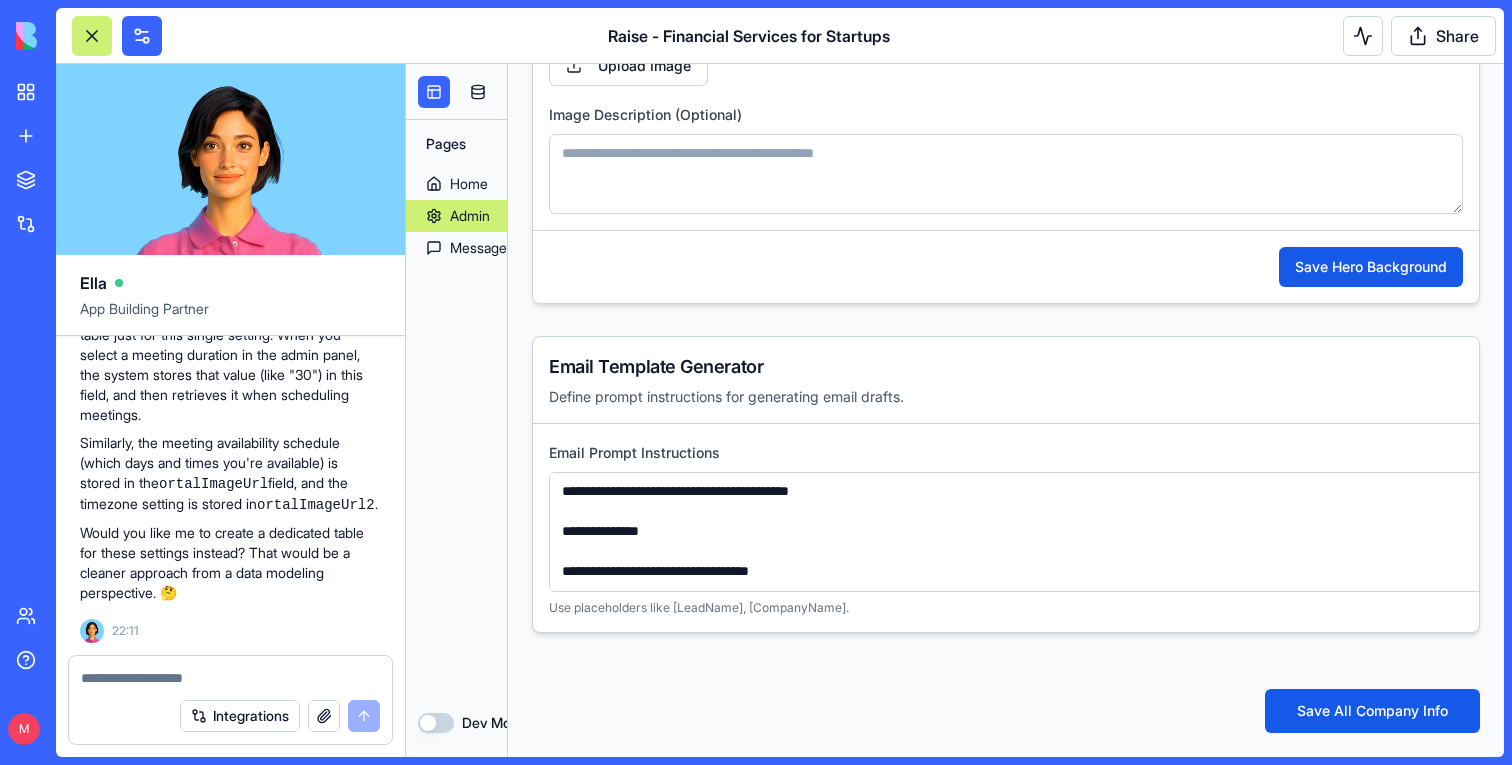 scroll, scrollTop: 5358, scrollLeft: 0, axis: vertical 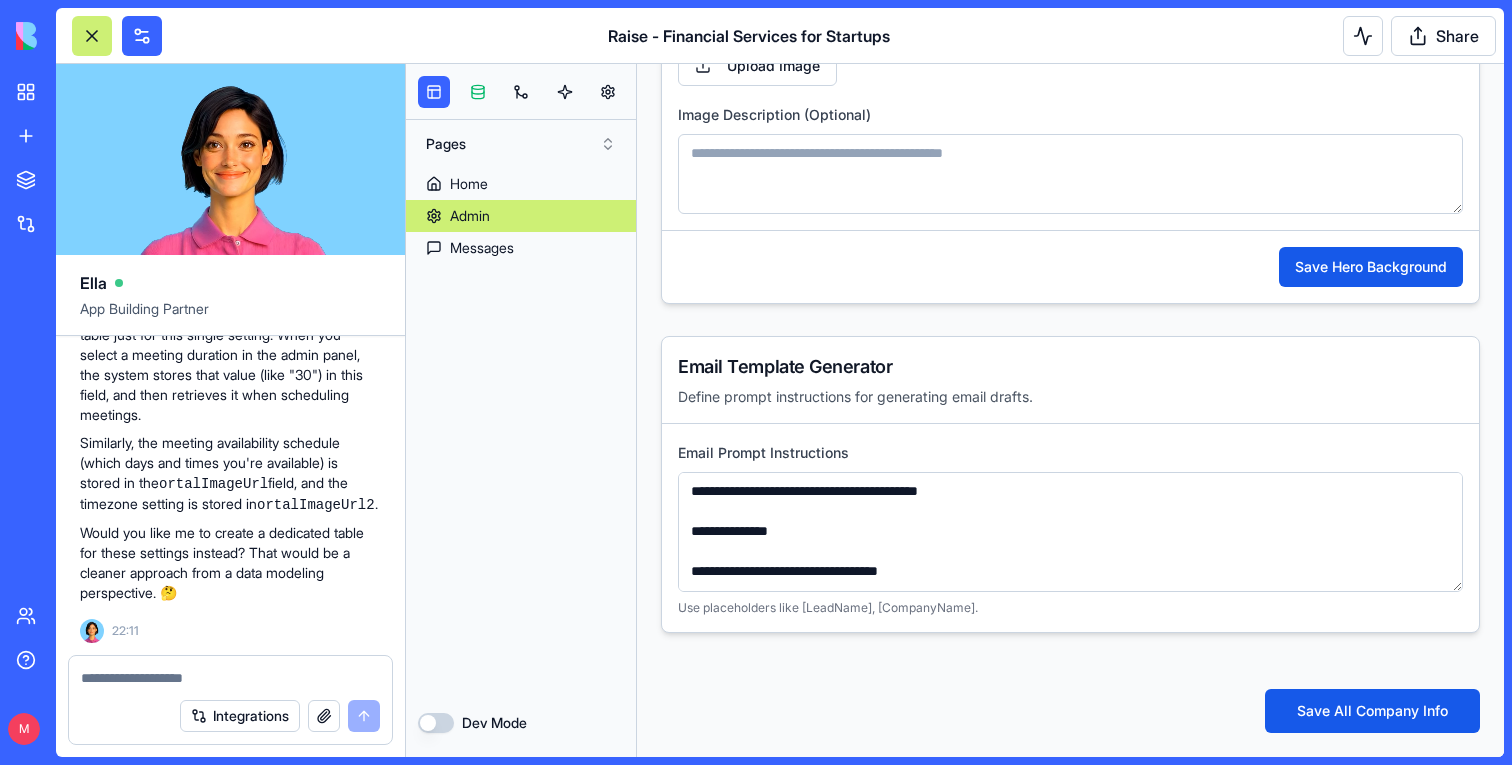 click at bounding box center (478, 92) 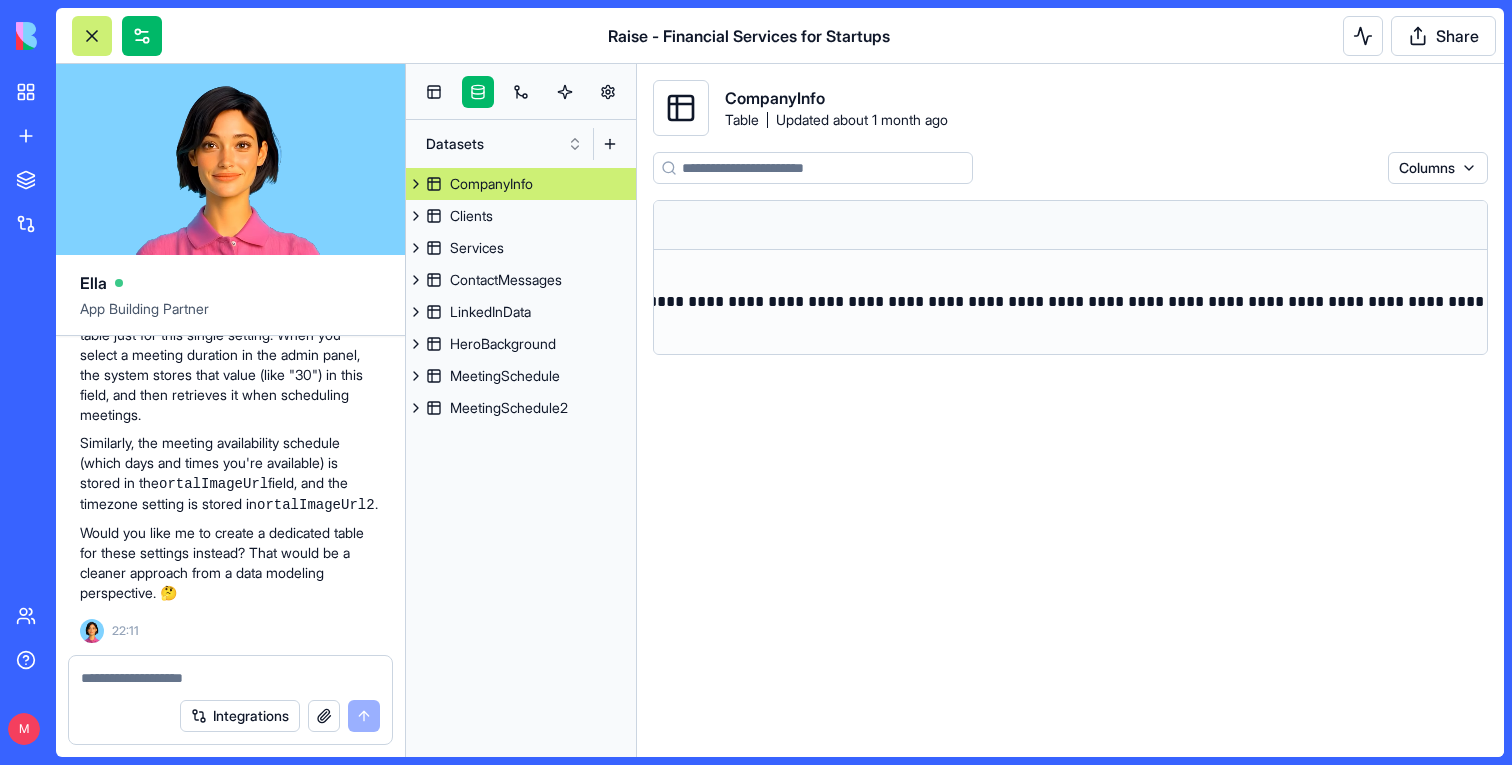 scroll, scrollTop: 0, scrollLeft: 2328, axis: horizontal 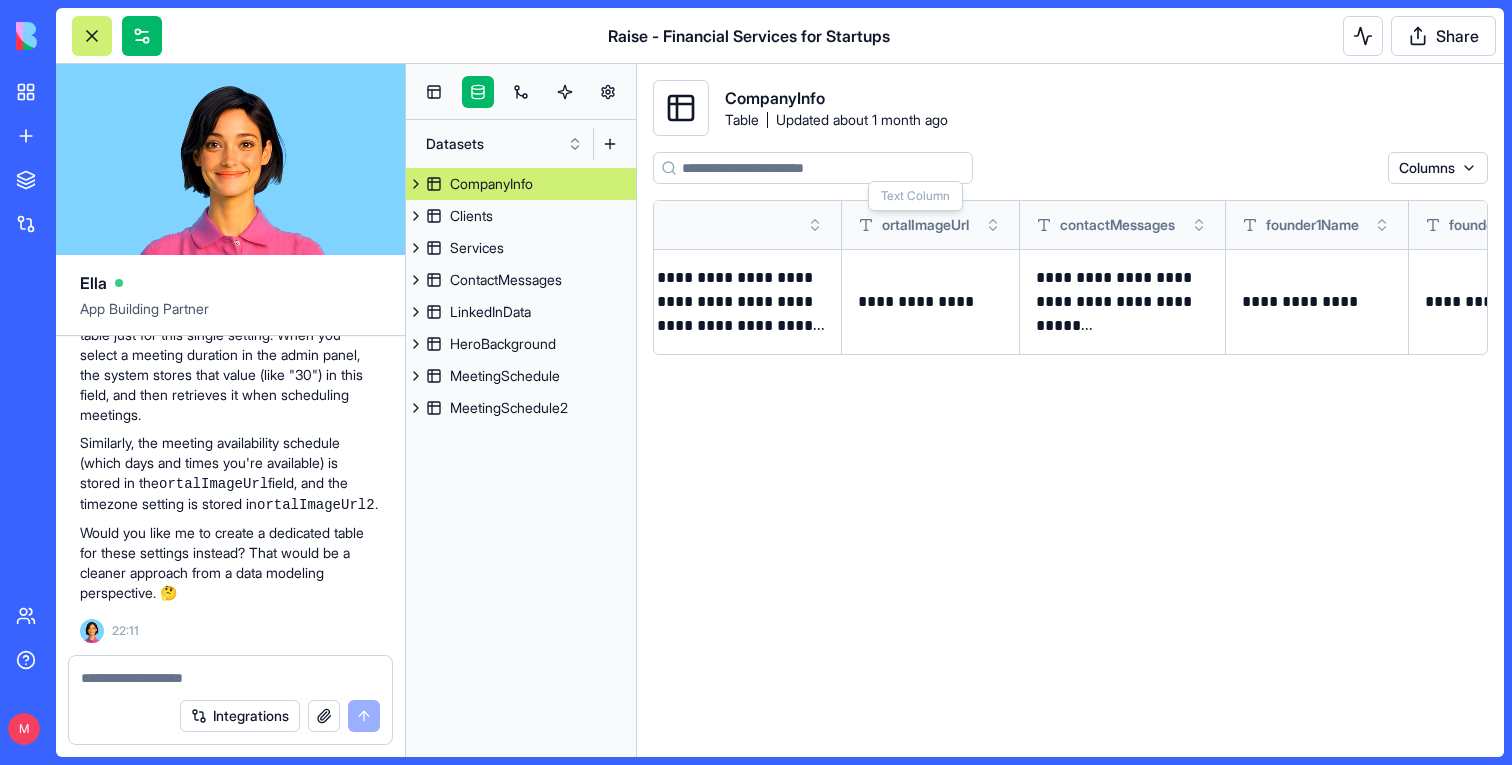 click on "ortalImageUrl" at bounding box center [925, 225] 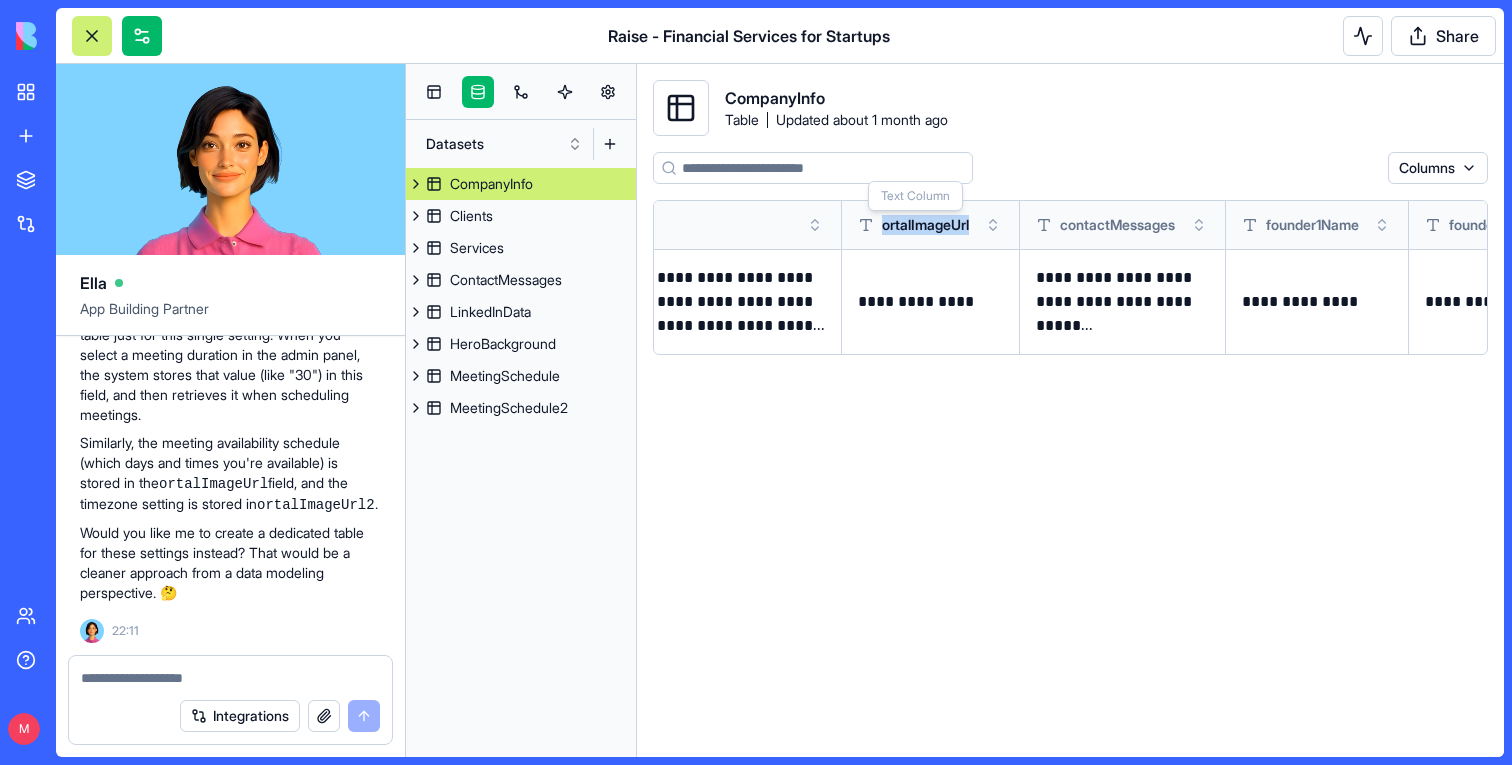 click on "ortalImageUrl" at bounding box center (925, 225) 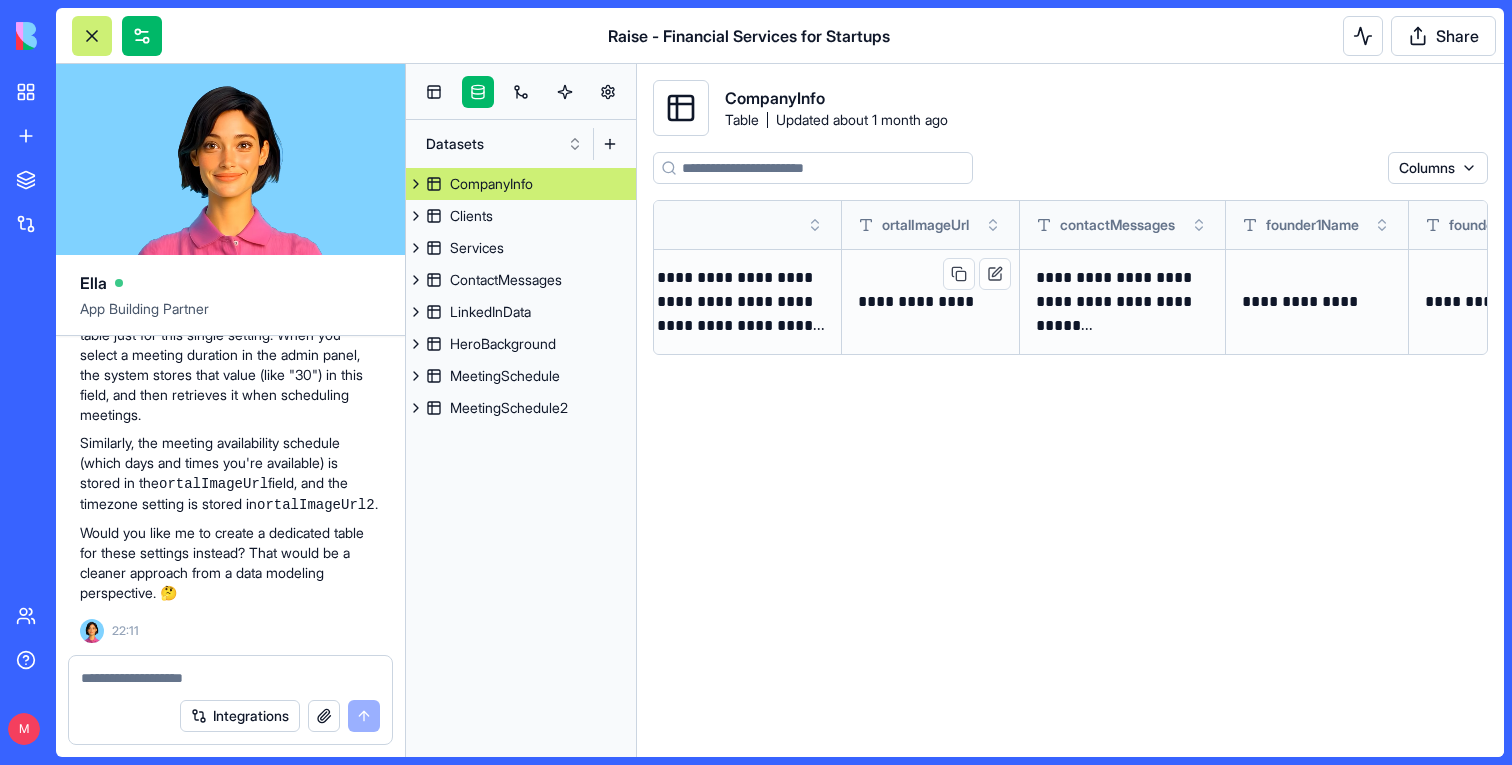 click on "**********" at bounding box center (930, 302) 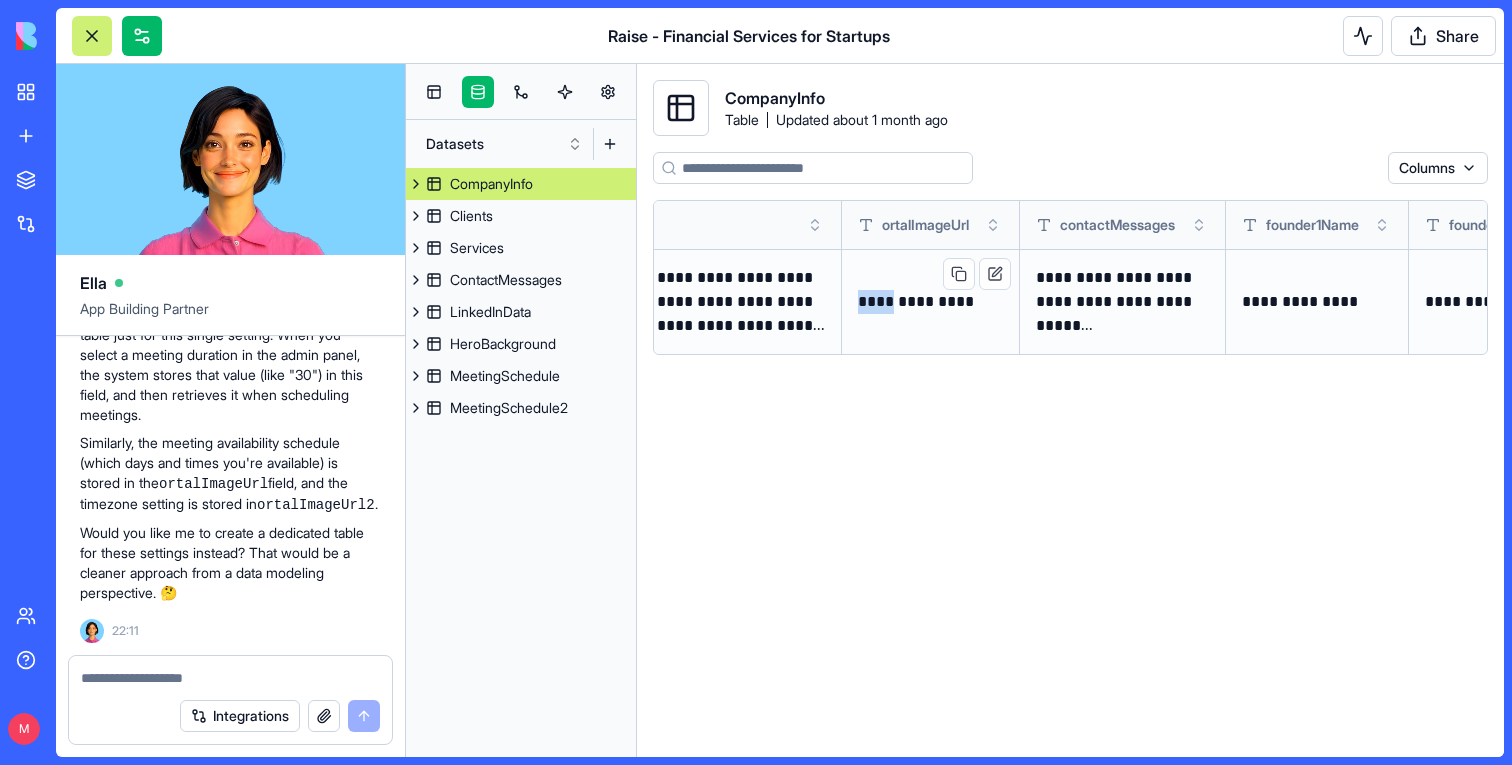 click on "**********" at bounding box center (930, 302) 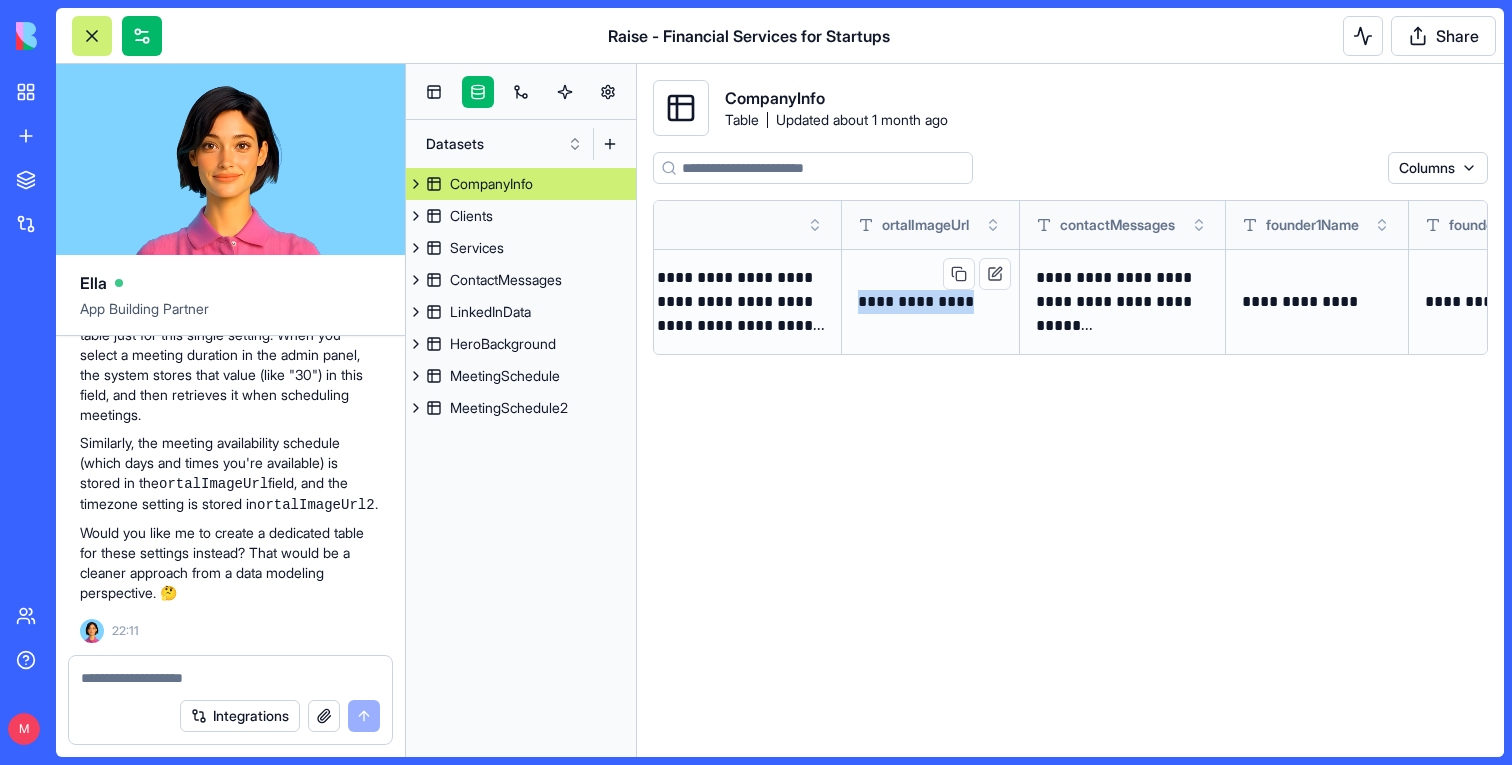 click on "**********" at bounding box center (930, 302) 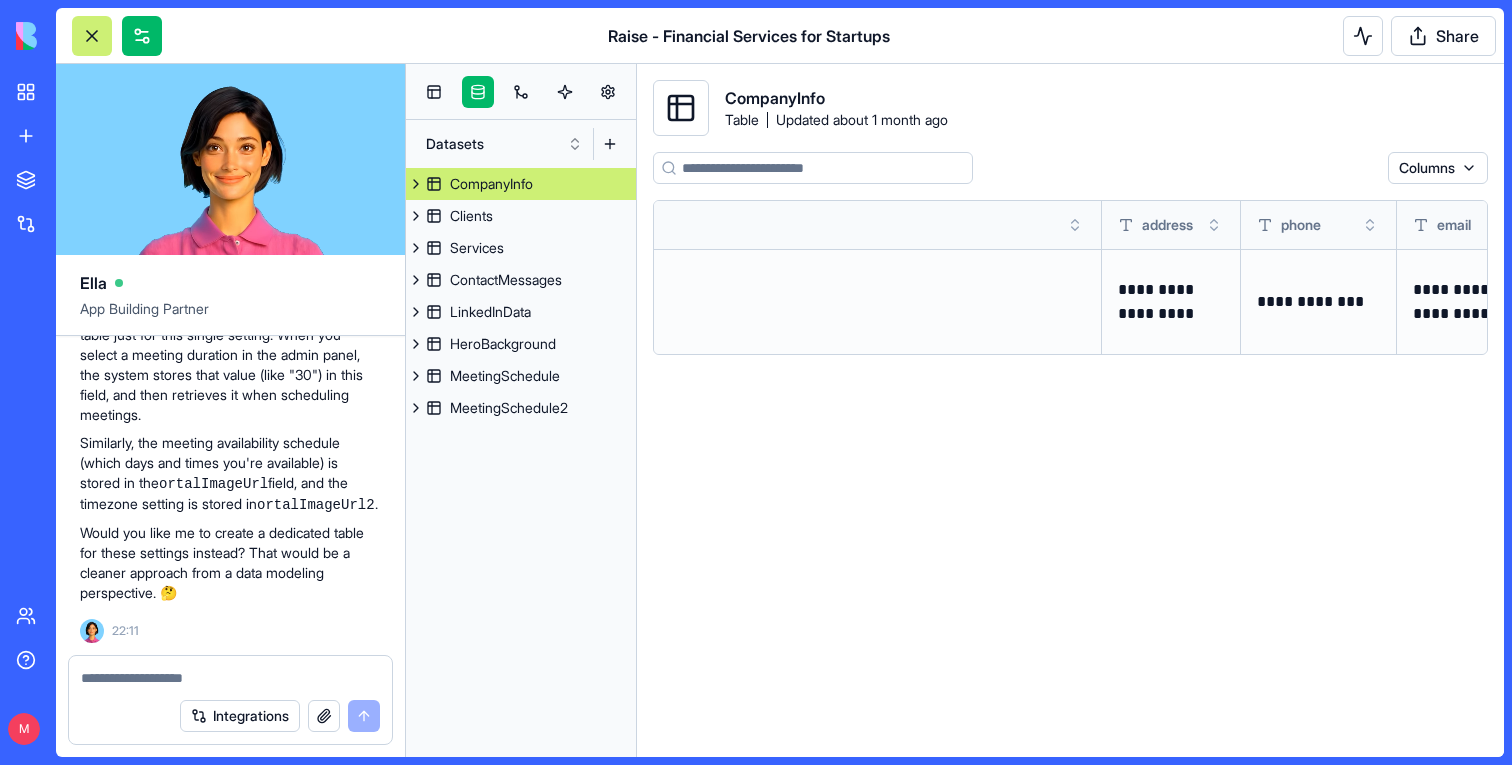 scroll, scrollTop: 0, scrollLeft: 1131615, axis: horizontal 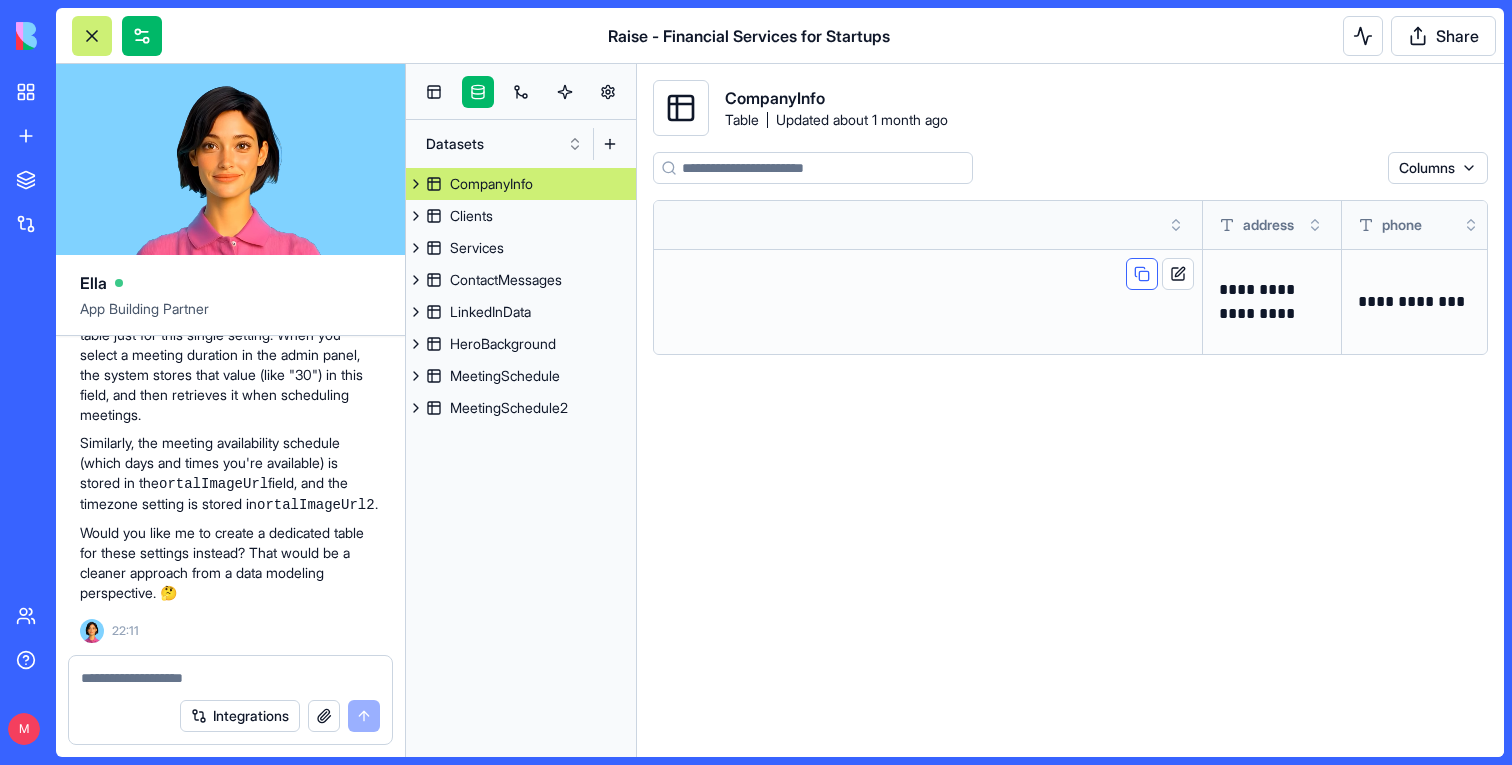 click at bounding box center [1142, 274] 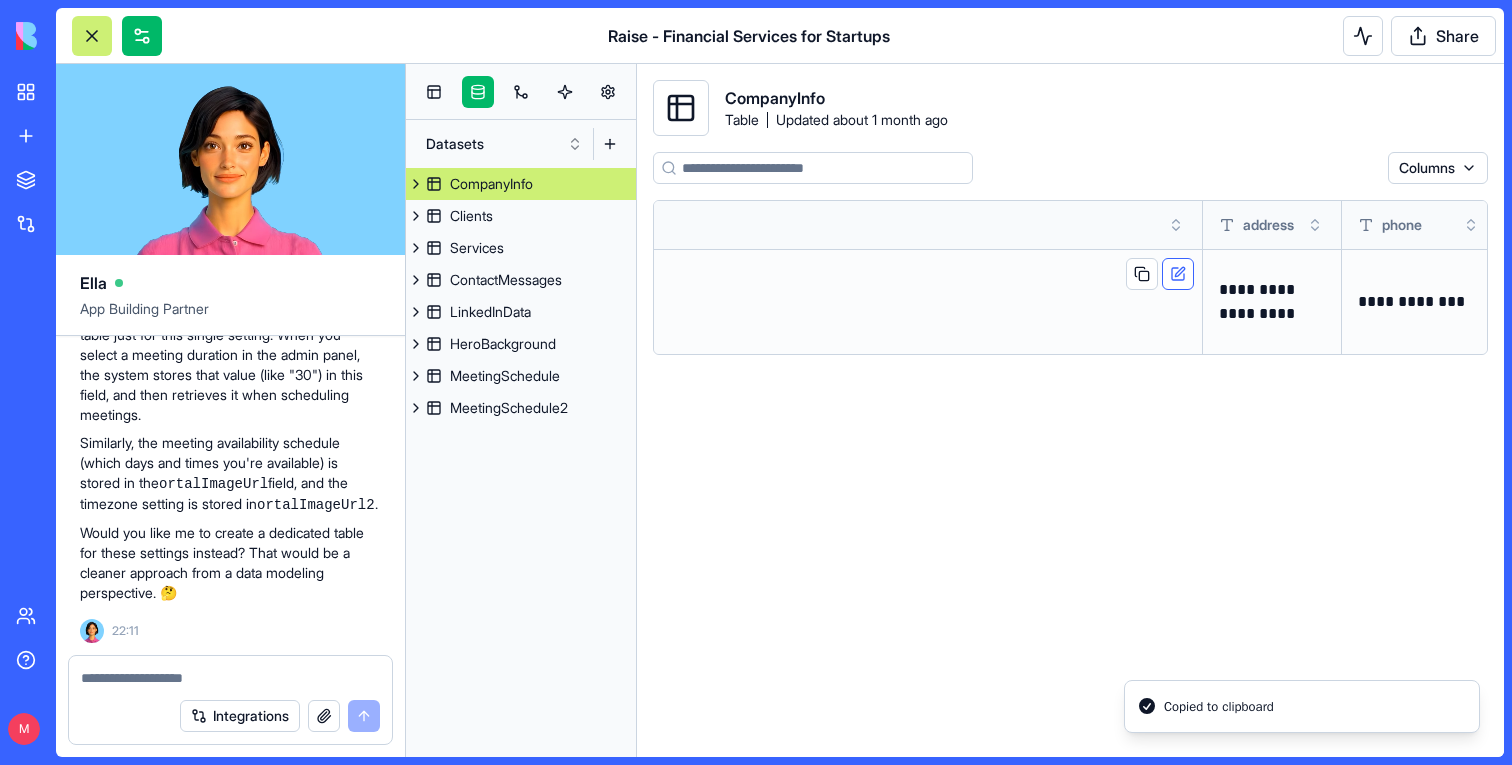 click at bounding box center (1178, 274) 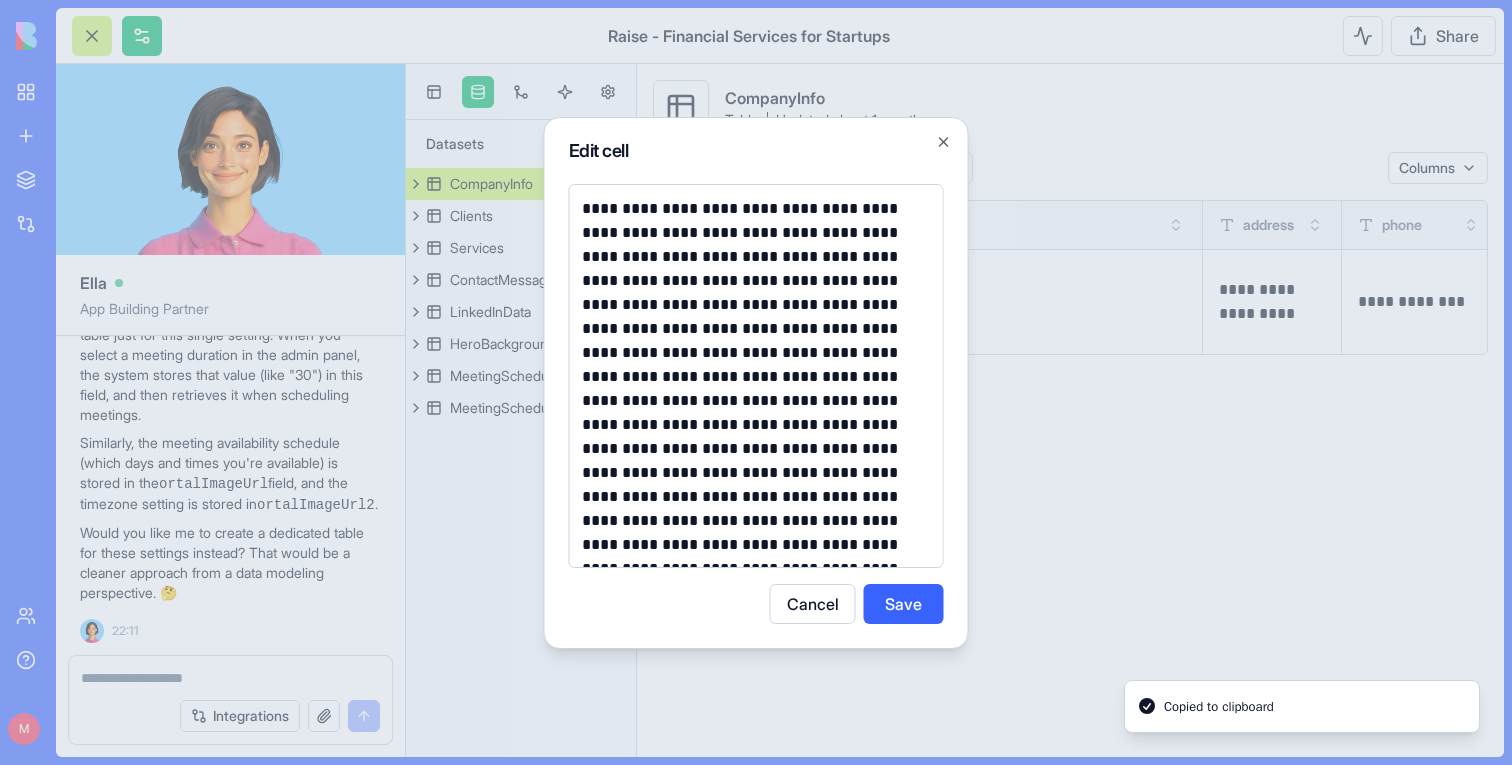 click at bounding box center (756, 39689) 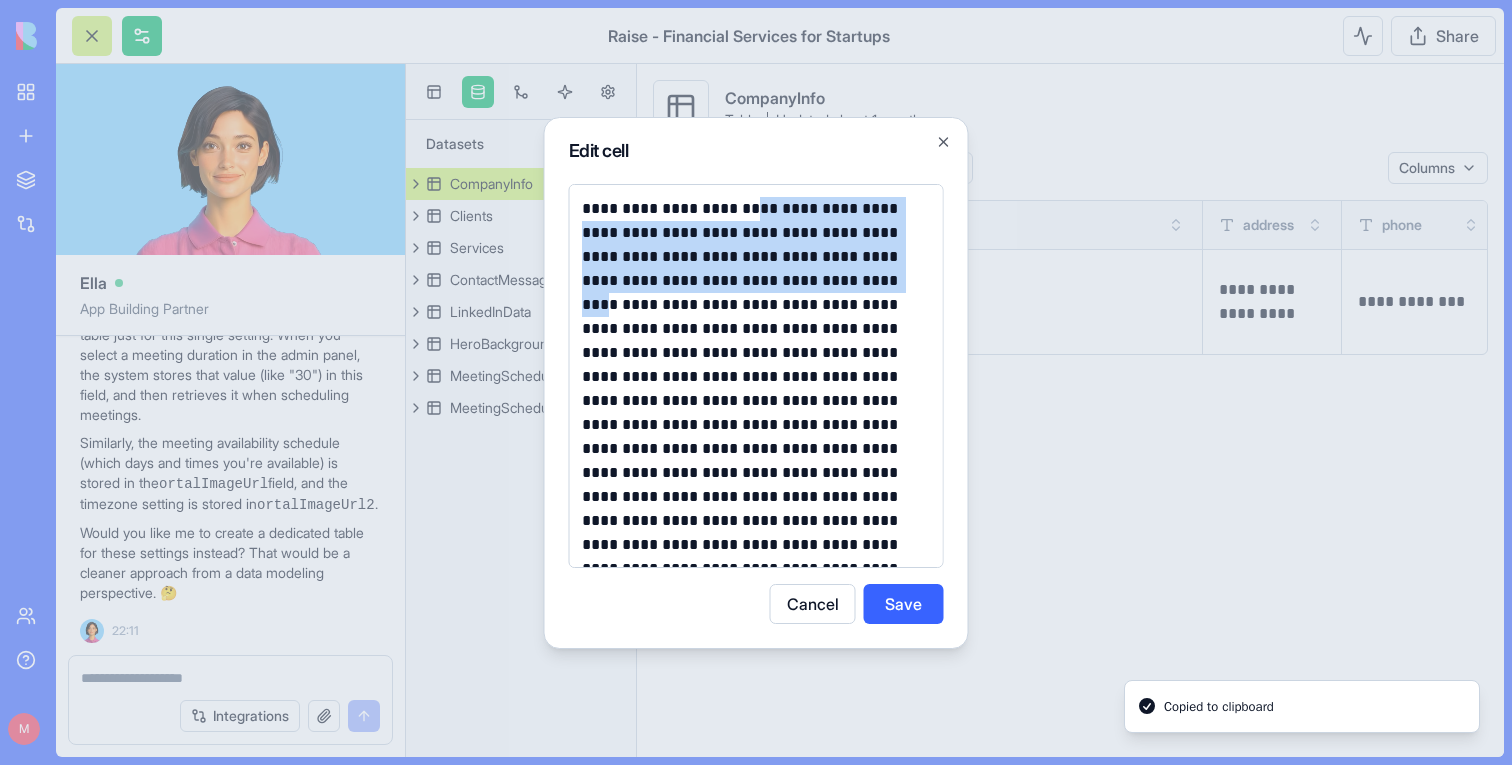 click at bounding box center [756, 39689] 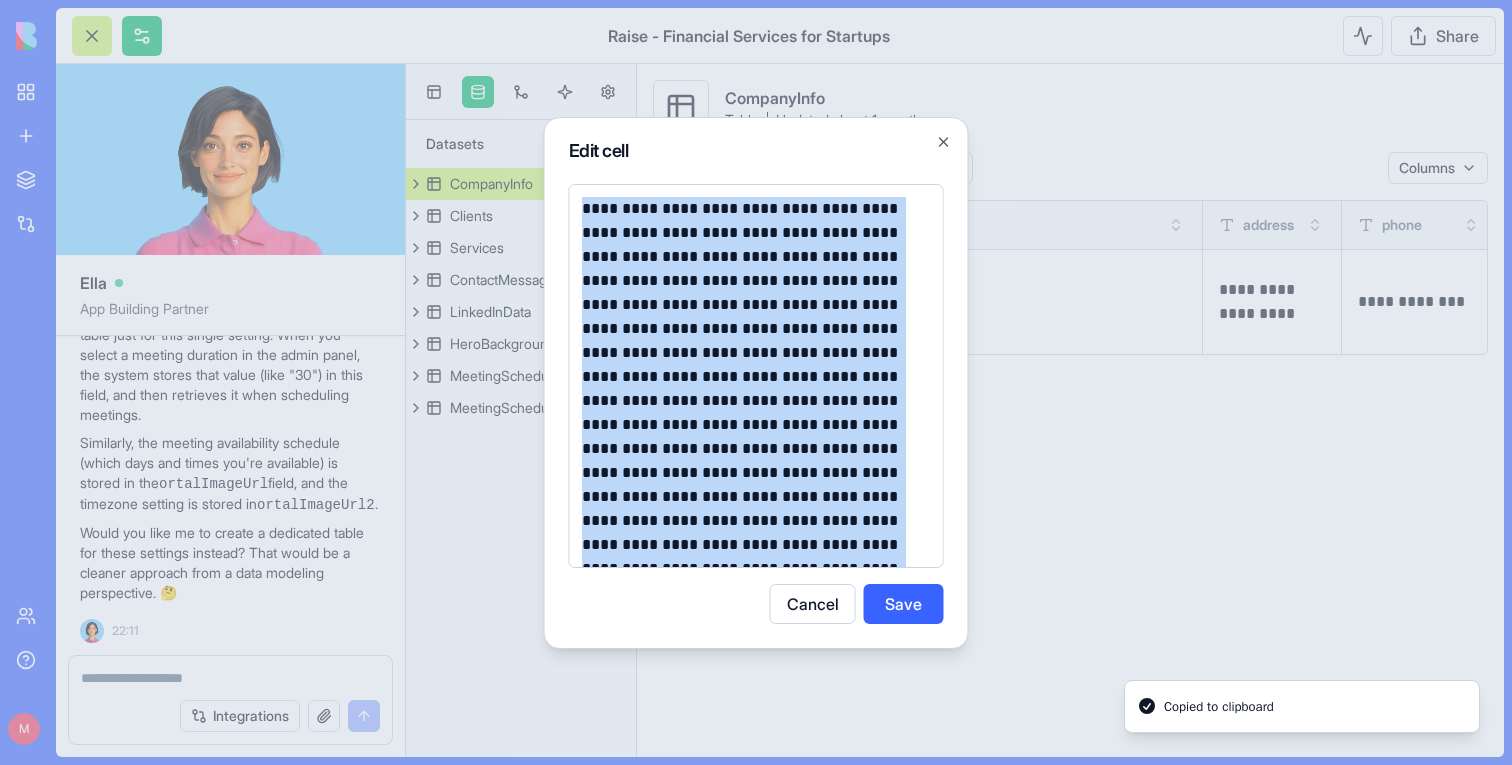 click at bounding box center (756, 39689) 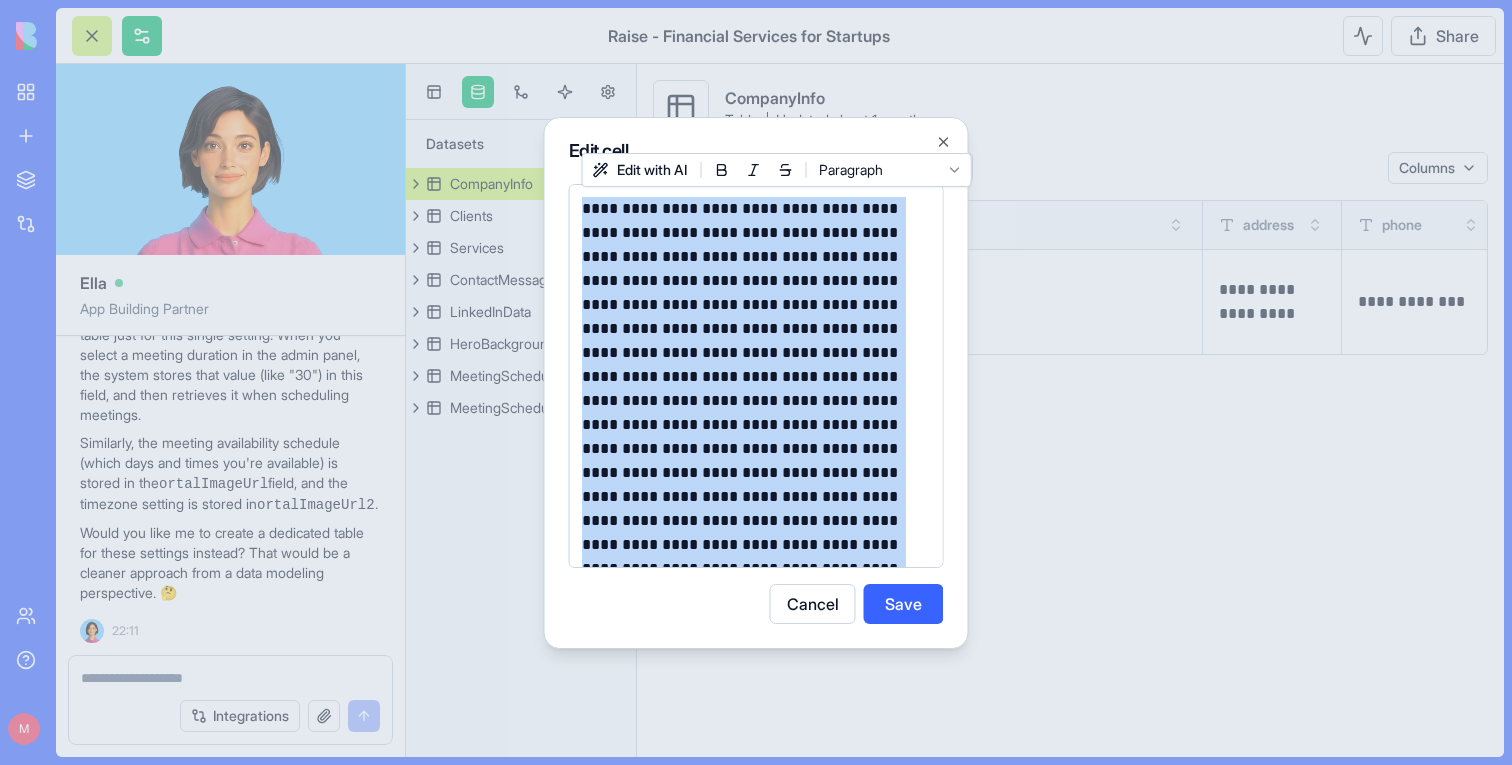 copy on "**********" 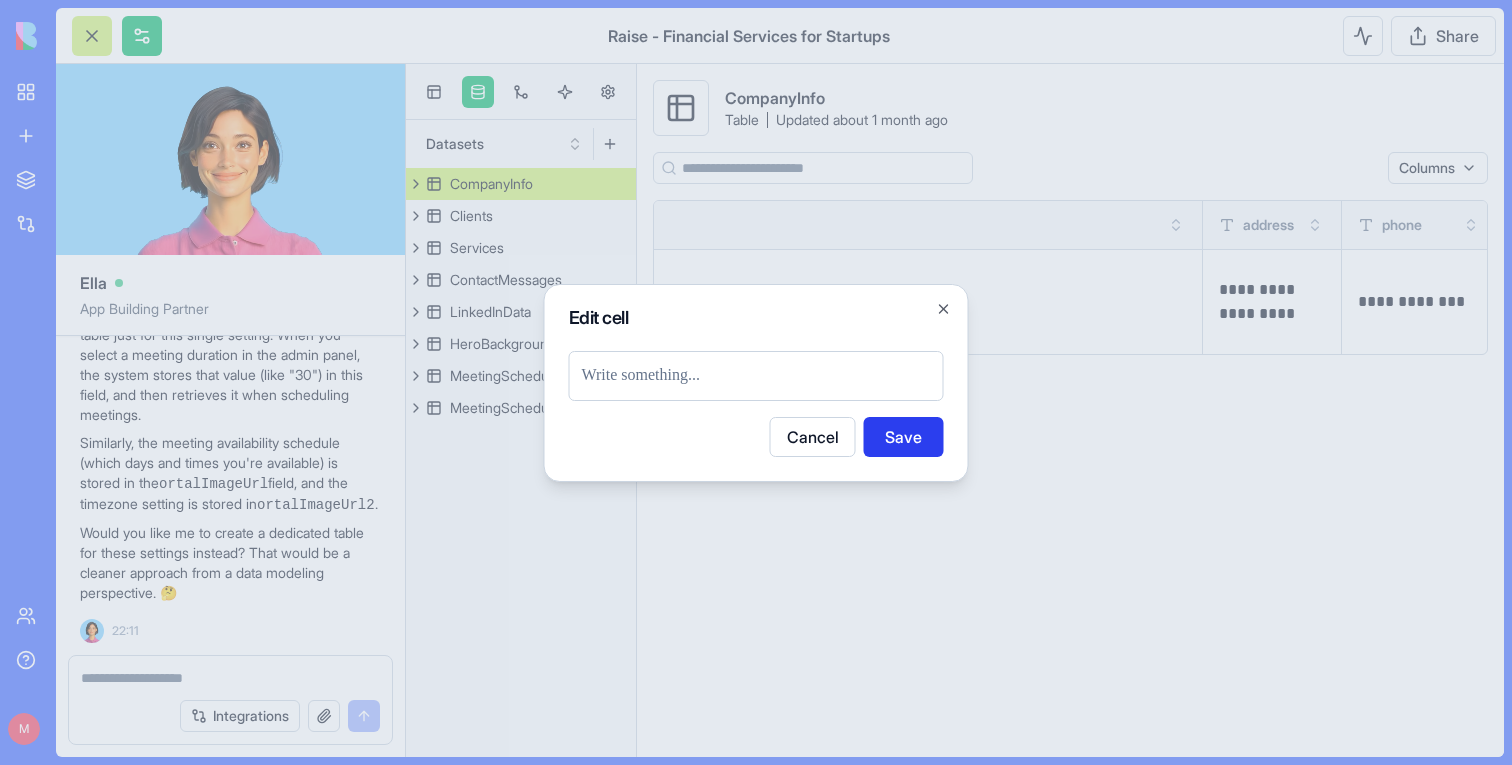 click on "Save" at bounding box center [904, 437] 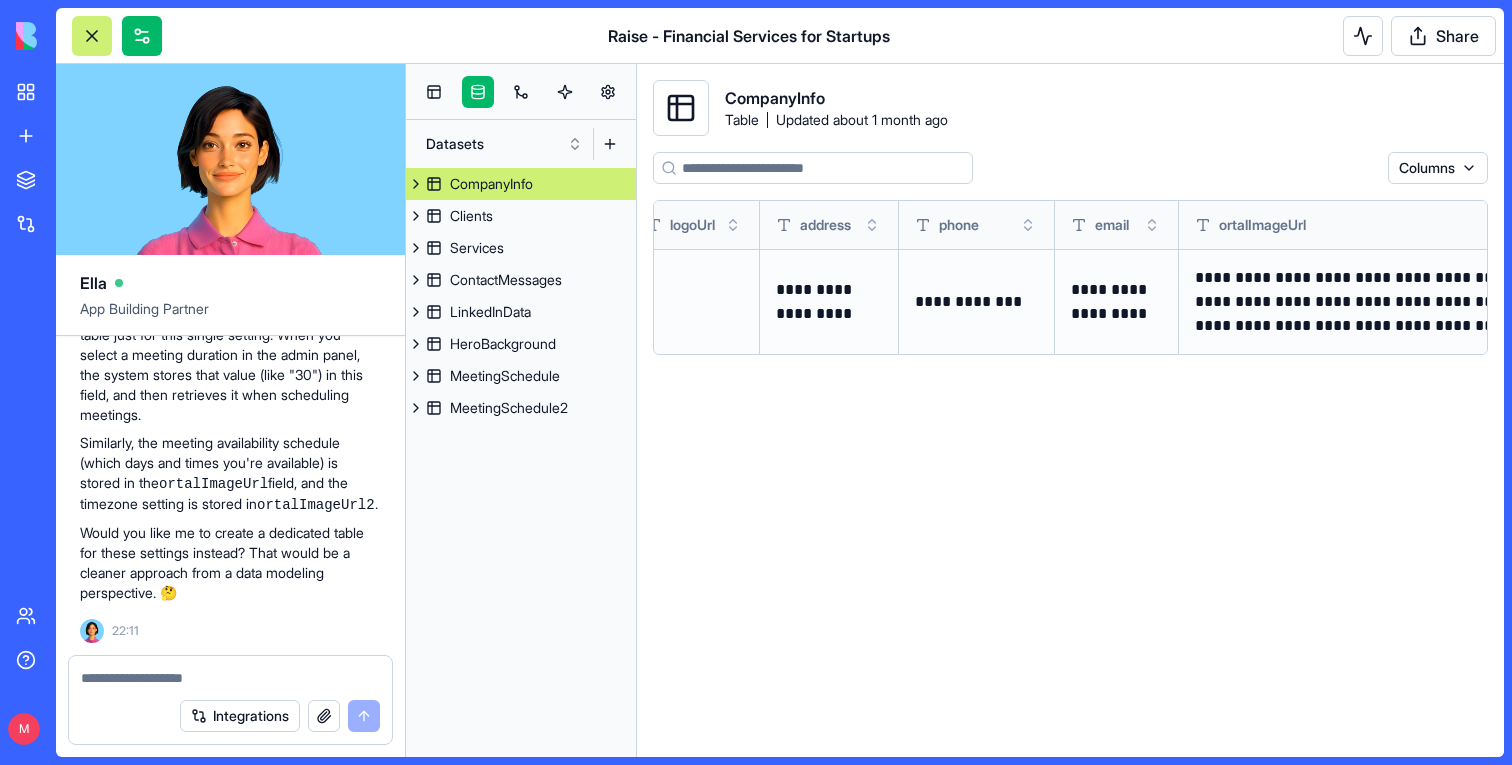 scroll, scrollTop: 0, scrollLeft: 0, axis: both 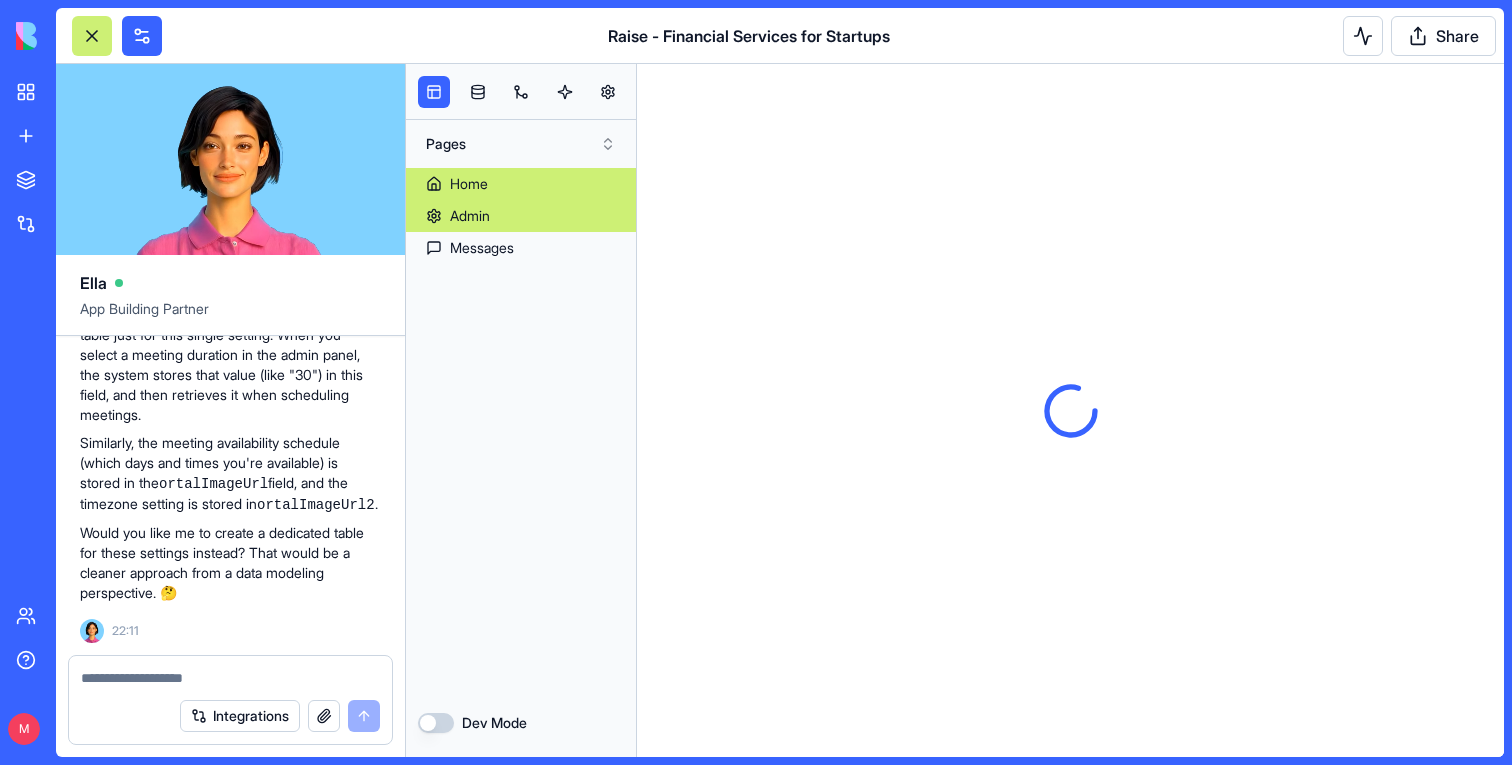 click on "Home" at bounding box center (469, 184) 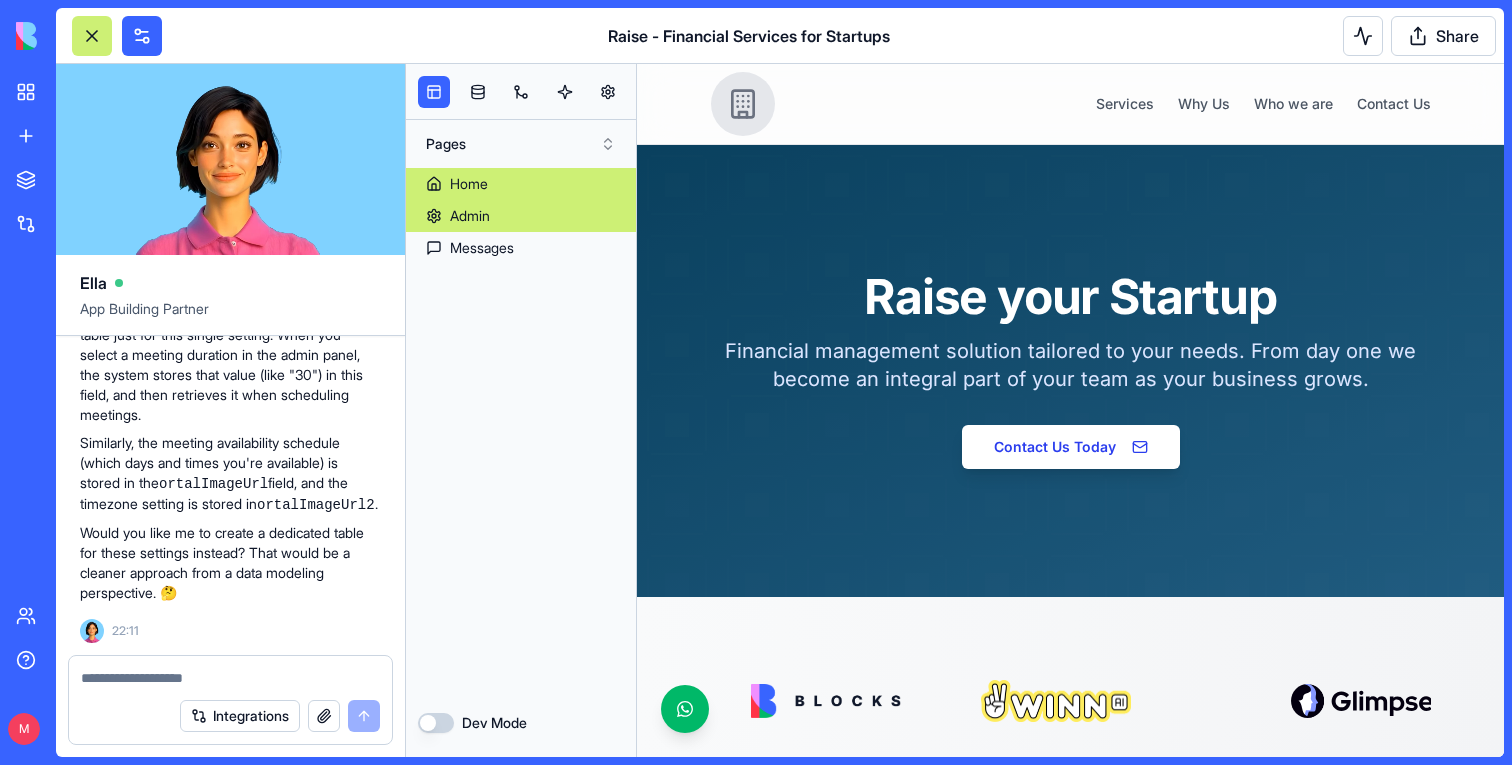 click on "Admin" at bounding box center [470, 216] 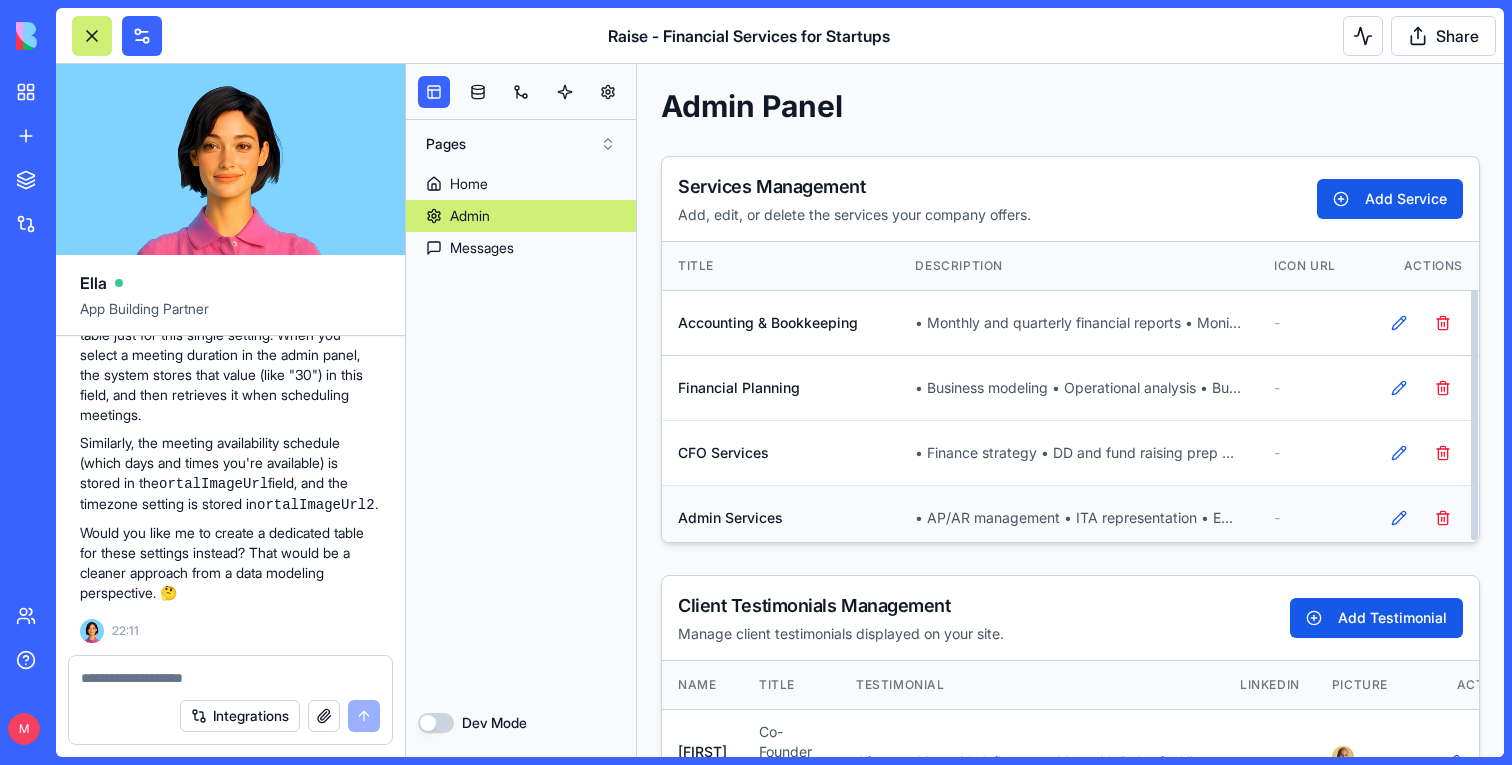 scroll, scrollTop: 7, scrollLeft: 0, axis: vertical 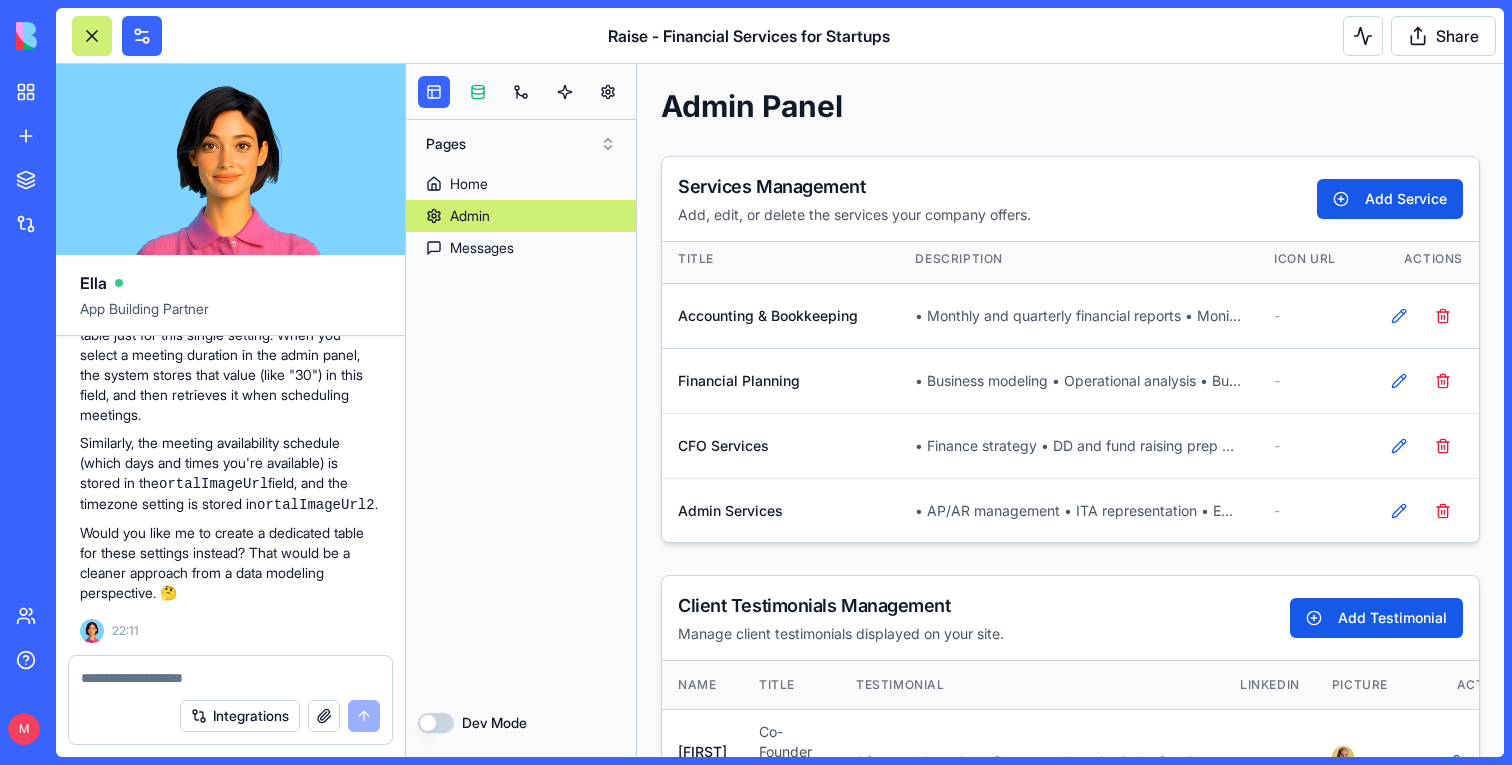 click at bounding box center [478, 92] 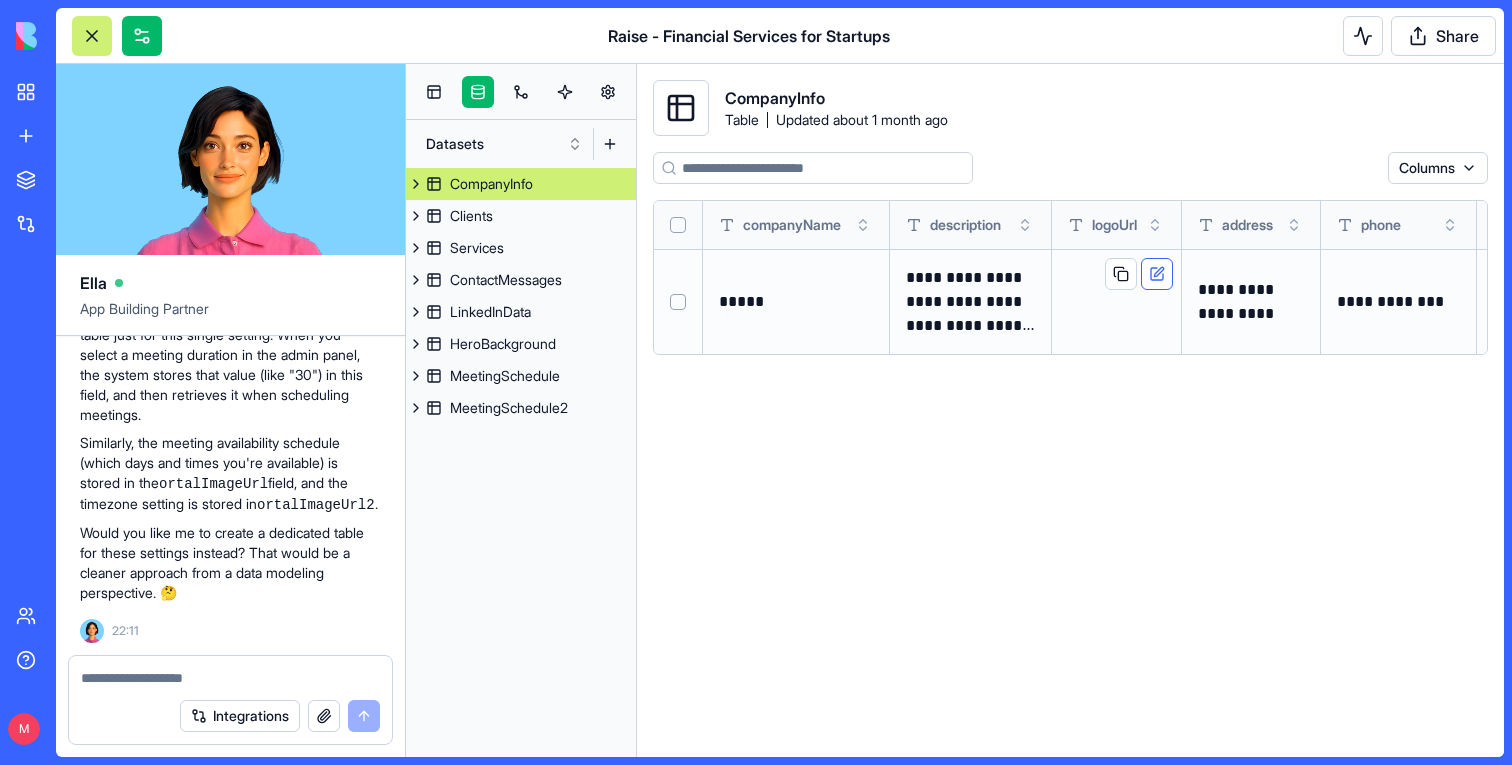 click at bounding box center (1157, 274) 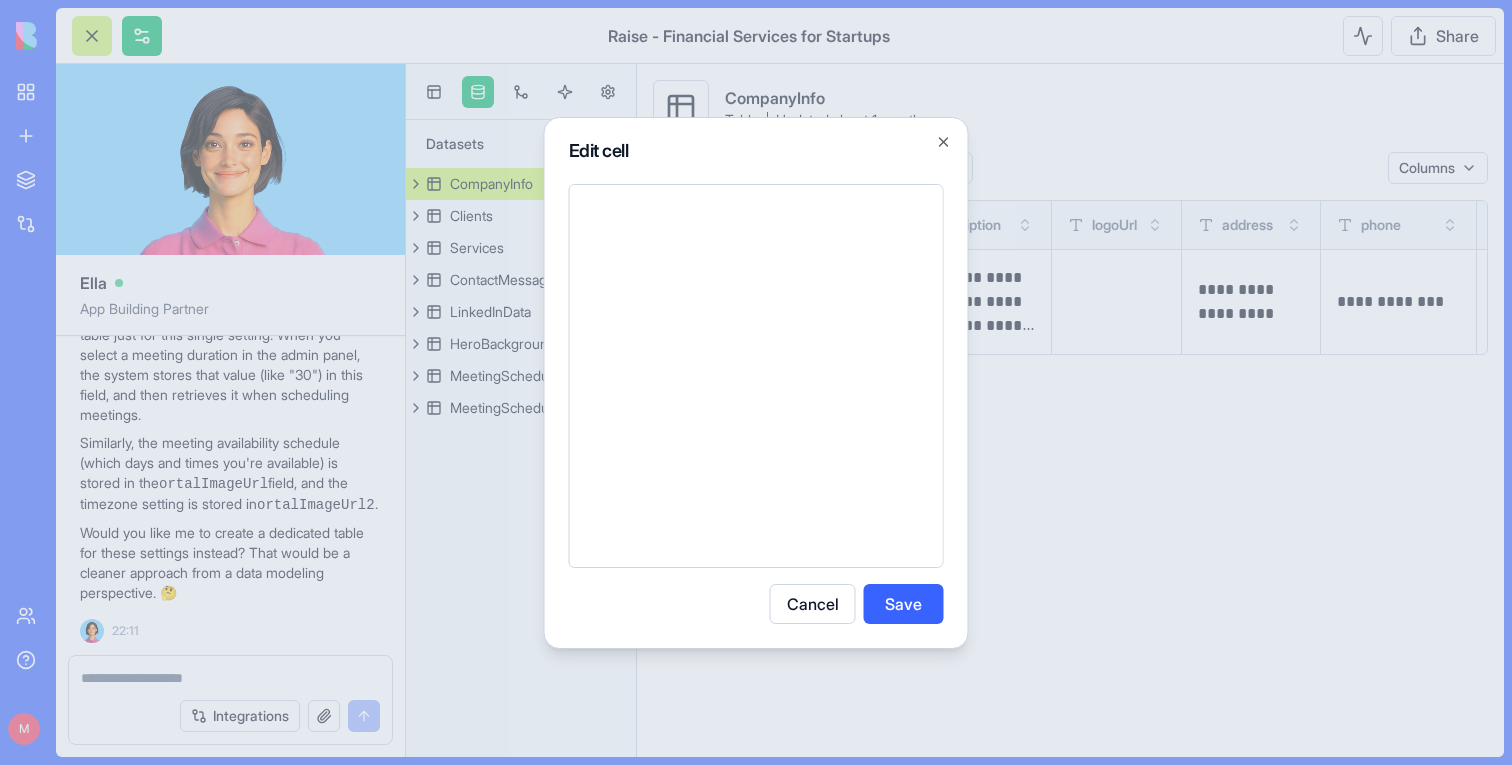 scroll, scrollTop: 75279, scrollLeft: 0, axis: vertical 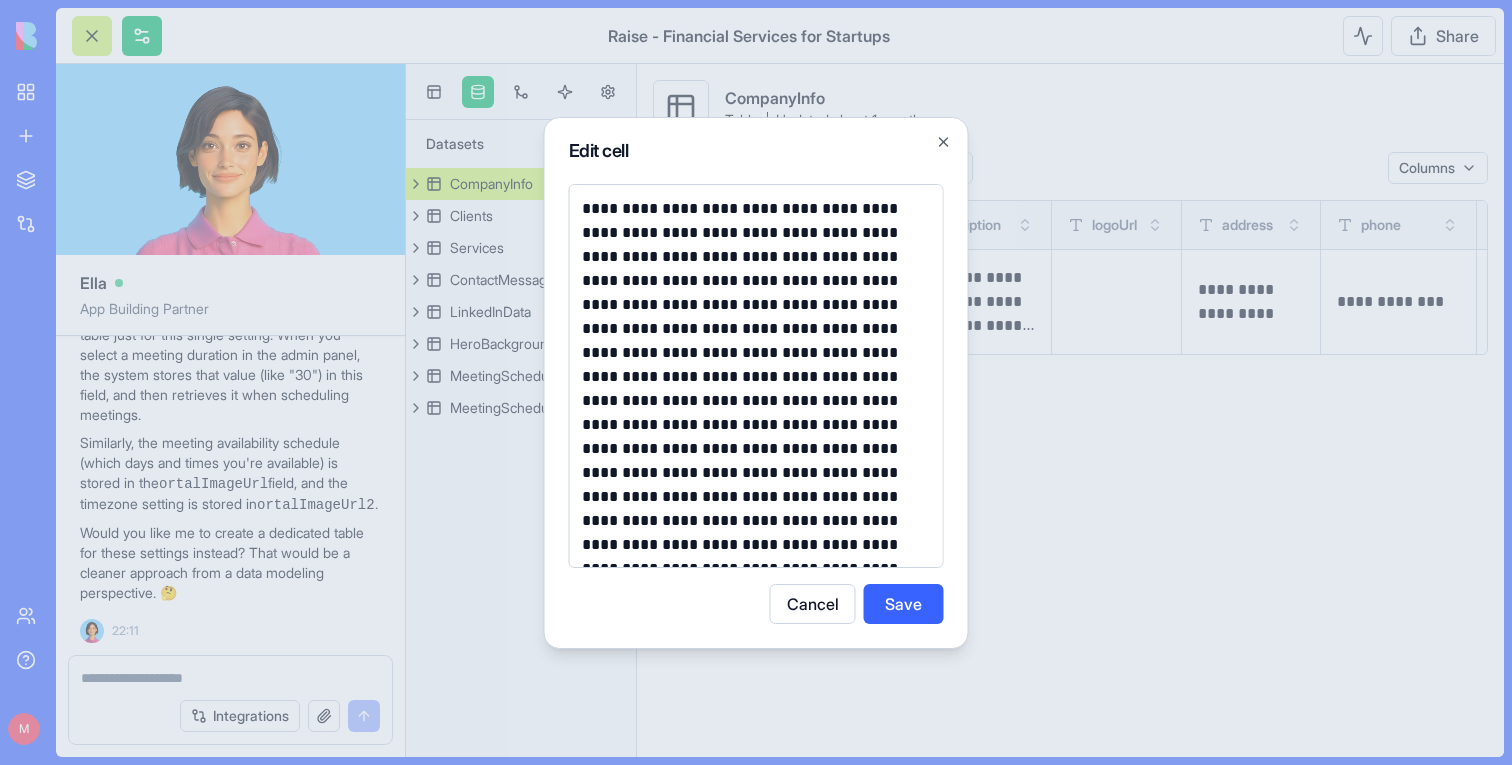 click at bounding box center (756, 39689) 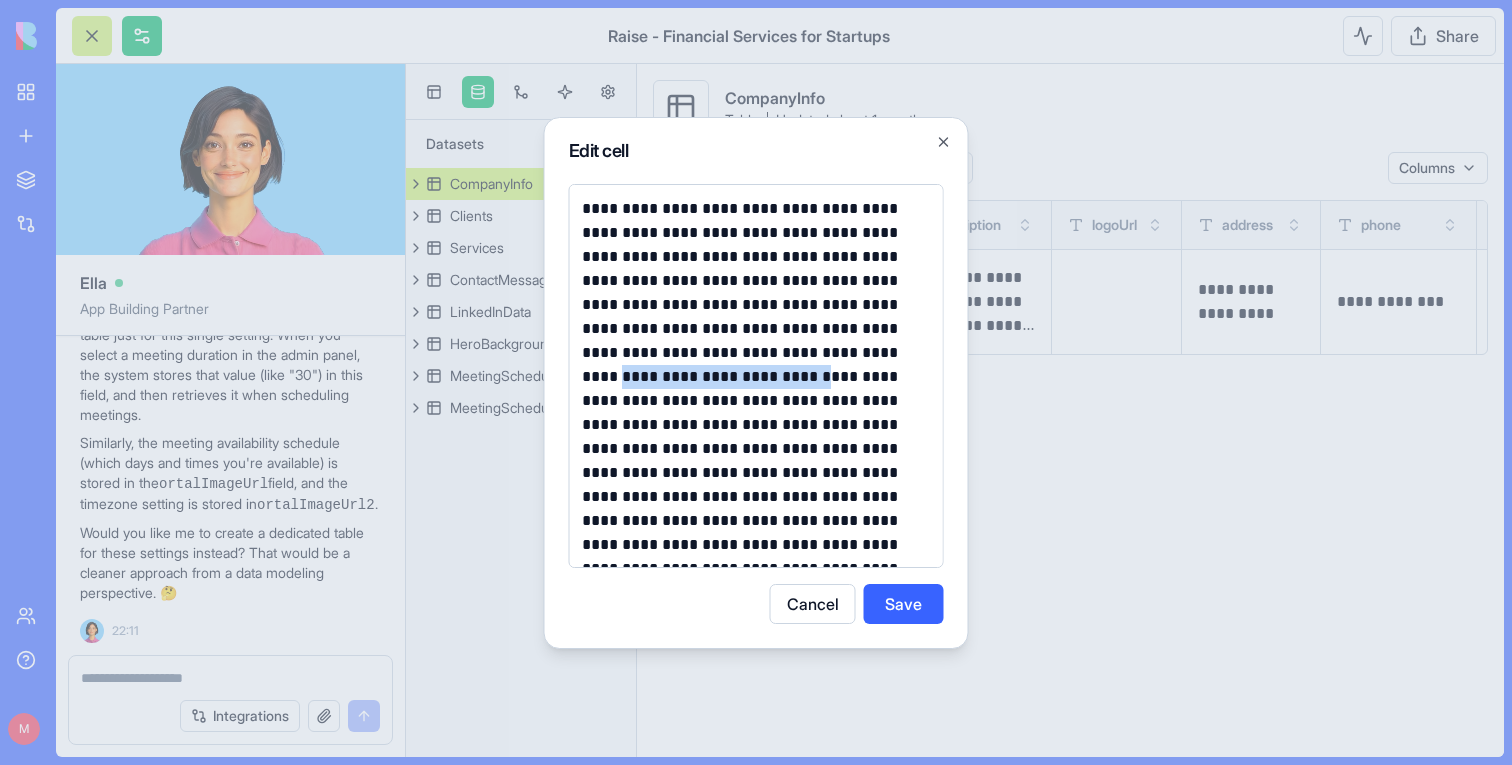 click at bounding box center [756, 39689] 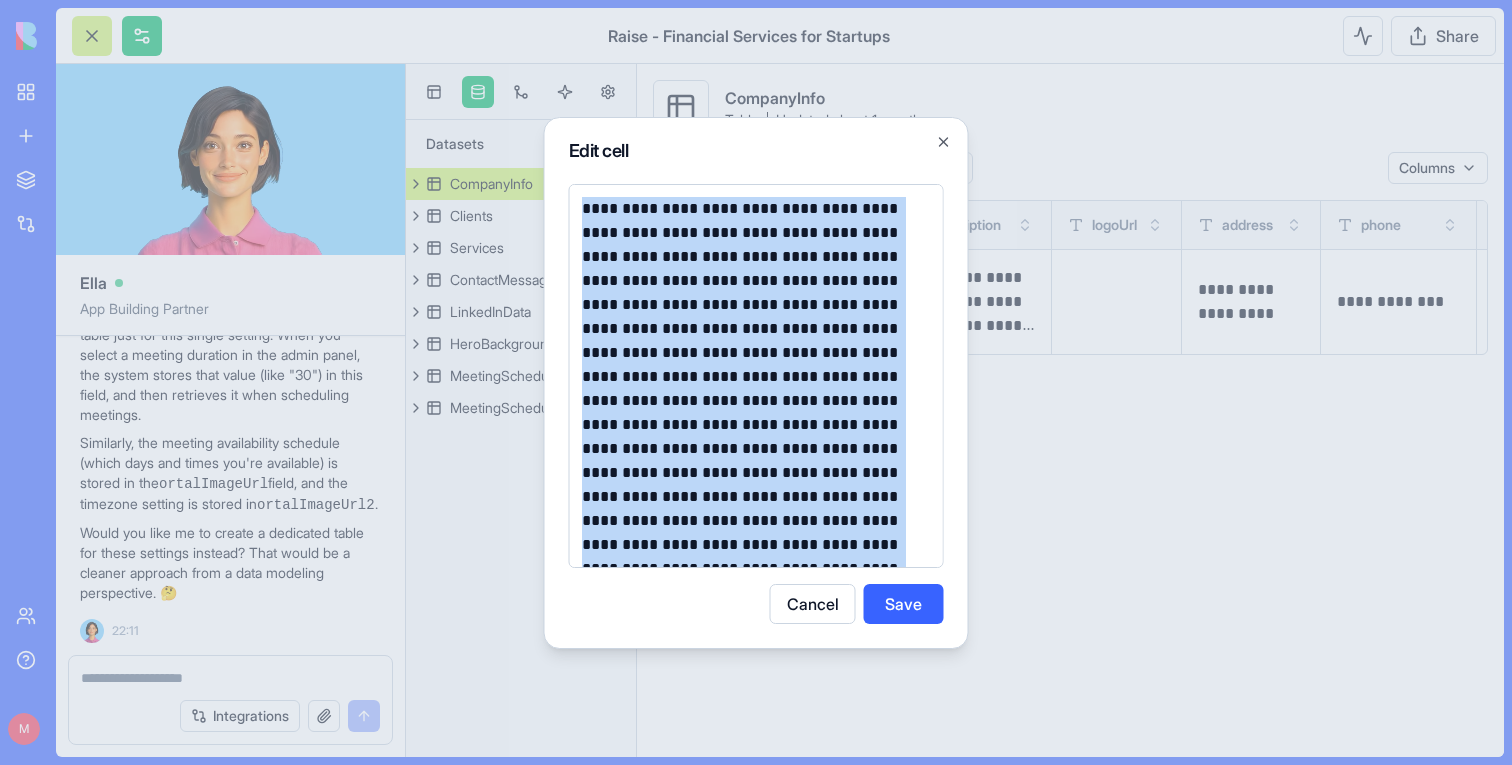 click at bounding box center (756, 39689) 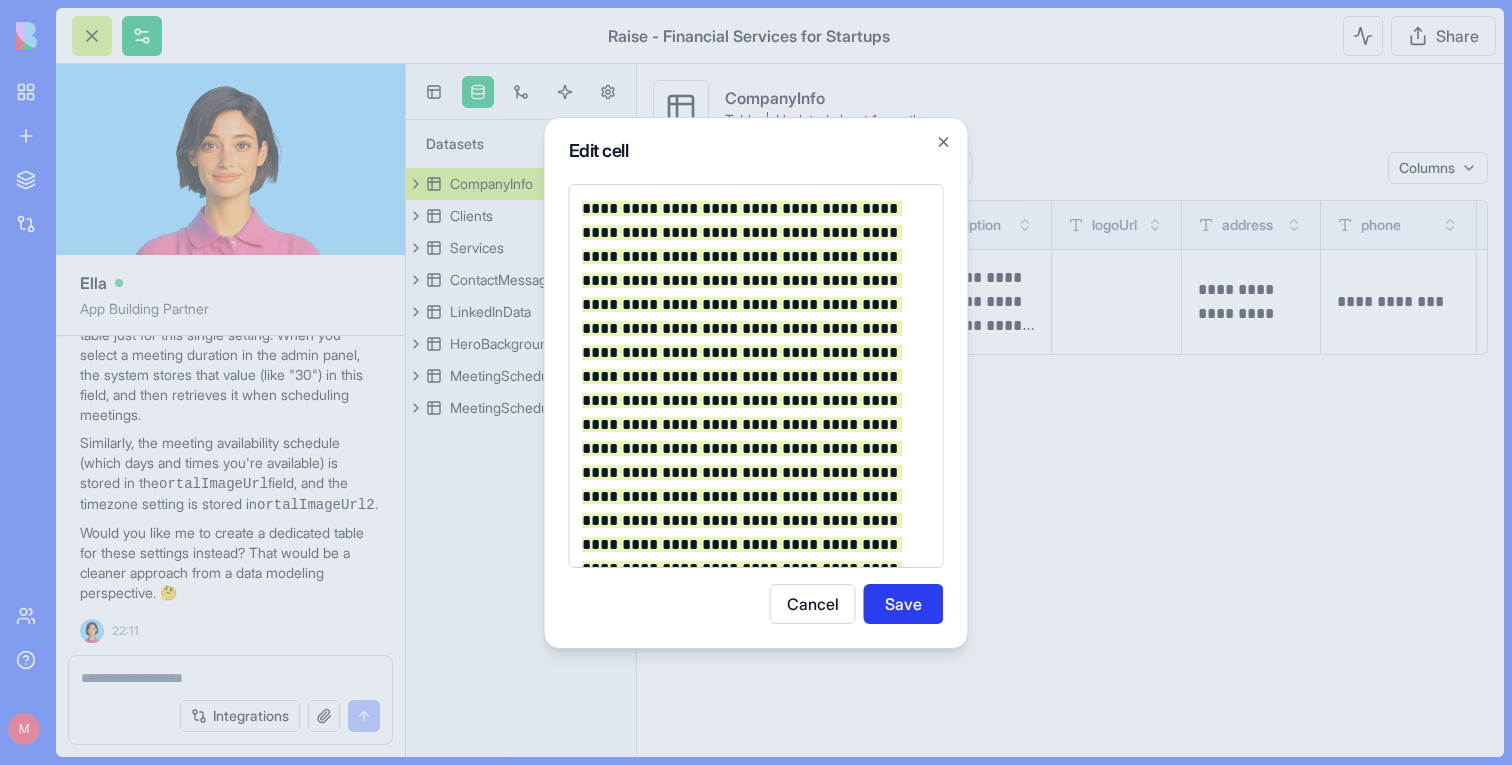 click on "Save" at bounding box center [904, 604] 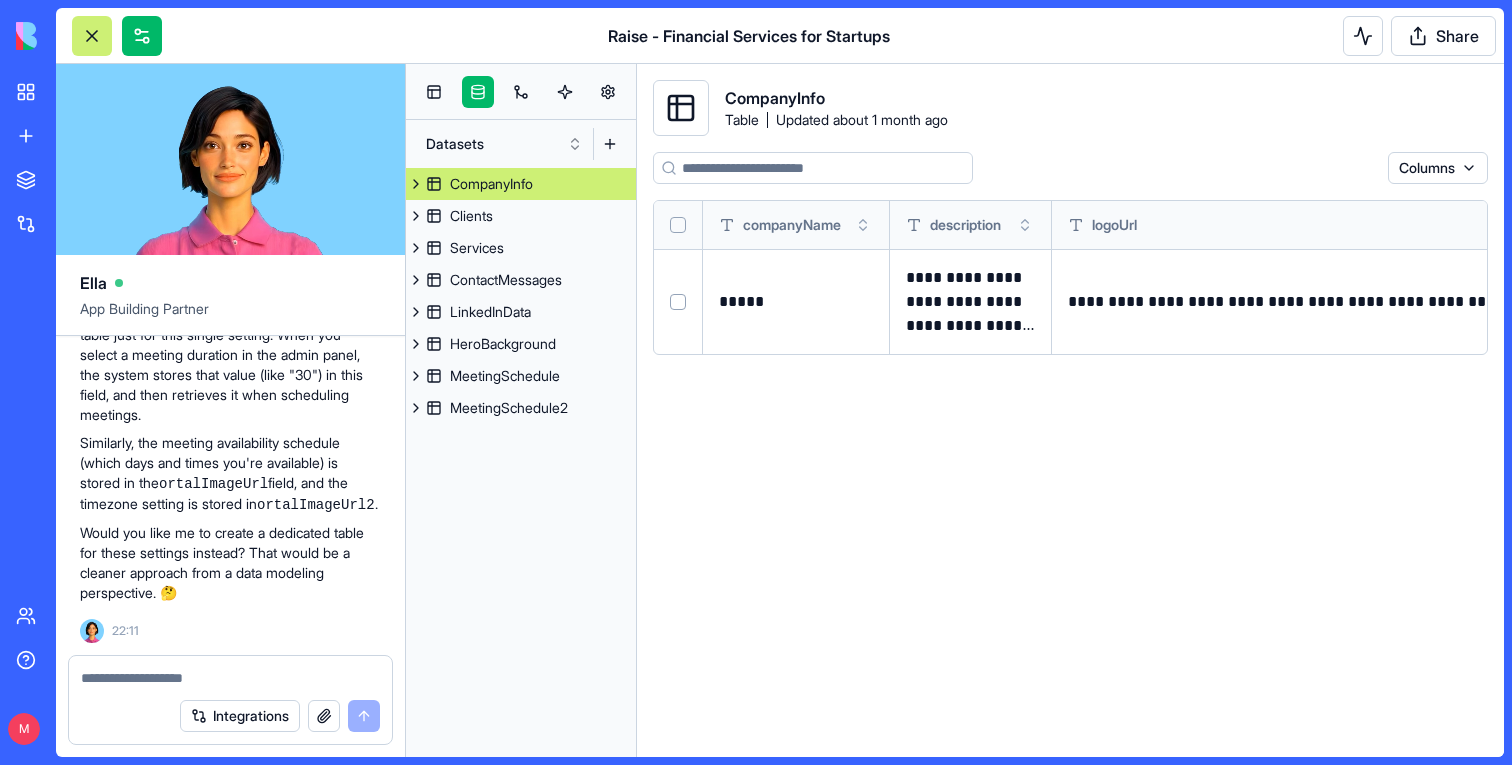 click at bounding box center [230, 678] 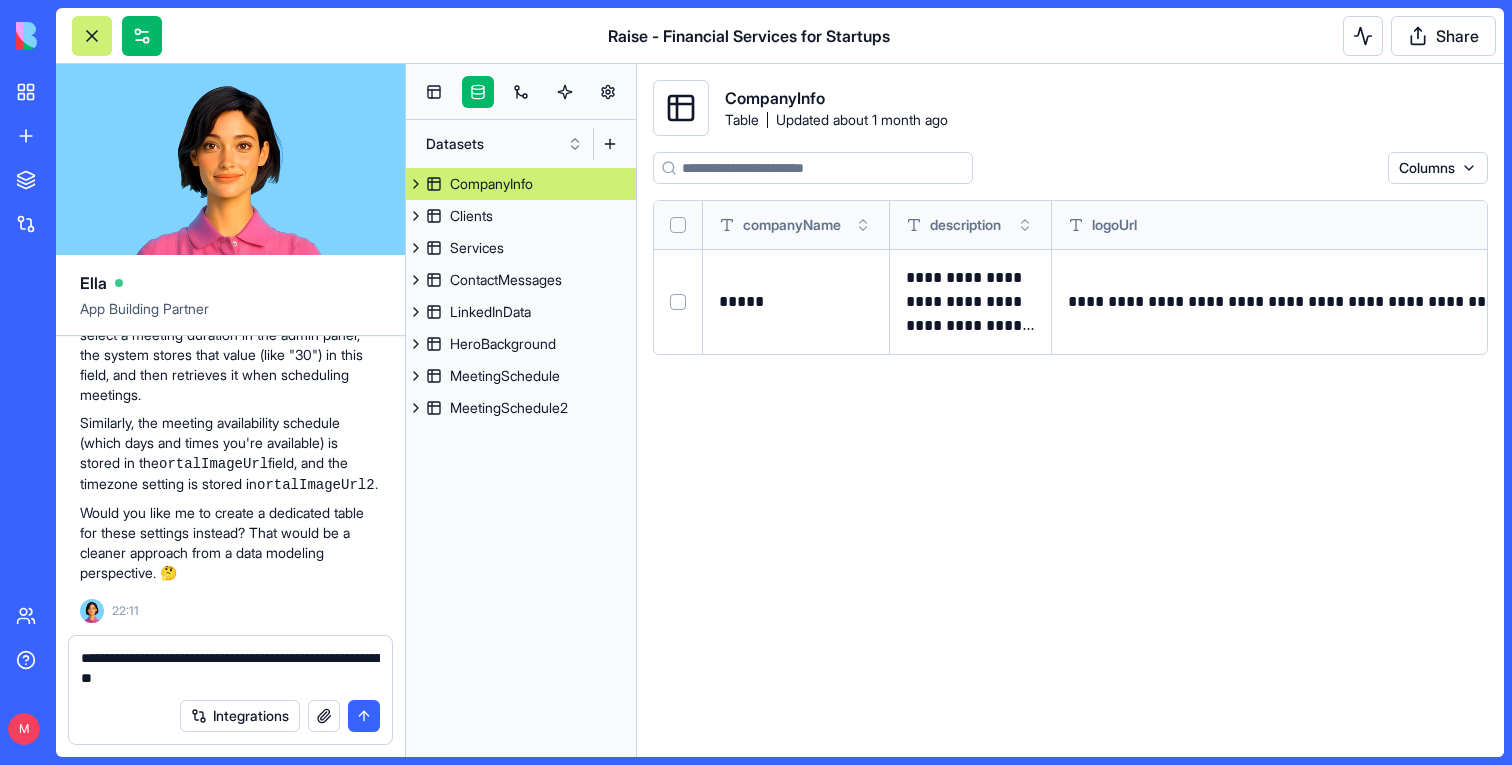 type on "**********" 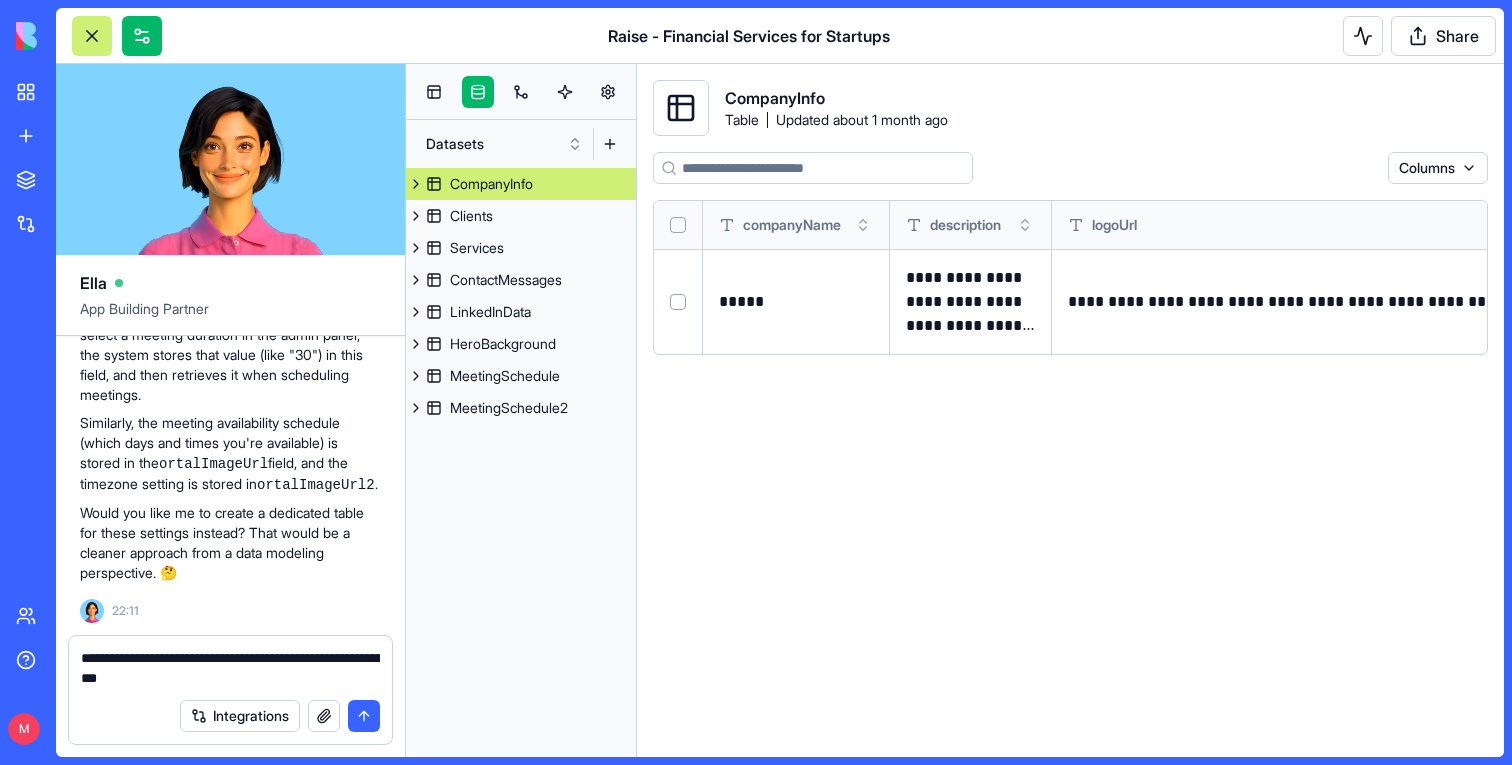 type 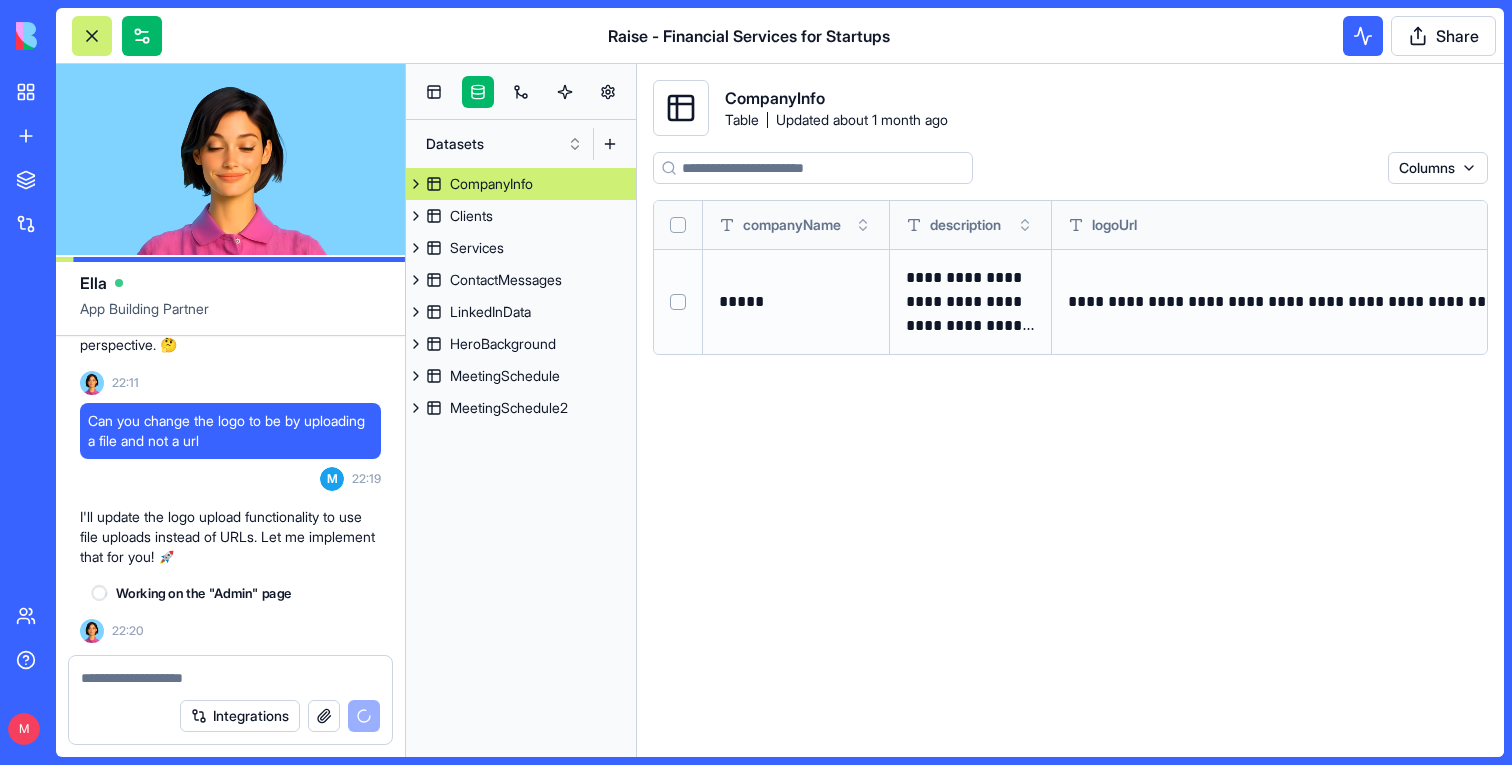 scroll, scrollTop: 202727, scrollLeft: 0, axis: vertical 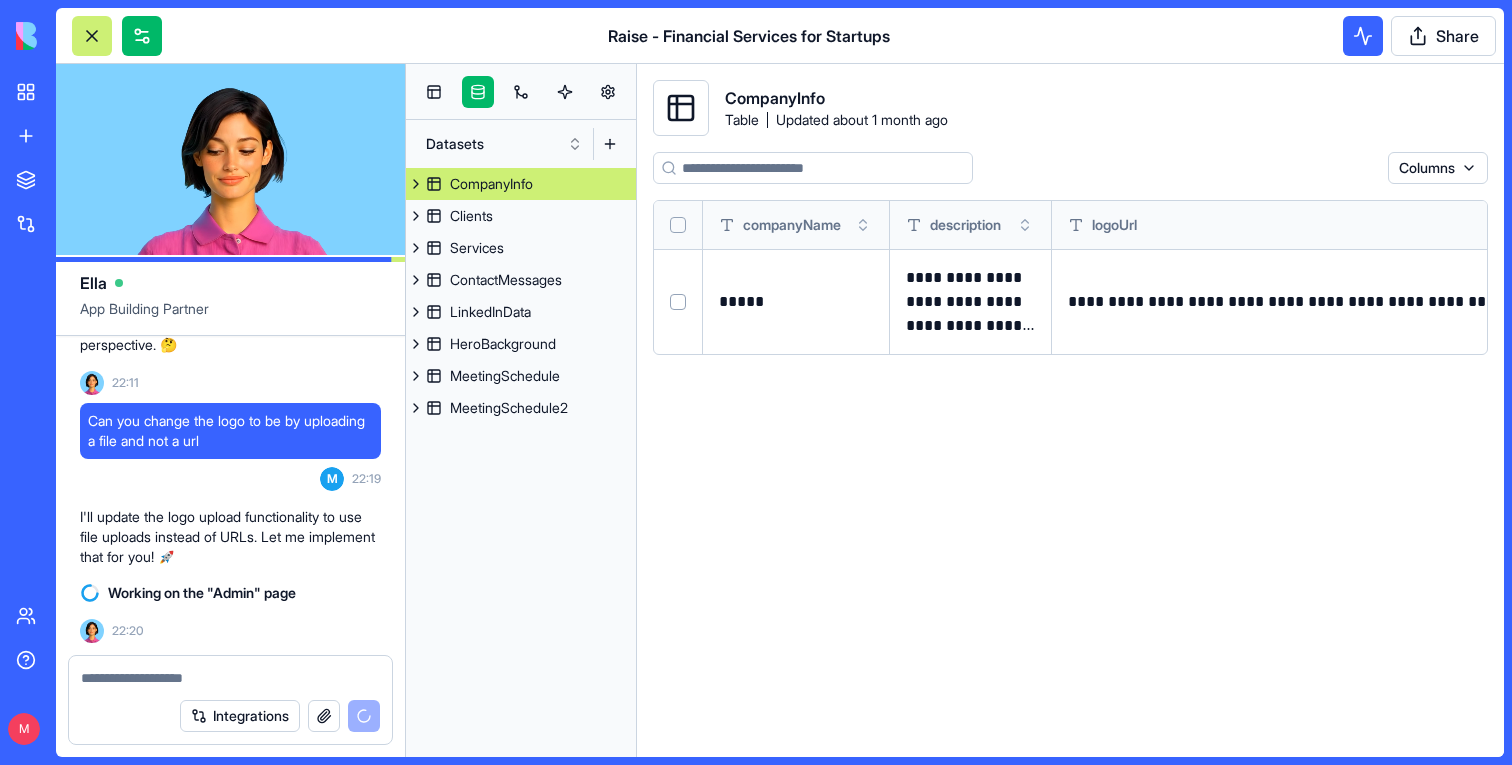 click at bounding box center (521, 92) 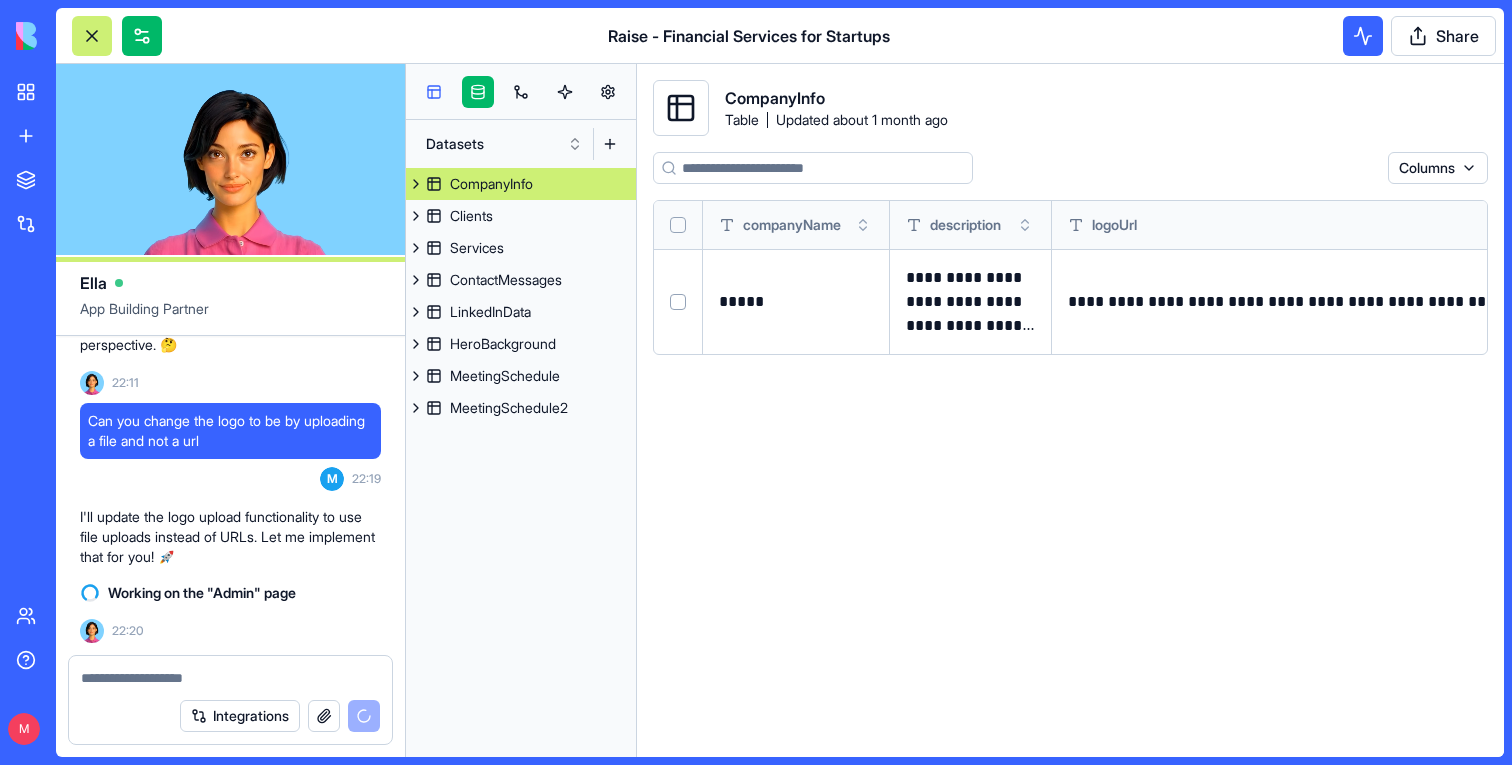 click at bounding box center (434, 92) 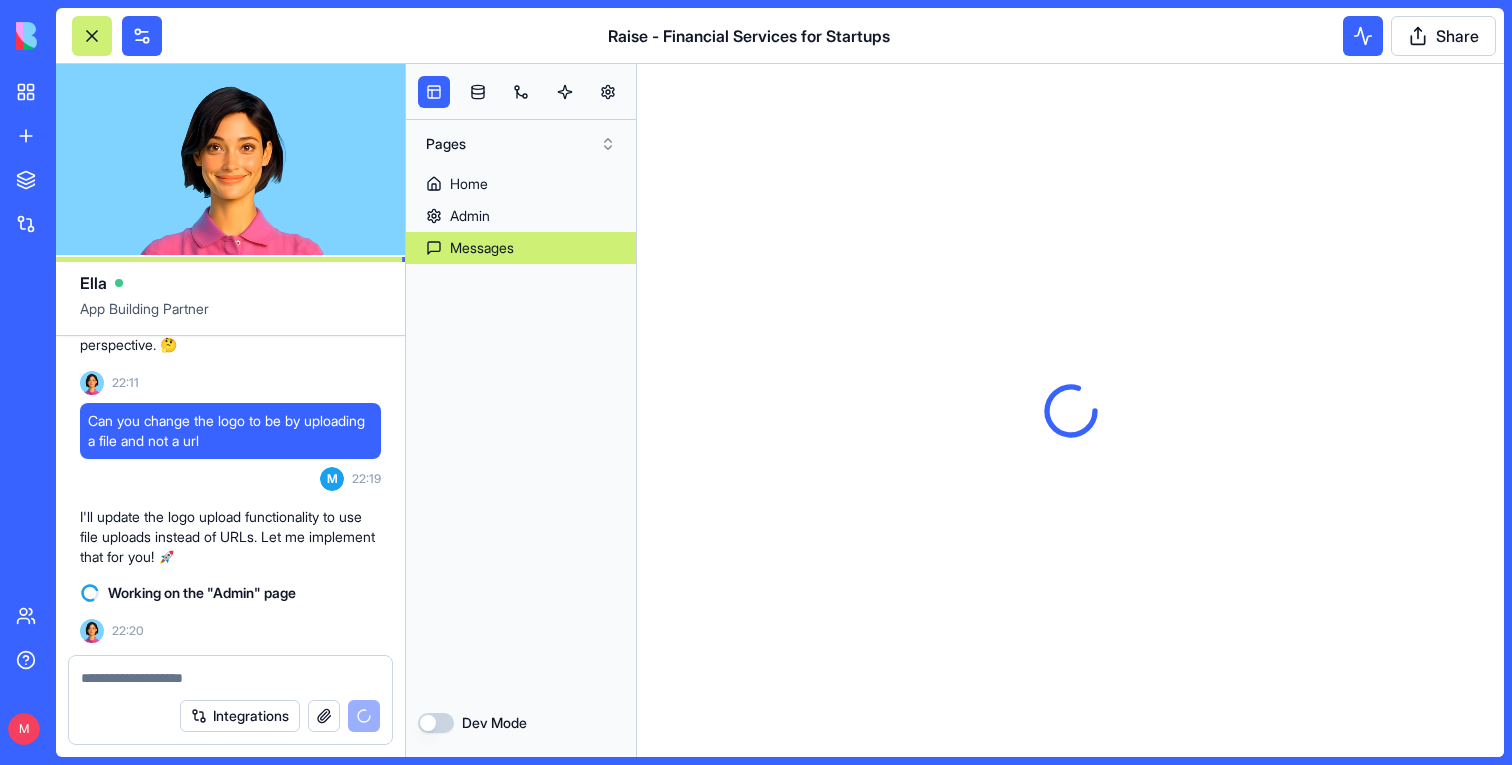 scroll, scrollTop: 0, scrollLeft: 0, axis: both 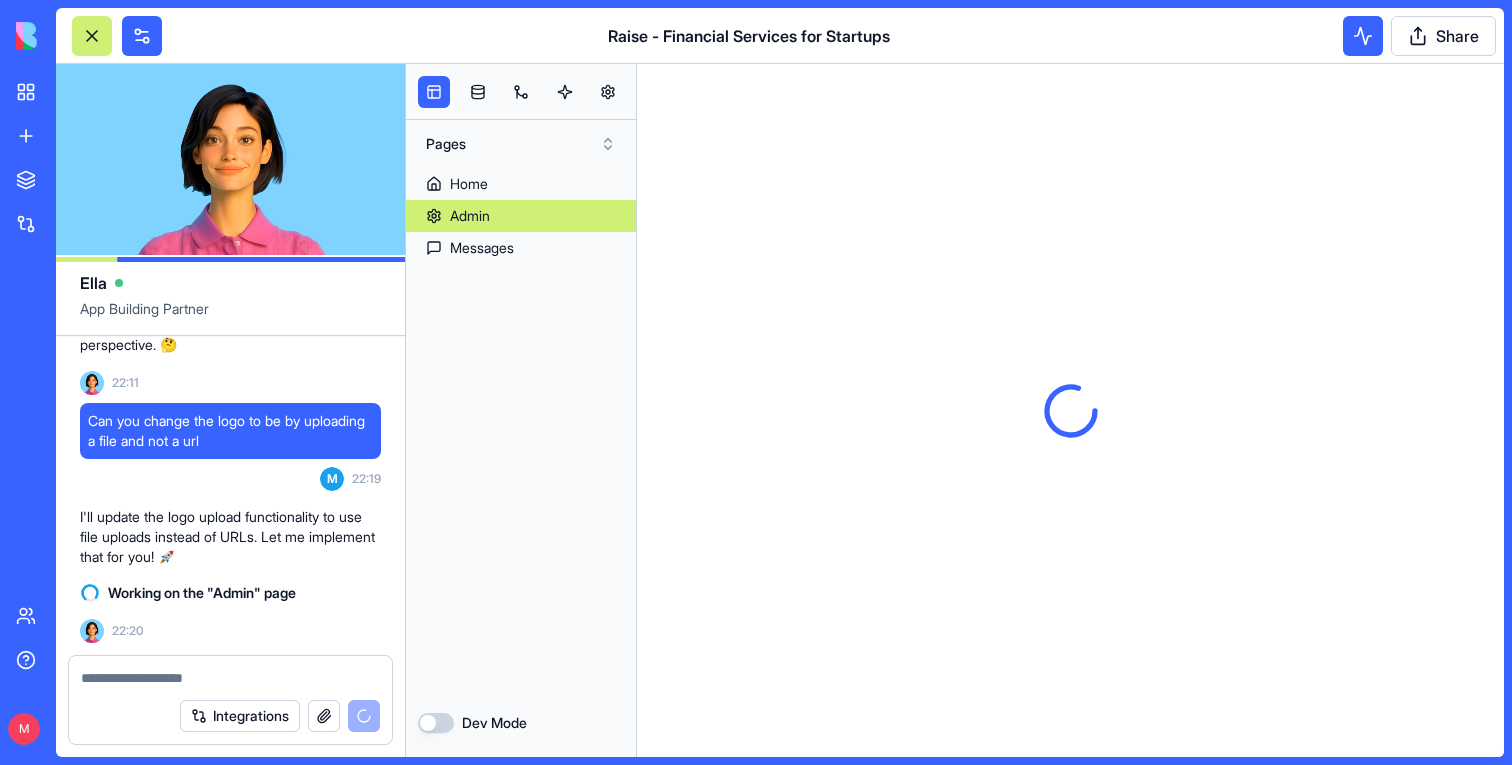 click on "Admin" at bounding box center [521, 216] 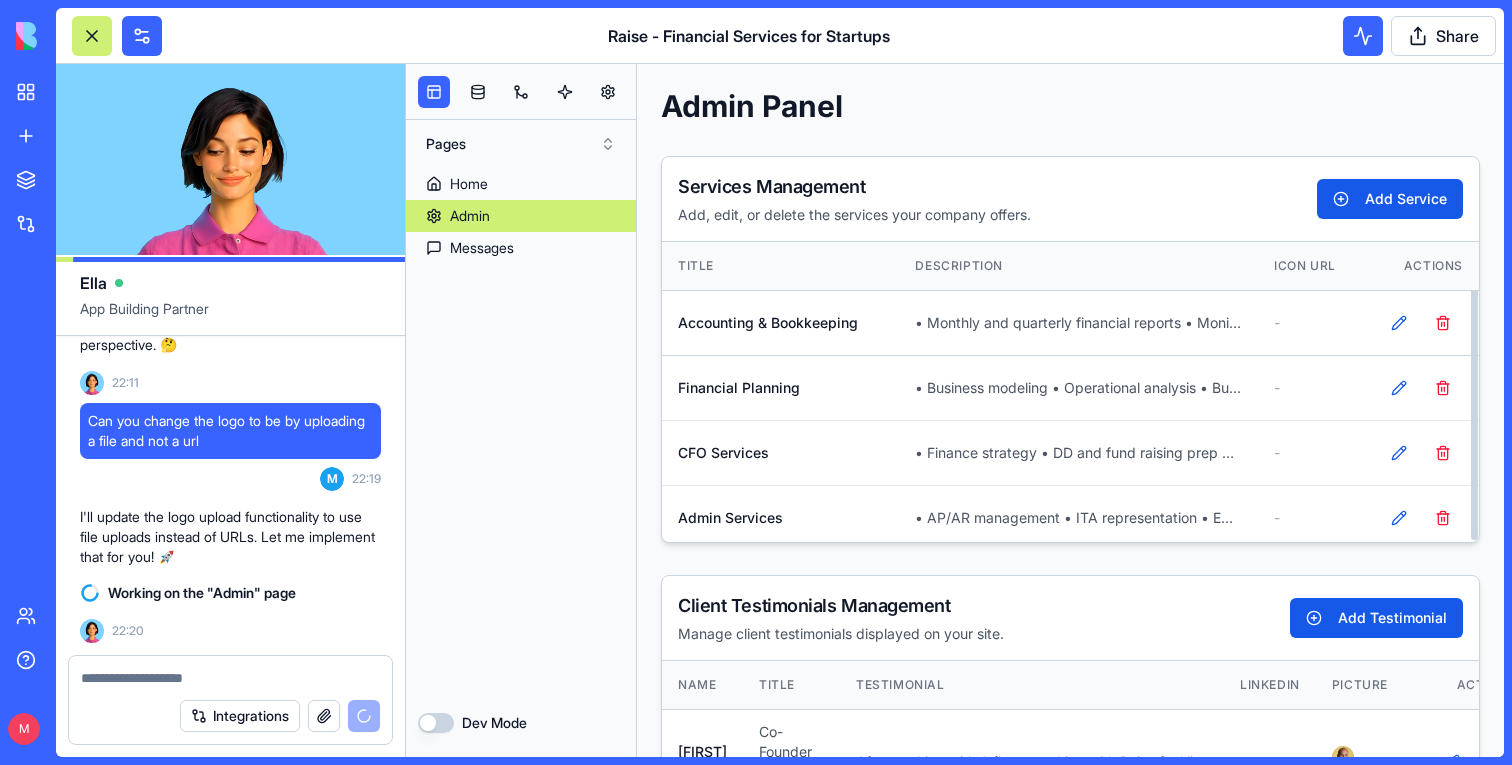 scroll, scrollTop: 7, scrollLeft: 0, axis: vertical 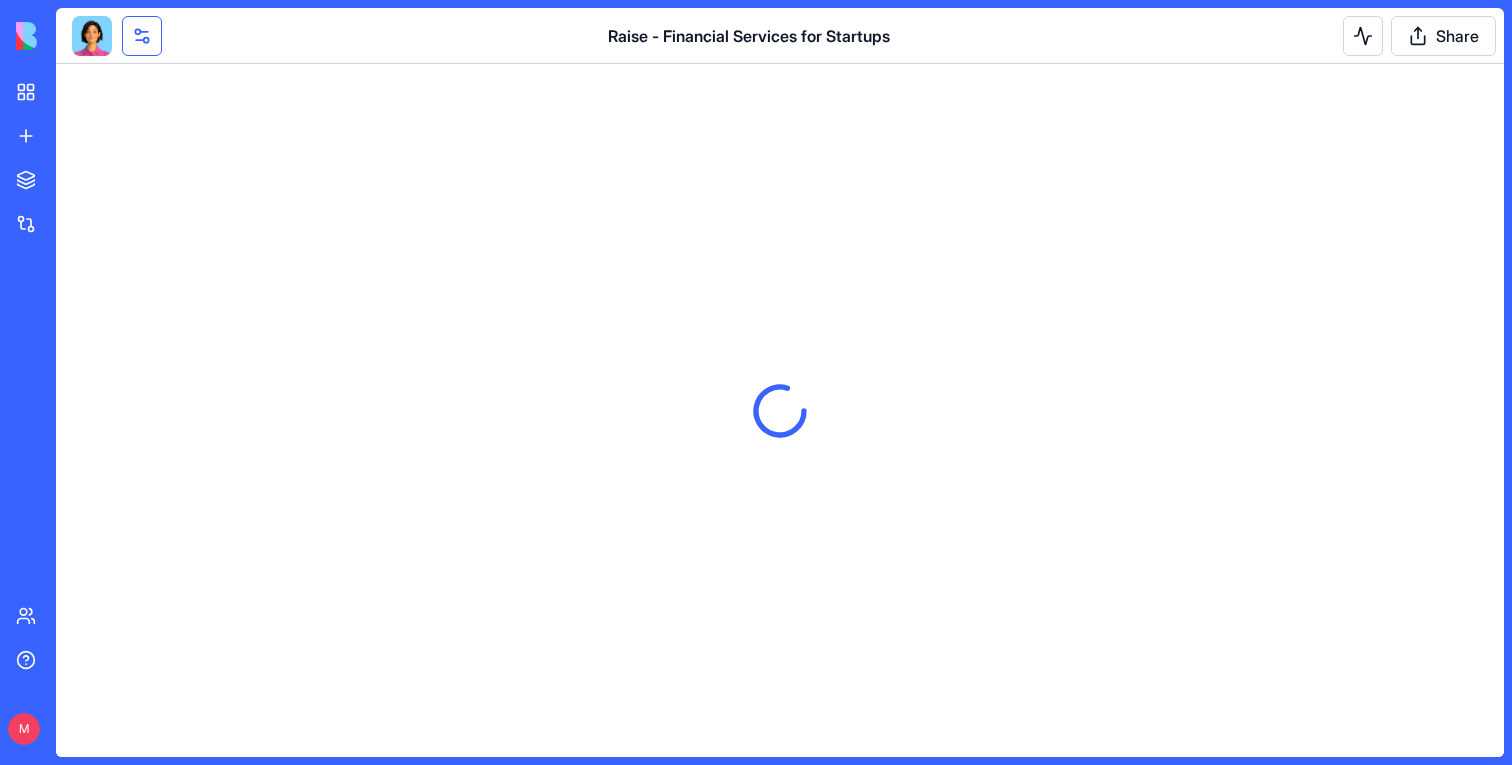 click at bounding box center [142, 36] 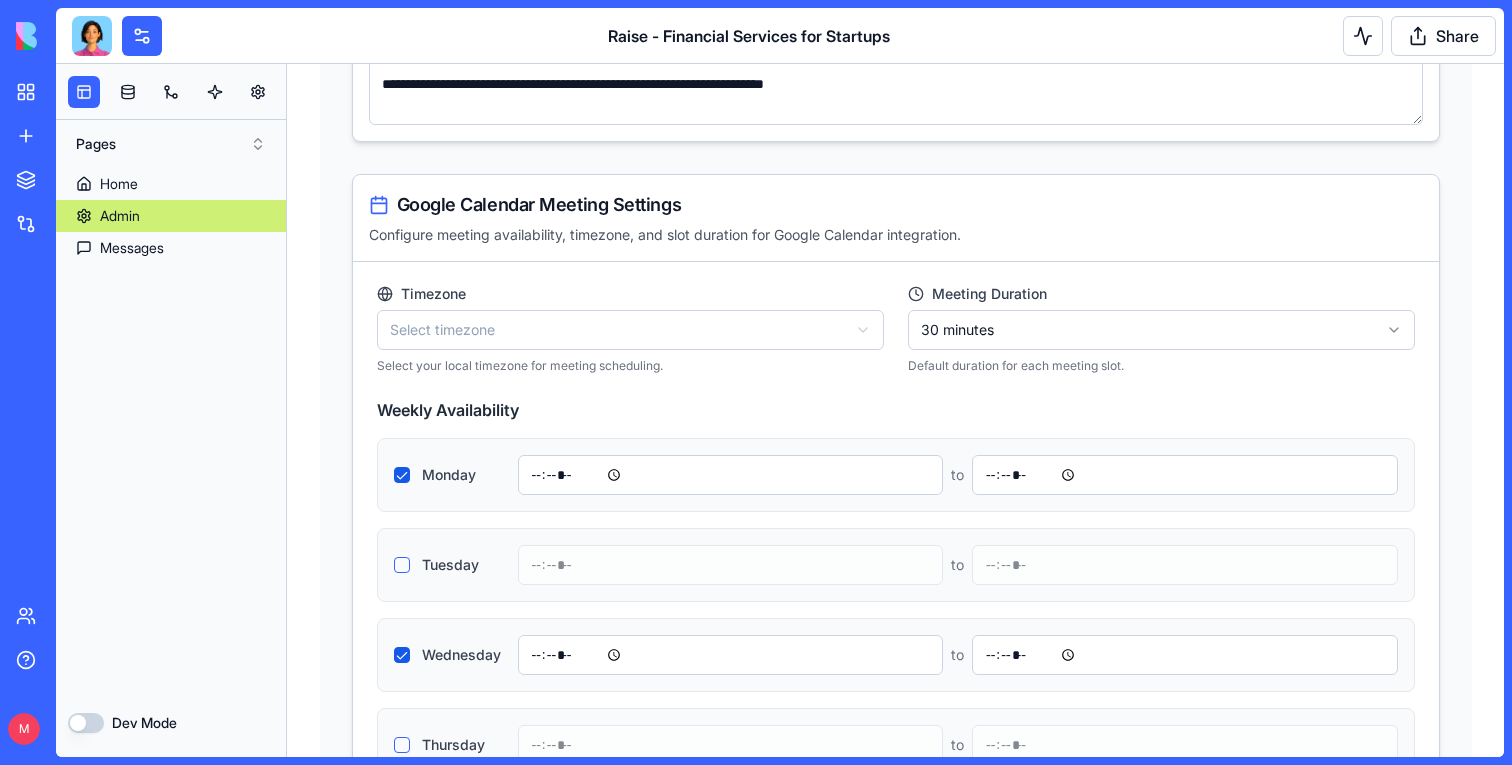 scroll, scrollTop: 1306, scrollLeft: 0, axis: vertical 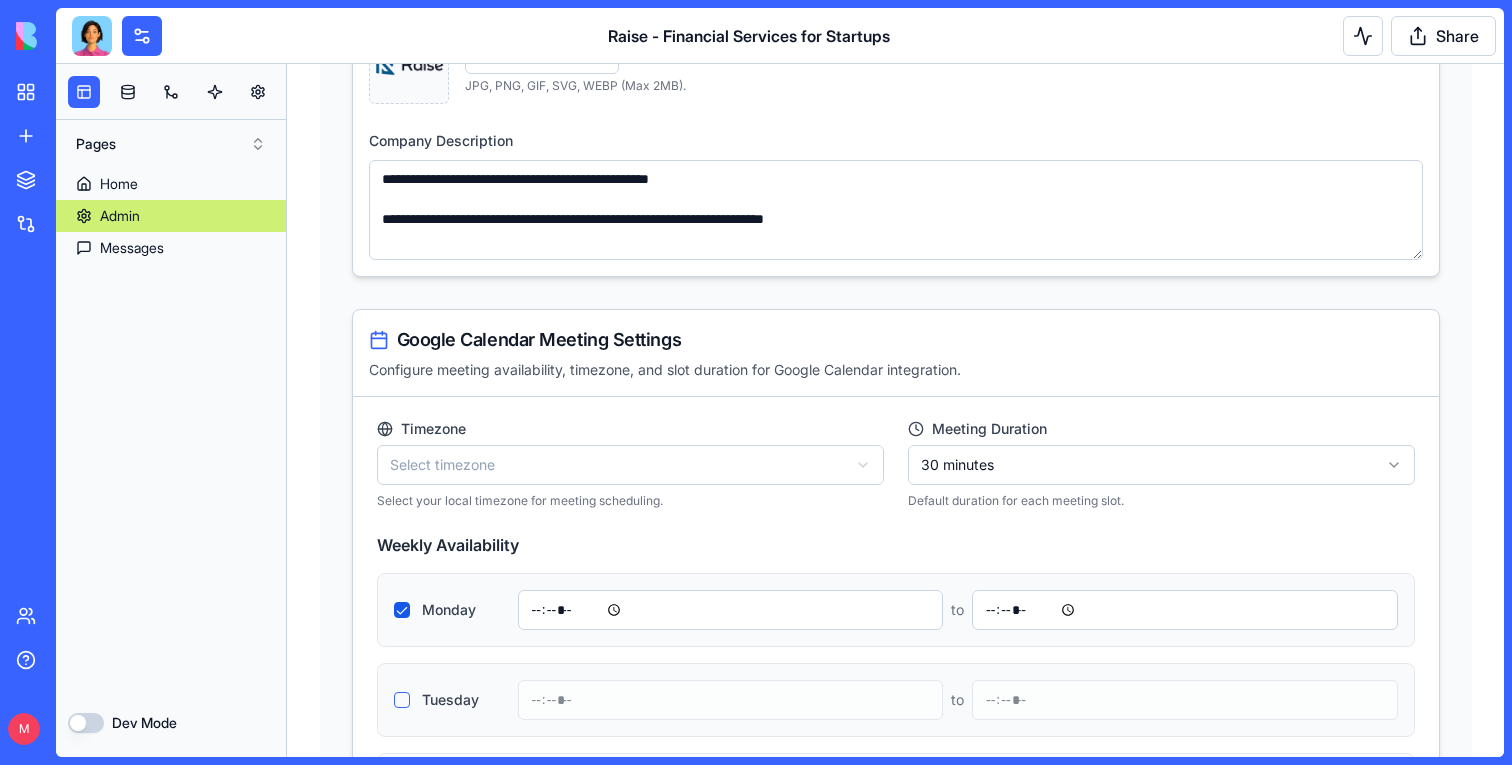 click at bounding box center (92, 36) 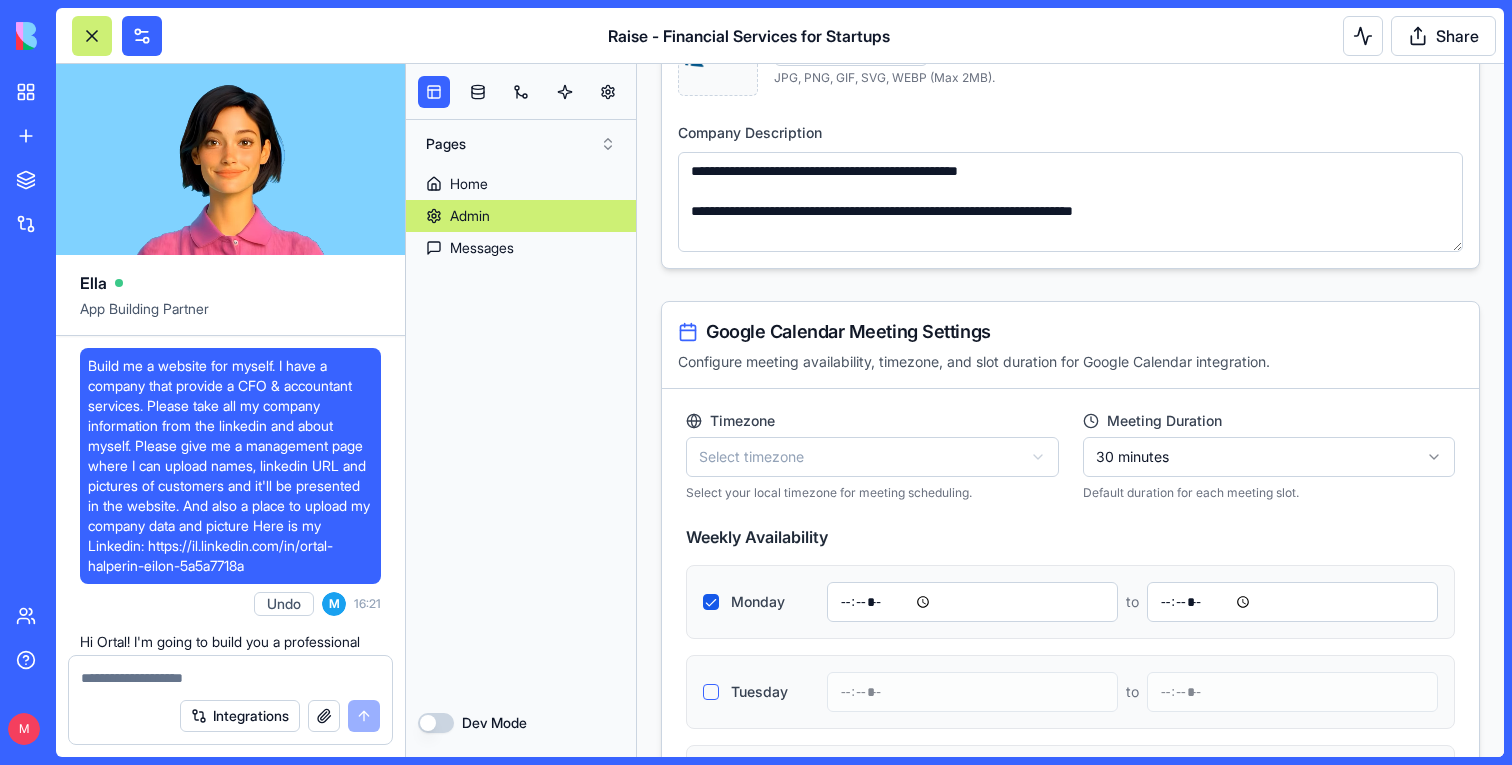 scroll, scrollTop: 202727, scrollLeft: 0, axis: vertical 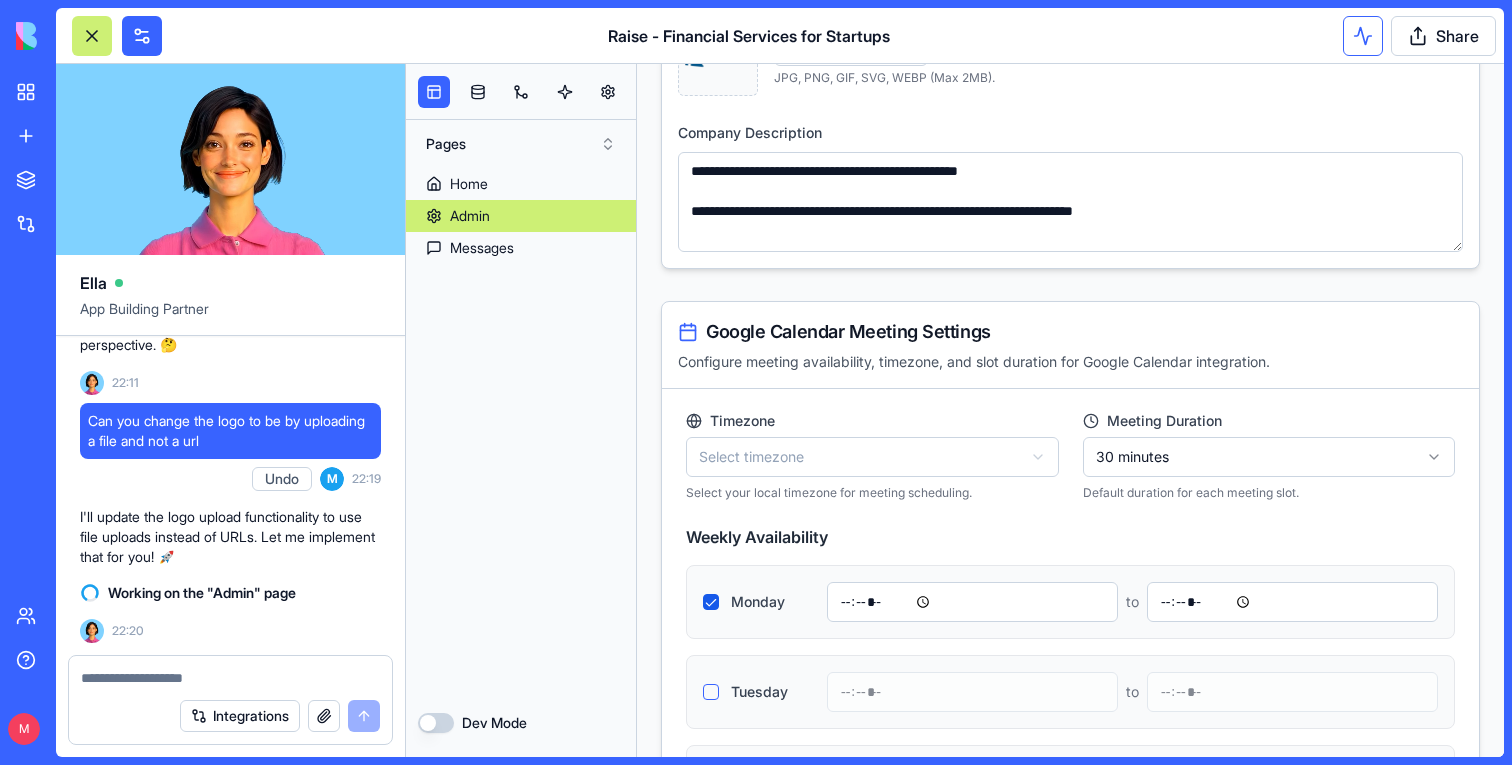 click at bounding box center [1363, 36] 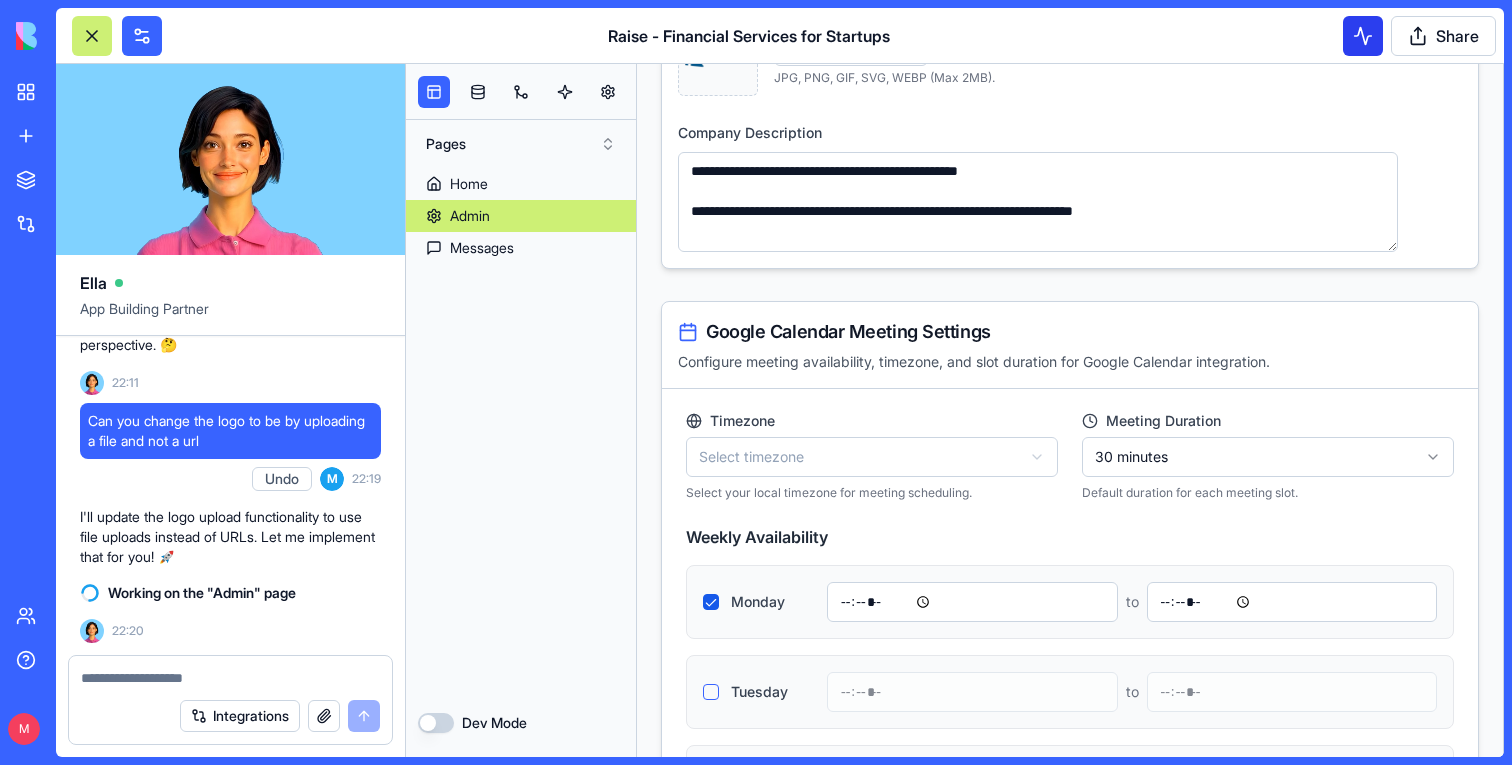 scroll, scrollTop: 1374, scrollLeft: 0, axis: vertical 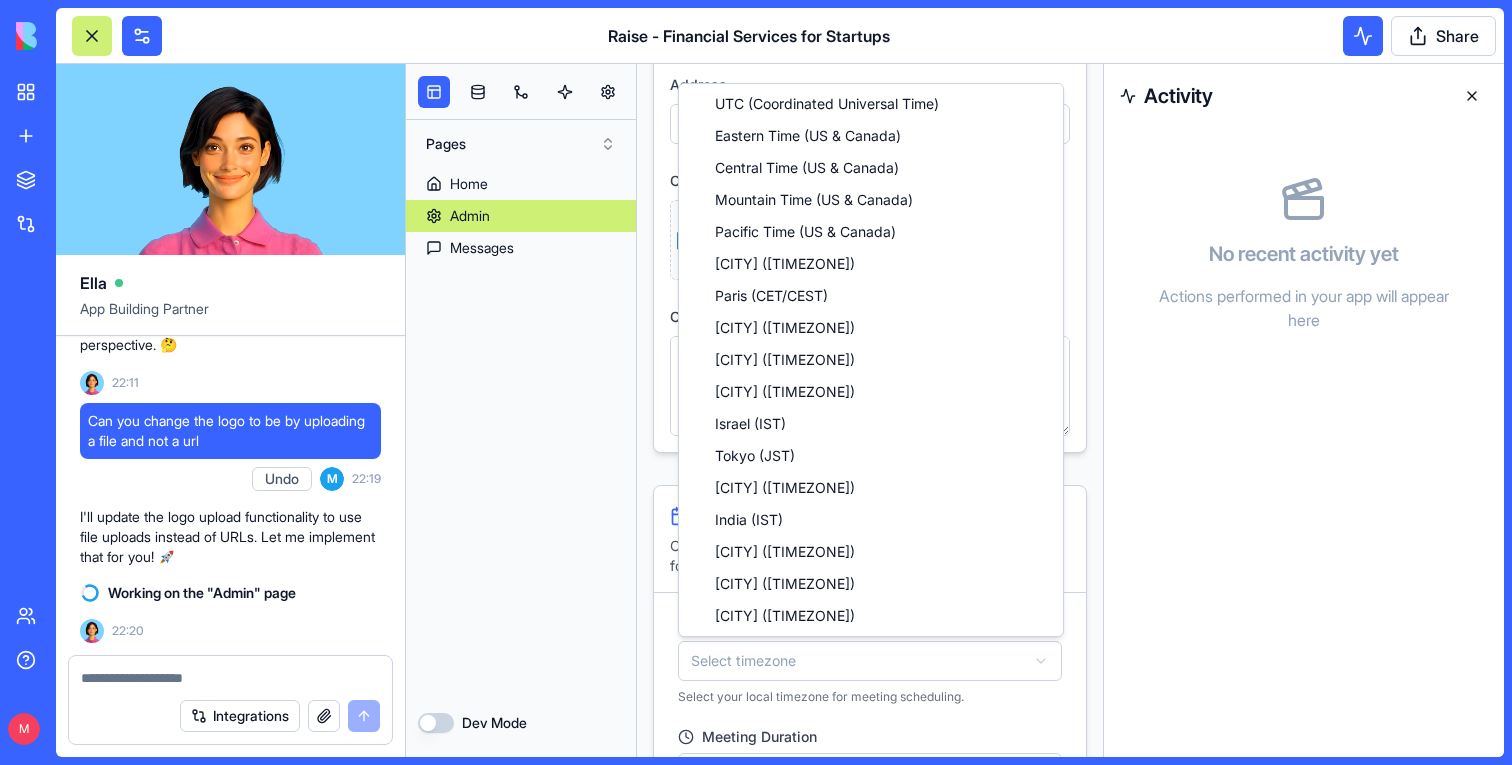 click on "Admin Panel Services Management Add, edit, or delete the services your company offers.  Add Service Title Description Icon URL Actions Accounting & Bookkeeping • Monthly and quarterly financial reports
• Monitoring and forecasting cash flow - Edit Service Delete Service Financial Planning • Business modeling
• Operational analysis
• Budgeting and forecasting
• Key financial metrics monitoring - Edit Service Delete Service CFO Services • Finance strategy
• DD and fund raising prep
• Cap Table management
• Technology solutions implementation - Edit Service Delete Service Admin Services • AP/AR management
• ITA representation
• Employee management
• Ongoing administration - Edit Service Delete Service Client Testimonials Management Manage client testimonials displayed on your site.  Add Testimonial Name Title Testimonial LinkedIn Picture Actions Eldad Postan-Koren Co-Founder & CEO at Winn.ai - Uploaded Edit Testimonial Delete Testimonial Michal Lupu Co-Founder & CEO at Blocks" at bounding box center [870, 2199] 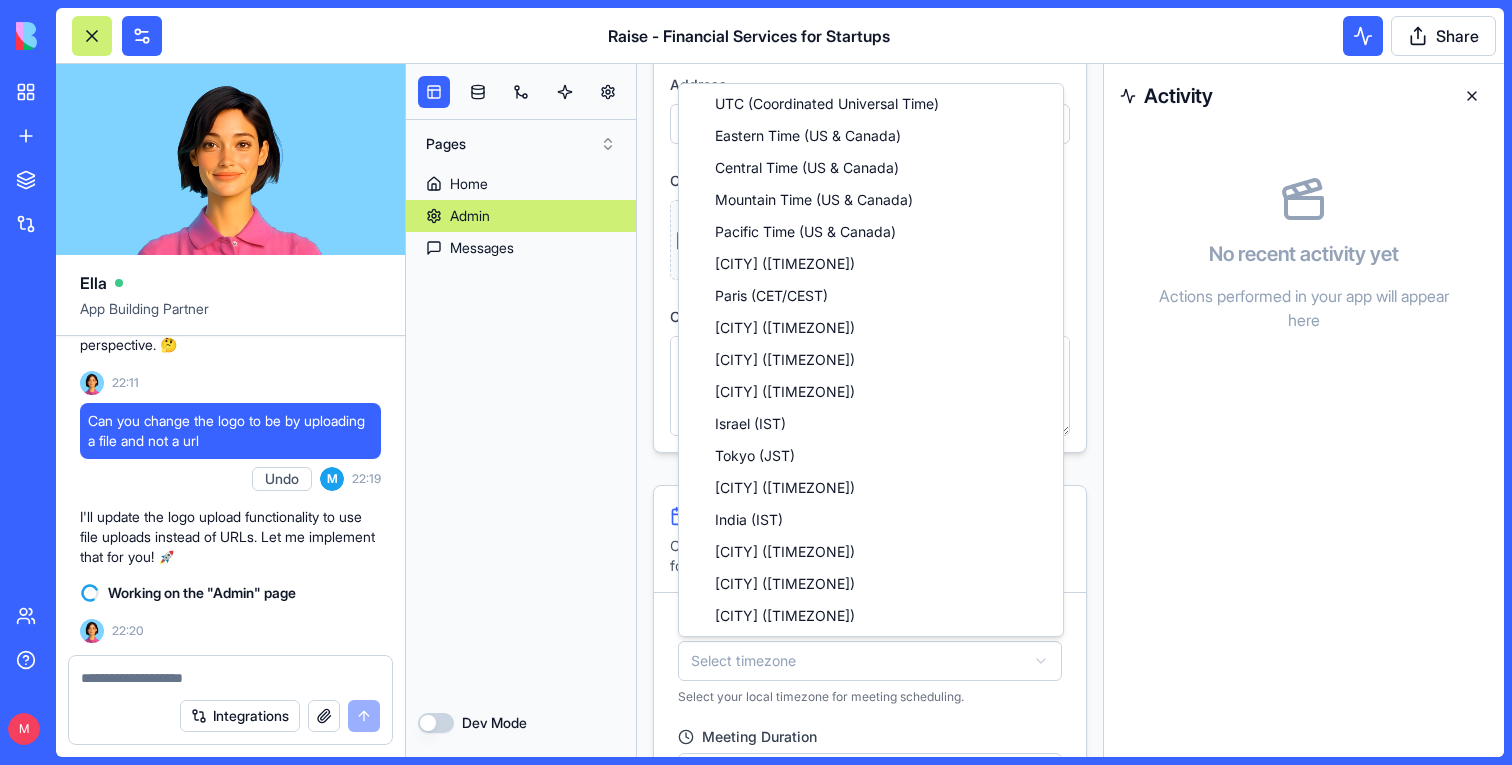 select on "**********" 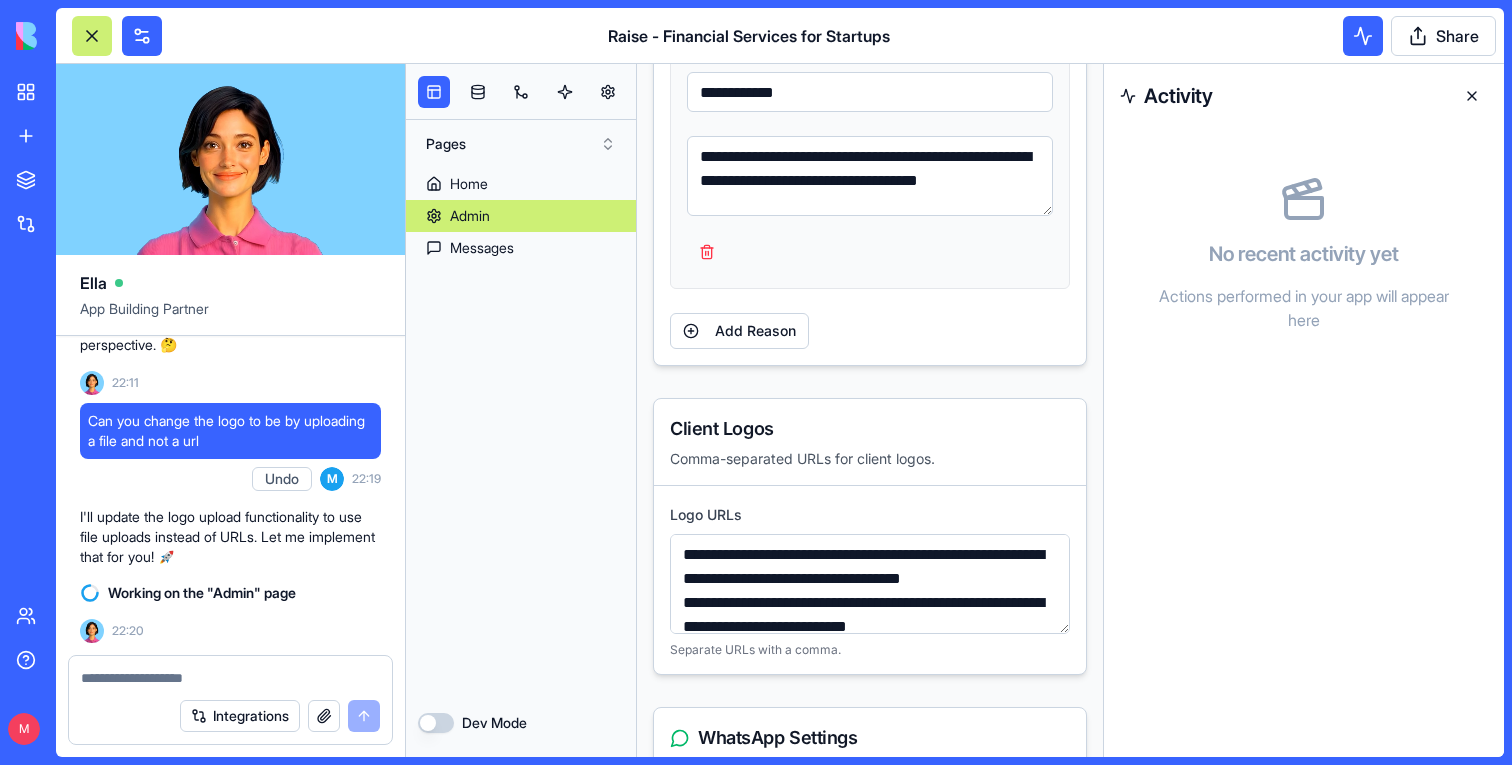 scroll, scrollTop: 6326, scrollLeft: 0, axis: vertical 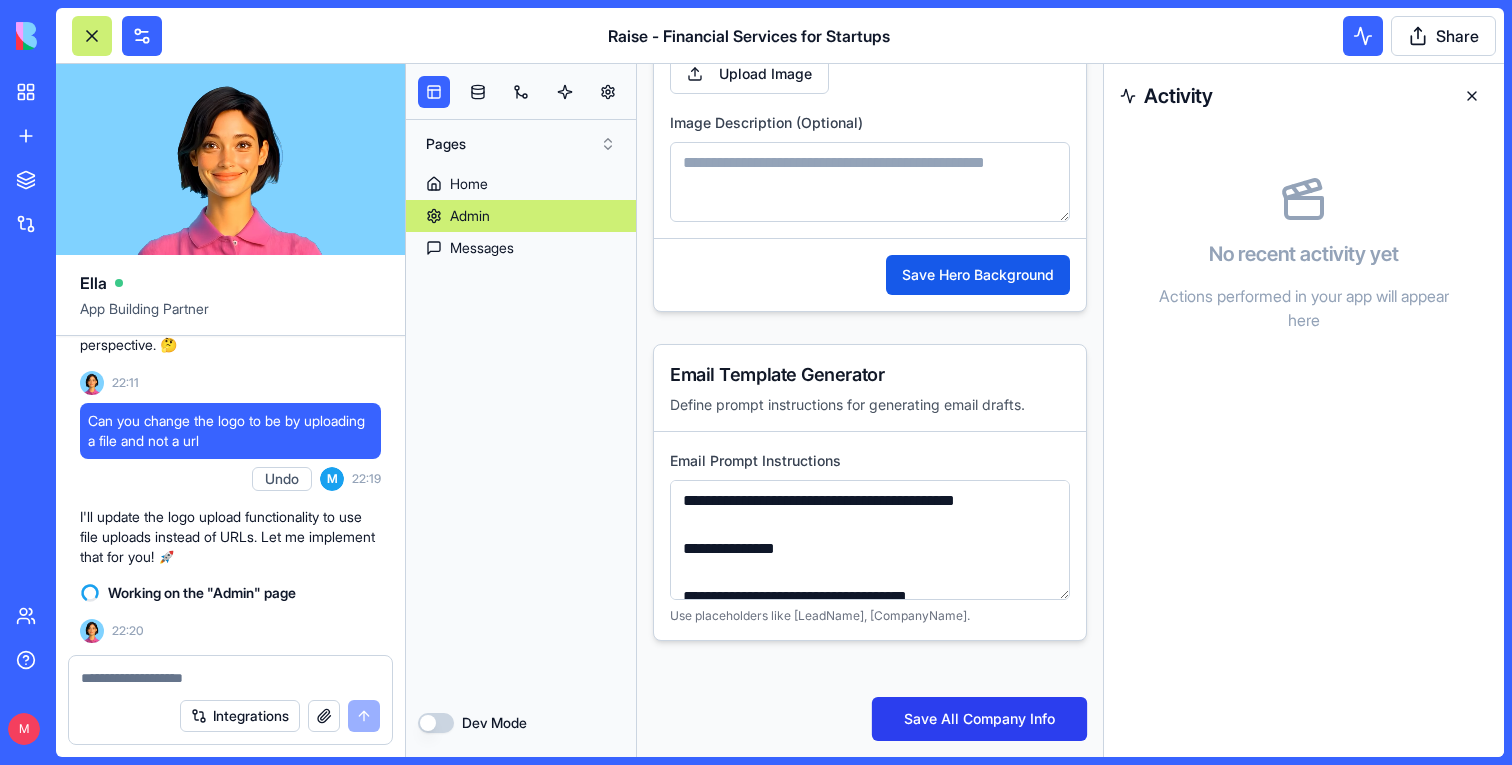click on "Save All Company Info" at bounding box center [979, 719] 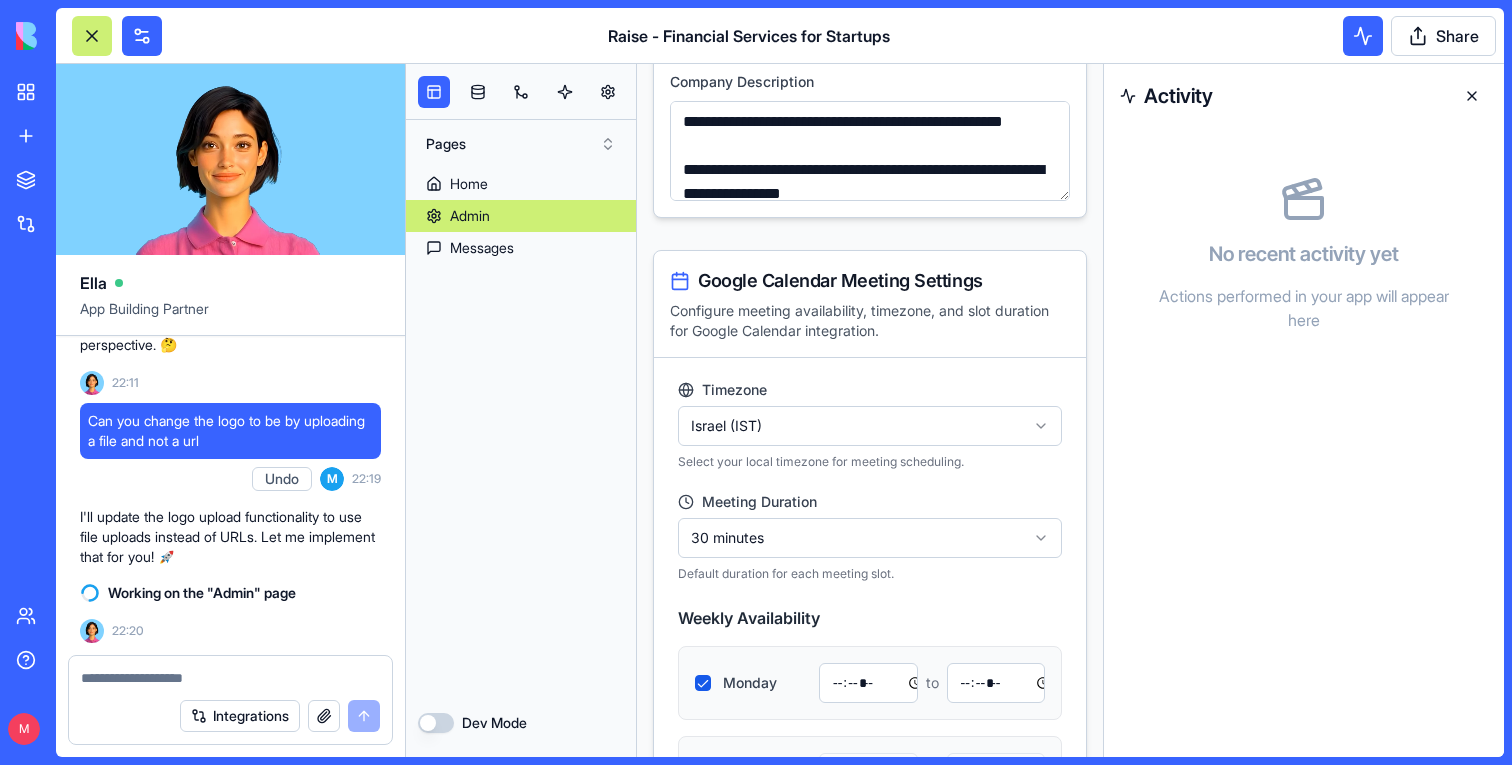 scroll, scrollTop: 1617, scrollLeft: 0, axis: vertical 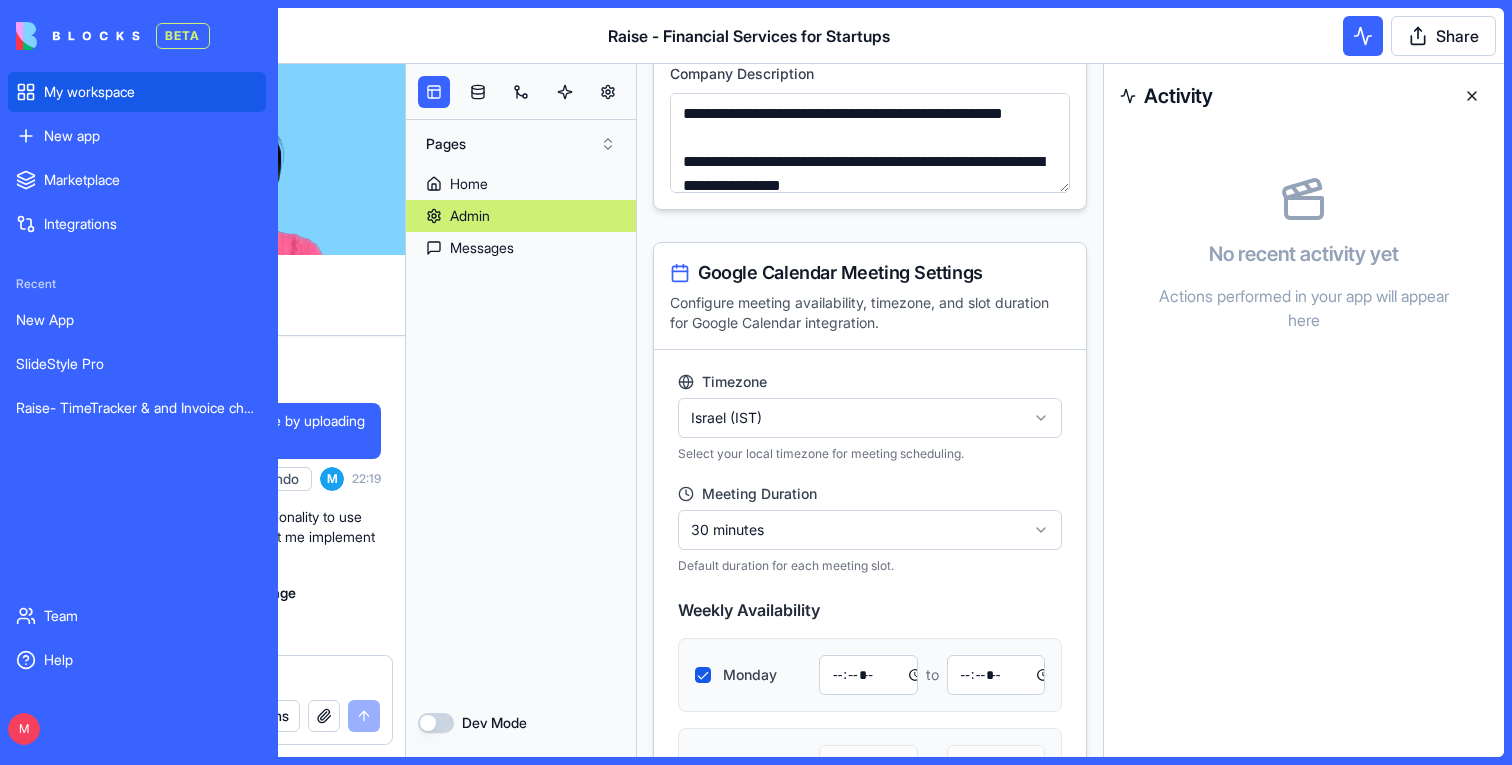 click on "My workspace" at bounding box center (137, 92) 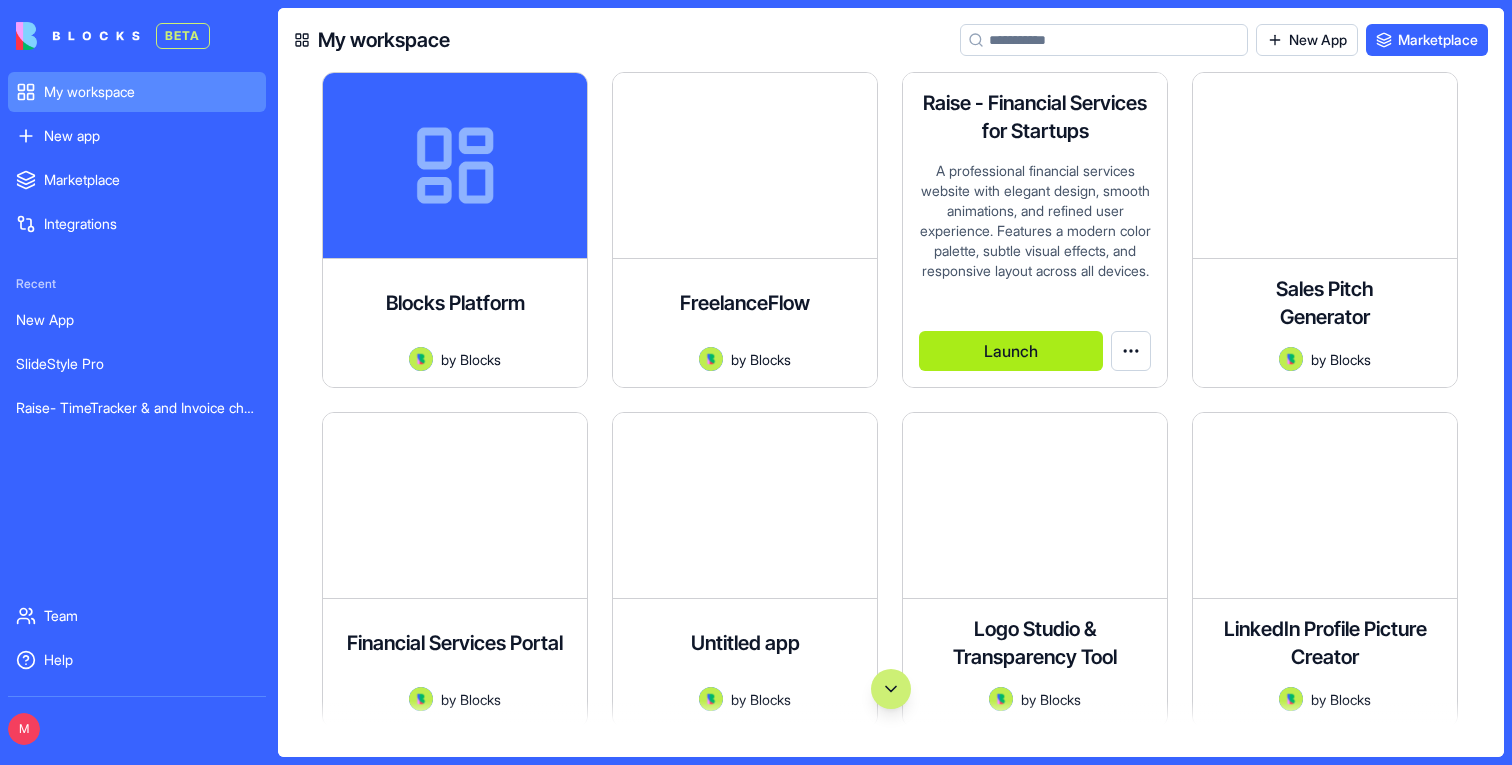 click on "Launch" at bounding box center (1011, 351) 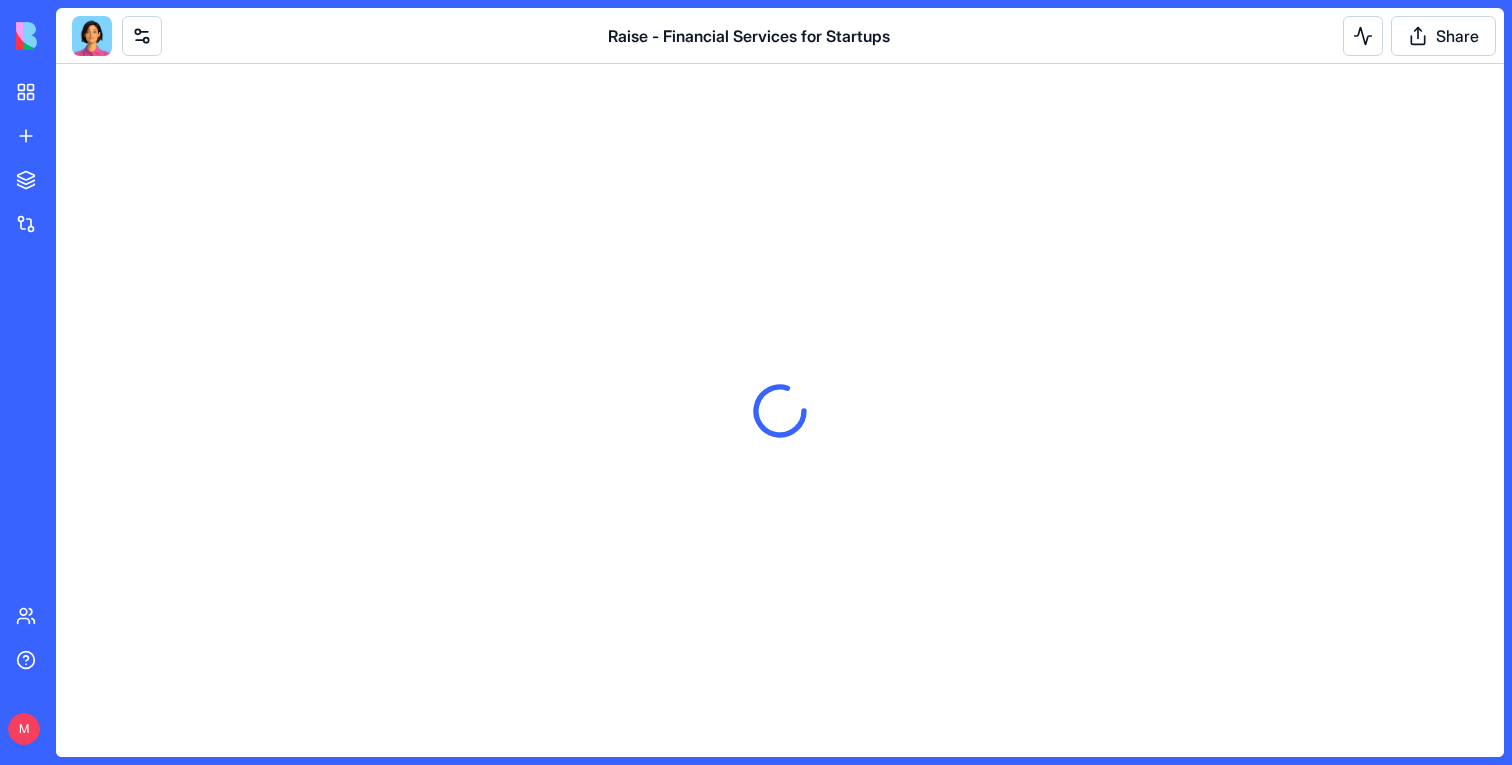 scroll, scrollTop: 0, scrollLeft: 0, axis: both 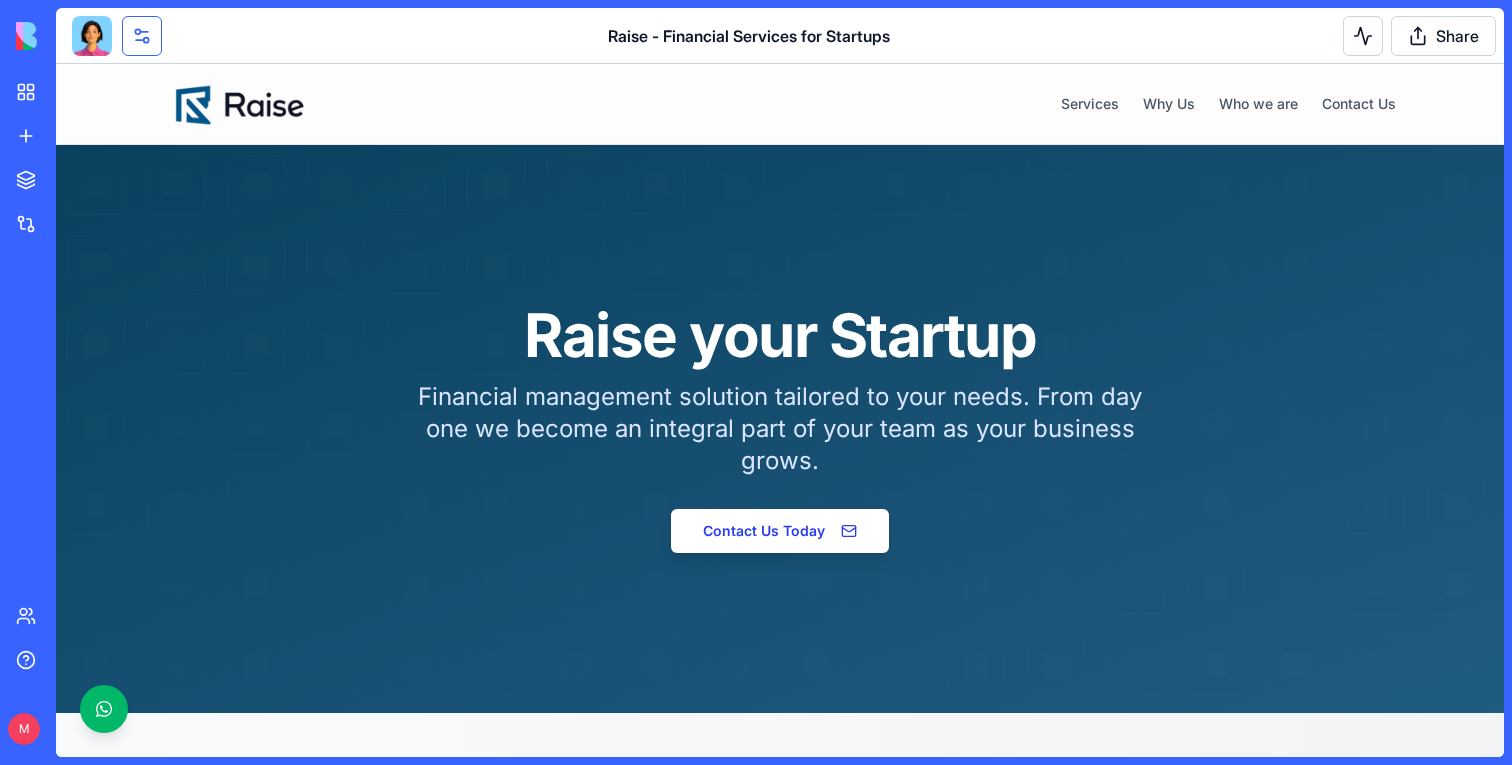 click at bounding box center (142, 36) 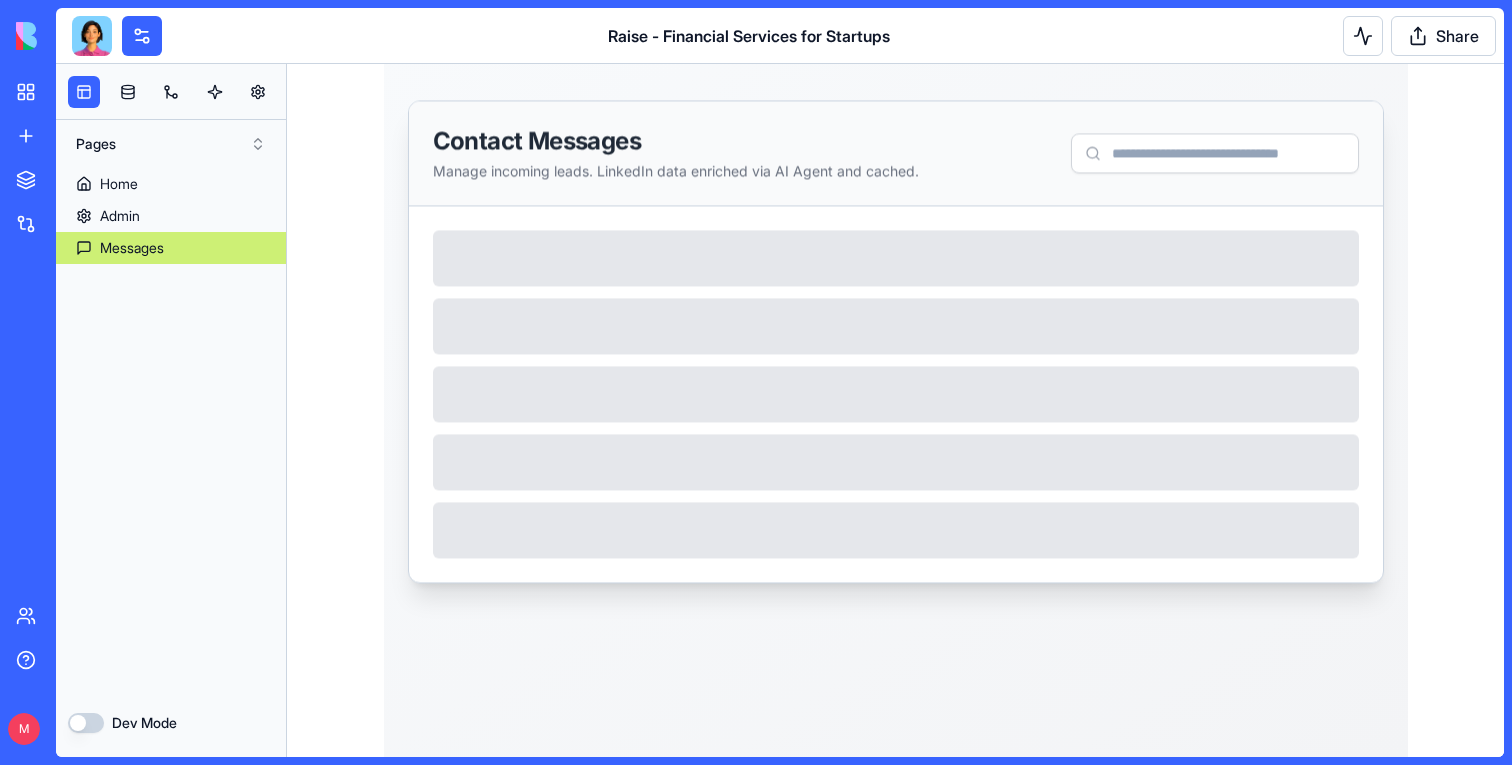click on "Messages" at bounding box center (132, 248) 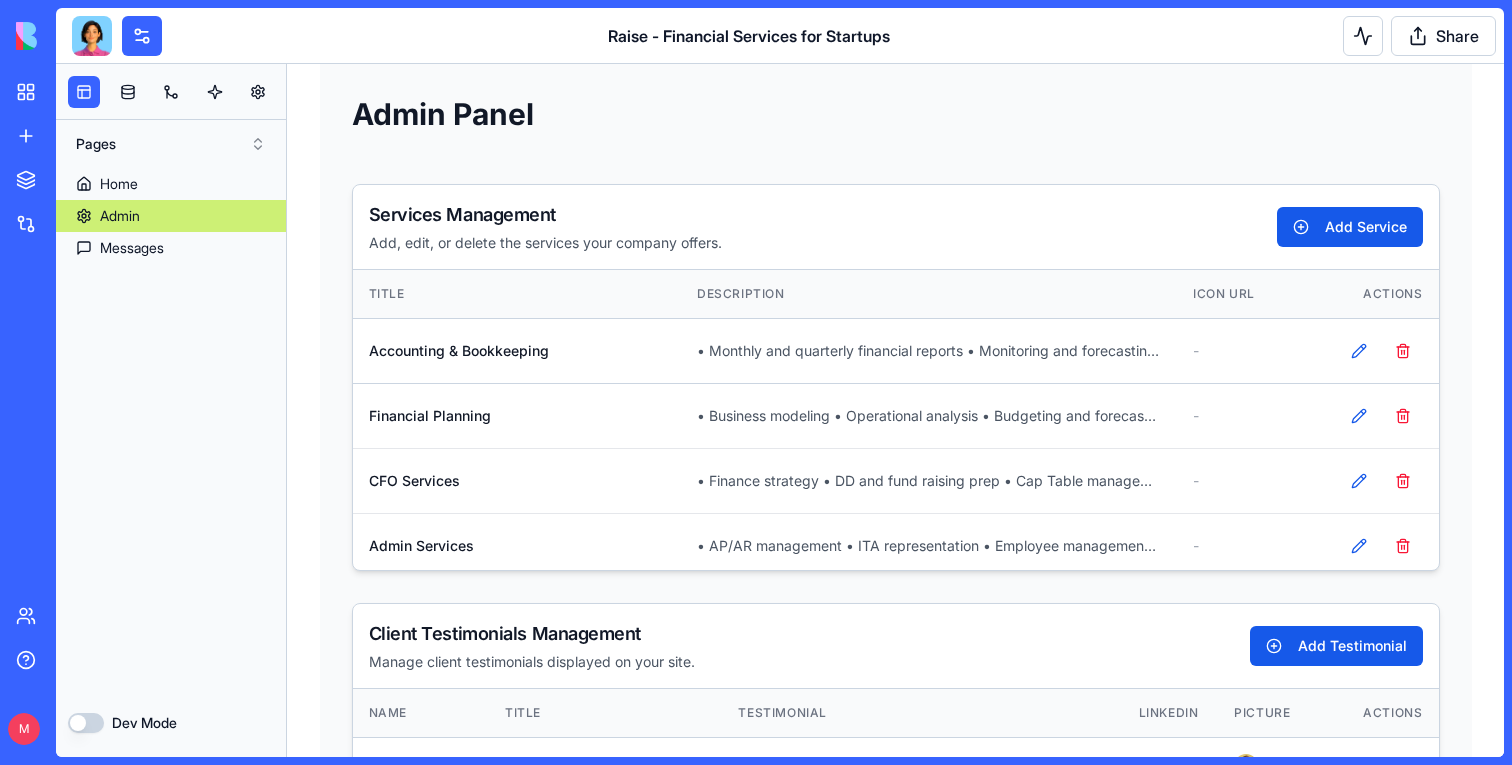 click on "Admin" at bounding box center (171, 216) 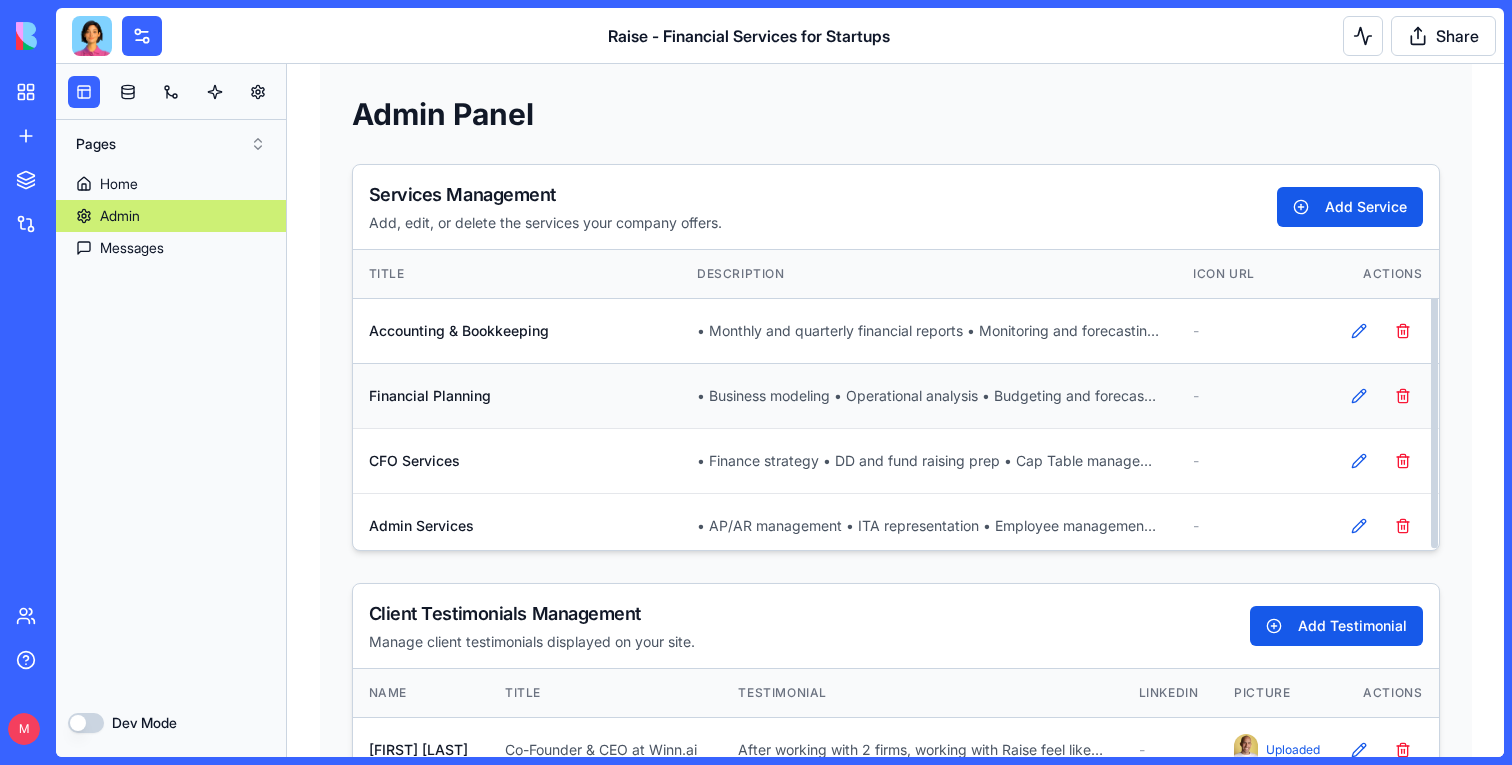 scroll, scrollTop: 7, scrollLeft: 0, axis: vertical 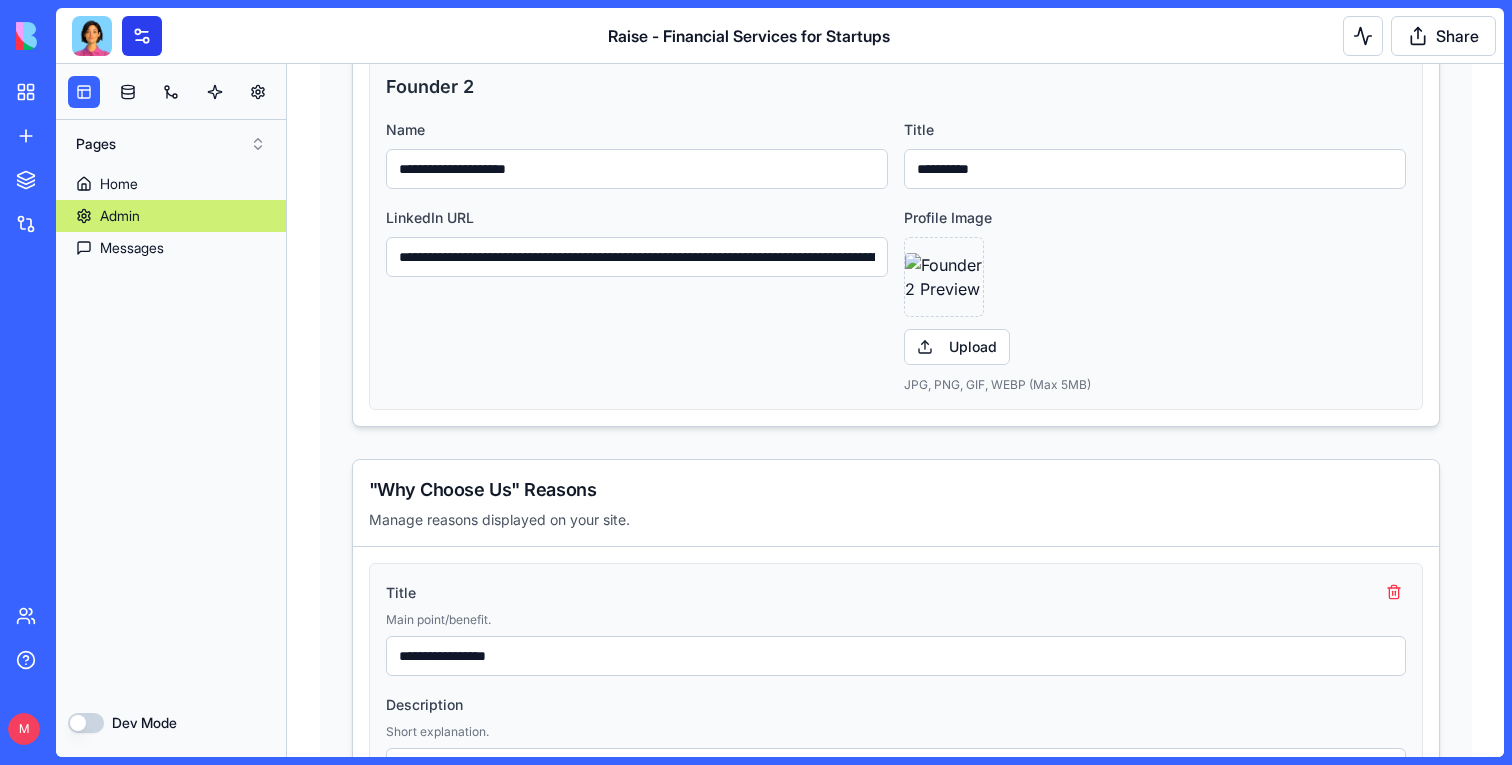 click at bounding box center (142, 36) 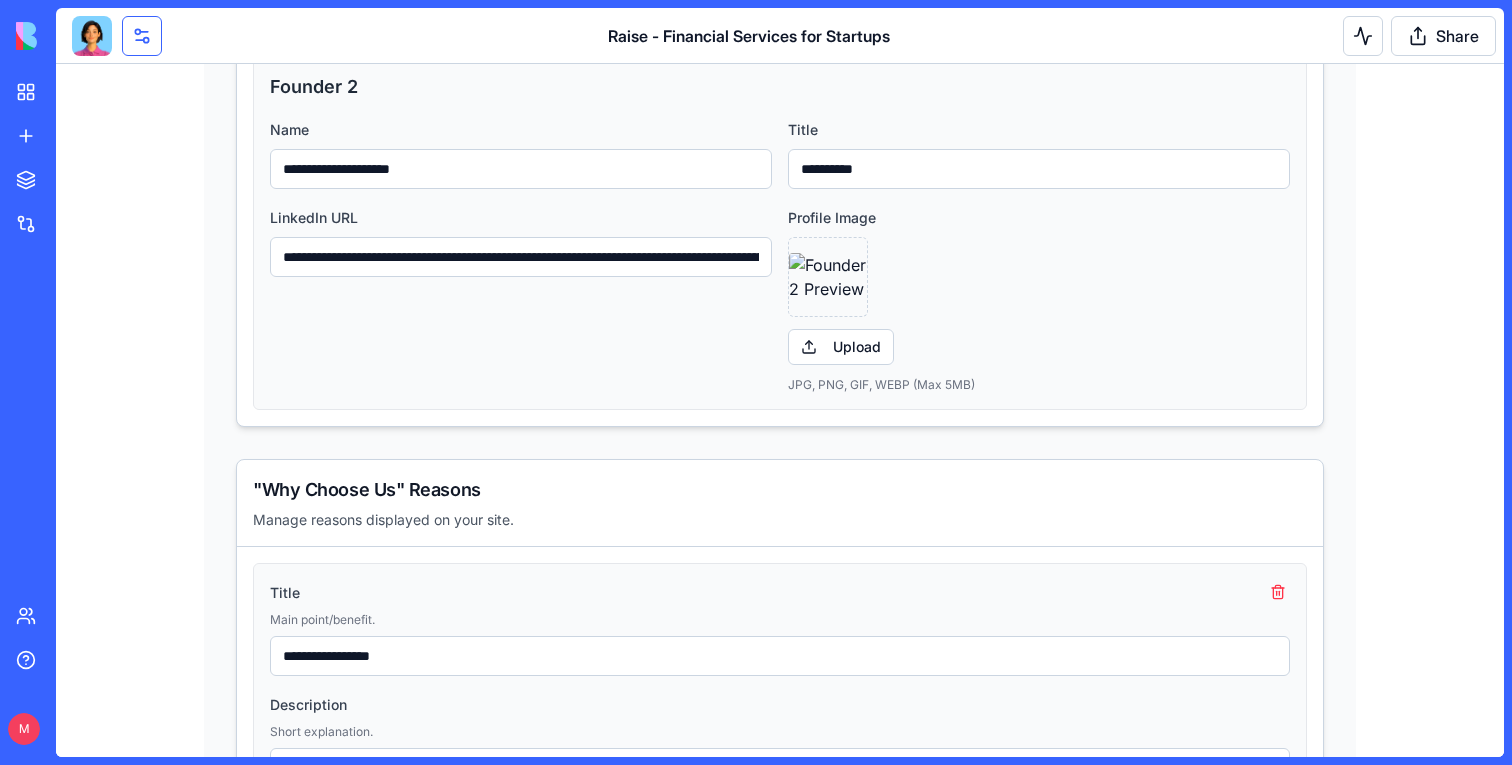 click at bounding box center (142, 36) 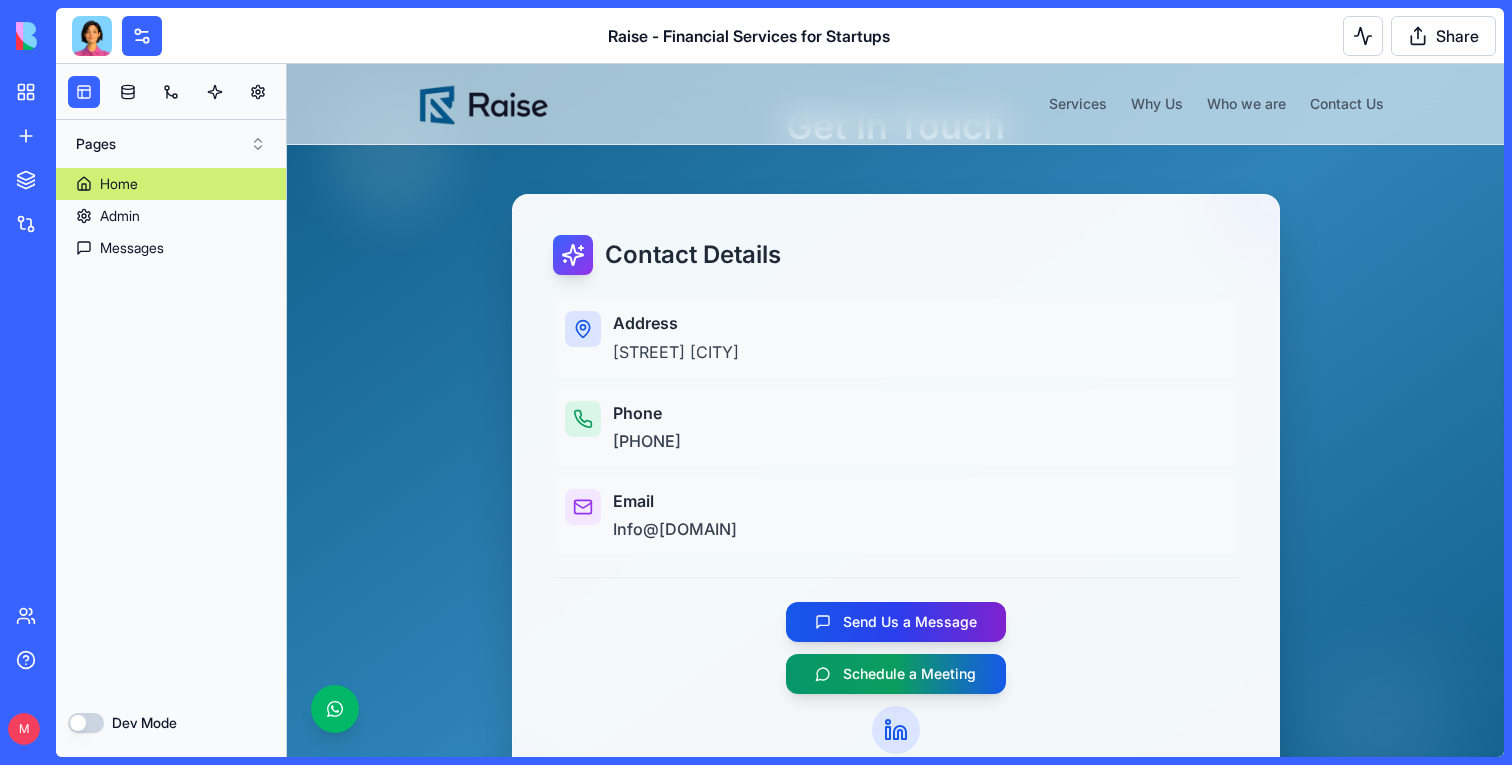 click on "Home" at bounding box center (119, 184) 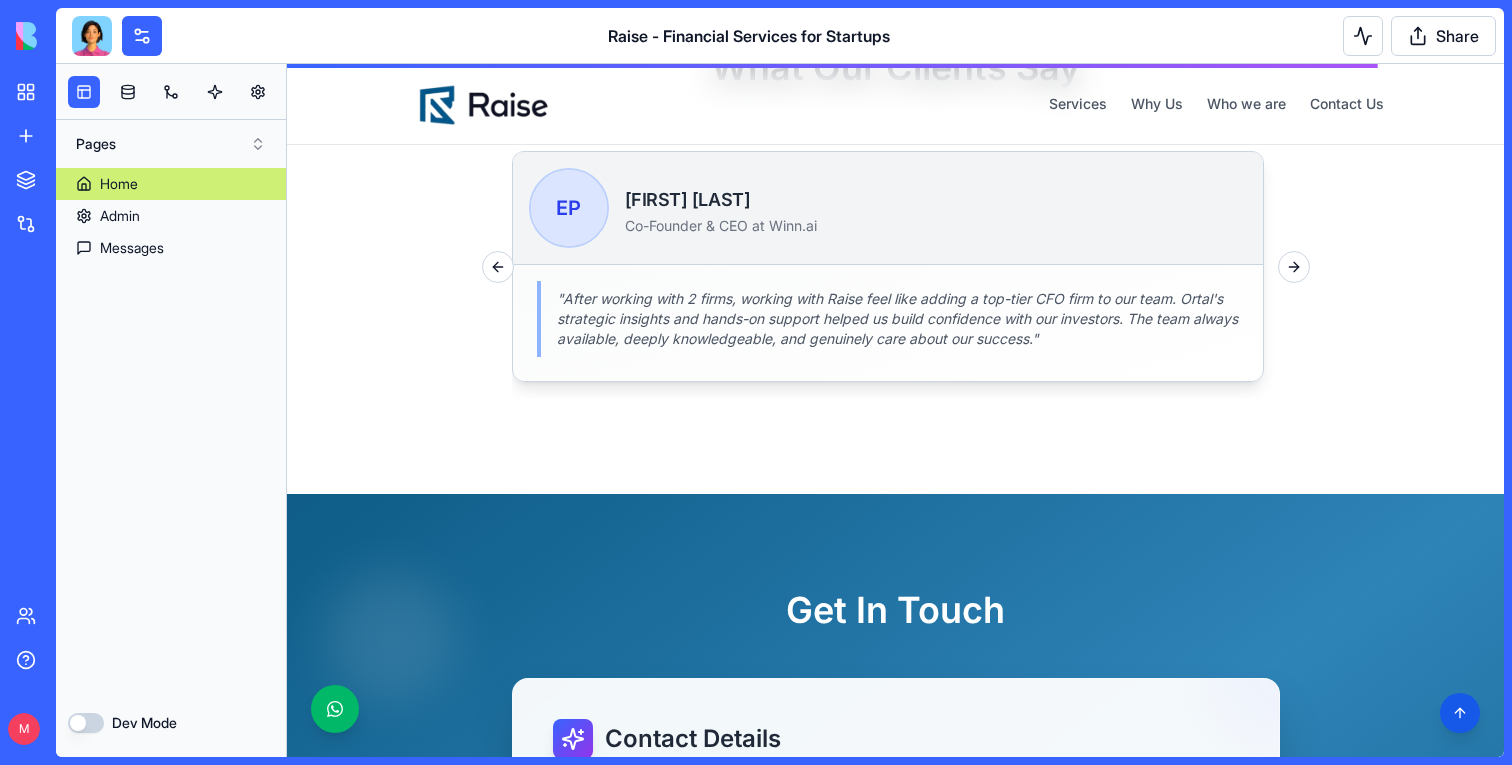 scroll, scrollTop: 2129, scrollLeft: 0, axis: vertical 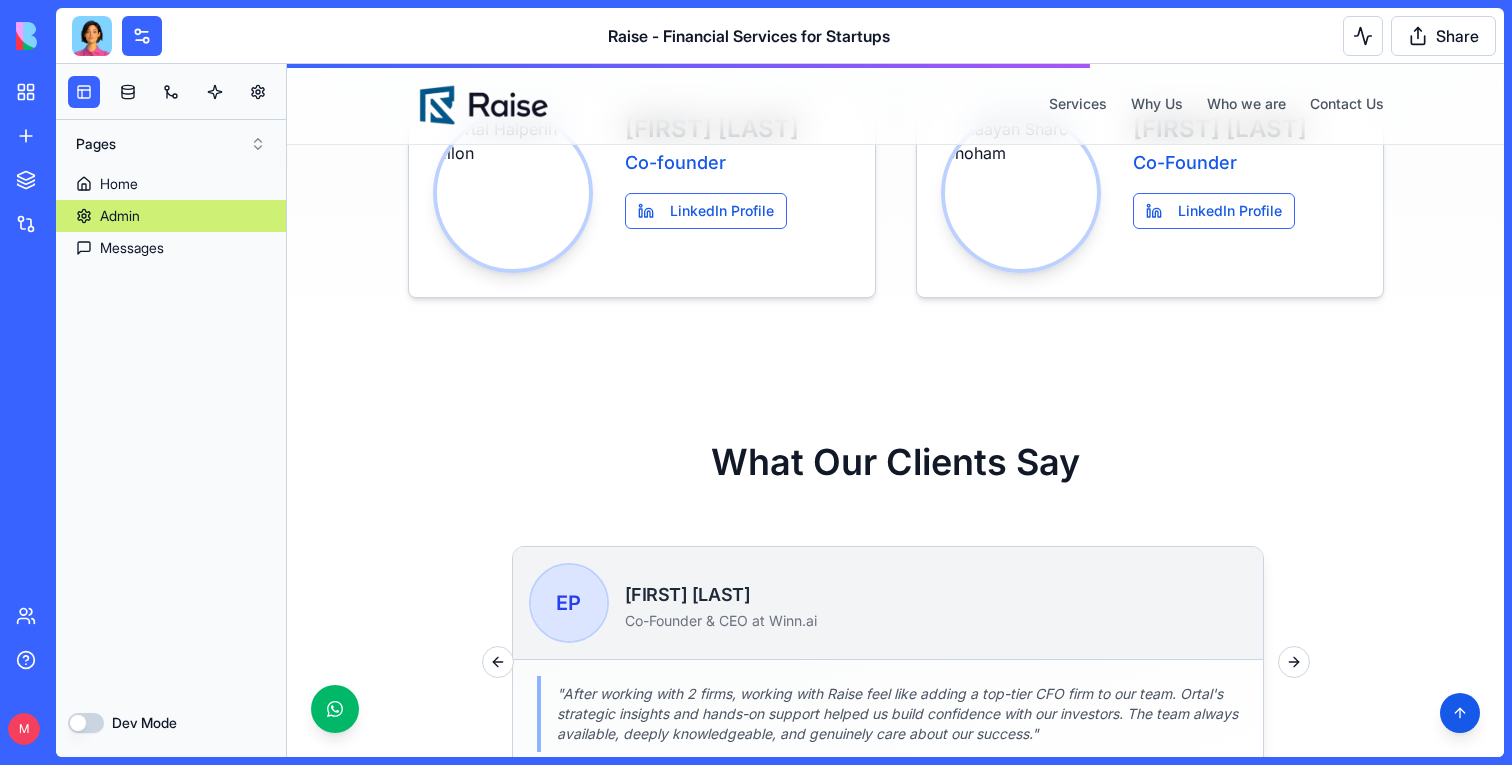 click on "Admin" at bounding box center (171, 216) 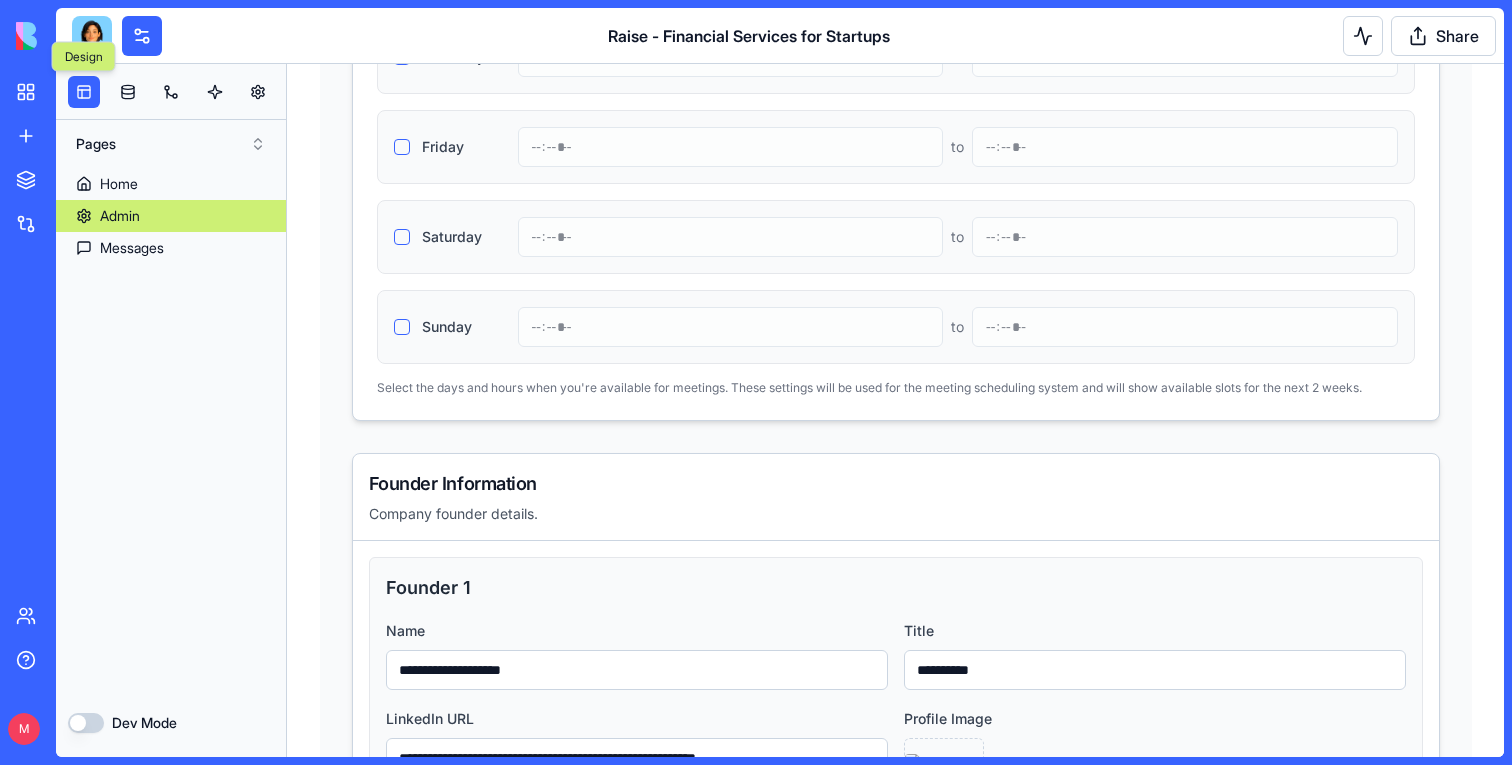 click at bounding box center (92, 36) 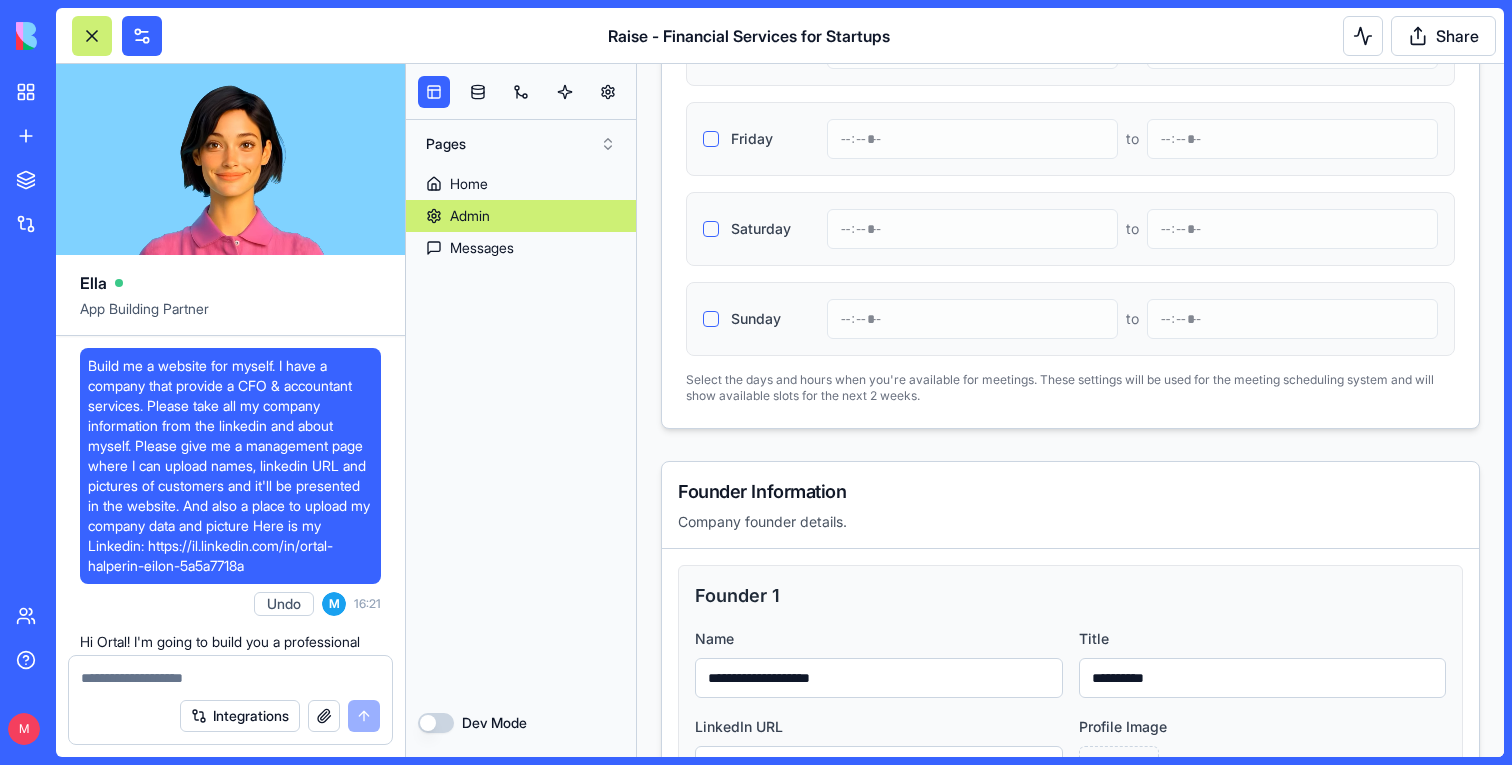 scroll, scrollTop: 202727, scrollLeft: 0, axis: vertical 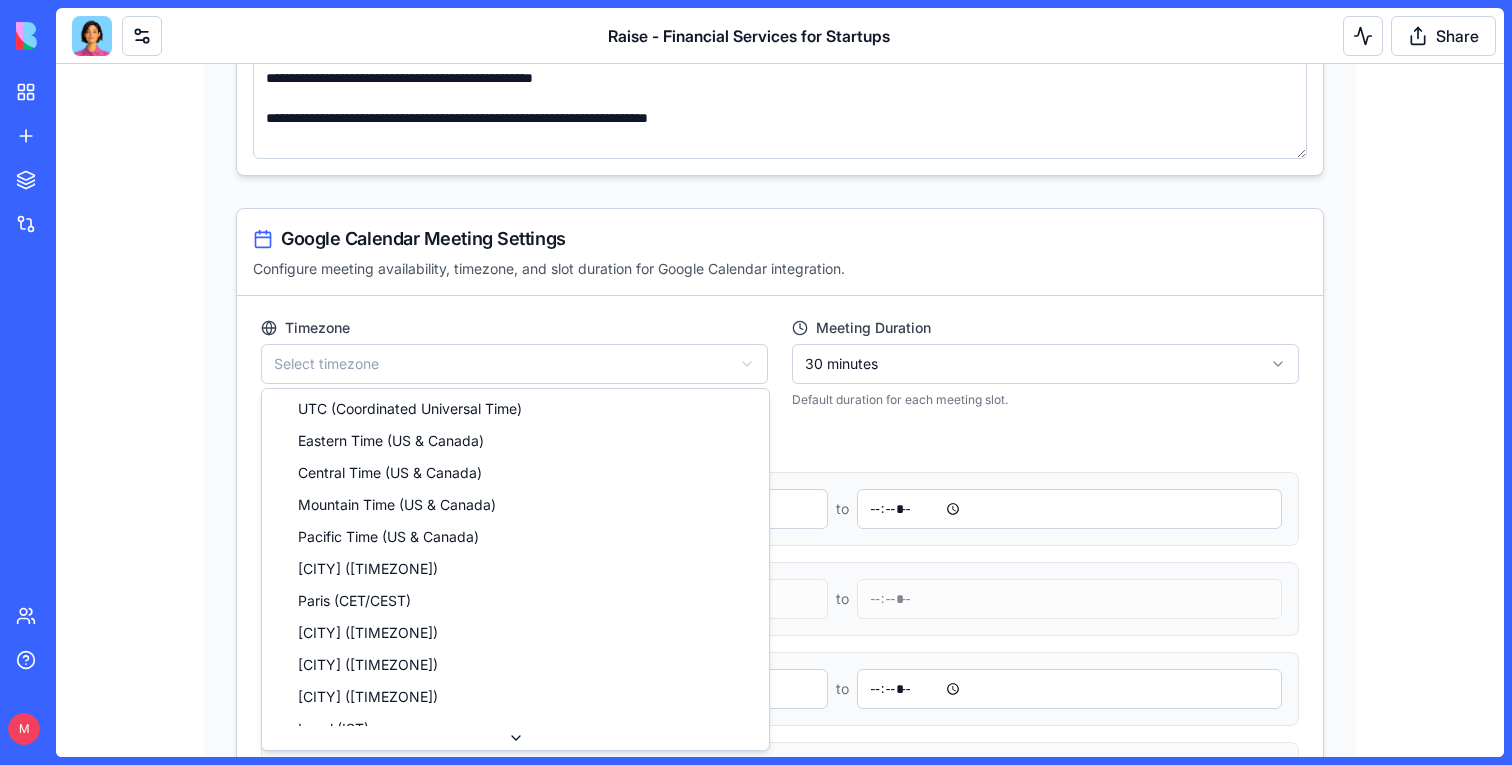 click on "Admin Panel Services Management Add, edit, or delete the services your company offers.  Add Service Title Description Icon URL Actions Accounting & Bookkeeping • Monthly and quarterly financial reports
• Monitoring and forecasting cash flow - Edit Service Delete Service Financial Planning • Business modeling
• Operational analysis
• Budgeting and forecasting
• Key financial metrics monitoring - Edit Service Delete Service CFO Services • Finance strategy
• DD and fund raising prep
• Cap Table management
• Technology solutions implementation - Edit Service Delete Service Admin Services • AP/AR management
• ITA representation
• Employee management
• Ongoing administration - Edit Service Delete Service Client Testimonials Management Manage client testimonials displayed on your site.  Add Testimonial Name Title Testimonial LinkedIn Picture Actions Eldad Postan-Koren Co-Founder & CEO at Winn.ai - Uploaded Edit Testimonial Delete Testimonial Michal Lupu Co-Founder & CEO at Blocks" at bounding box center (780, 1682) 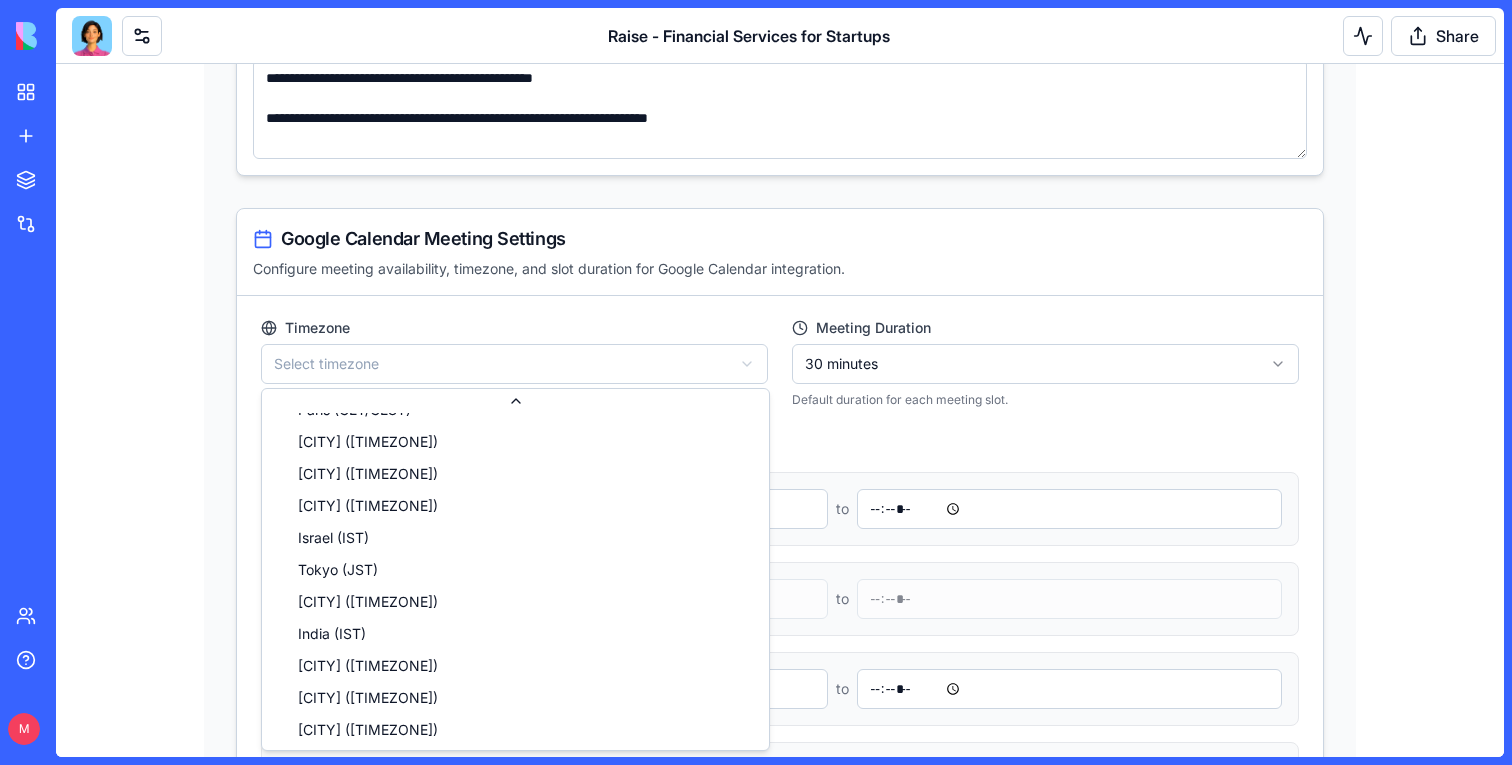 scroll, scrollTop: 215, scrollLeft: 0, axis: vertical 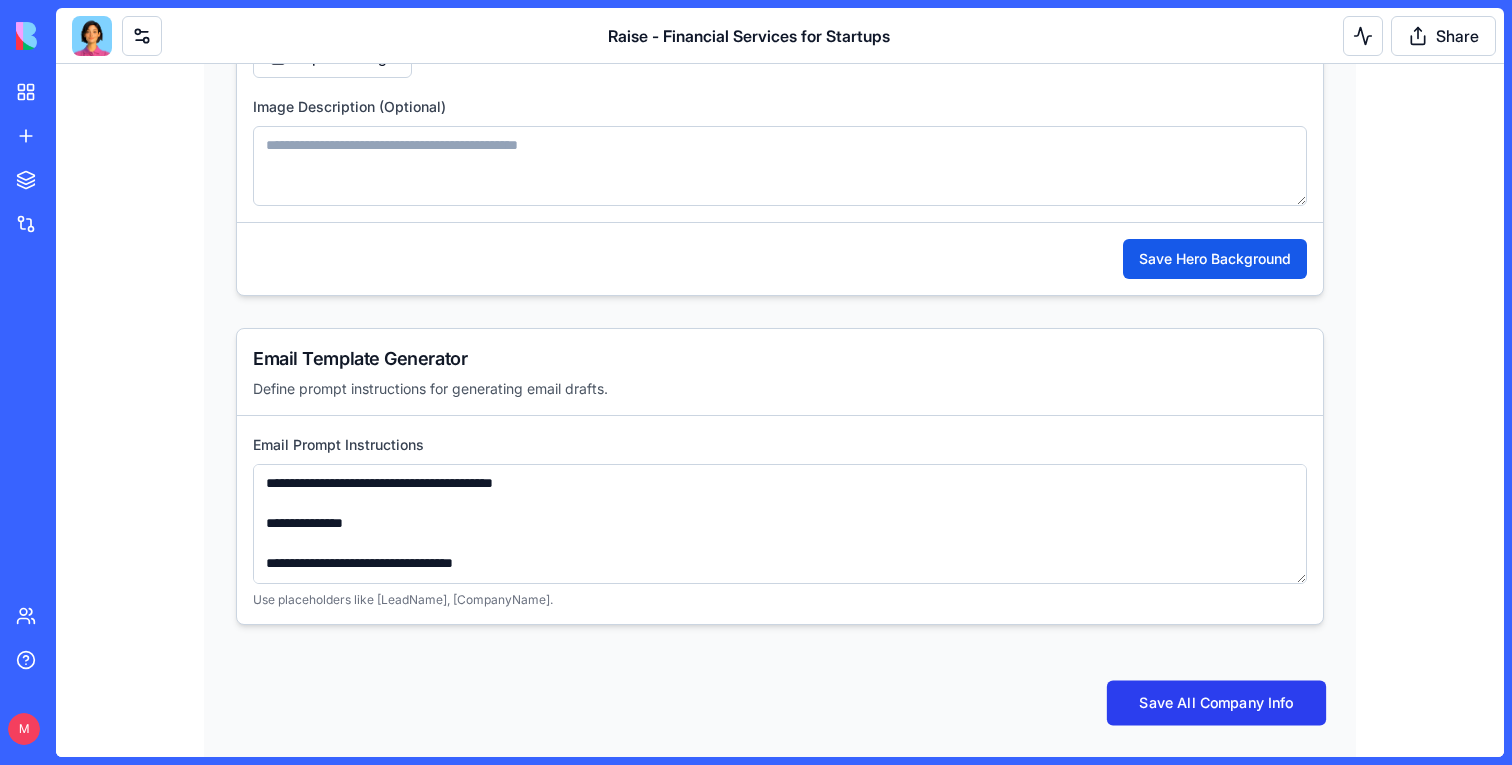 click on "Save All Company Info" at bounding box center (1216, 703) 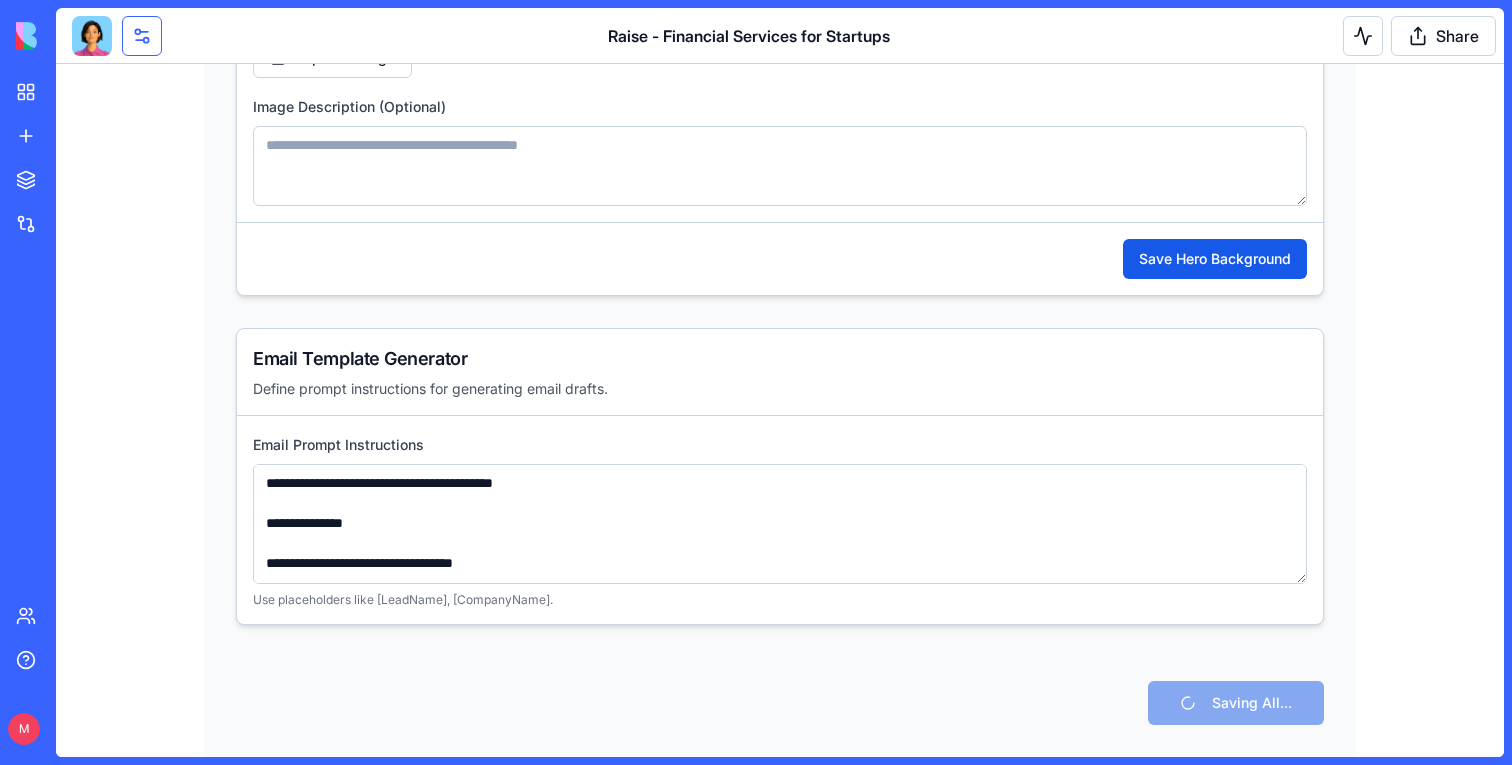 click at bounding box center [142, 36] 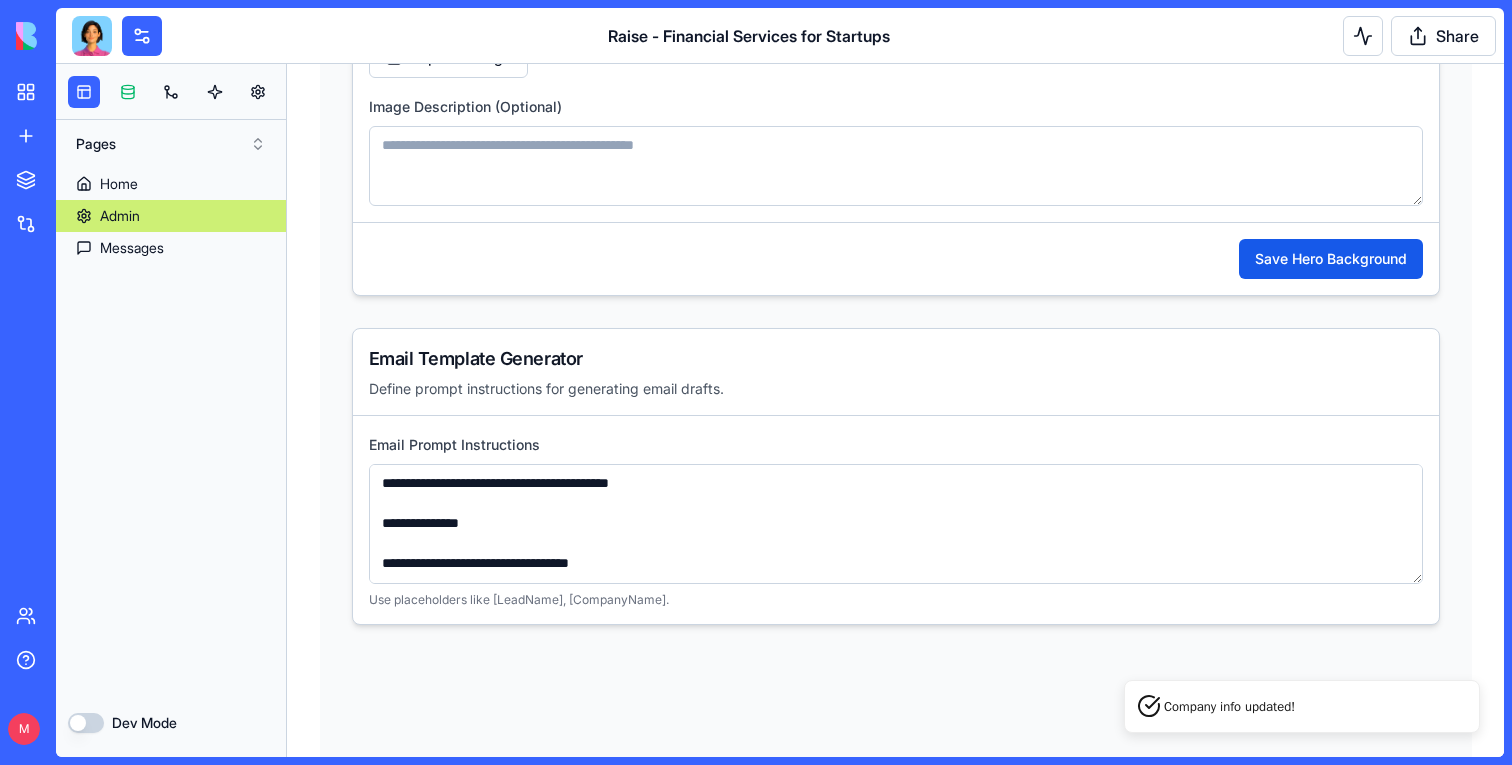 click at bounding box center [128, 92] 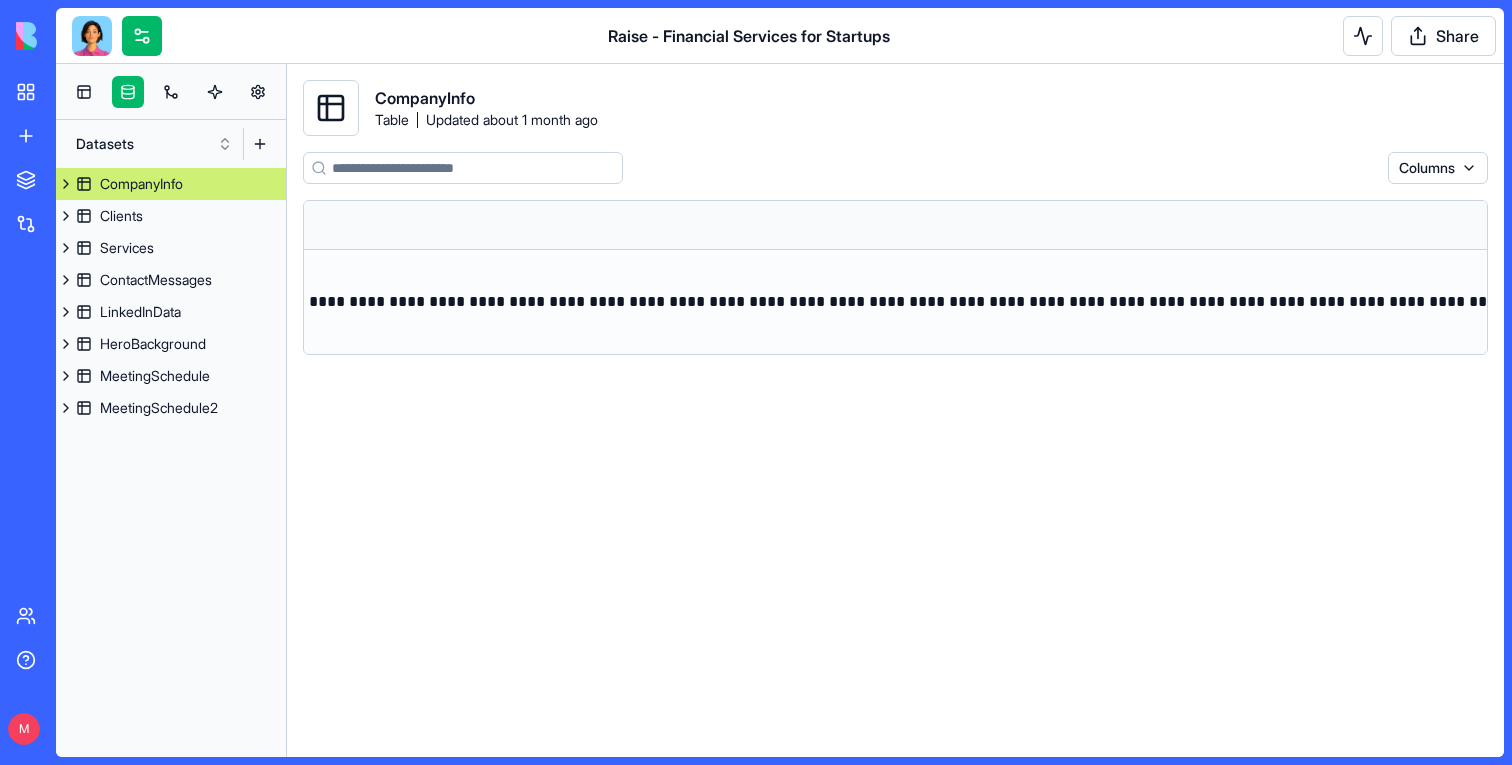 scroll, scrollTop: 0, scrollLeft: 692, axis: horizontal 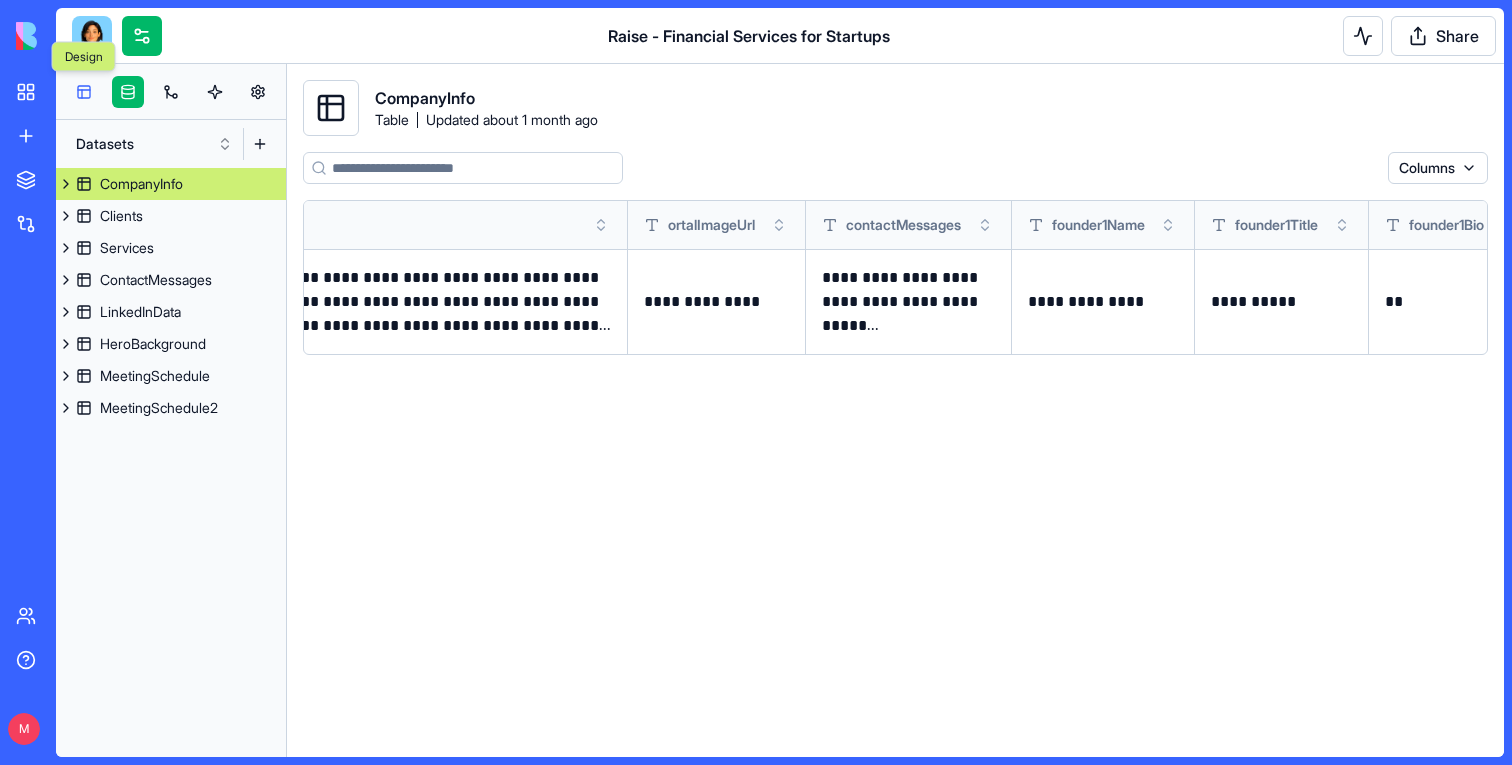 click at bounding box center (84, 92) 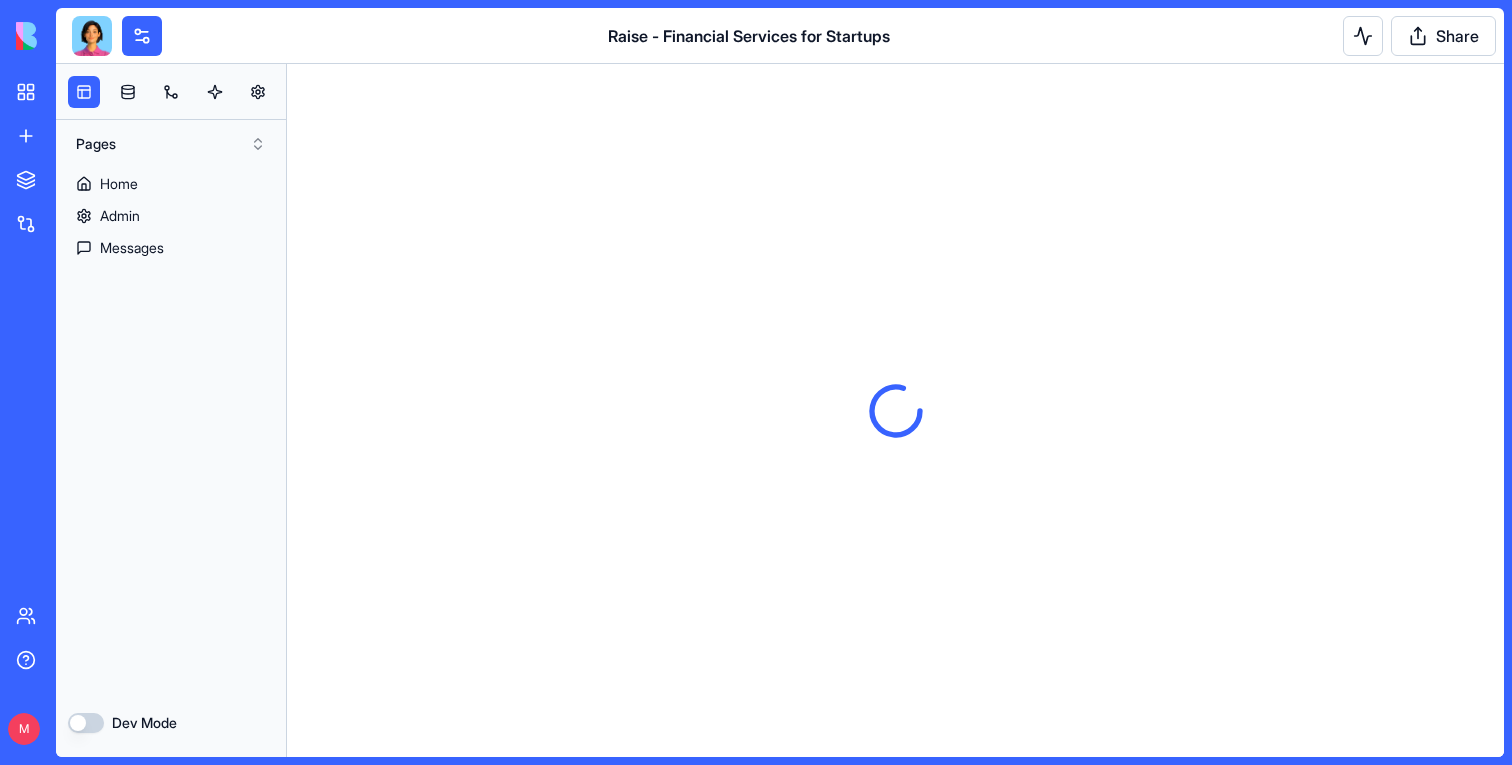 scroll, scrollTop: 0, scrollLeft: 0, axis: both 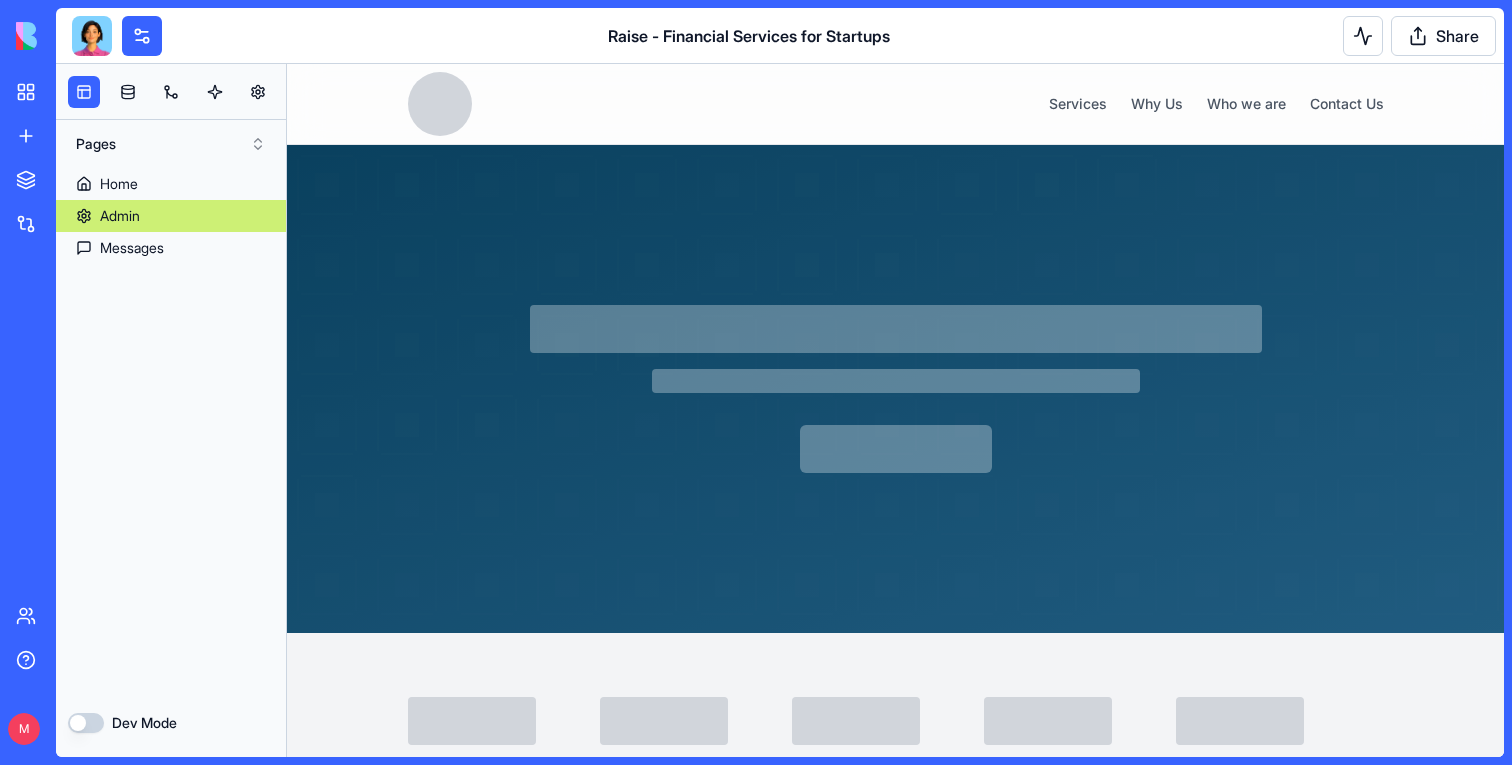 click on "Admin" at bounding box center [120, 216] 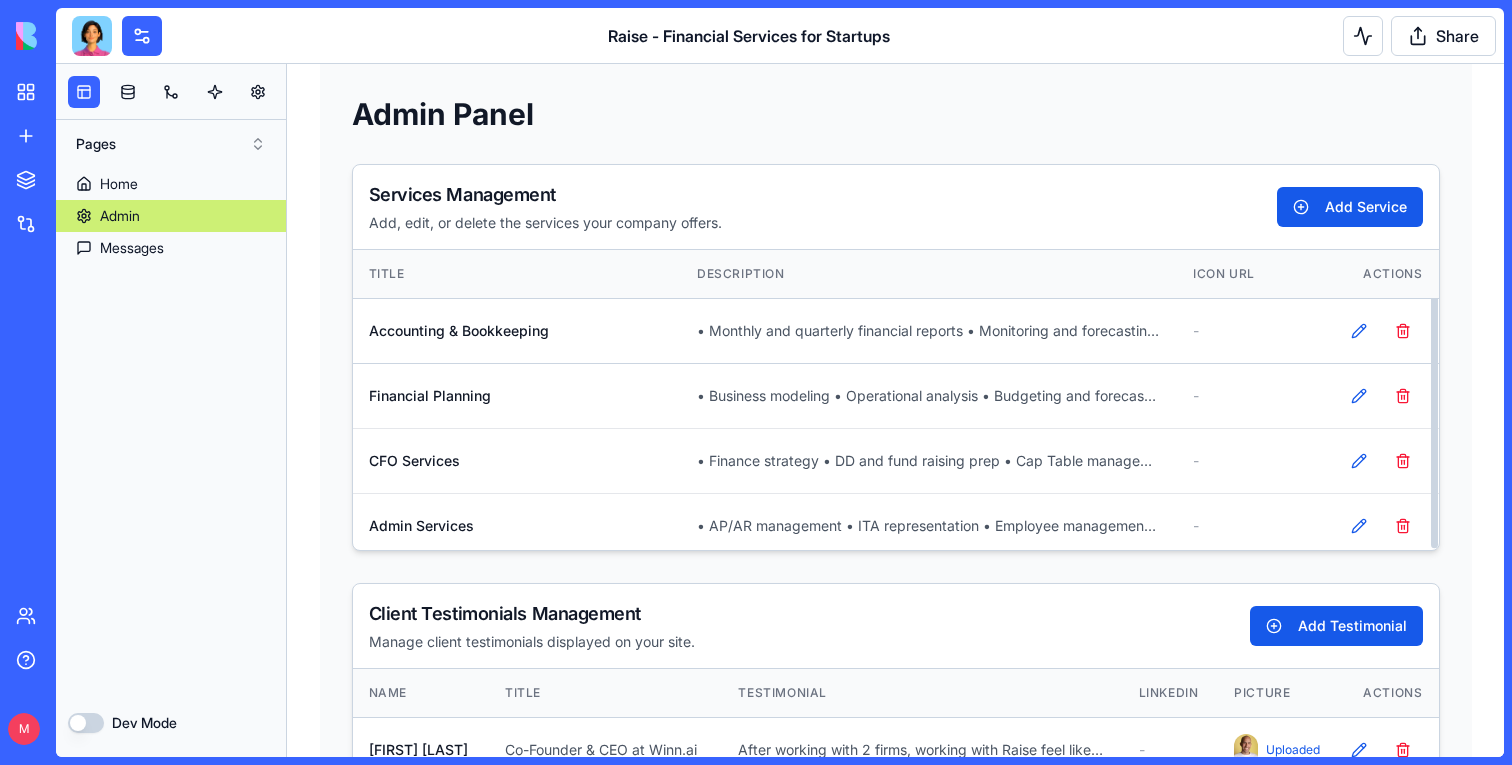 scroll, scrollTop: 7, scrollLeft: 0, axis: vertical 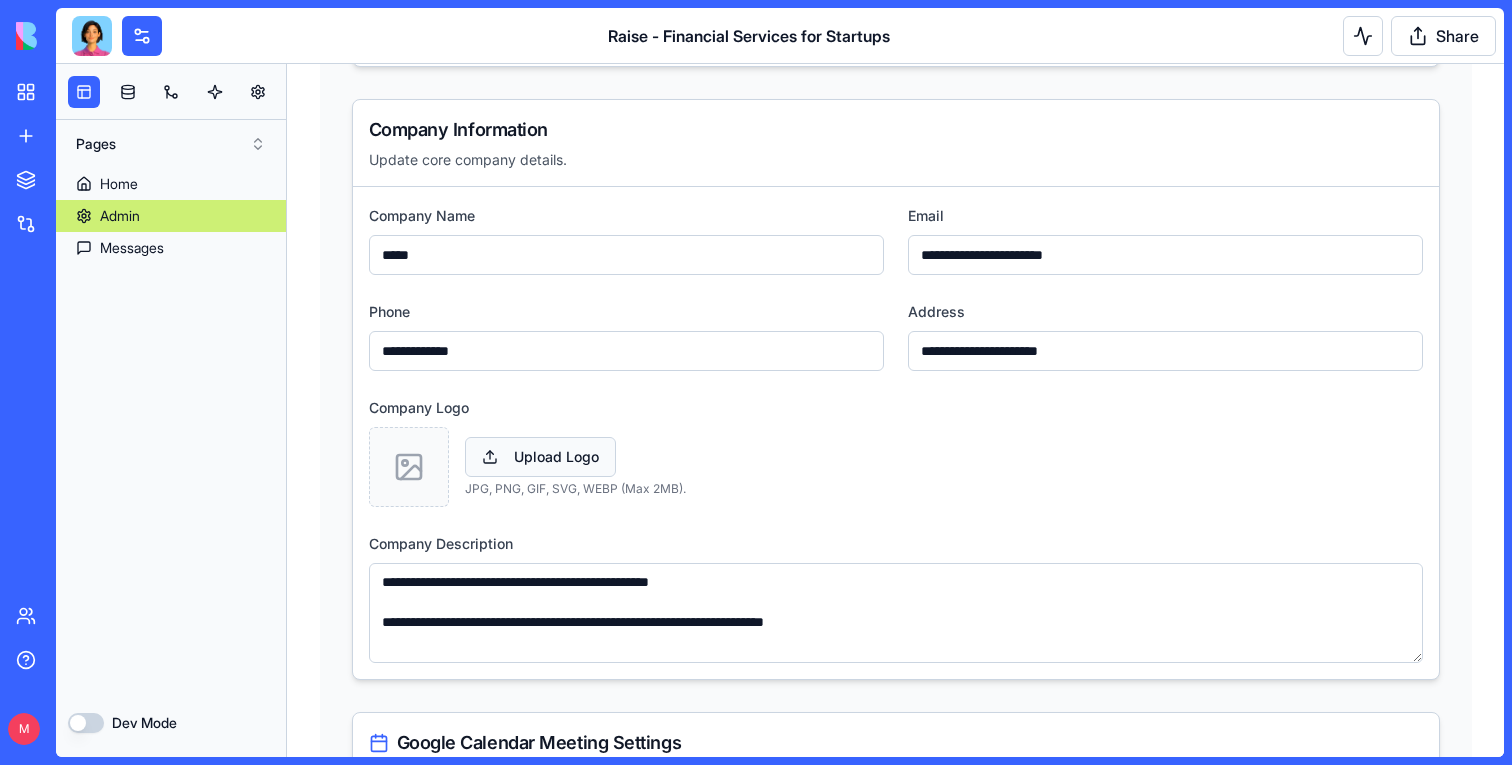 click on "Upload Logo" at bounding box center (540, 457) 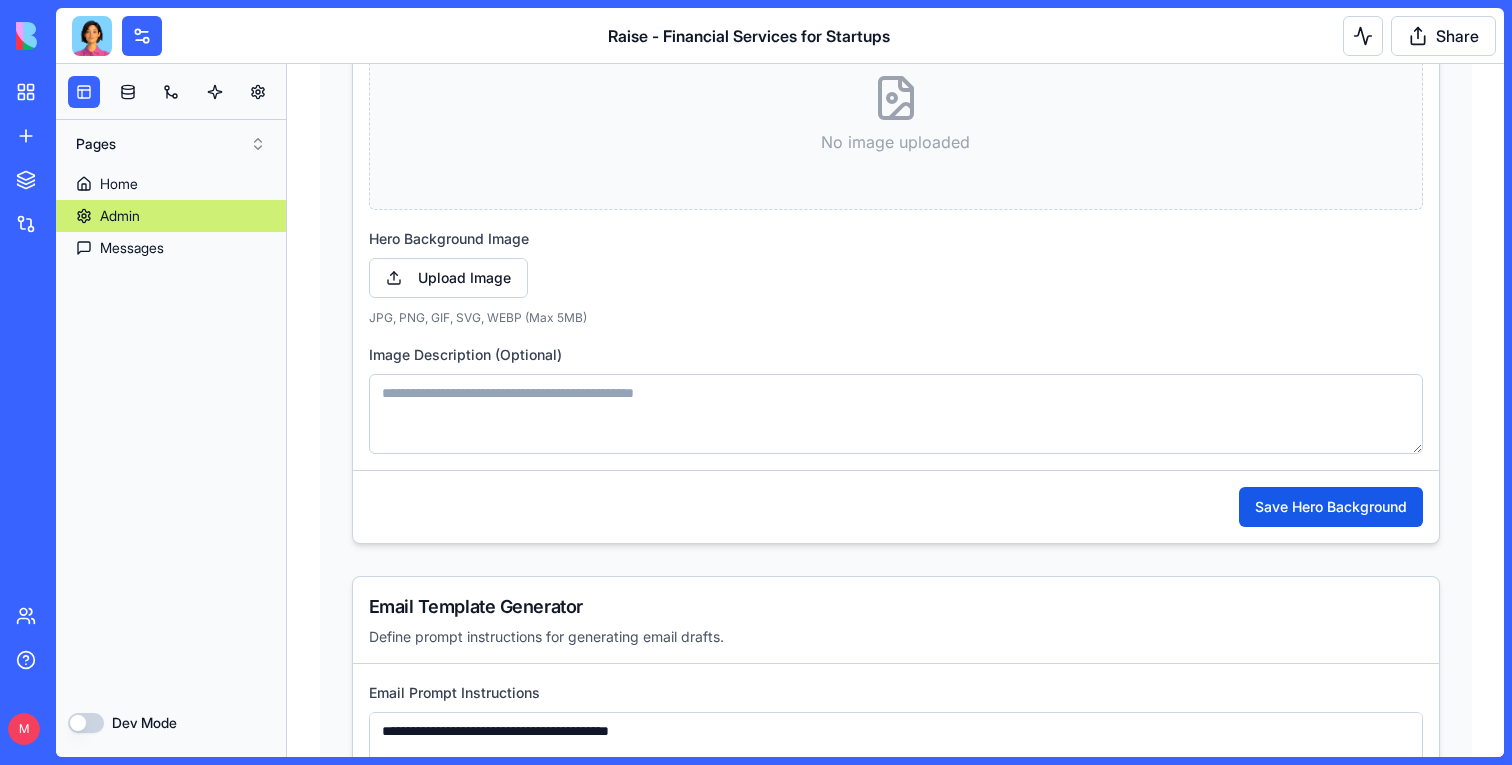 scroll, scrollTop: 5306, scrollLeft: 0, axis: vertical 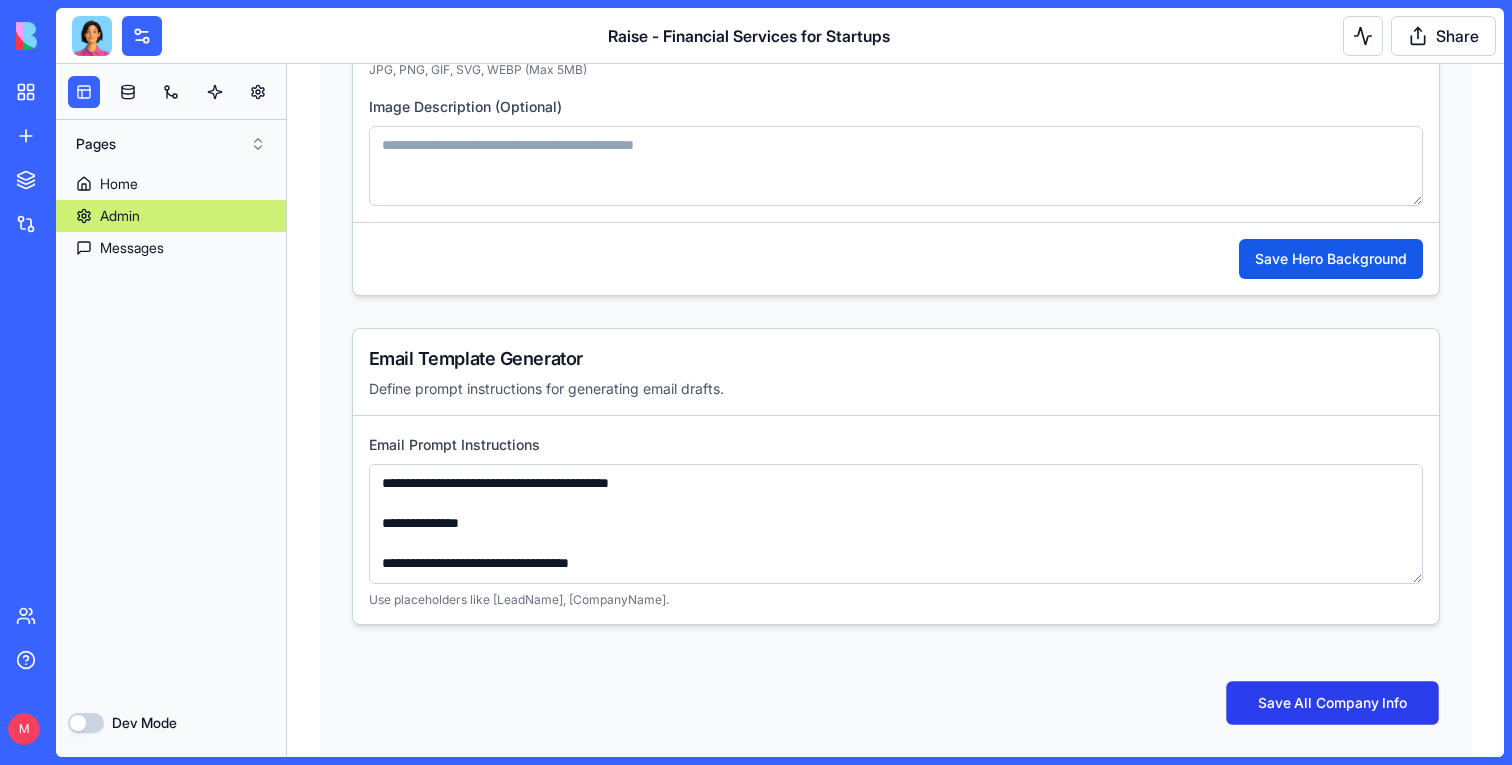 click on "Save All Company Info" at bounding box center [1332, 702] 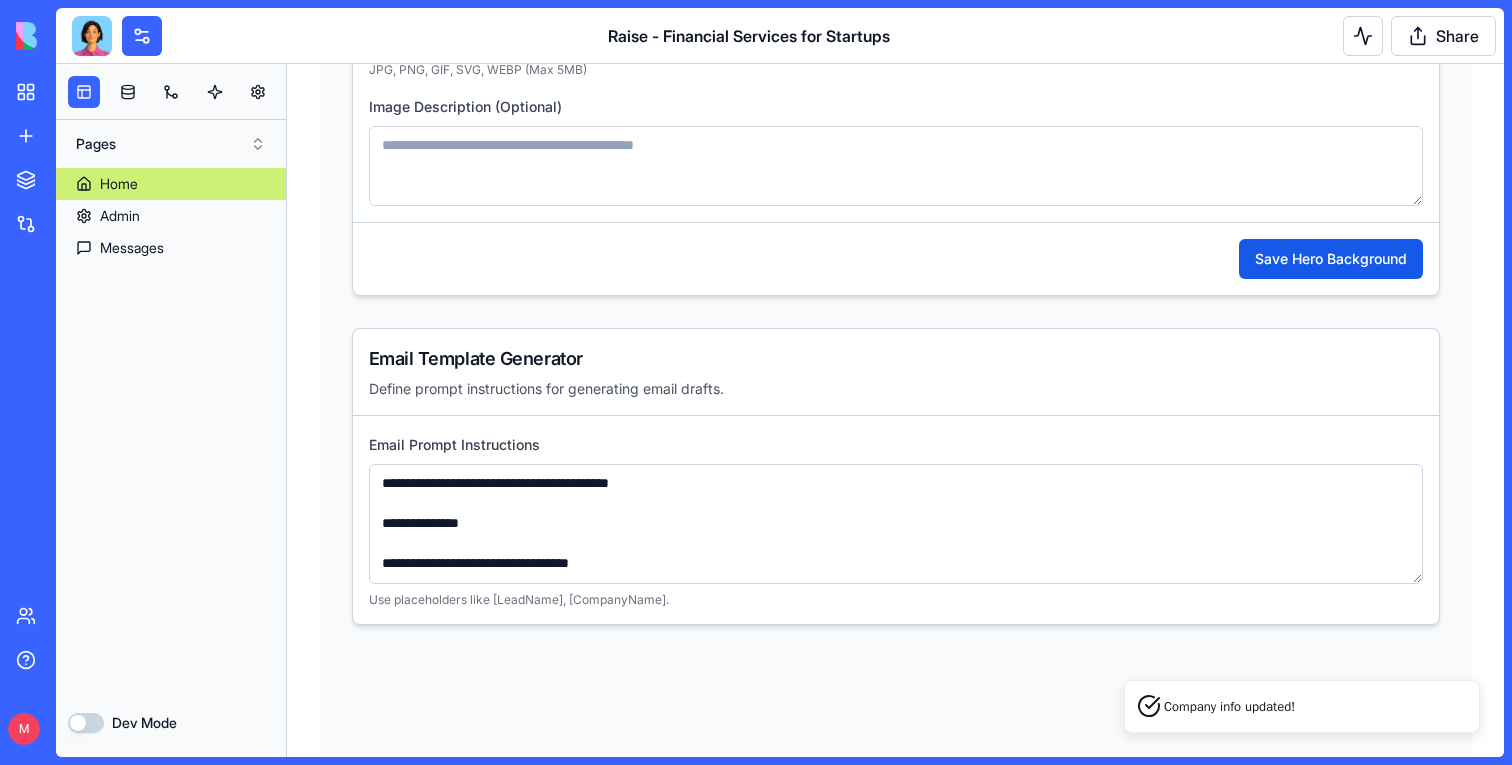 click on "Home" at bounding box center [119, 184] 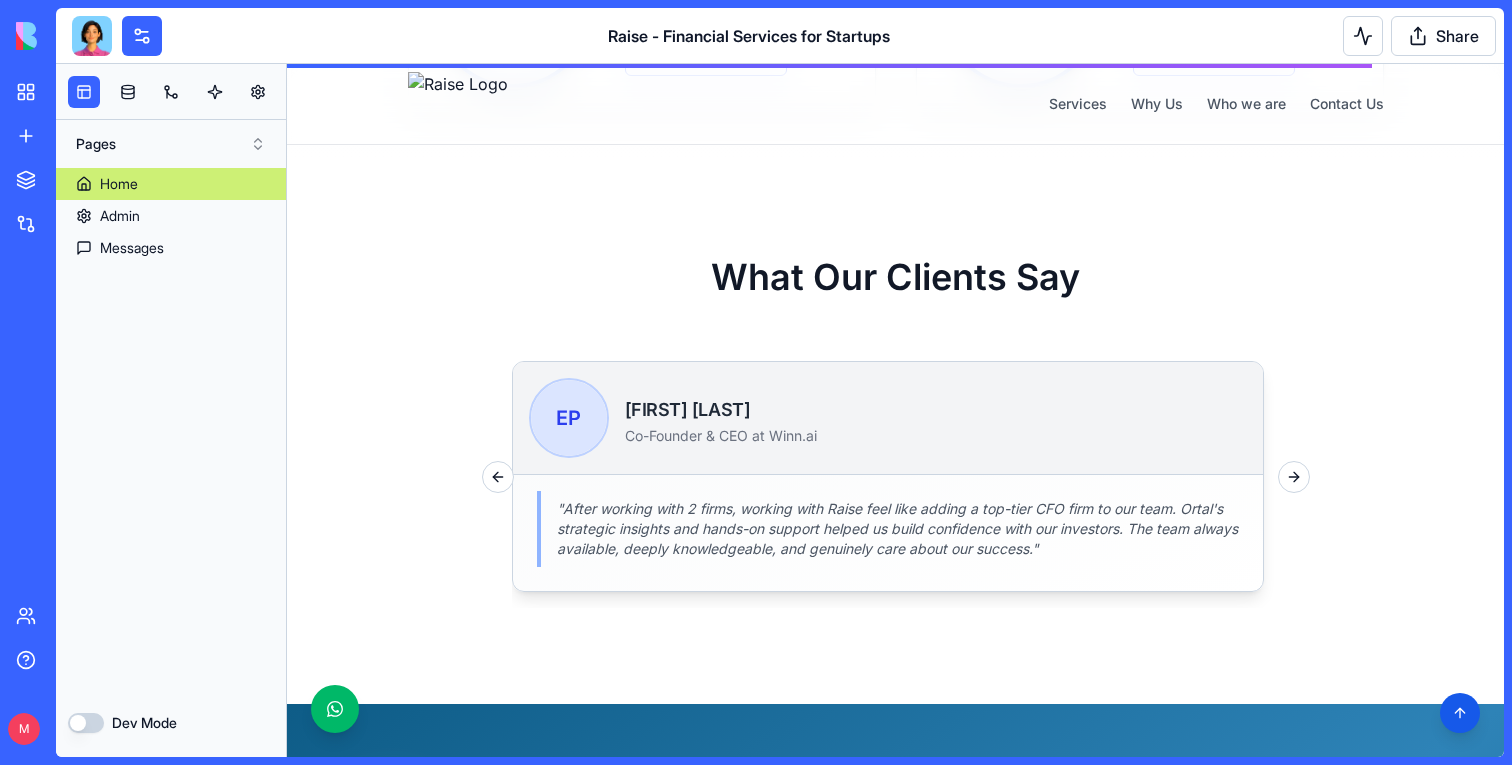 scroll, scrollTop: 1507, scrollLeft: 0, axis: vertical 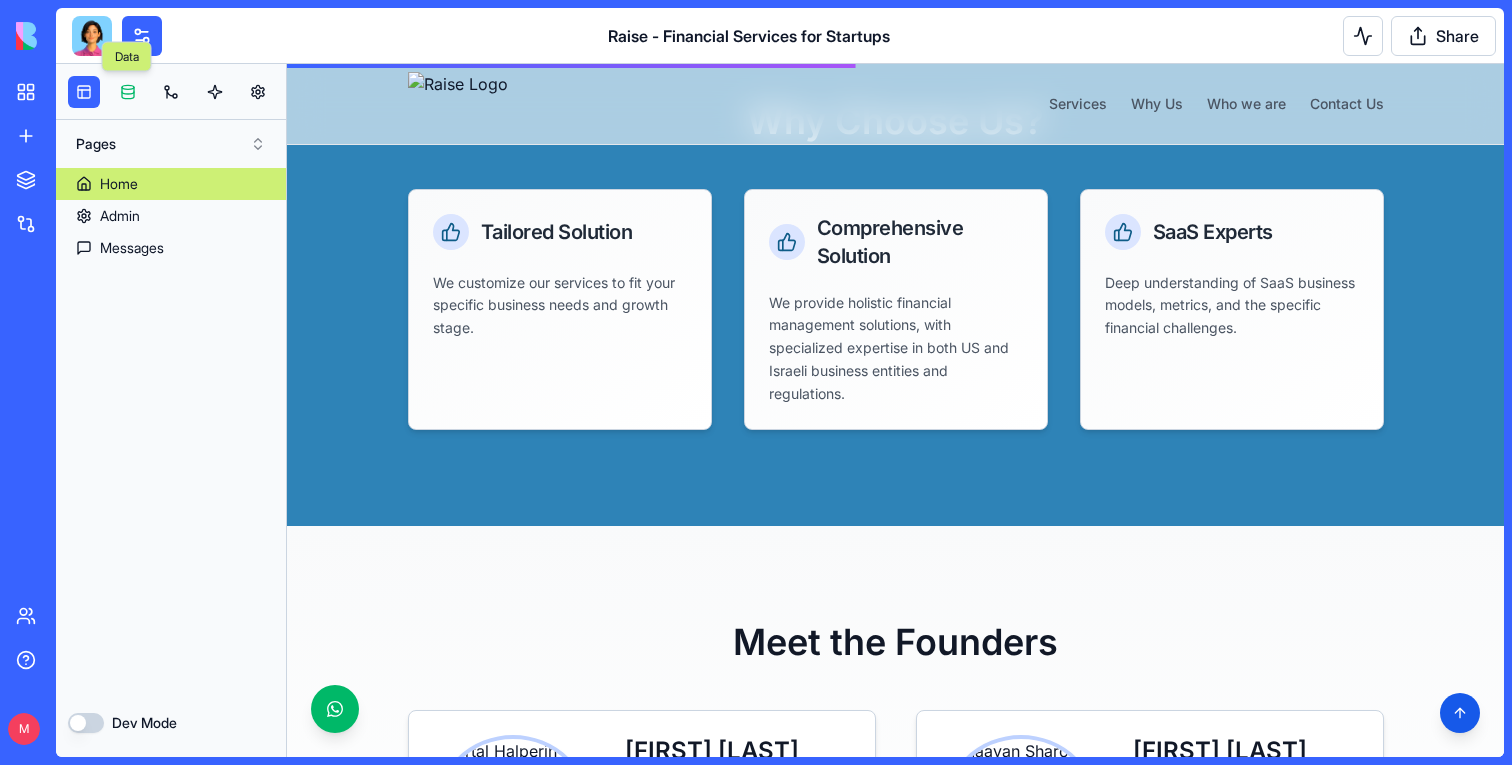click at bounding box center [128, 92] 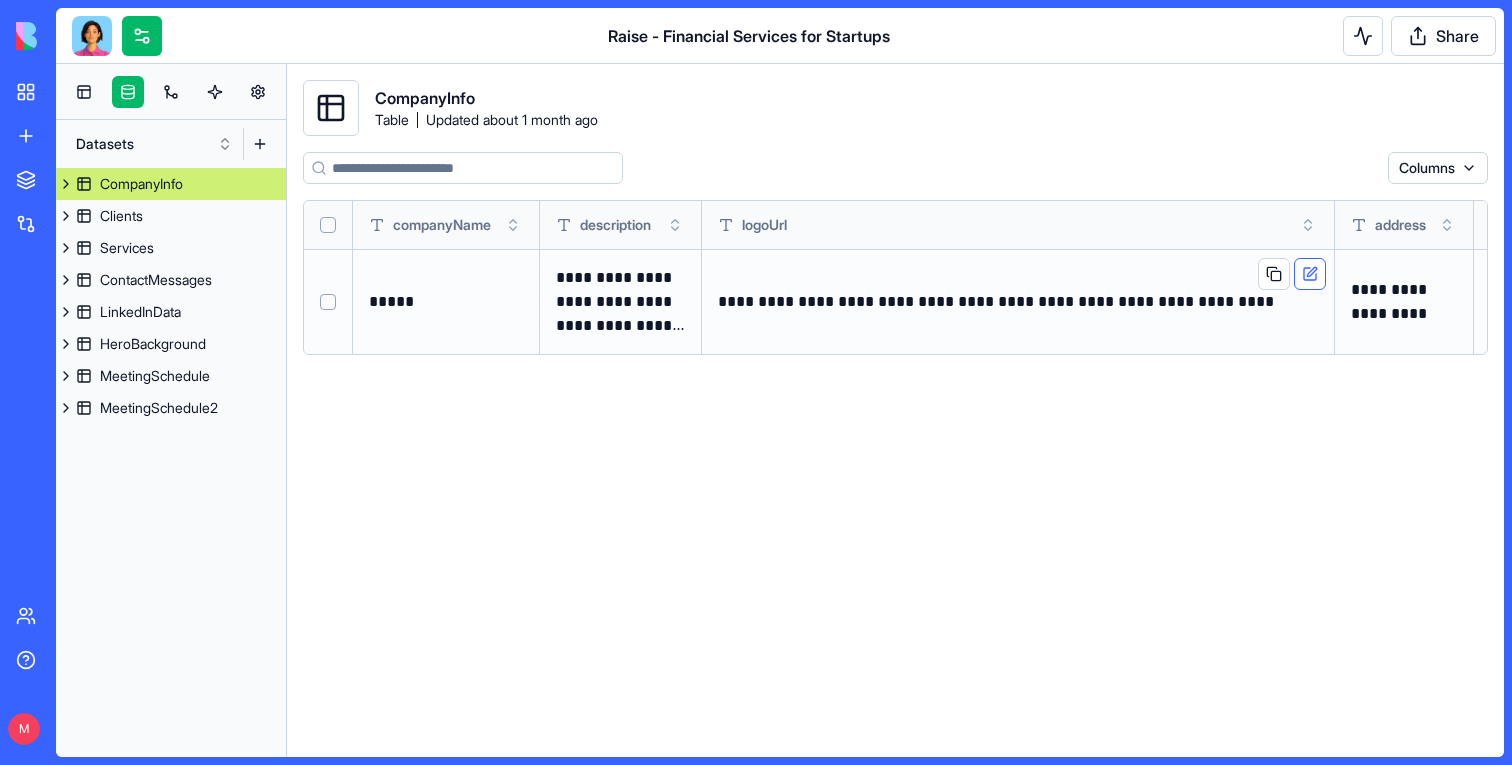 click at bounding box center (1310, 274) 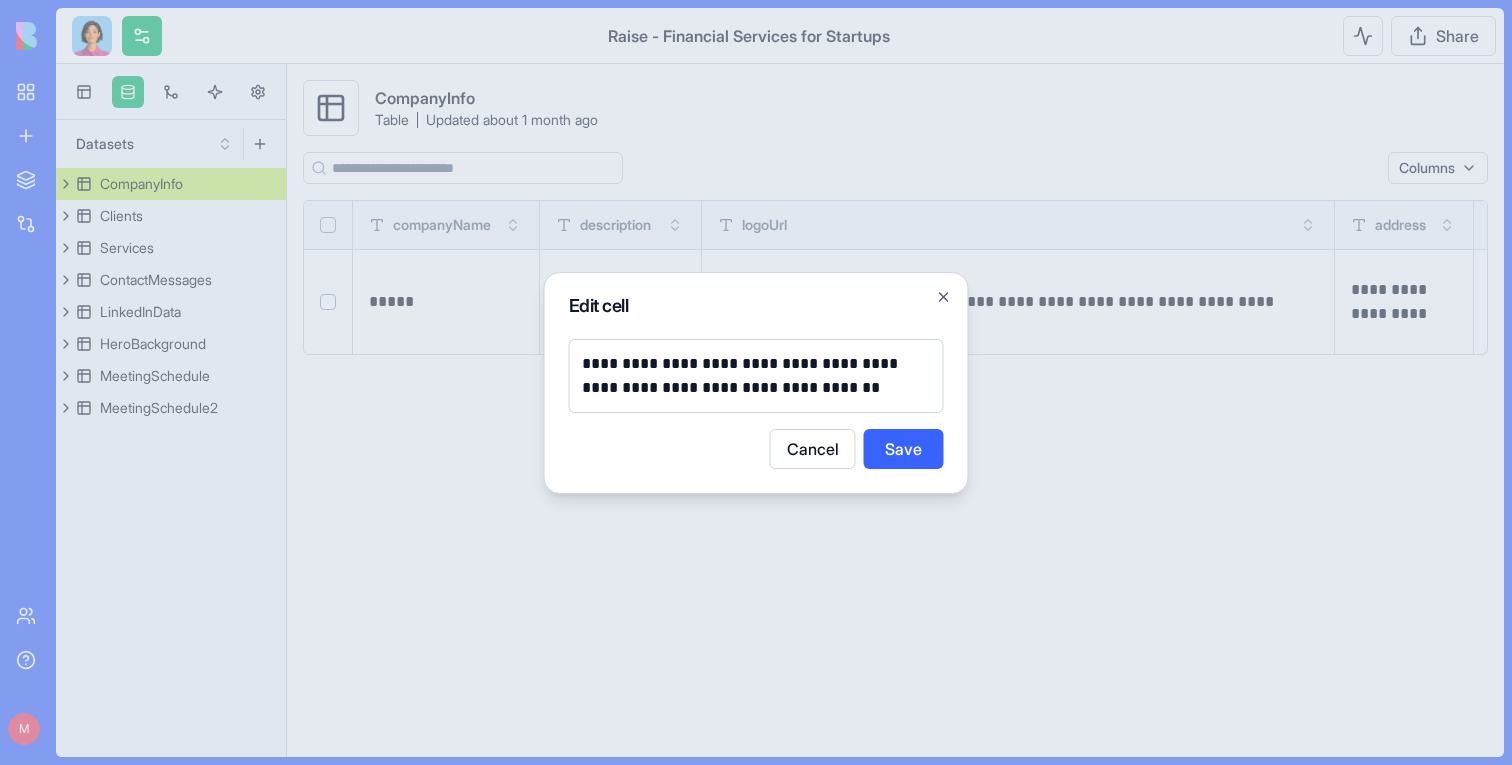 click on "**********" at bounding box center [756, 376] 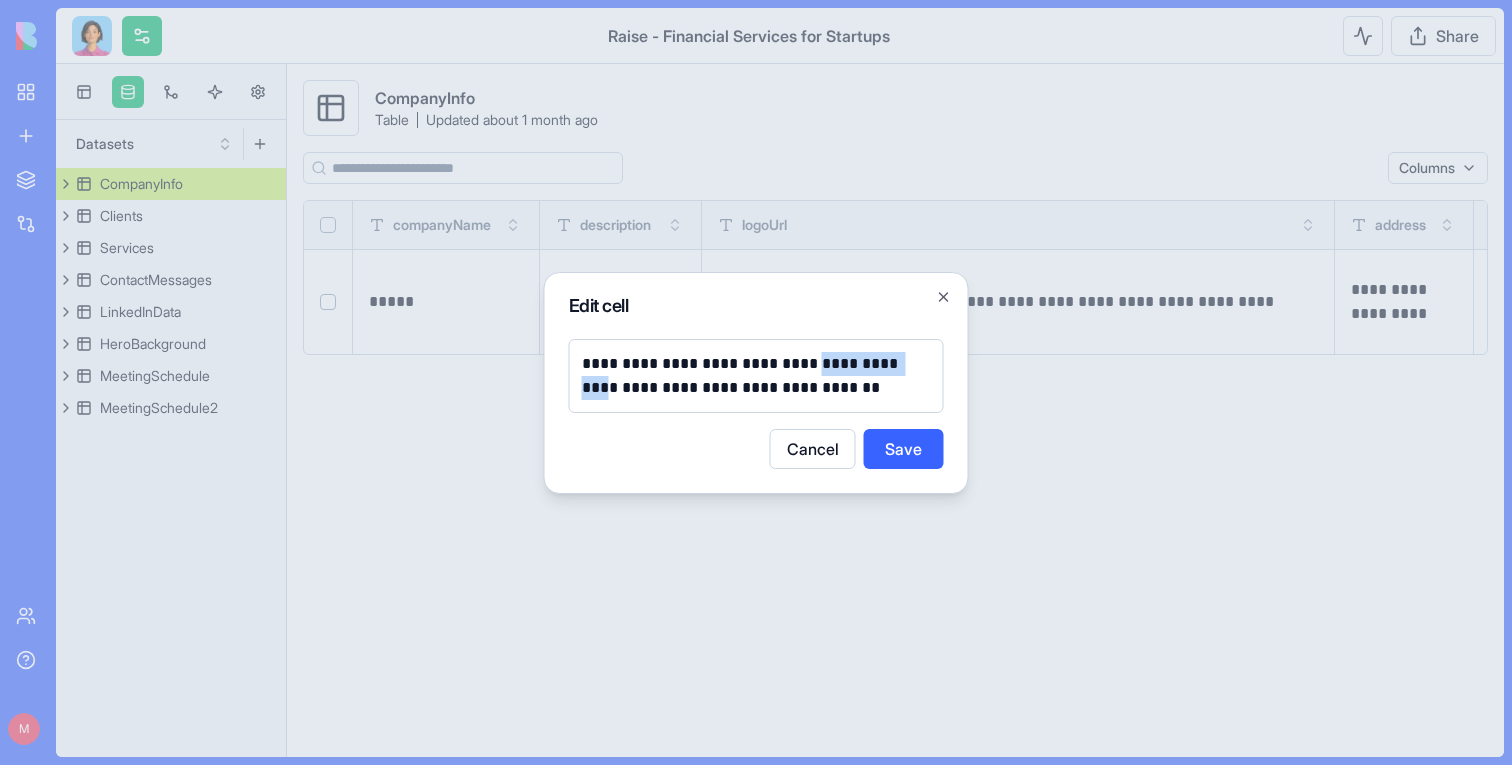 click on "**********" at bounding box center (756, 376) 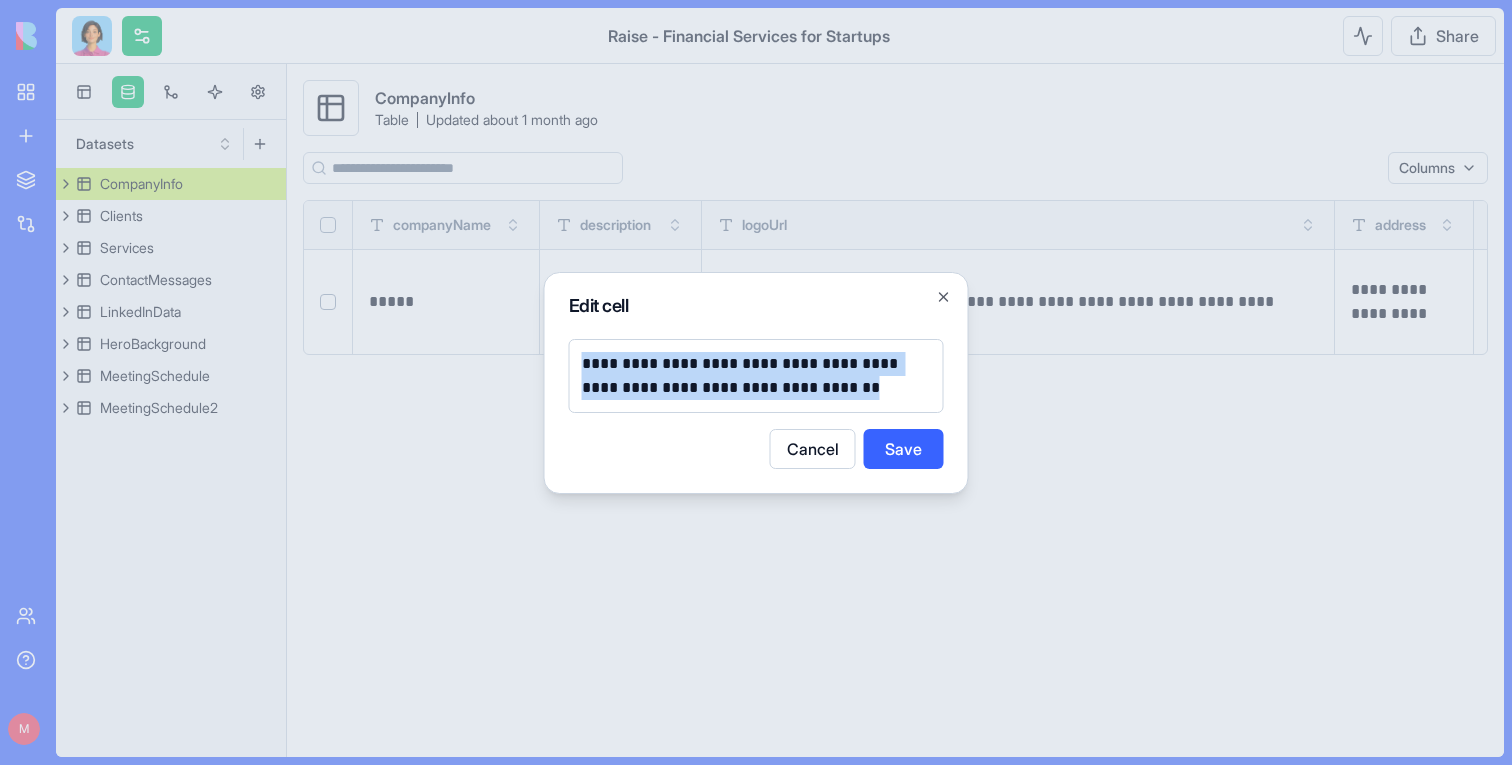 click on "**********" at bounding box center (756, 376) 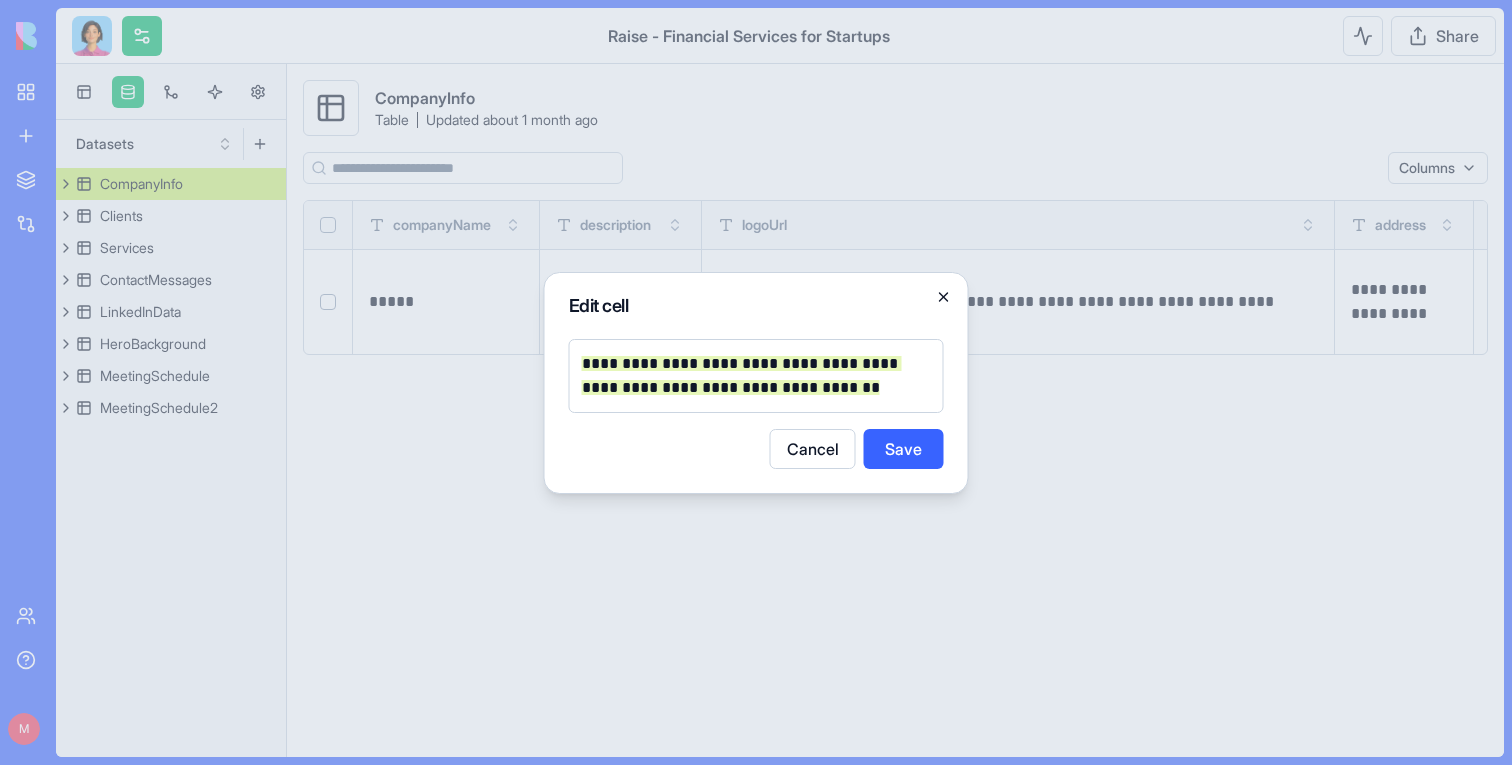 click 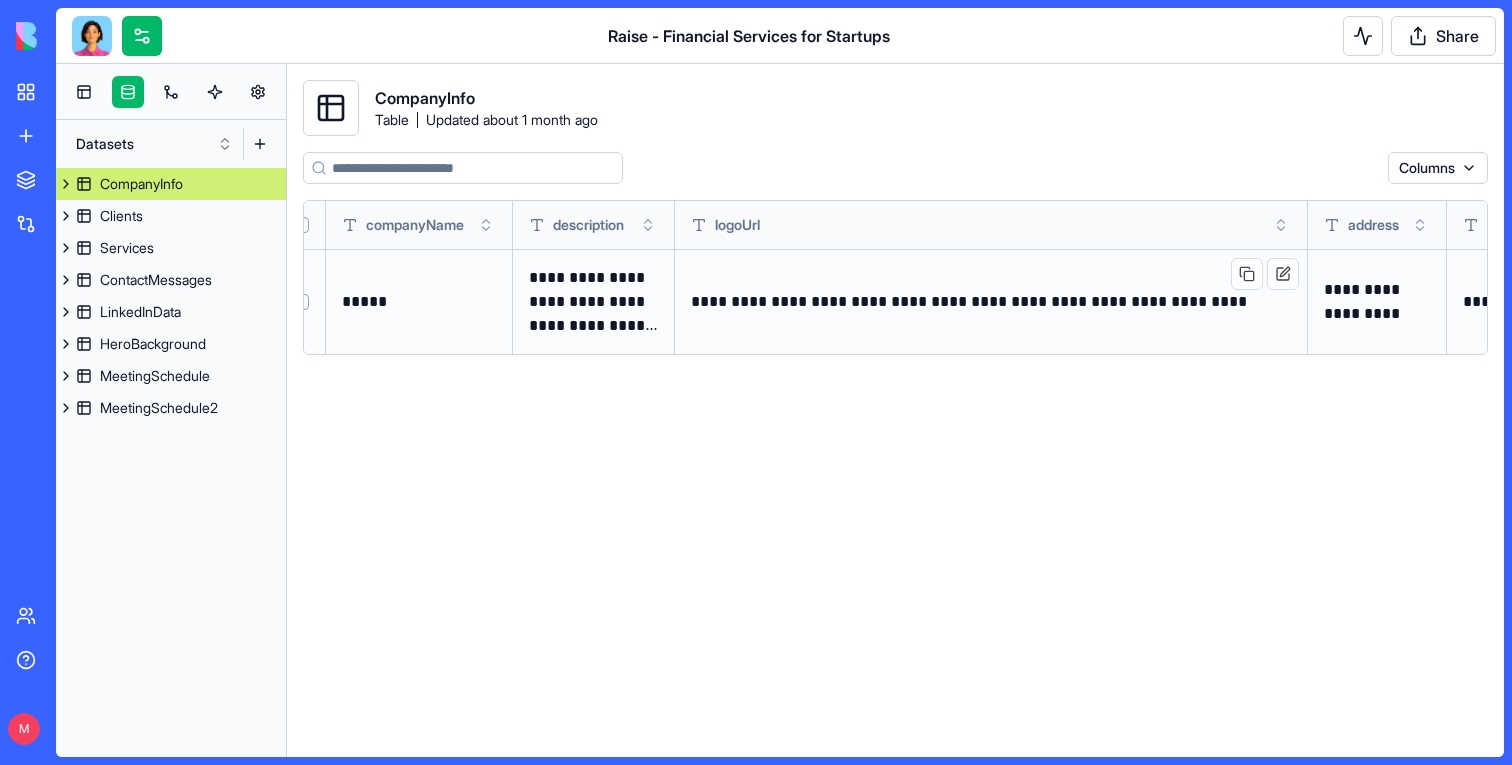 scroll, scrollTop: 0, scrollLeft: 0, axis: both 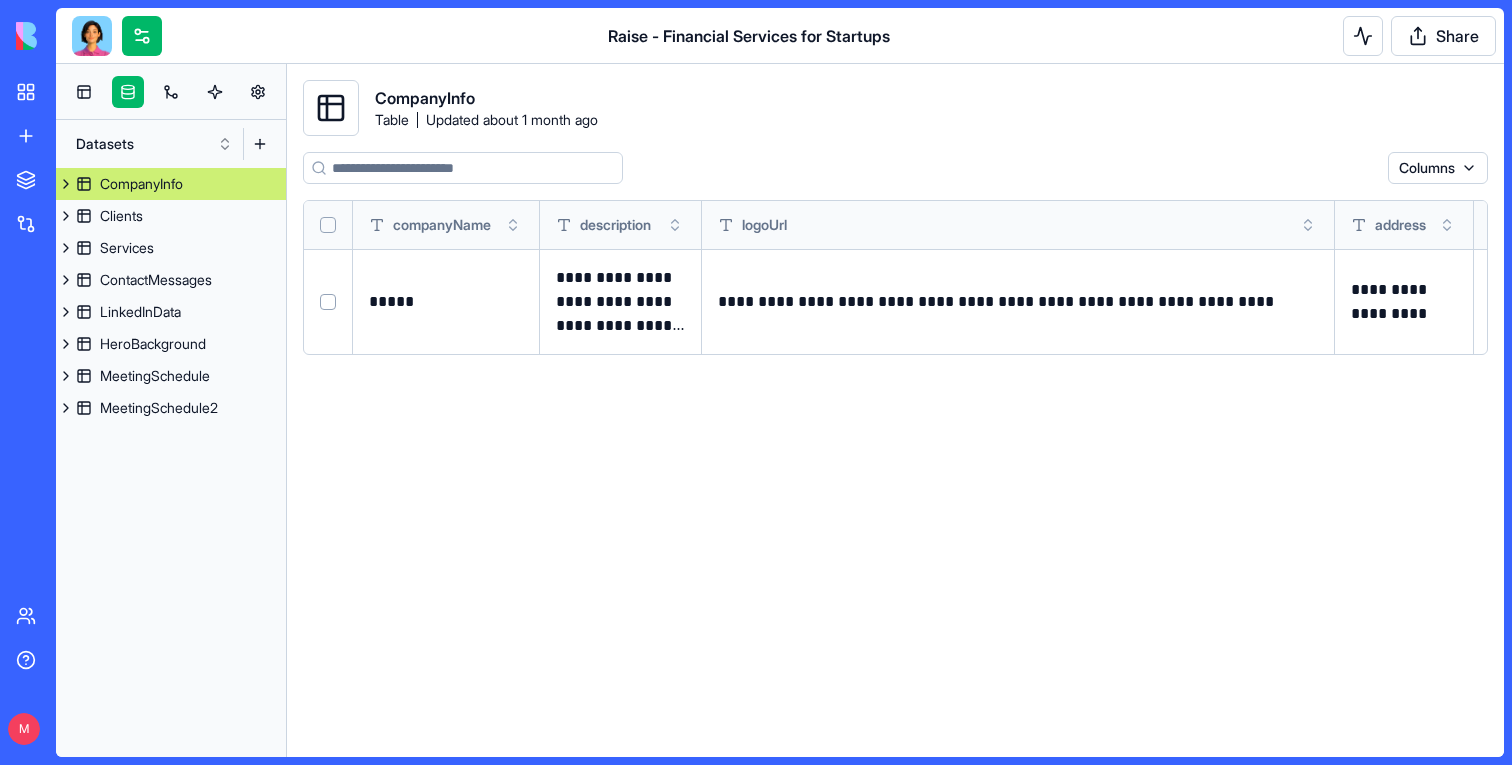 click at bounding box center [92, 36] 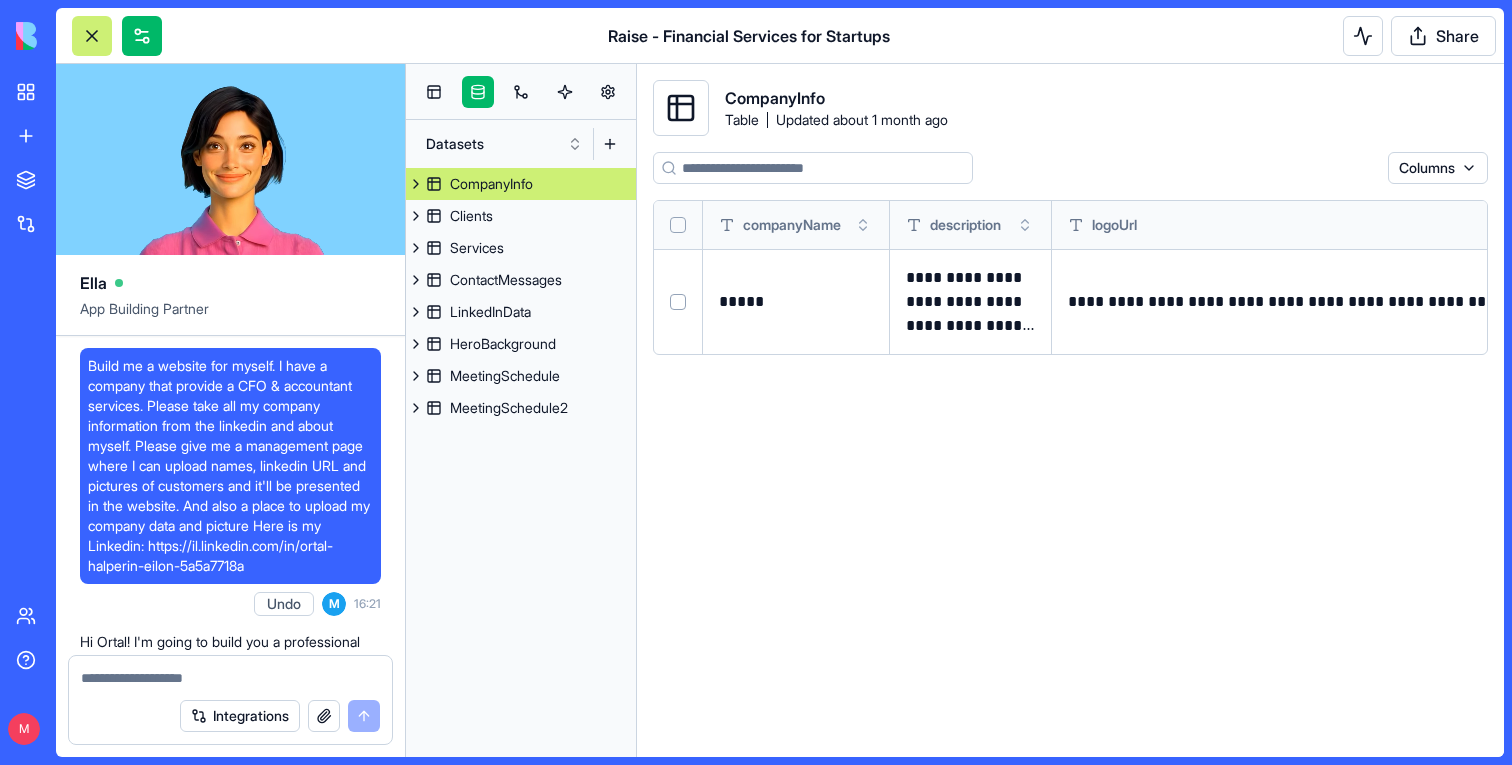 scroll, scrollTop: 203295, scrollLeft: 0, axis: vertical 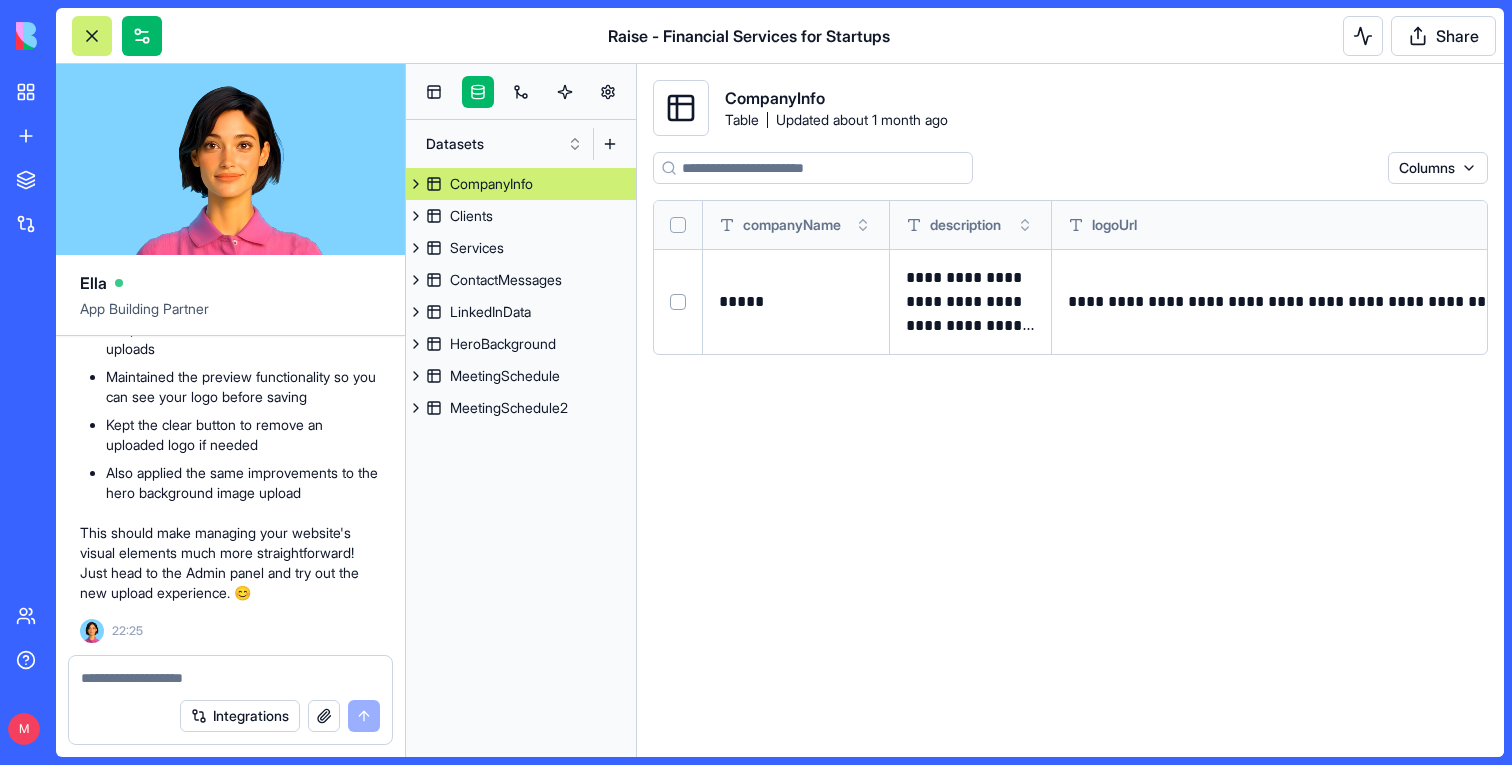 click at bounding box center [230, 678] 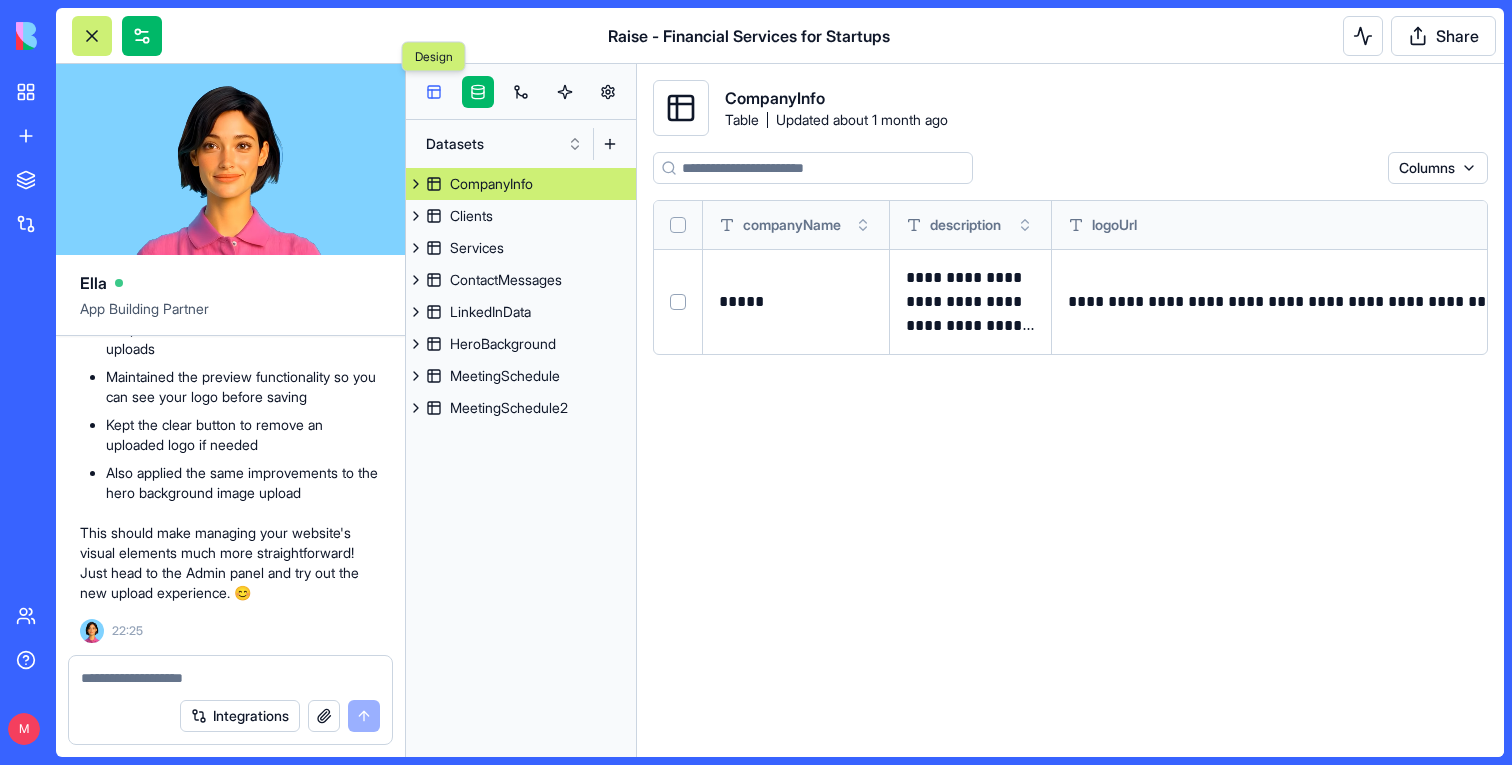 click at bounding box center [434, 92] 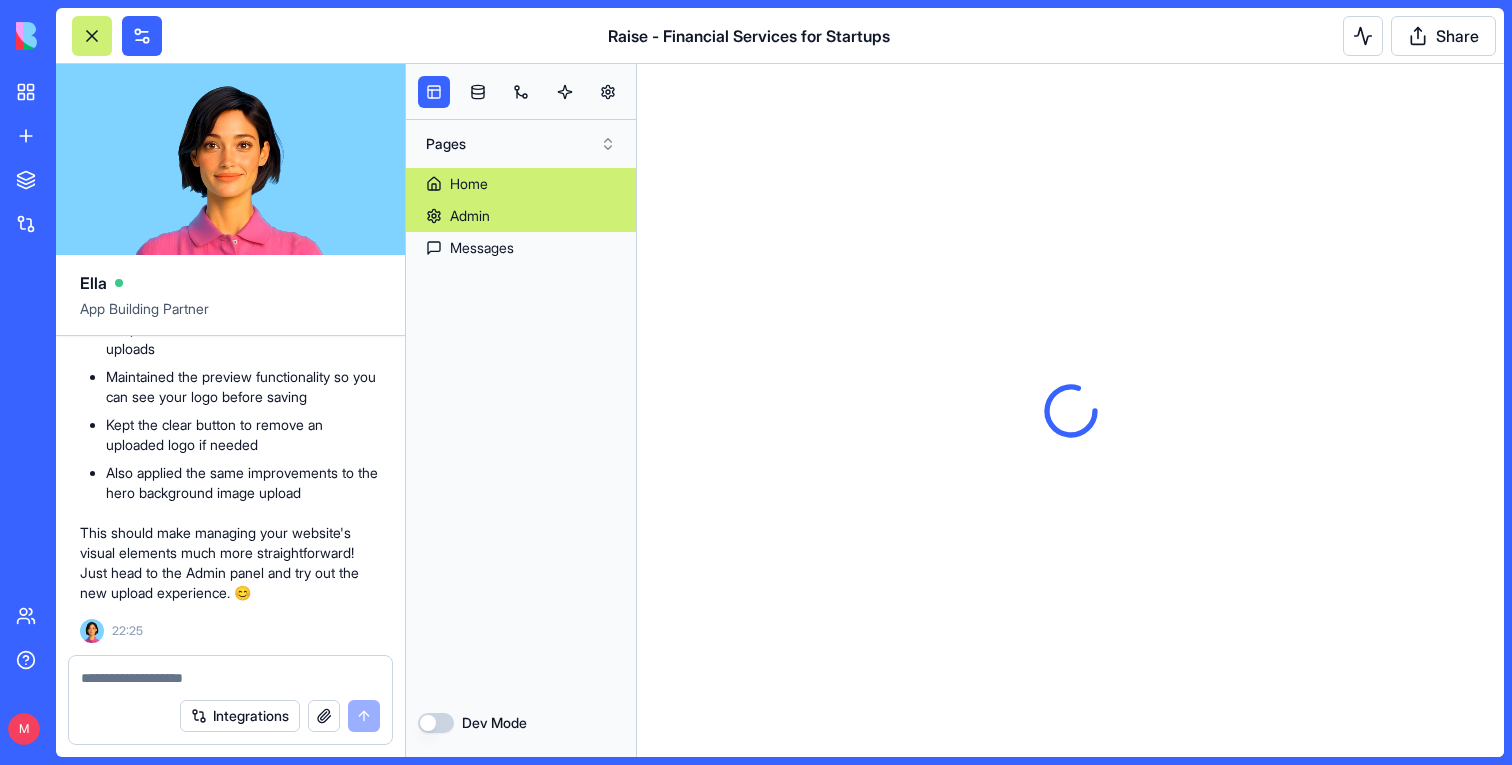scroll, scrollTop: 0, scrollLeft: 0, axis: both 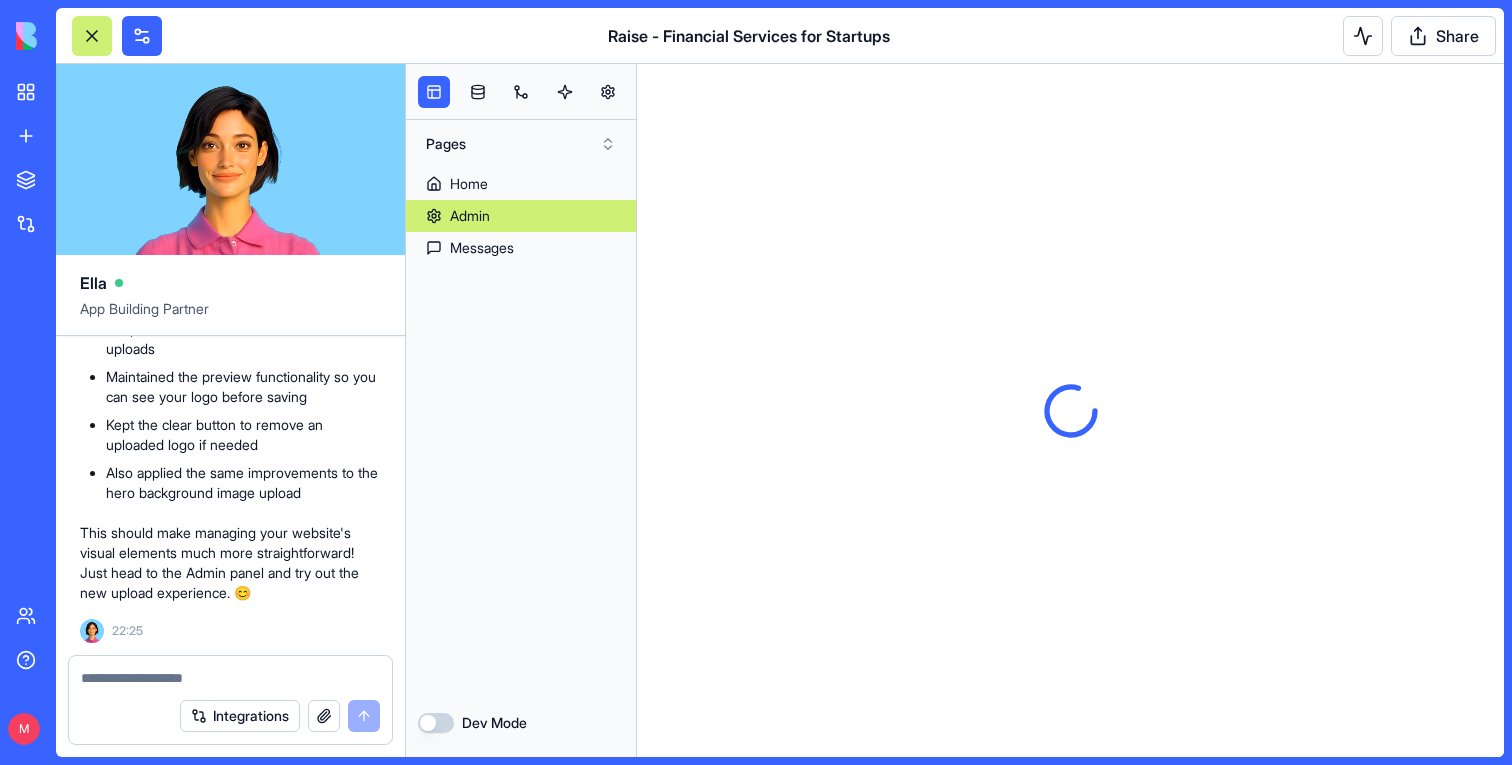 click on "Admin" at bounding box center [521, 216] 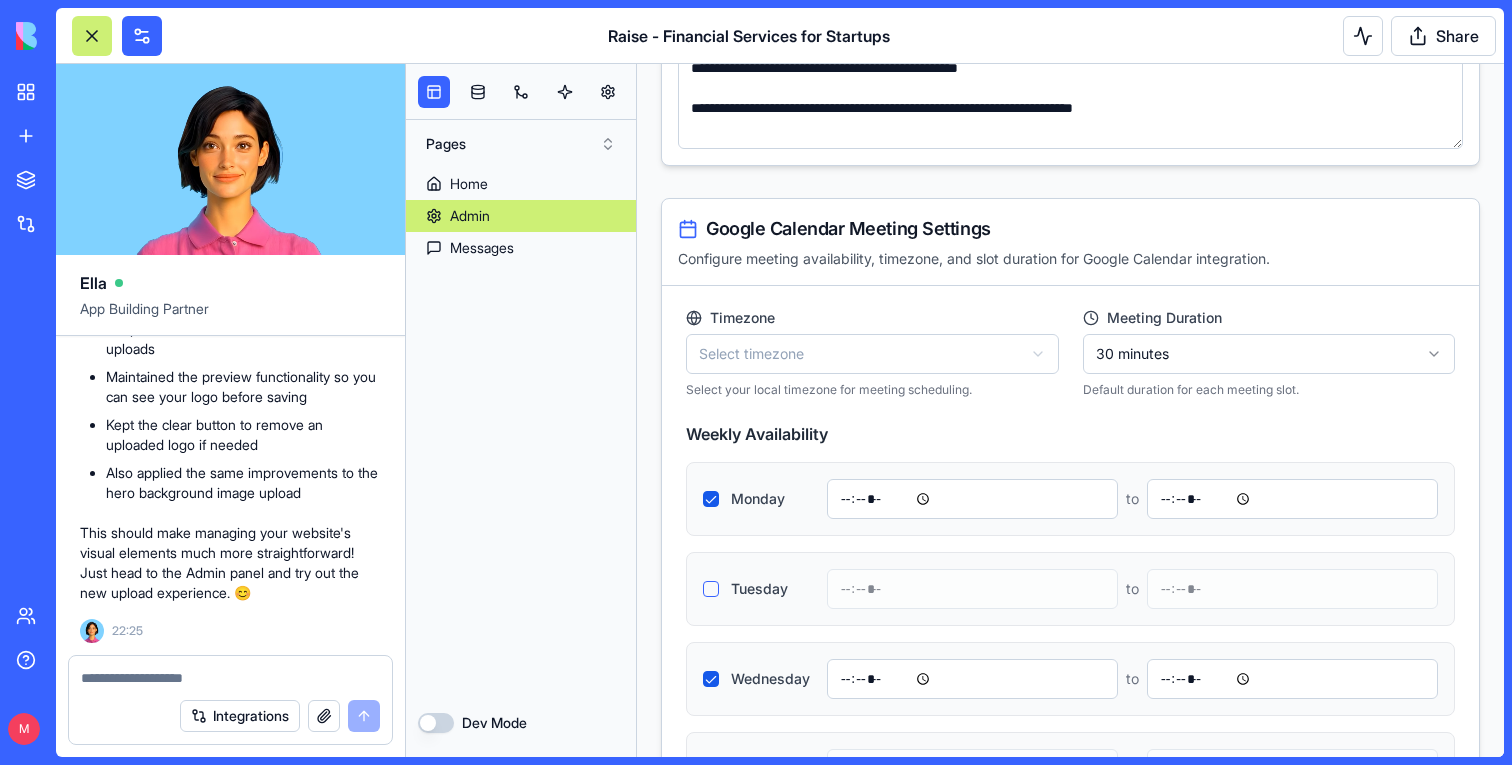 scroll, scrollTop: 1411, scrollLeft: 0, axis: vertical 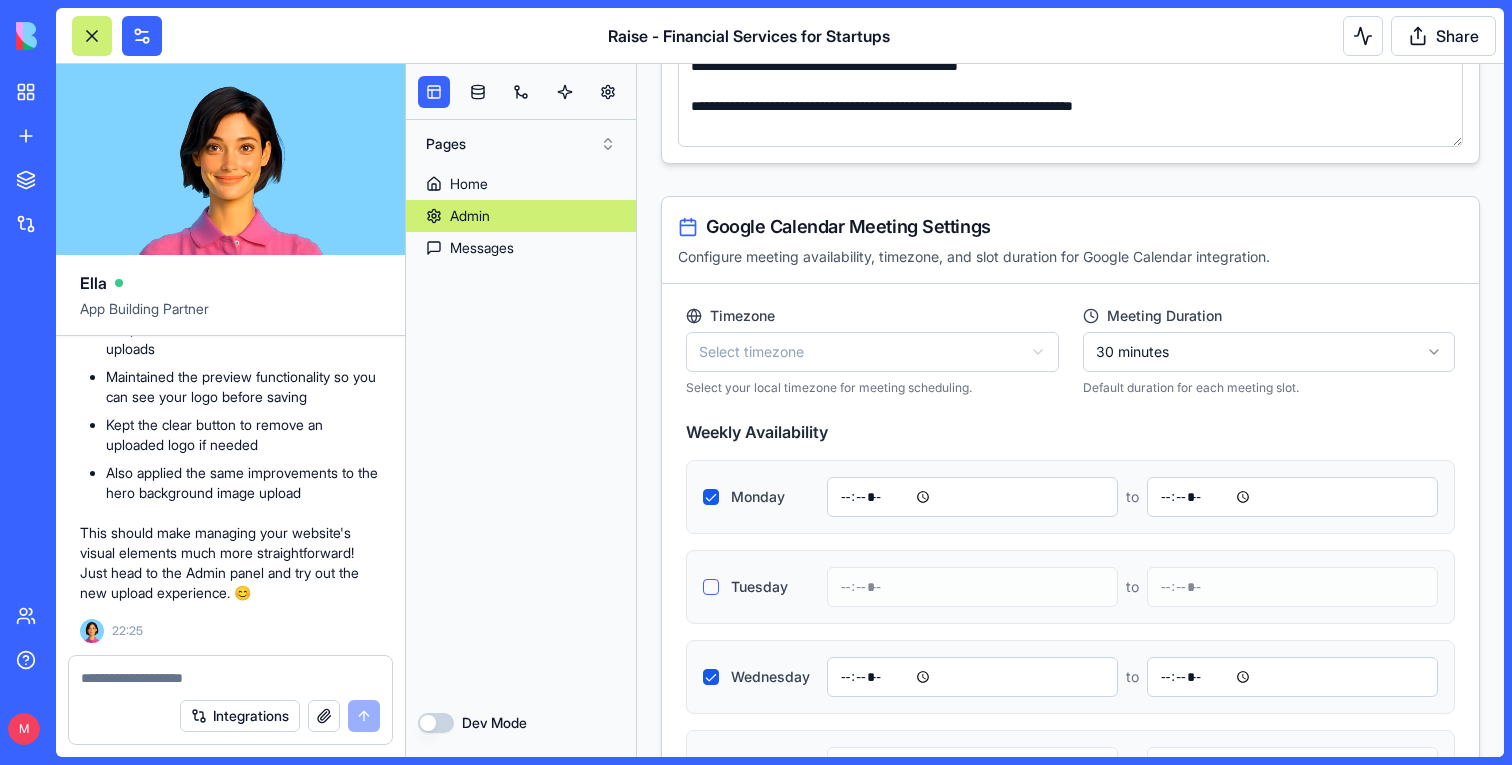 click at bounding box center (230, 678) 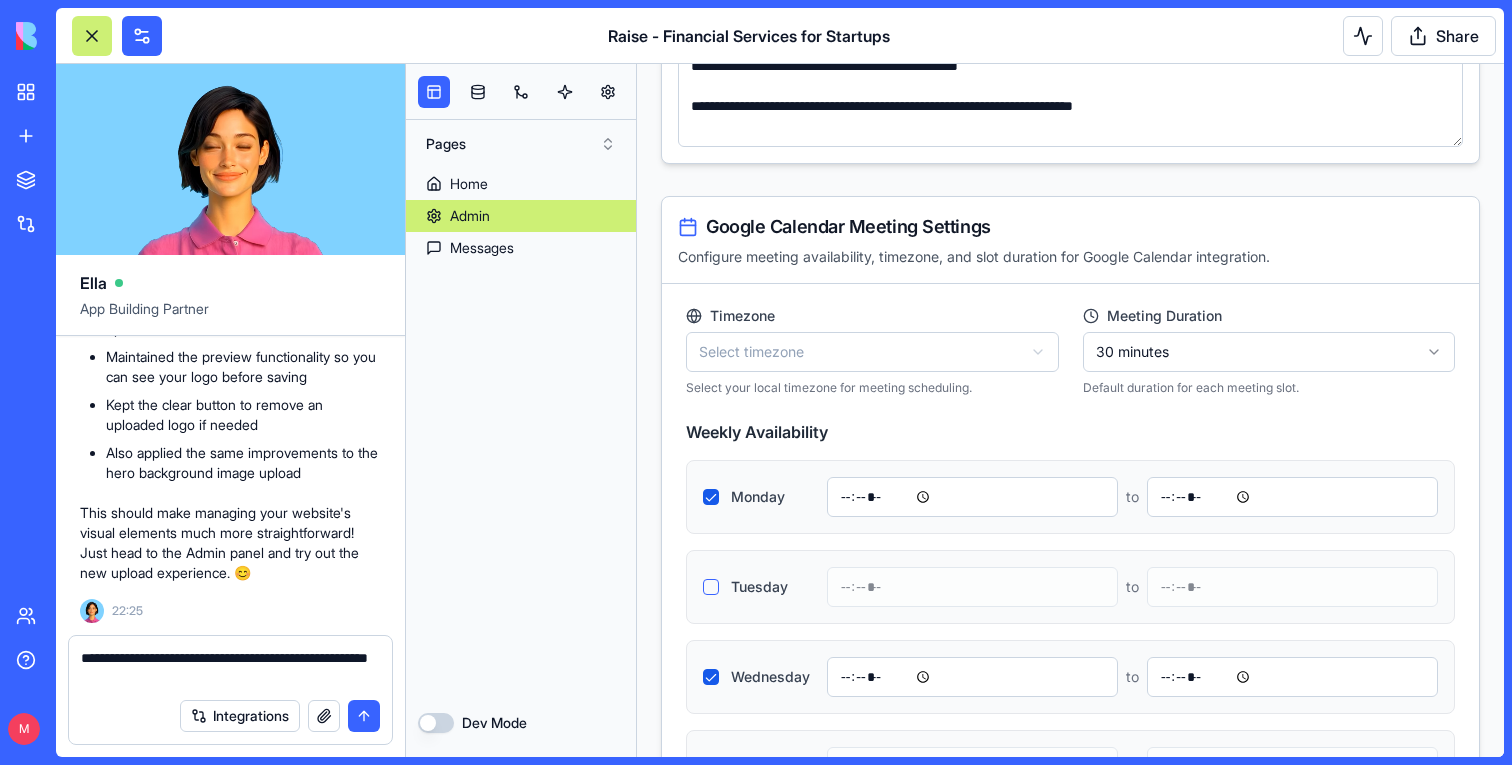 scroll, scrollTop: 202411, scrollLeft: 0, axis: vertical 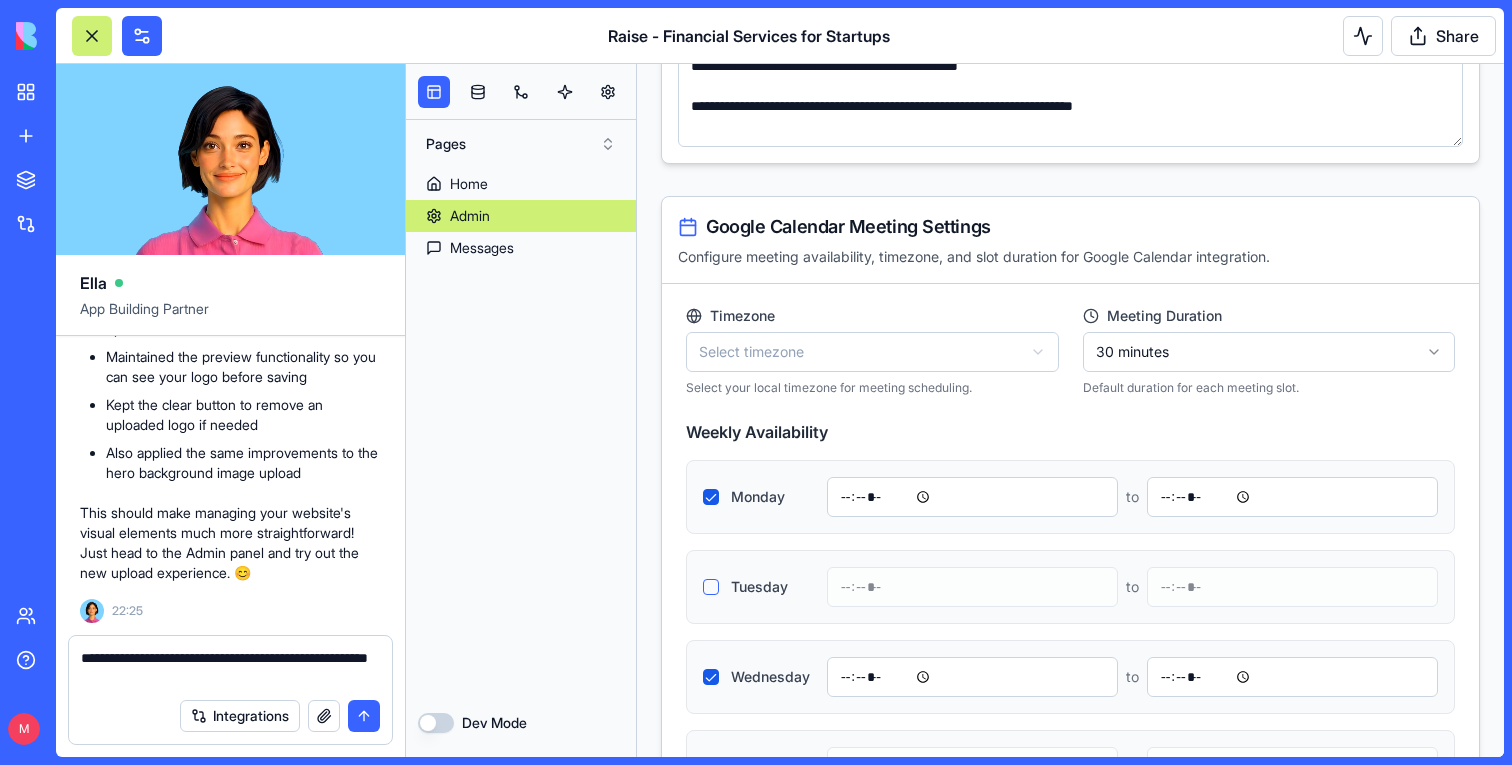 click on "ortalImageUrl" at bounding box center [213, -352] 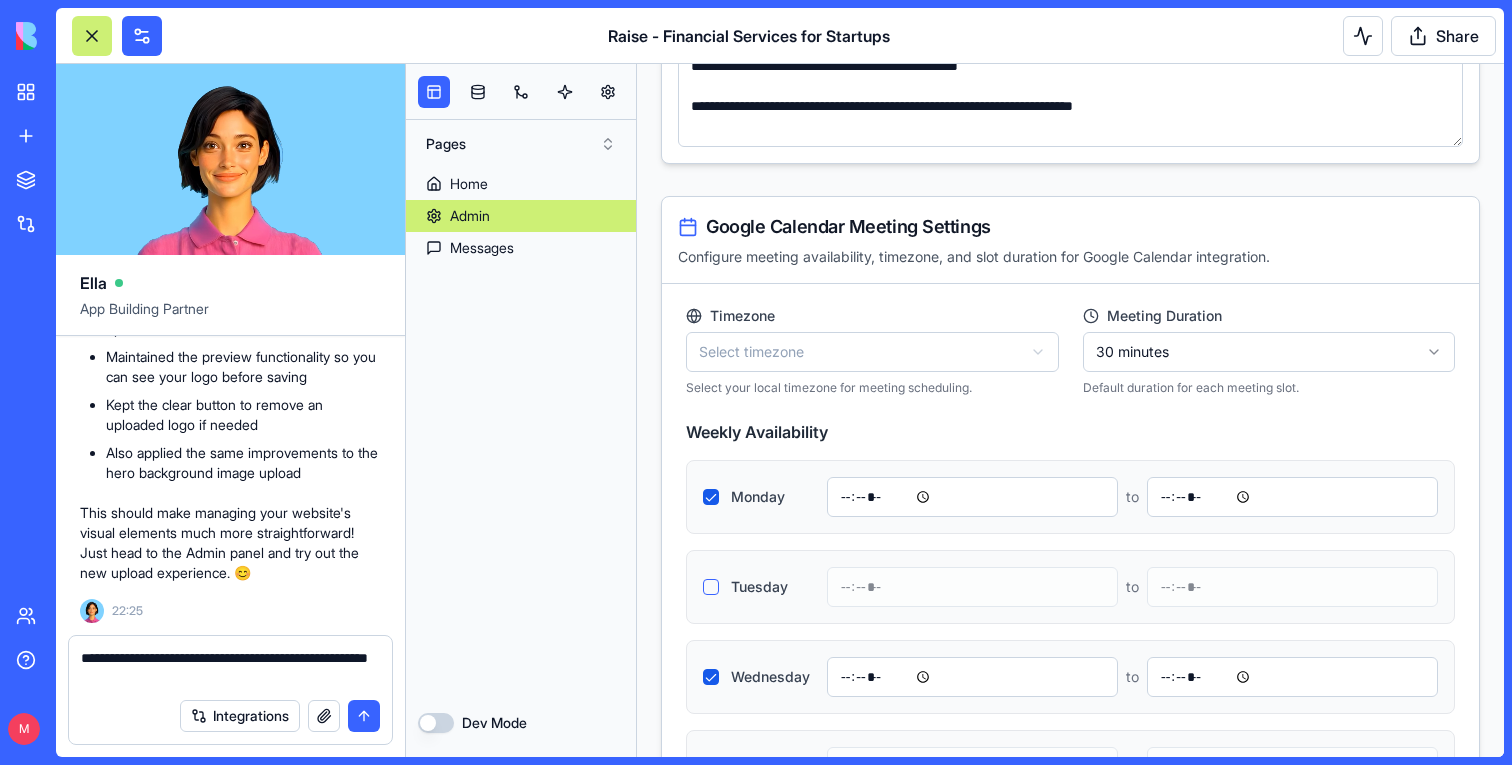 click on "ortalImageUrl" at bounding box center (213, -352) 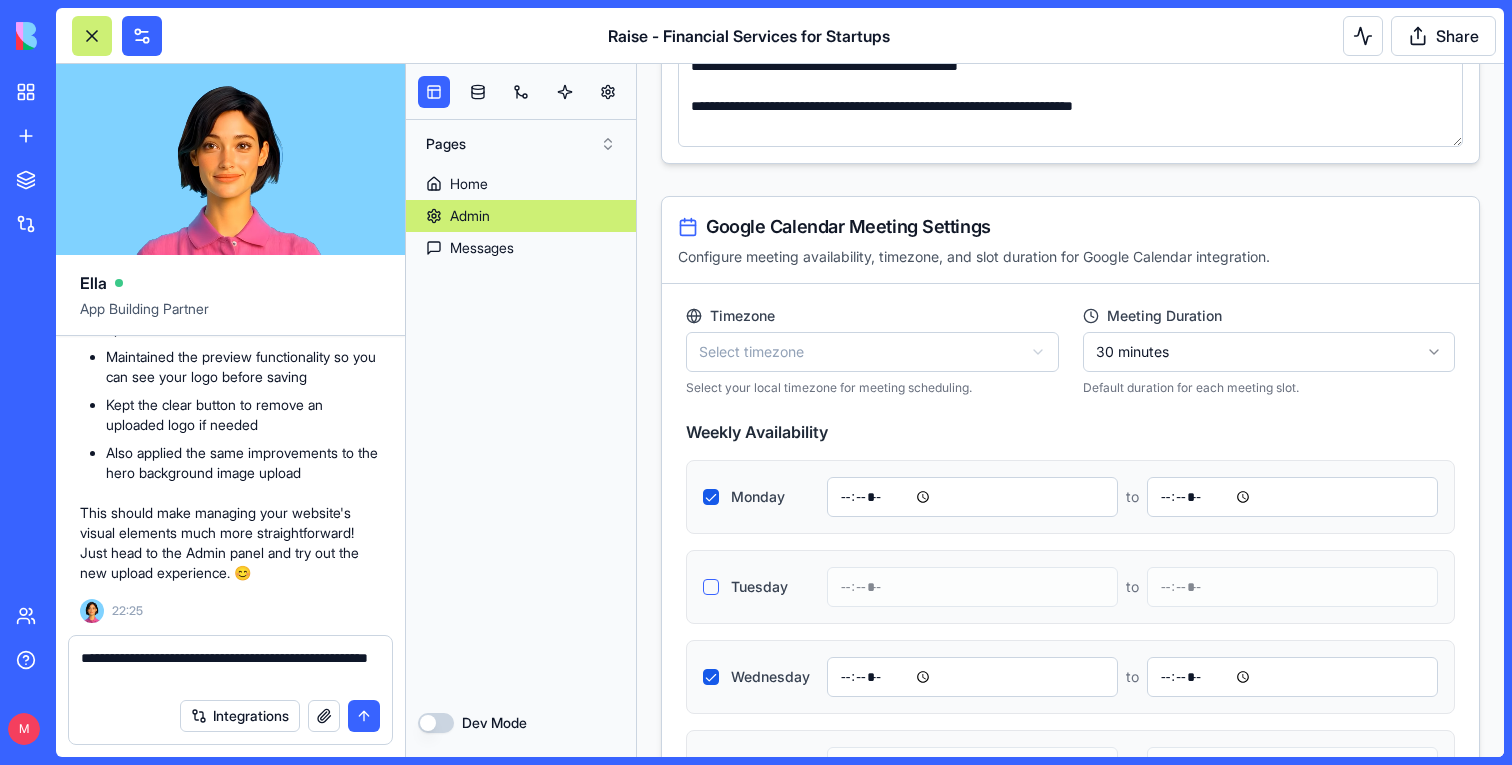 copy on "ortalImageUrl" 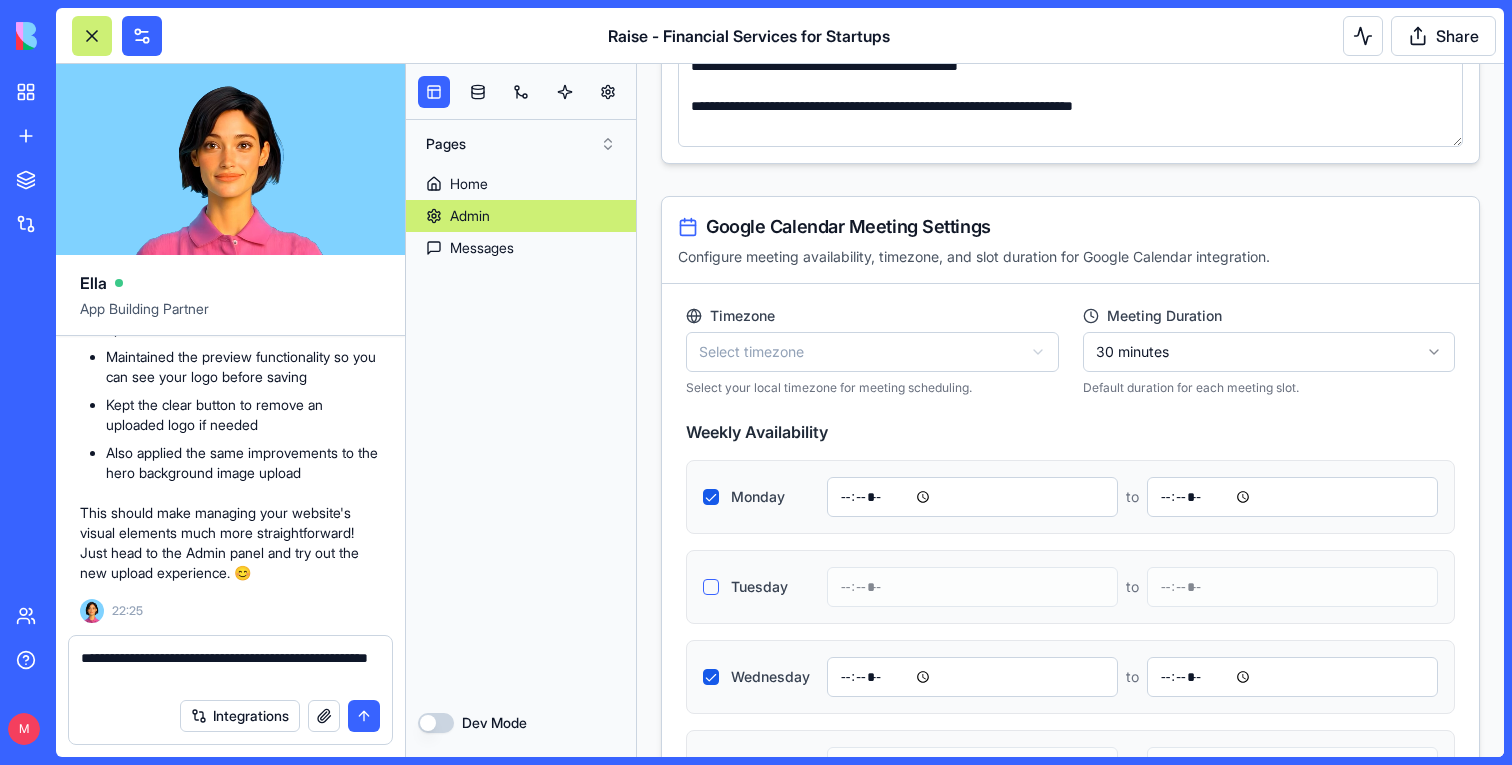 click on "**********" at bounding box center [230, 668] 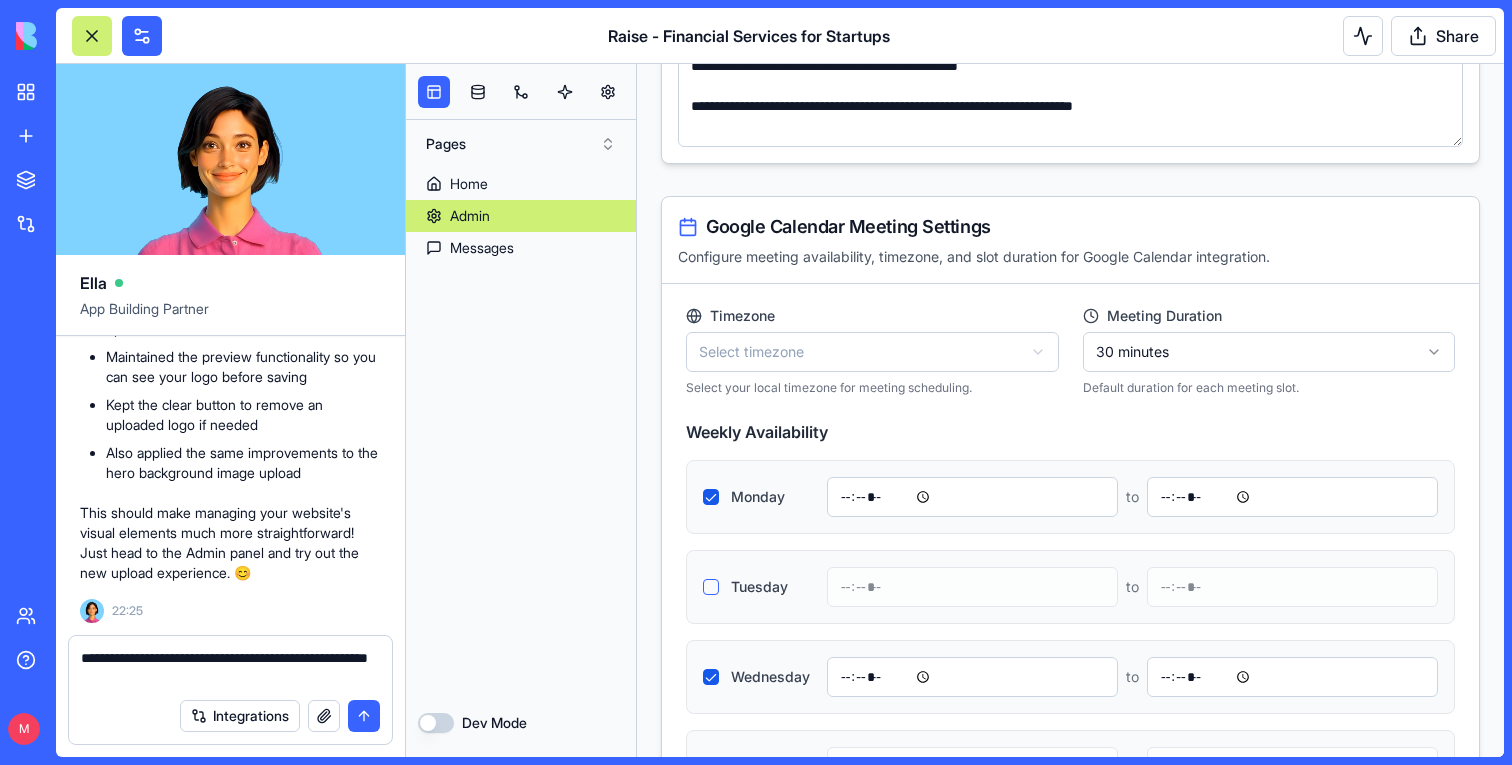 paste on "**********" 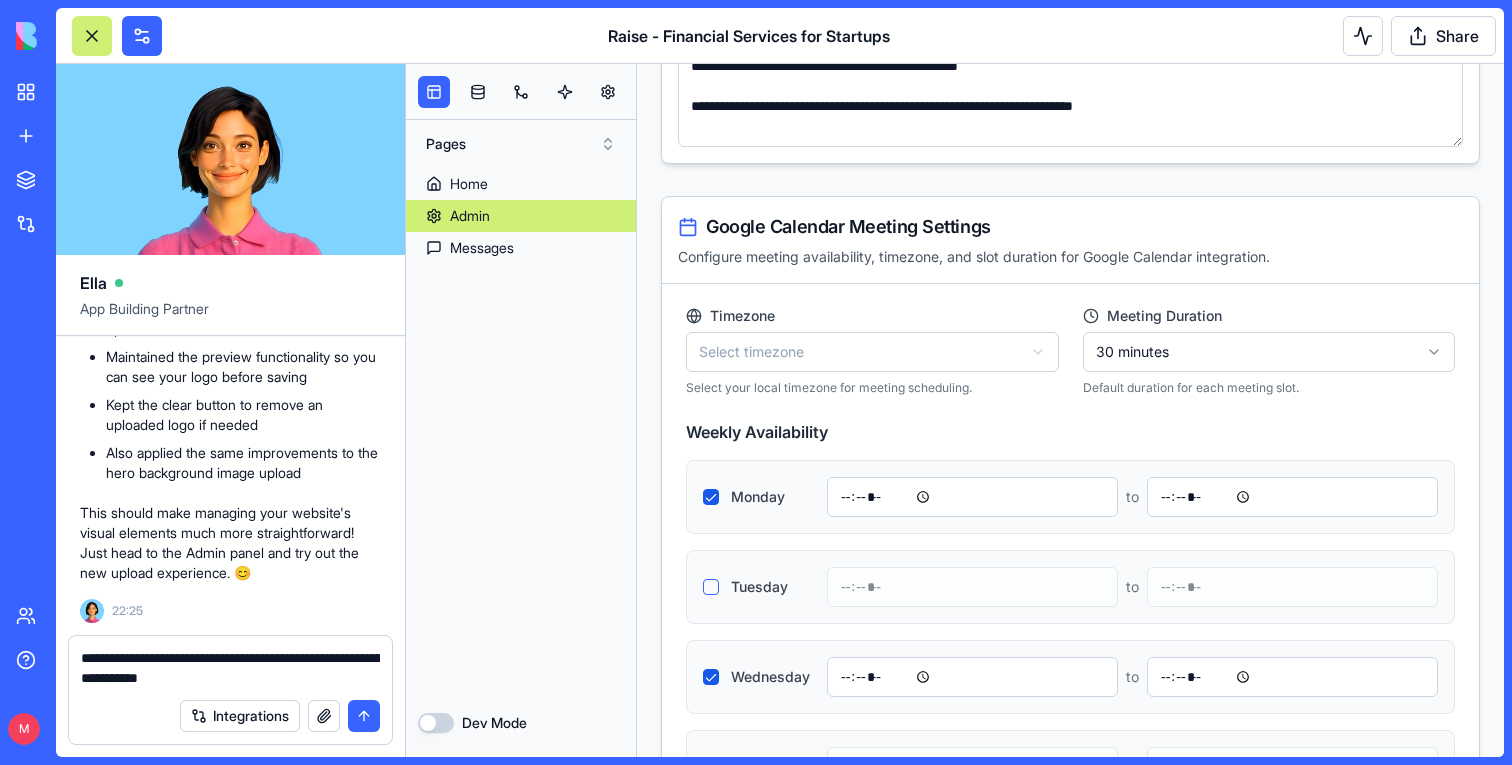 click on "**********" at bounding box center [230, 668] 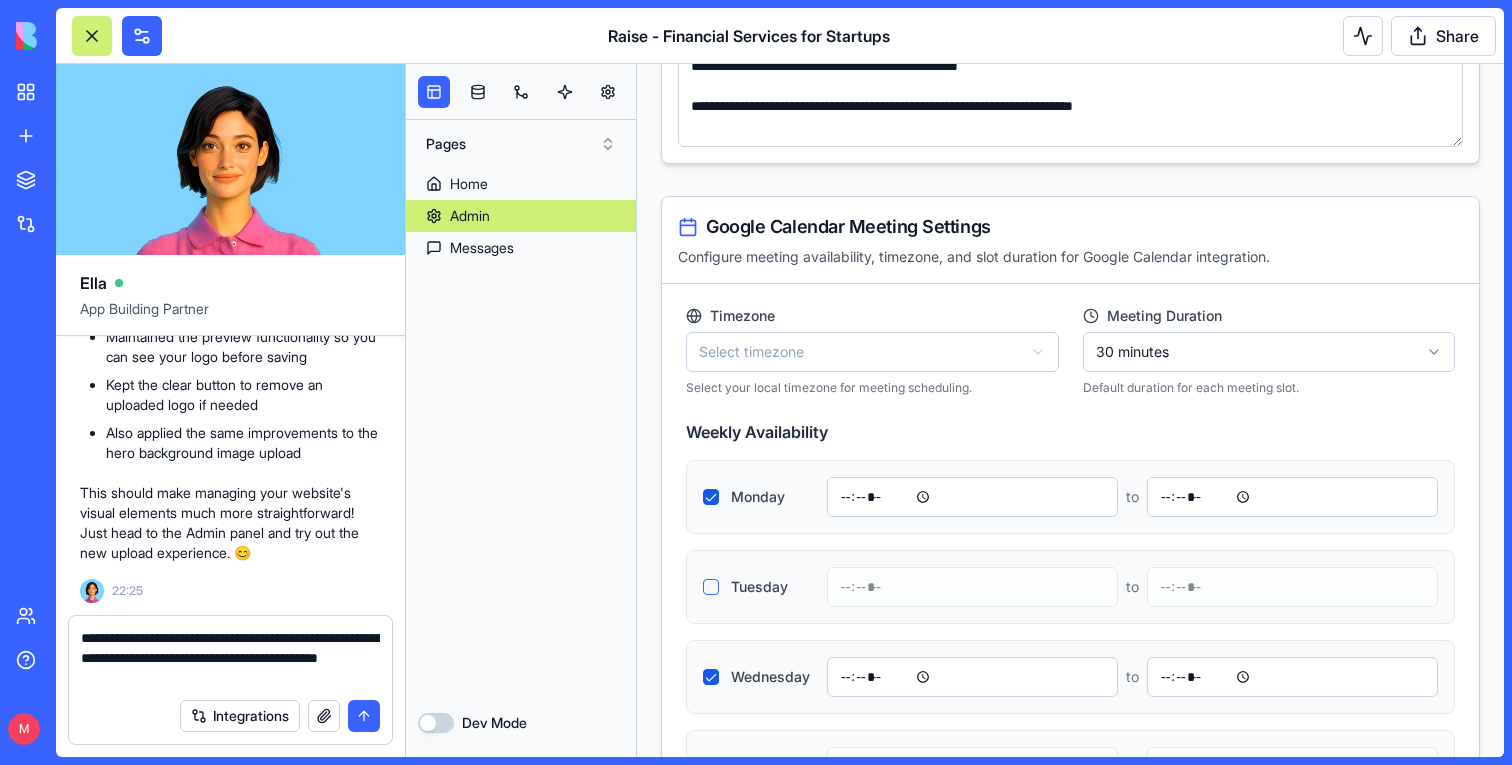type on "**********" 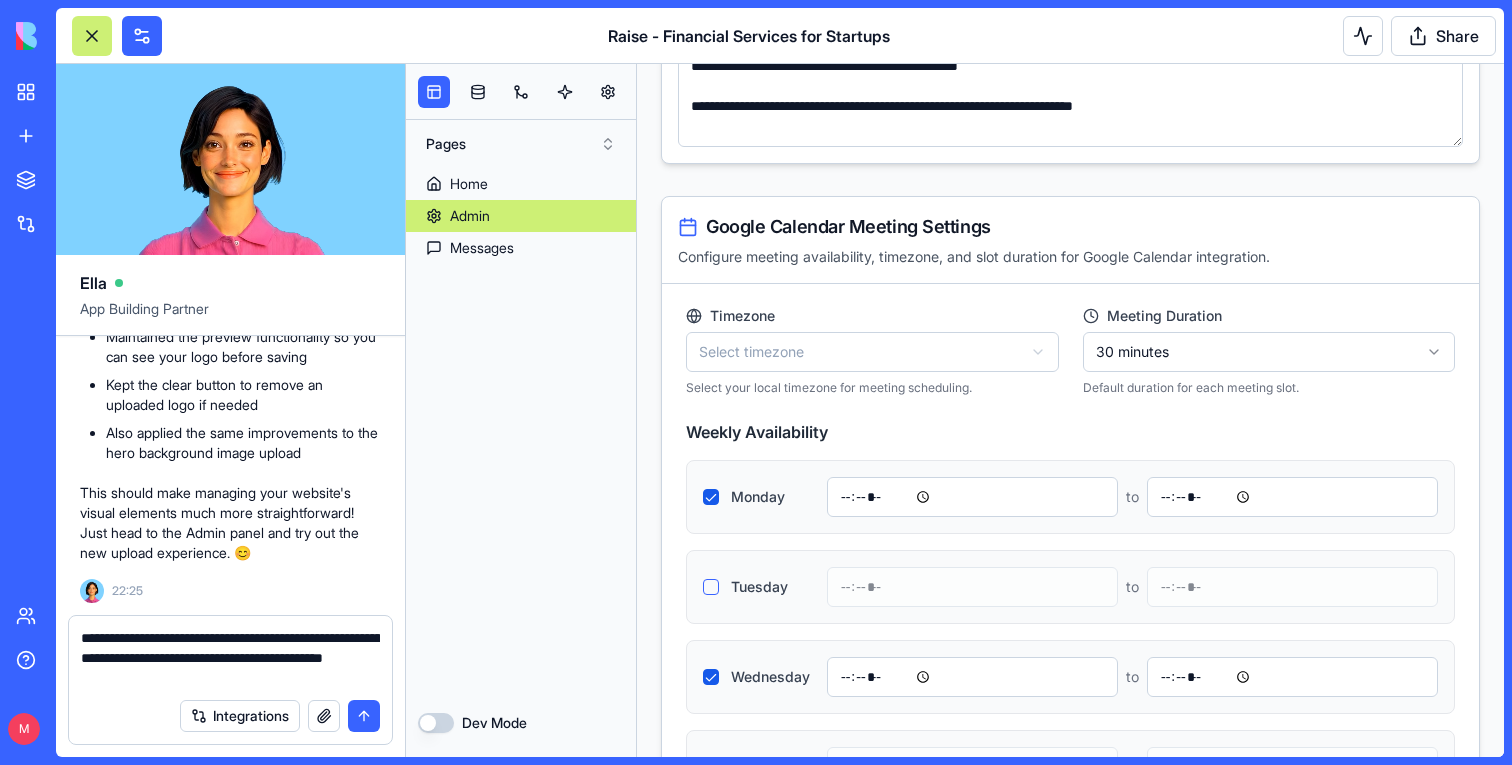 paste 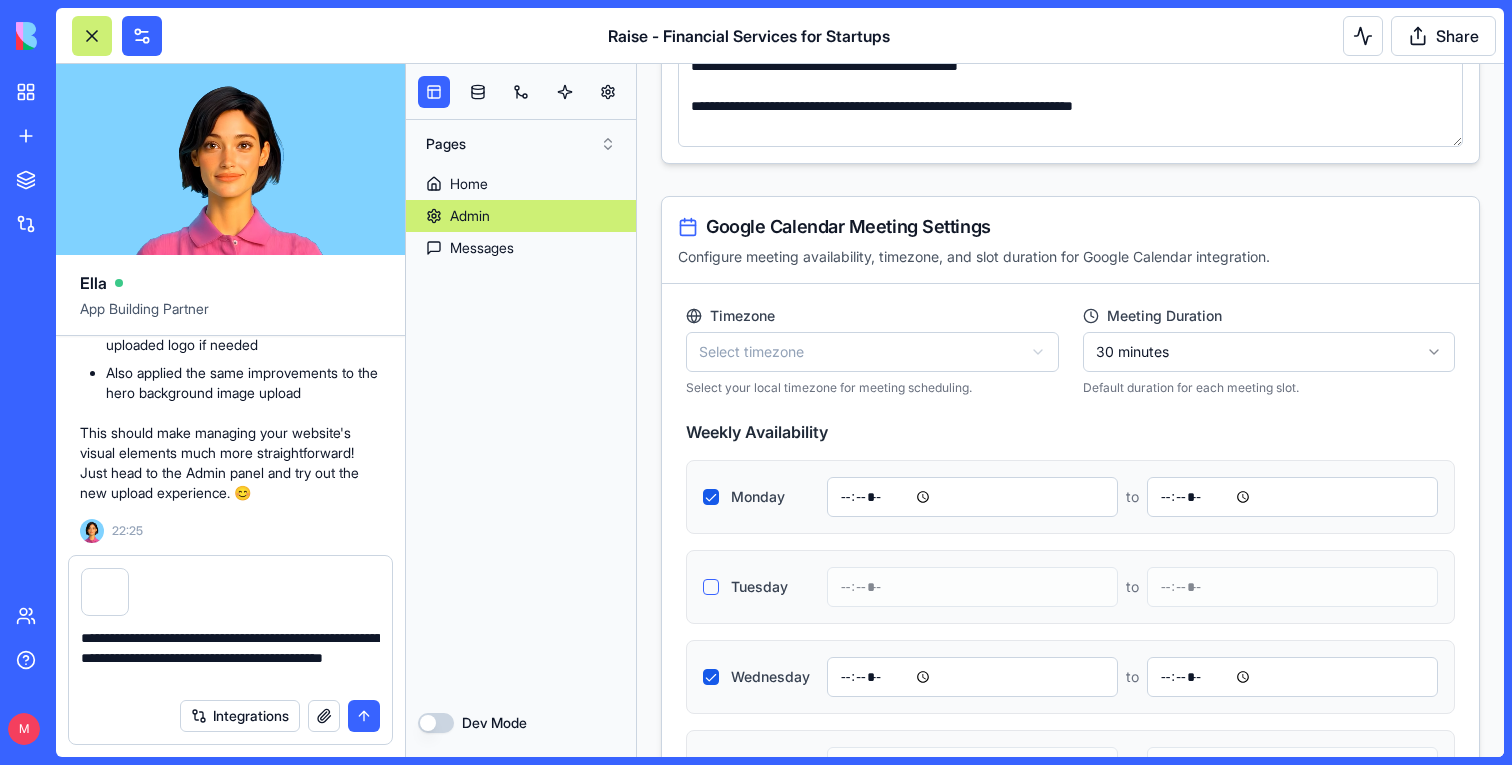type 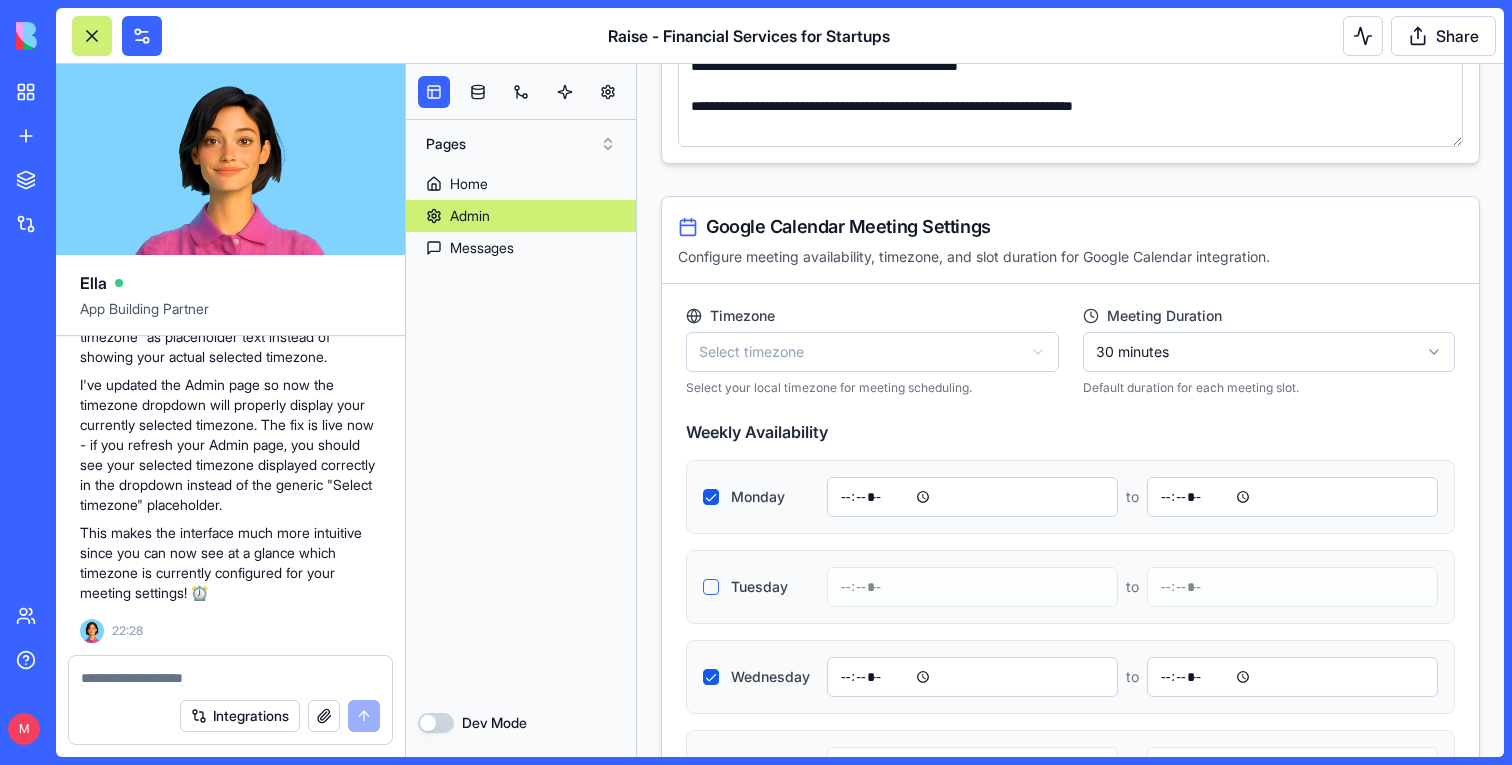 scroll, scrollTop: 204000, scrollLeft: 0, axis: vertical 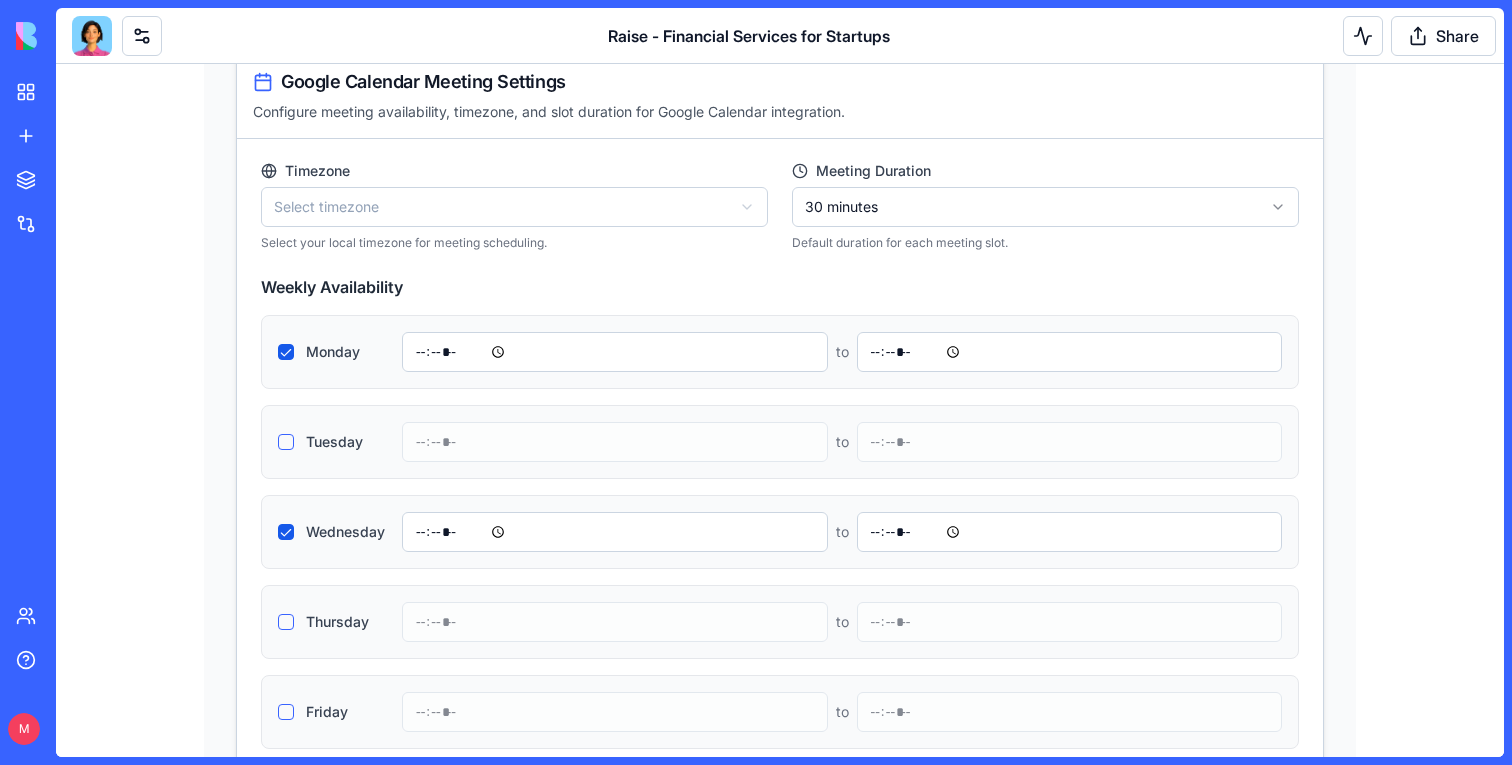 click at bounding box center (92, 36) 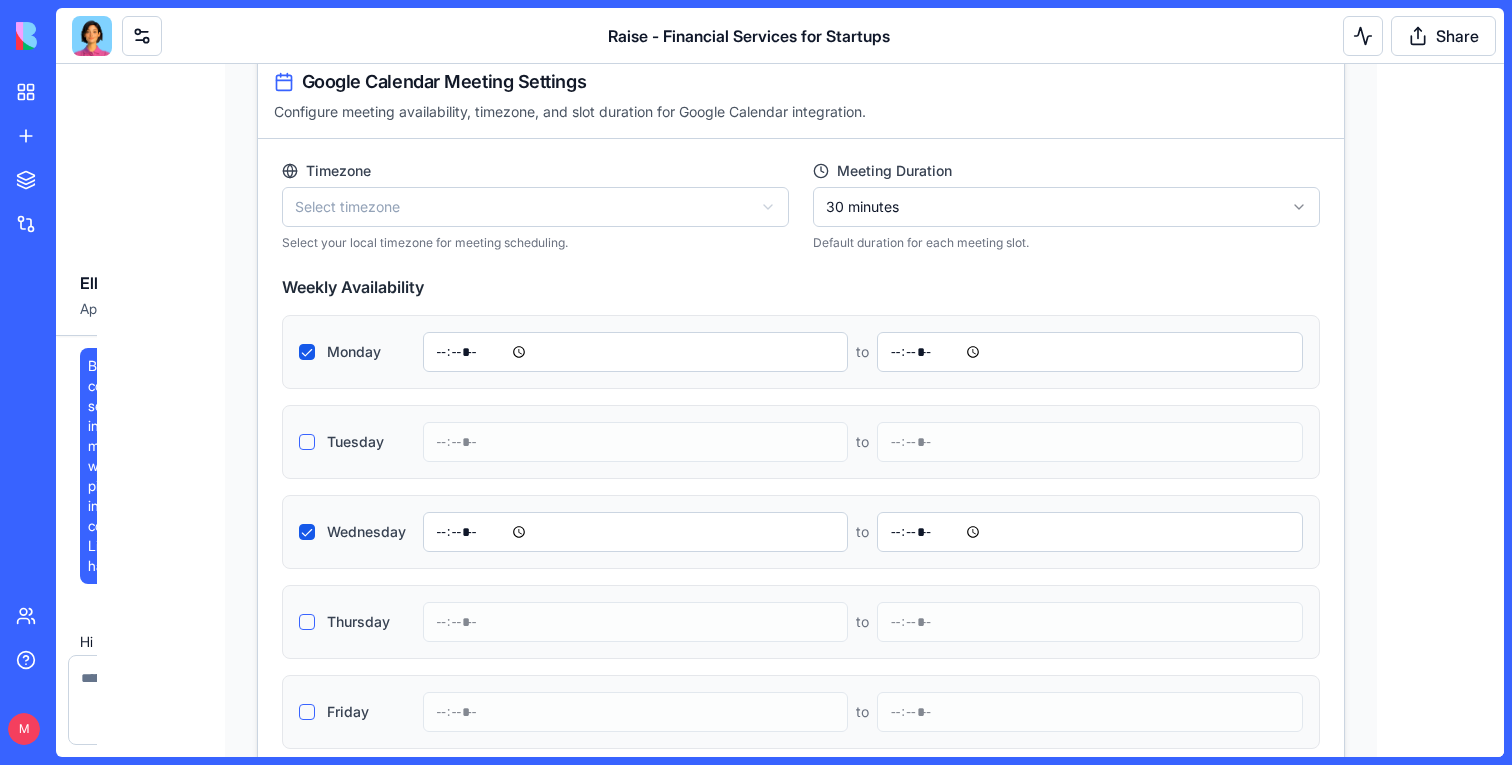 scroll, scrollTop: 204000, scrollLeft: 0, axis: vertical 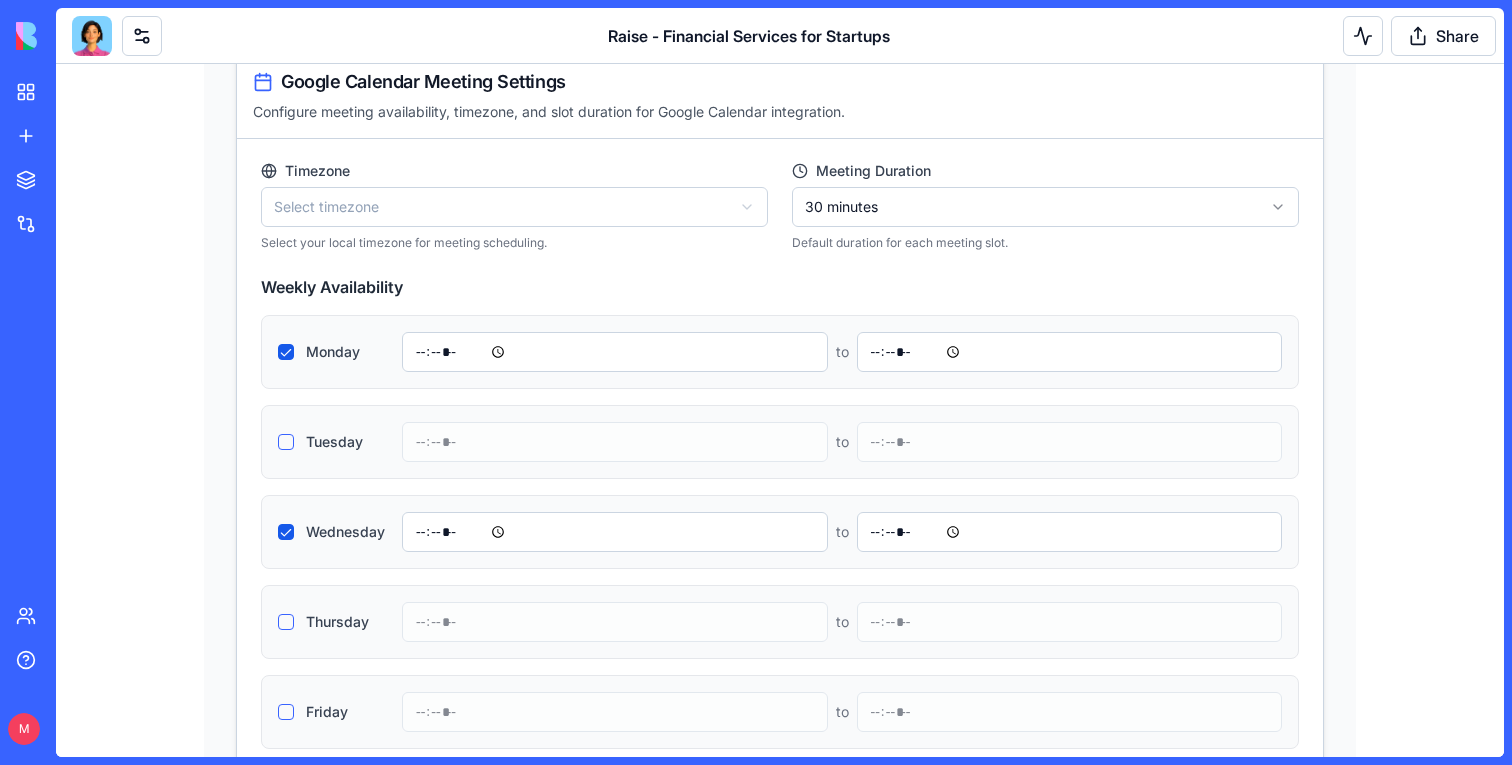 click at bounding box center (92, 36) 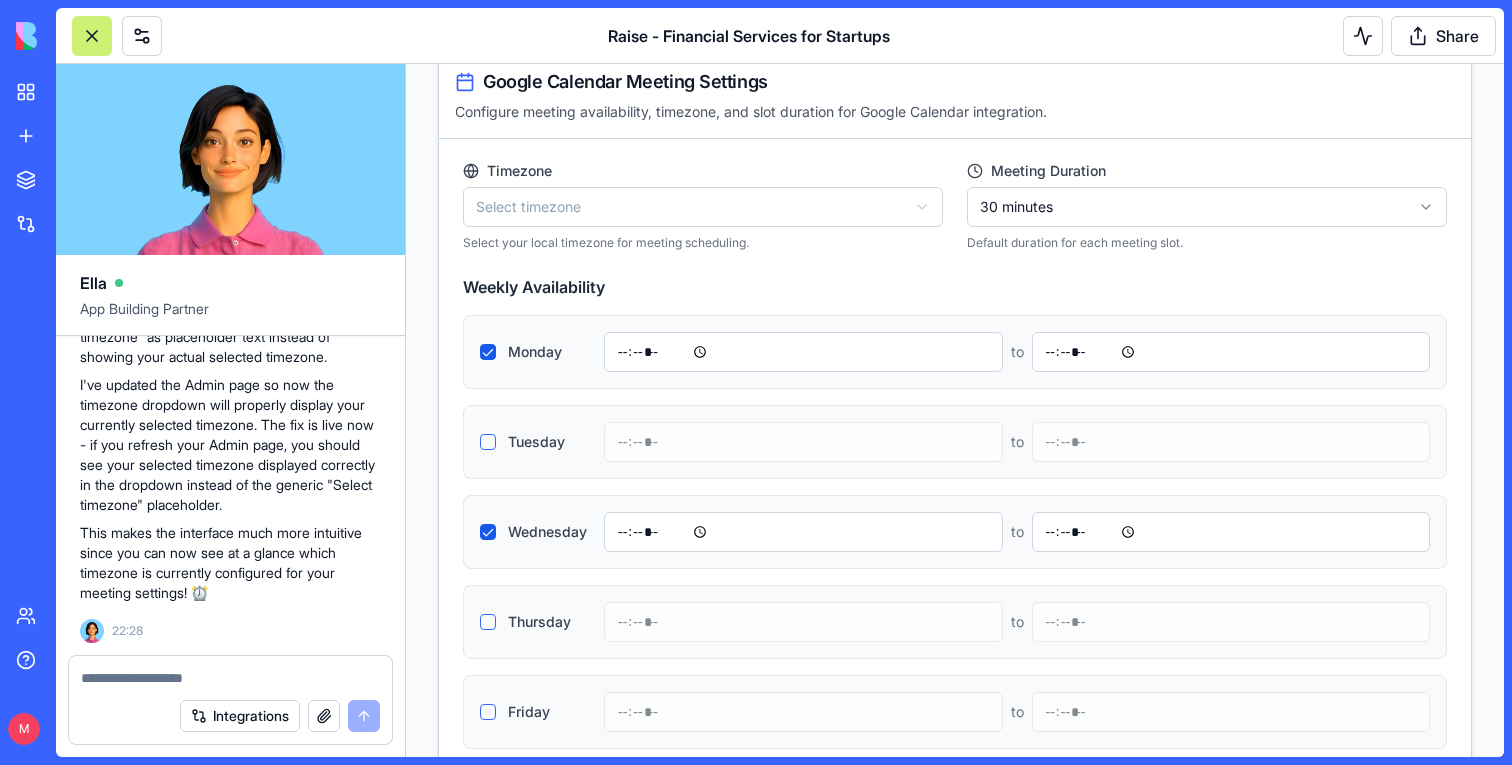 scroll, scrollTop: 203586, scrollLeft: 0, axis: vertical 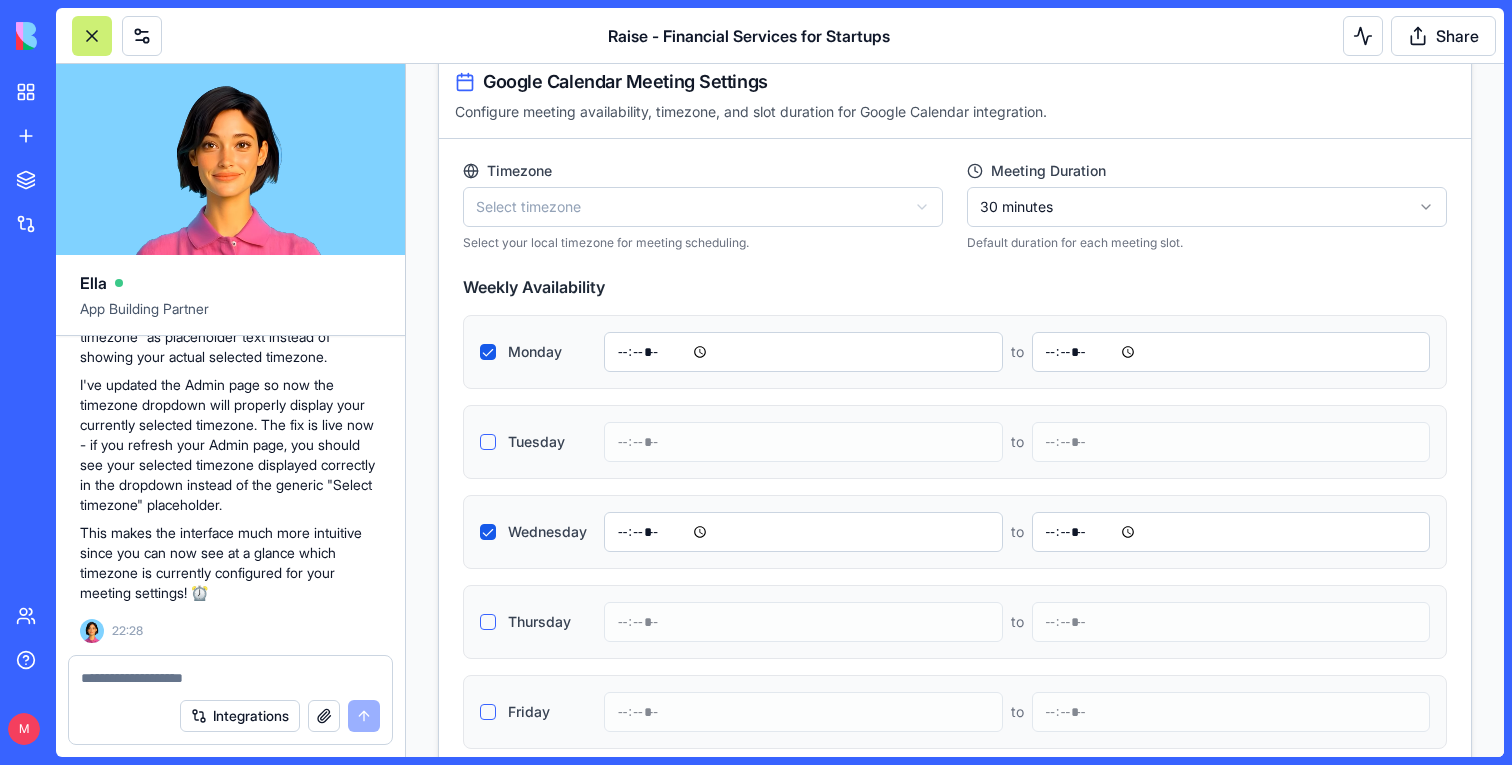 click on "I see that the timezone is saved in the data in the field ortalImageUrl but I don't see it in the admin page" at bounding box center (230, 40) 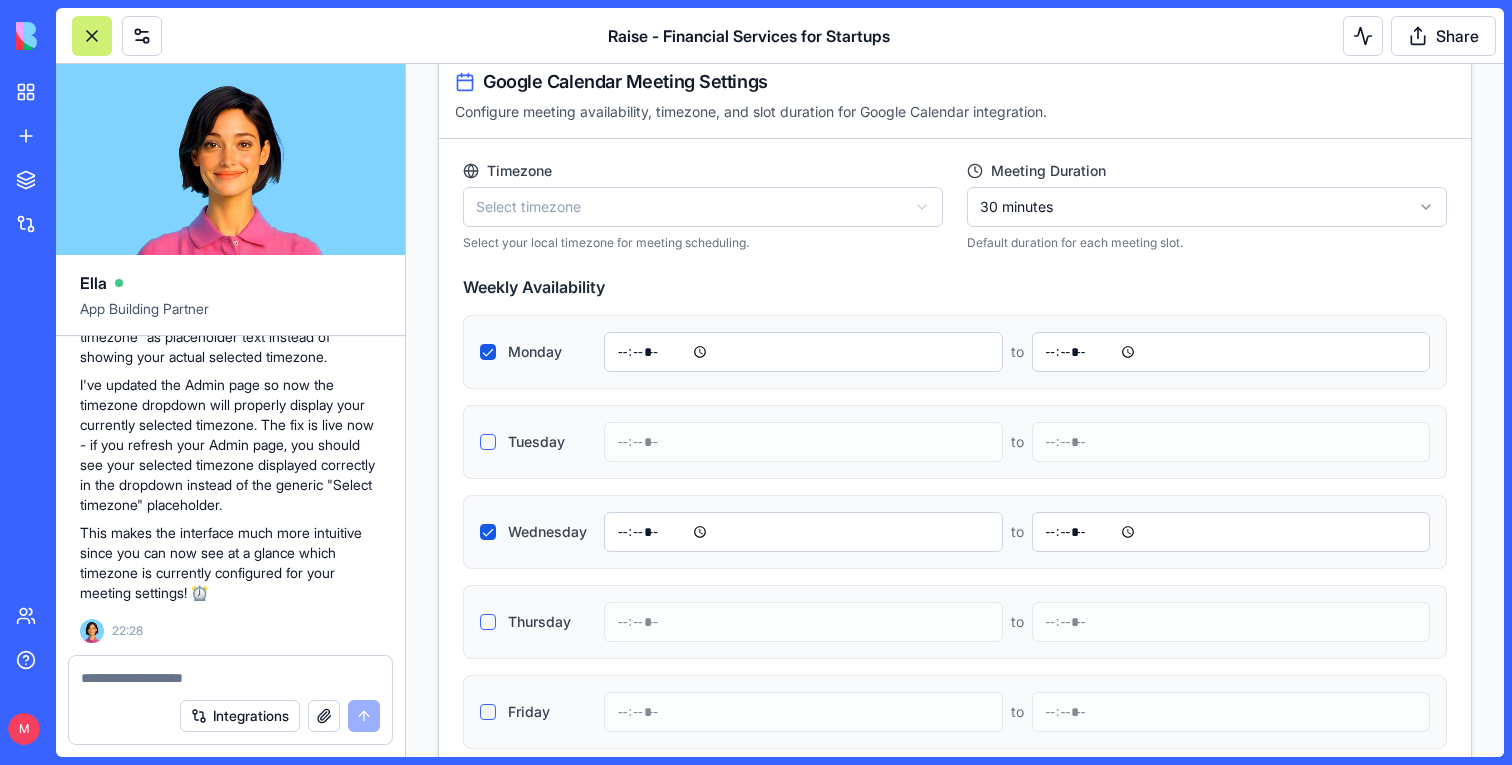 click on "I see that the timezone is saved in the data in the field ortalImageUrl but I don't see it in the admin page" at bounding box center [230, 40] 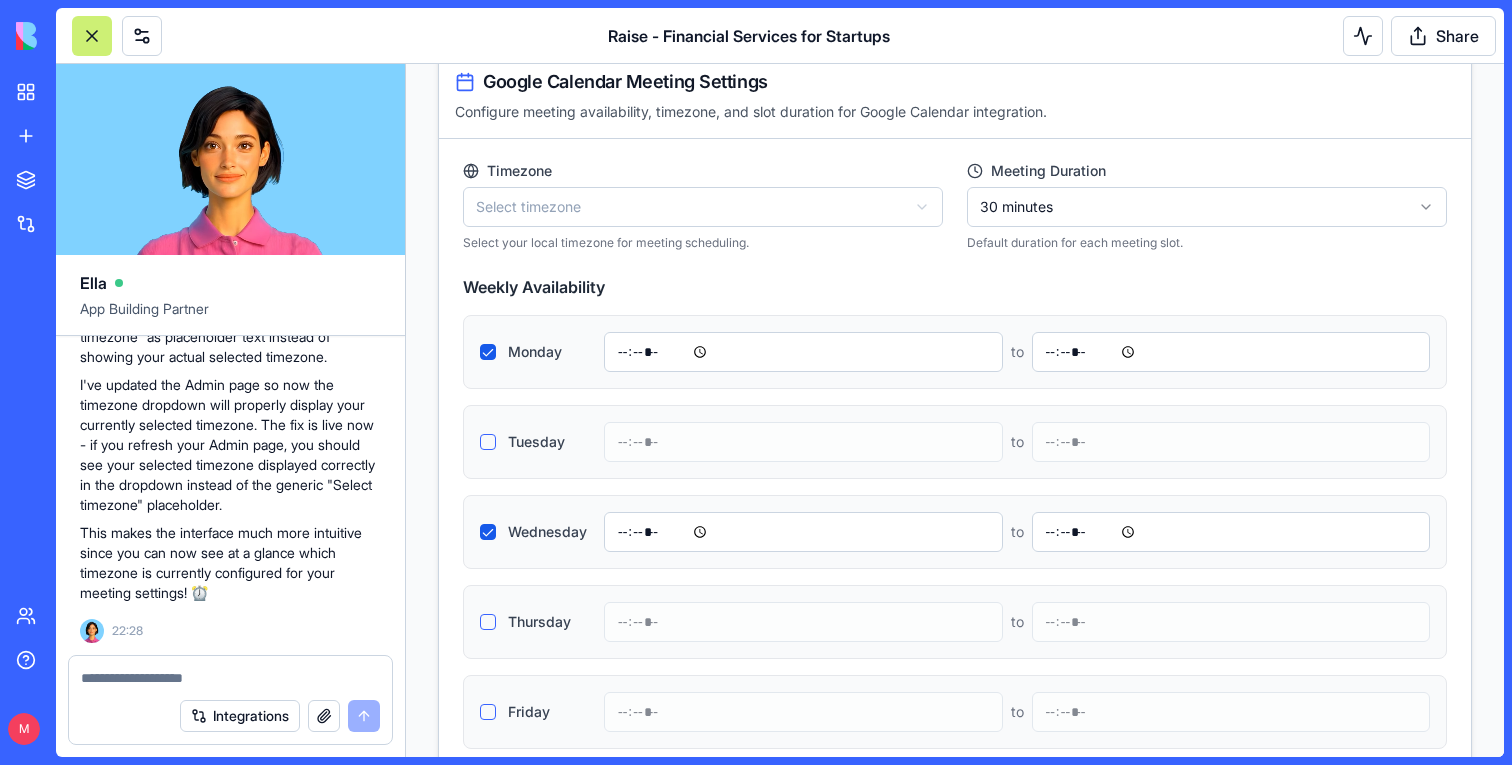 click on "I see that the timezone is saved in the data in the field ortalImageUrl but I don't see it in the admin page" at bounding box center [230, 40] 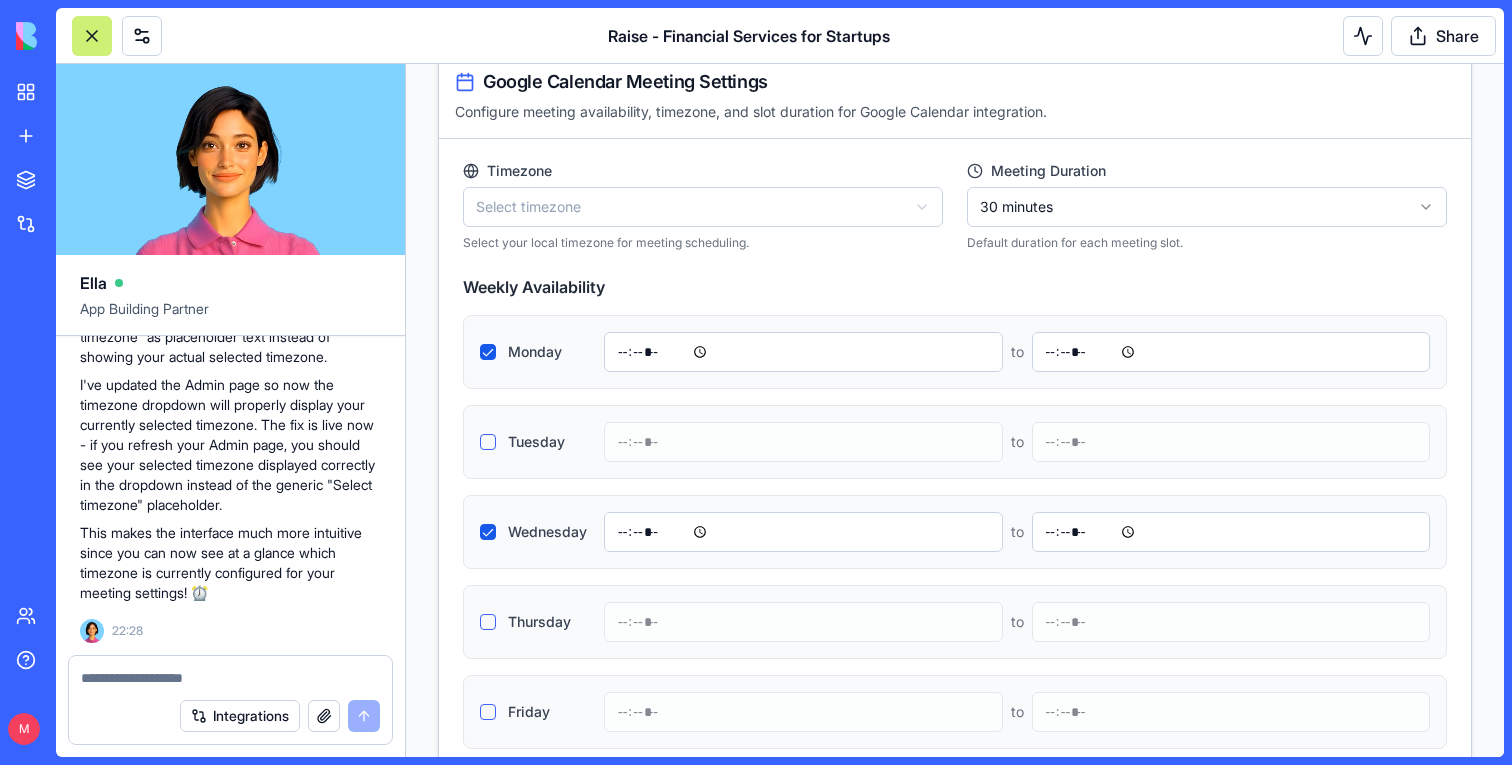 copy on "I see that the timezone is saved in the data in the field ortalImageUrl but I don't see it in the admin page" 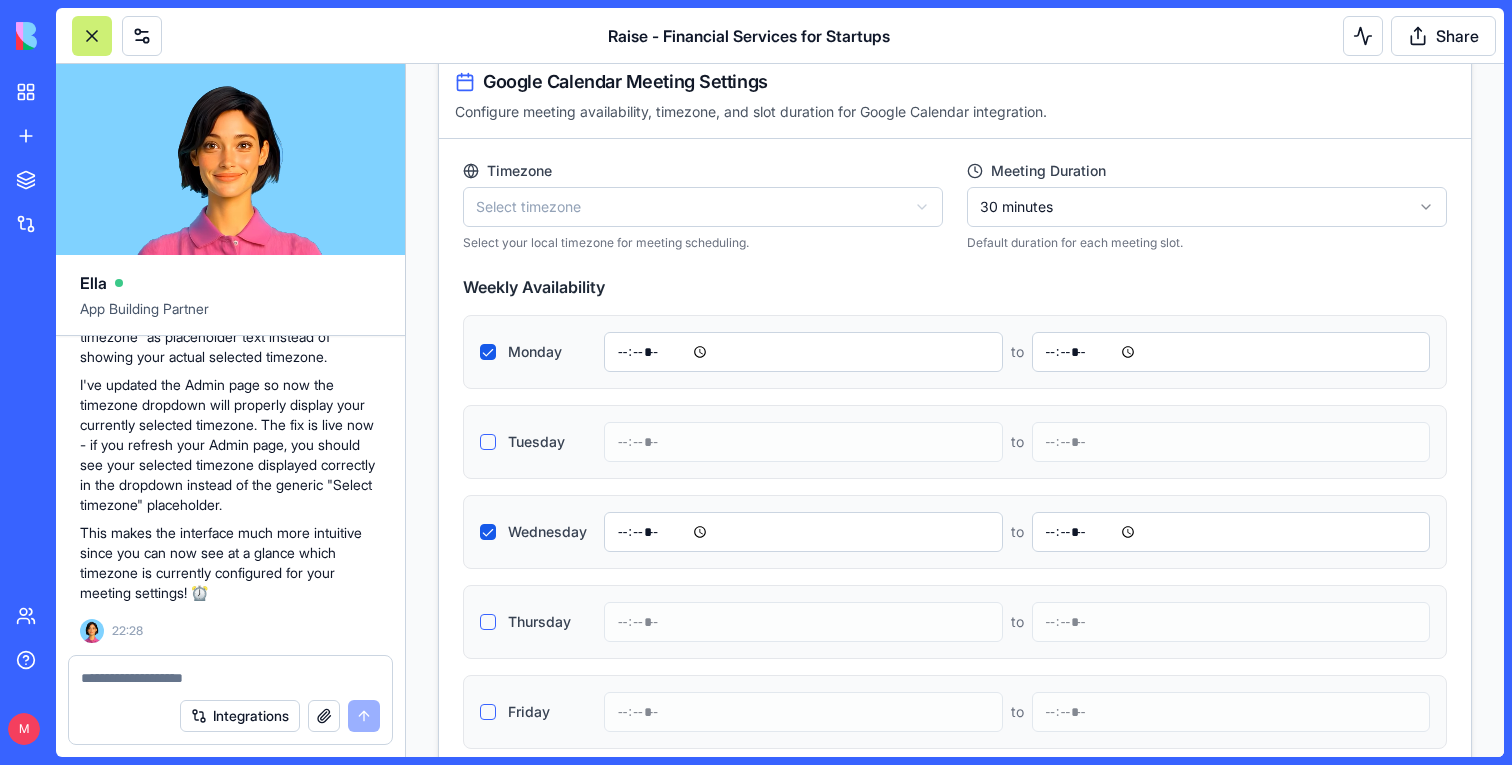 click at bounding box center (230, 678) 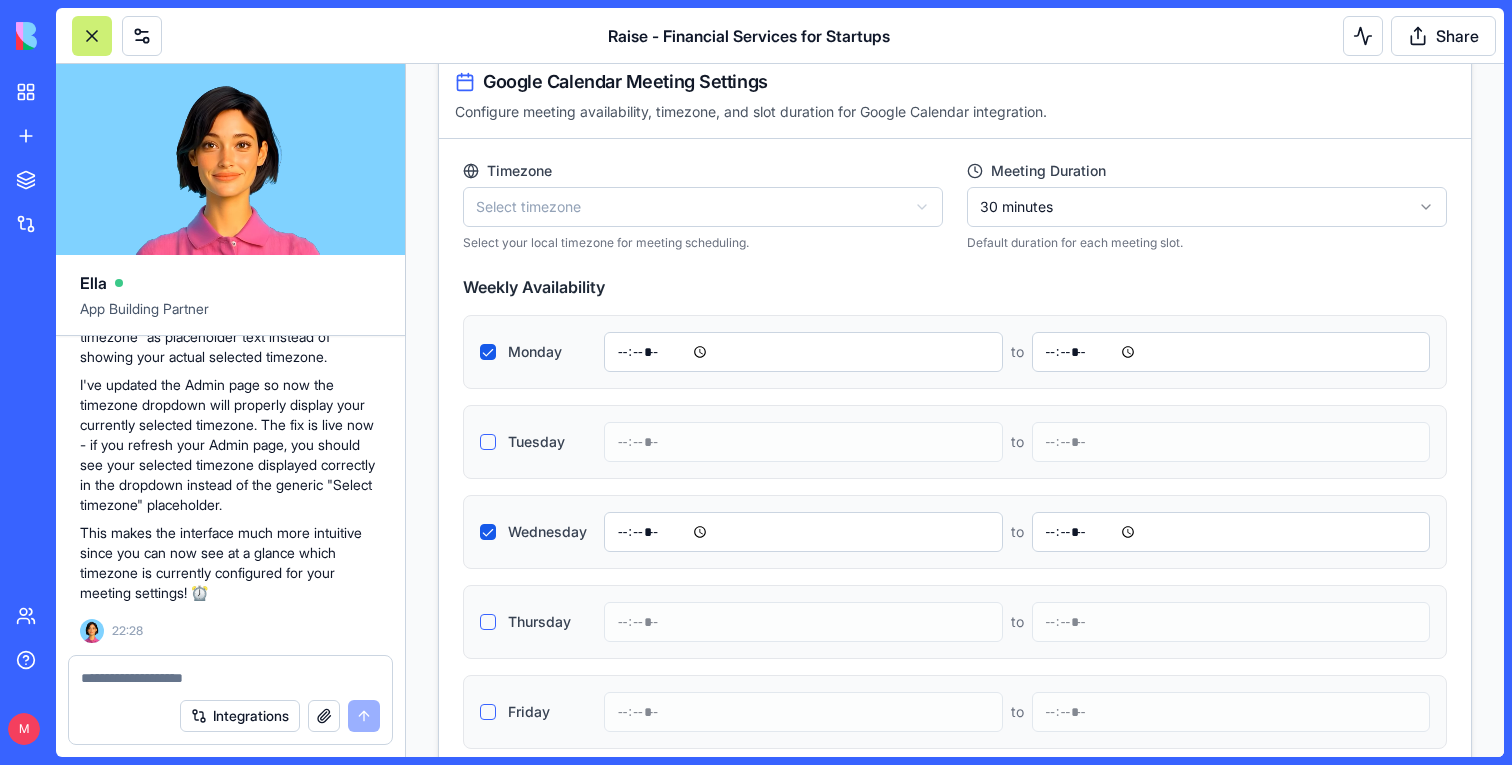 paste on "**********" 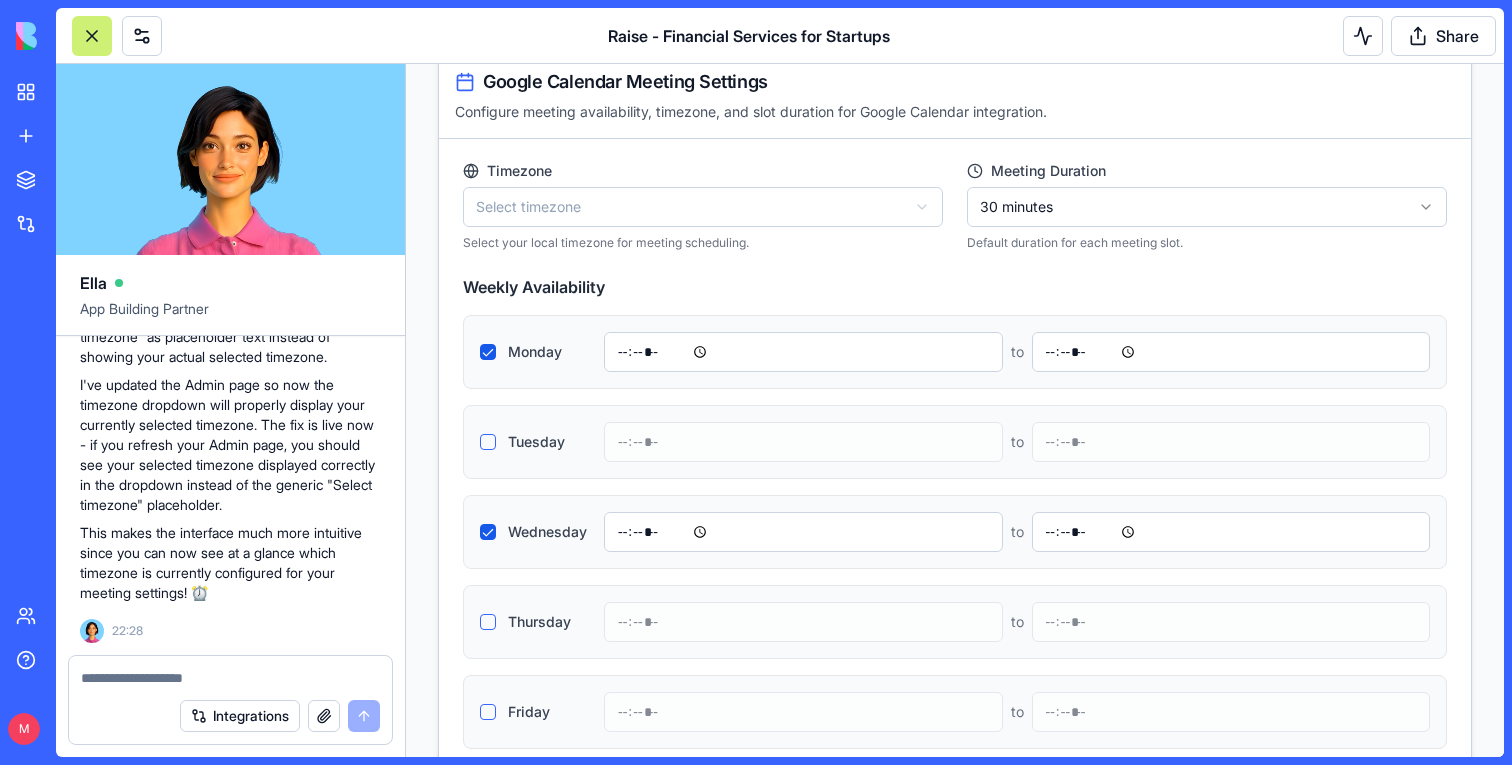 type on "**********" 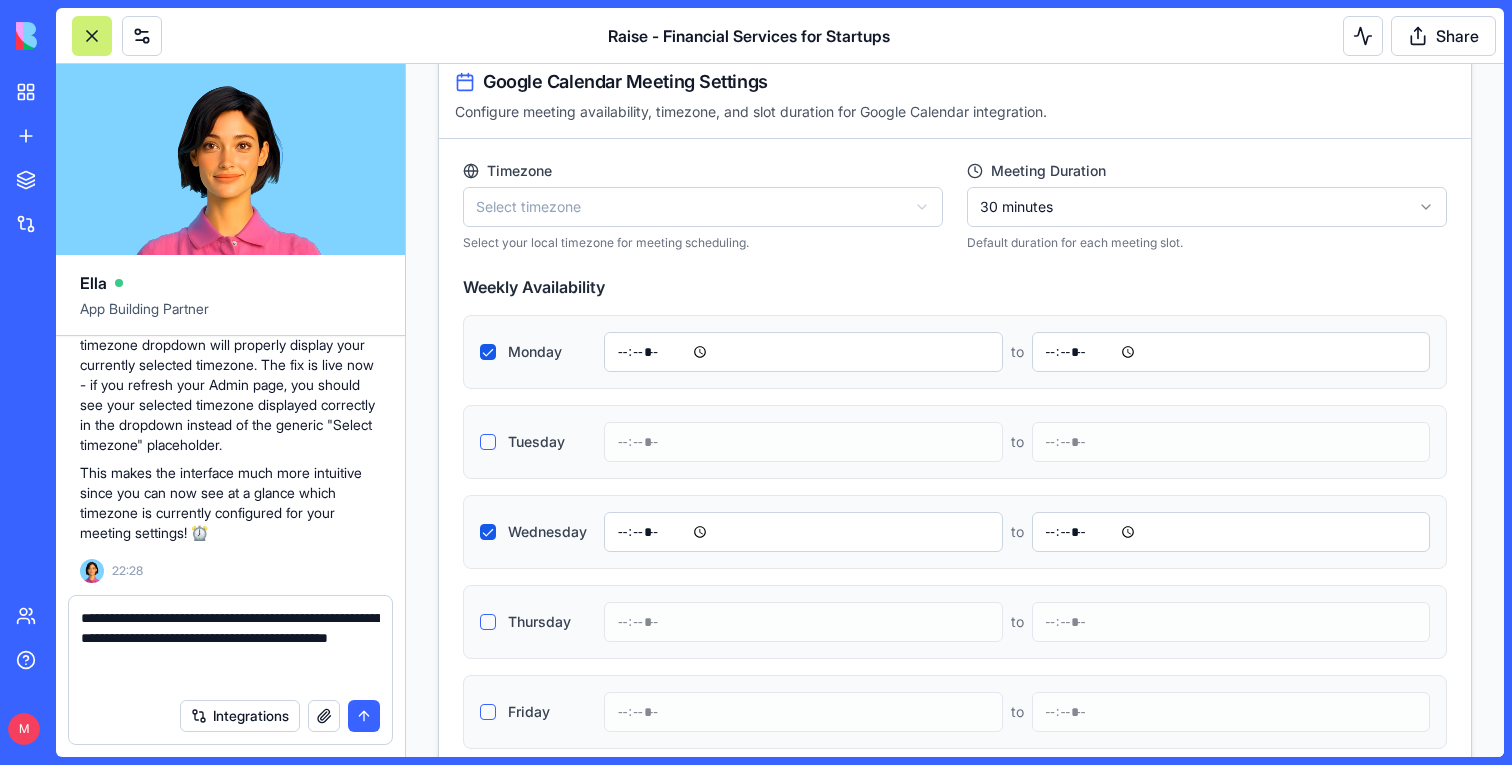 type 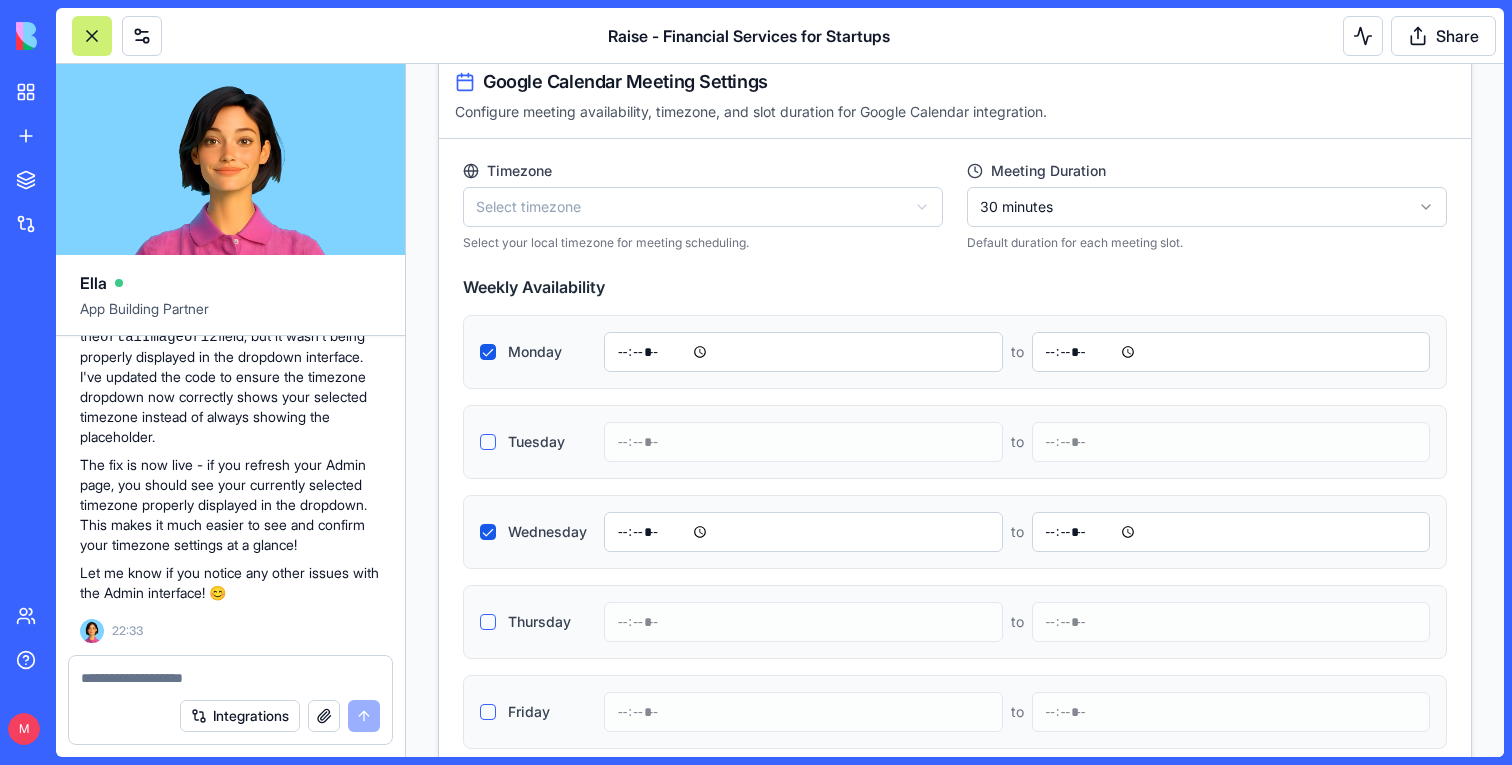 scroll, scrollTop: 204365, scrollLeft: 0, axis: vertical 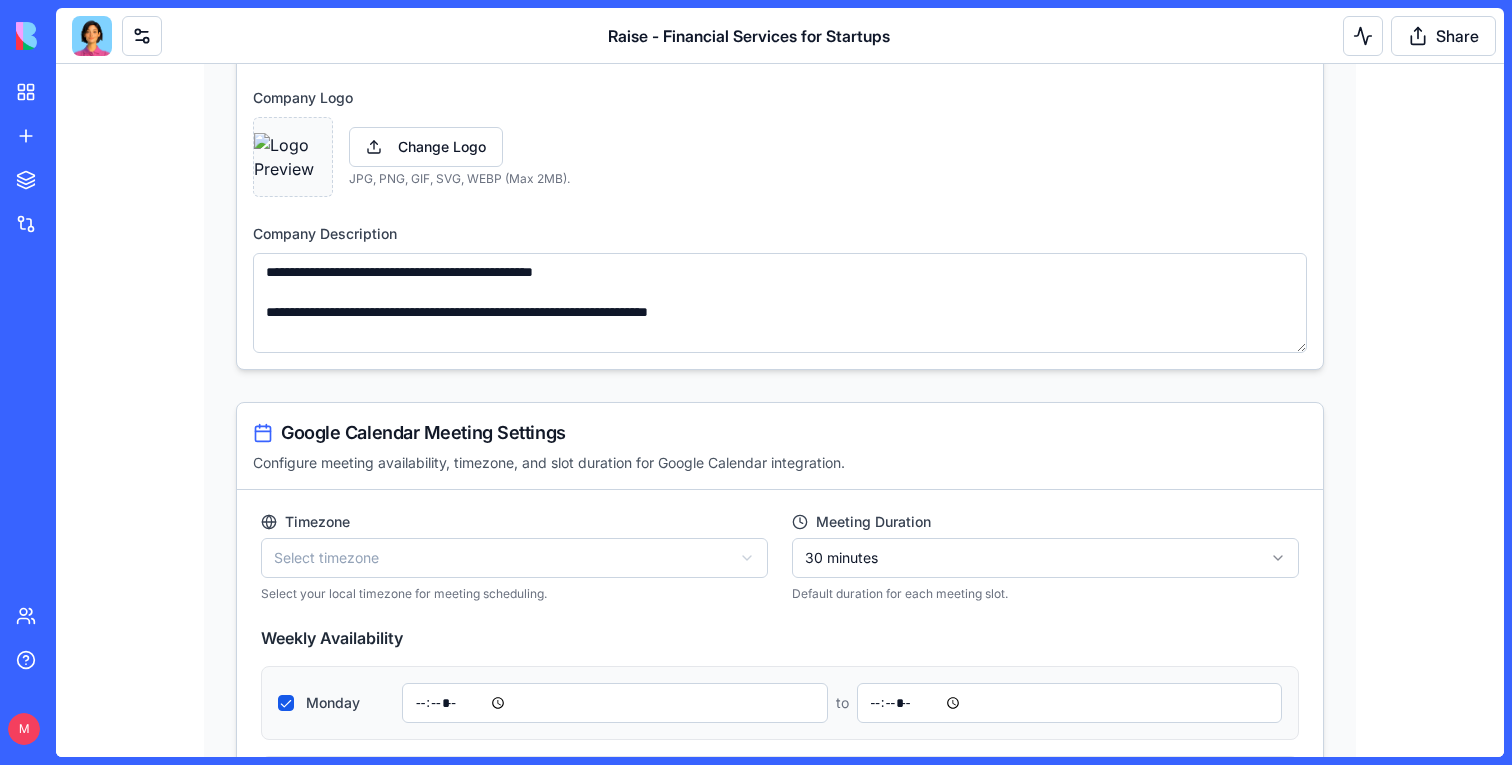 click on "Admin Panel Services Management Add, edit, or delete the services your company offers.  Add Service Title Description Icon URL Actions Accounting & Bookkeeping • Monthly and quarterly financial reports
• Monitoring and forecasting cash flow - Edit Service Delete Service Financial Planning • Business modeling
• Operational analysis
• Budgeting and forecasting
• Key financial metrics monitoring - Edit Service Delete Service CFO Services • Finance strategy
• DD and fund raising prep
• Cap Table management
• Technology solutions implementation - Edit Service Delete Service Admin Services • AP/AR management
• ITA representation
• Employee management
• Ongoing administration - Edit Service Delete Service Client Testimonials Management Manage client testimonials displayed on your site.  Add Testimonial Name Title Testimonial LinkedIn Picture Actions Eldad Postan-Koren Co-Founder & CEO at Winn.ai - Uploaded Edit Testimonial Delete Testimonial Michal Lupu Co-Founder & CEO at Blocks" at bounding box center [780, 1850] 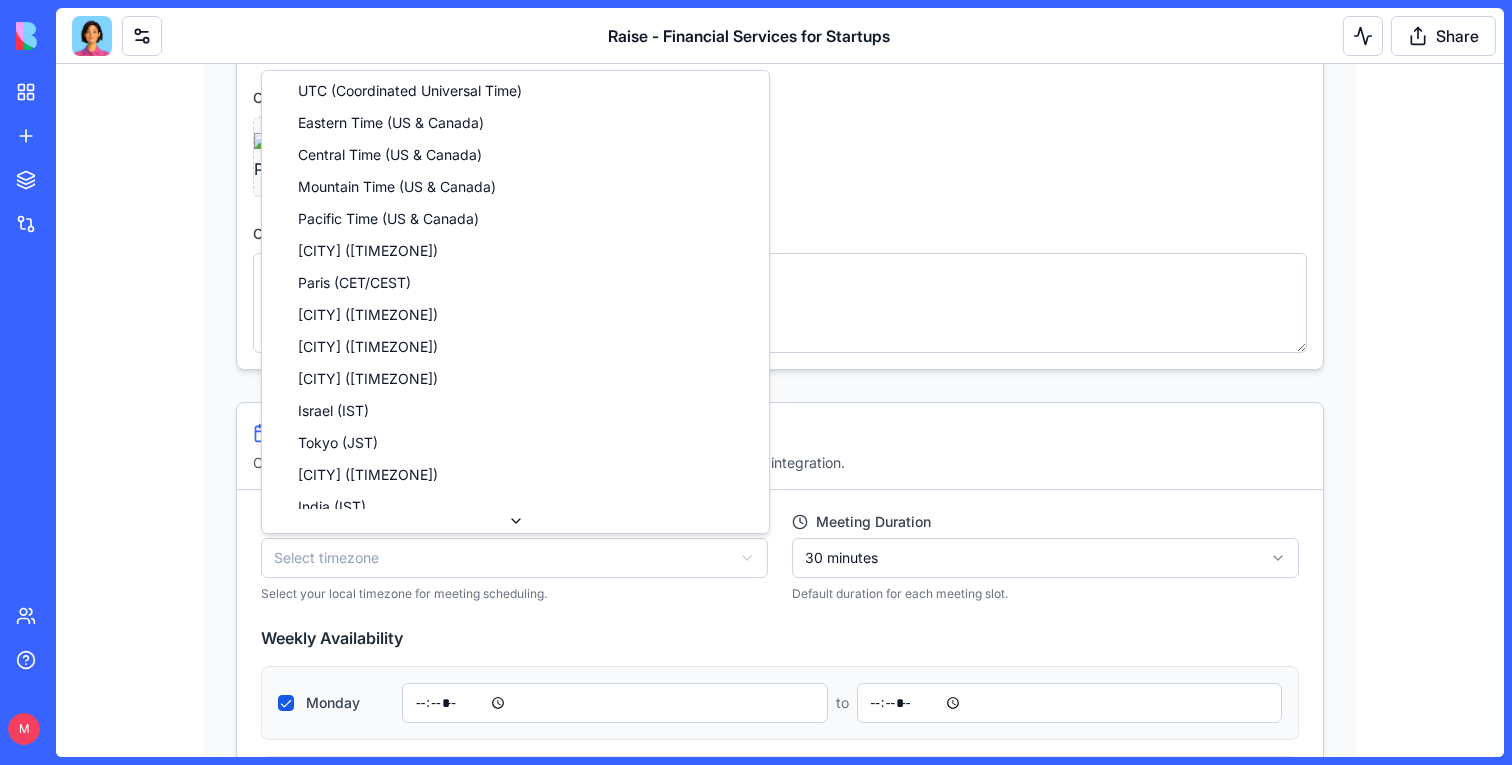 select on "**********" 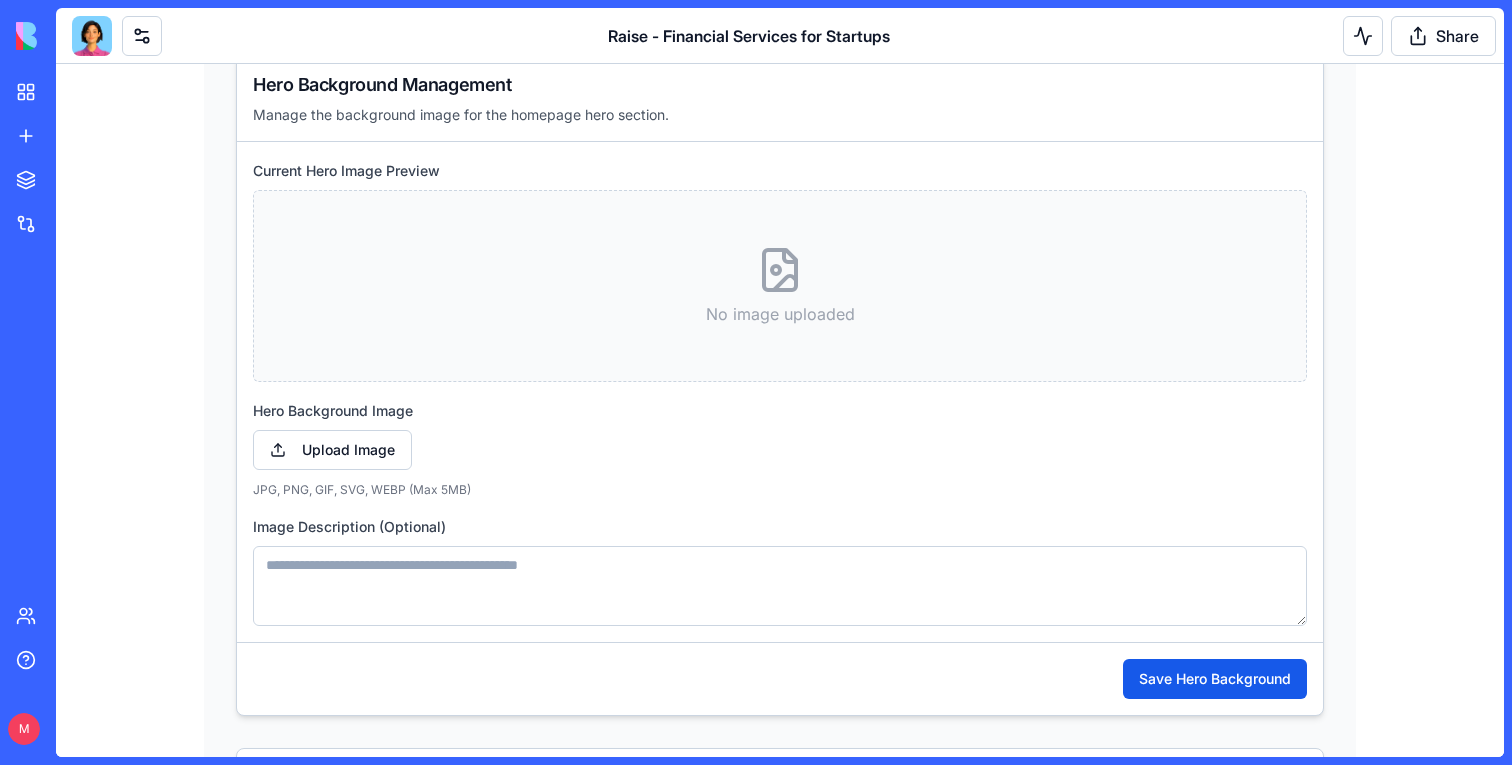 scroll, scrollTop: 5306, scrollLeft: 0, axis: vertical 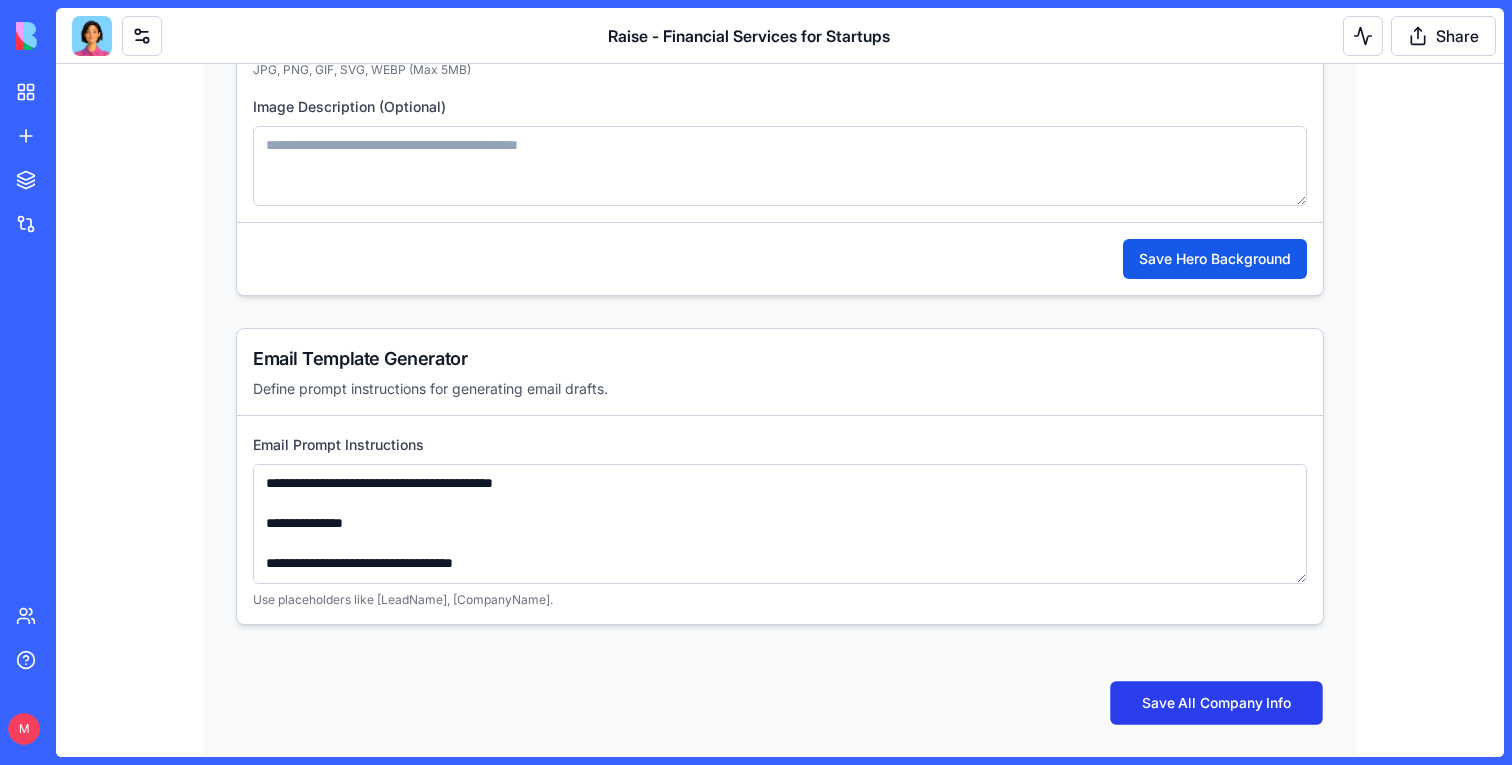 click on "Save All Company Info" at bounding box center [1216, 702] 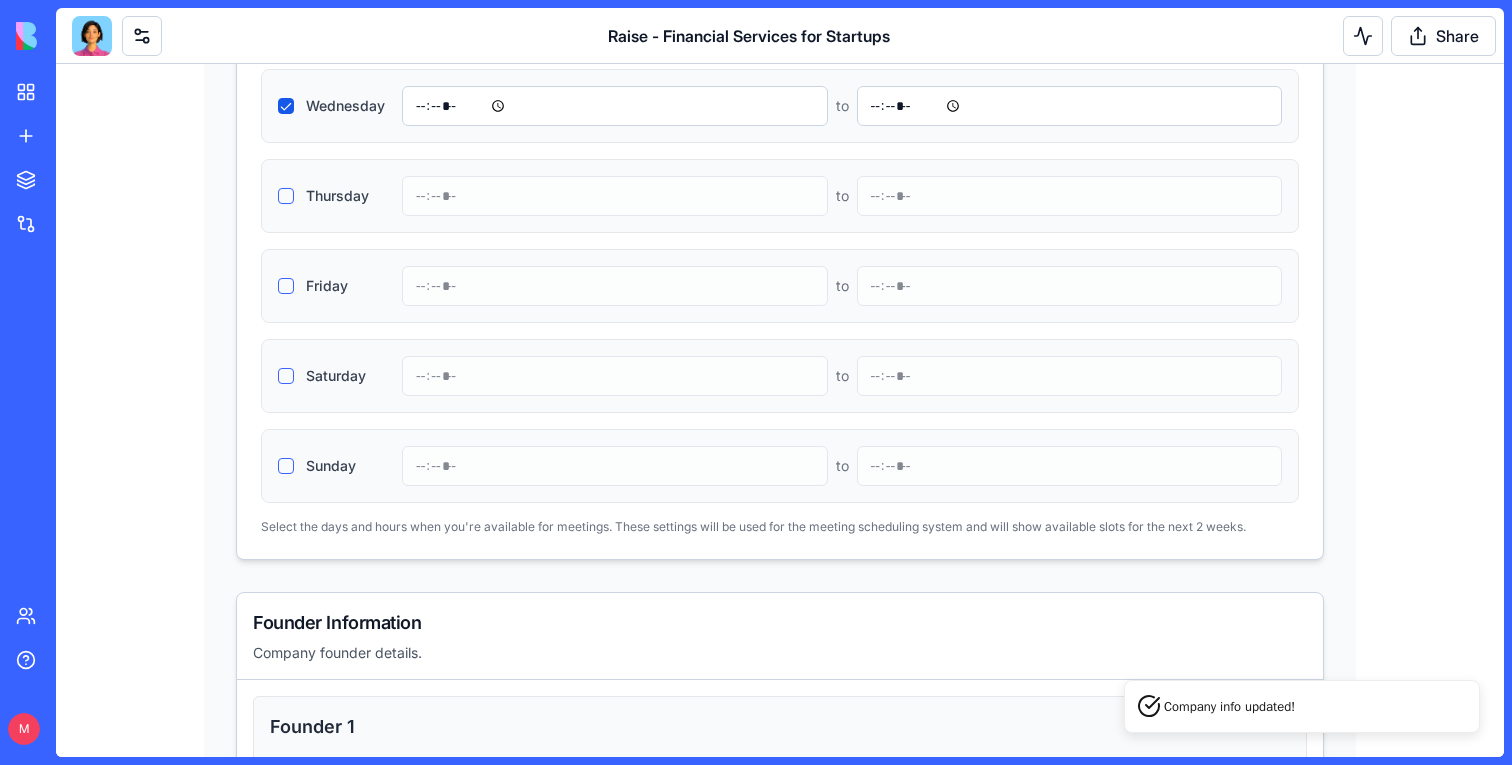 scroll, scrollTop: 1365, scrollLeft: 0, axis: vertical 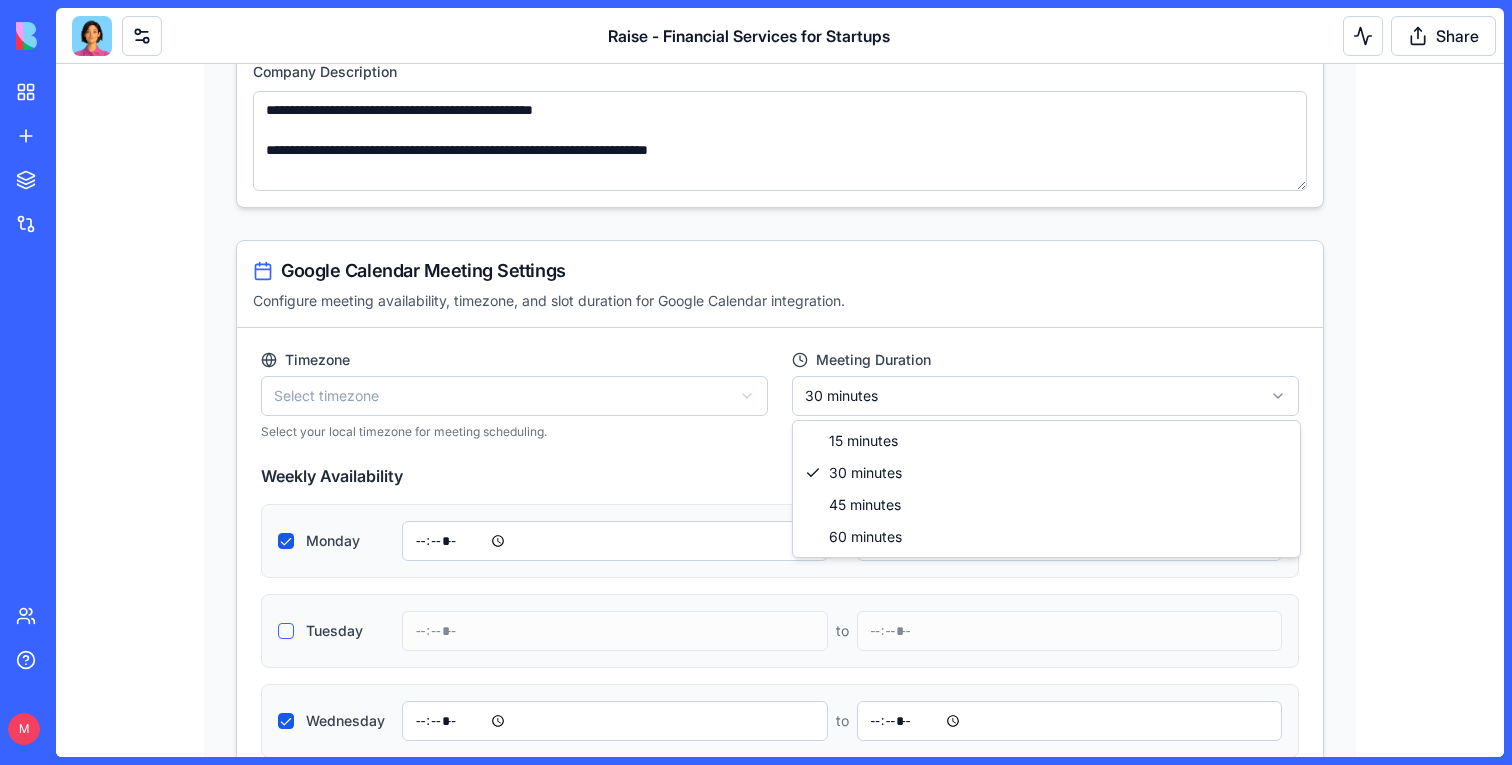 click on "Admin Panel Services Management Add, edit, or delete the services your company offers.  Add Service Title Description Icon URL Actions Accounting & Bookkeeping • Monthly and quarterly financial reports
• Monitoring and forecasting cash flow - Edit Service Delete Service Financial Planning • Business modeling
• Operational analysis
• Budgeting and forecasting
• Key financial metrics monitoring - Edit Service Delete Service CFO Services • Finance strategy
• DD and fund raising prep
• Cap Table management
• Technology solutions implementation - Edit Service Delete Service Admin Services • AP/AR management
• ITA representation
• Employee management
• Ongoing administration - Edit Service Delete Service Client Testimonials Management Manage client testimonials displayed on your site.  Add Testimonial Name Title Testimonial LinkedIn Picture Actions Eldad Postan-Koren Co-Founder & CEO at Winn.ai - Uploaded Edit Testimonial Delete Testimonial Michal Lupu Co-Founder & CEO at Blocks" at bounding box center [780, 1688] 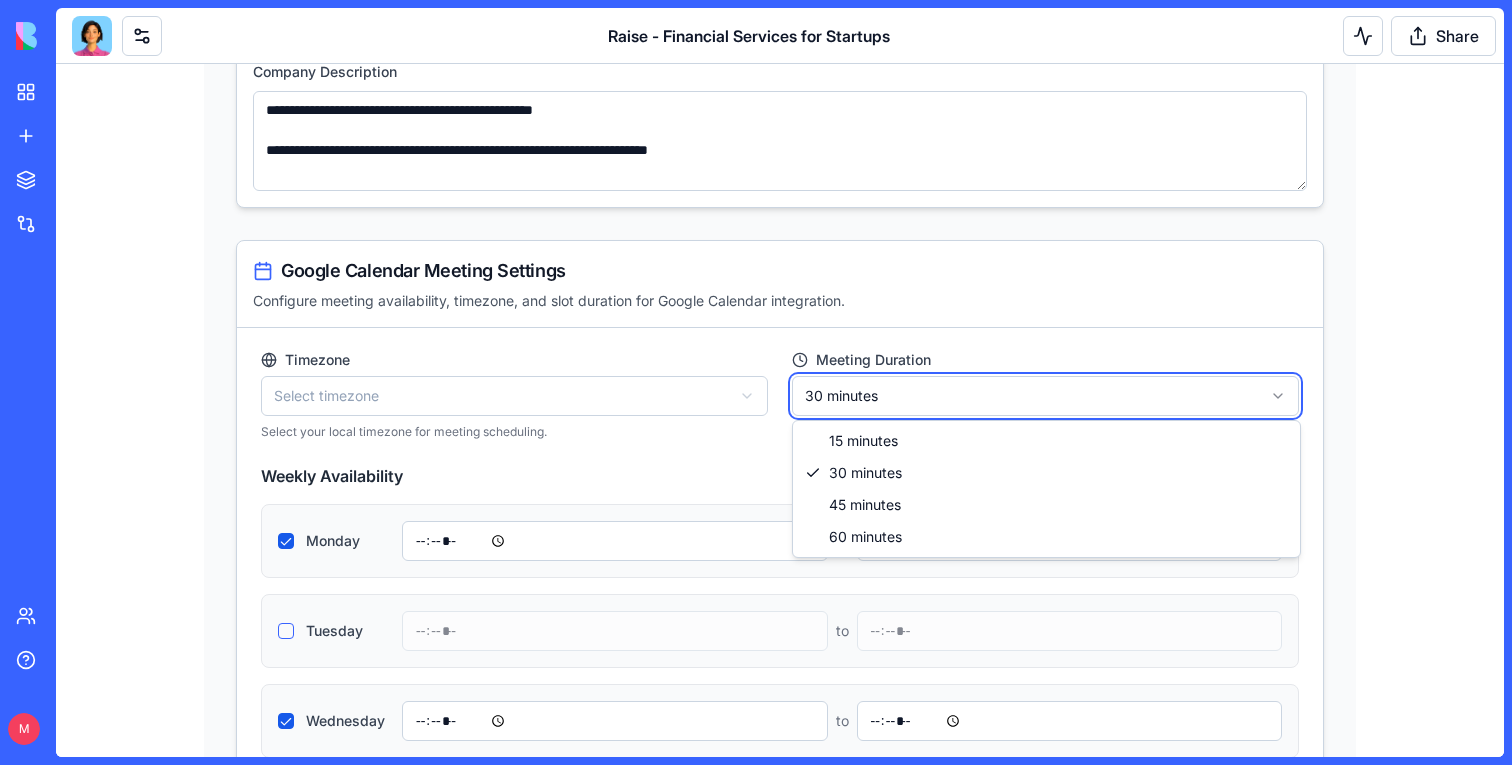 click on "Admin Panel Services Management Add, edit, or delete the services your company offers.  Add Service Title Description Icon URL Actions Accounting & Bookkeeping • Monthly and quarterly financial reports
• Monitoring and forecasting cash flow - Edit Service Delete Service Financial Planning • Business modeling
• Operational analysis
• Budgeting and forecasting
• Key financial metrics monitoring - Edit Service Delete Service CFO Services • Finance strategy
• DD and fund raising prep
• Cap Table management
• Technology solutions implementation - Edit Service Delete Service Admin Services • AP/AR management
• ITA representation
• Employee management
• Ongoing administration - Edit Service Delete Service Client Testimonials Management Manage client testimonials displayed on your site.  Add Testimonial Name Title Testimonial LinkedIn Picture Actions Eldad Postan-Koren Co-Founder & CEO at Winn.ai - Uploaded Edit Testimonial Delete Testimonial Michal Lupu Co-Founder & CEO at Blocks" at bounding box center [780, 1688] 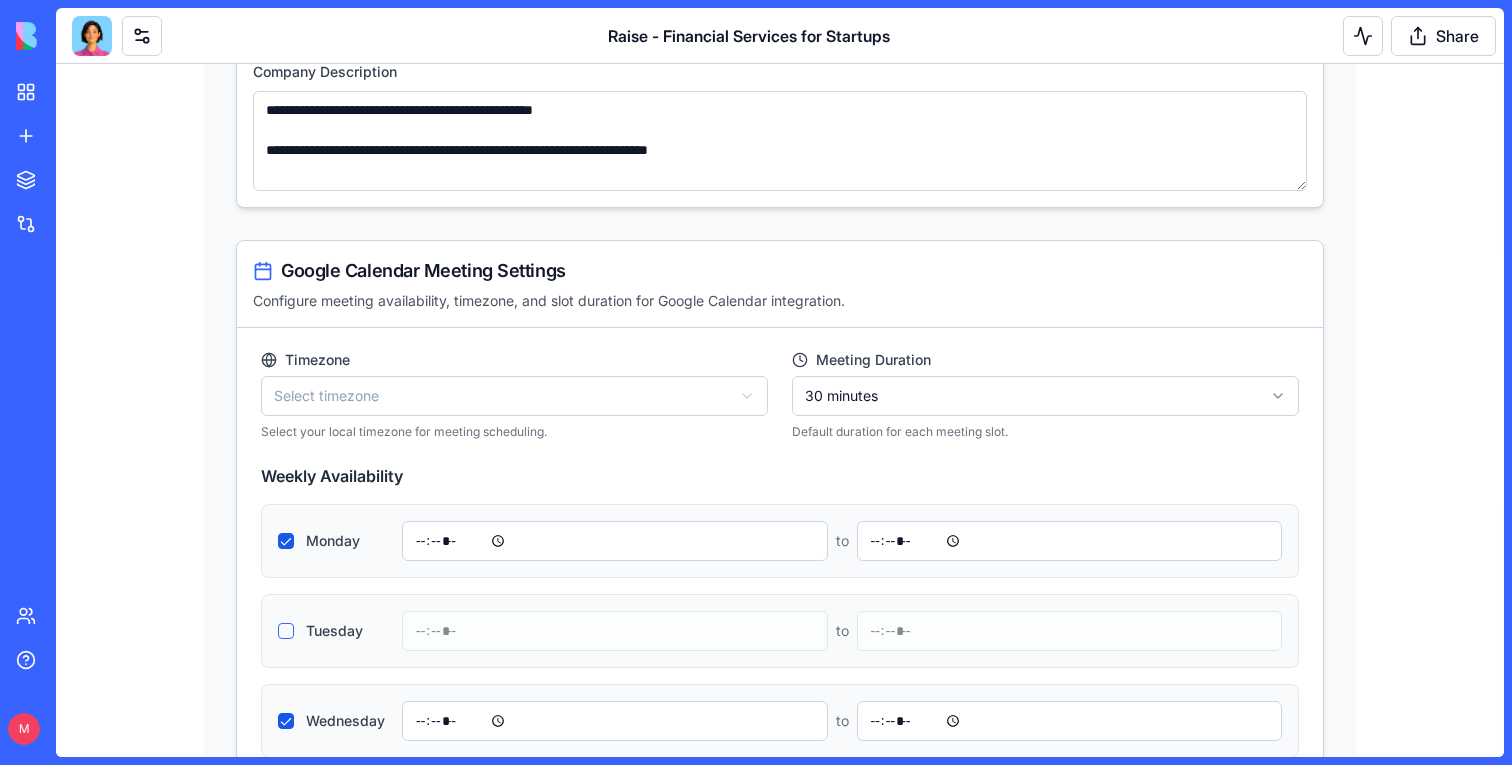 click at bounding box center [92, 36] 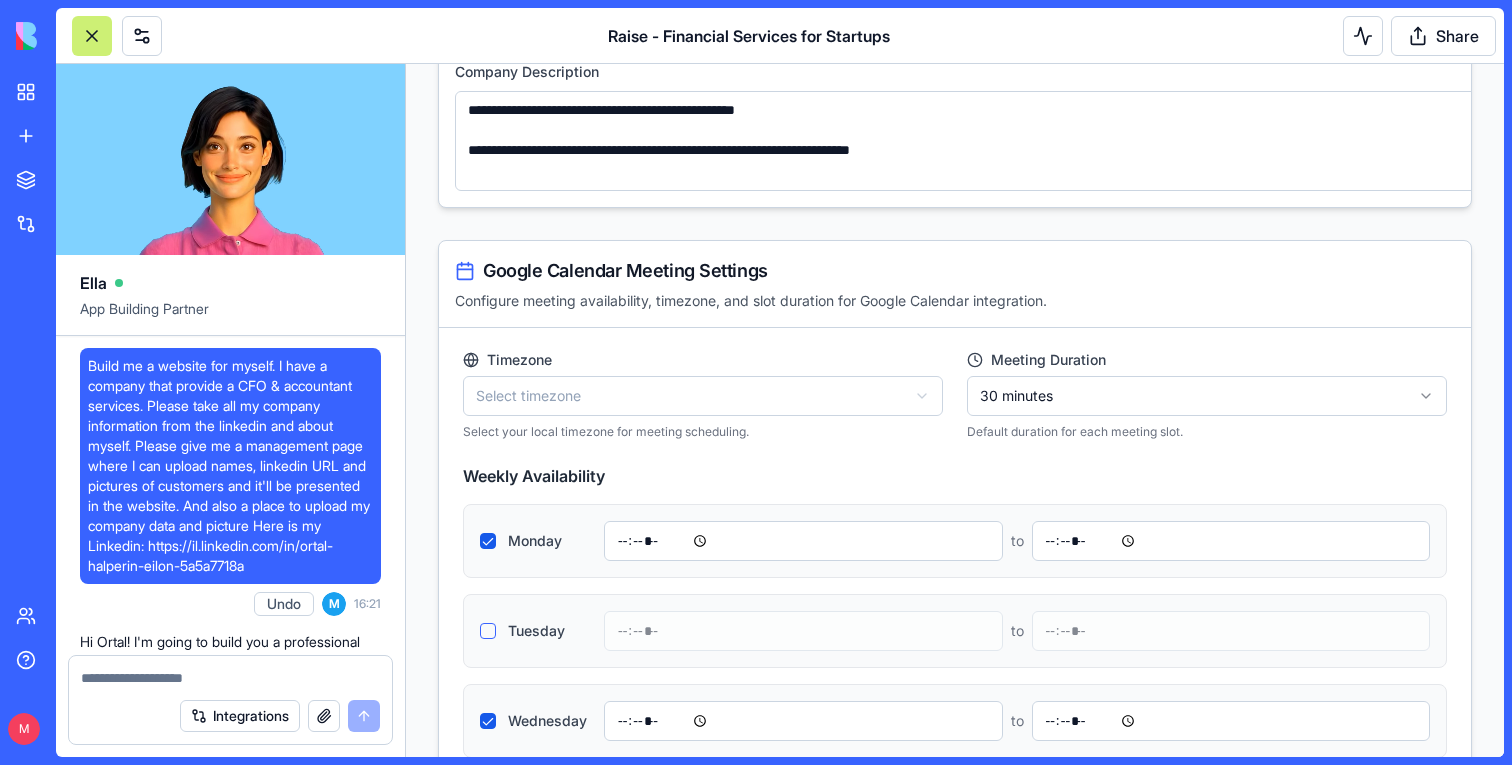 scroll, scrollTop: 204684, scrollLeft: 0, axis: vertical 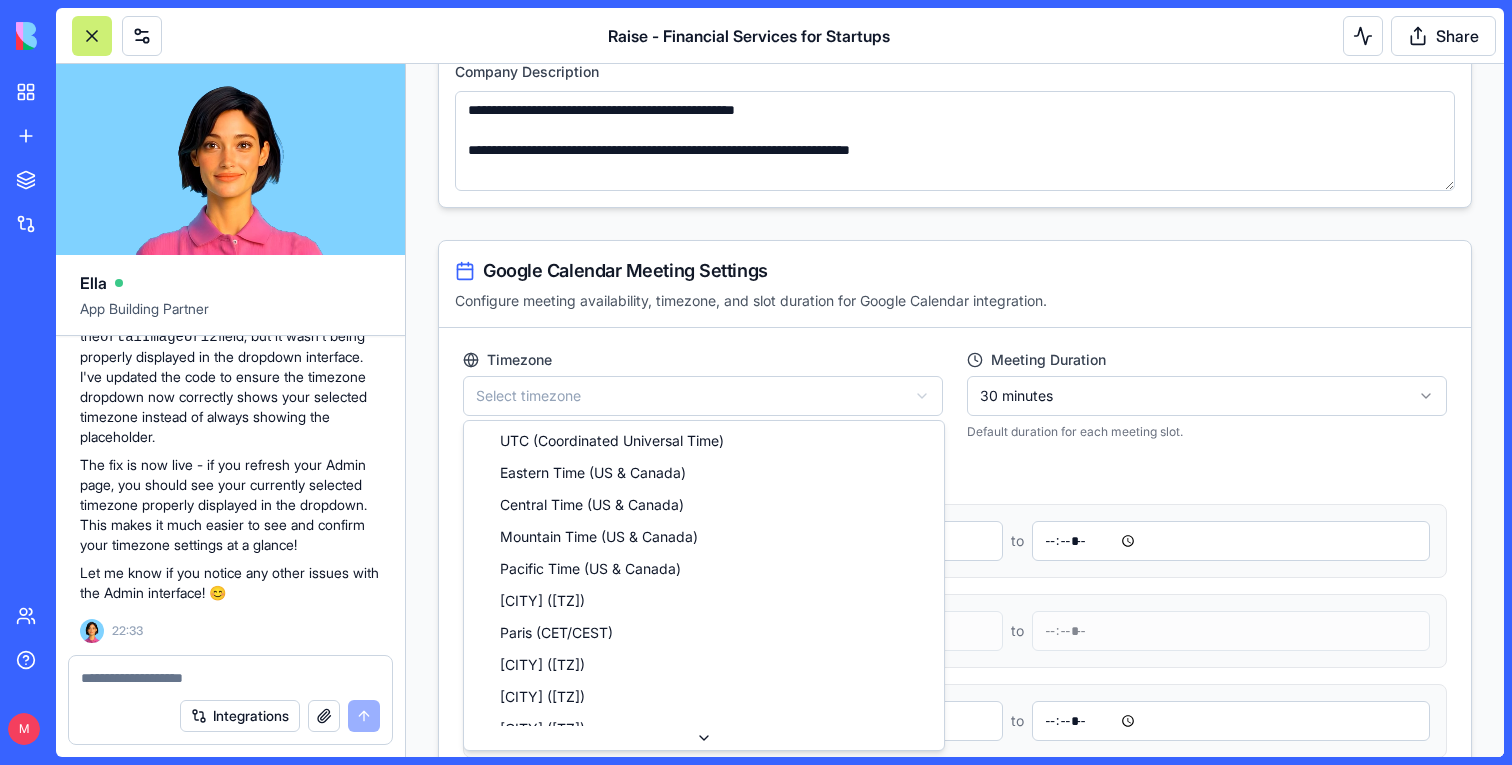 click on "Admin Panel Services Management Add, edit, or delete the services your company offers.  Add Service Title Description Icon URL Actions Accounting & Bookkeeping • Monthly and quarterly financial reports
• Monitoring and forecasting cash flow - Edit Service Delete Service Financial Planning • Business modeling
• Operational analysis
• Budgeting and forecasting
• Key financial metrics monitoring - Edit Service Delete Service CFO Services • Finance strategy
• DD and fund raising prep
• Cap Table management
• Technology solutions implementation - Edit Service Delete Service Admin Services • AP/AR management
• ITA representation
• Employee management
• Ongoing administration - Edit Service Delete Service Client Testimonials Management Manage client testimonials displayed on your site.  Add Testimonial Name Title Testimonial LinkedIn Picture Actions Eldad Postan-Koren Co-Founder & CEO at Winn.ai - Uploaded Edit Testimonial Delete Testimonial Michal Lupu Co-Founder & CEO at Blocks" at bounding box center [955, 1696] 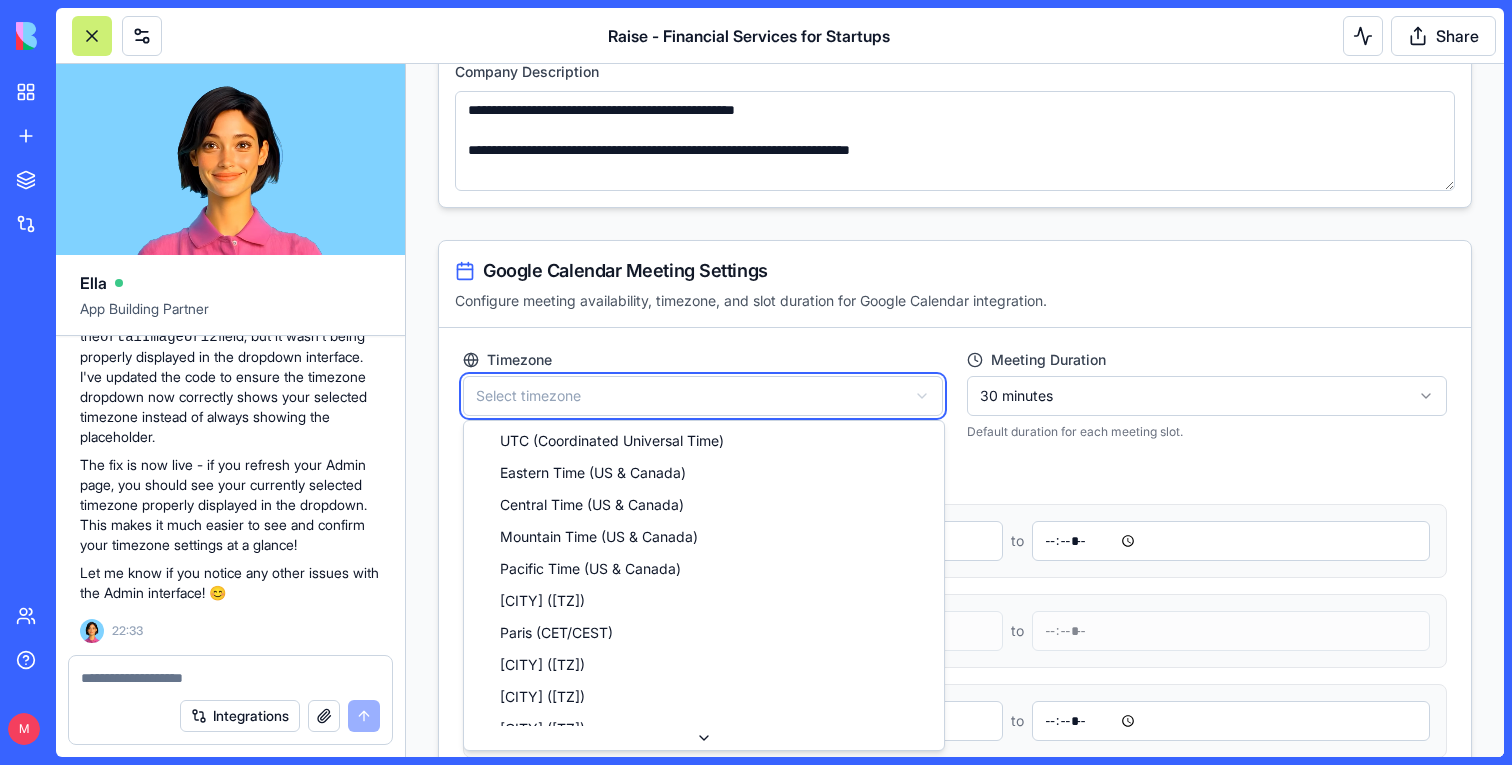 click on "Admin Panel Services Management Add, edit, or delete the services your company offers.  Add Service Title Description Icon URL Actions Accounting & Bookkeeping • Monthly and quarterly financial reports
• Monitoring and forecasting cash flow - Edit Service Delete Service Financial Planning • Business modeling
• Operational analysis
• Budgeting and forecasting
• Key financial metrics monitoring - Edit Service Delete Service CFO Services • Finance strategy
• DD and fund raising prep
• Cap Table management
• Technology solutions implementation - Edit Service Delete Service Admin Services • AP/AR management
• ITA representation
• Employee management
• Ongoing administration - Edit Service Delete Service Client Testimonials Management Manage client testimonials displayed on your site.  Add Testimonial Name Title Testimonial LinkedIn Picture Actions Eldad Postan-Koren Co-Founder & CEO at Winn.ai - Uploaded Edit Testimonial Delete Testimonial Michal Lupu Co-Founder & CEO at Blocks" at bounding box center [955, 1696] 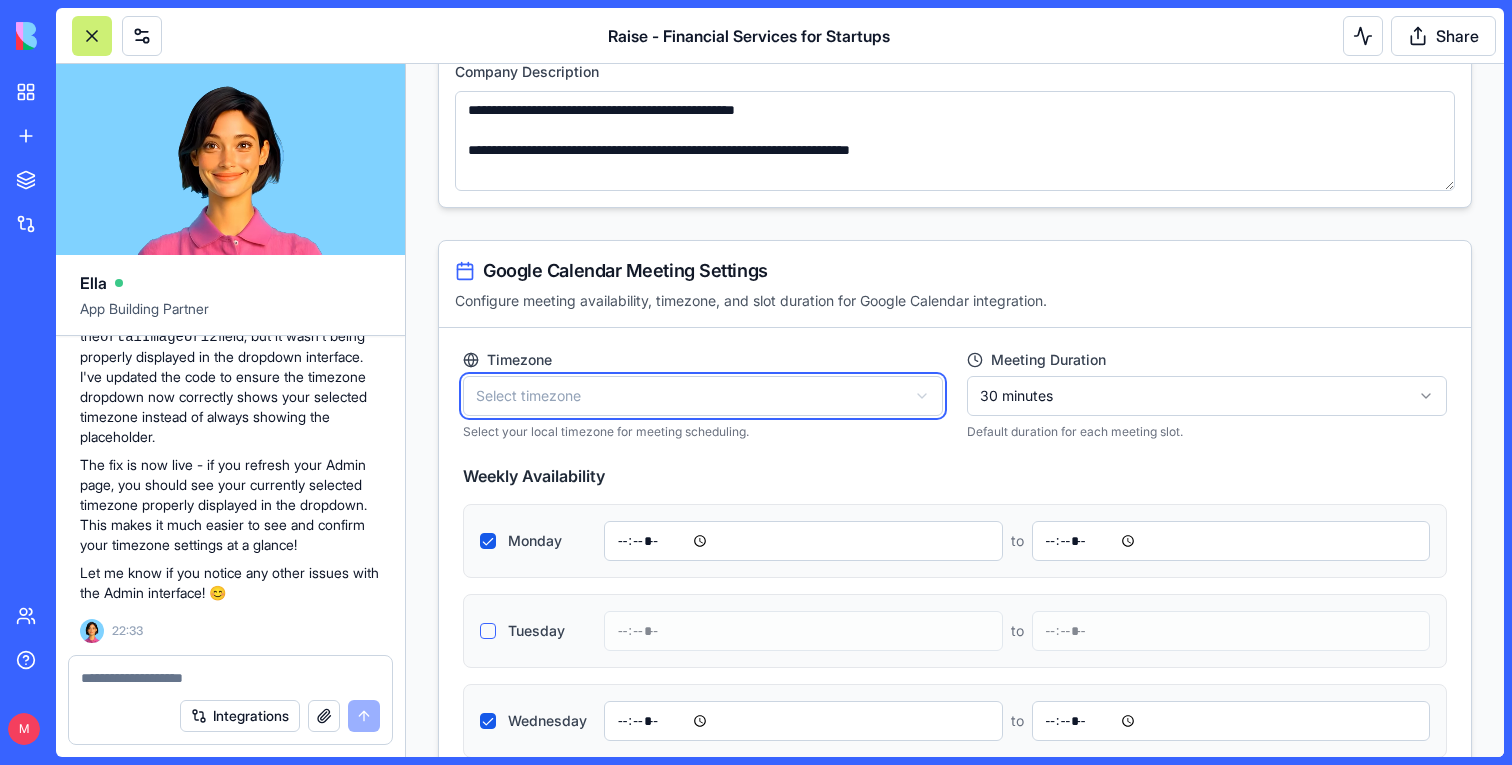scroll, scrollTop: 204305, scrollLeft: 0, axis: vertical 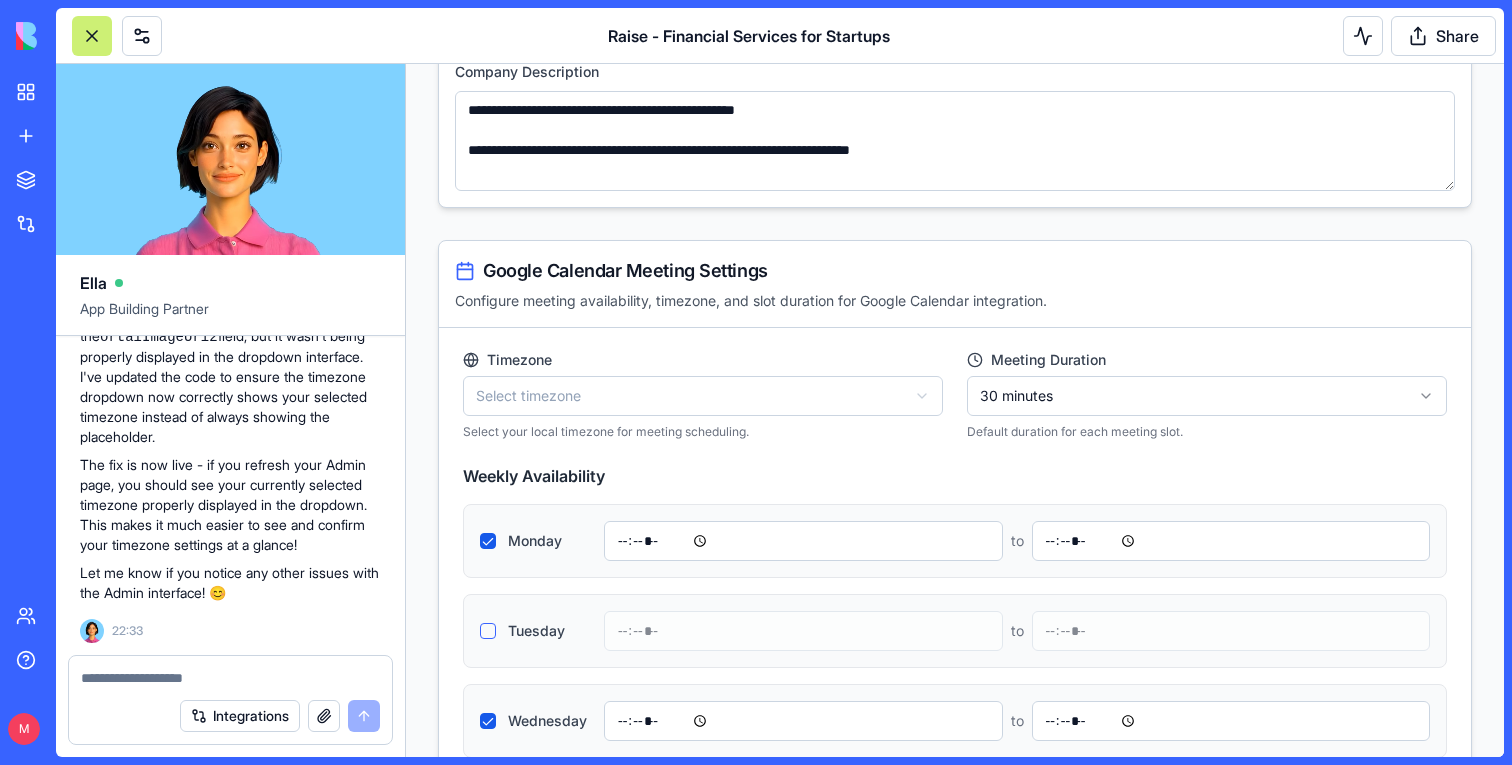 click on "I see that the timezone is saved in the data in the field ortalImageUrl but I don't see it in the admin page" at bounding box center [230, 24] 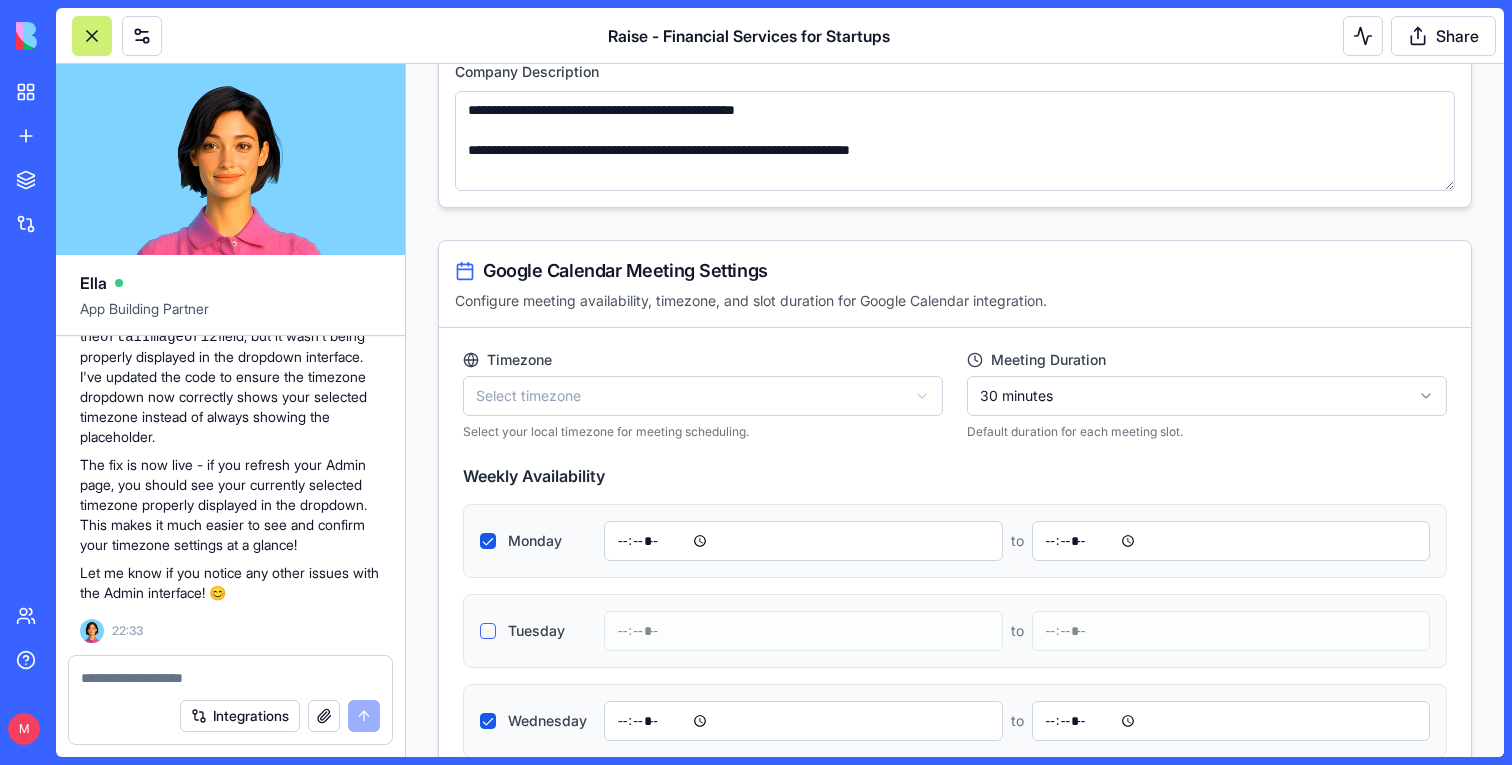 click on "I see that the timezone is saved in the data in the field ortalImageUrl but I don't see it in the admin page" at bounding box center [230, 24] 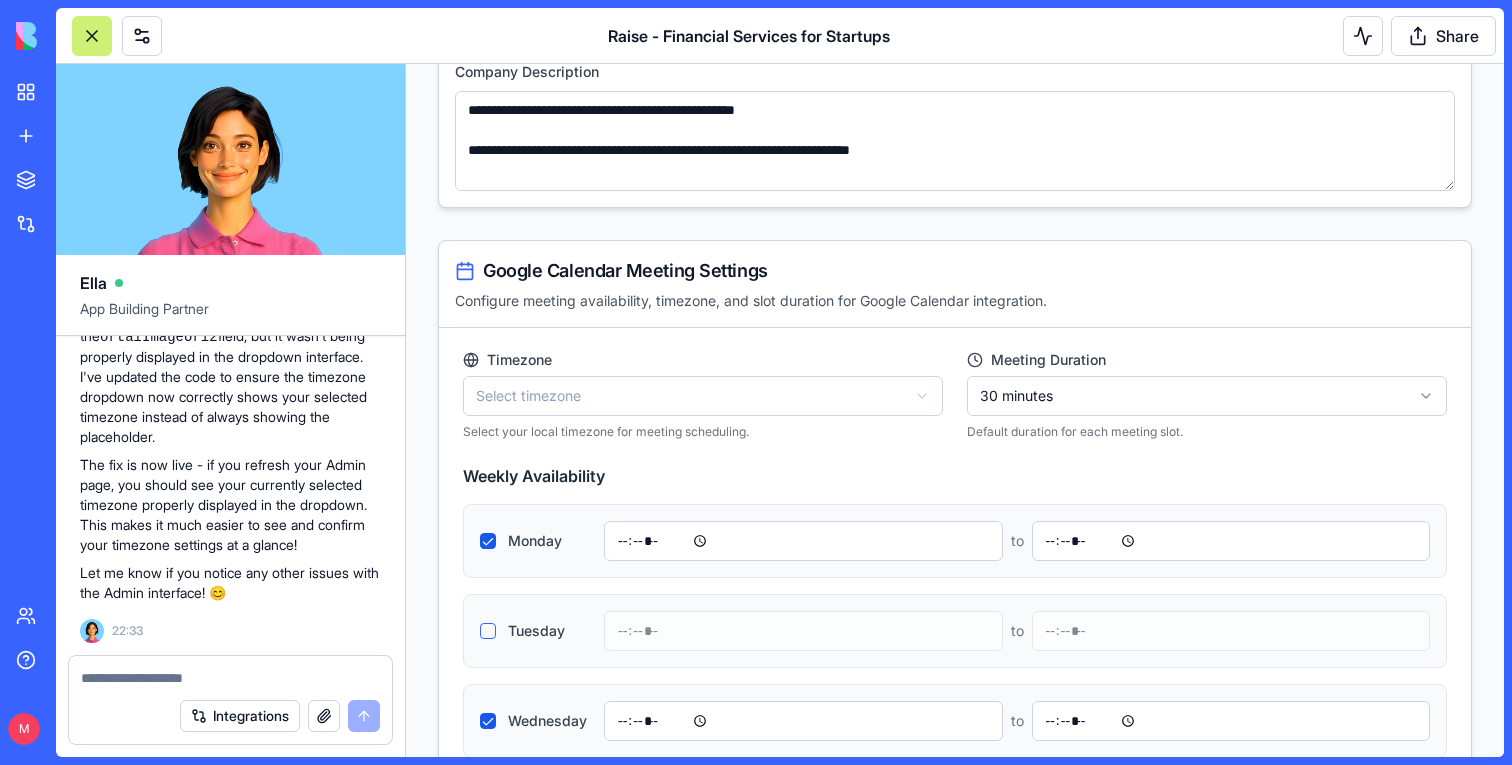 scroll, scrollTop: 204684, scrollLeft: 0, axis: vertical 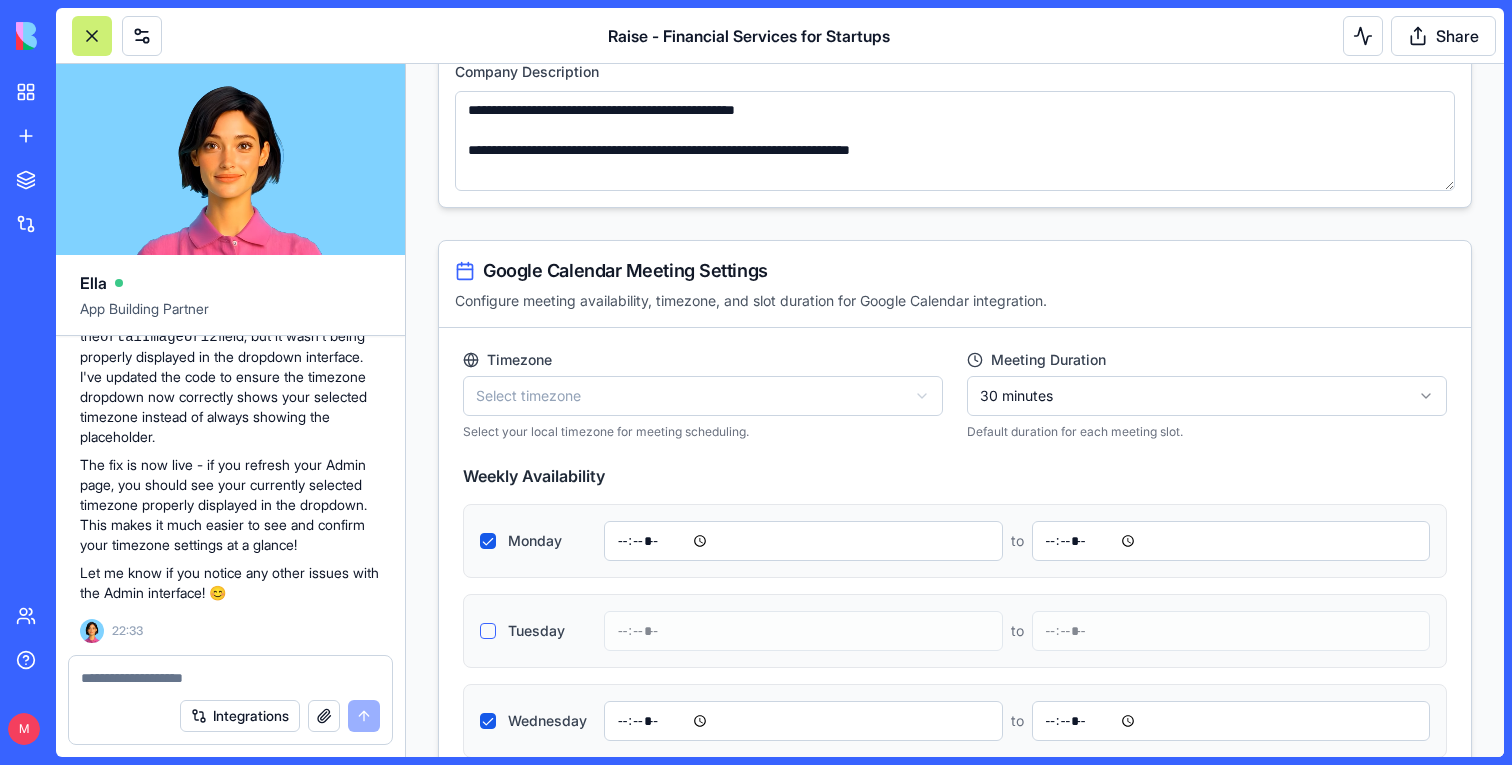click on "Admin Panel Services Management Add, edit, or delete the services your company offers.  Add Service Title Description Icon URL Actions Accounting & Bookkeeping • Monthly and quarterly financial reports
• Monitoring and forecasting cash flow - Edit Service Delete Service Financial Planning • Business modeling
• Operational analysis
• Budgeting and forecasting
• Key financial metrics monitoring - Edit Service Delete Service CFO Services • Finance strategy
• DD and fund raising prep
• Cap Table management
• Technology solutions implementation - Edit Service Delete Service Admin Services • AP/AR management
• ITA representation
• Employee management
• Ongoing administration - Edit Service Delete Service Client Testimonials Management Manage client testimonials displayed on your site.  Add Testimonial Name Title Testimonial LinkedIn Picture Actions Eldad Postan-Koren Co-Founder & CEO at Winn.ai - Uploaded Edit Testimonial Delete Testimonial Michal Lupu Co-Founder & CEO at Blocks" at bounding box center (955, 1696) 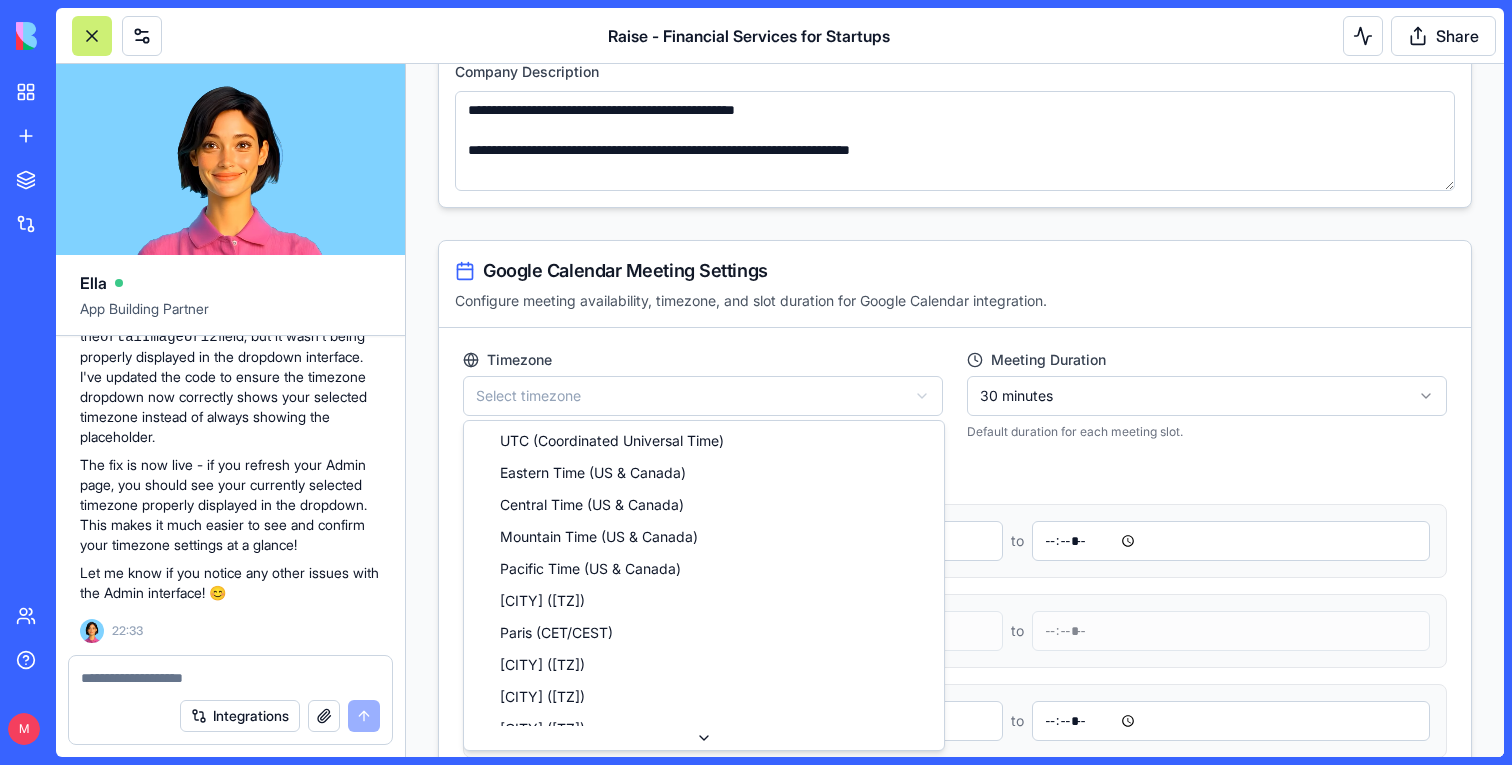 select on "**********" 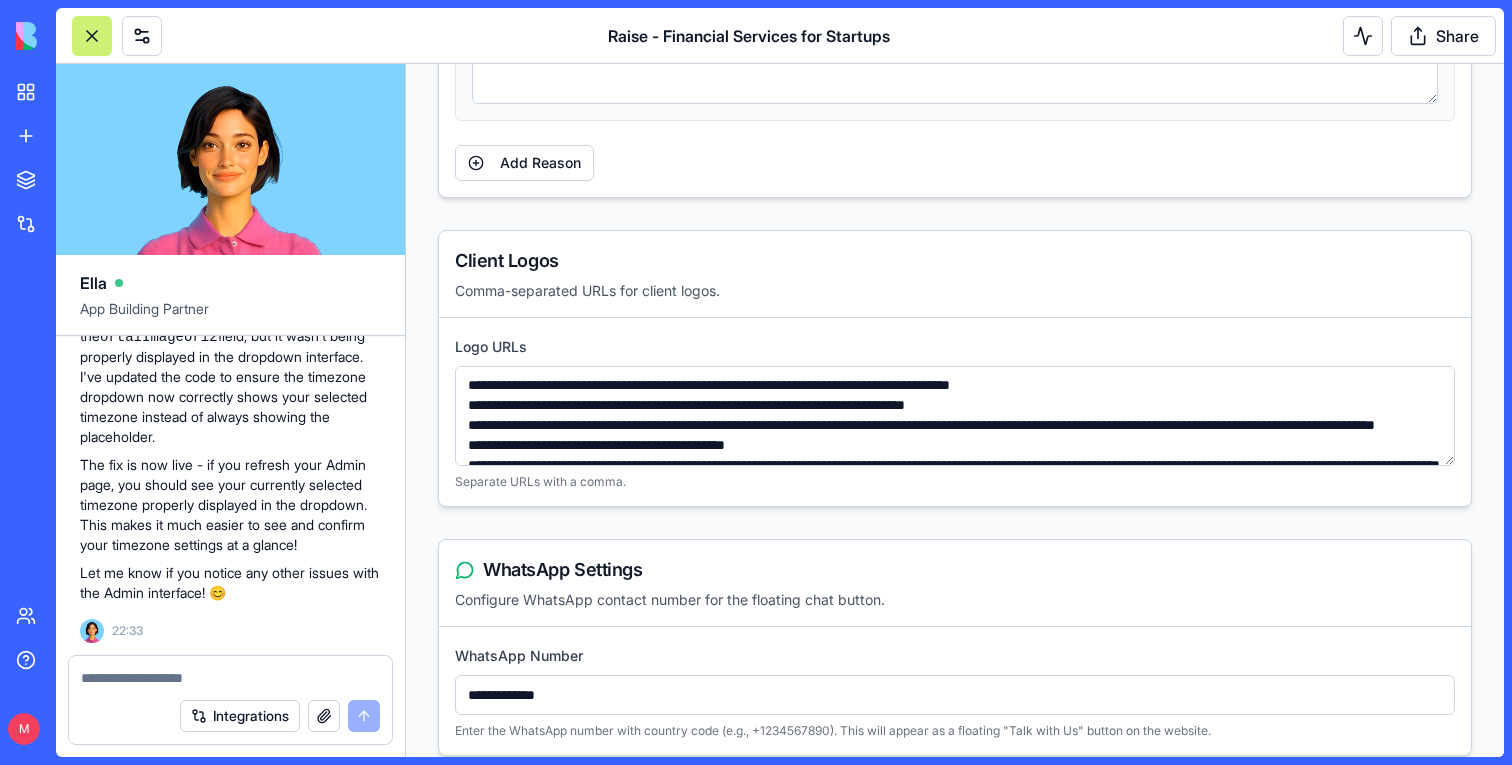 scroll, scrollTop: 5322, scrollLeft: 0, axis: vertical 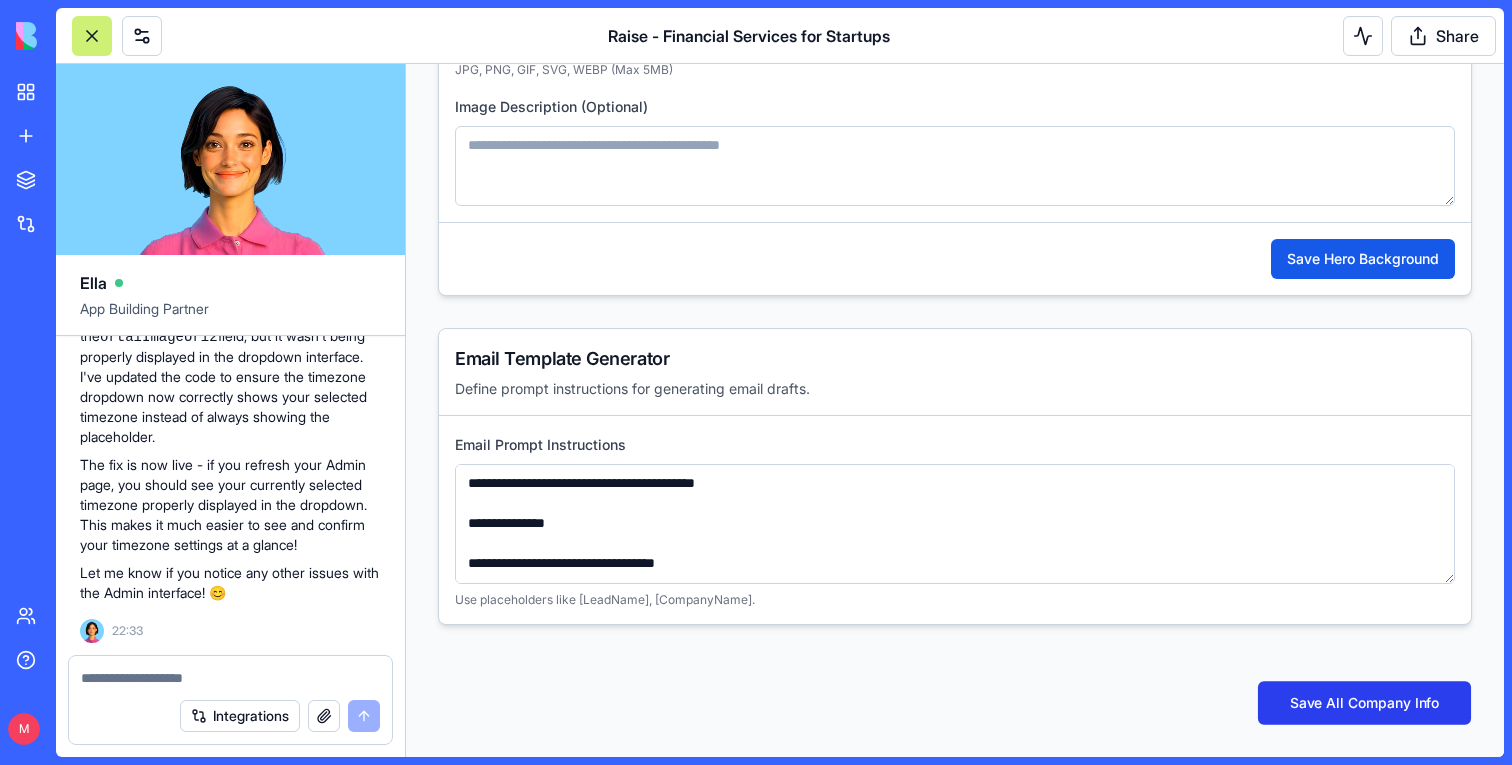 click on "Save All Company Info" at bounding box center (1364, 703) 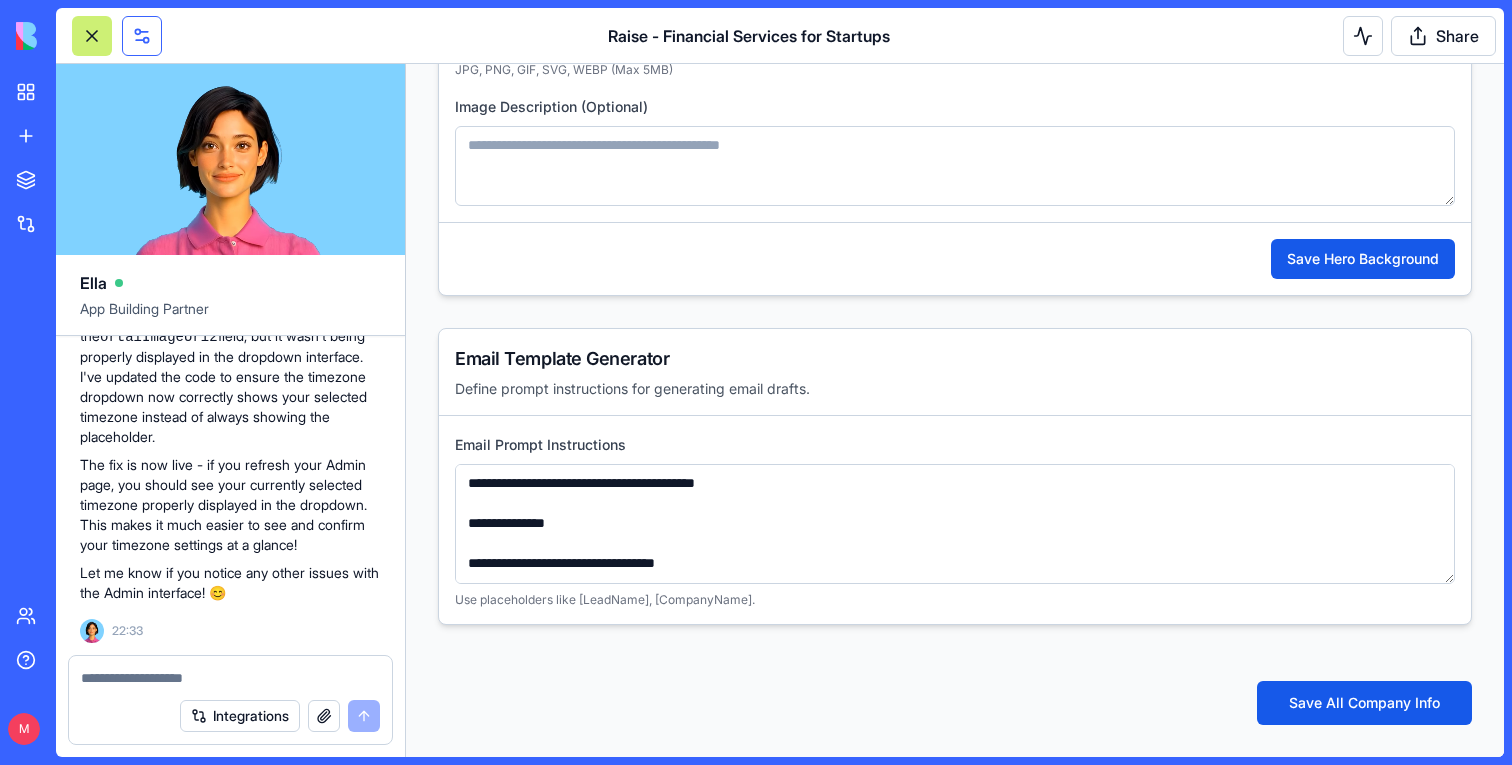 click at bounding box center (142, 36) 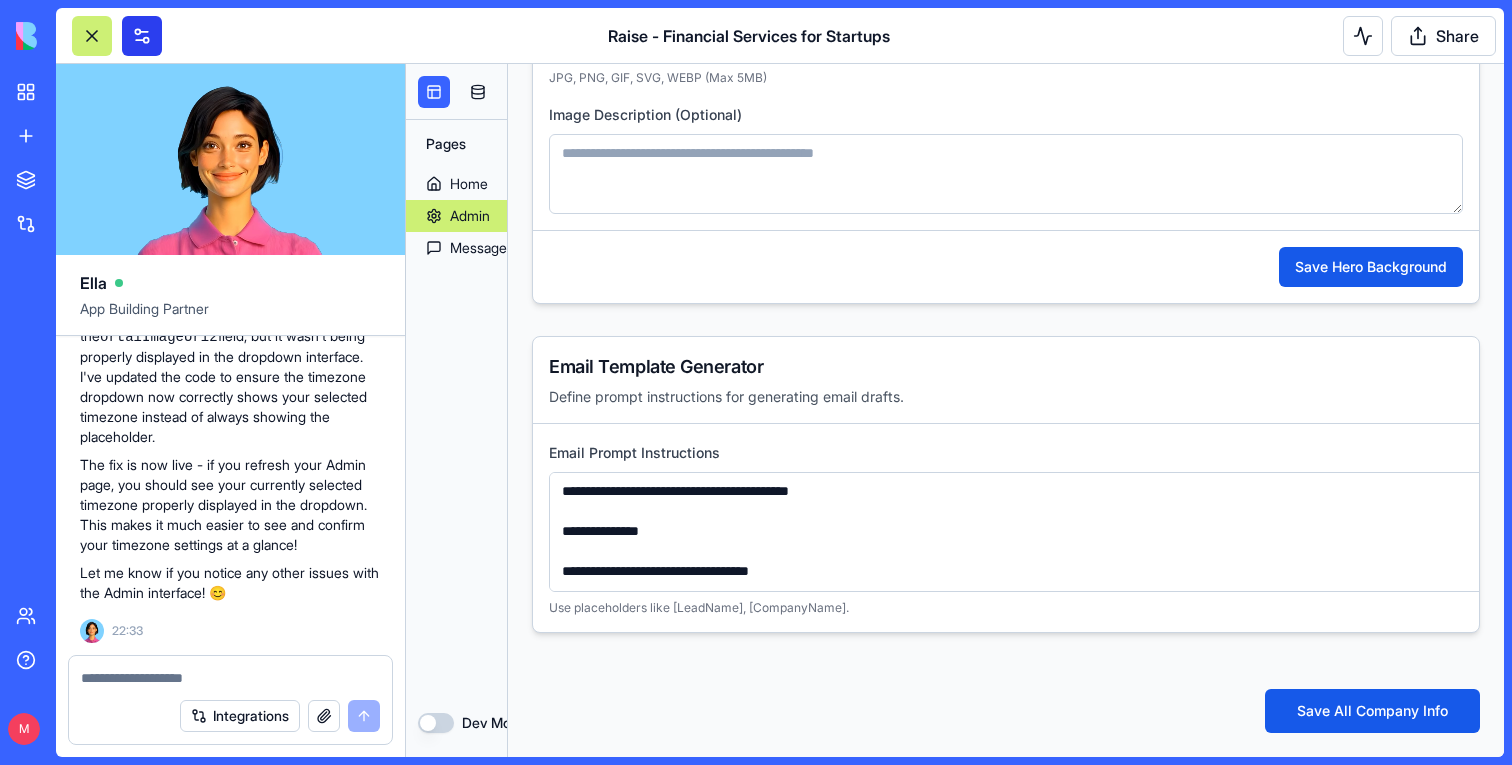 scroll, scrollTop: 5306, scrollLeft: 0, axis: vertical 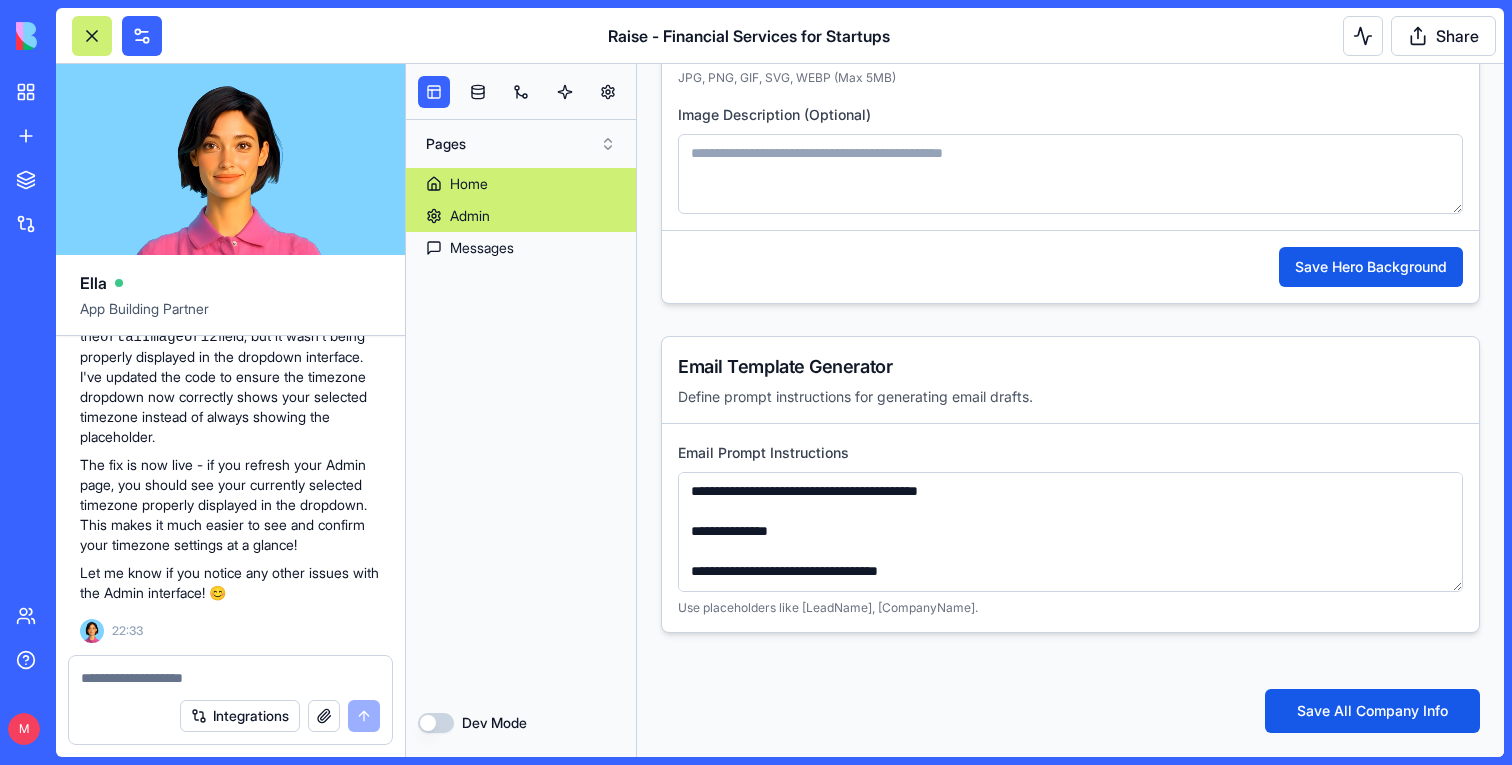 click on "Home" at bounding box center (521, 184) 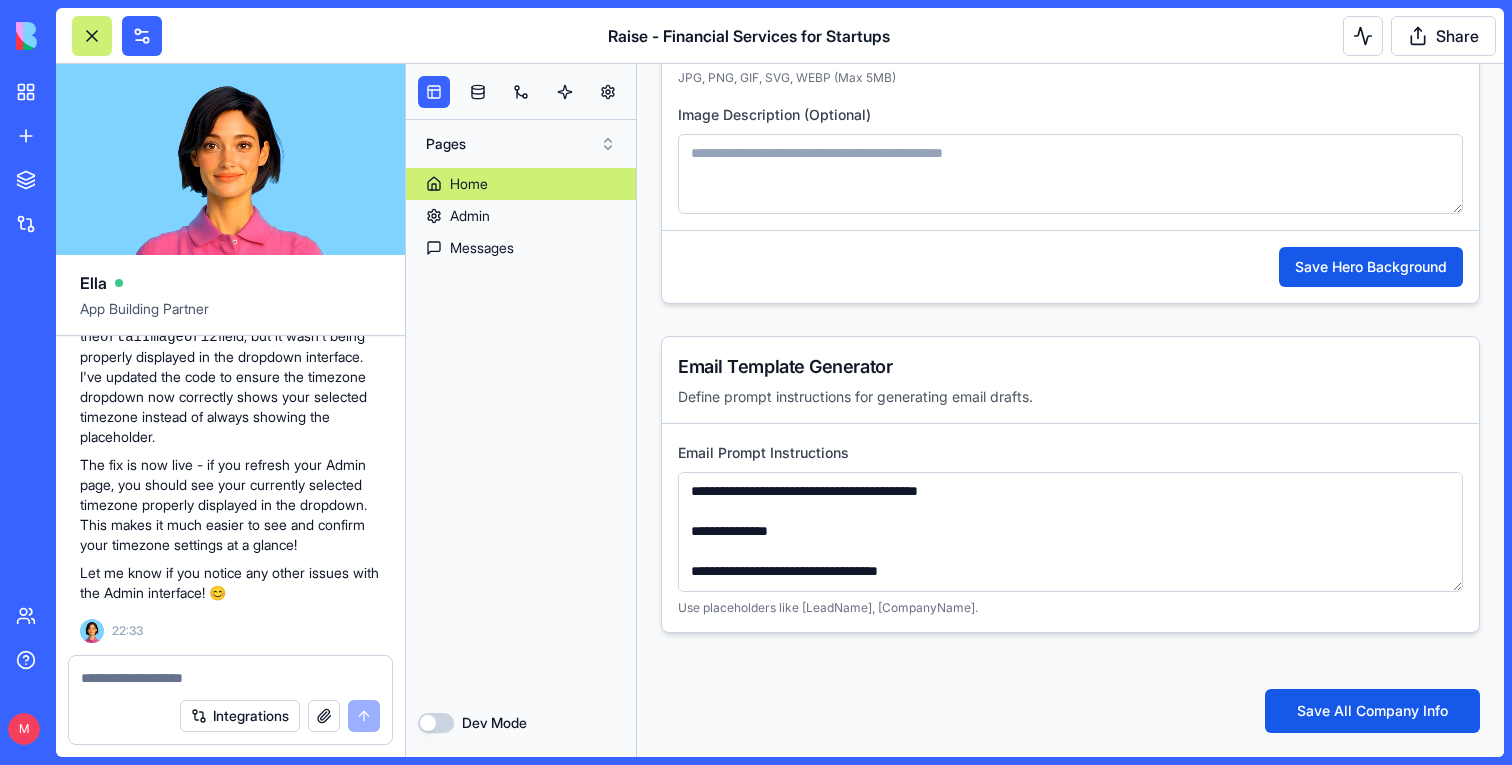 scroll, scrollTop: 3733, scrollLeft: 0, axis: vertical 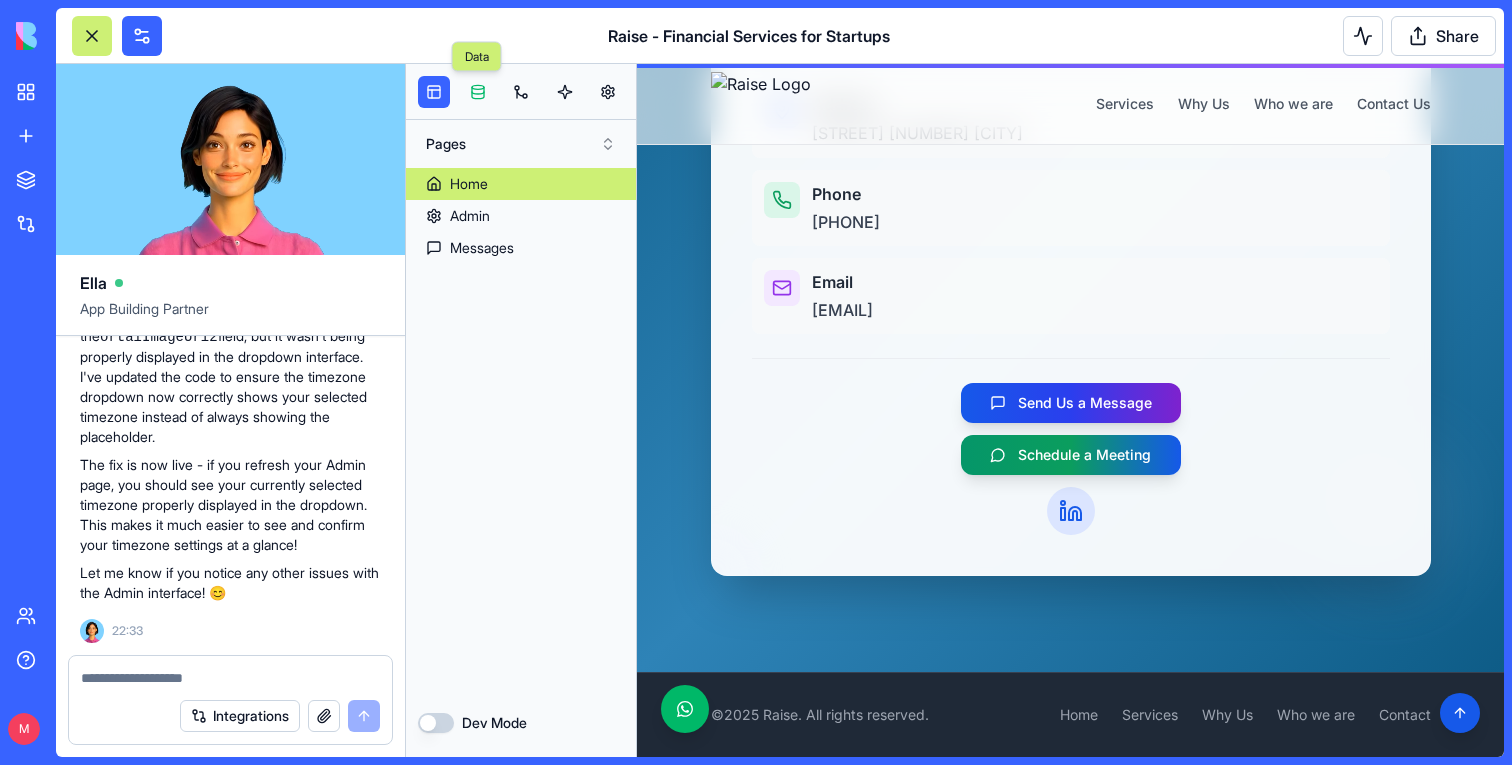 click at bounding box center (478, 92) 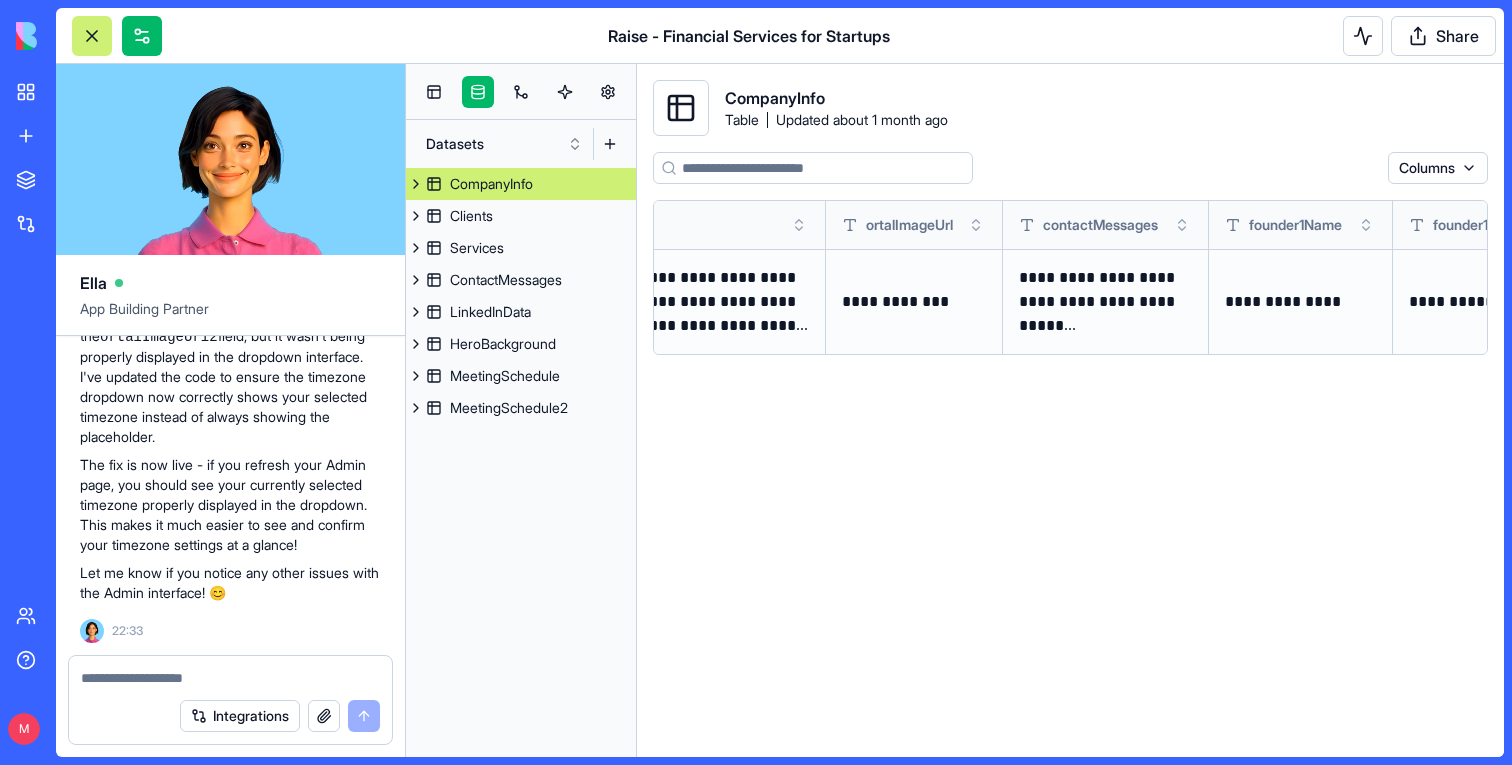 scroll, scrollTop: 0, scrollLeft: 1830, axis: horizontal 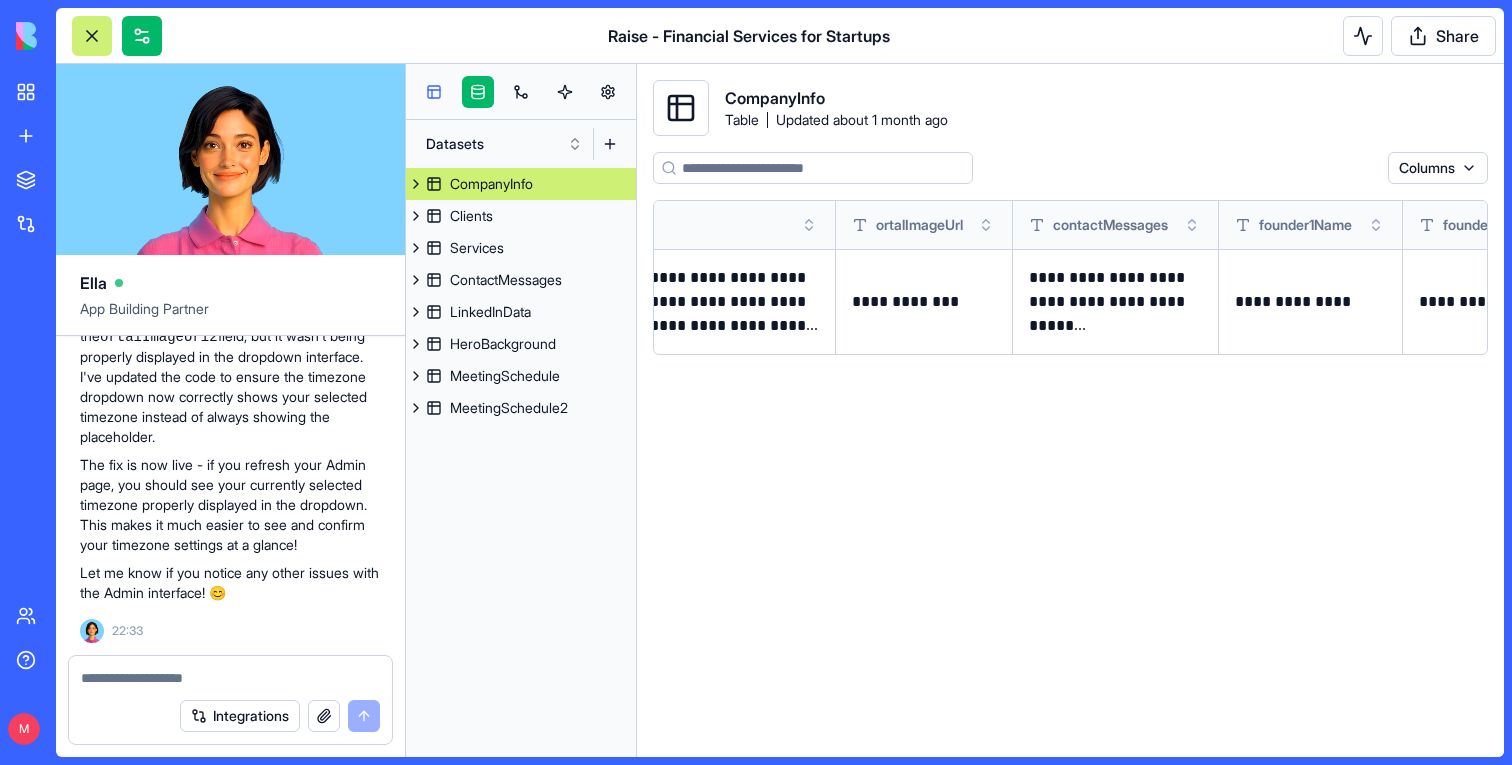 click at bounding box center (434, 92) 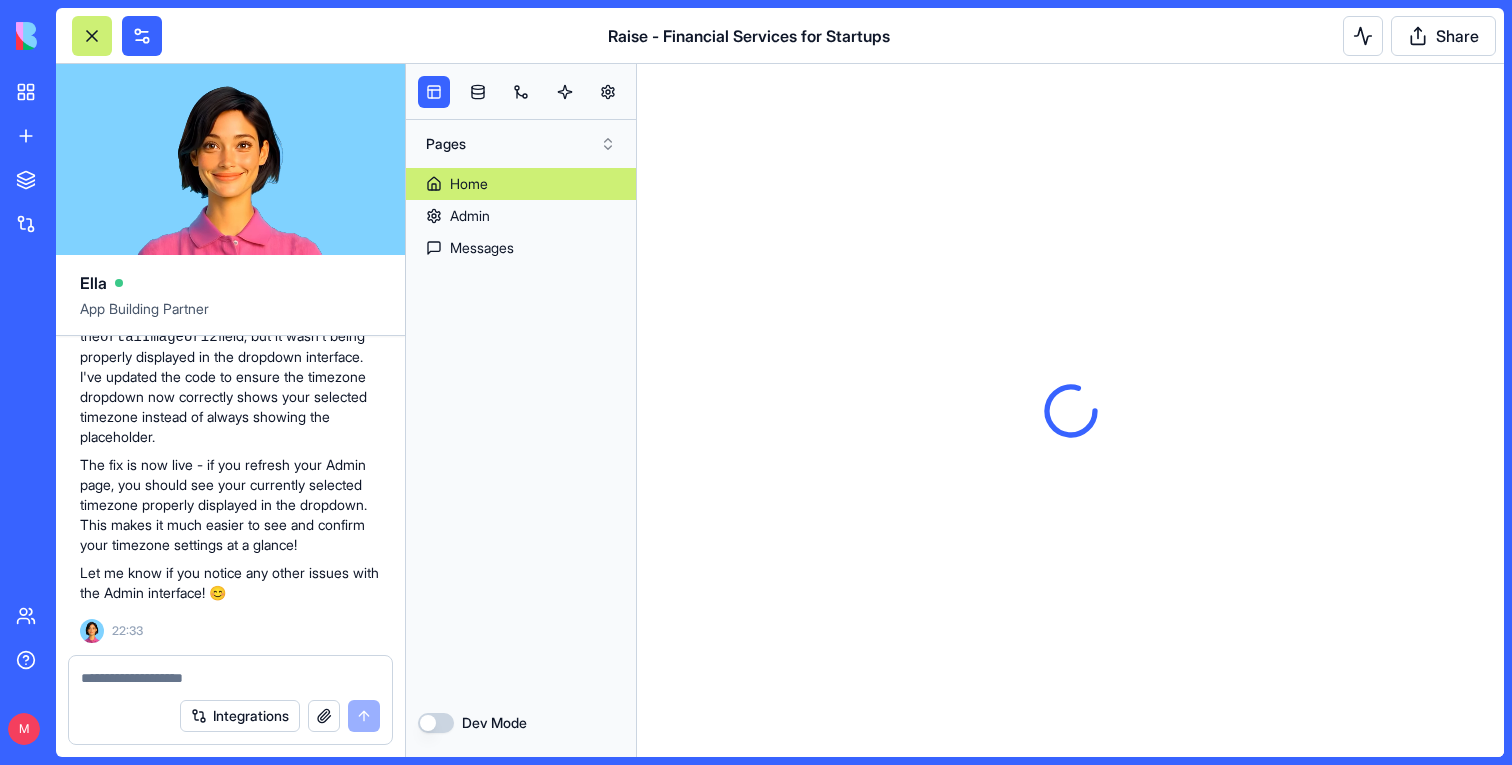 scroll, scrollTop: 0, scrollLeft: 0, axis: both 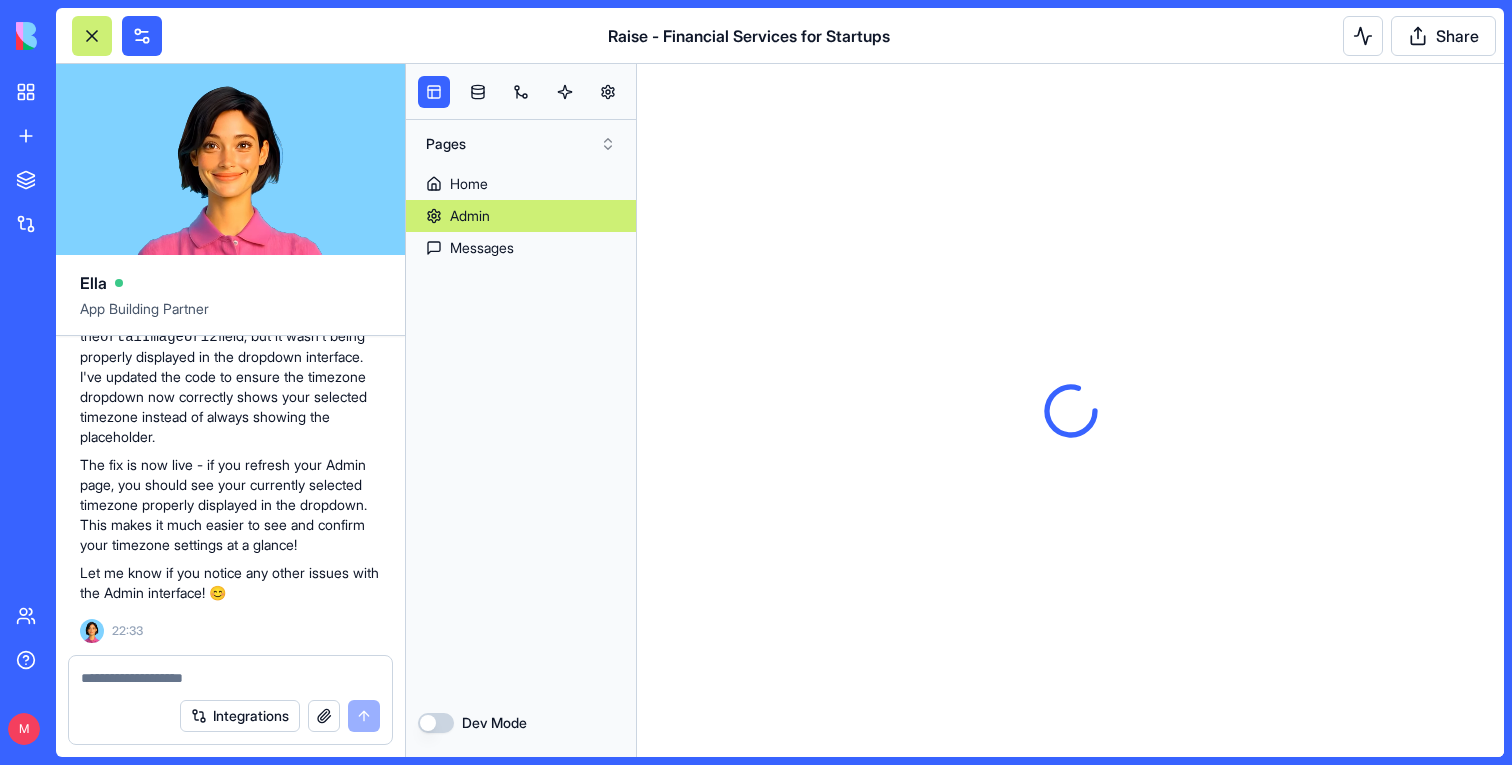 click on "Admin" at bounding box center [470, 216] 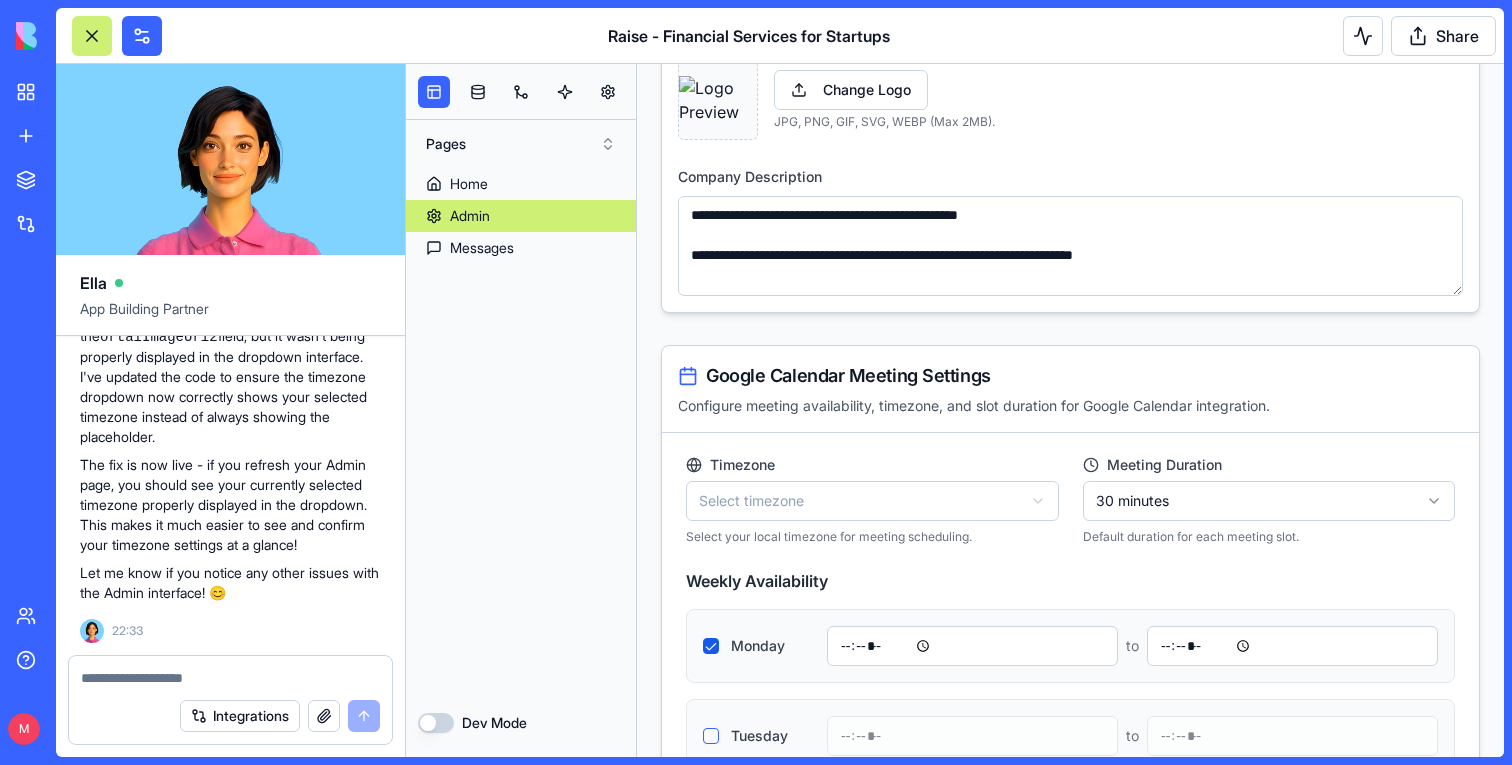 scroll, scrollTop: 1263, scrollLeft: 0, axis: vertical 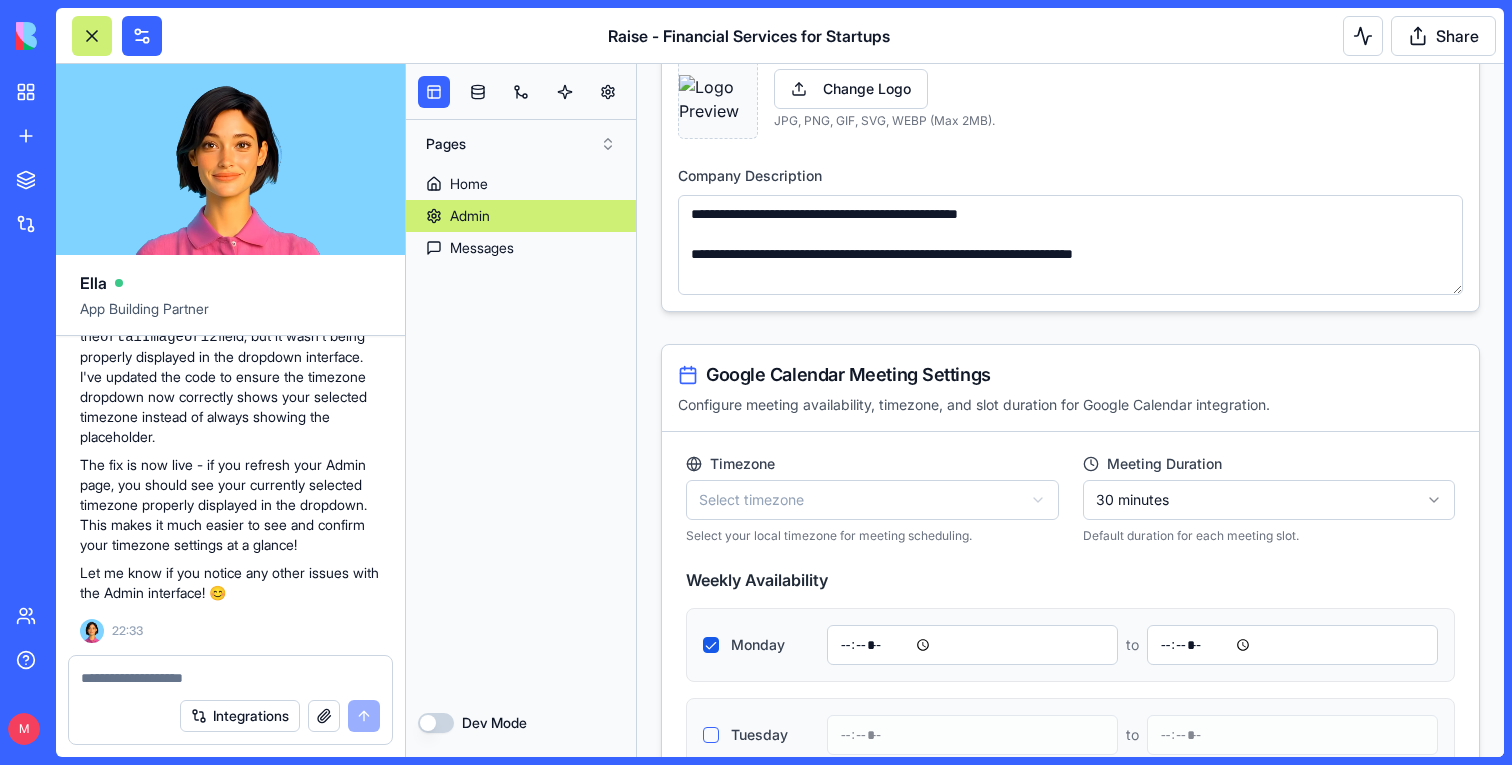 click on "**********" at bounding box center (872, 500) 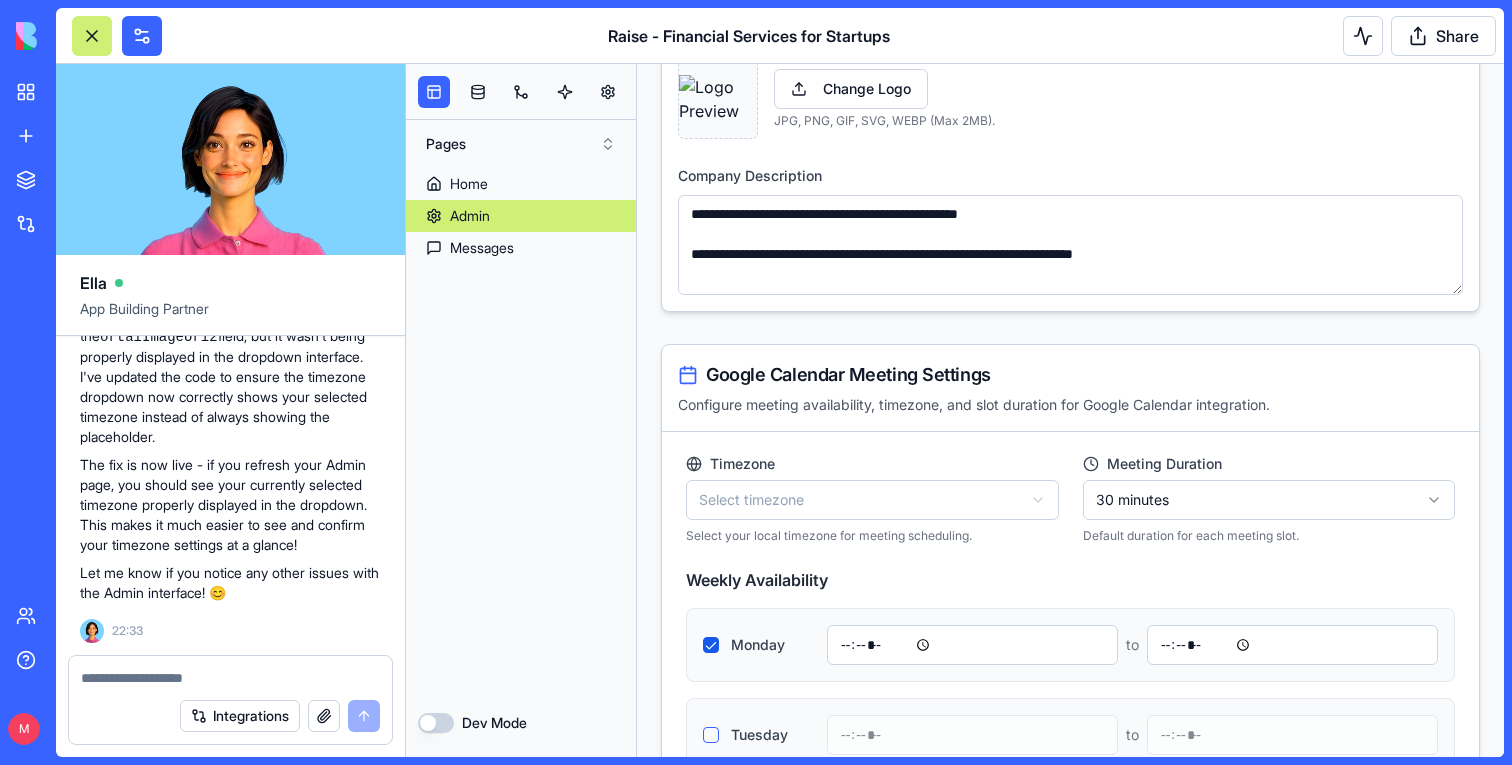 click on "Admin Panel Services Management Add, edit, or delete the services your company offers.  Add Service Title Description Icon URL Actions Accounting & Bookkeeping • Monthly and quarterly financial reports
• Monitoring and forecasting cash flow - Edit Service Delete Service Financial Planning • Business modeling
• Operational analysis
• Budgeting and forecasting
• Key financial metrics monitoring - Edit Service Delete Service CFO Services • Finance strategy
• DD and fund raising prep
• Cap Table management
• Technology solutions implementation - Edit Service Delete Service Admin Services • AP/AR management
• ITA representation
• Employee management
• Ongoing administration - Edit Service Delete Service Client Testimonials Management Manage client testimonials displayed on your site.  Add Testimonial Name Title Testimonial LinkedIn Picture Actions Eldad Postan-Koren Co-Founder & CEO at Winn.ai - Uploaded Edit Testimonial Delete Testimonial Michal Lupu Co-Founder & CEO at Blocks" at bounding box center [1070, 1800] 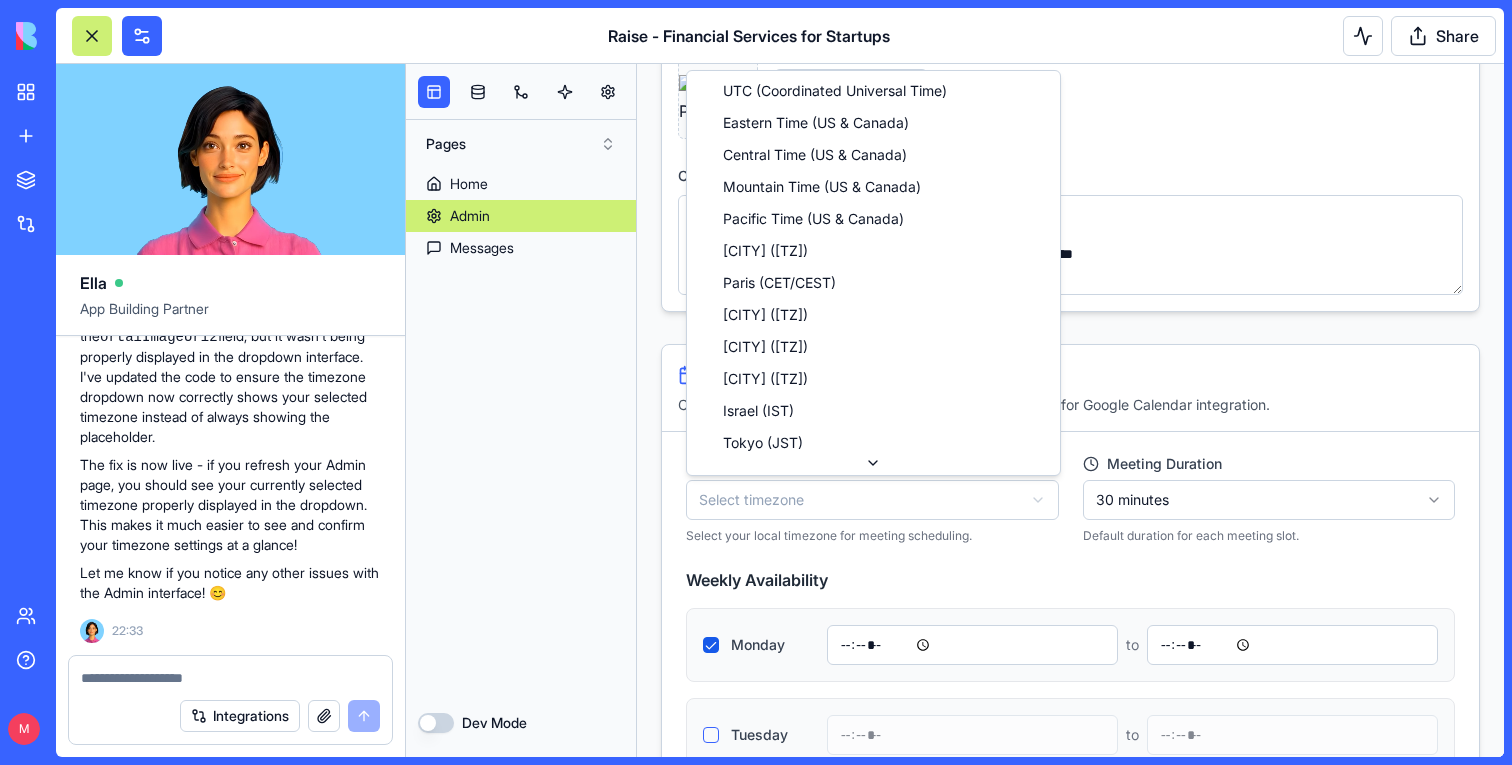 select on "**********" 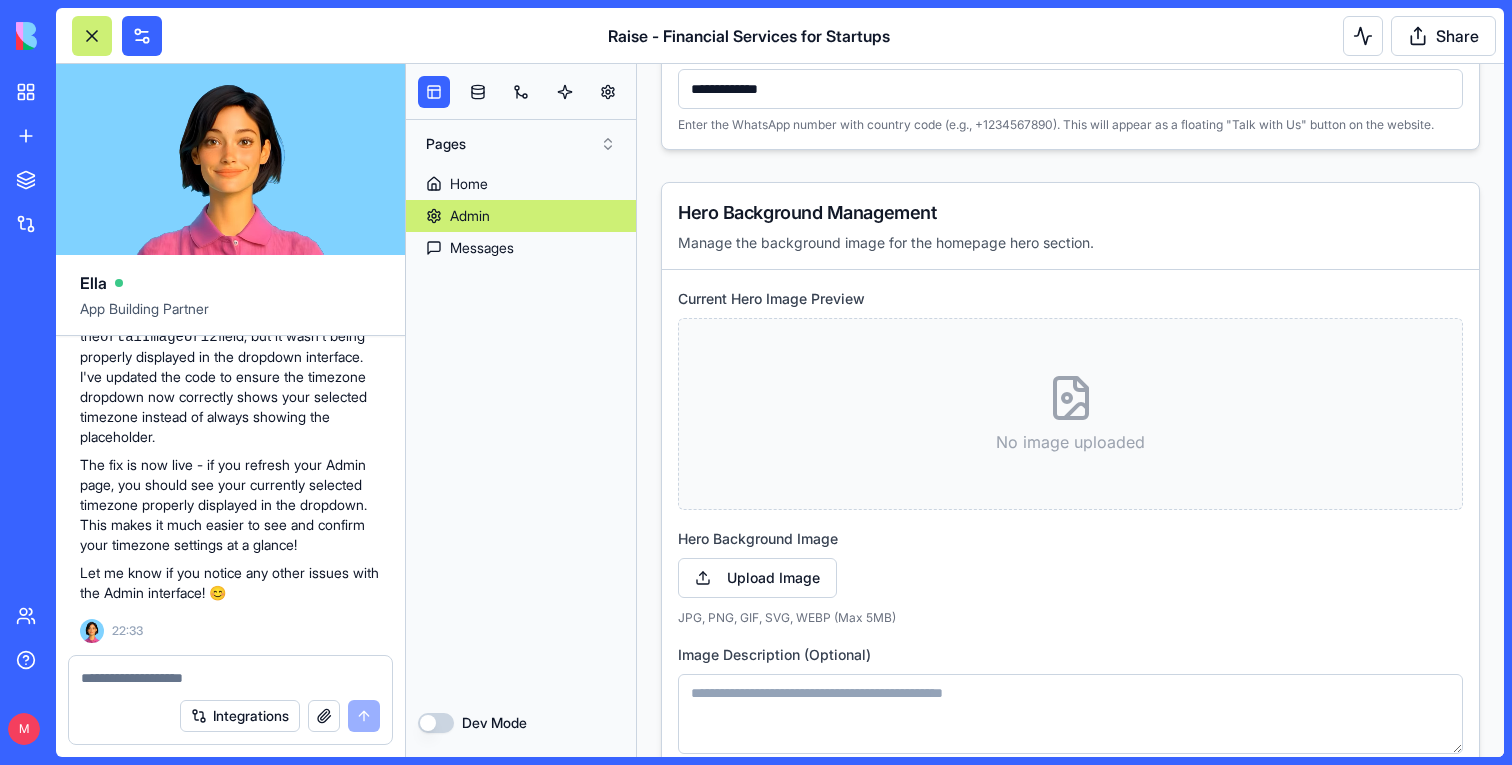 scroll, scrollTop: 5306, scrollLeft: 0, axis: vertical 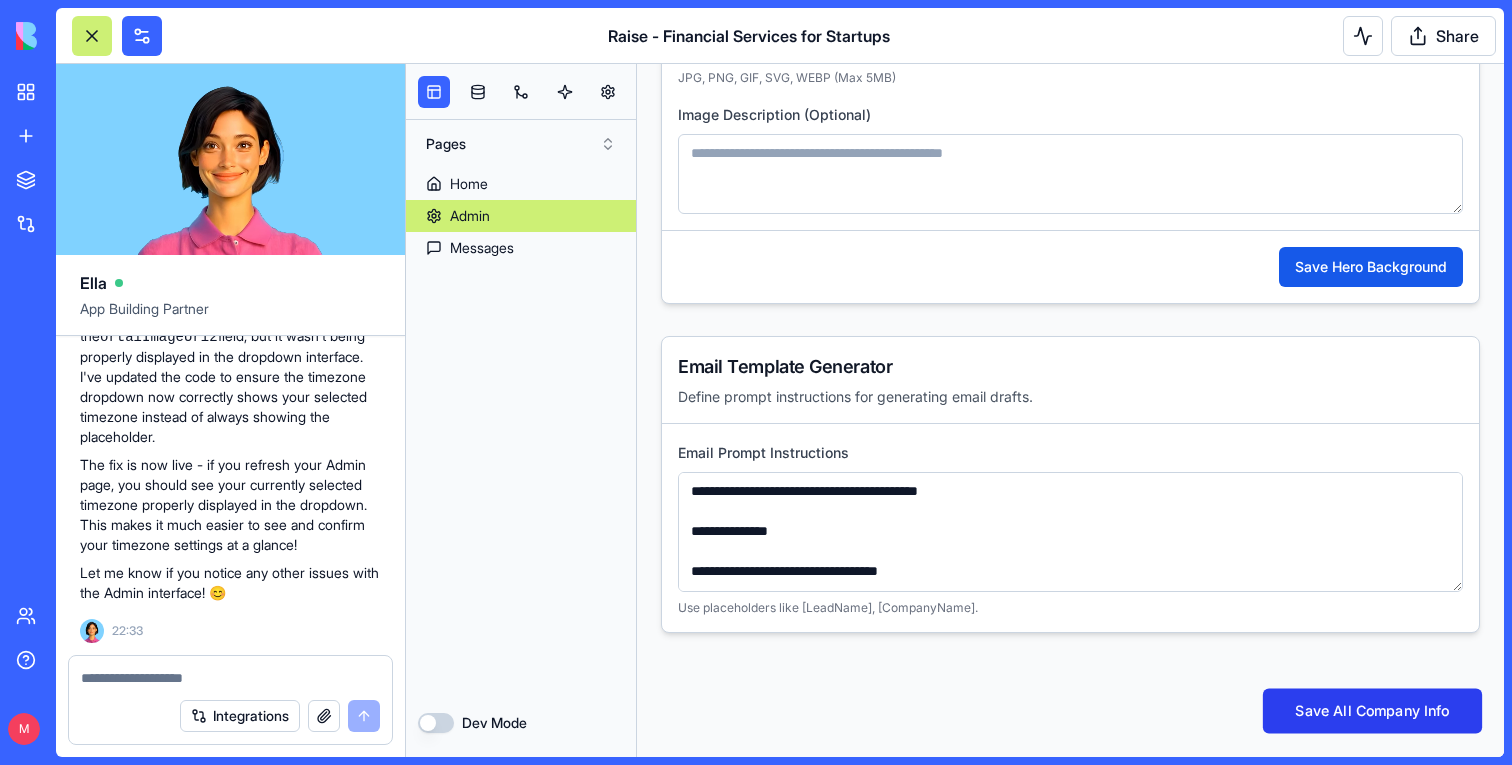 click on "Save All Company Info" at bounding box center (1372, 711) 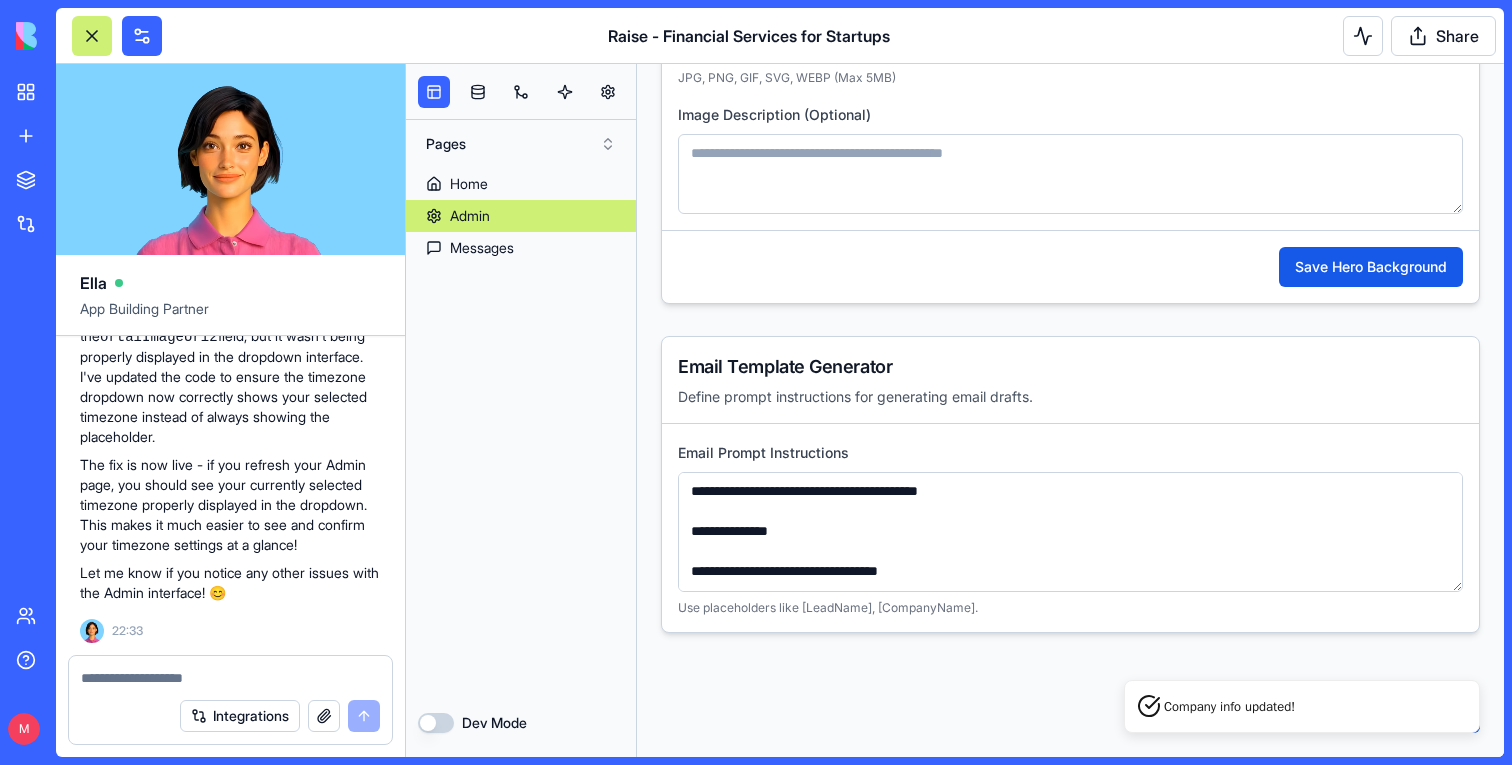 scroll, scrollTop: 204316, scrollLeft: 0, axis: vertical 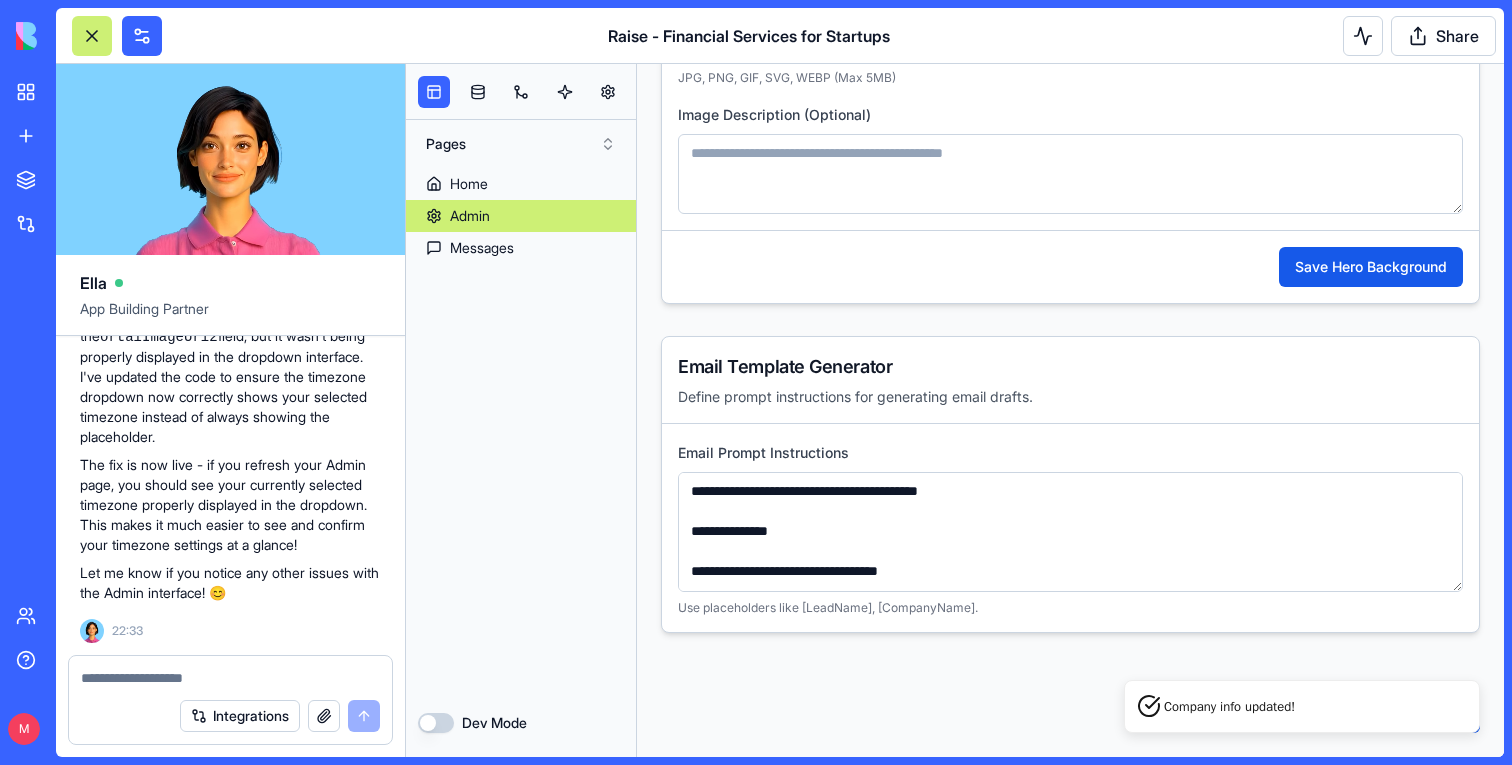 click on "I see that the timezone is saved in the data in the field ortalImageUrl but I don't see it in the admin page" at bounding box center (230, 24) 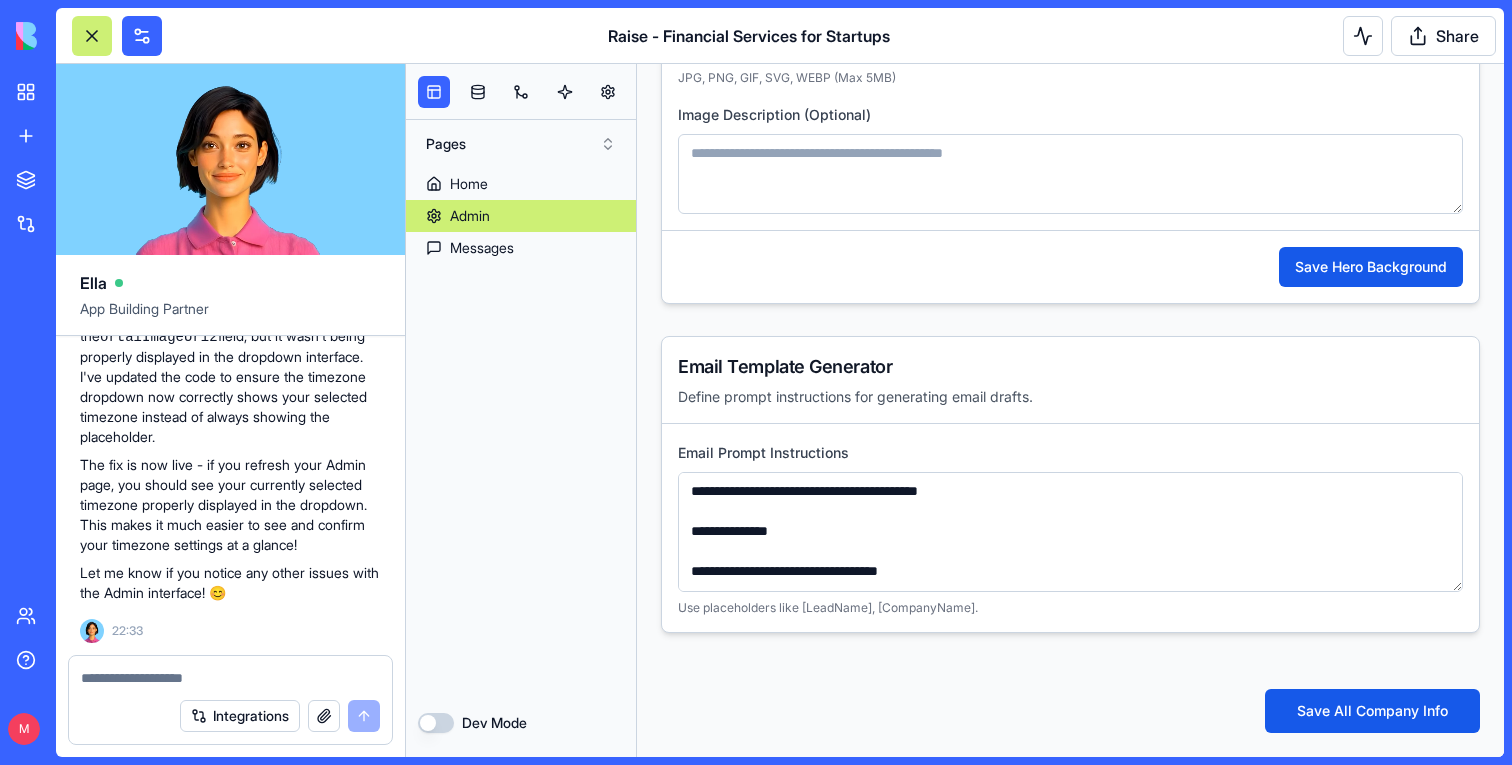 click on "I see that the timezone is saved in the data in the field ortalImageUrl but I don't see it in the admin page" at bounding box center [230, 24] 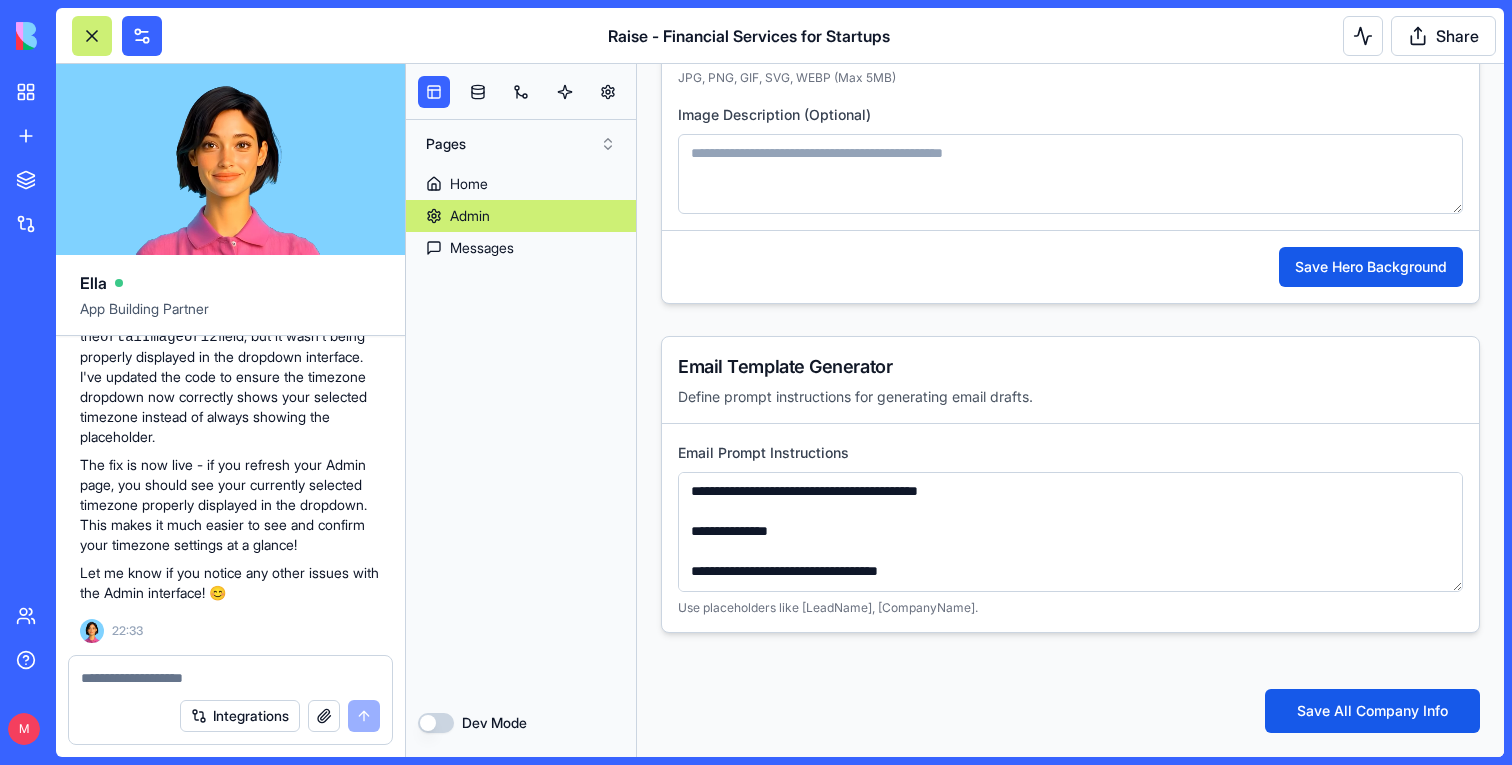 click on "I see that the timezone is saved in the data in the field ortalImageUrl but I don't see it in the admin page" at bounding box center (230, 24) 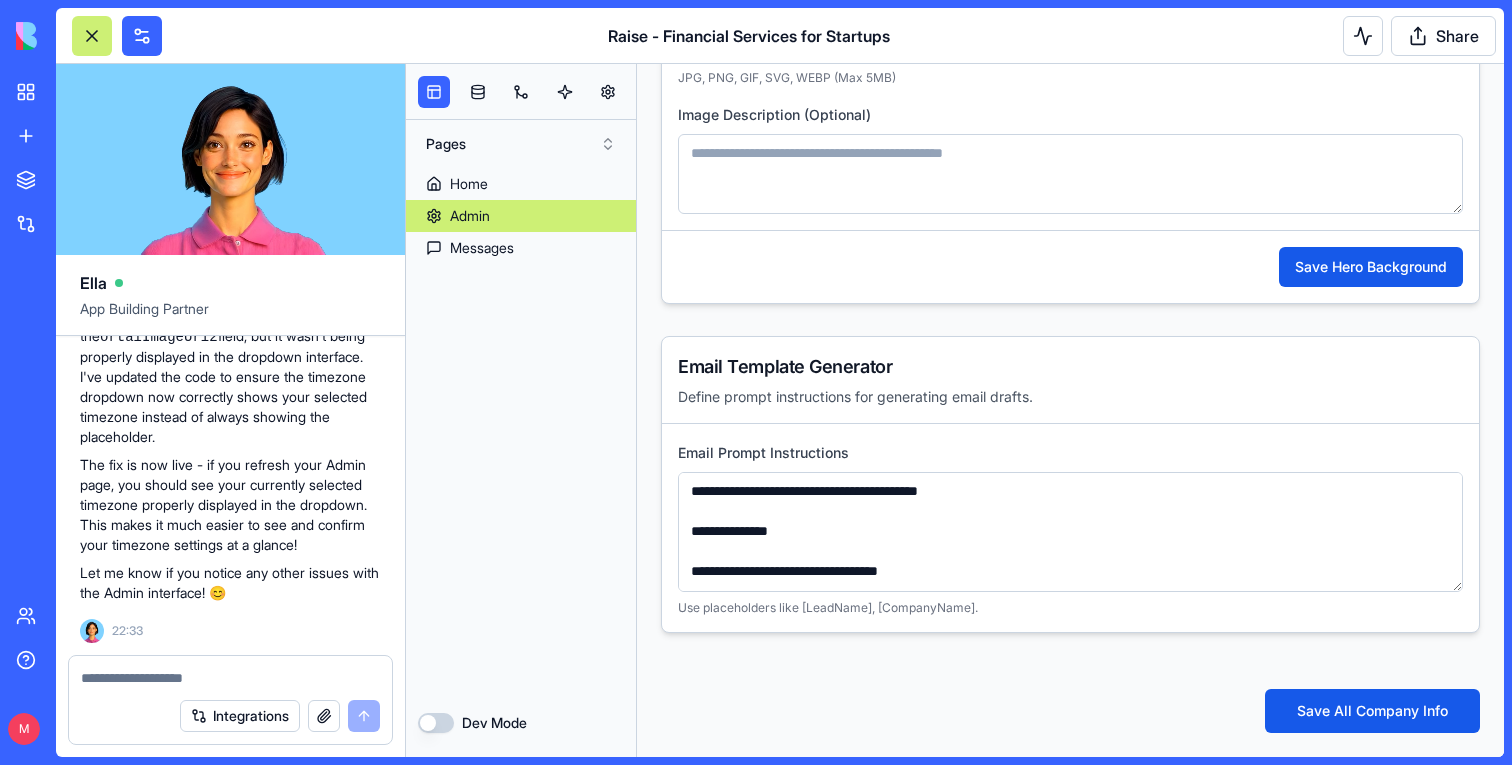 copy on "I see that the timezone is saved in the data in the field ortalImageUrl but I don't see it in the admin page" 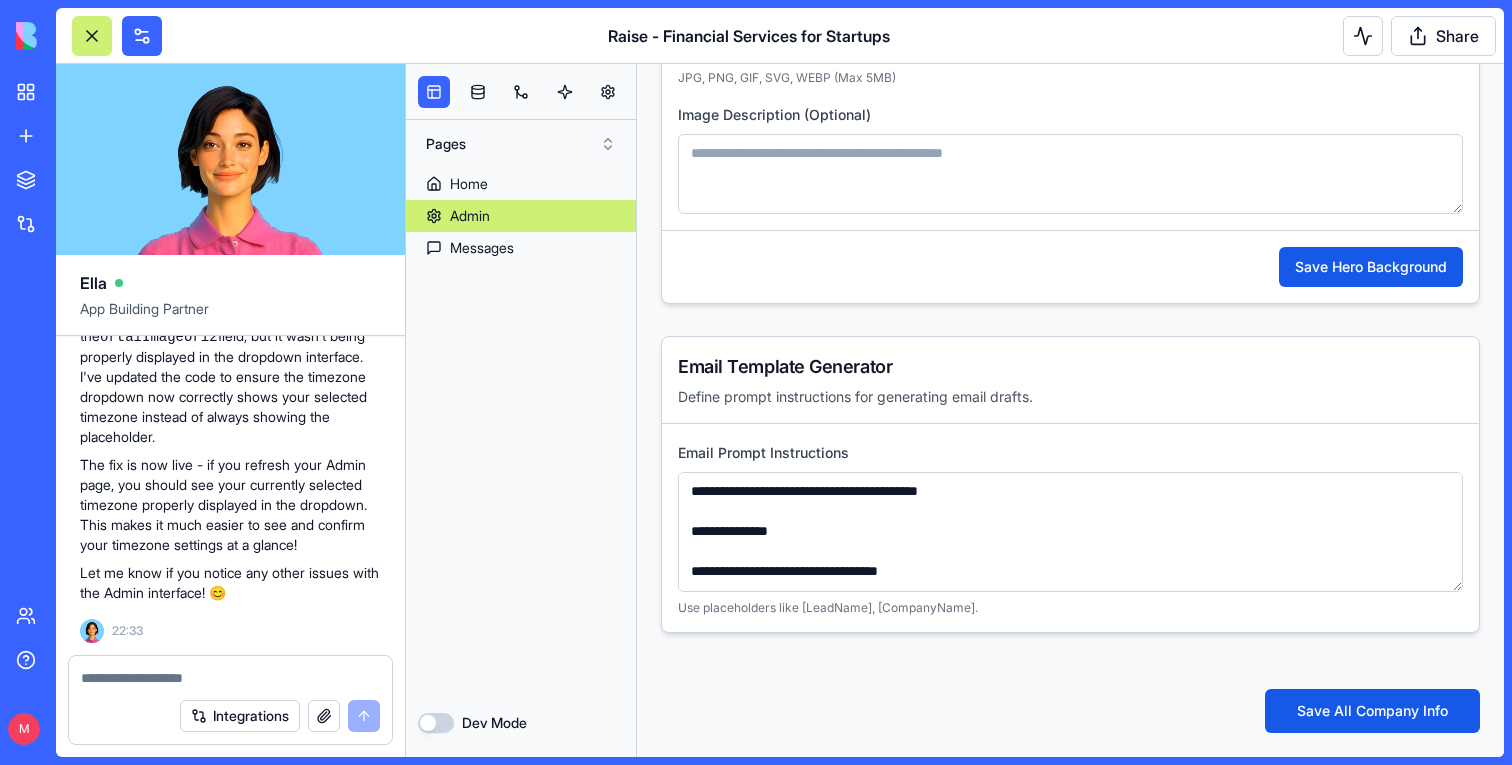 click at bounding box center (230, 678) 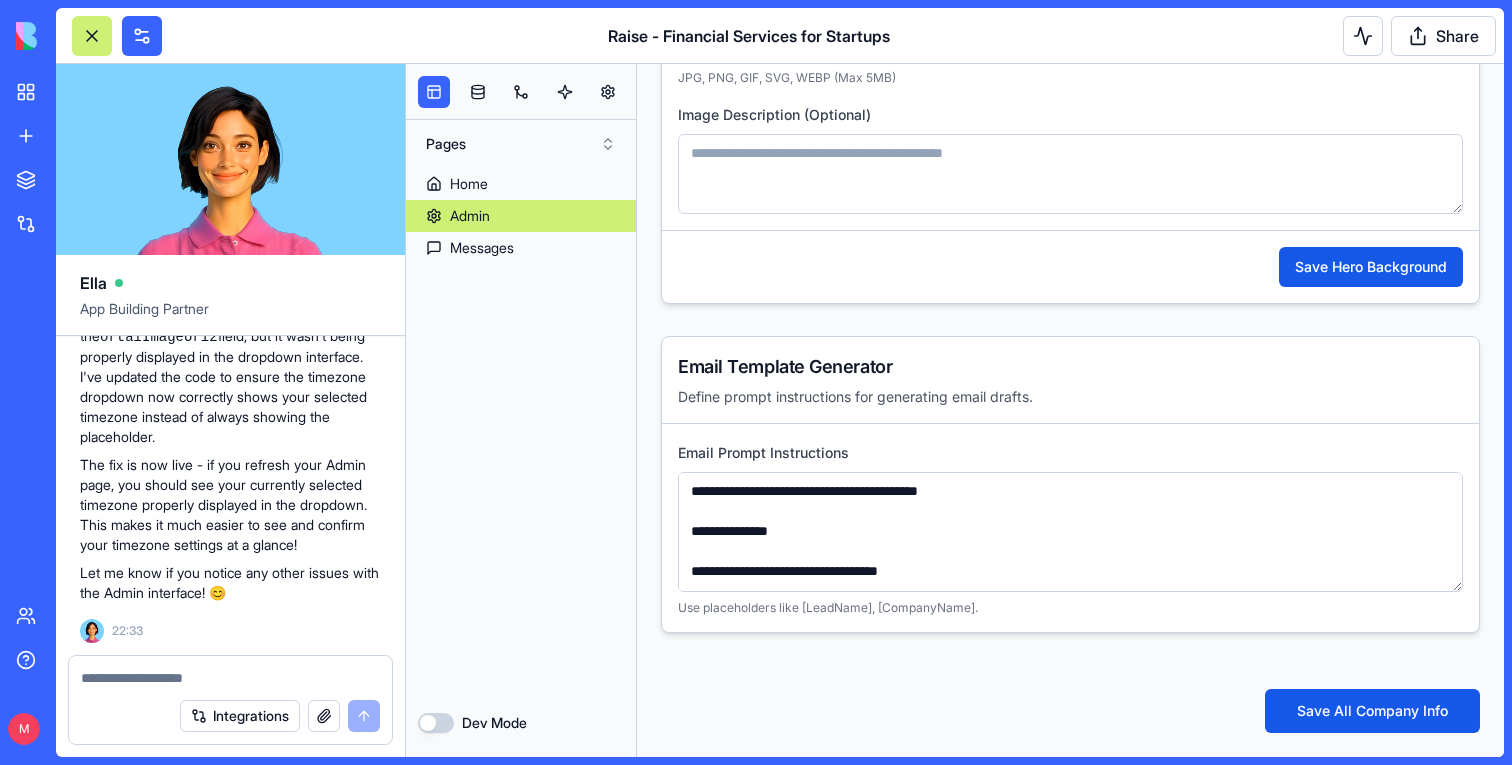 paste on "**********" 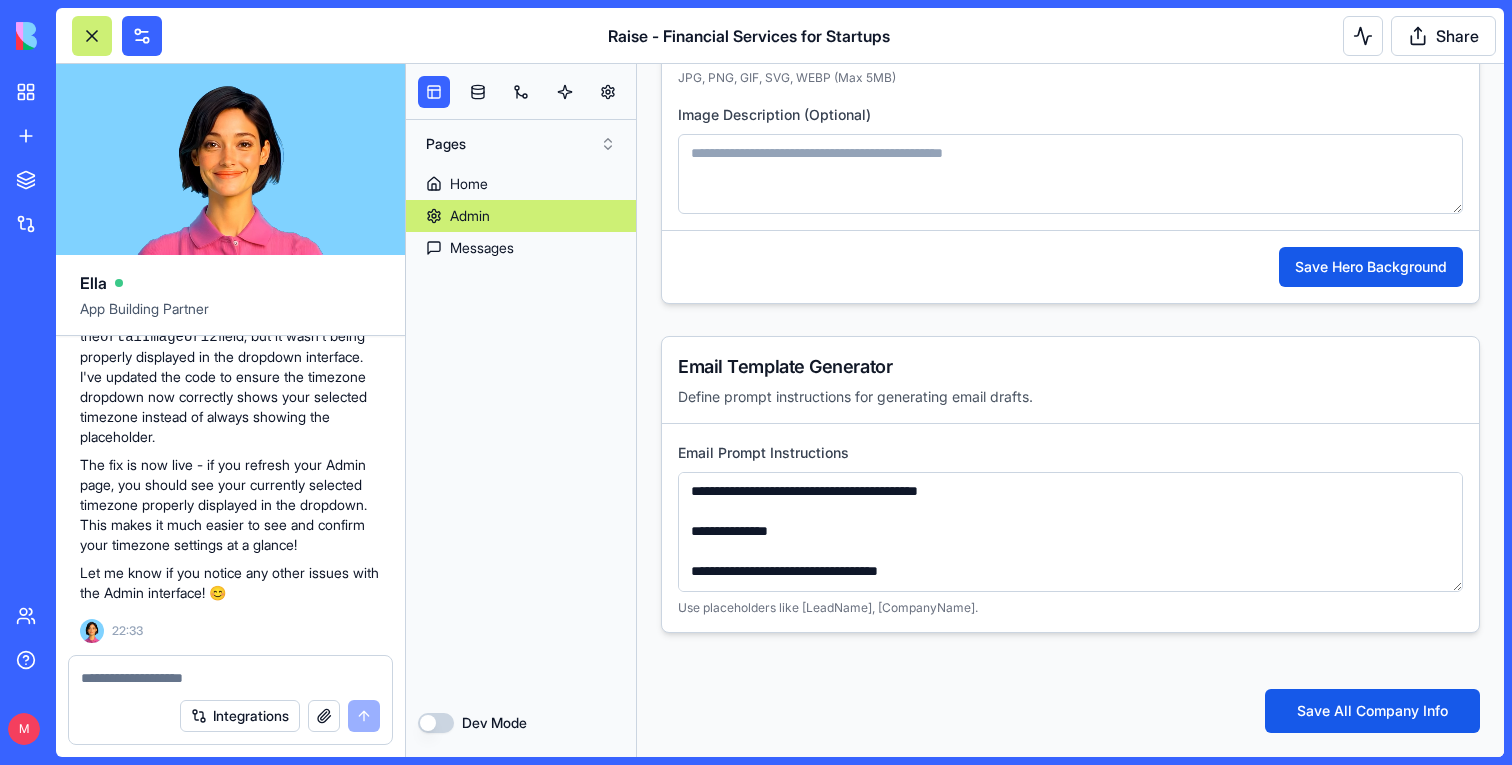 type on "**********" 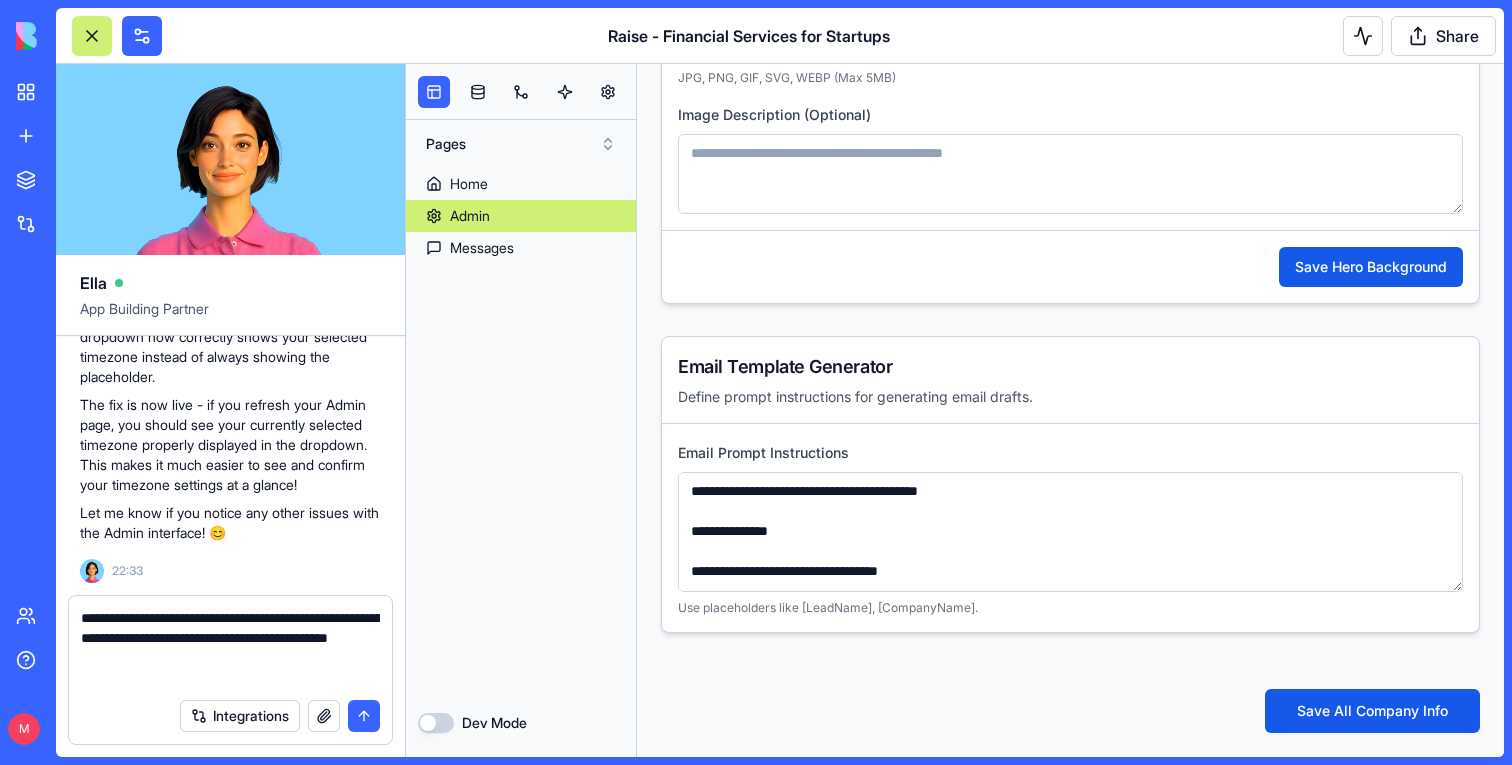 type 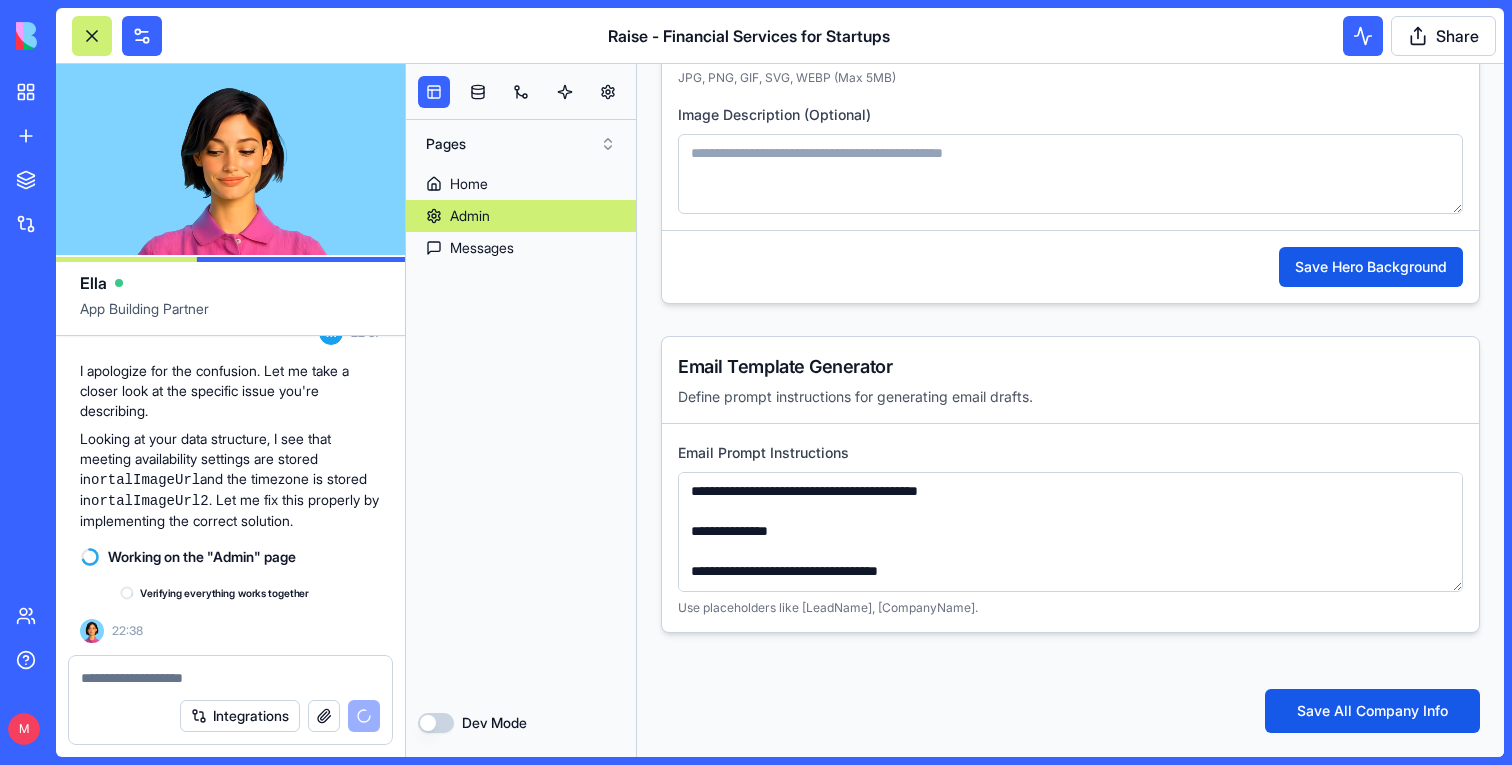 scroll, scrollTop: 205097, scrollLeft: 0, axis: vertical 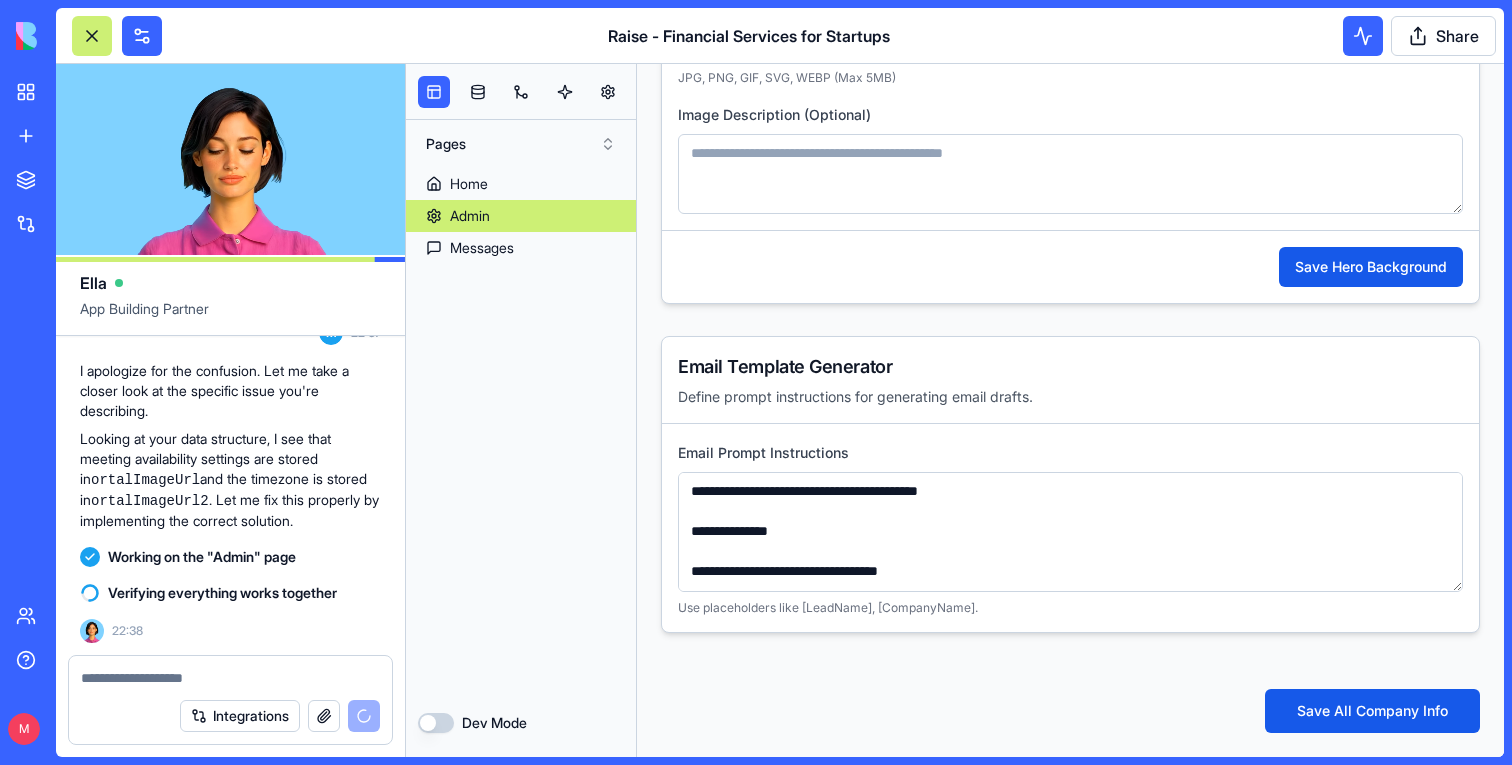select on "**********" 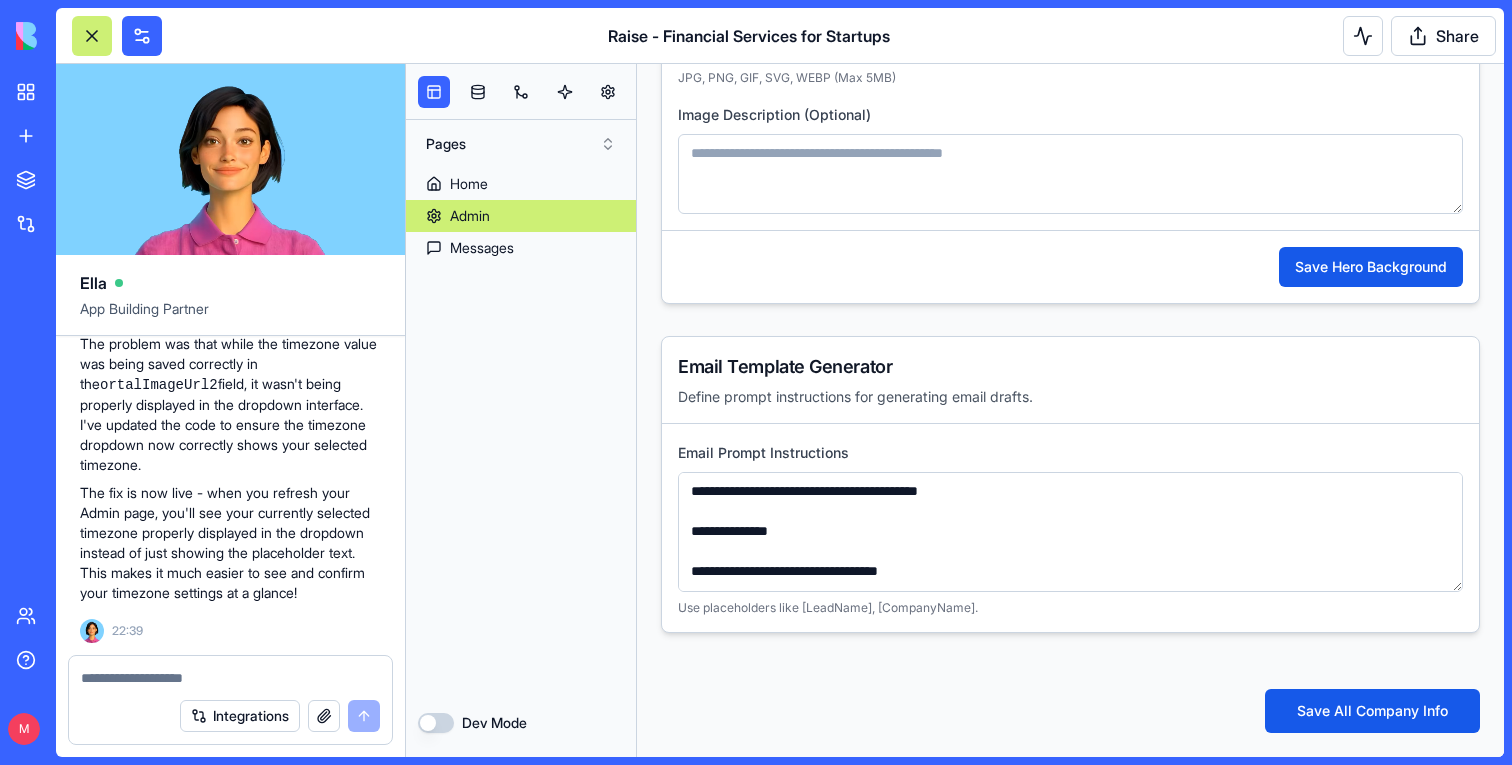 scroll, scrollTop: 205345, scrollLeft: 0, axis: vertical 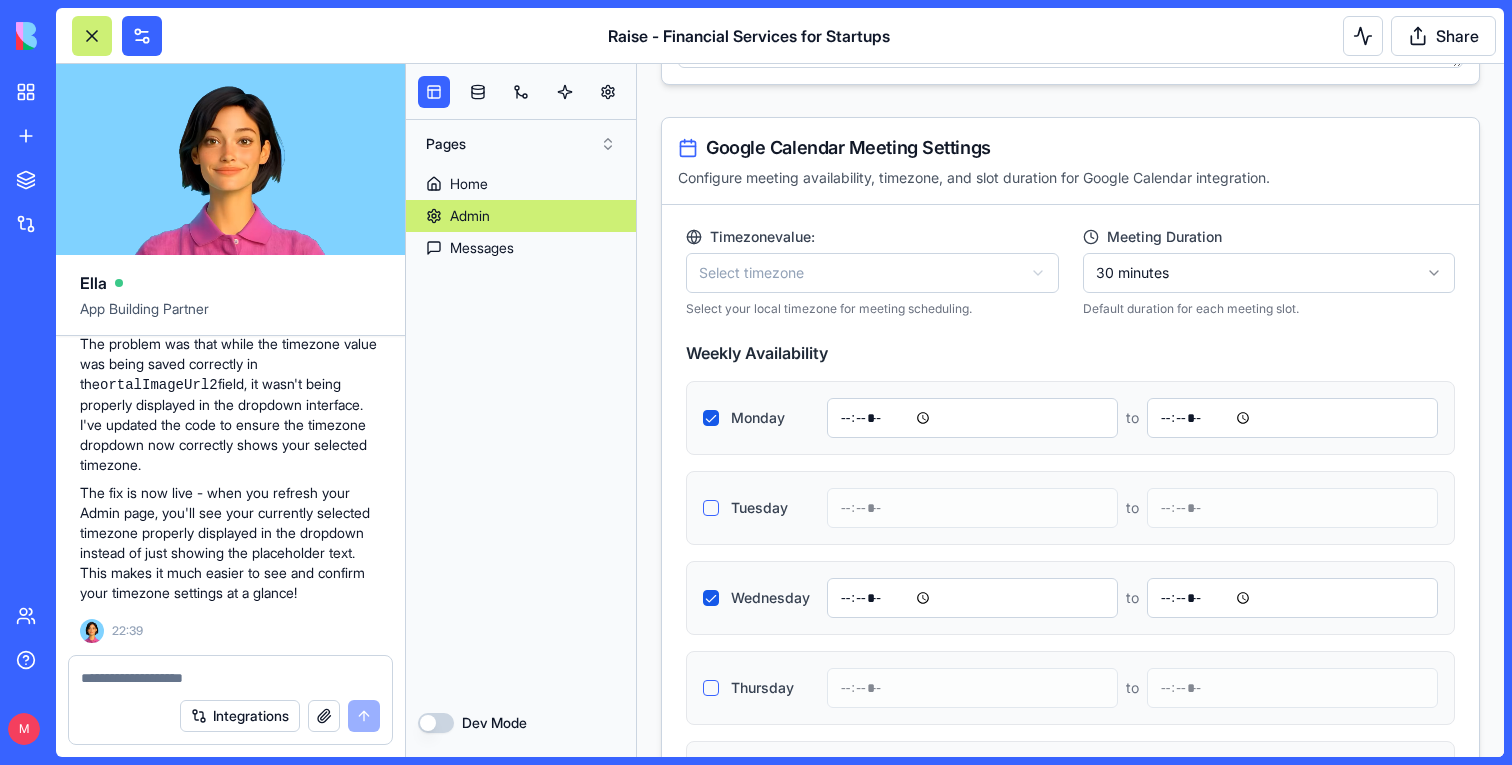 click on "**********" at bounding box center [1070, 636] 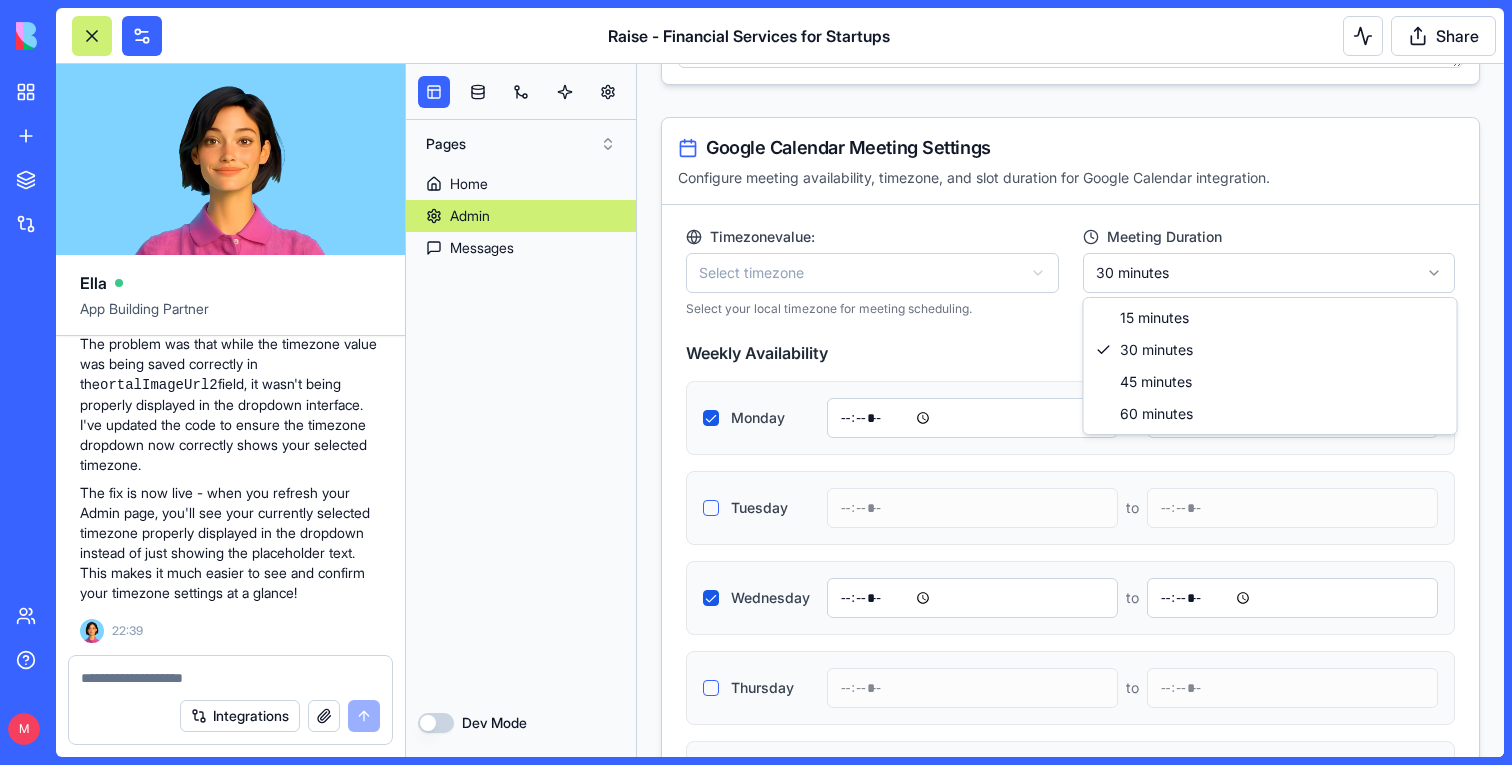 select on "**" 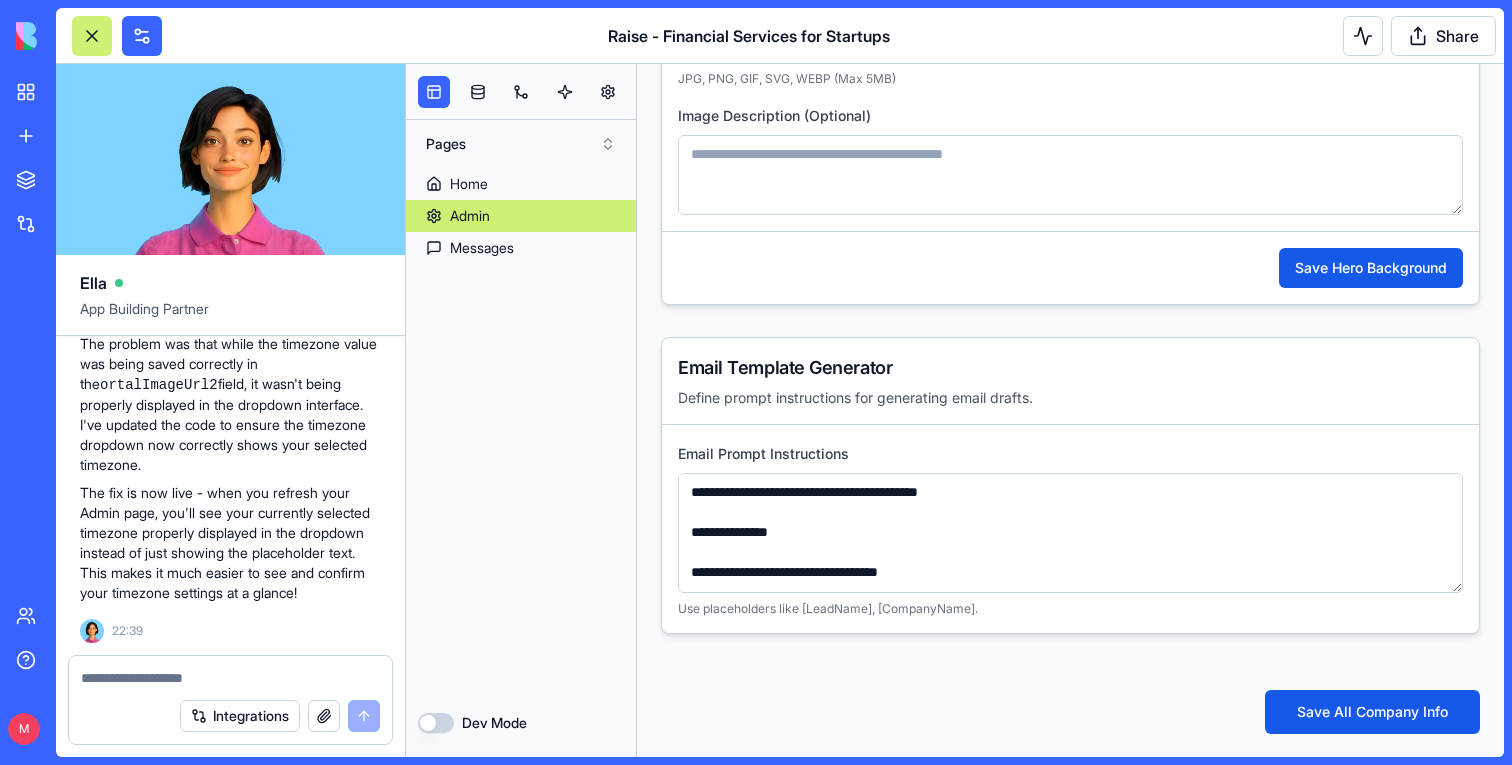 scroll, scrollTop: 5306, scrollLeft: 0, axis: vertical 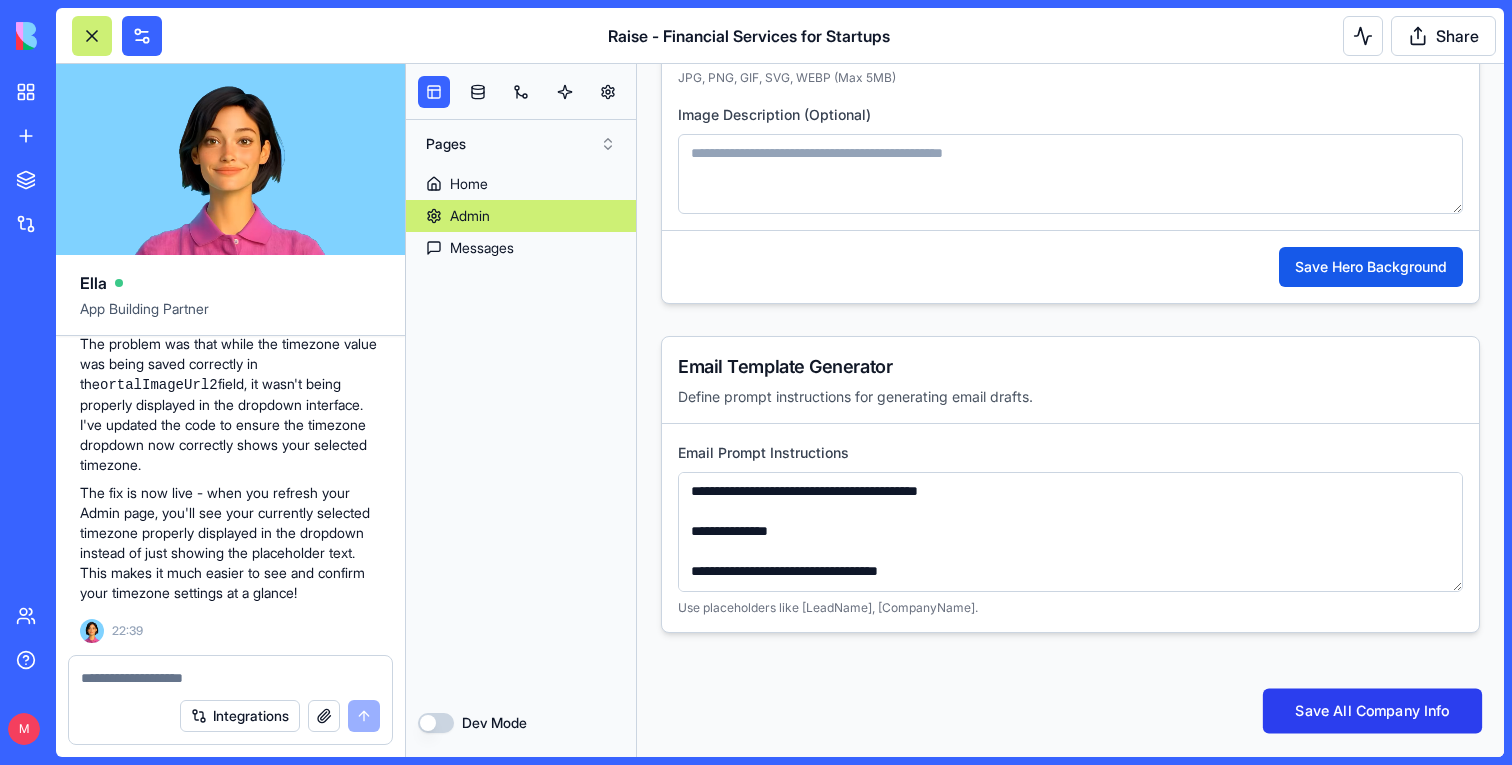 click on "Save All Company Info" at bounding box center (1372, 711) 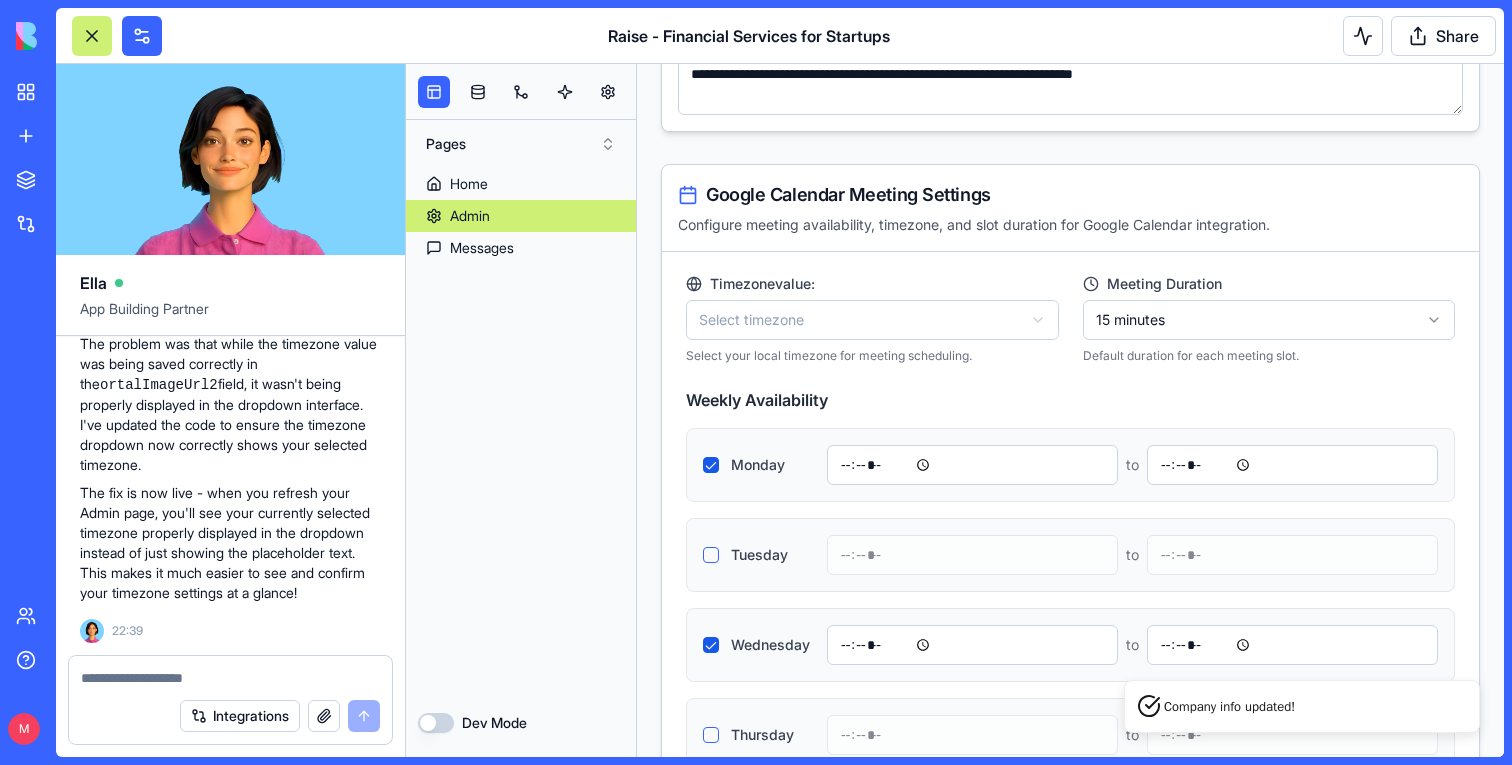 scroll, scrollTop: 1568, scrollLeft: 0, axis: vertical 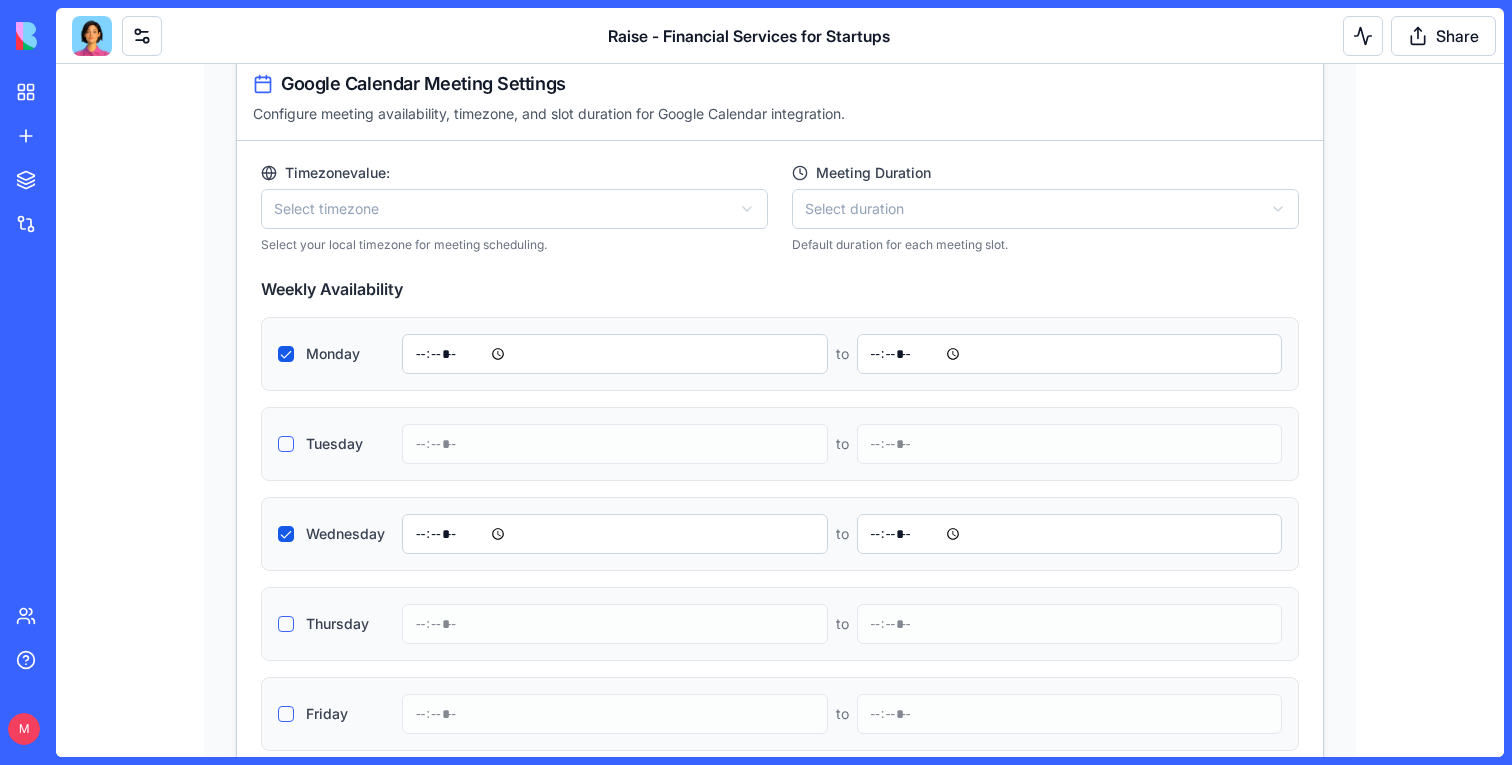 click at bounding box center (92, 36) 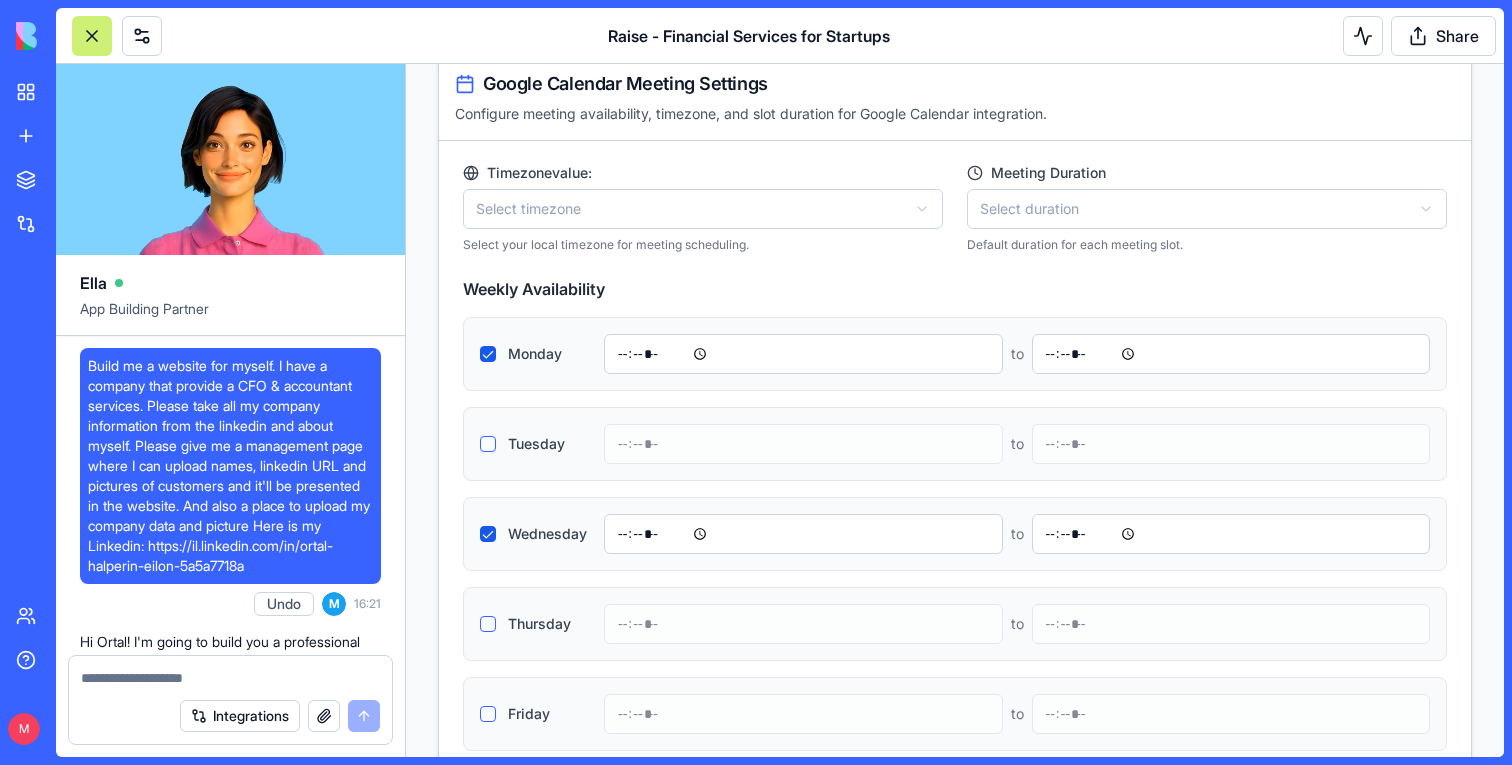 scroll, scrollTop: 205450, scrollLeft: 0, axis: vertical 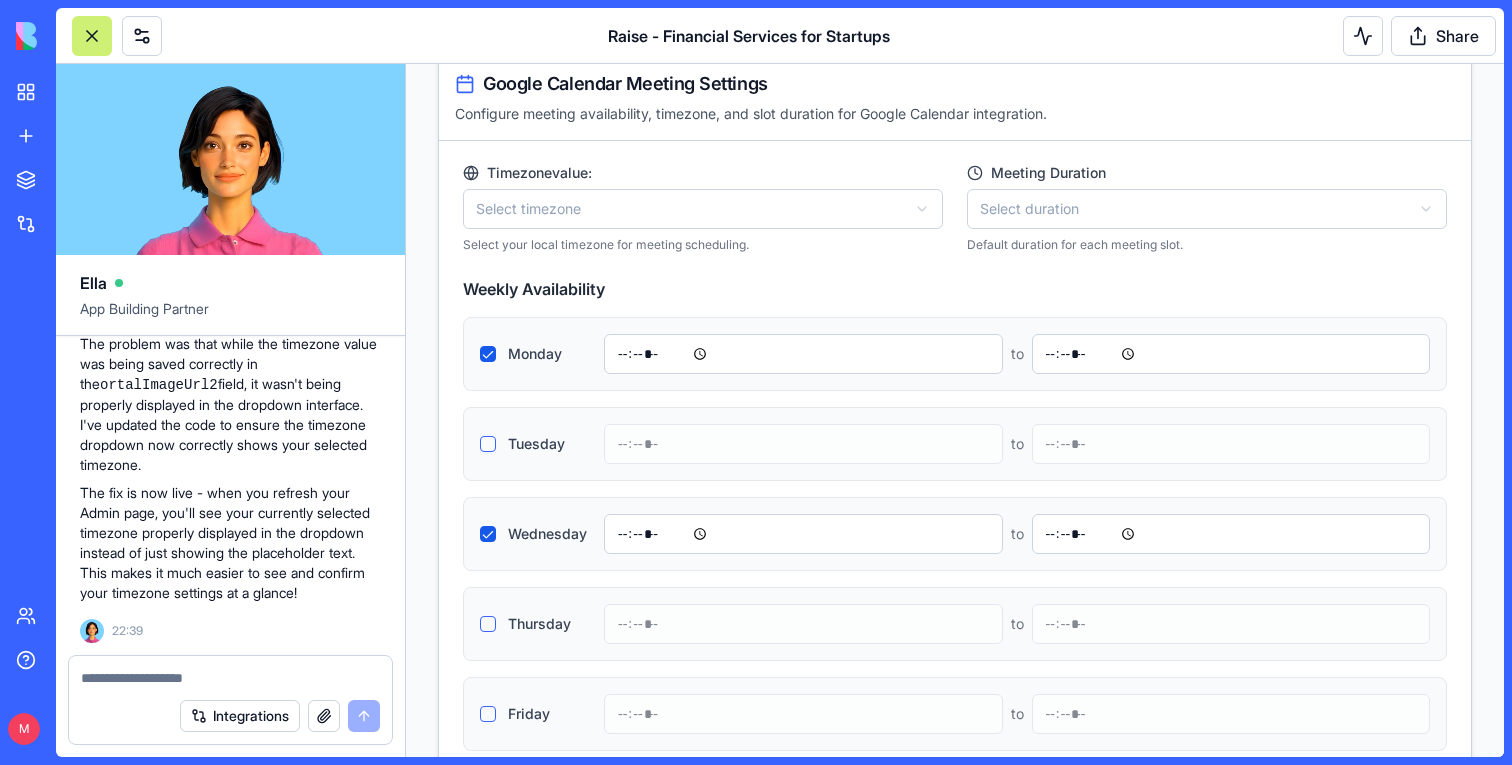 click at bounding box center (230, 678) 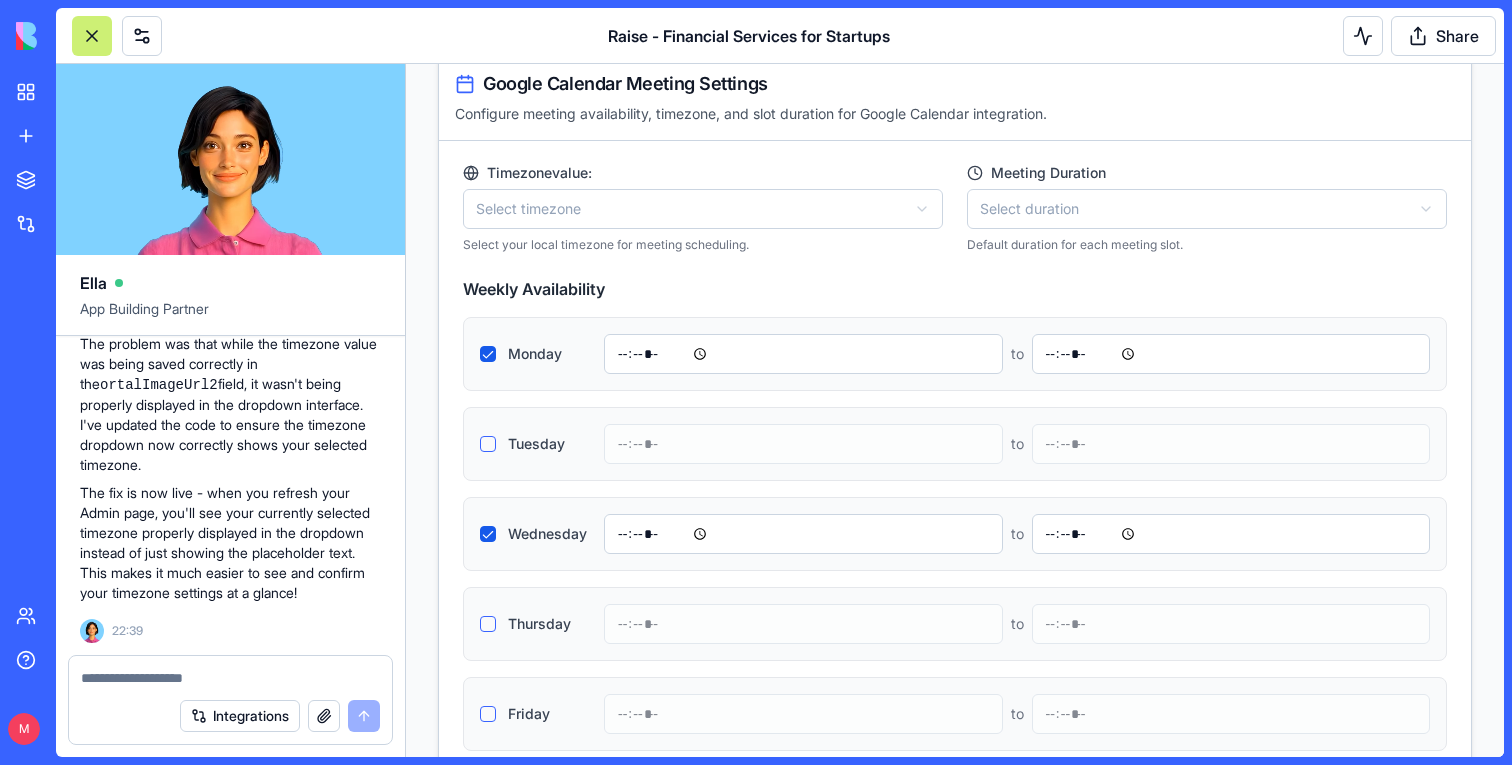 type on "*" 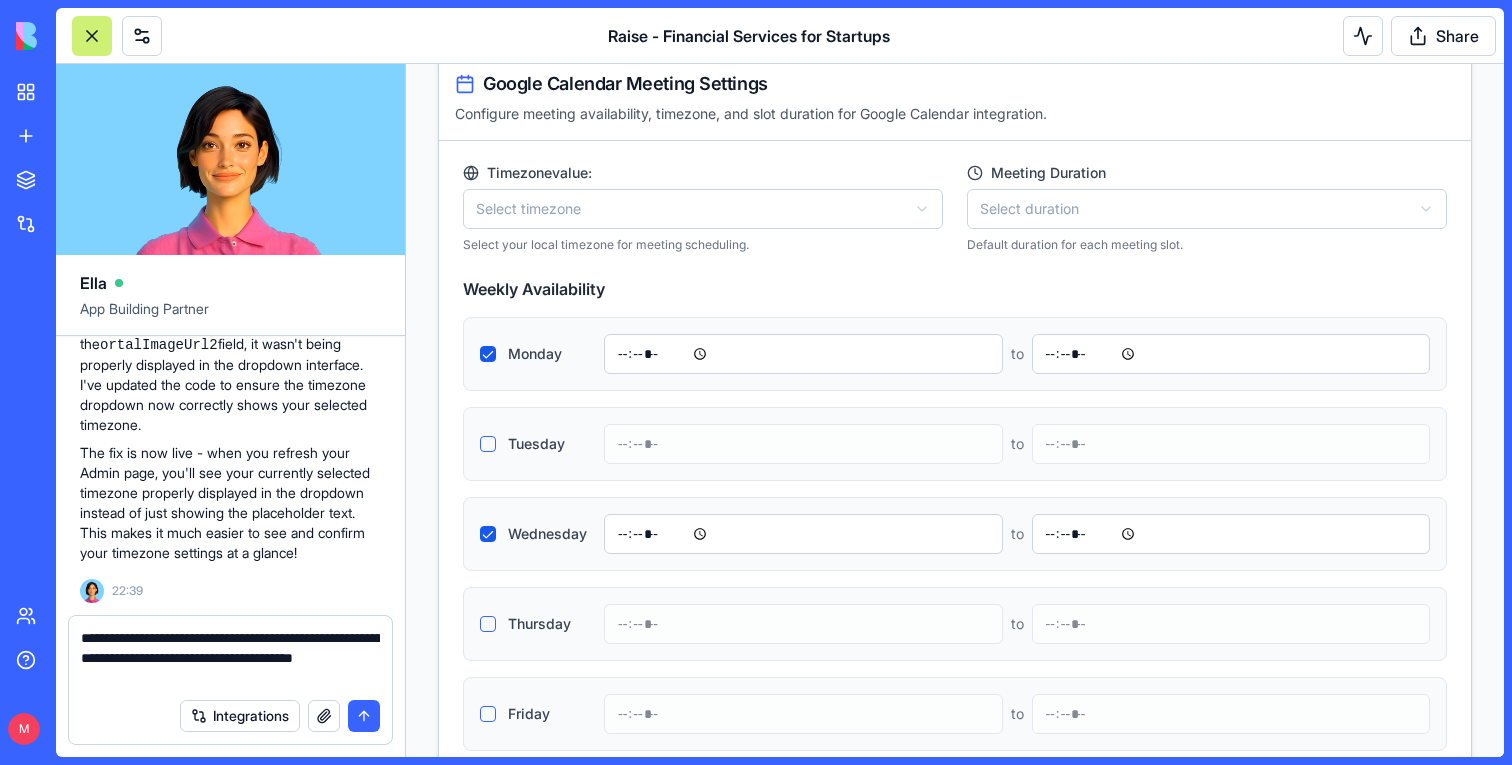drag, startPoint x: 311, startPoint y: 657, endPoint x: 335, endPoint y: 673, distance: 28.84441 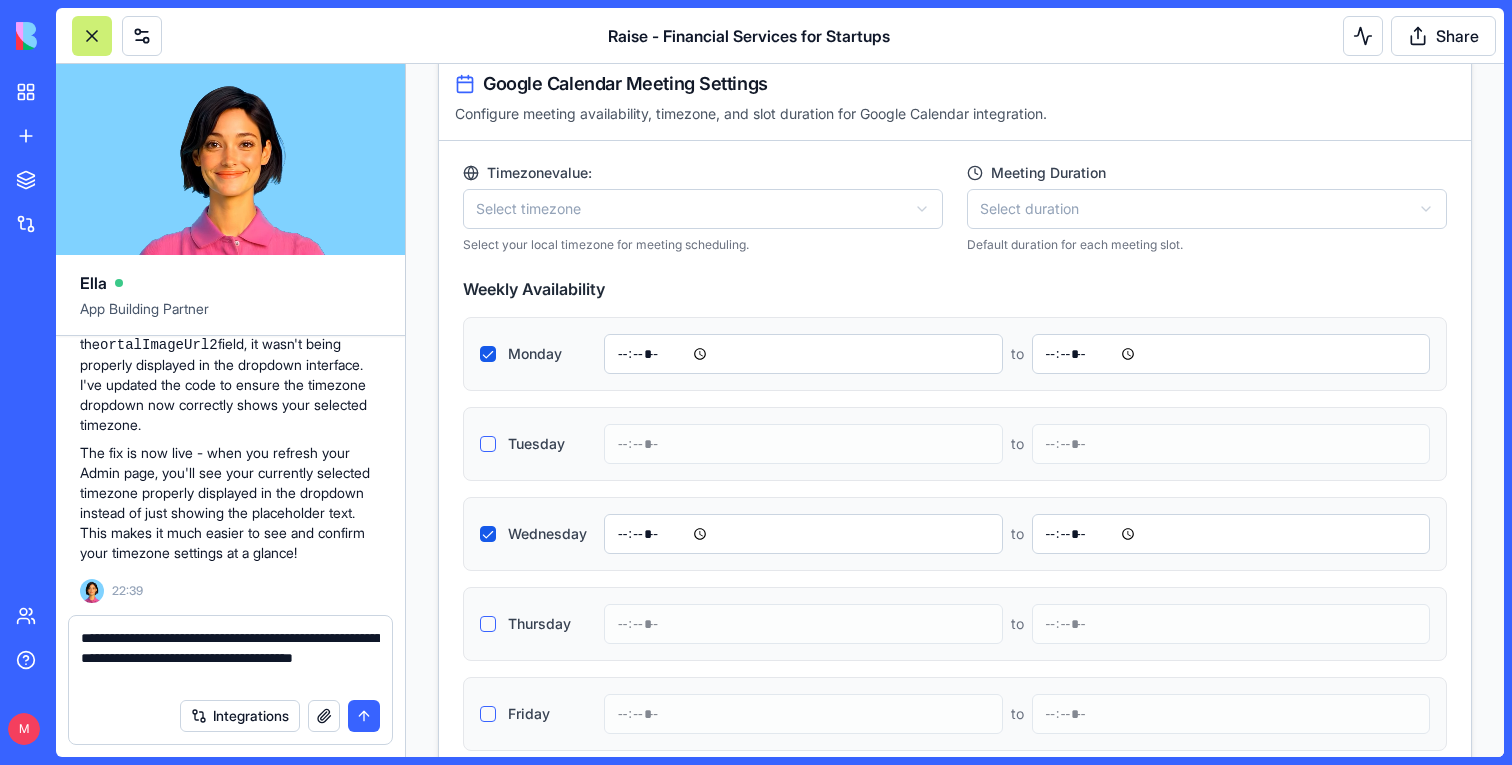 click on "**********" at bounding box center (230, 658) 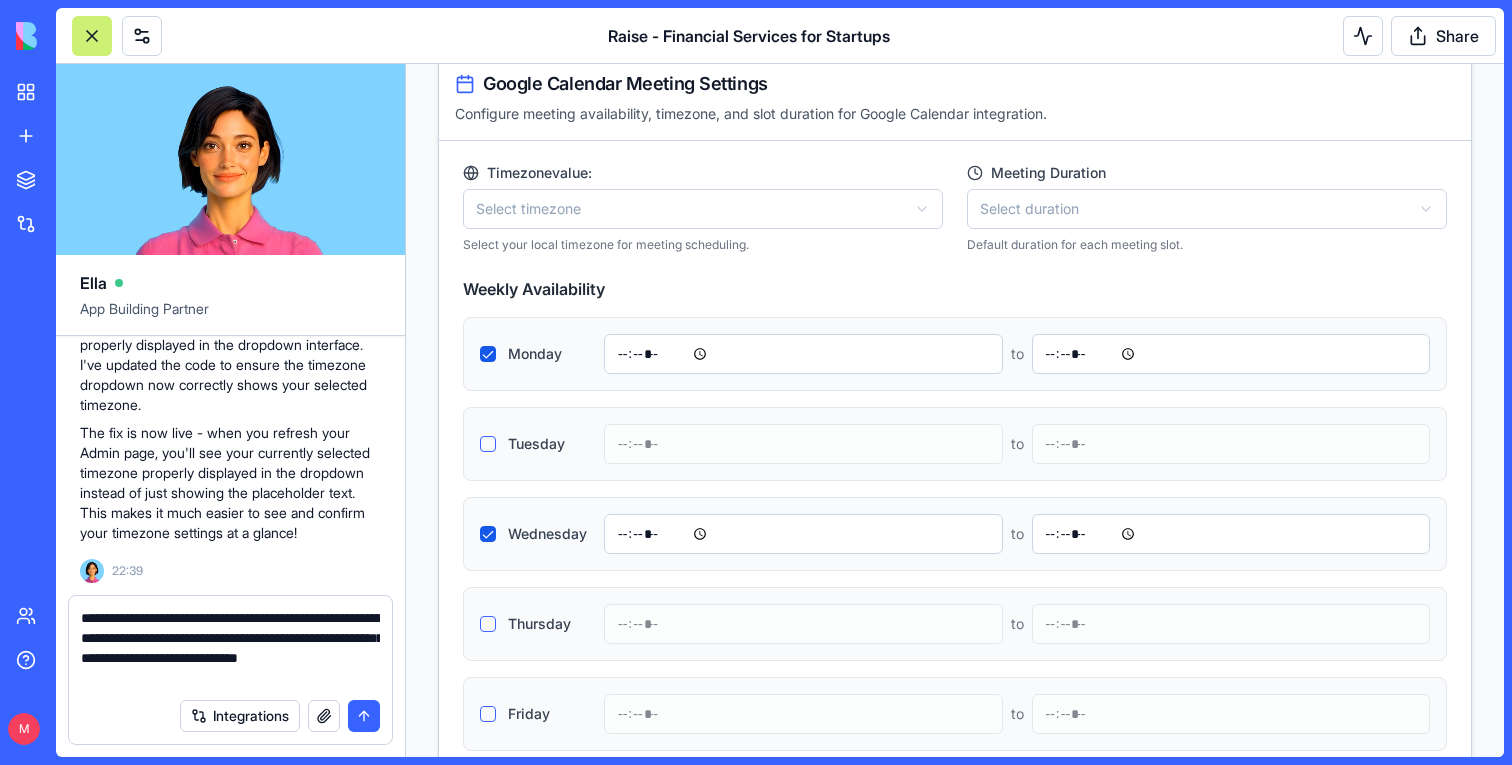 type on "**********" 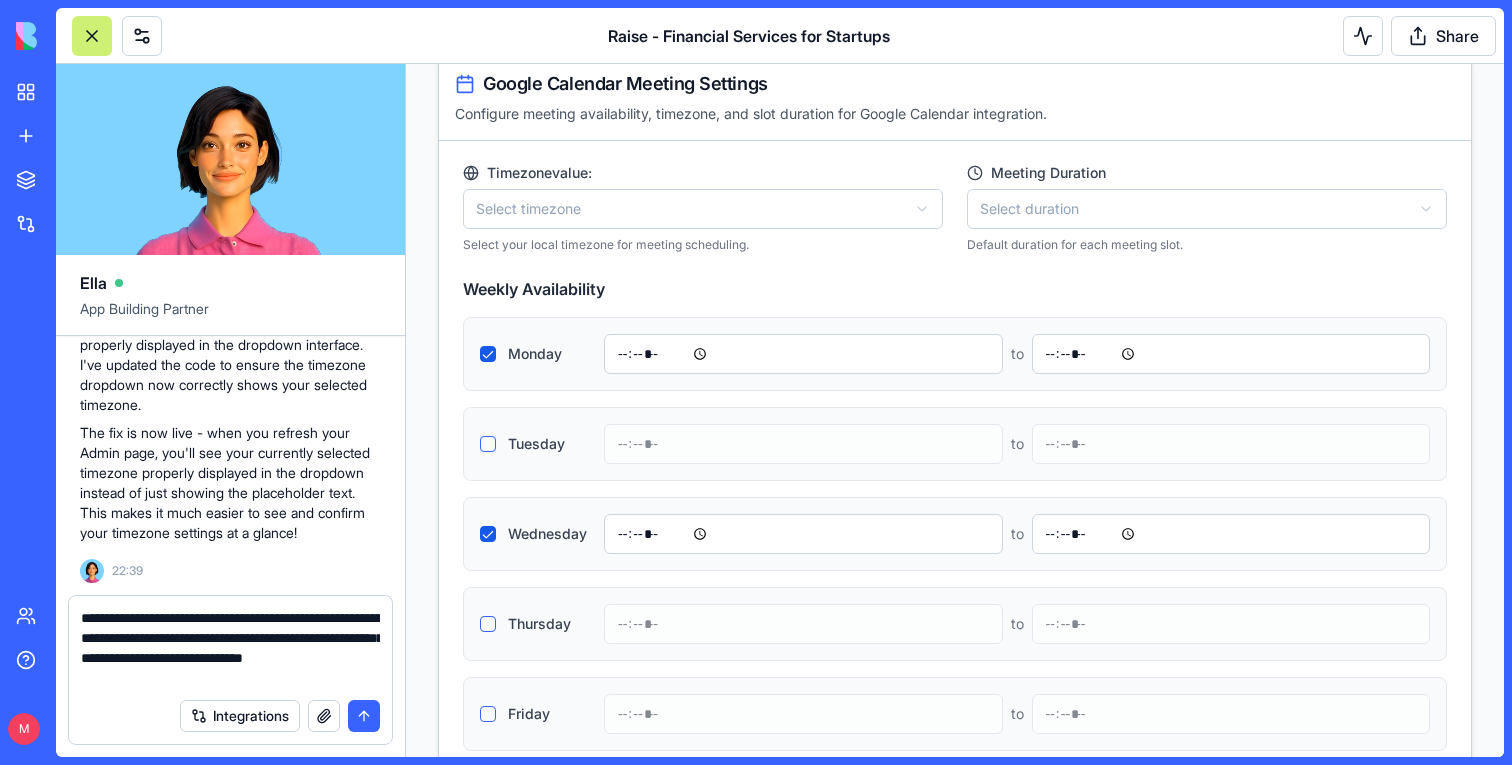 type 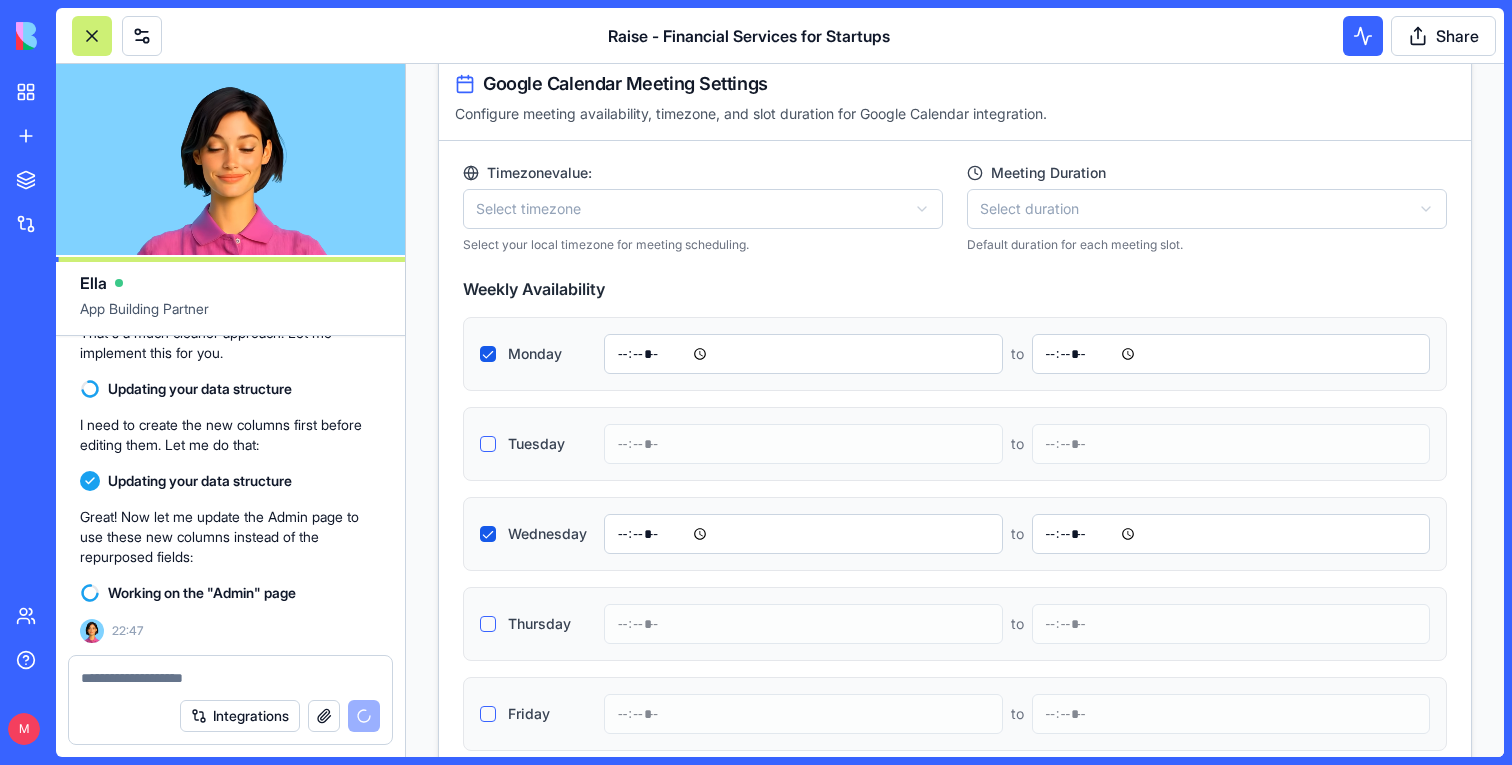 scroll, scrollTop: 205982, scrollLeft: 0, axis: vertical 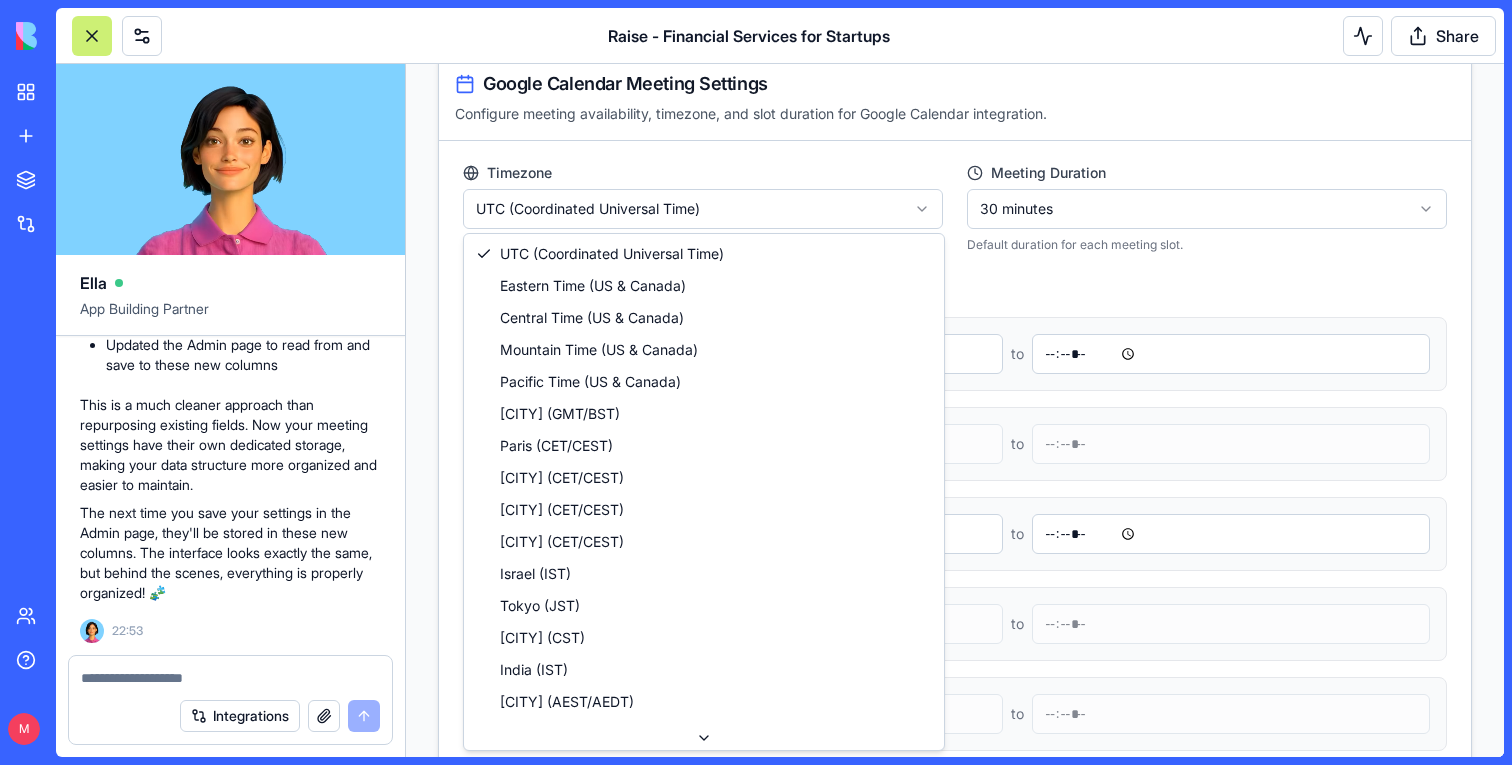 click on "Admin Panel Services Management Add, edit, or delete the services your company offers.  Add Service Title Description Icon URL Actions Accounting & Bookkeeping • Monthly and quarterly financial reports
• Monitoring and forecasting cash flow - Edit Service Delete Service Financial Planning • Business modeling
• Operational analysis
• Budgeting and forecasting
• Key financial metrics monitoring - Edit Service Delete Service CFO Services • Finance strategy
• DD and fund raising prep
• Cap Table management
• Technology solutions implementation - Edit Service Delete Service Admin Services • AP/AR management
• ITA representation
• Employee management
• Ongoing administration - Edit Service Delete Service Client Testimonials Management Manage client testimonials displayed on your site.  Add Testimonial Name Title Testimonial LinkedIn Picture Actions Eldad Postan-Koren Co-Founder & CEO at Winn.ai - Uploaded Edit Testimonial Delete Testimonial Michal Lupu Co-Founder & CEO at Blocks" at bounding box center (955, 1509) 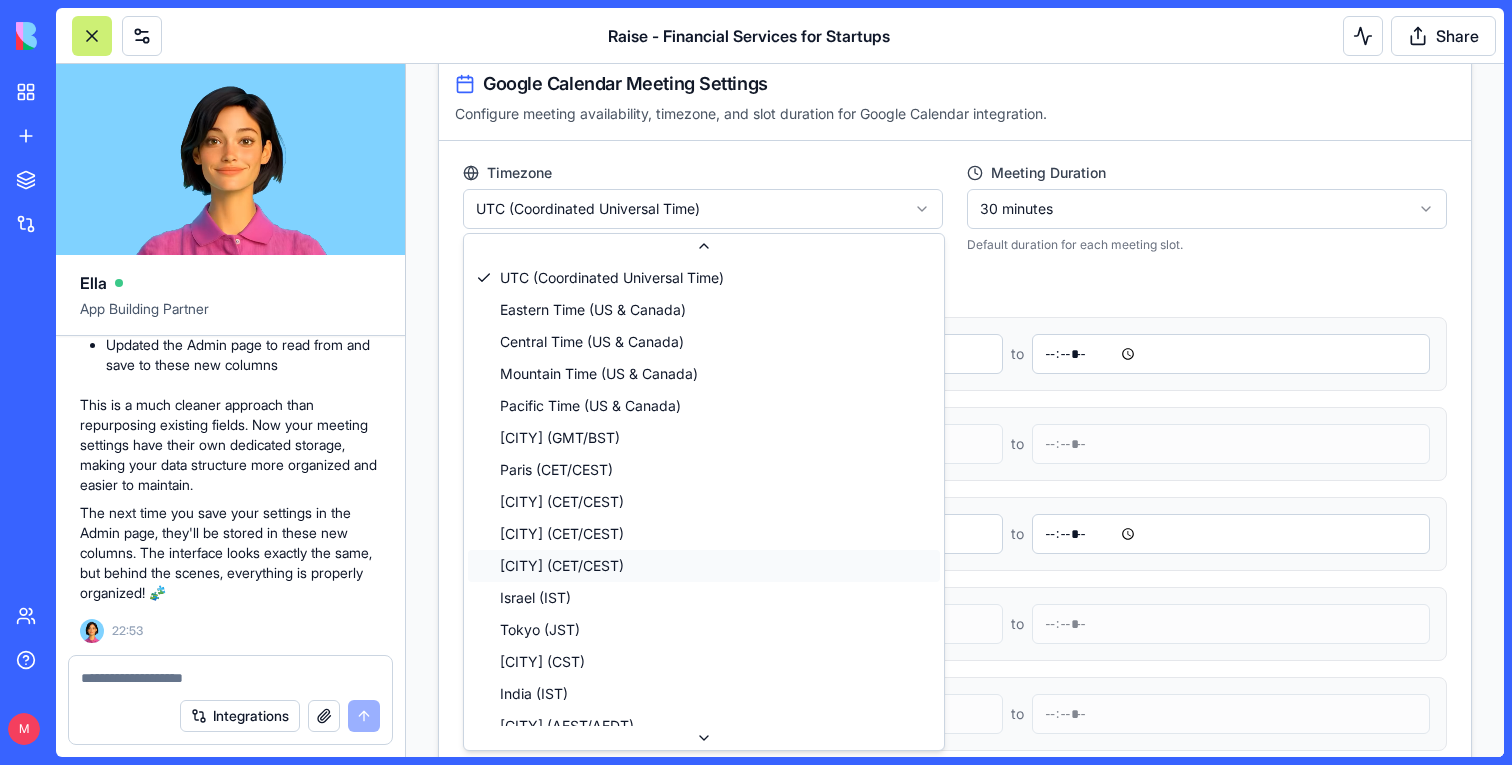 scroll, scrollTop: 60, scrollLeft: 0, axis: vertical 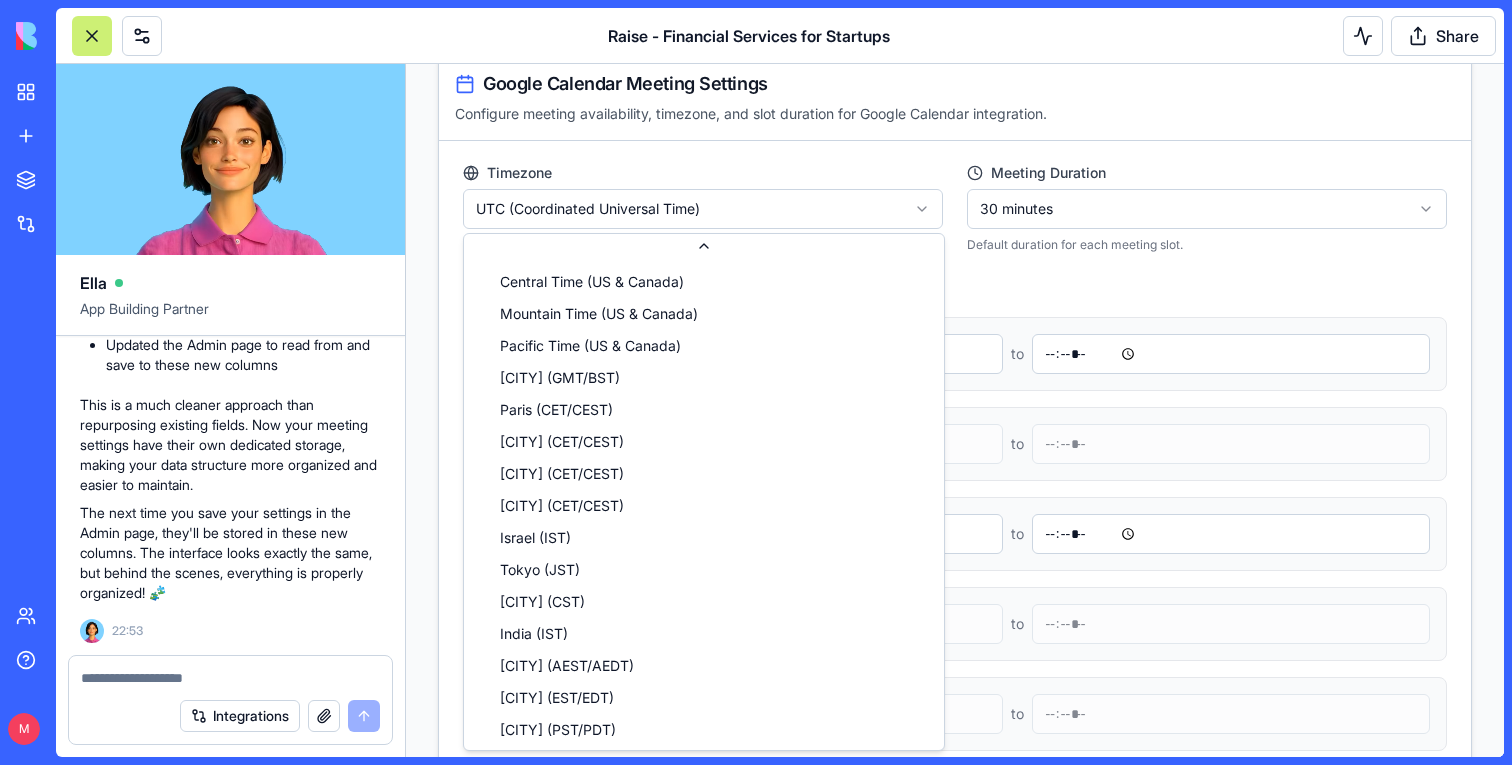 select on "**********" 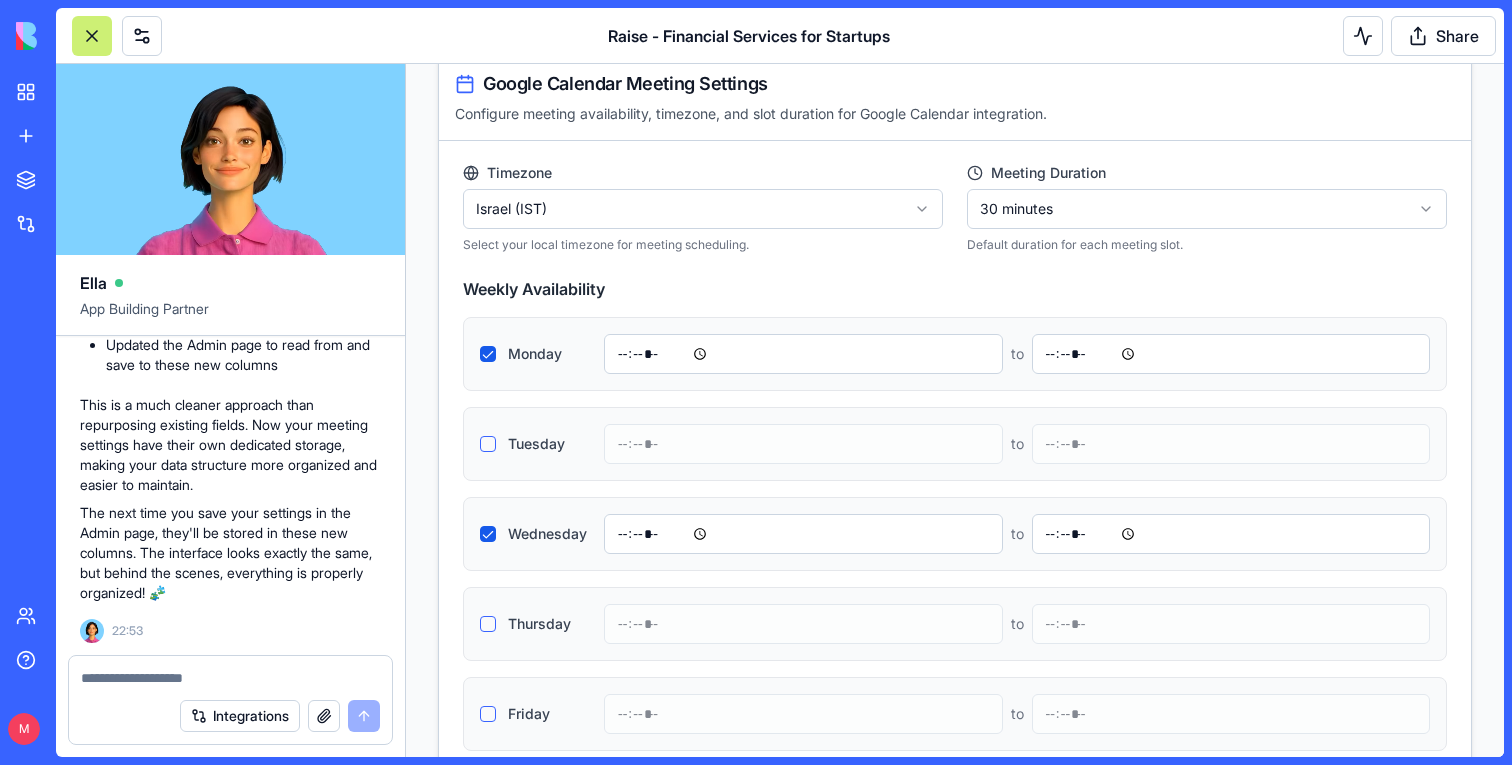 click on "Admin Panel Services Management Add, edit, or delete the services your company offers.  Add Service Title Description Icon URL Actions Accounting & Bookkeeping • Monthly and quarterly financial reports
• Monitoring and forecasting cash flow - Edit Service Delete Service Financial Planning • Business modeling
• Operational analysis
• Budgeting and forecasting
• Key financial metrics monitoring - Edit Service Delete Service CFO Services • Finance strategy
• DD and fund raising prep
• Cap Table management
• Technology solutions implementation - Edit Service Delete Service Admin Services • AP/AR management
• ITA representation
• Employee management
• Ongoing administration - Edit Service Delete Service Client Testimonials Management Manage client testimonials displayed on your site.  Add Testimonial Name Title Testimonial LinkedIn Picture Actions Eldad Postan-Koren Co-Founder & CEO at Winn.ai - Uploaded Edit Testimonial Delete Testimonial Michal Lupu Co-Founder & CEO at Blocks" at bounding box center [955, 1509] 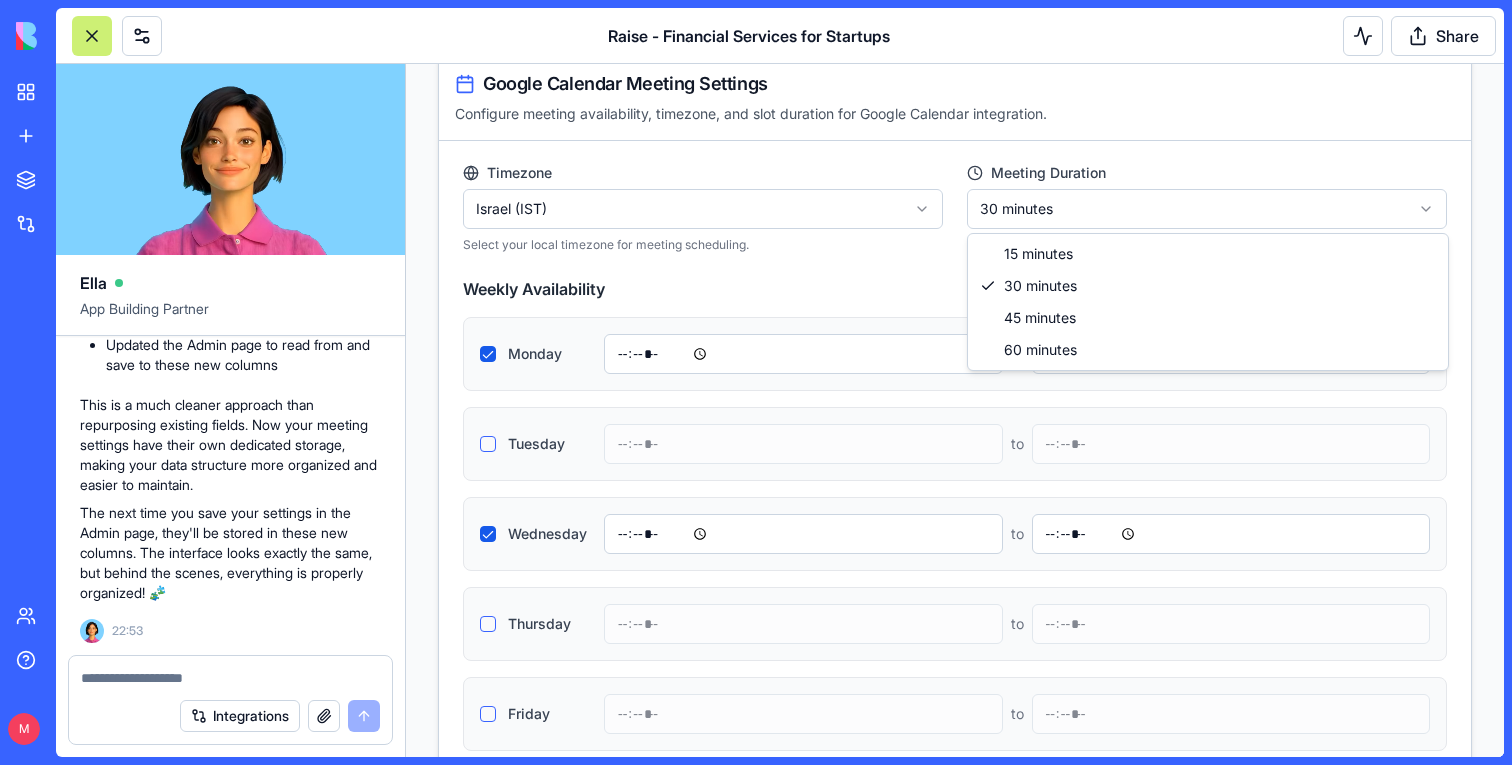 select on "**" 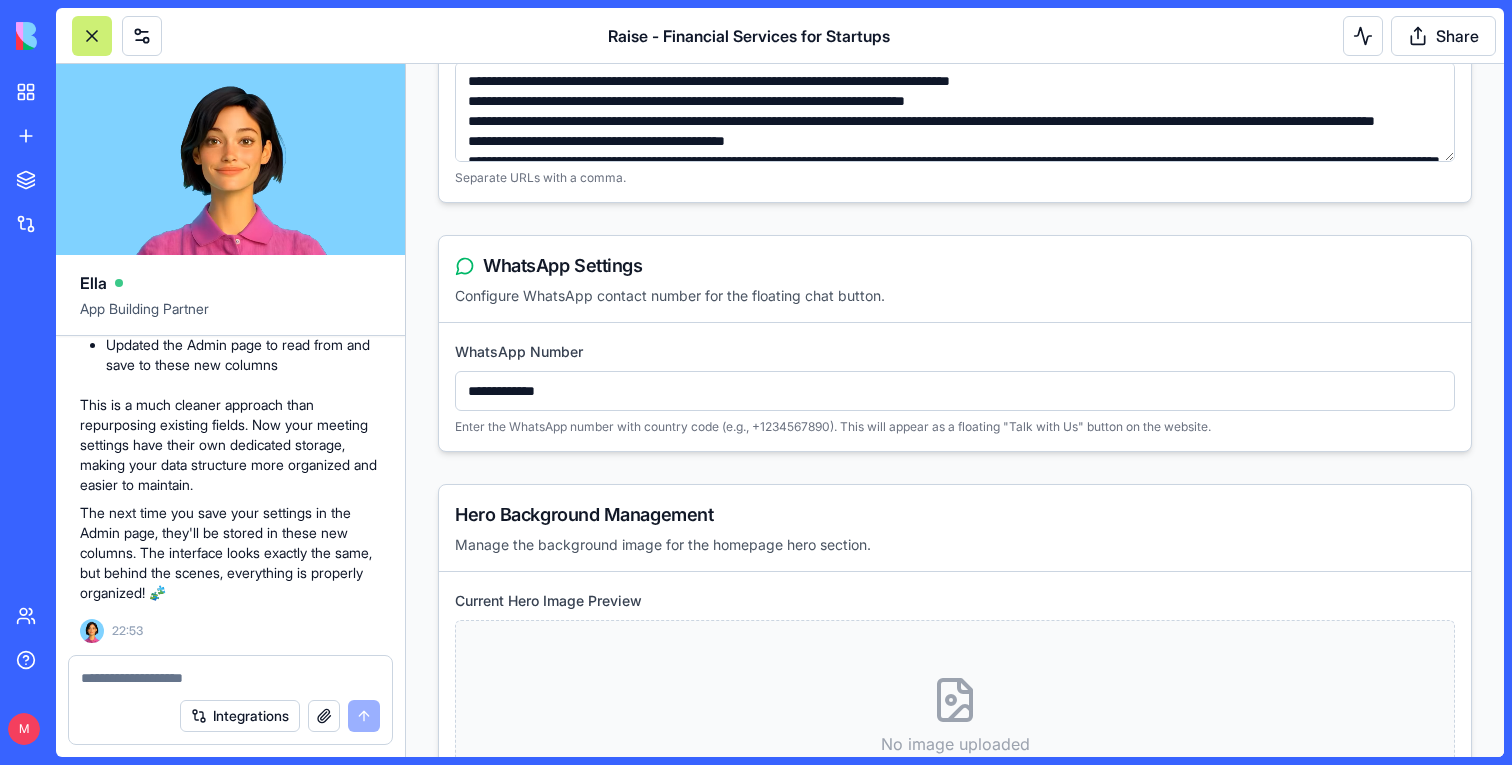 scroll, scrollTop: 4897, scrollLeft: 0, axis: vertical 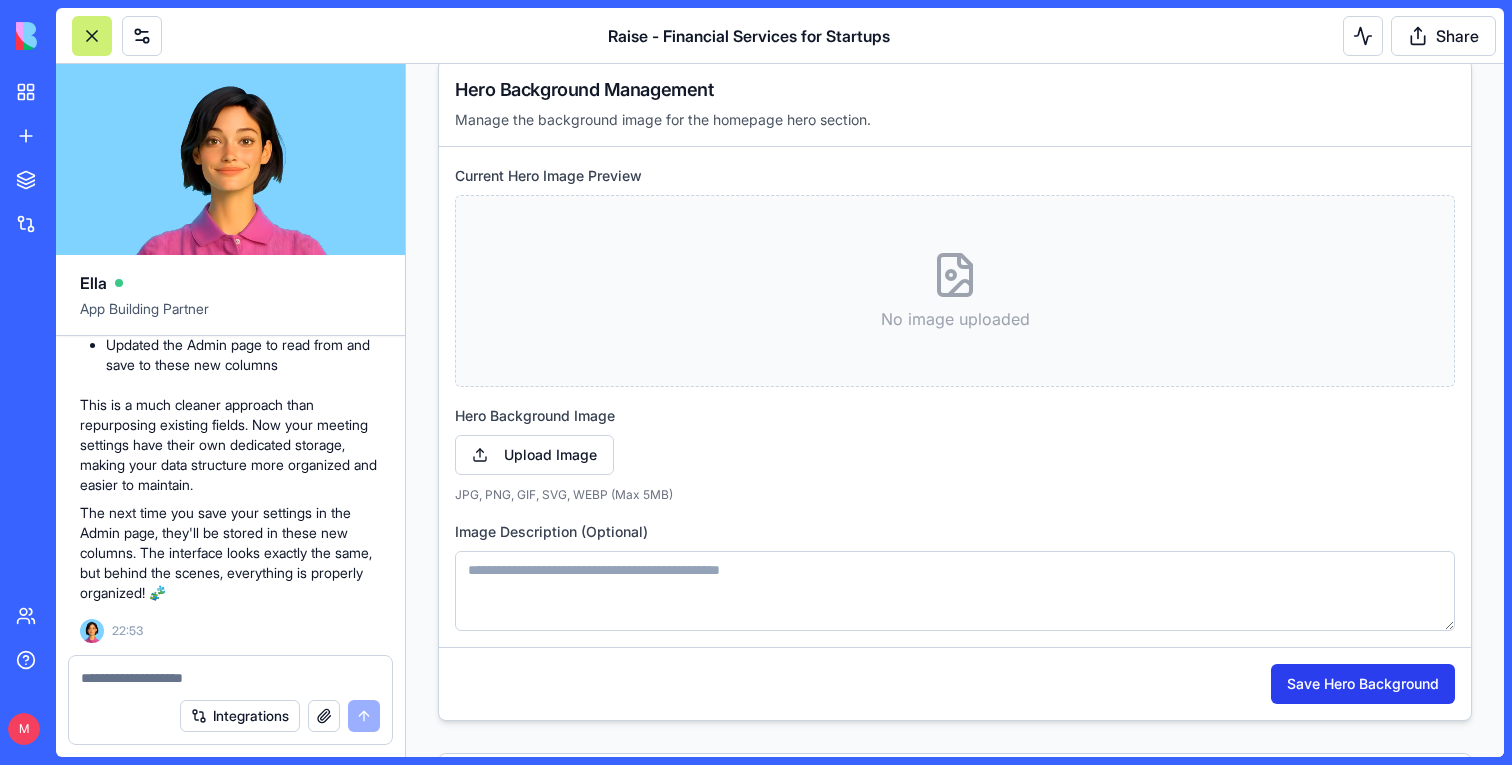 click on "Save Hero Background" at bounding box center [1363, 684] 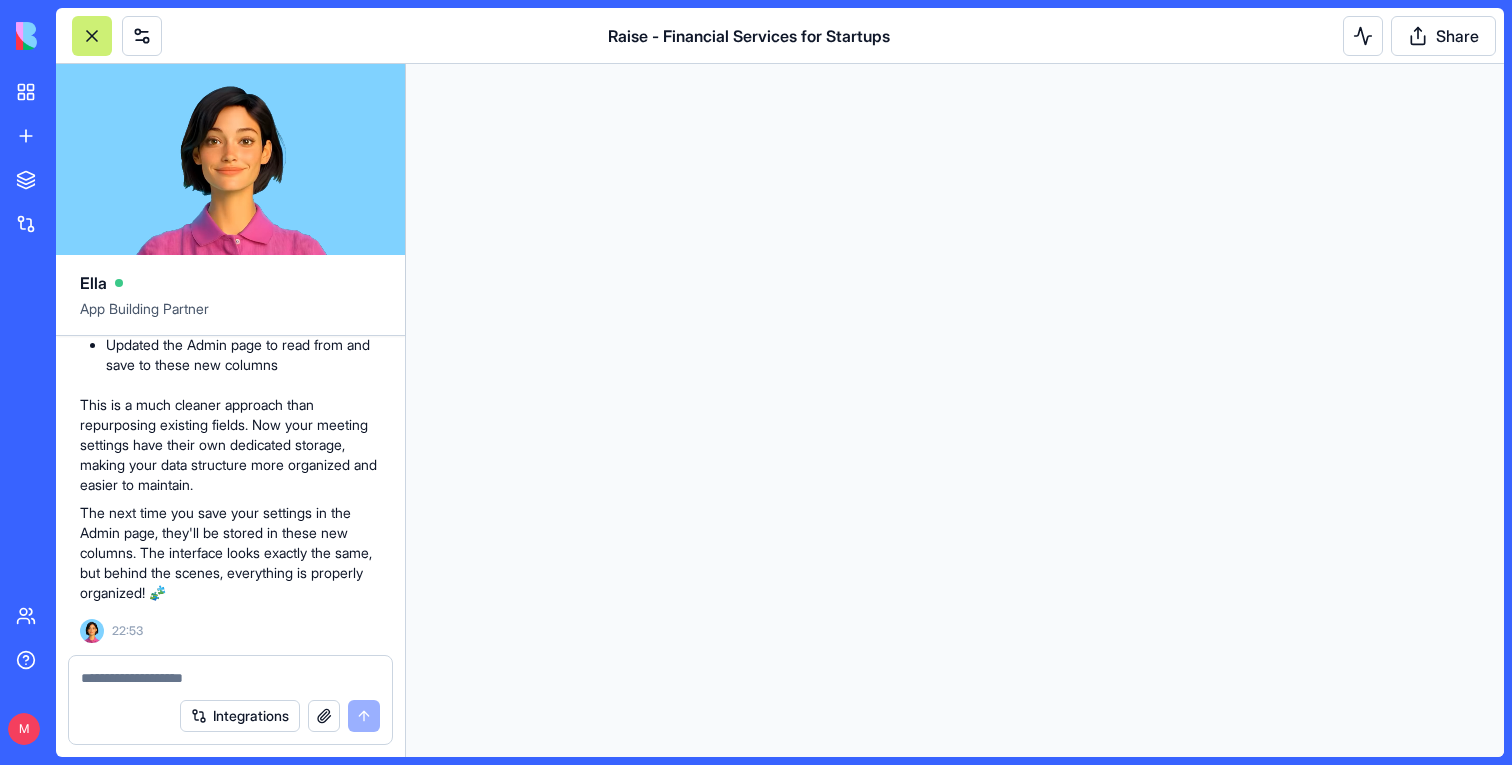 scroll, scrollTop: 0, scrollLeft: 0, axis: both 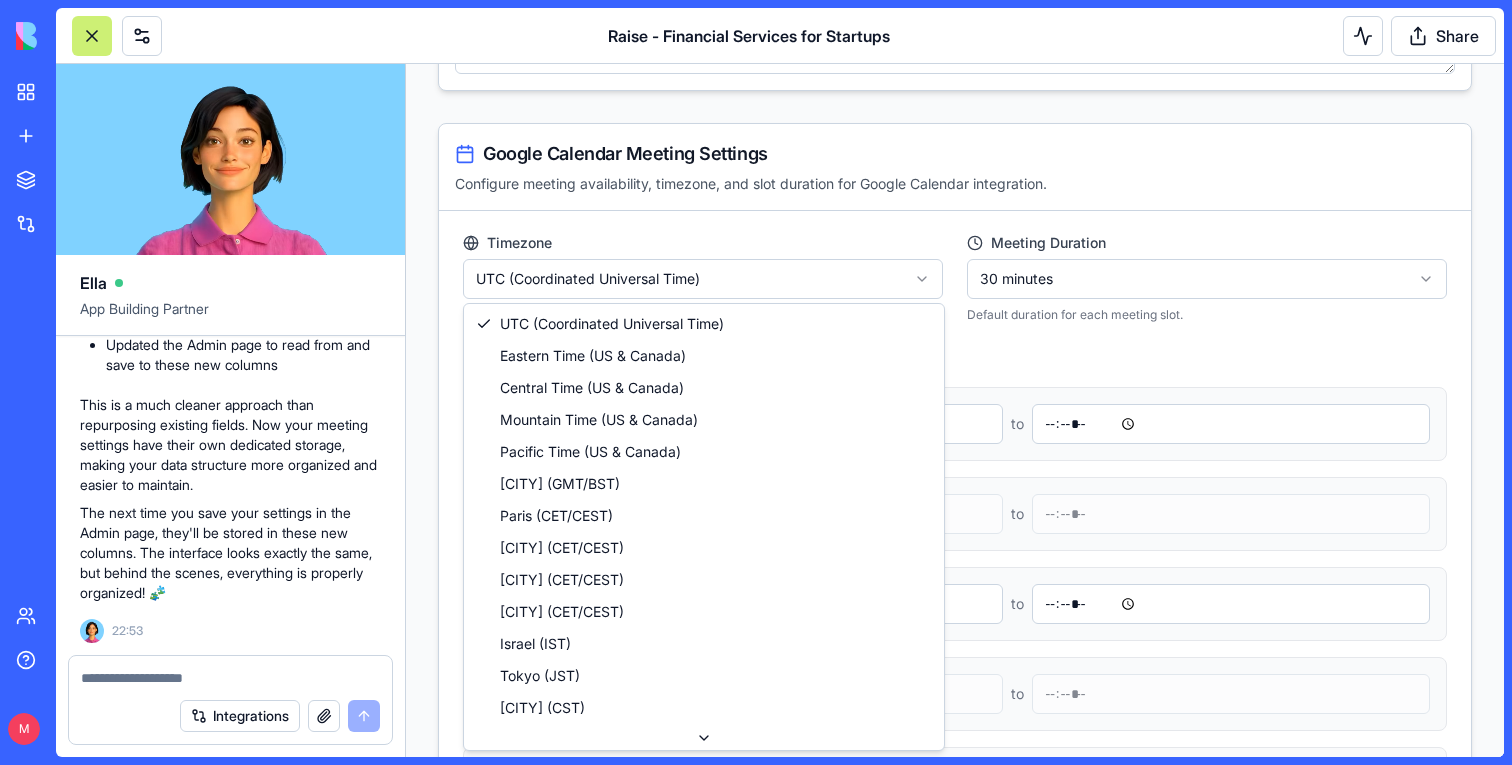 click on "Admin Panel Services Management Add, edit, or delete the services your company offers.  Add Service Title Description Icon URL Actions Accounting & Bookkeeping • Monthly and quarterly financial reports
• Monitoring and forecasting cash flow - Edit Service Delete Service Financial Planning • Business modeling
• Operational analysis
• Budgeting and forecasting
• Key financial metrics monitoring - Edit Service Delete Service CFO Services • Finance strategy
• DD and fund raising prep
• Cap Table management
• Technology solutions implementation - Edit Service Delete Service Admin Services • AP/AR management
• ITA representation
• Employee management
• Ongoing administration - Edit Service Delete Service Client Testimonials Management Manage client testimonials displayed on your site.  Add Testimonial Name Title Testimonial LinkedIn Picture Actions Eldad Postan-Koren Co-Founder & CEO at Winn.ai - Uploaded Edit Testimonial Delete Testimonial Michal Lupu Co-Founder & CEO at Blocks" at bounding box center [955, 1579] 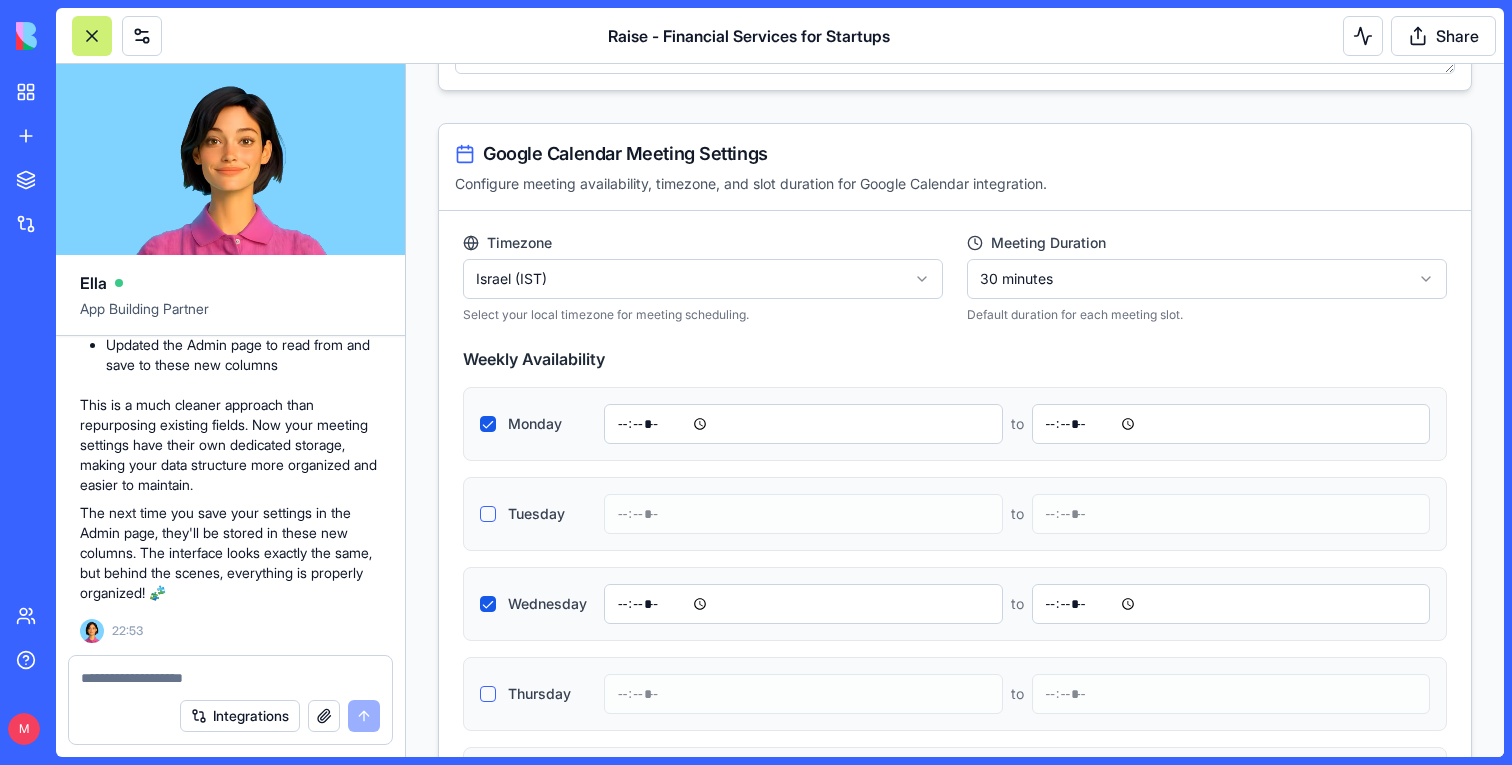 click on "Admin Panel Services Management Add, edit, or delete the services your company offers.  Add Service Title Description Icon URL Actions Accounting & Bookkeeping • Monthly and quarterly financial reports
• Monitoring and forecasting cash flow - Edit Service Delete Service Financial Planning • Business modeling
• Operational analysis
• Budgeting and forecasting
• Key financial metrics monitoring - Edit Service Delete Service CFO Services • Finance strategy
• DD and fund raising prep
• Cap Table management
• Technology solutions implementation - Edit Service Delete Service Admin Services • AP/AR management
• ITA representation
• Employee management
• Ongoing administration - Edit Service Delete Service Client Testimonials Management Manage client testimonials displayed on your site.  Add Testimonial Name Title Testimonial LinkedIn Picture Actions Eldad Postan-Koren Co-Founder & CEO at Winn.ai - Uploaded Edit Testimonial Delete Testimonial Michal Lupu Co-Founder & CEO at Blocks" at bounding box center [955, 1579] 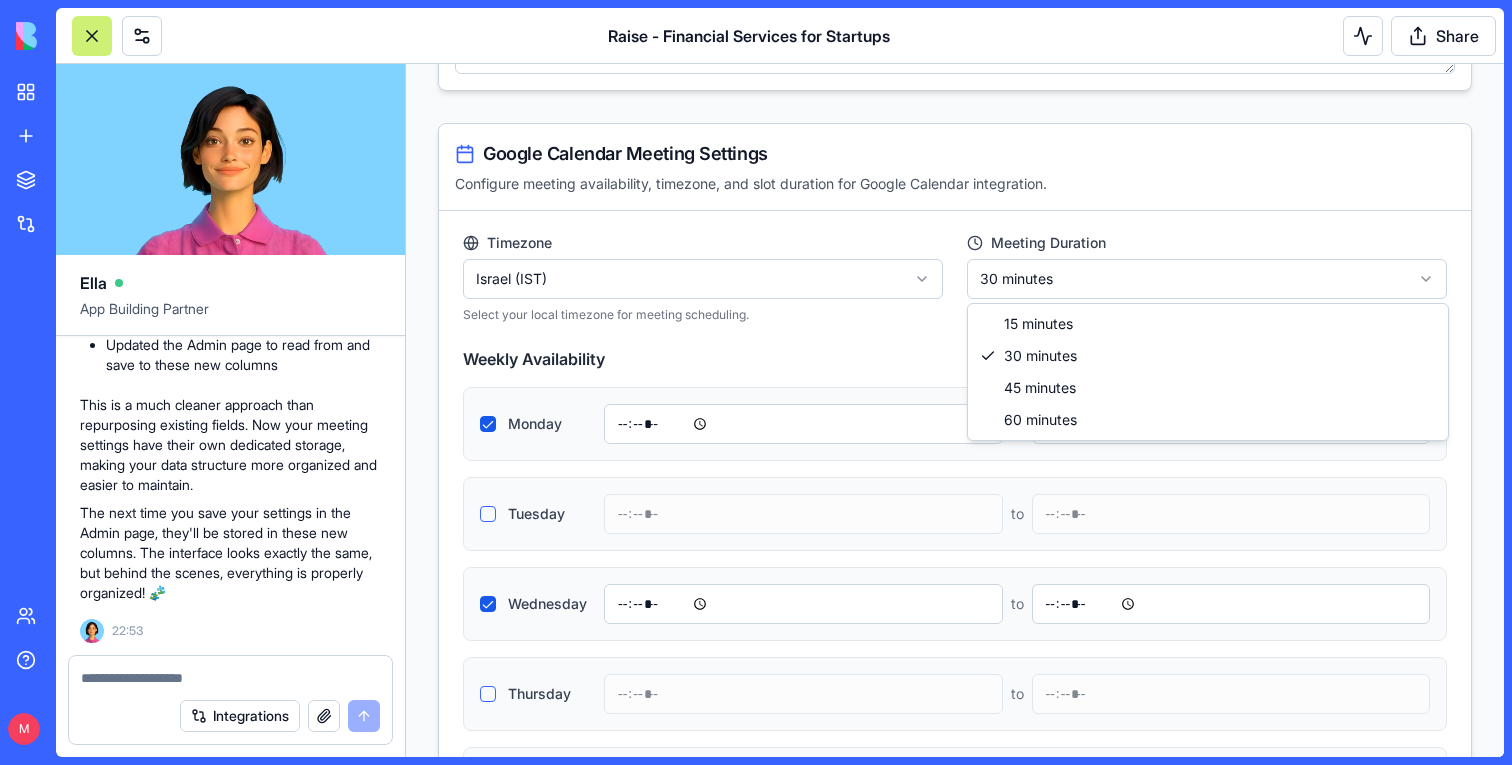 select on "**" 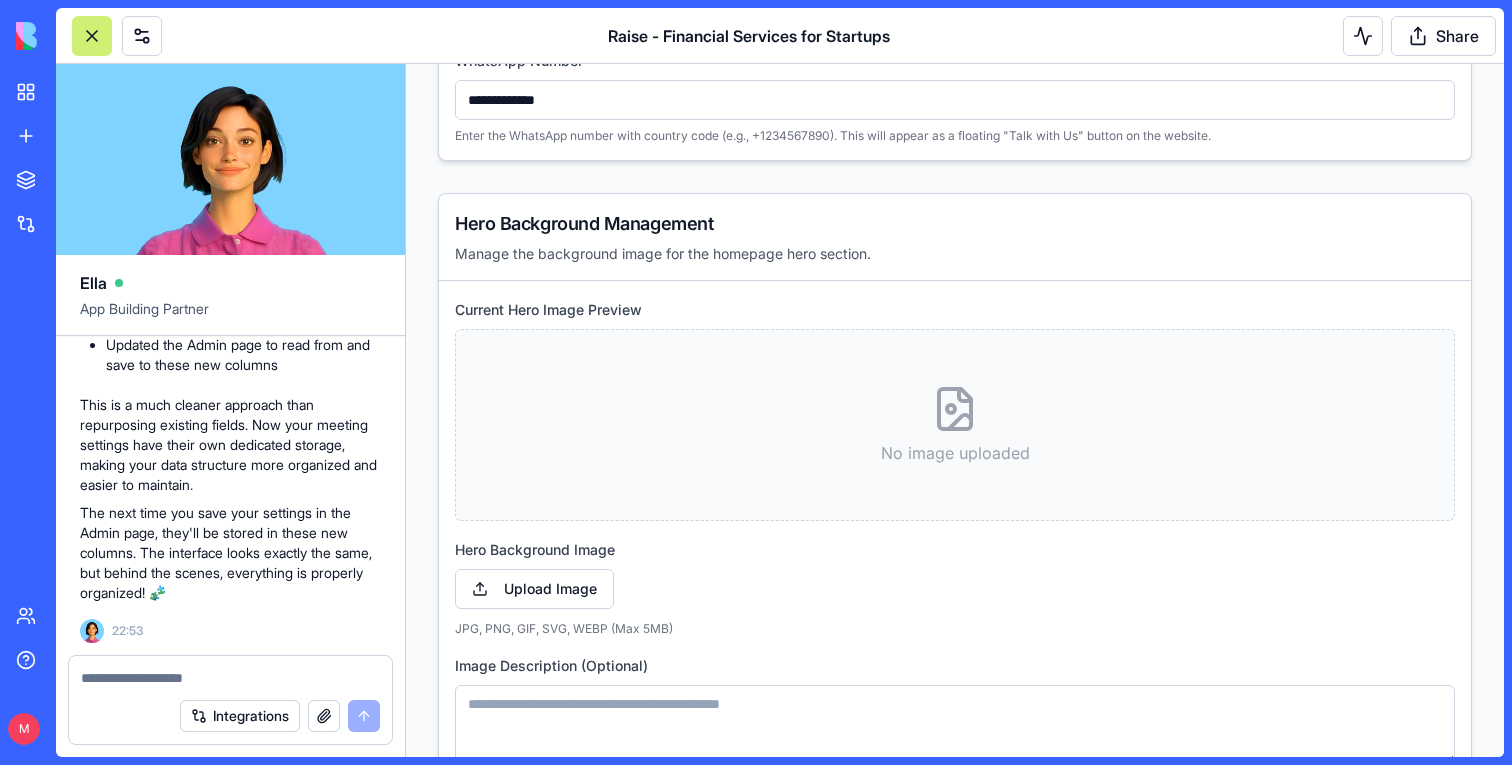 scroll, scrollTop: 5322, scrollLeft: 0, axis: vertical 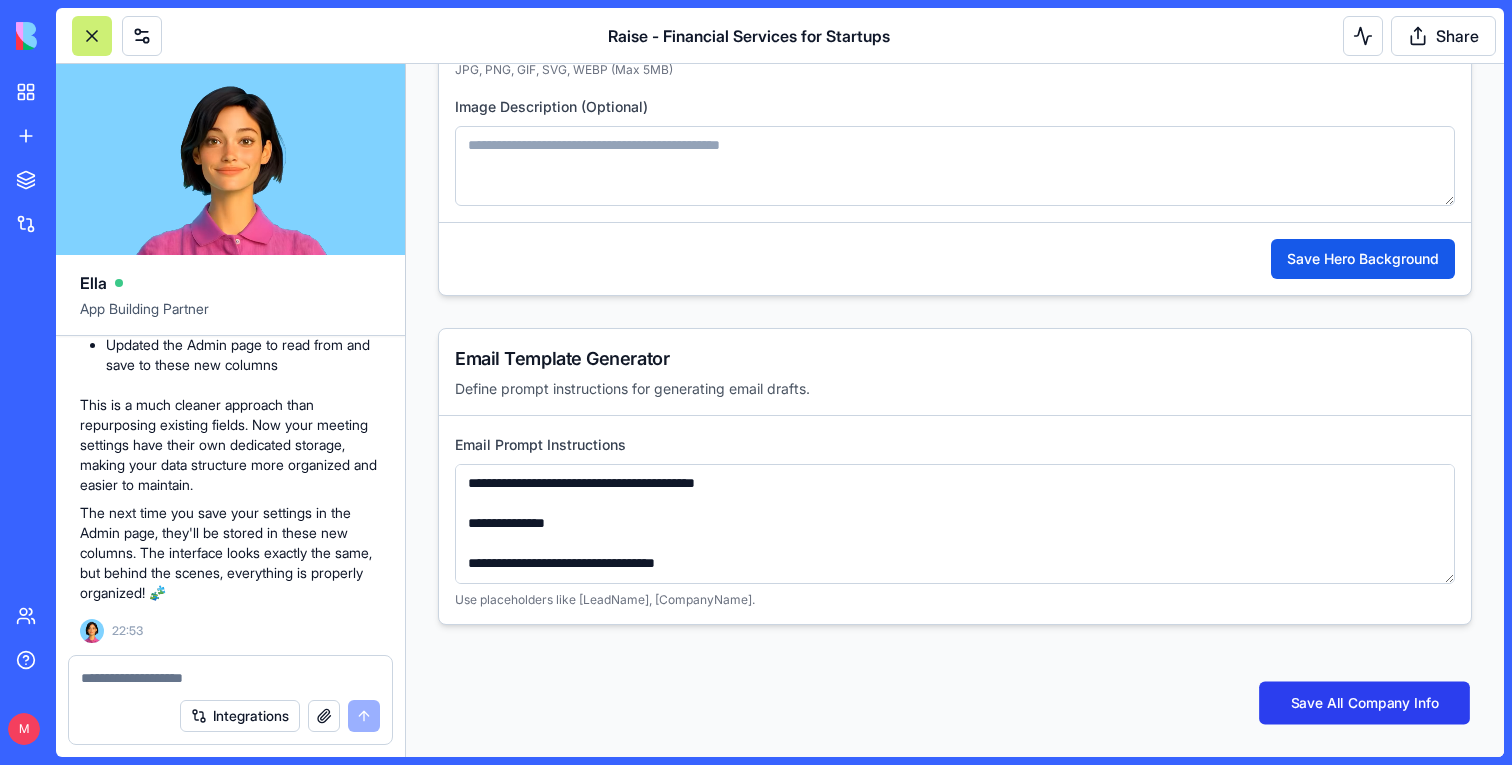 click on "Save All Company Info" at bounding box center (1364, 702) 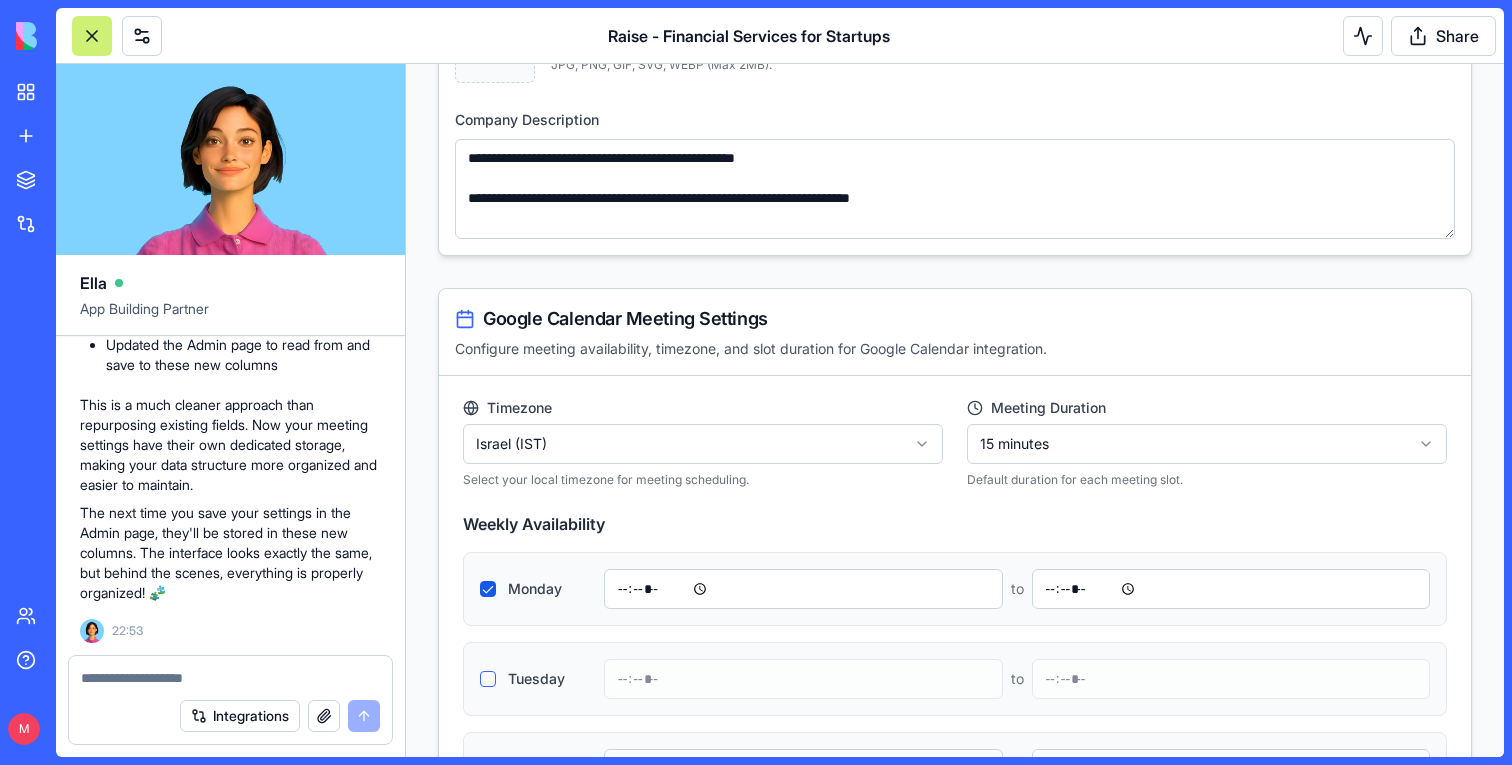 scroll, scrollTop: 1357, scrollLeft: 0, axis: vertical 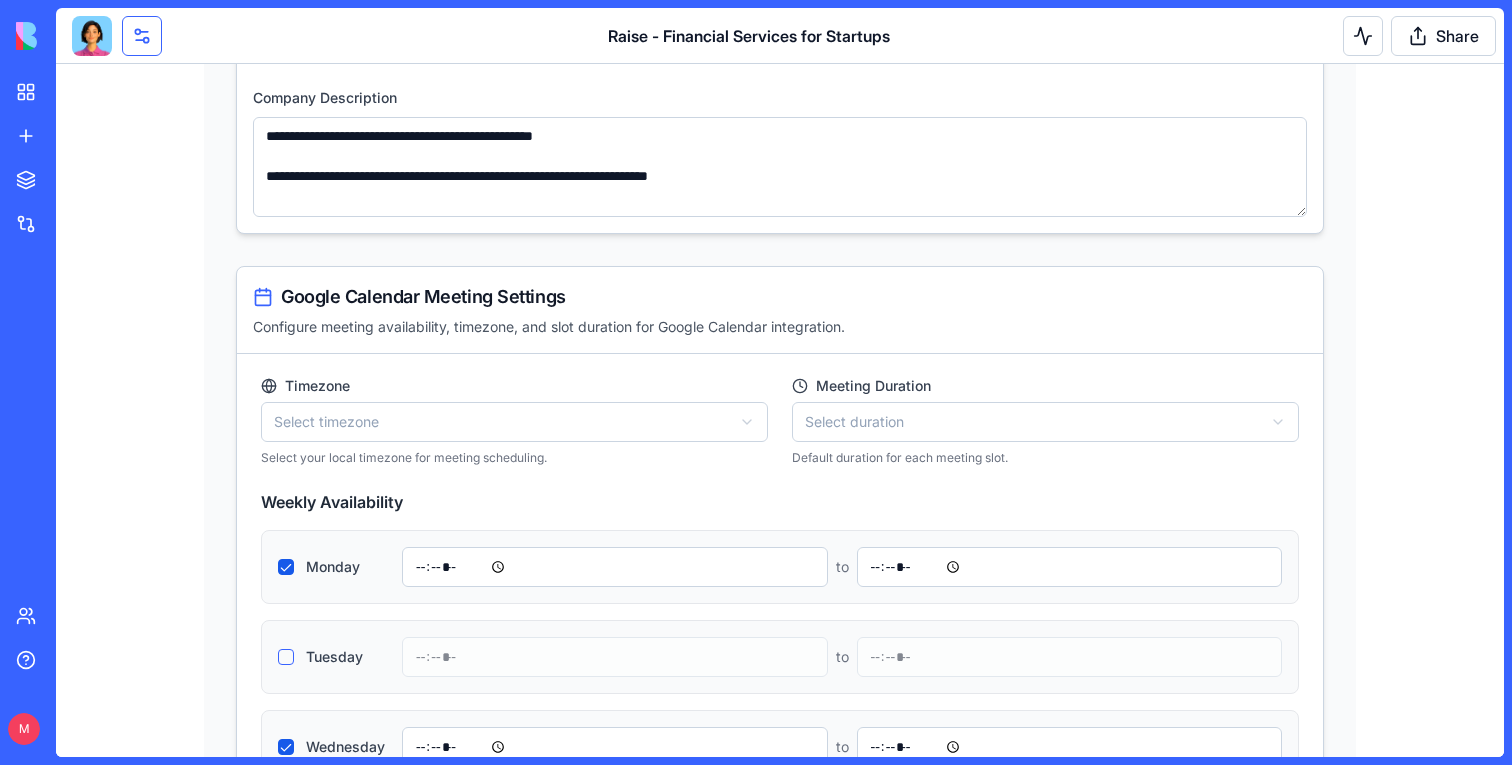 click at bounding box center [142, 36] 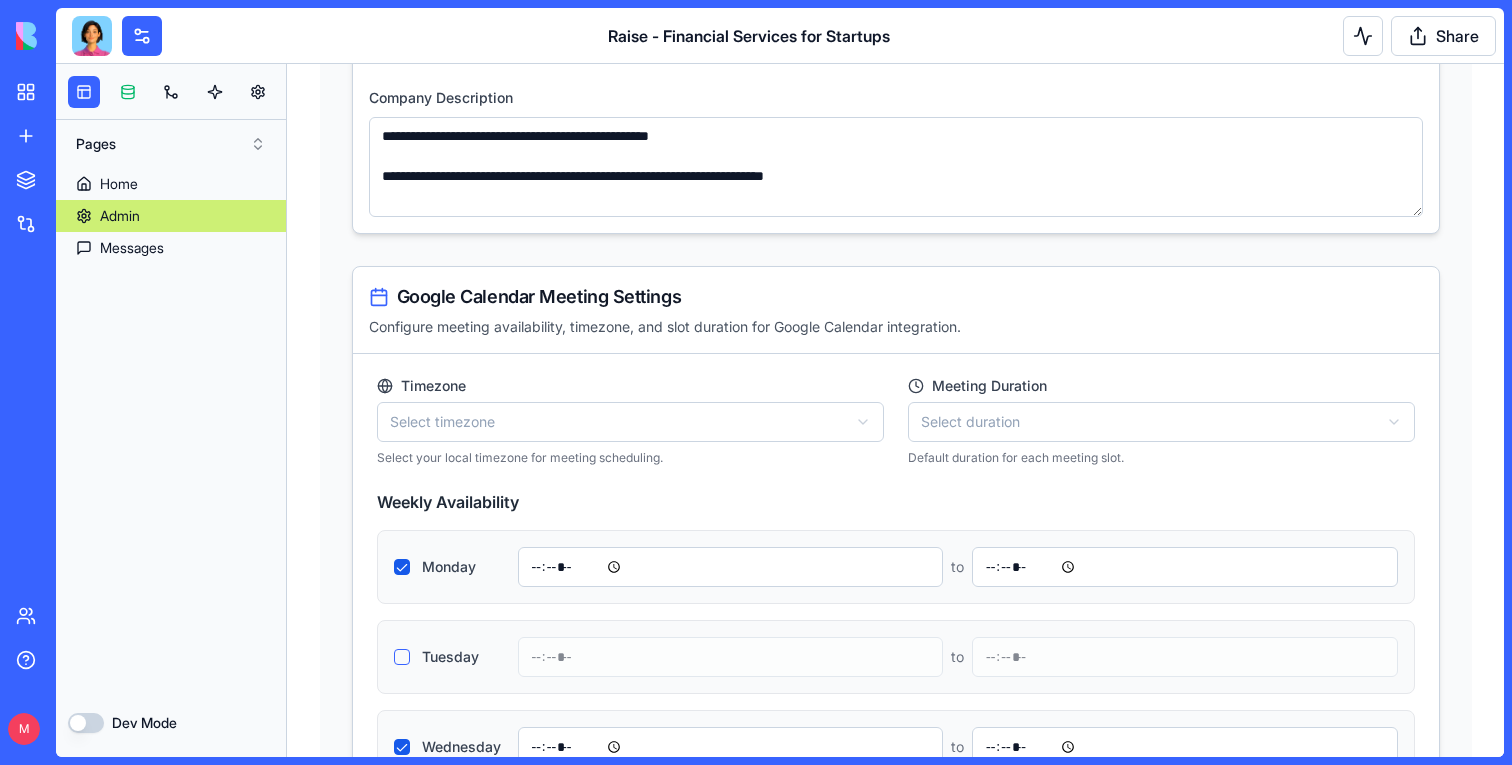 click at bounding box center [128, 92] 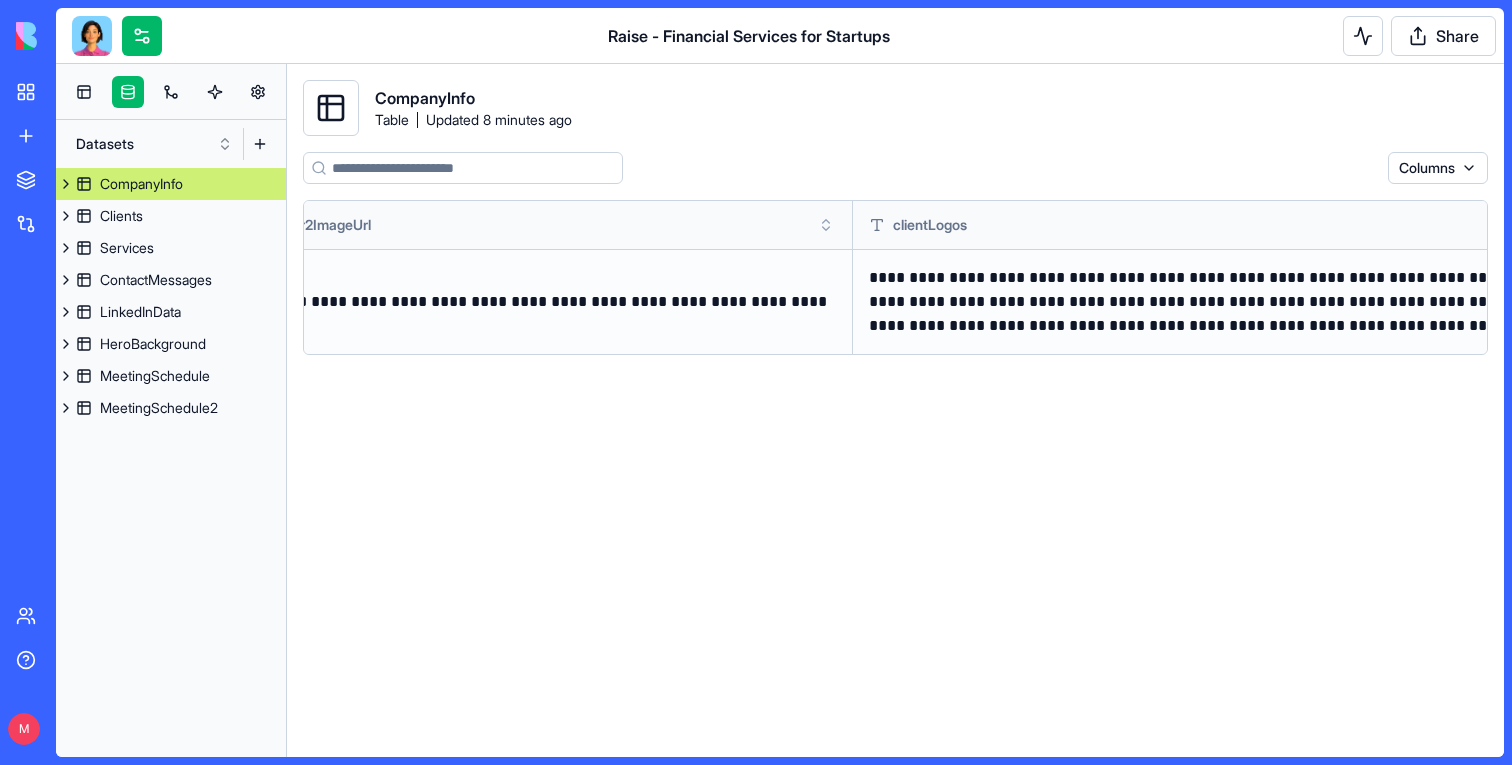 scroll, scrollTop: 0, scrollLeft: 6281, axis: horizontal 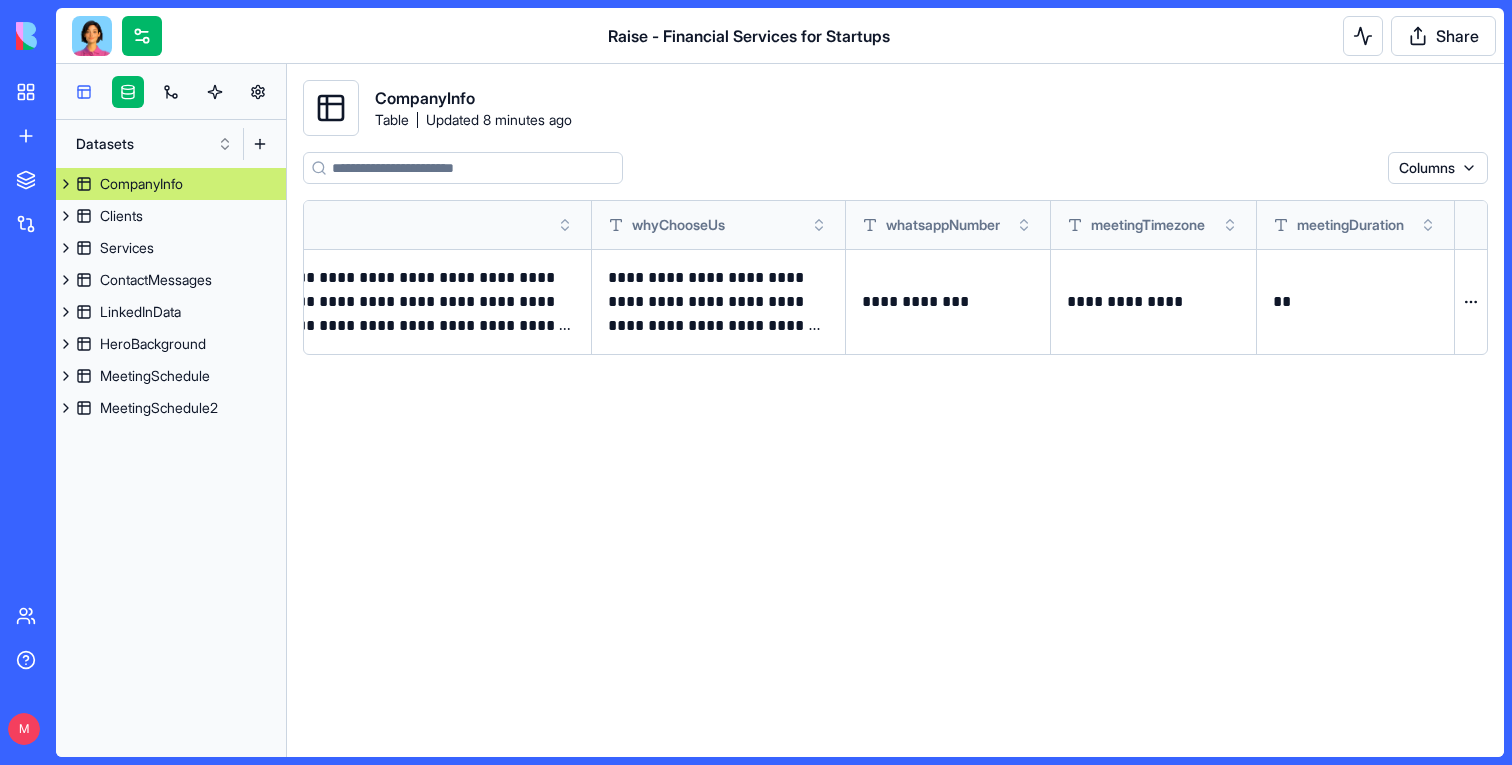 click at bounding box center [84, 92] 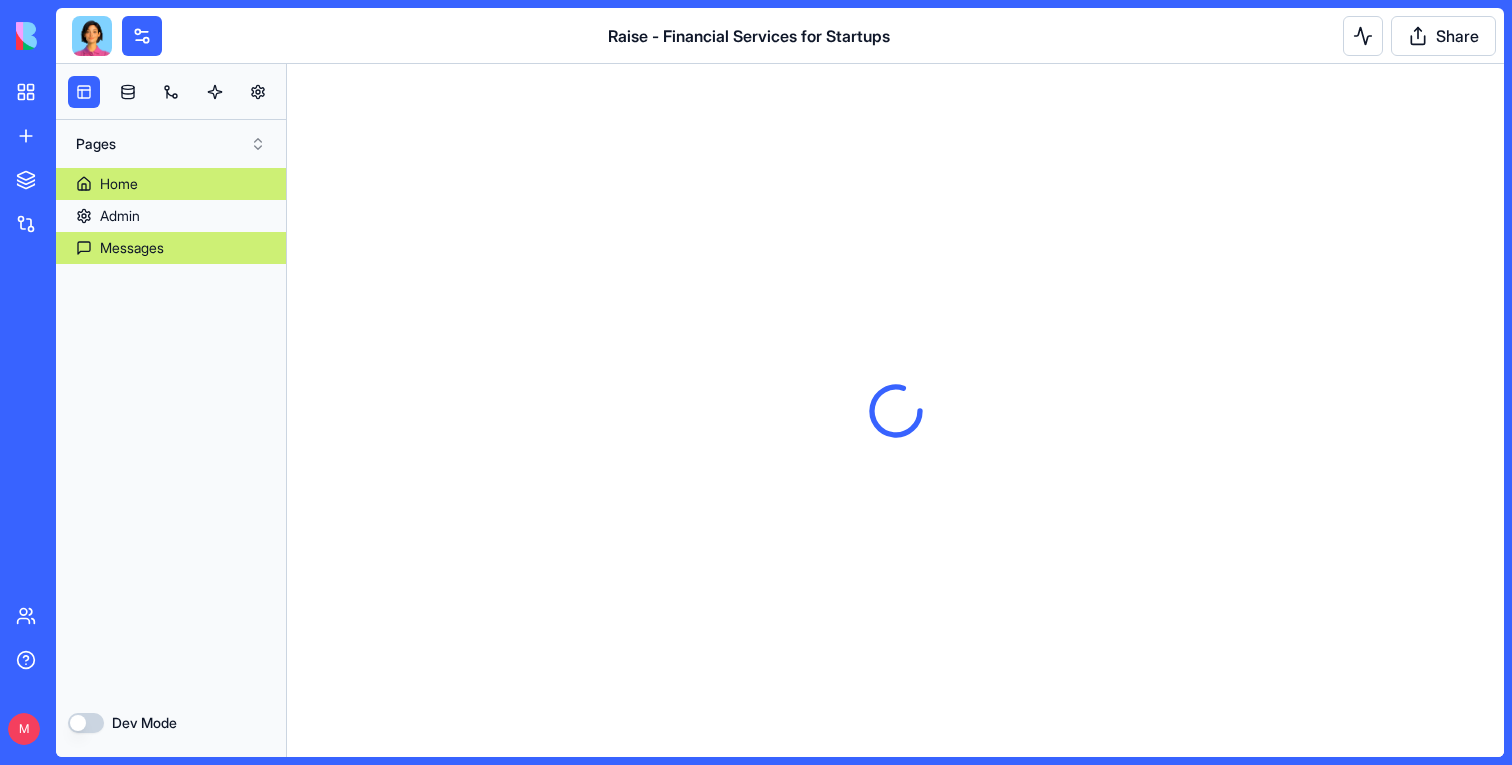 scroll, scrollTop: 0, scrollLeft: 0, axis: both 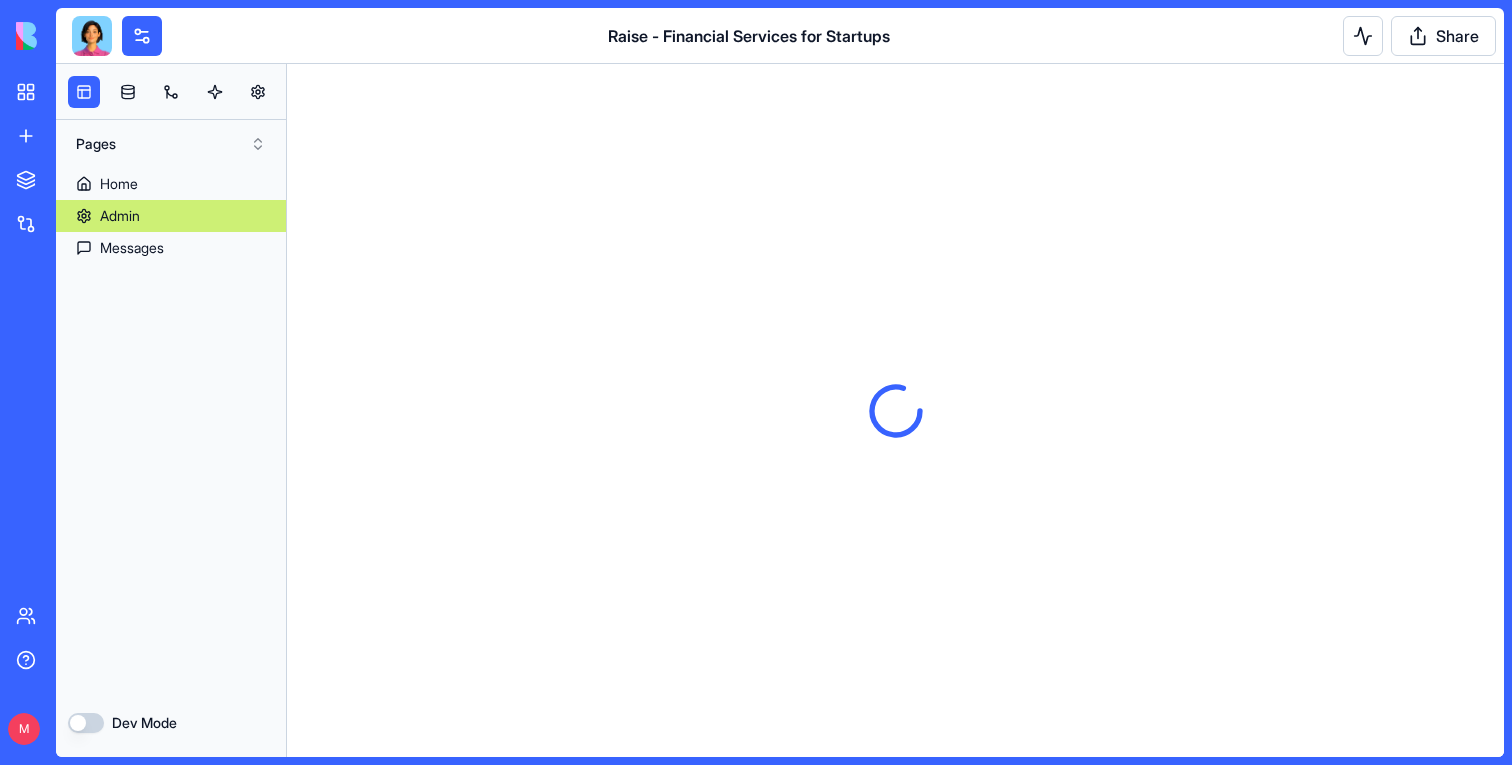 click on "Admin" at bounding box center (171, 216) 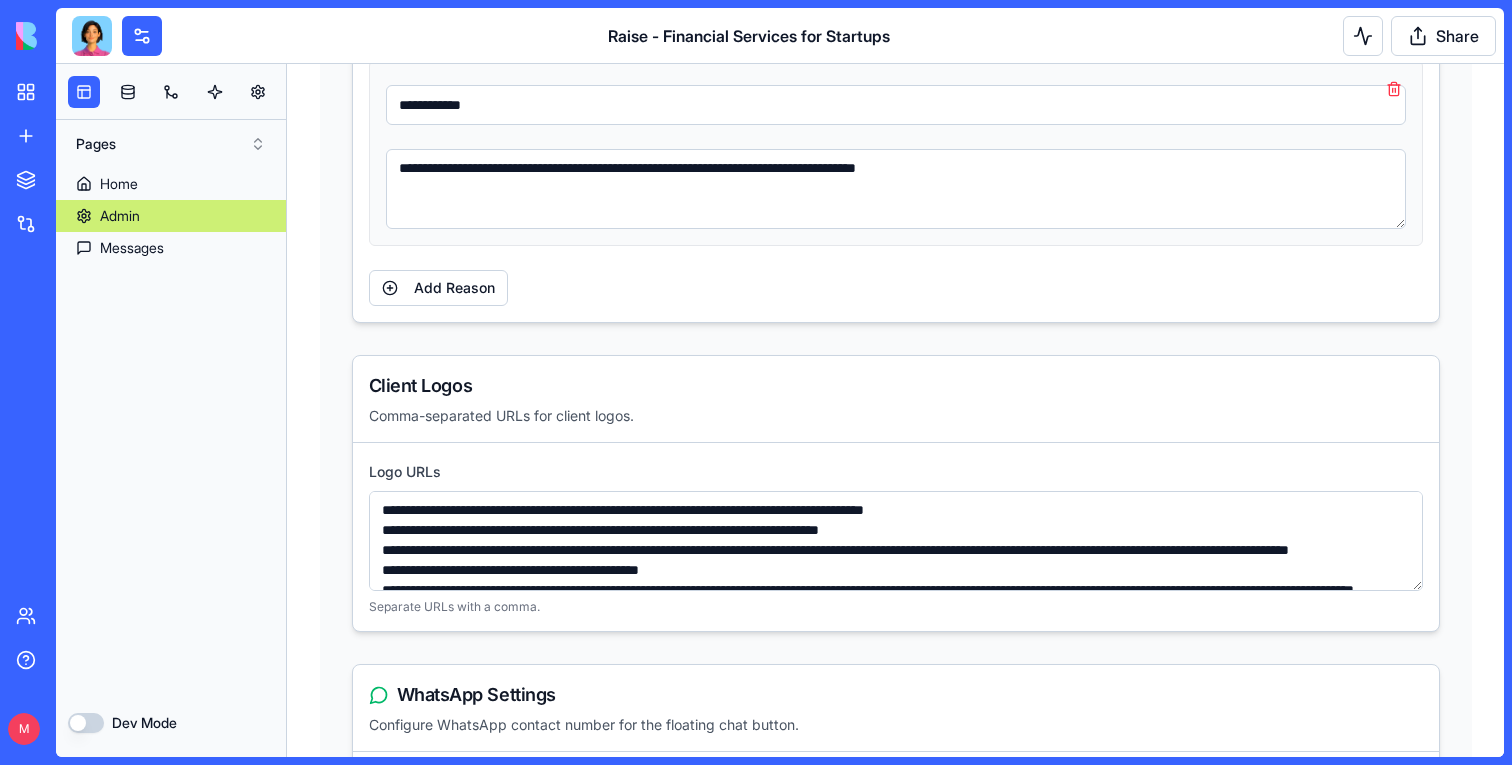 scroll, scrollTop: 4206, scrollLeft: 0, axis: vertical 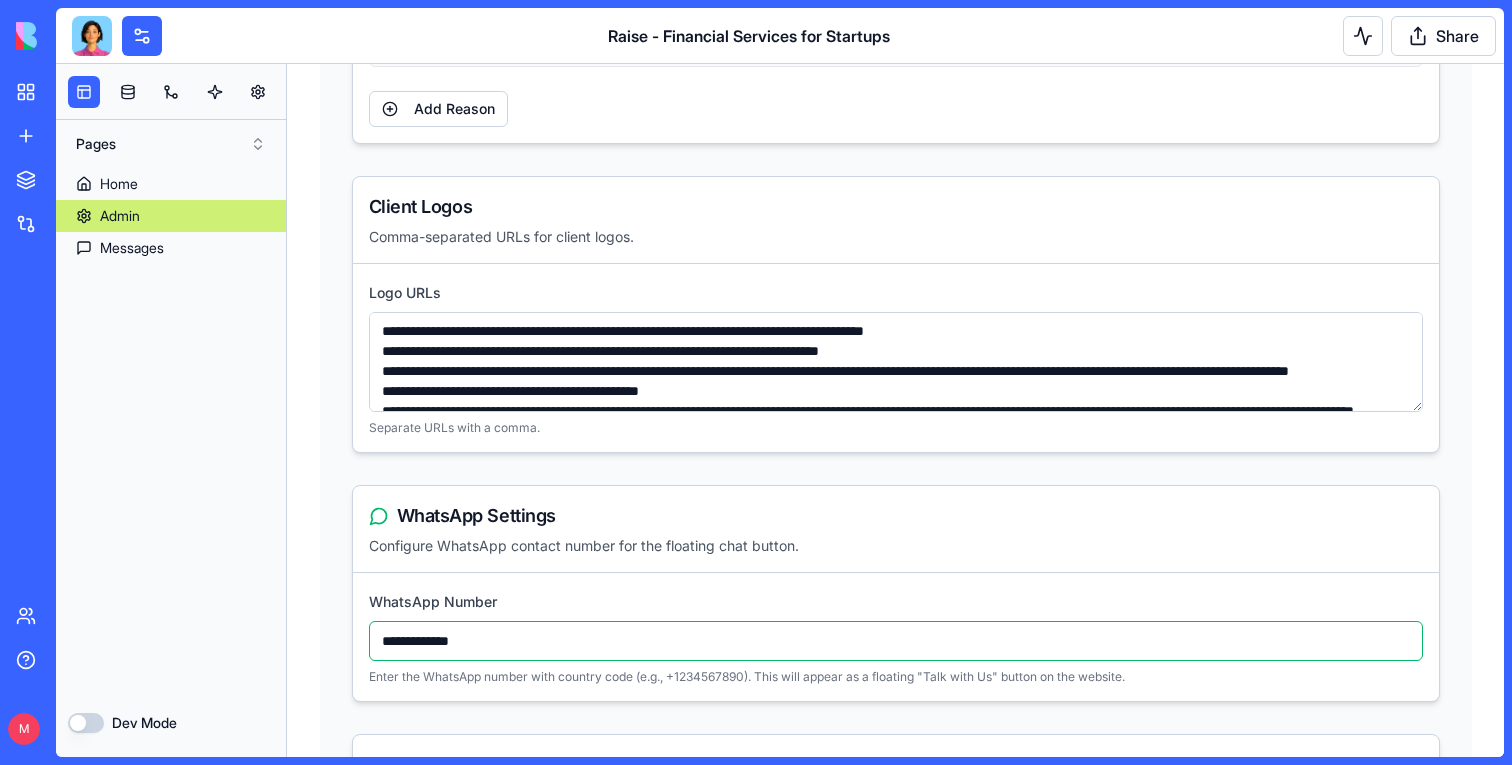 click on "**********" at bounding box center (896, 641) 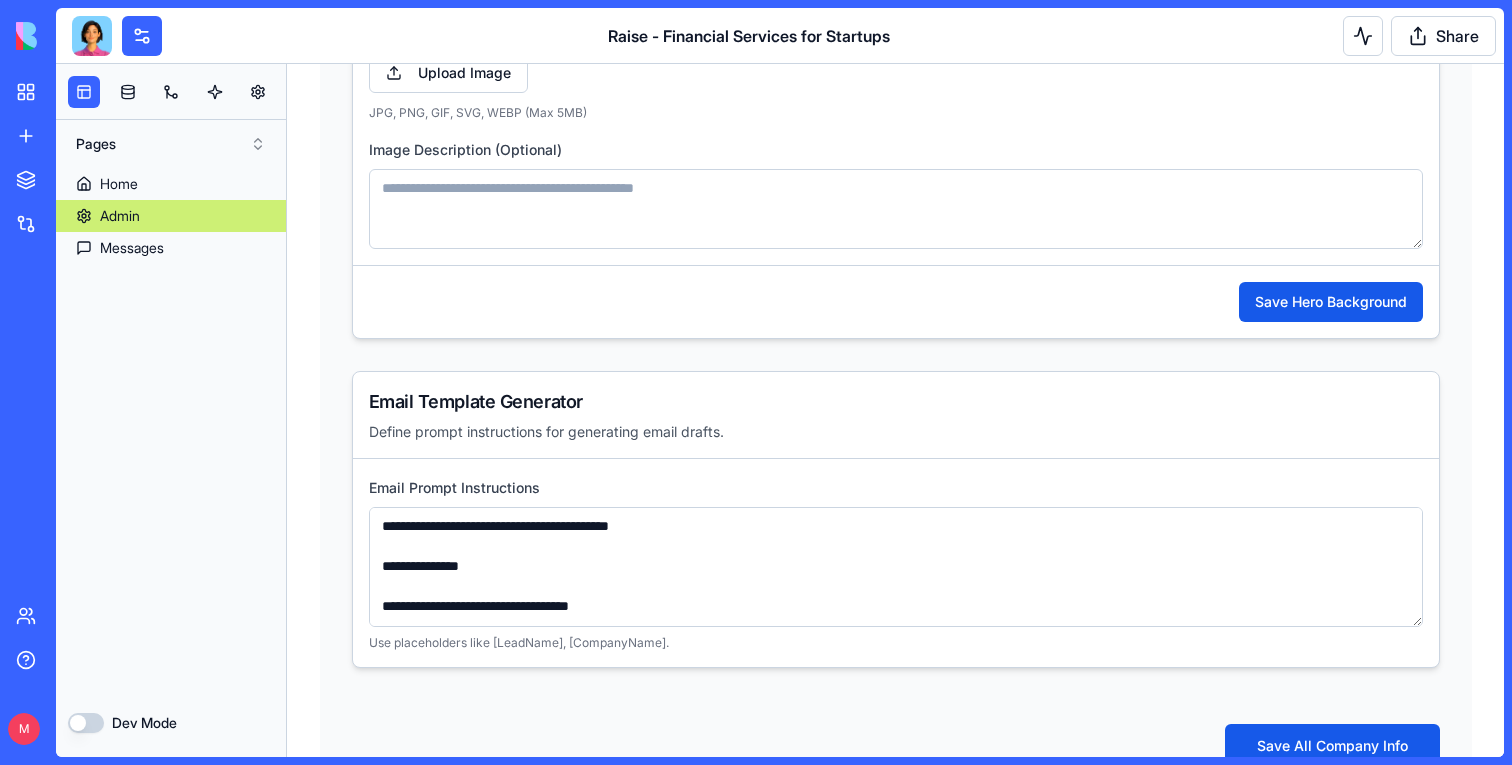 scroll, scrollTop: 5306, scrollLeft: 0, axis: vertical 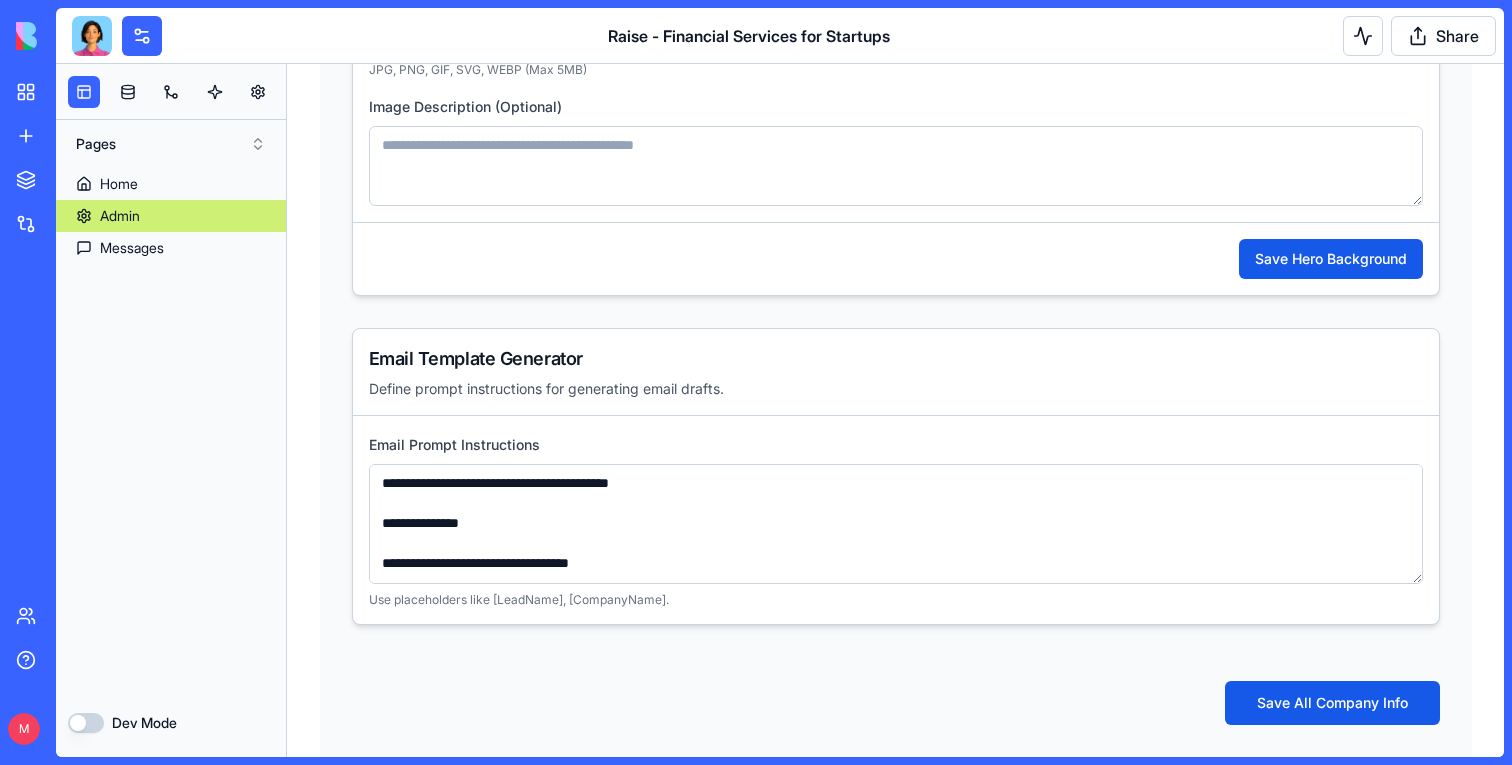 click on "**********" at bounding box center (896, 524) 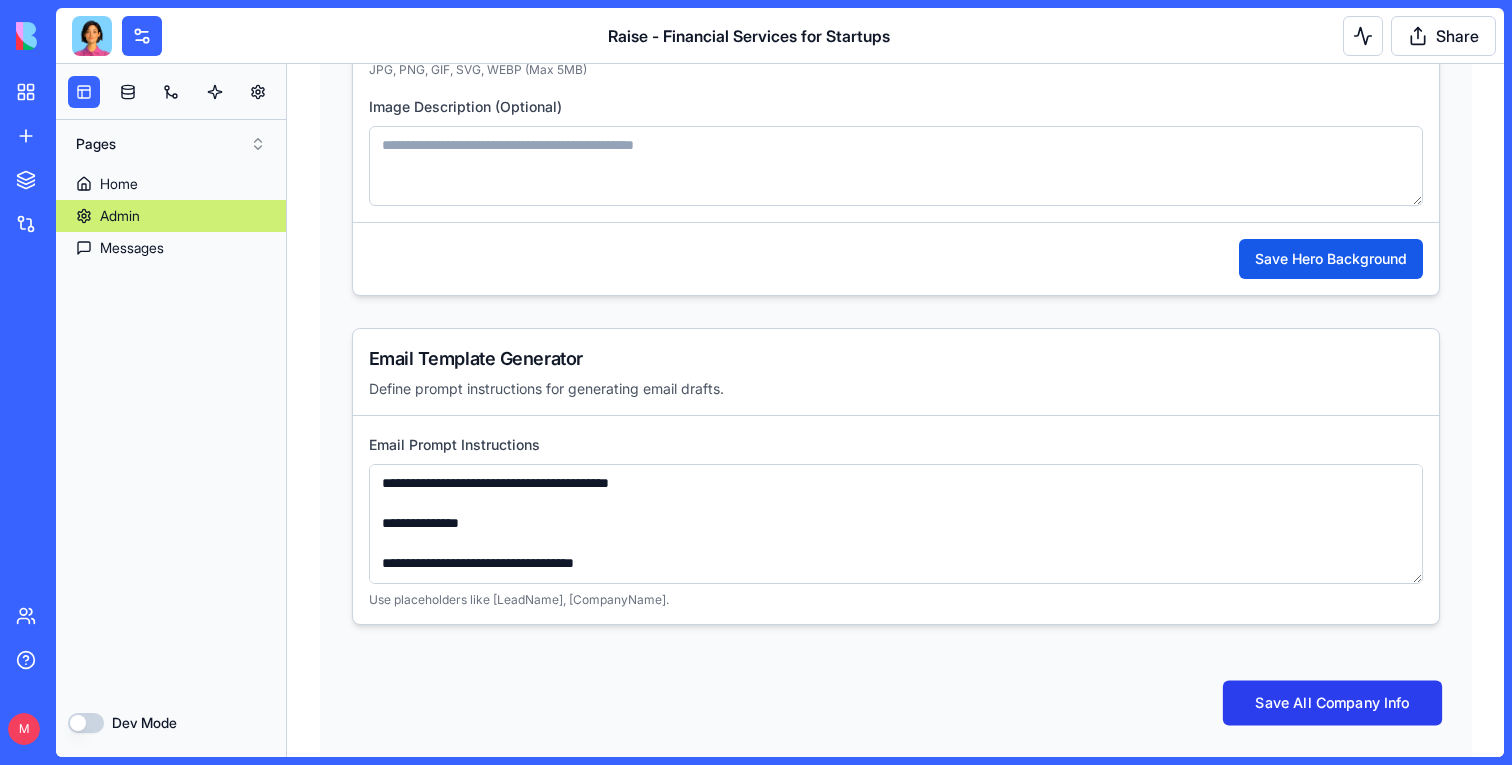 click on "Save All Company Info" at bounding box center (1331, 703) 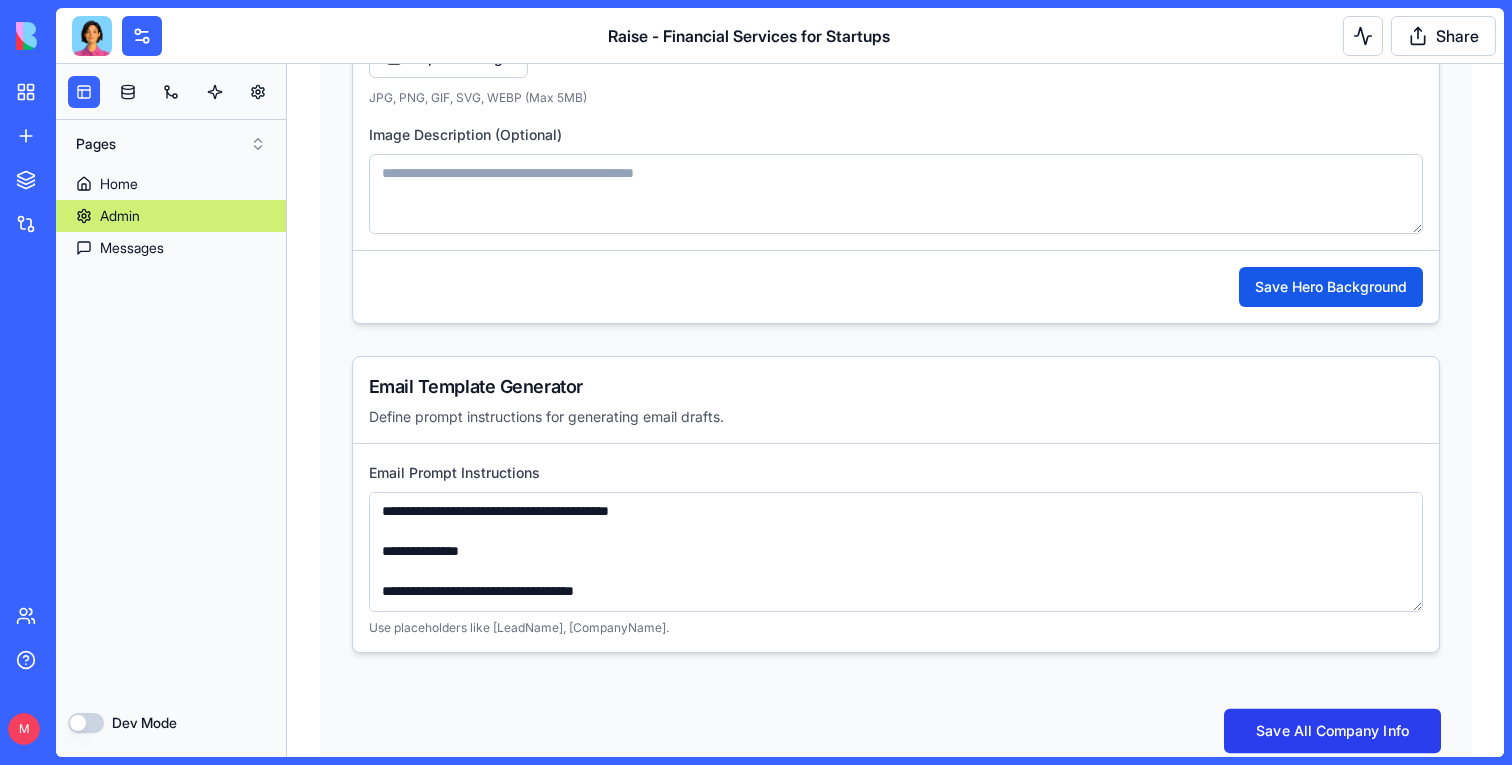 scroll, scrollTop: 5334, scrollLeft: 0, axis: vertical 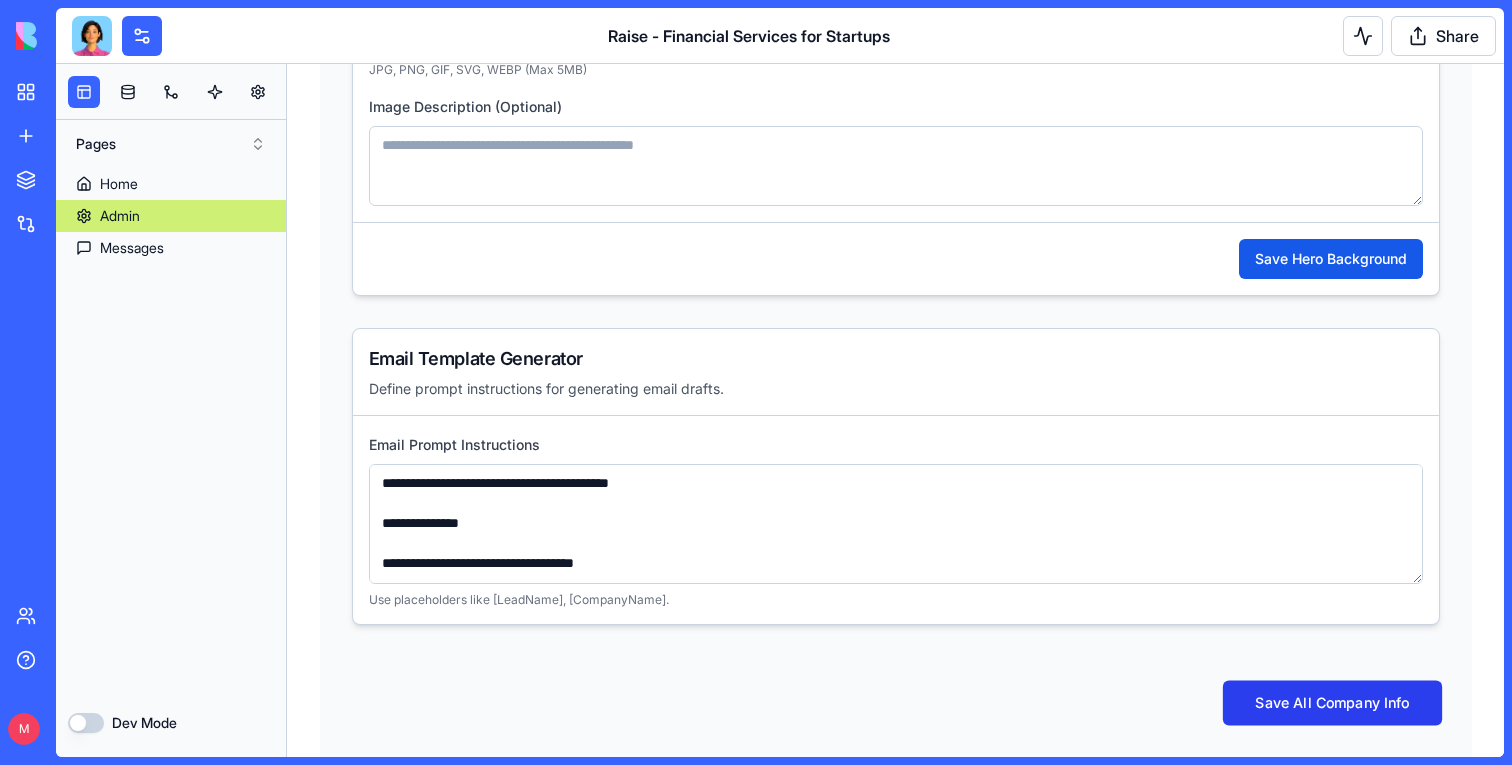 click on "Save All Company Info" at bounding box center [1331, 703] 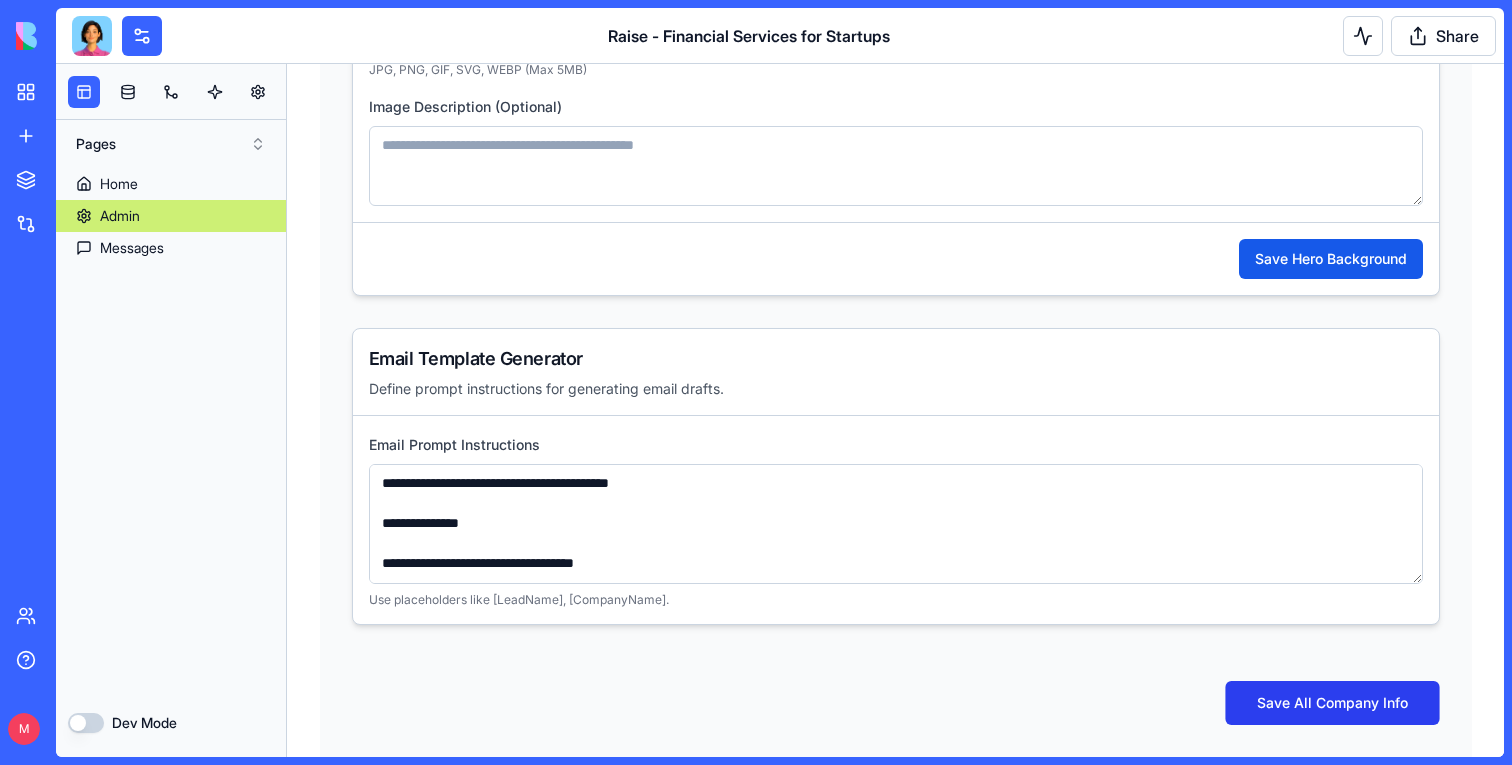 click on "Save All Company Info" at bounding box center (1332, 703) 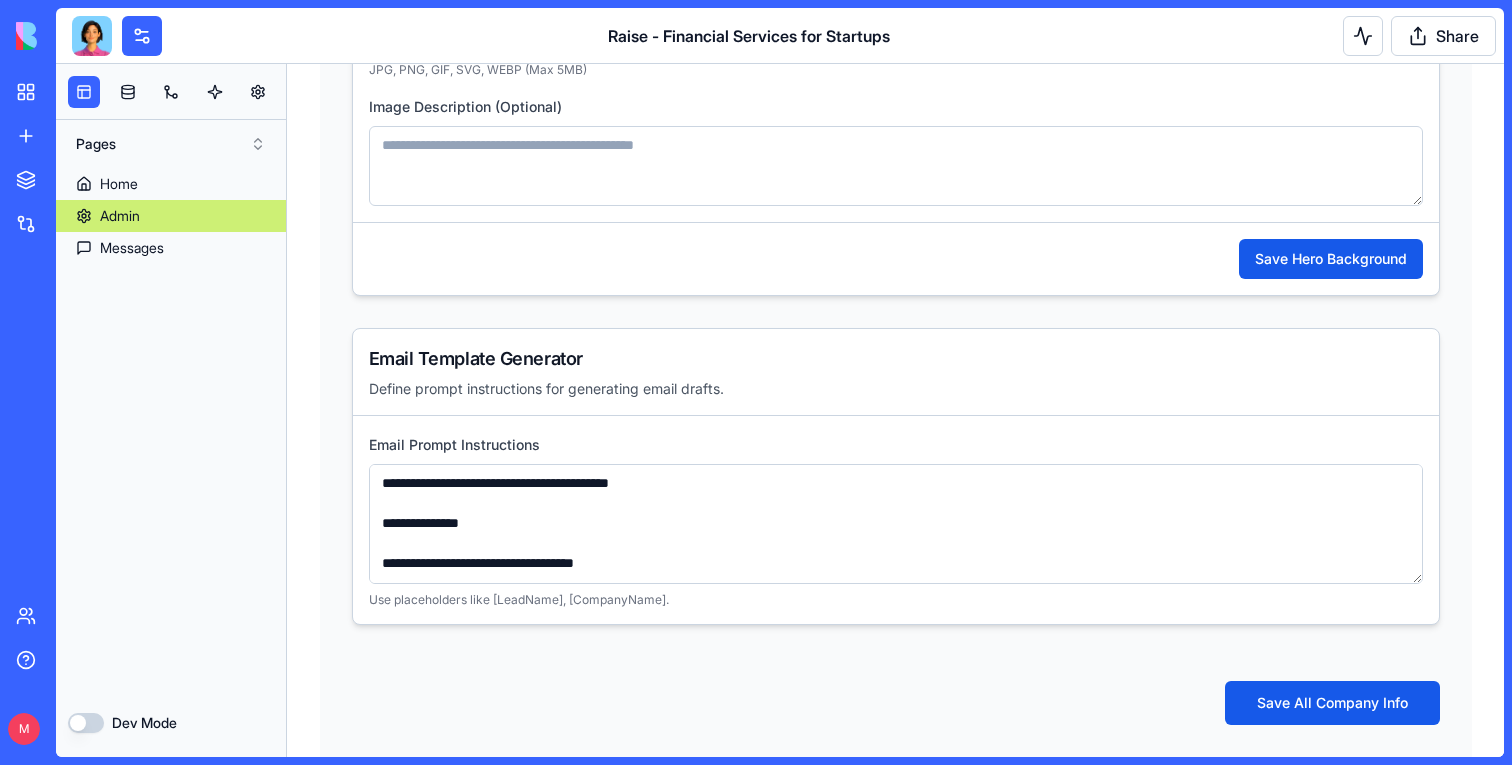 click on "**********" at bounding box center [896, 524] 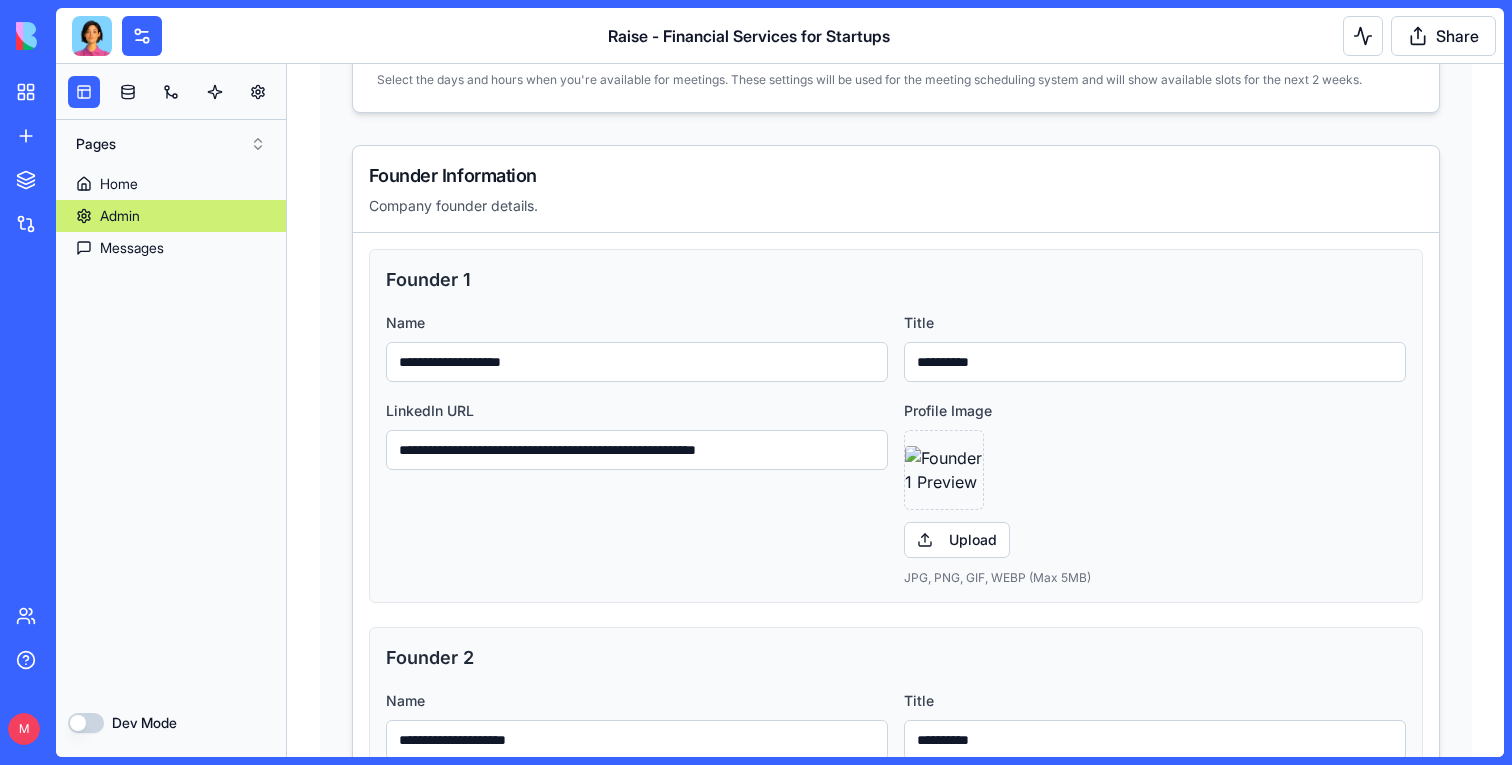scroll, scrollTop: 1412, scrollLeft: 0, axis: vertical 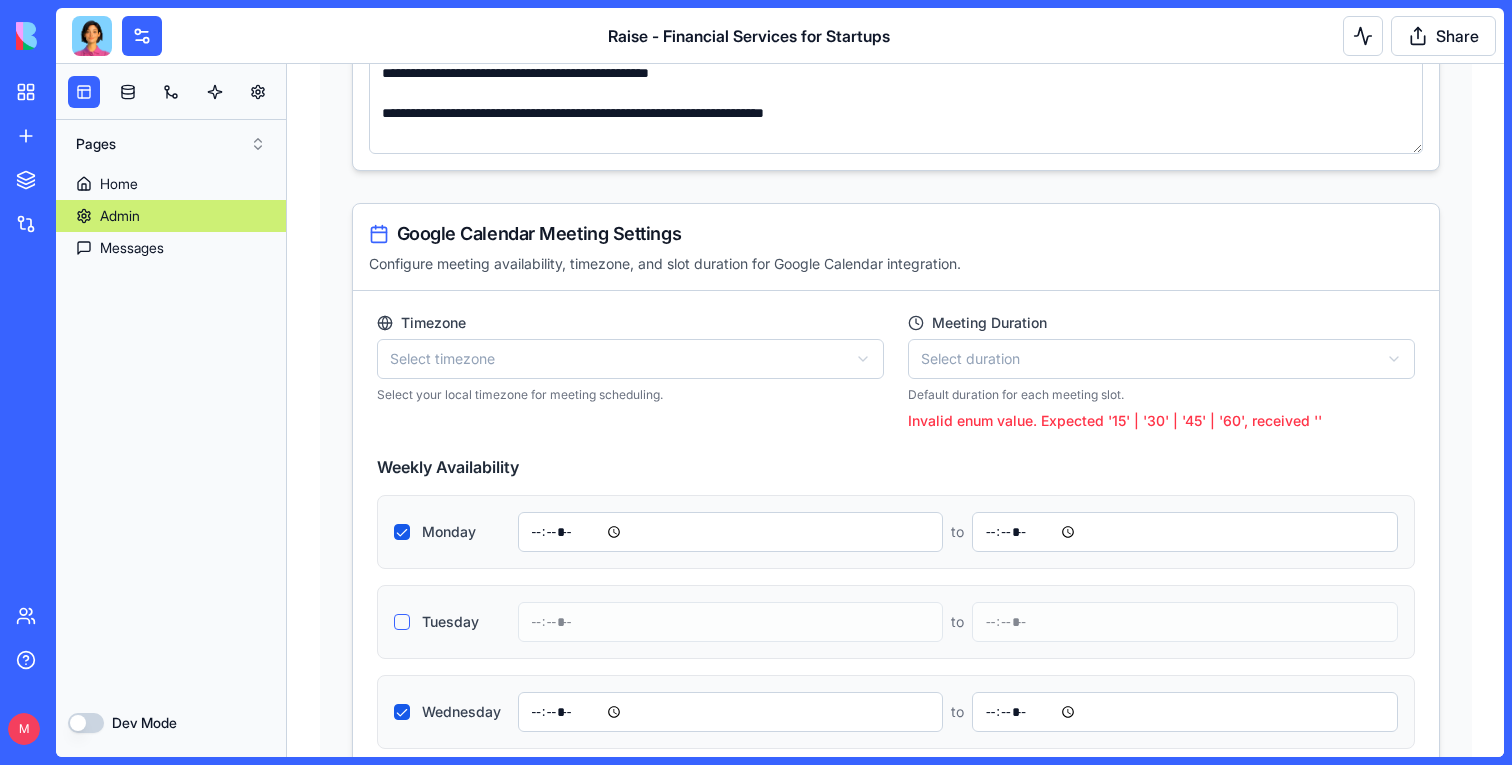 type on "**********" 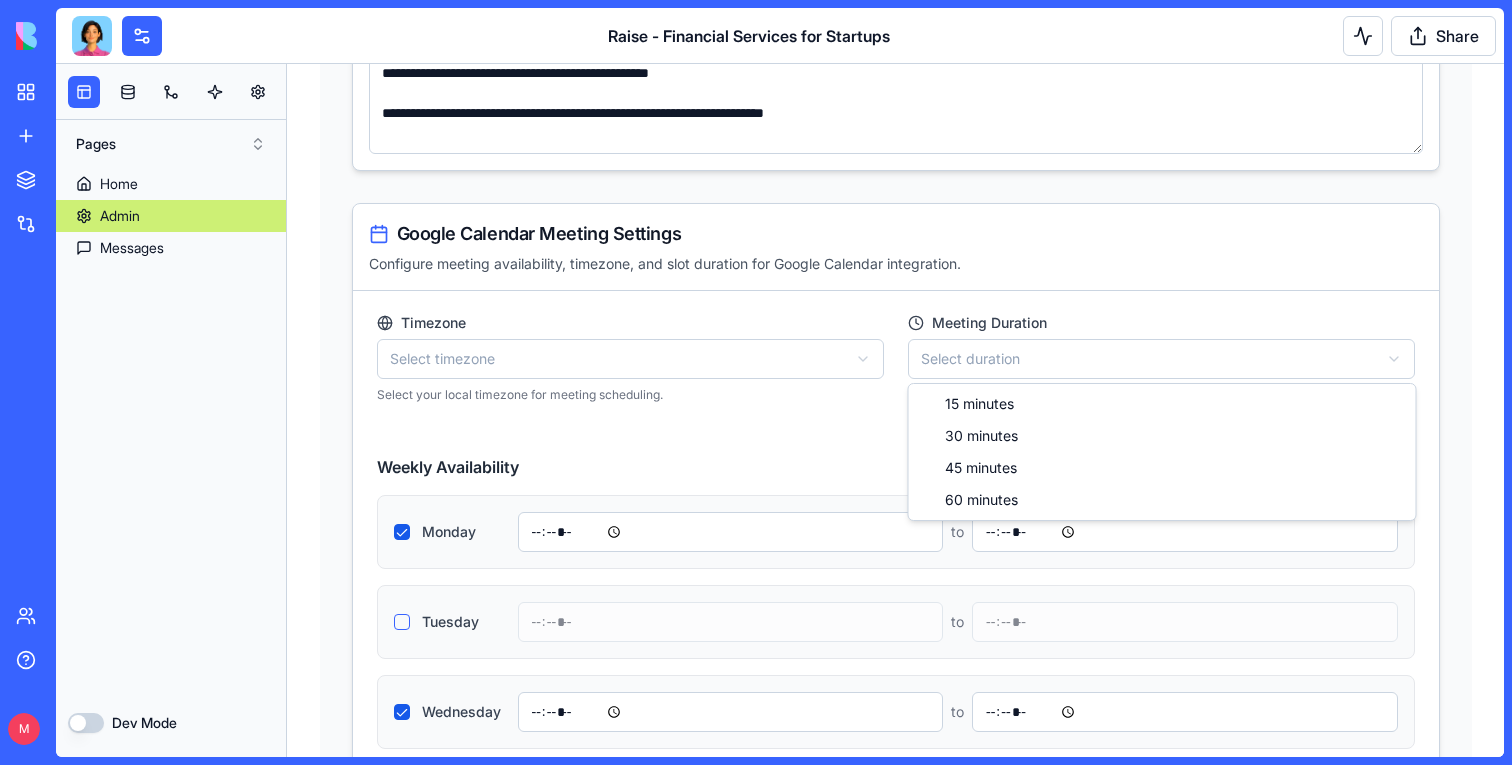 select on "**" 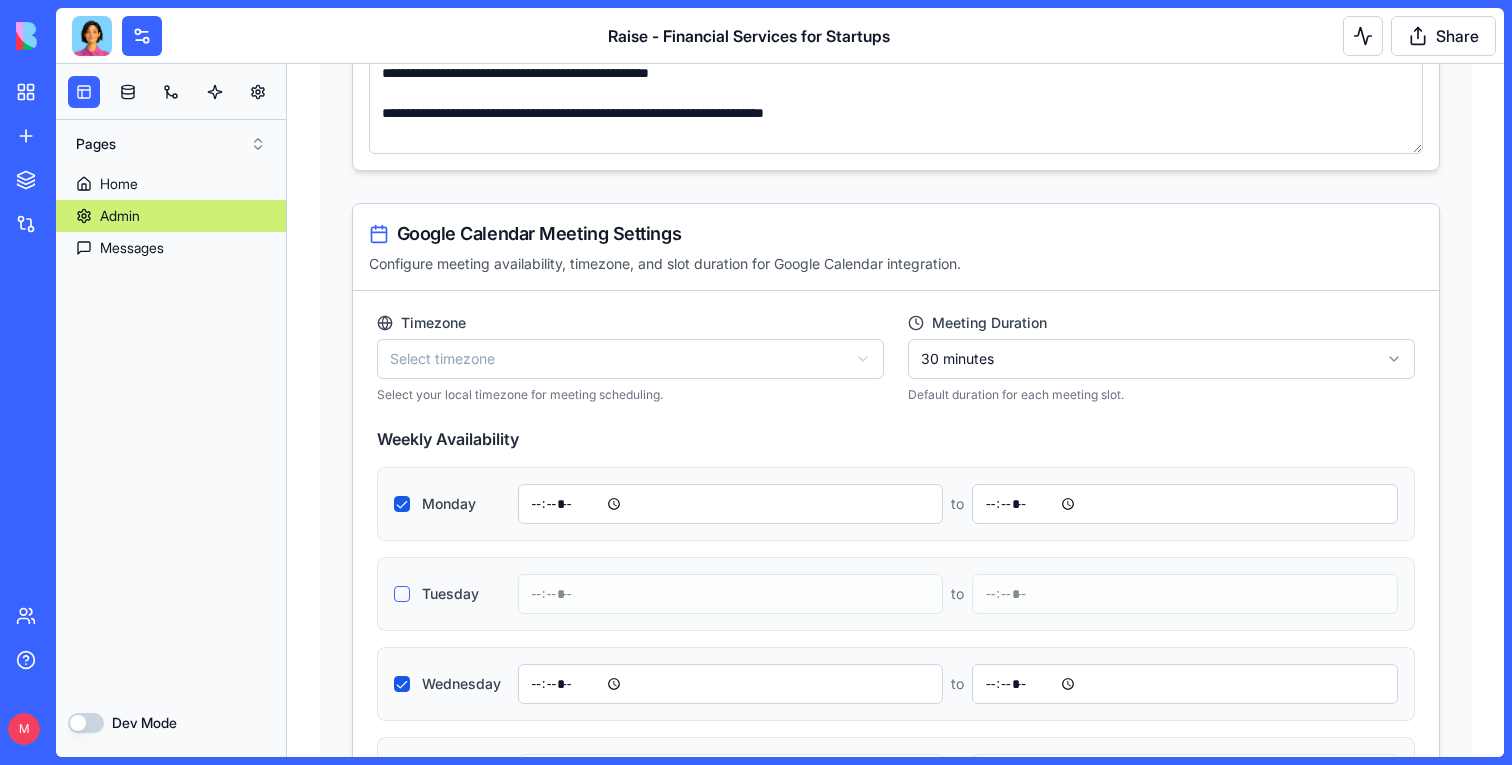 click on "Admin Panel Services Management Add, edit, or delete the services your company offers.  Add Service Title Description Icon URL Actions Accounting & Bookkeeping • Monthly and quarterly financial reports
• Monitoring and forecasting cash flow - Edit Service Delete Service Financial Planning • Business modeling
• Operational analysis
• Budgeting and forecasting
• Key financial metrics monitoring - Edit Service Delete Service CFO Services • Finance strategy
• DD and fund raising prep
• Cap Table management
• Technology solutions implementation - Edit Service Delete Service Admin Services • AP/AR management
• ITA representation
• Employee management
• Ongoing administration - Edit Service Delete Service Client Testimonials Management Manage client testimonials displayed on your site.  Add Testimonial Name Title Testimonial LinkedIn Picture Actions Eldad Postan-Koren Co-Founder & CEO at Winn.ai - Uploaded Edit Testimonial Delete Testimonial Michal Lupu Co-Founder & CEO at Blocks" at bounding box center (895, 1651) 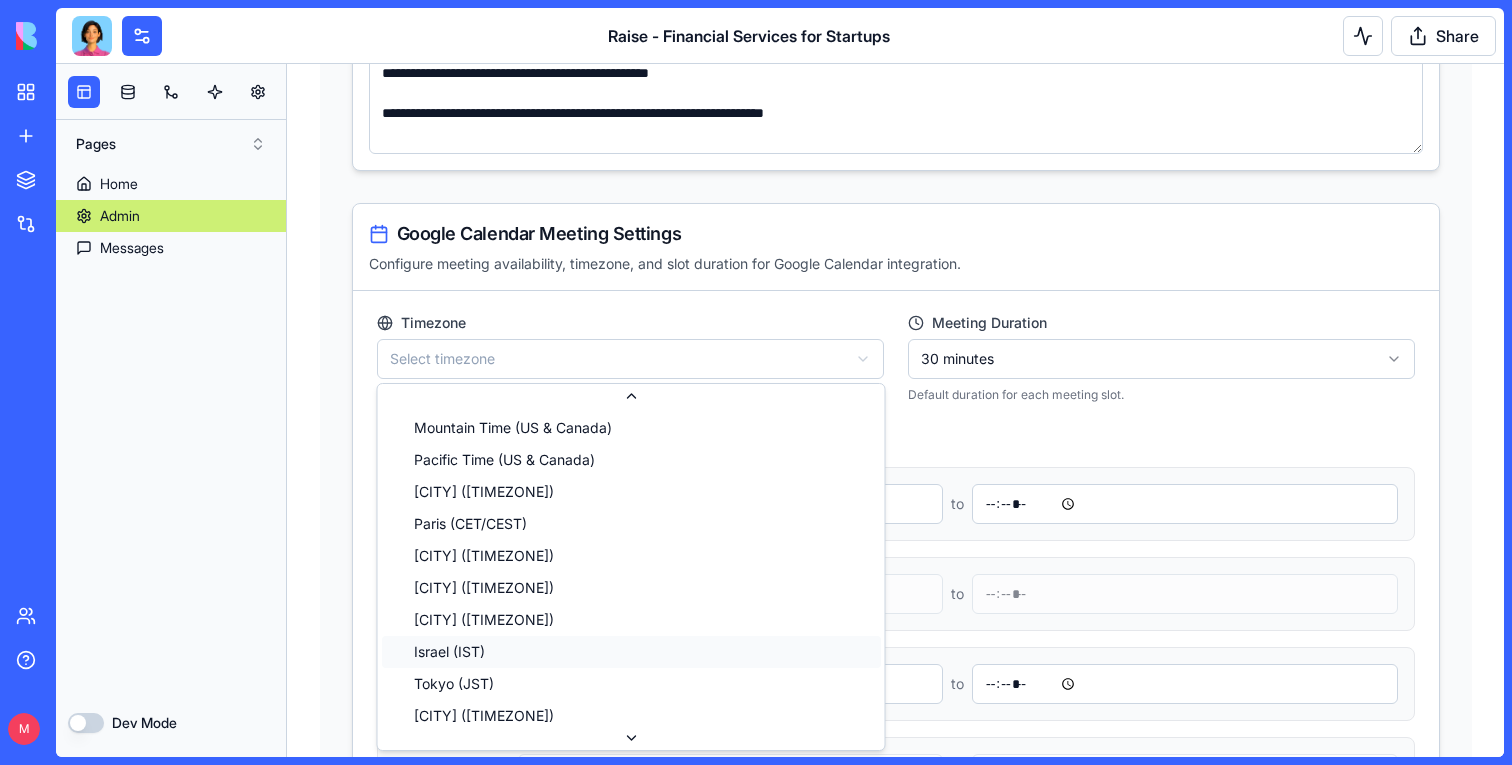 scroll, scrollTop: 102, scrollLeft: 0, axis: vertical 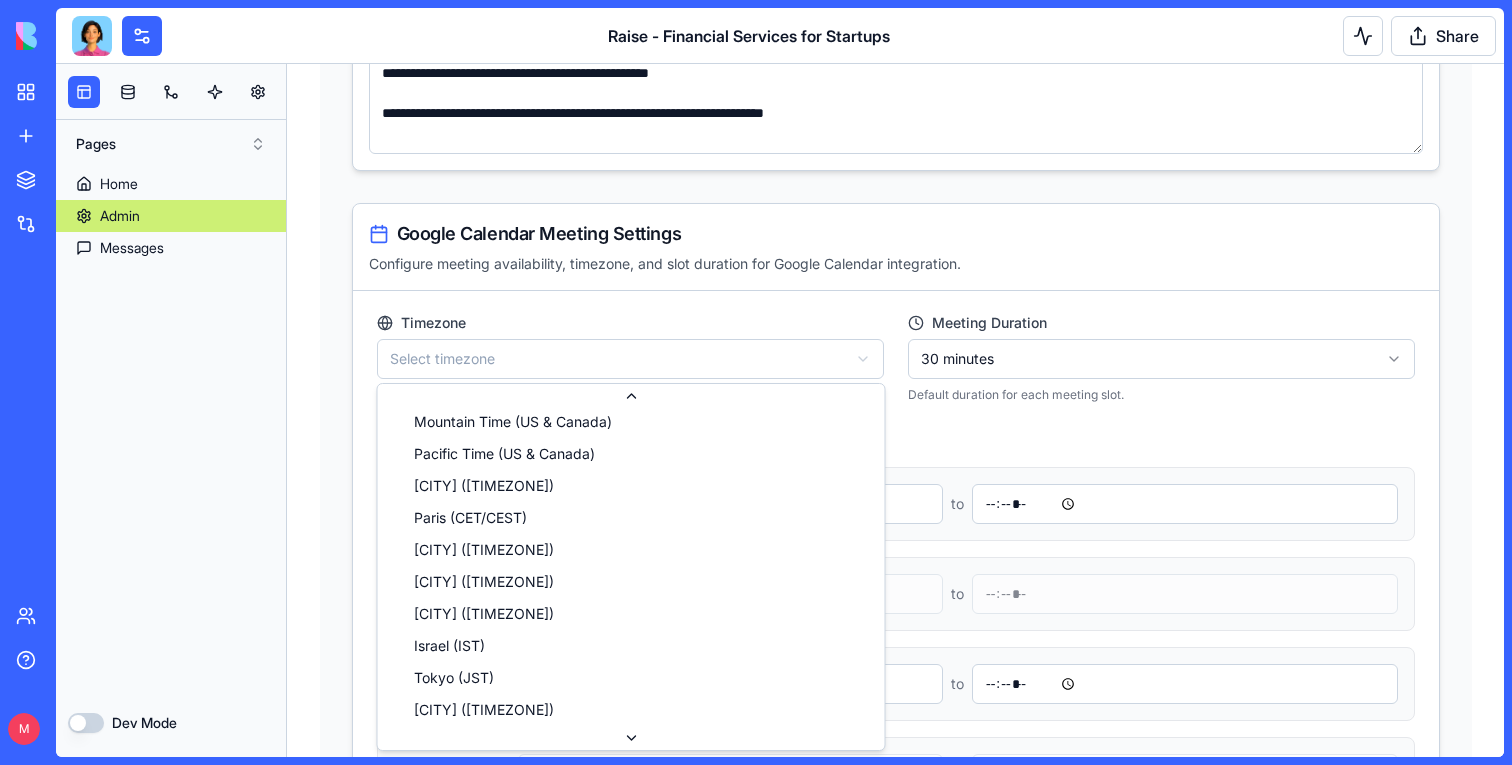 select on "**********" 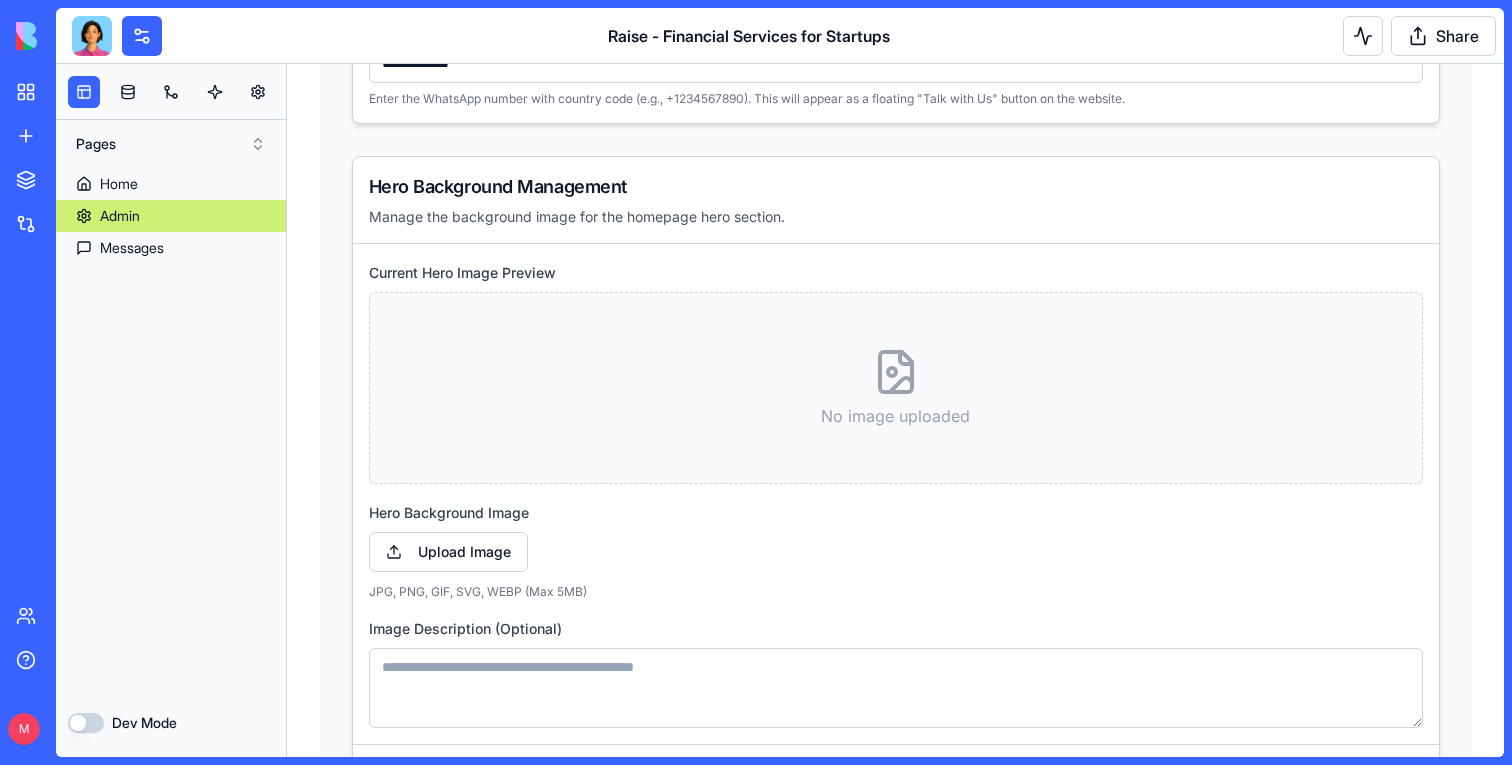 scroll, scrollTop: 5306, scrollLeft: 0, axis: vertical 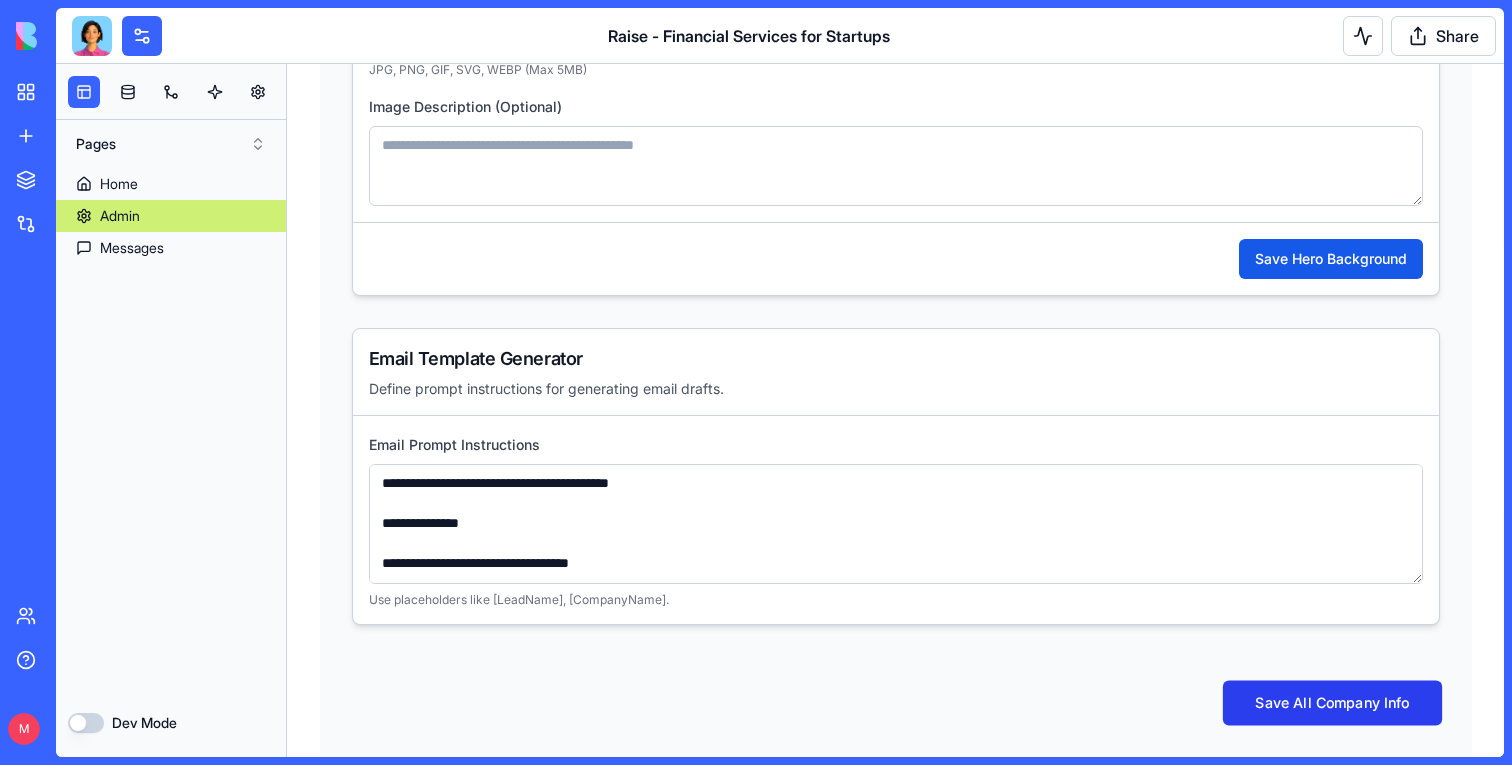 click on "Save All Company Info" at bounding box center [1331, 703] 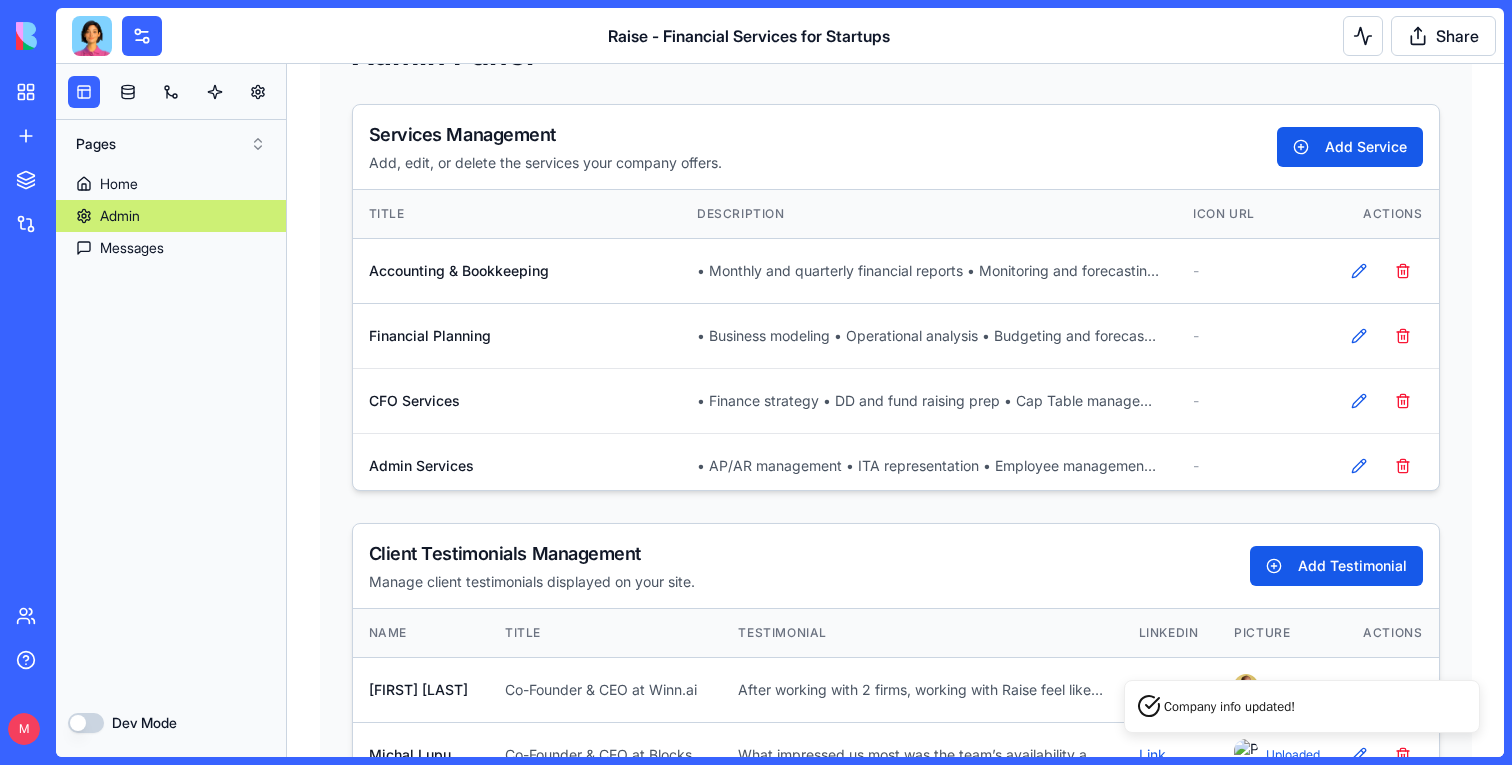 scroll, scrollTop: 0, scrollLeft: 0, axis: both 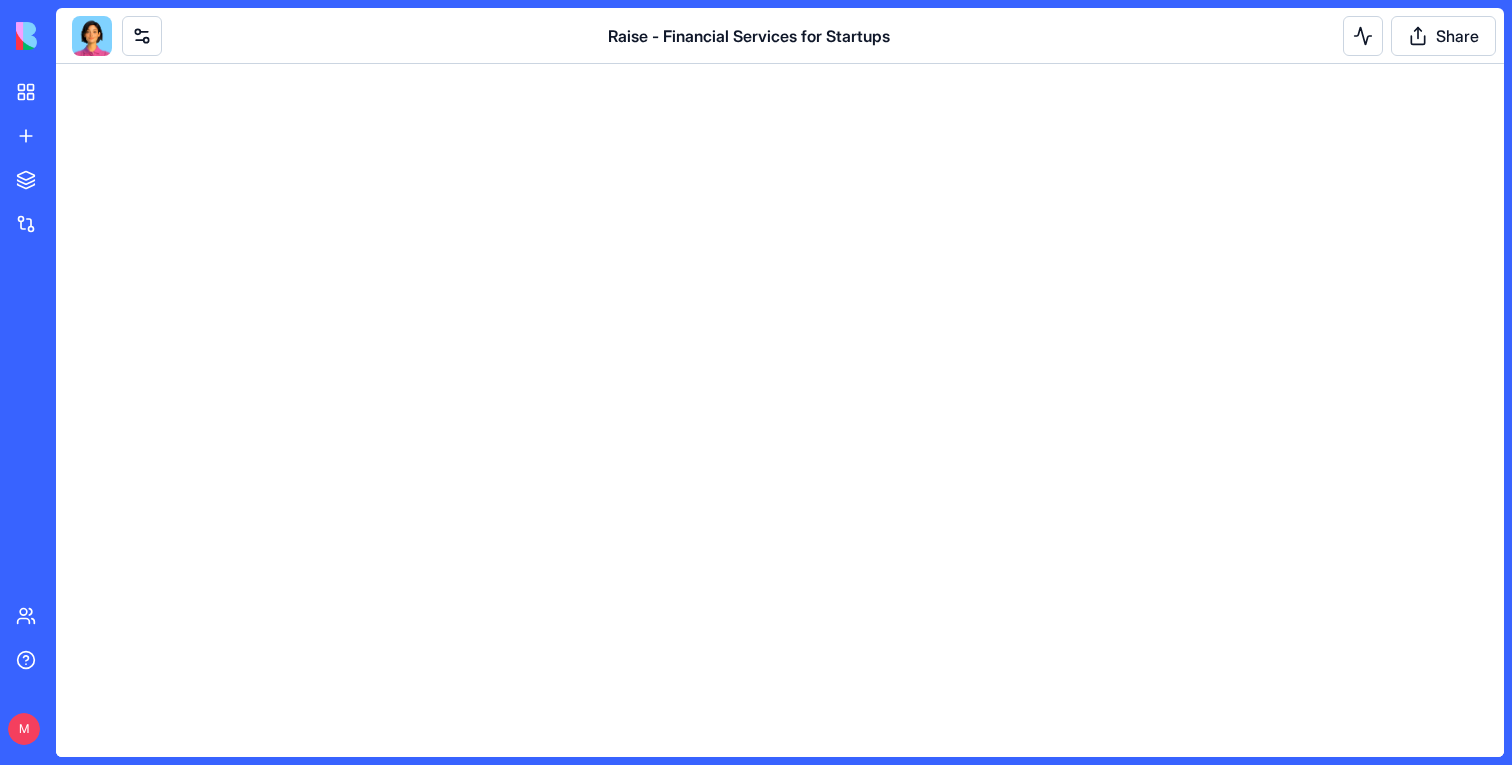 select on "**********" 